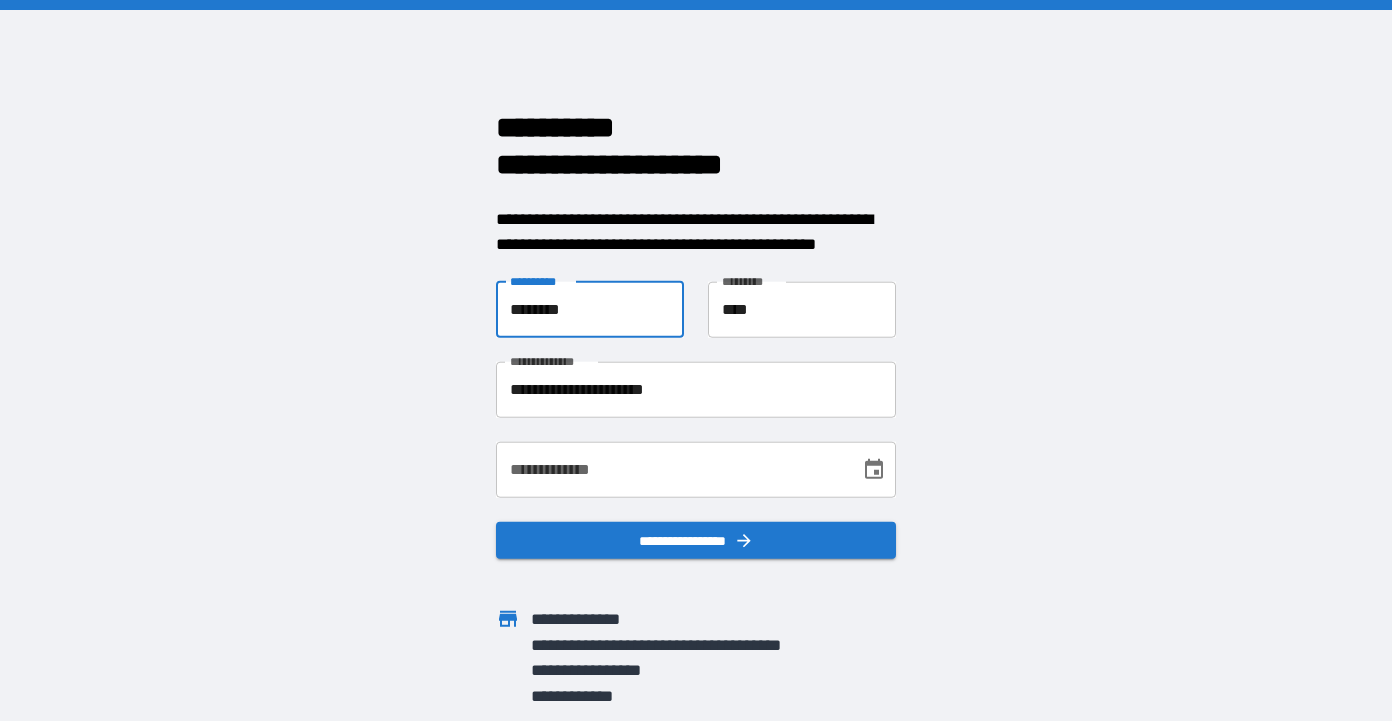 scroll, scrollTop: 0, scrollLeft: 0, axis: both 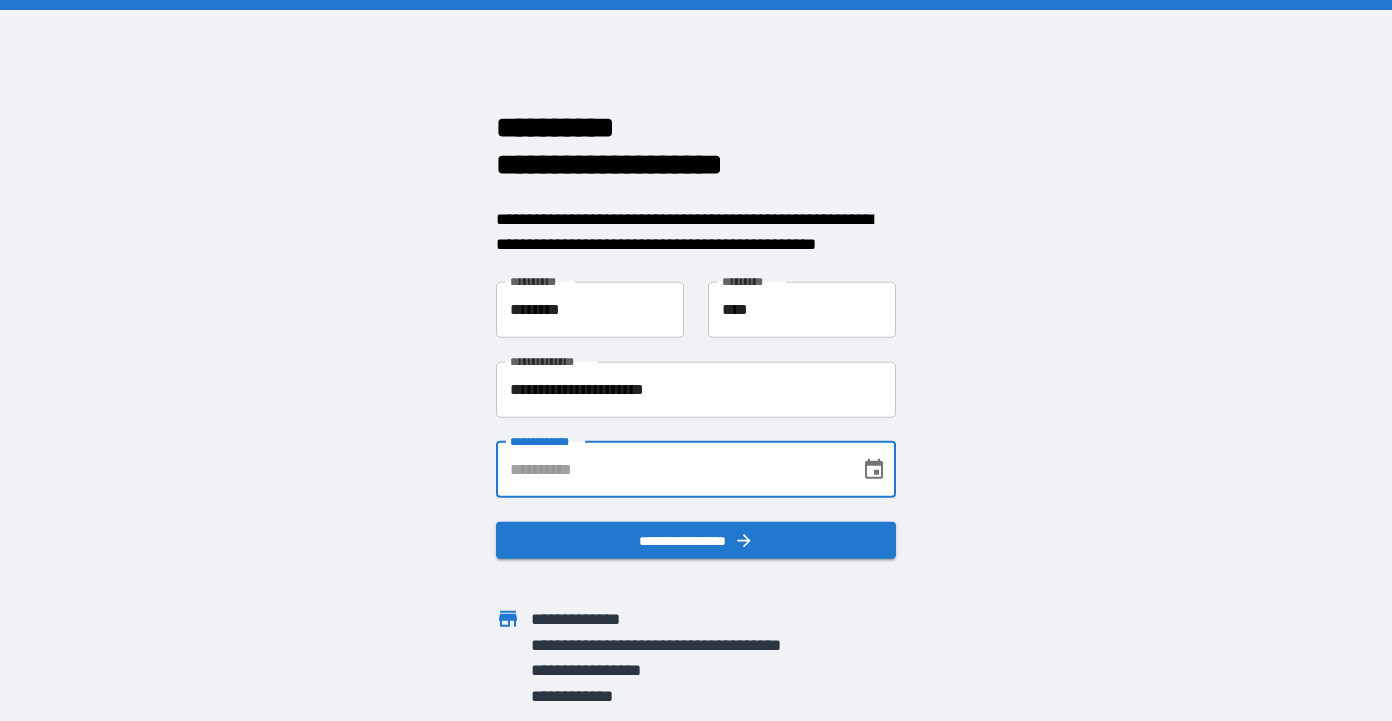 click on "**********" at bounding box center (671, 469) 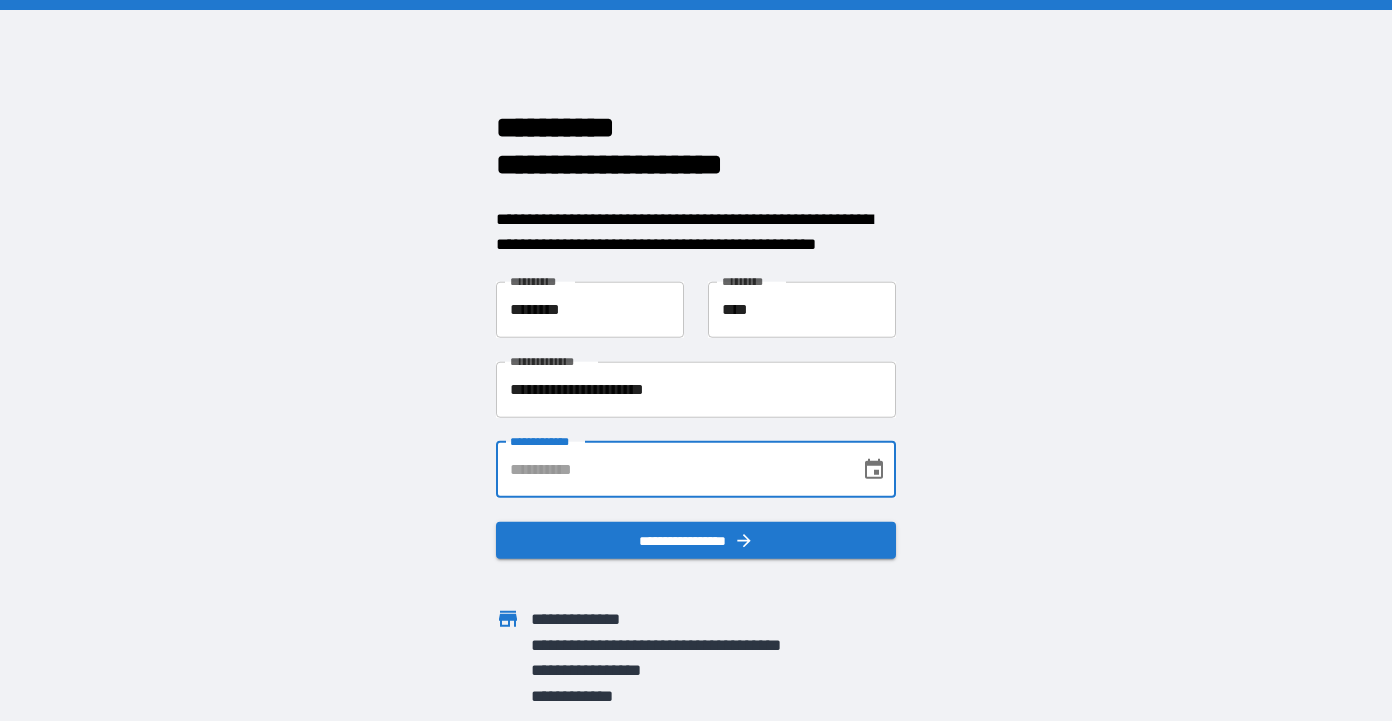 type on "**********" 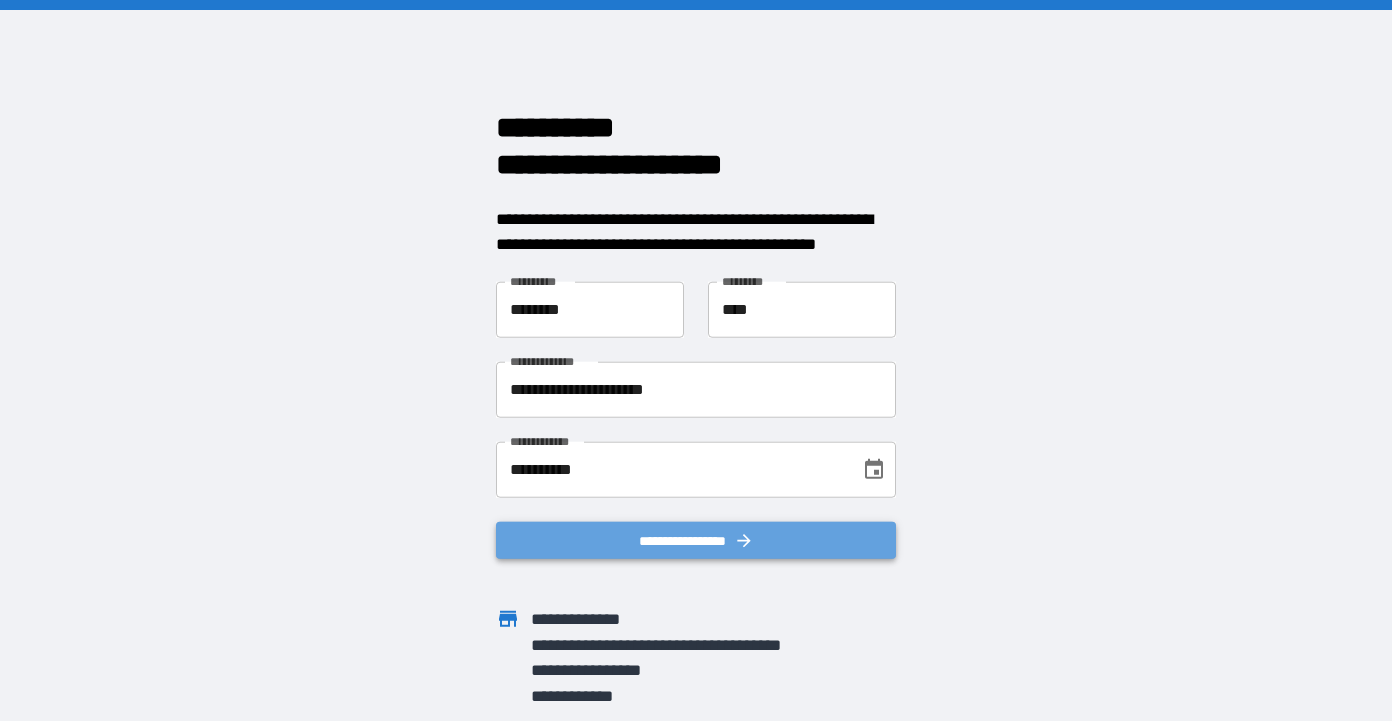 click on "**********" at bounding box center (696, 540) 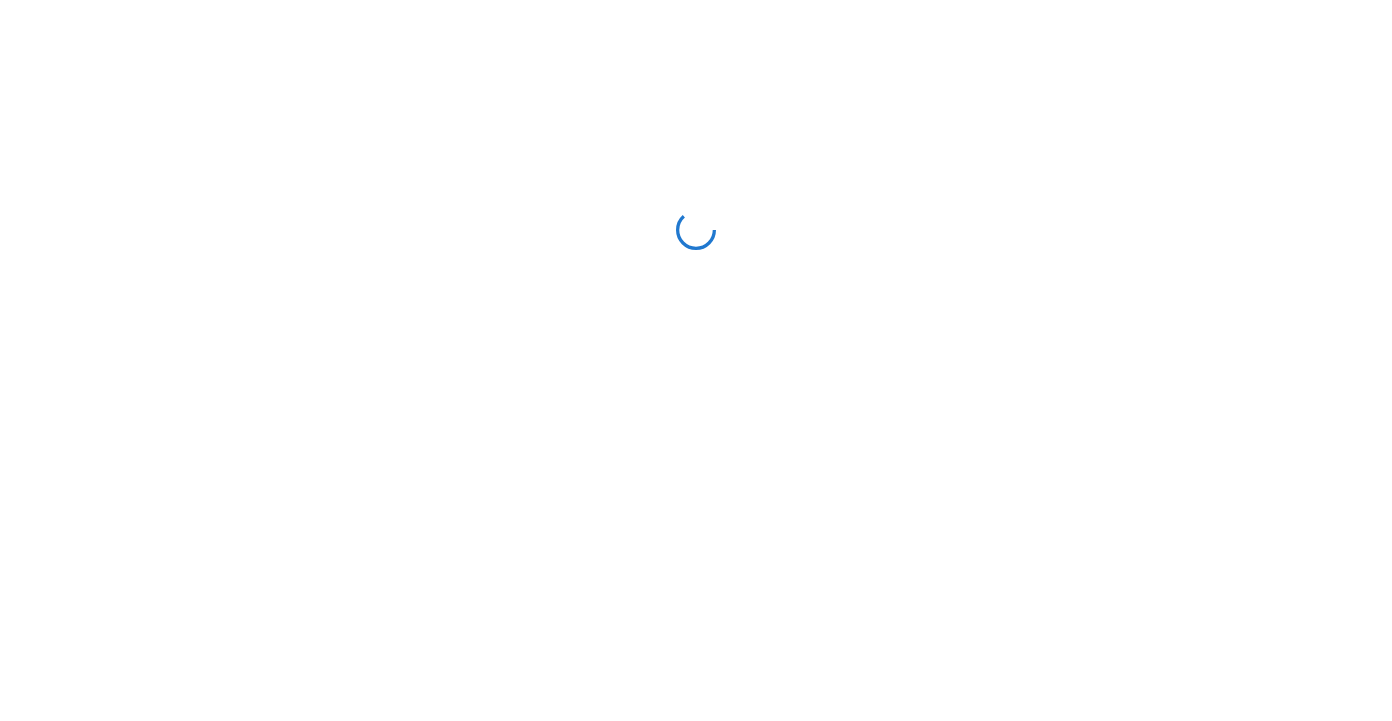 scroll, scrollTop: 0, scrollLeft: 0, axis: both 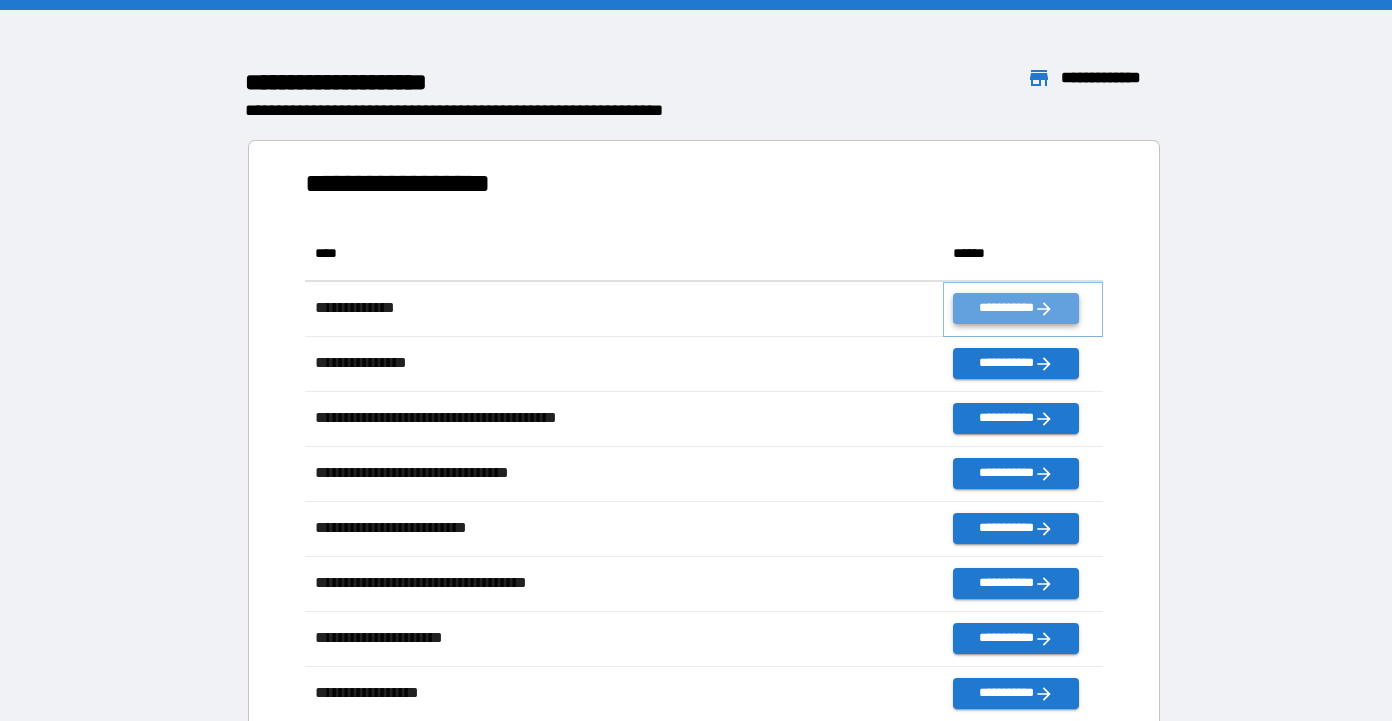 click on "**********" at bounding box center [1015, 308] 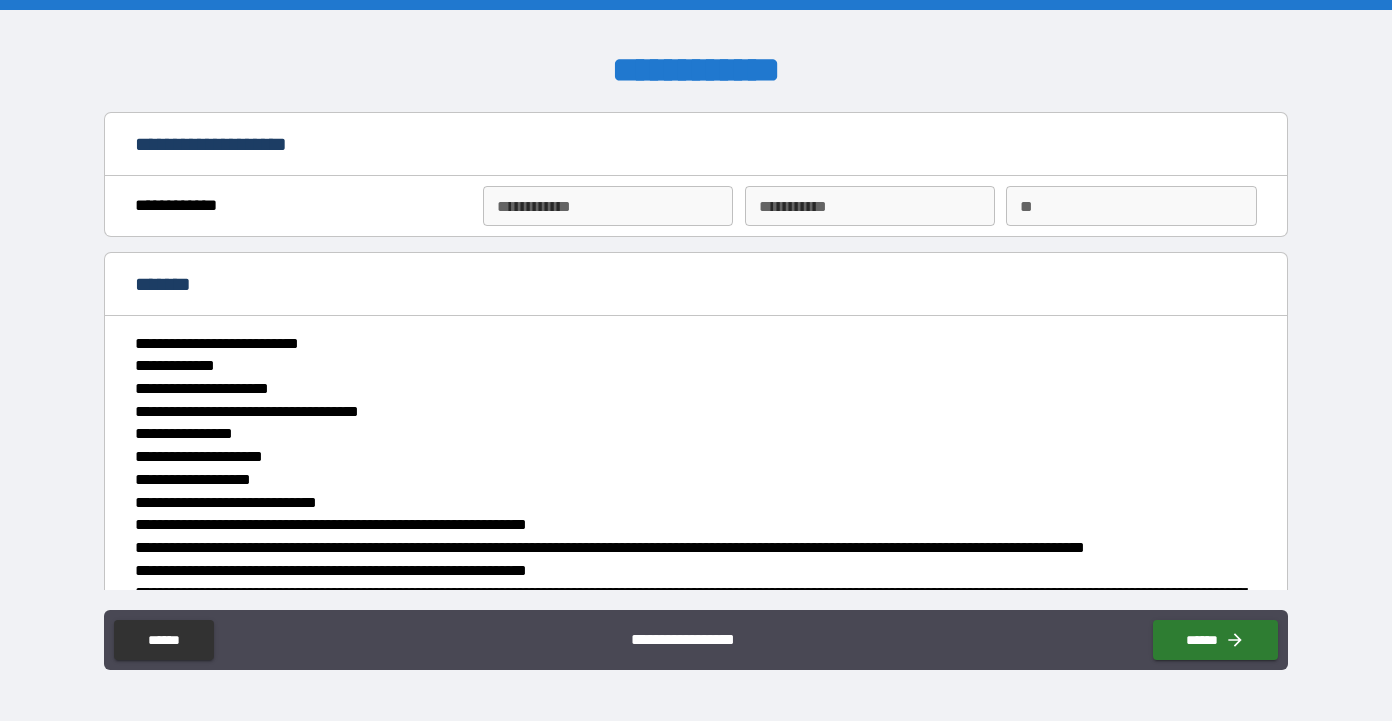 click on "**********" at bounding box center (608, 206) 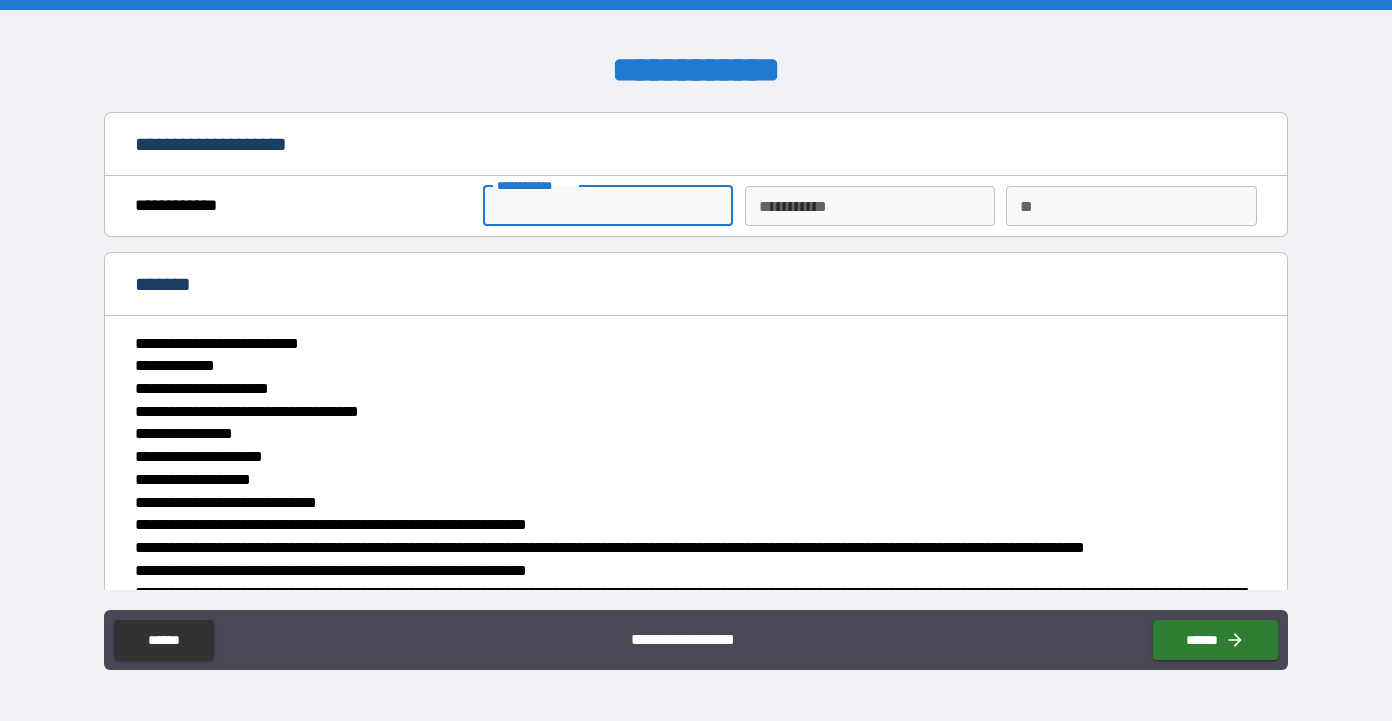 type on "********" 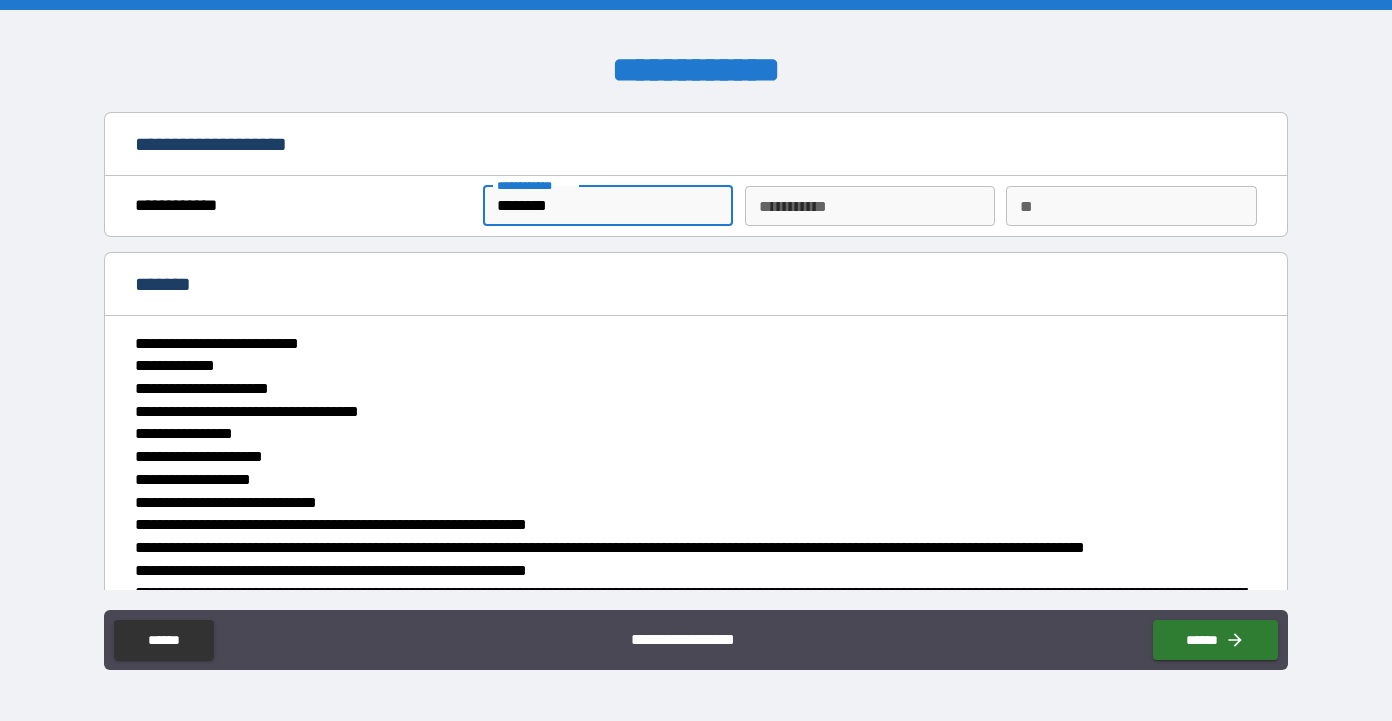 type on "****" 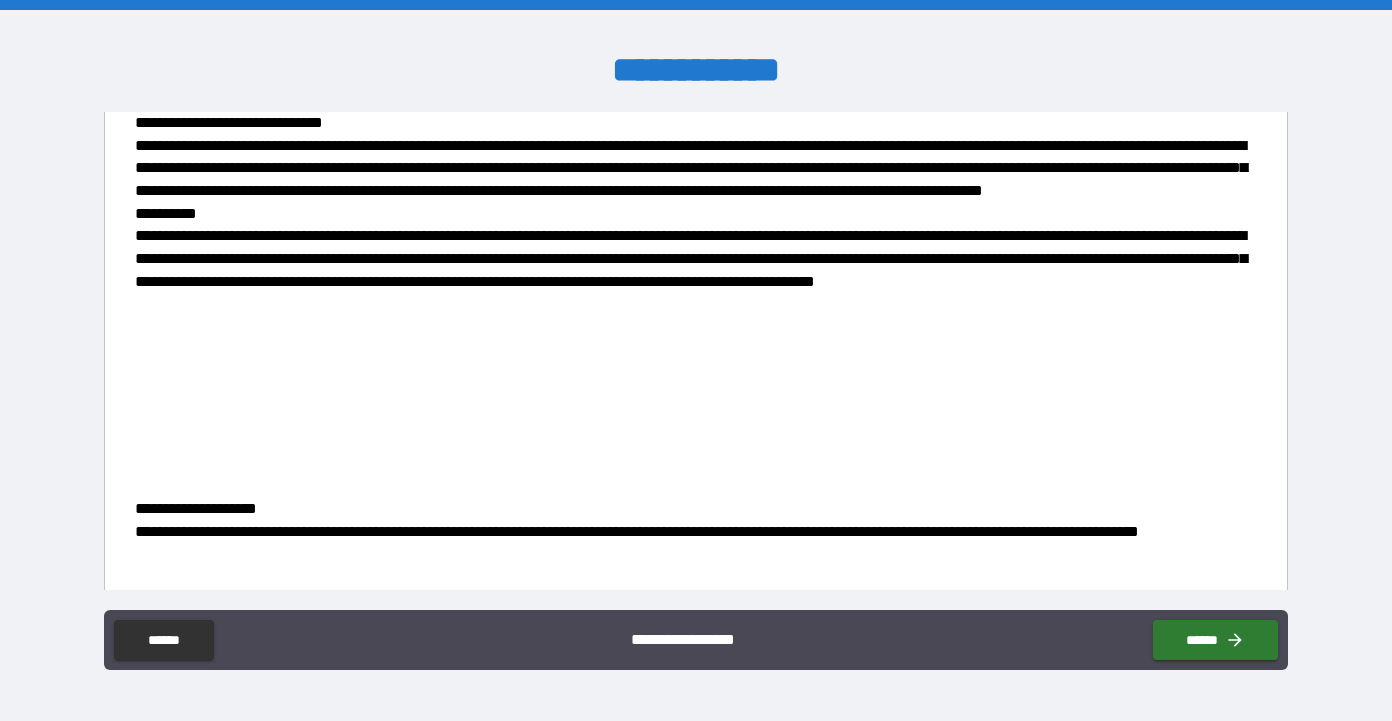 scroll, scrollTop: 2131, scrollLeft: 0, axis: vertical 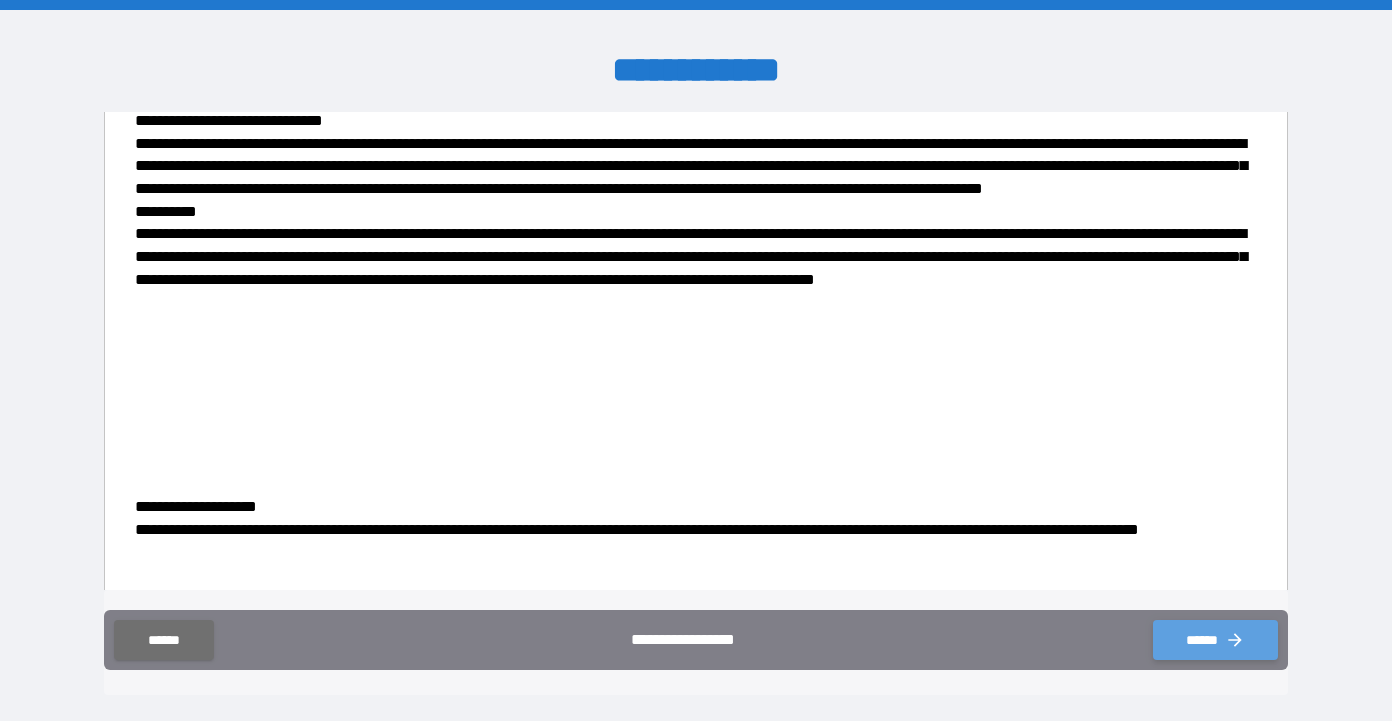 click on "******" at bounding box center (1215, 640) 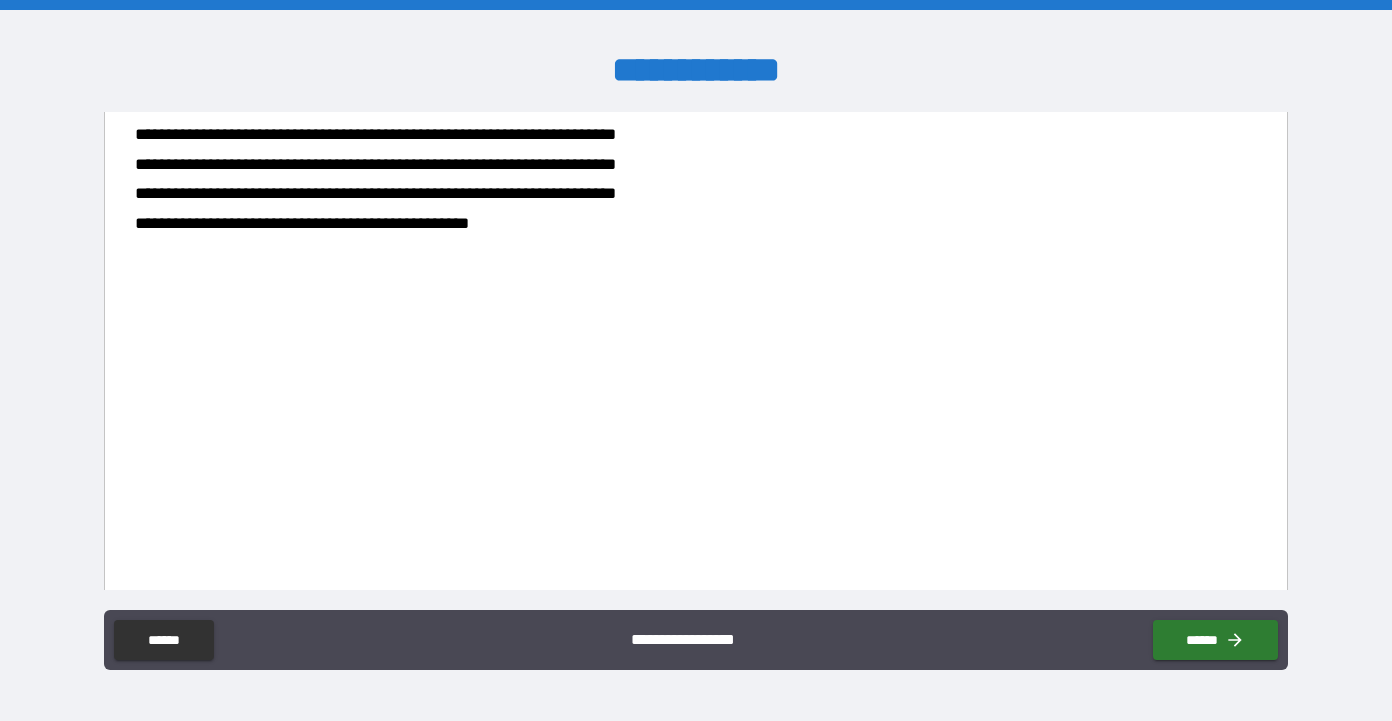 scroll, scrollTop: 7879, scrollLeft: 0, axis: vertical 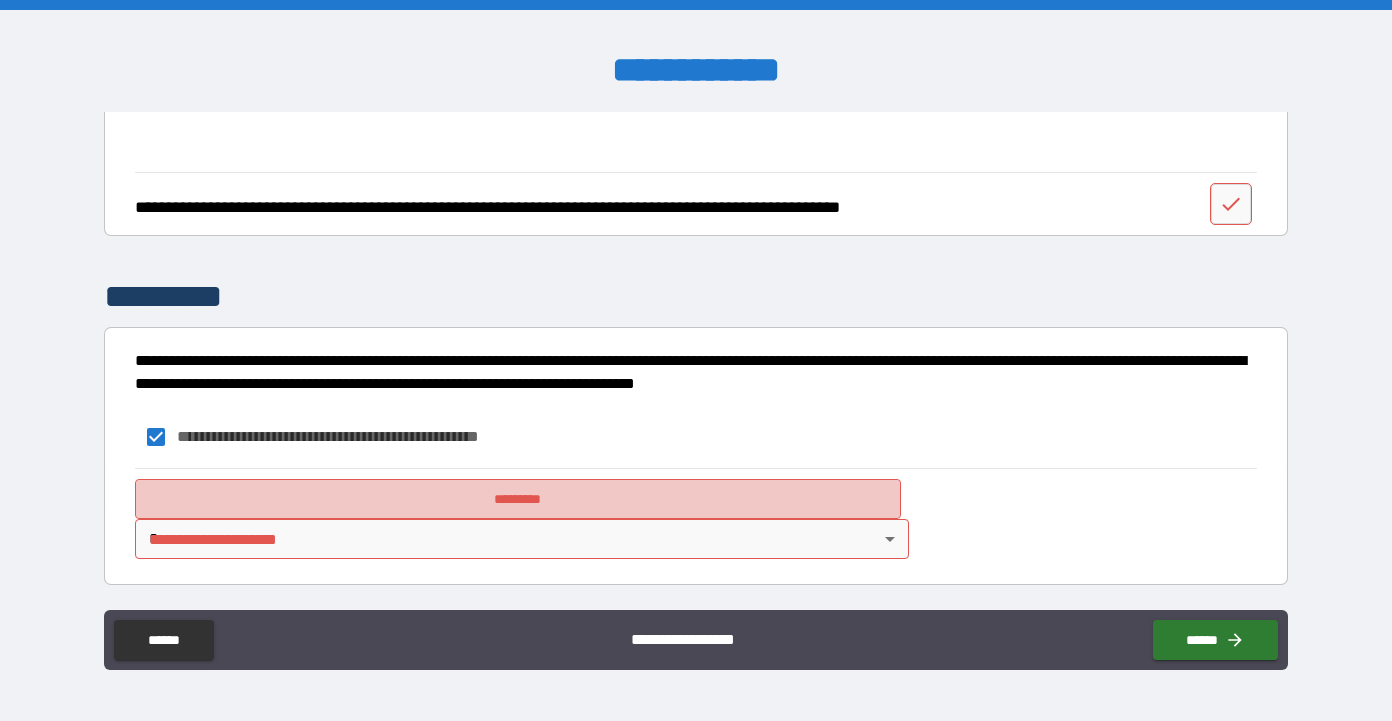 click on "*********" at bounding box center (518, 499) 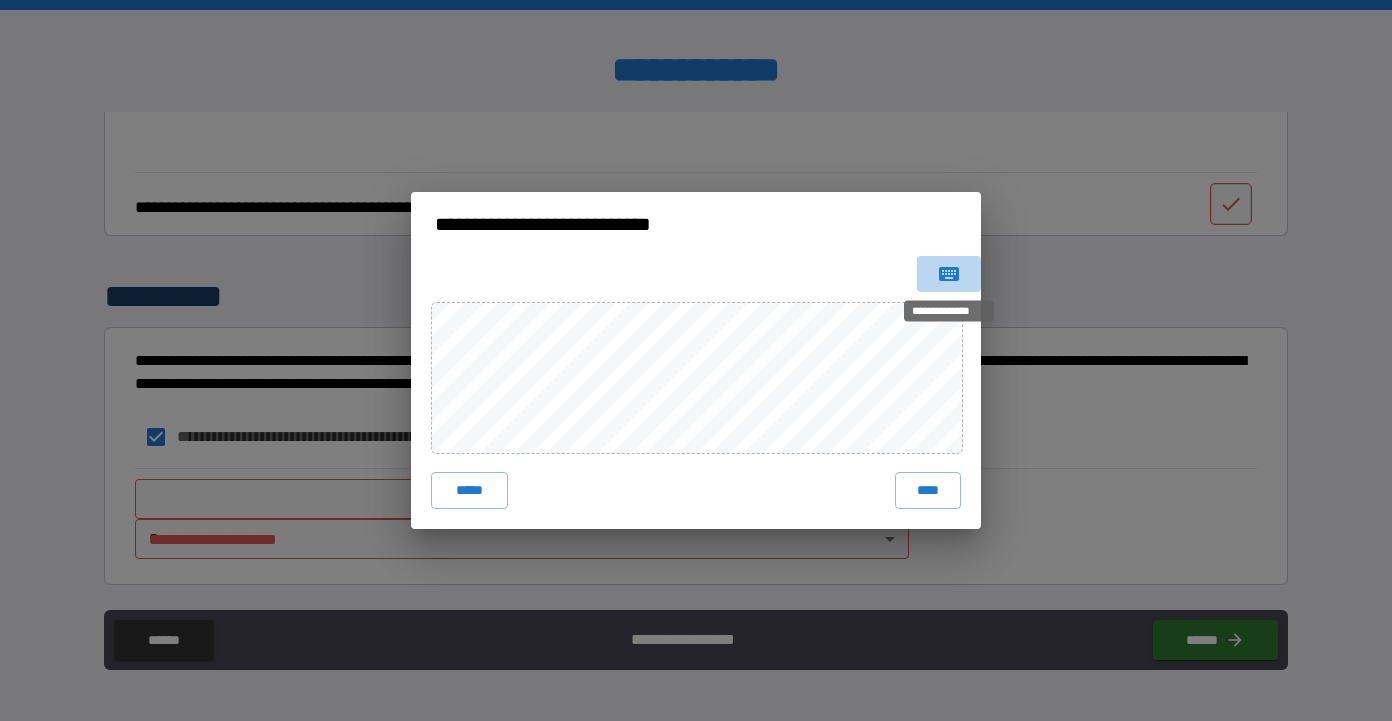 click 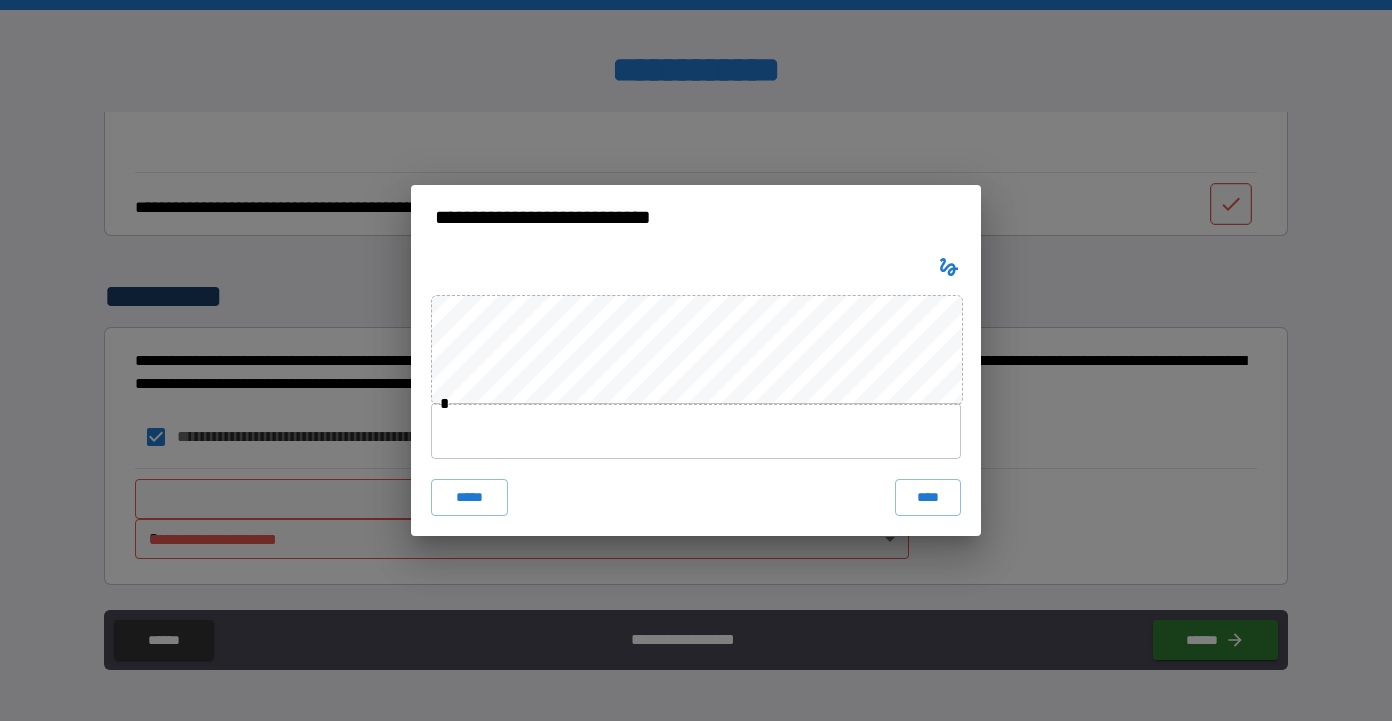 type 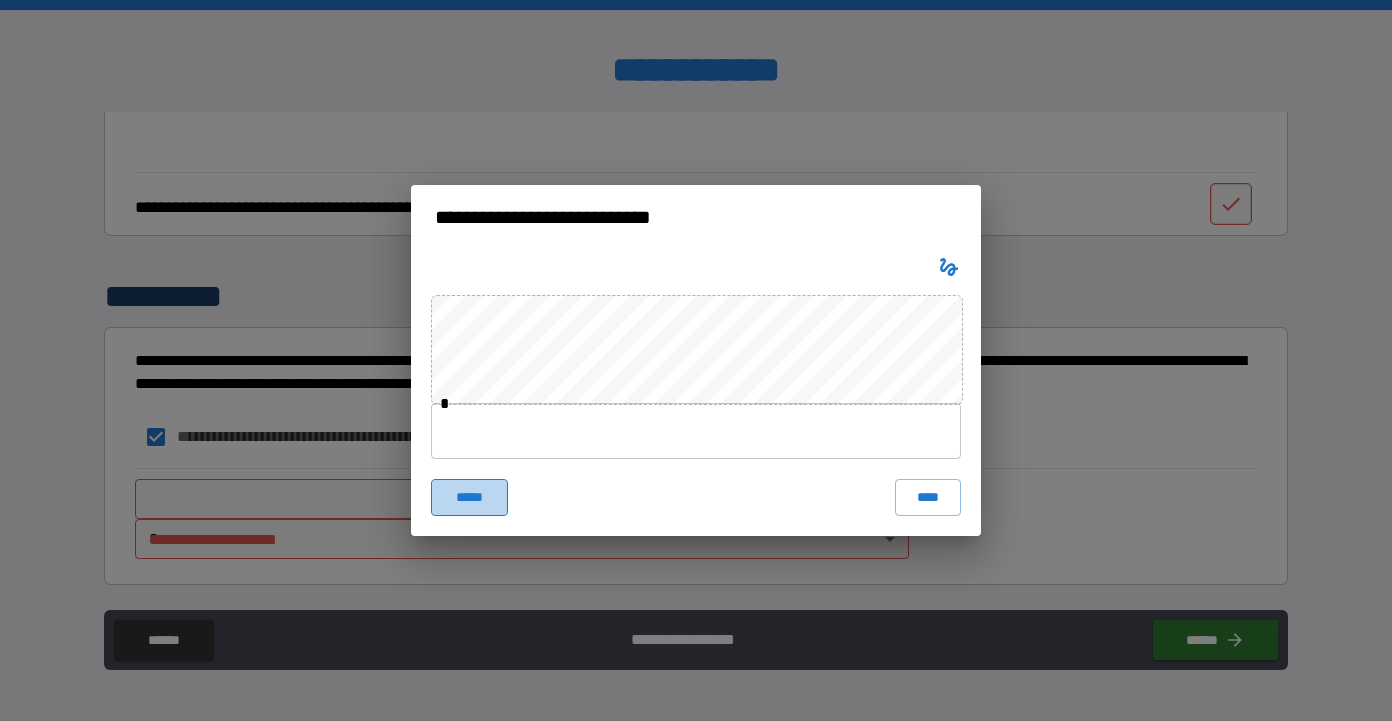 click on "*****" at bounding box center [469, 497] 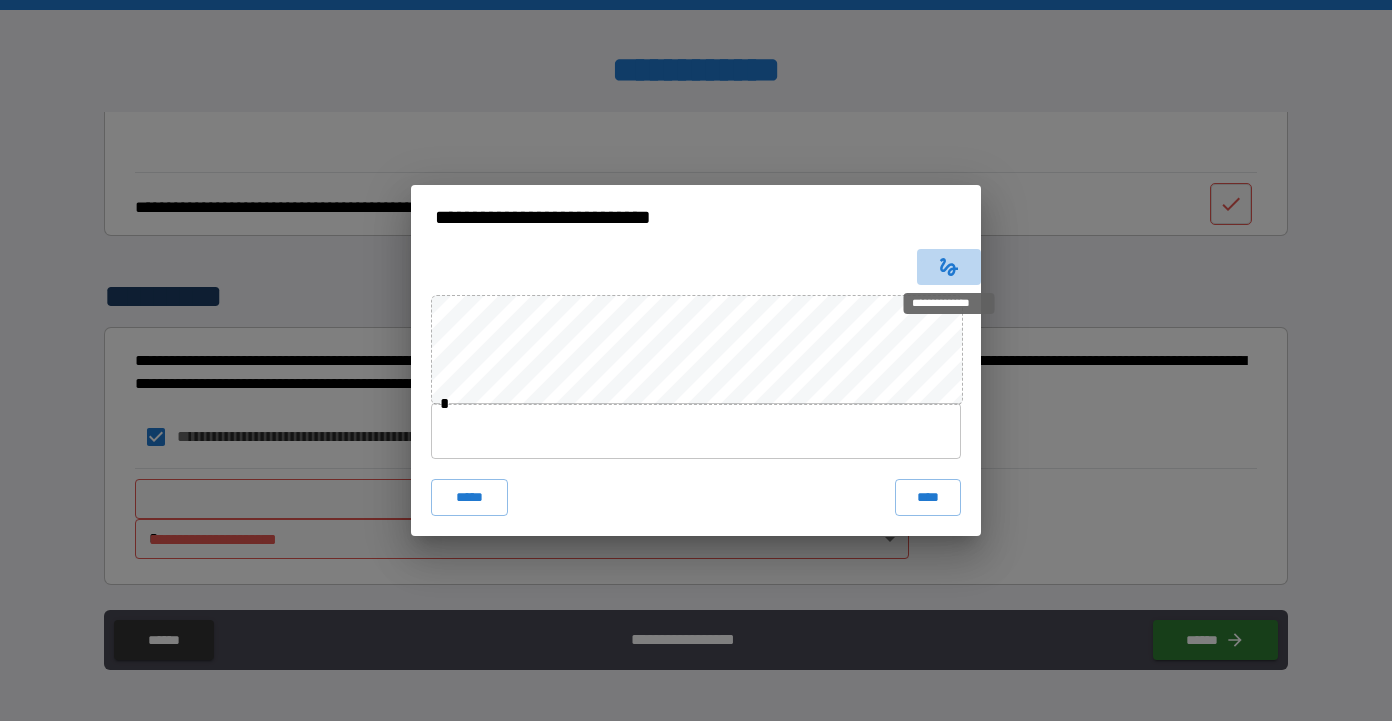 click 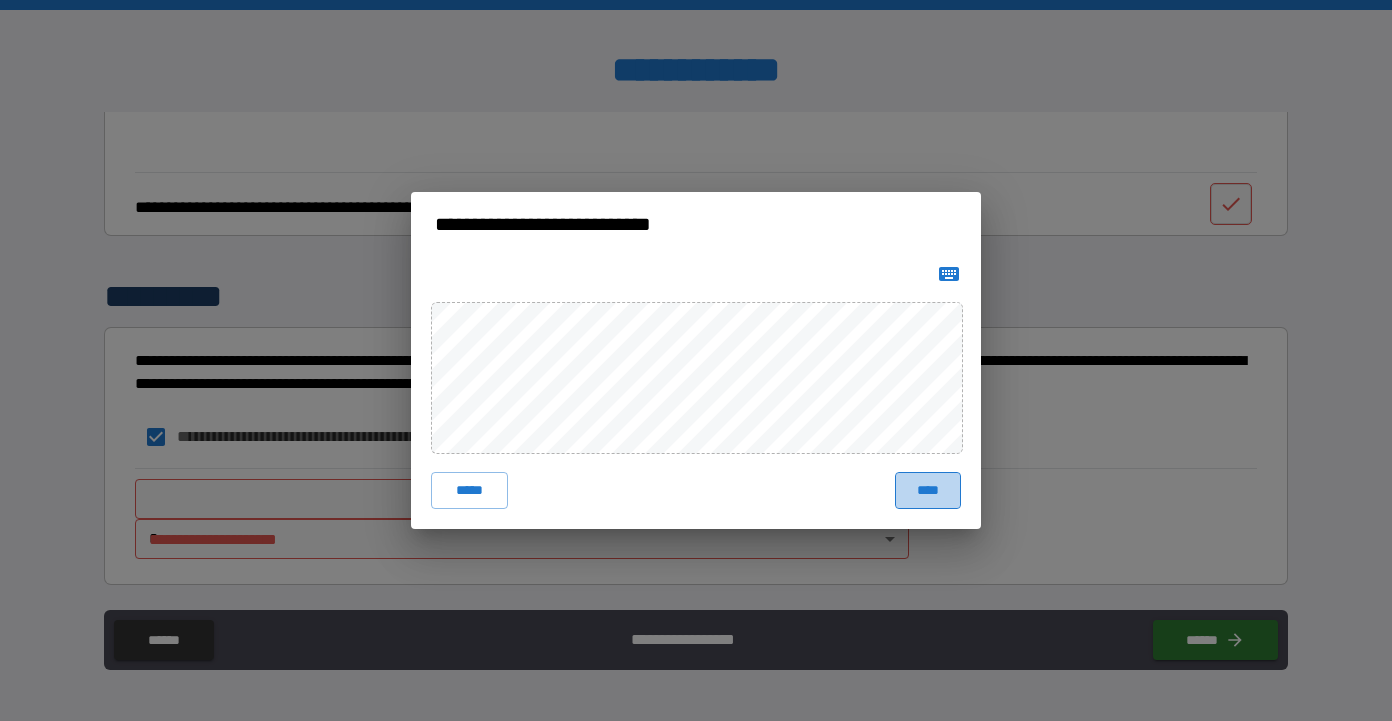 click on "****" at bounding box center (928, 490) 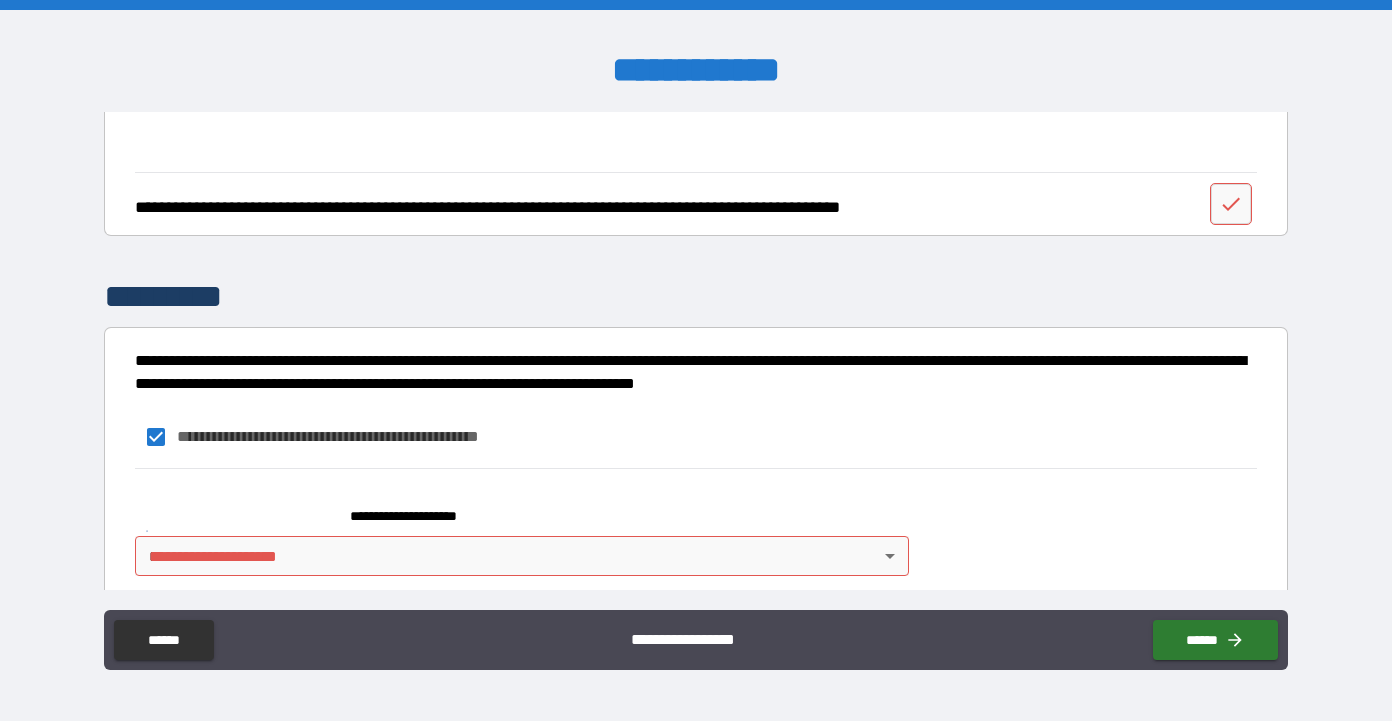 scroll, scrollTop: 7896, scrollLeft: 0, axis: vertical 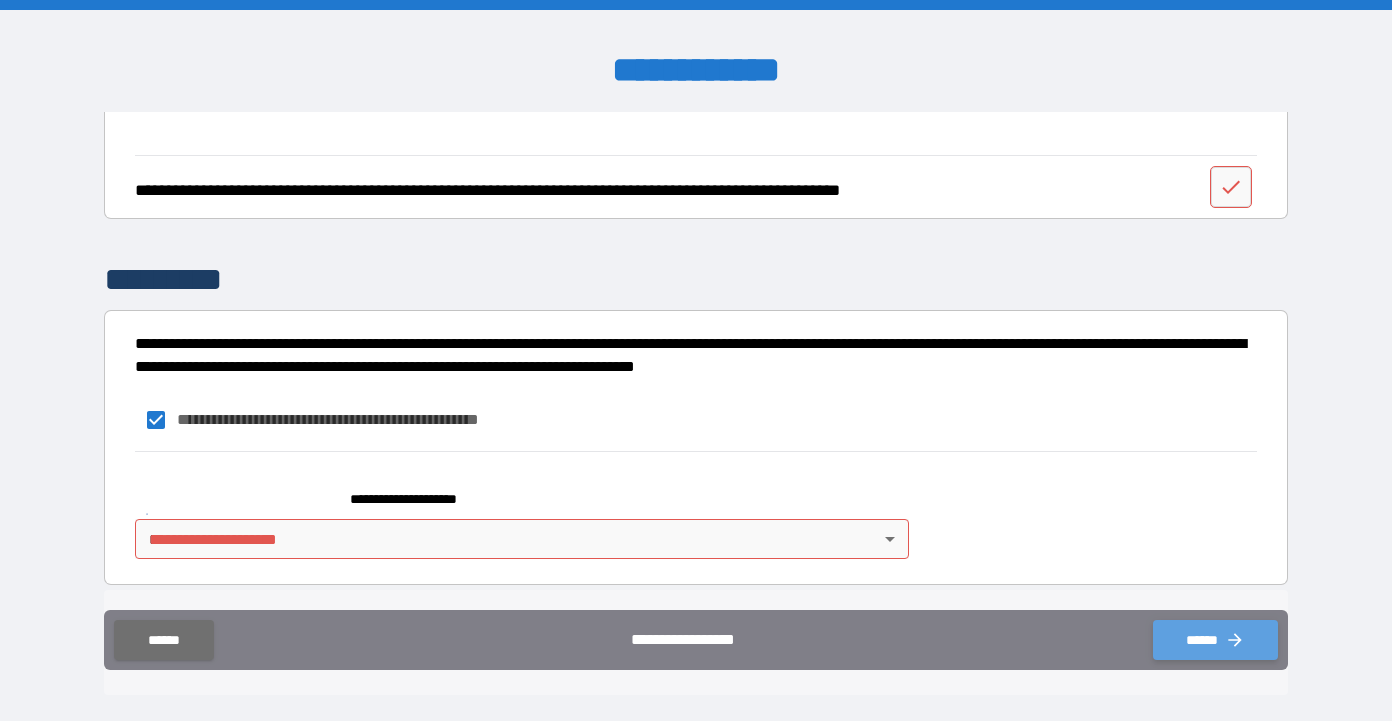 click on "******" at bounding box center [1215, 640] 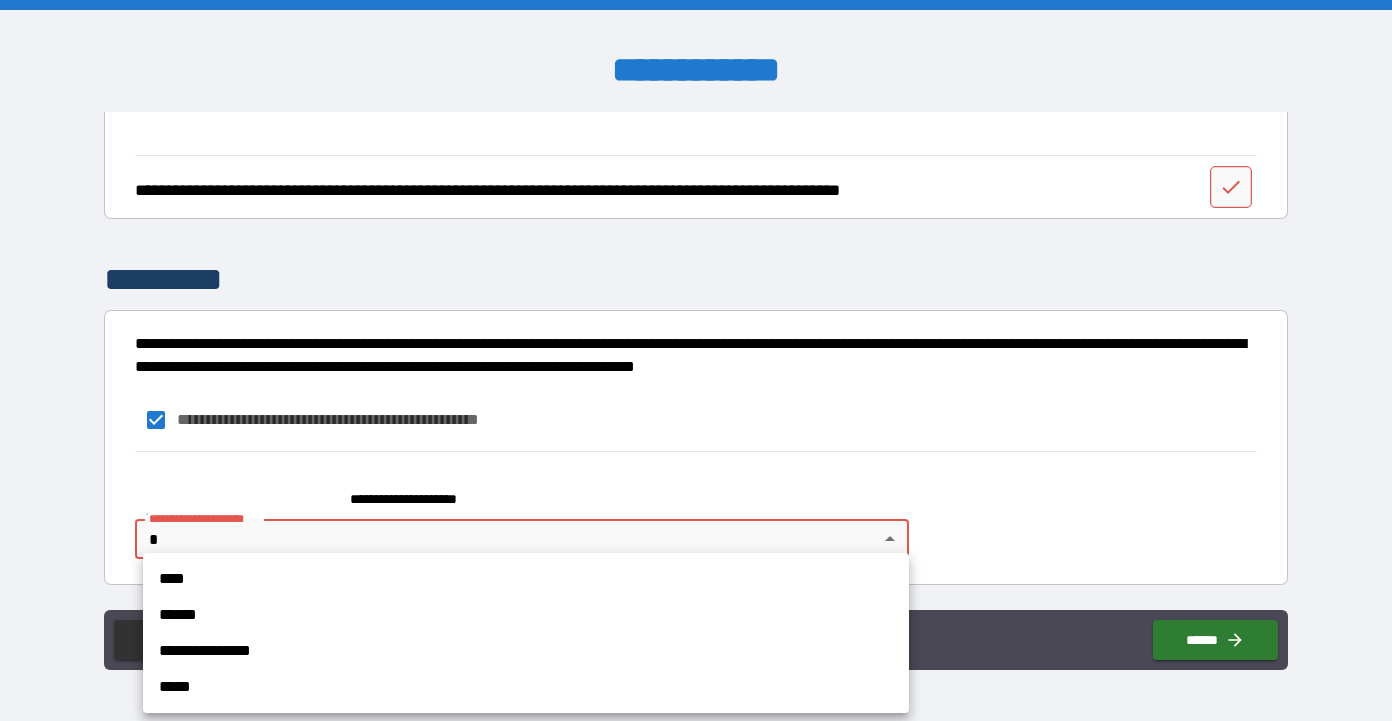 click on "**********" at bounding box center (696, 360) 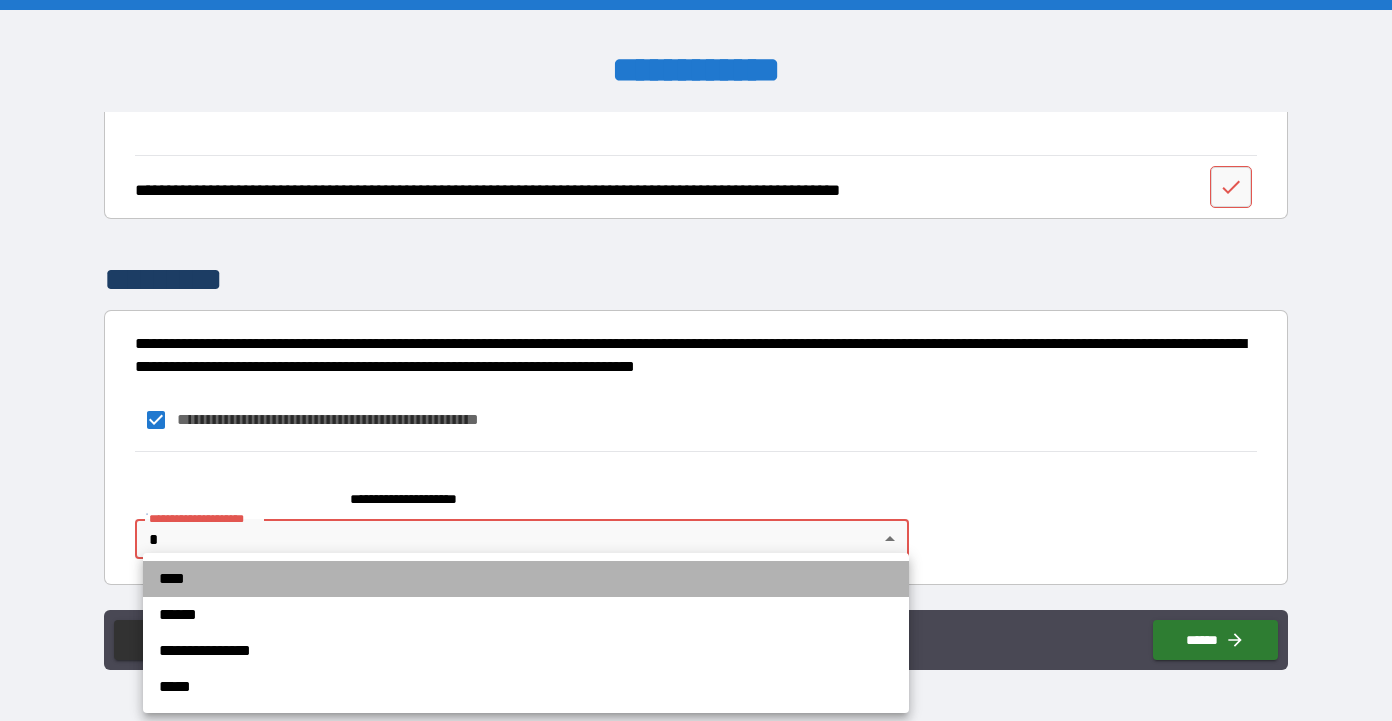 click on "****" at bounding box center [526, 579] 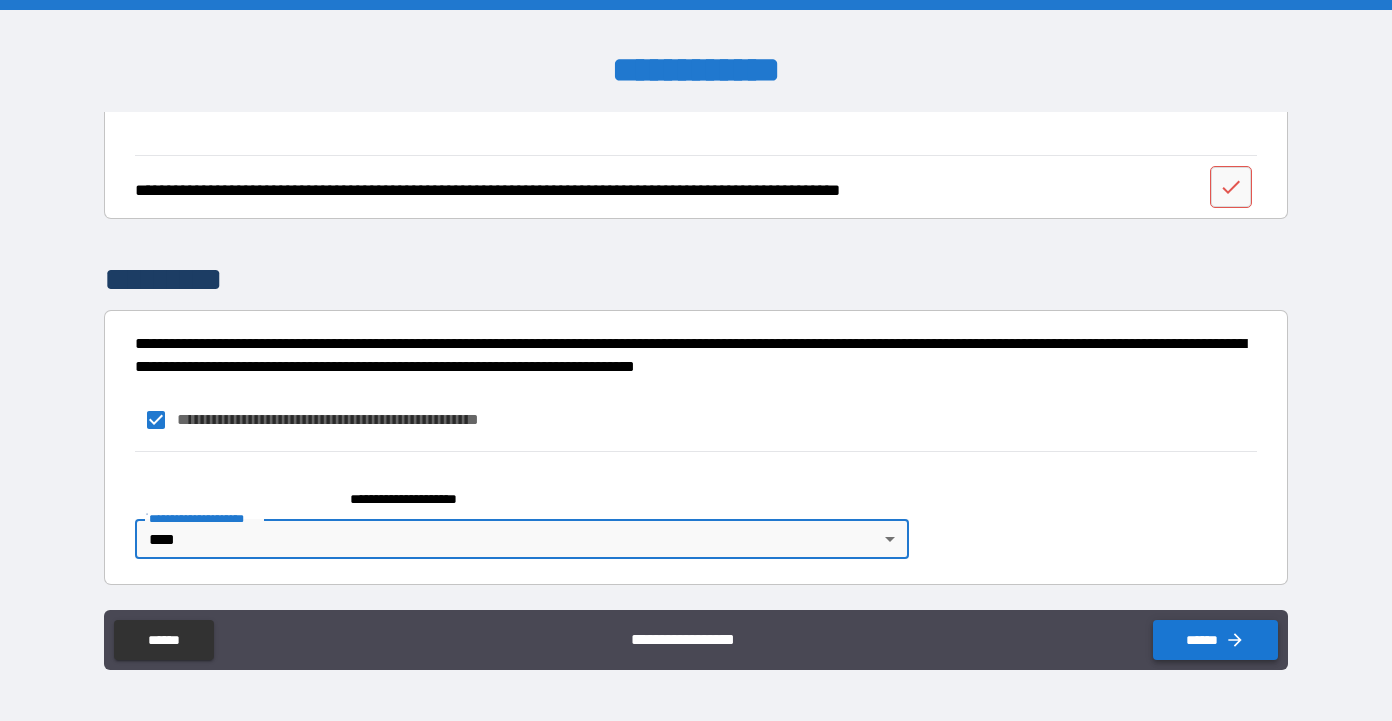 click on "******" at bounding box center (1215, 640) 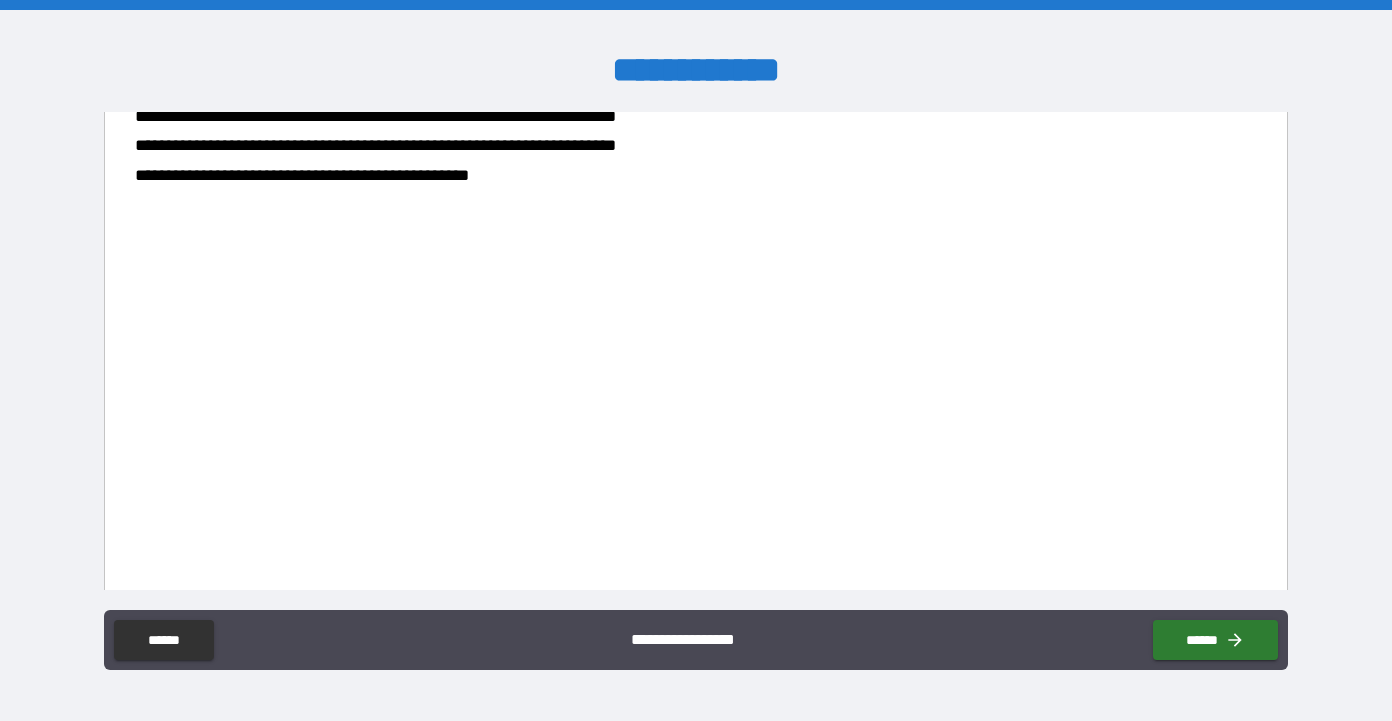 scroll, scrollTop: 7896, scrollLeft: 0, axis: vertical 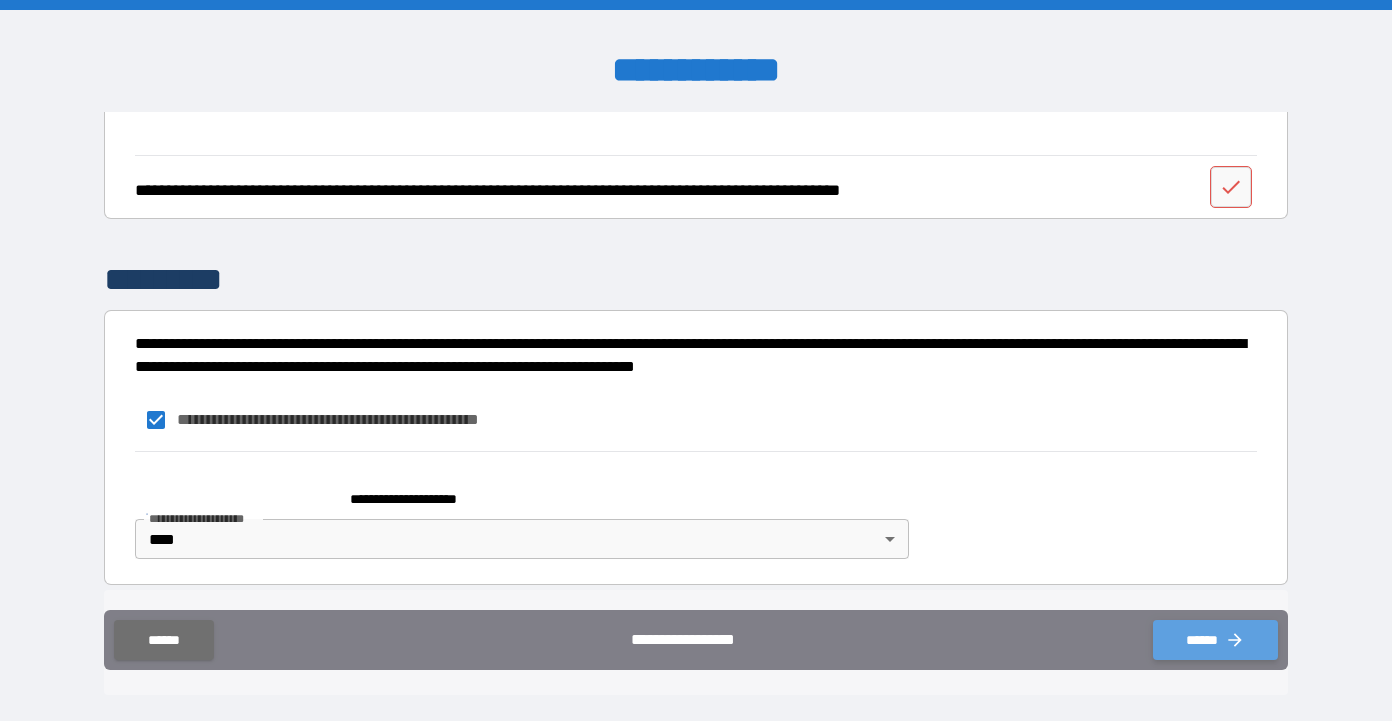 click on "******" at bounding box center [1215, 640] 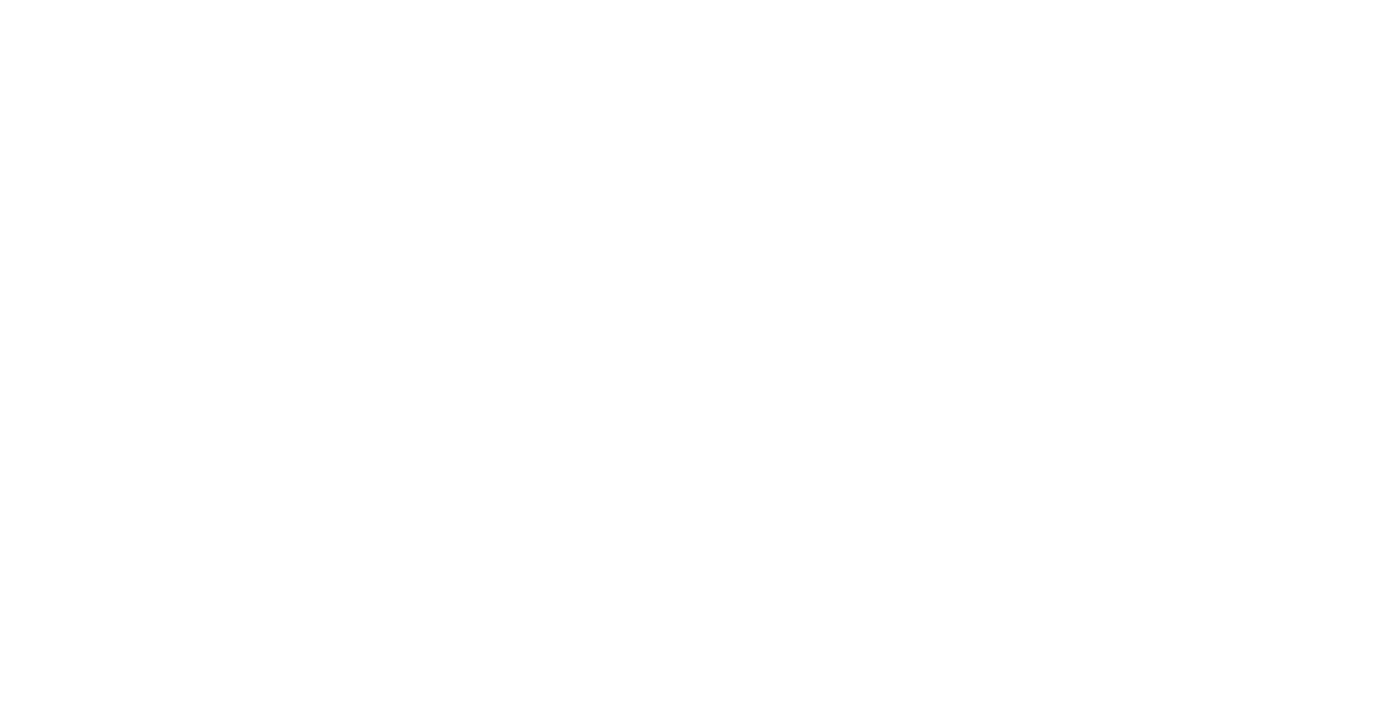scroll, scrollTop: 0, scrollLeft: 0, axis: both 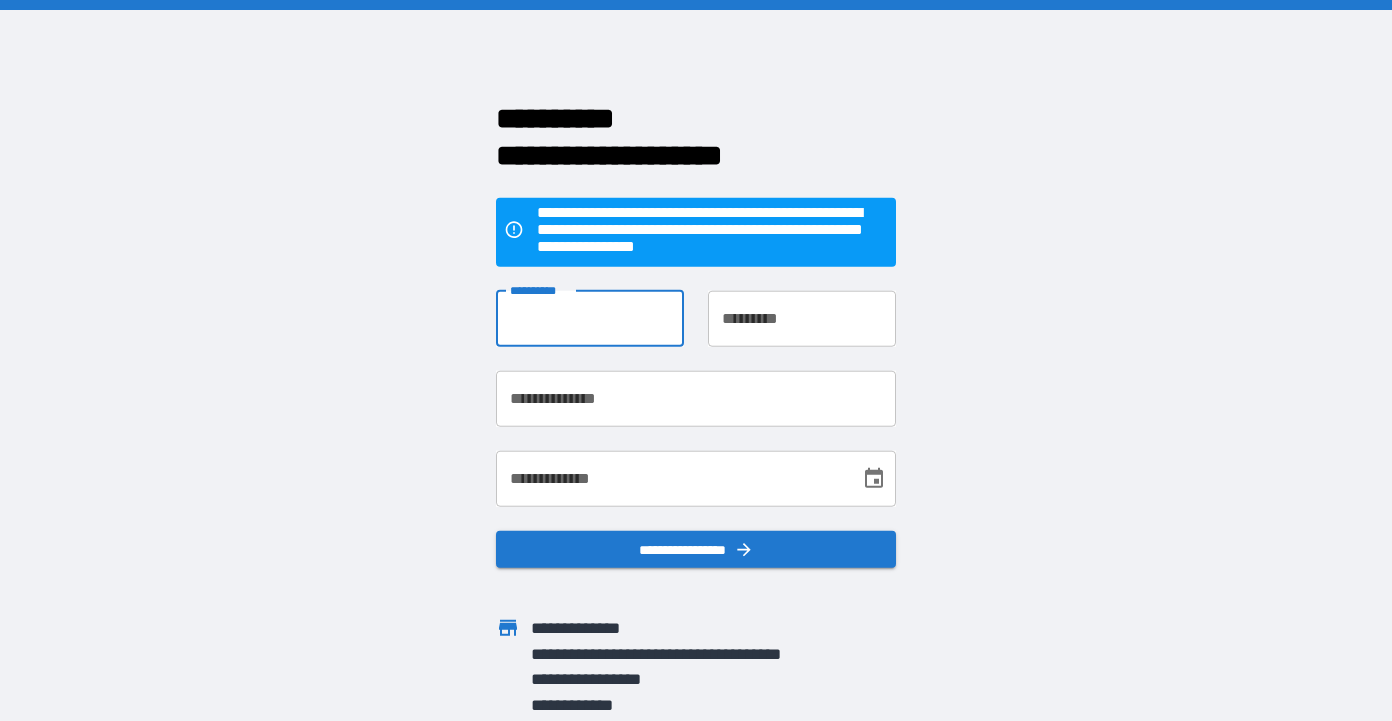 click on "**********" at bounding box center (590, 318) 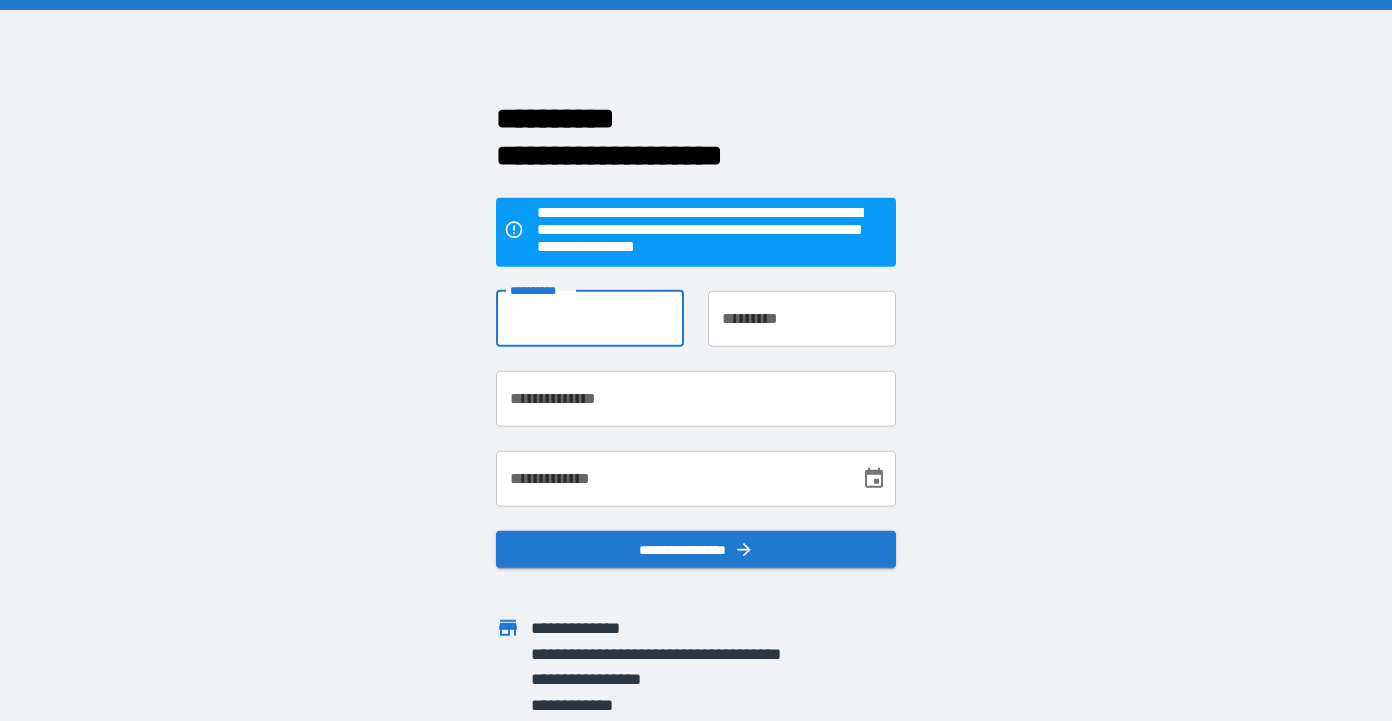 type on "********" 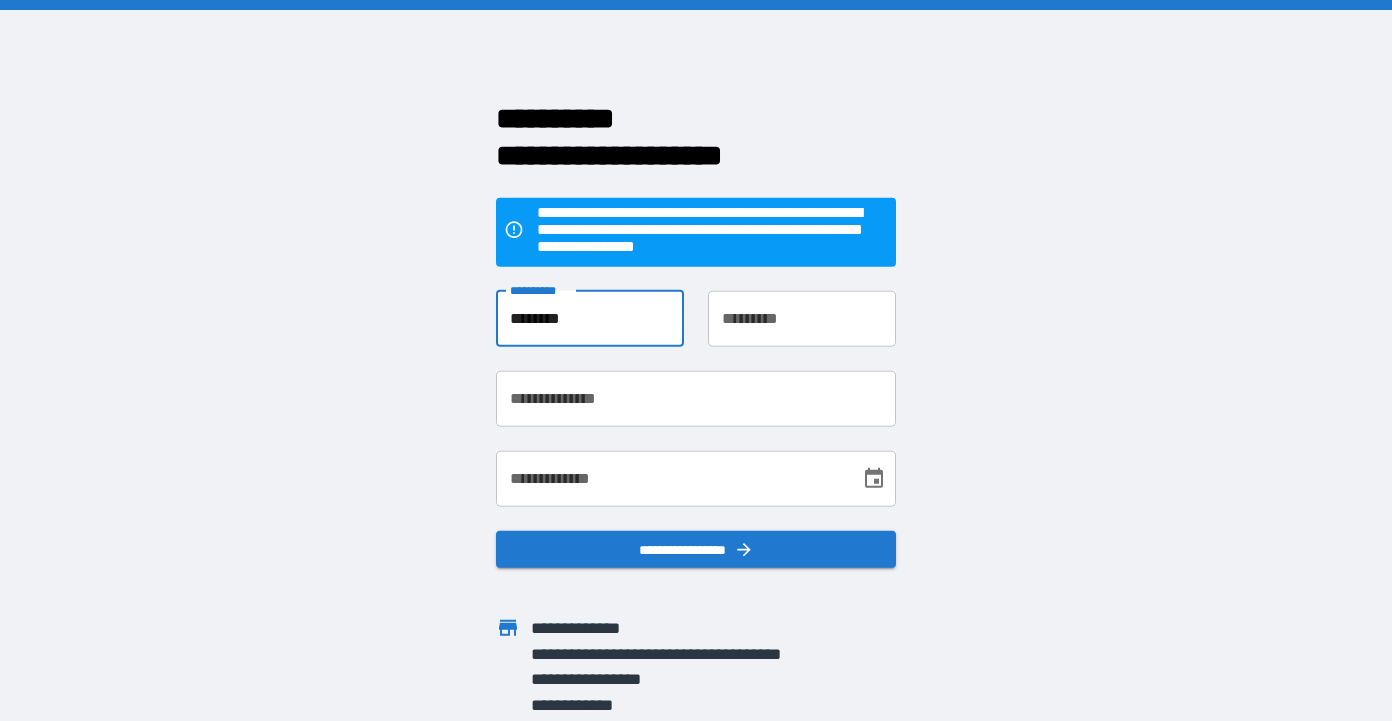 type on "****" 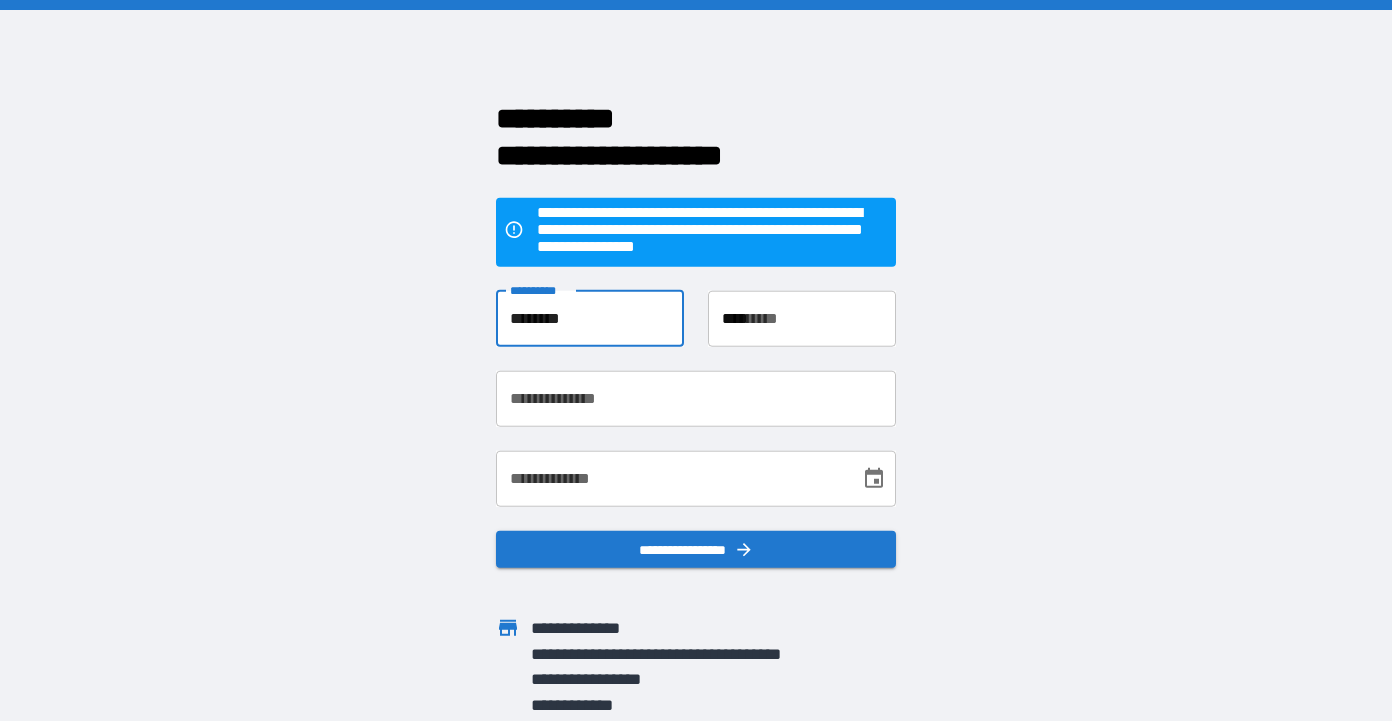 type on "**********" 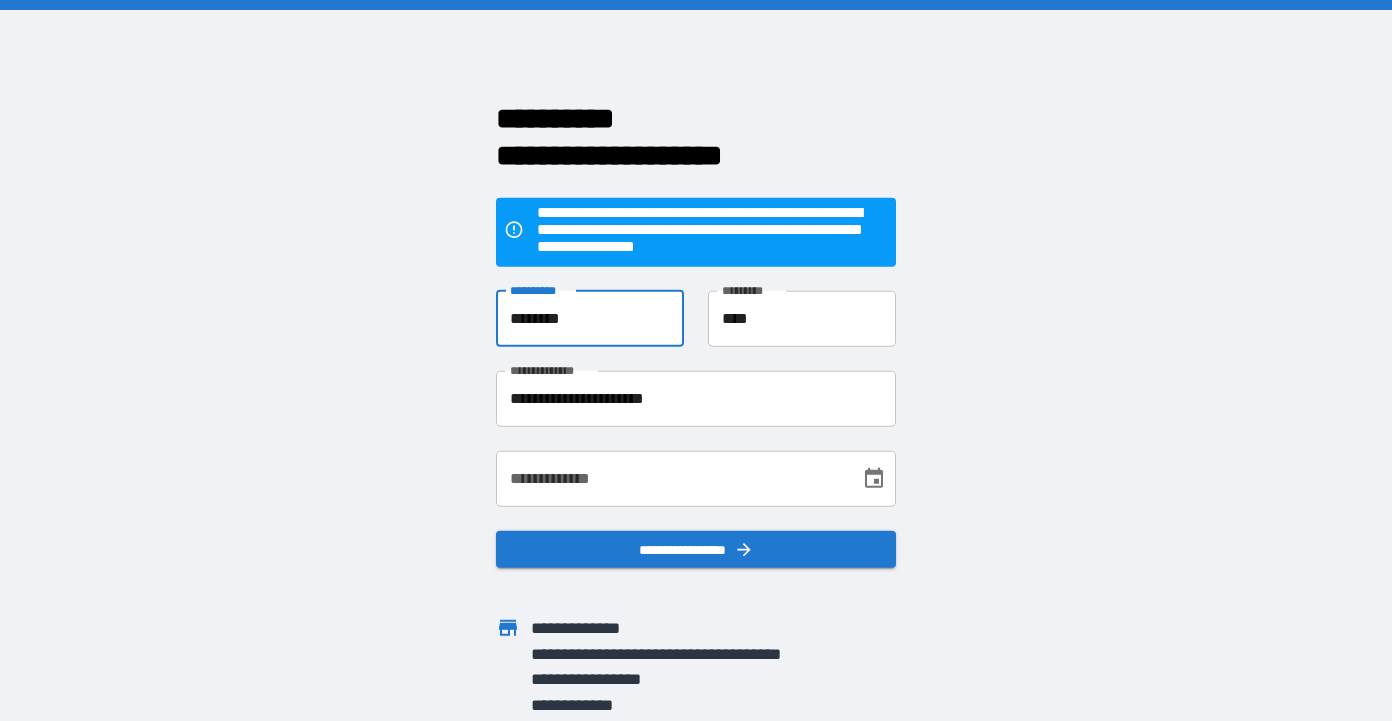 click on "**********" at bounding box center [671, 478] 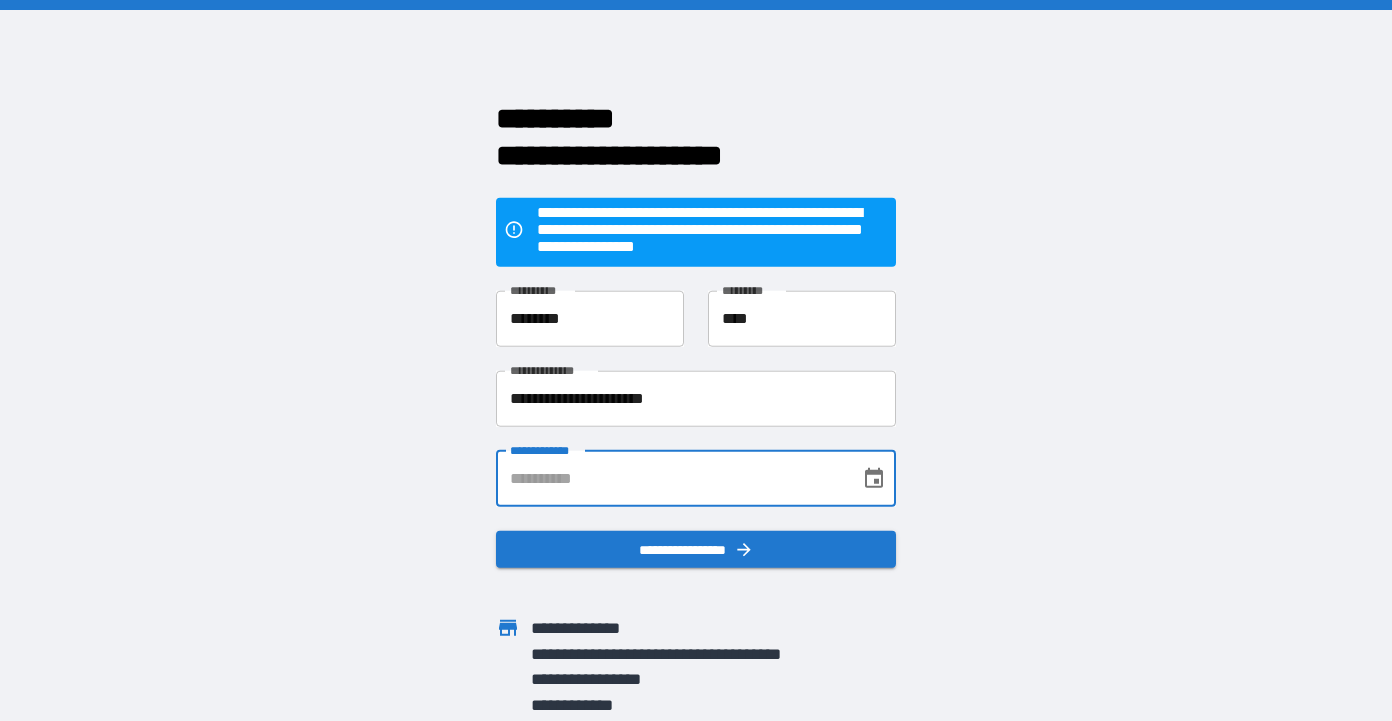 type on "**********" 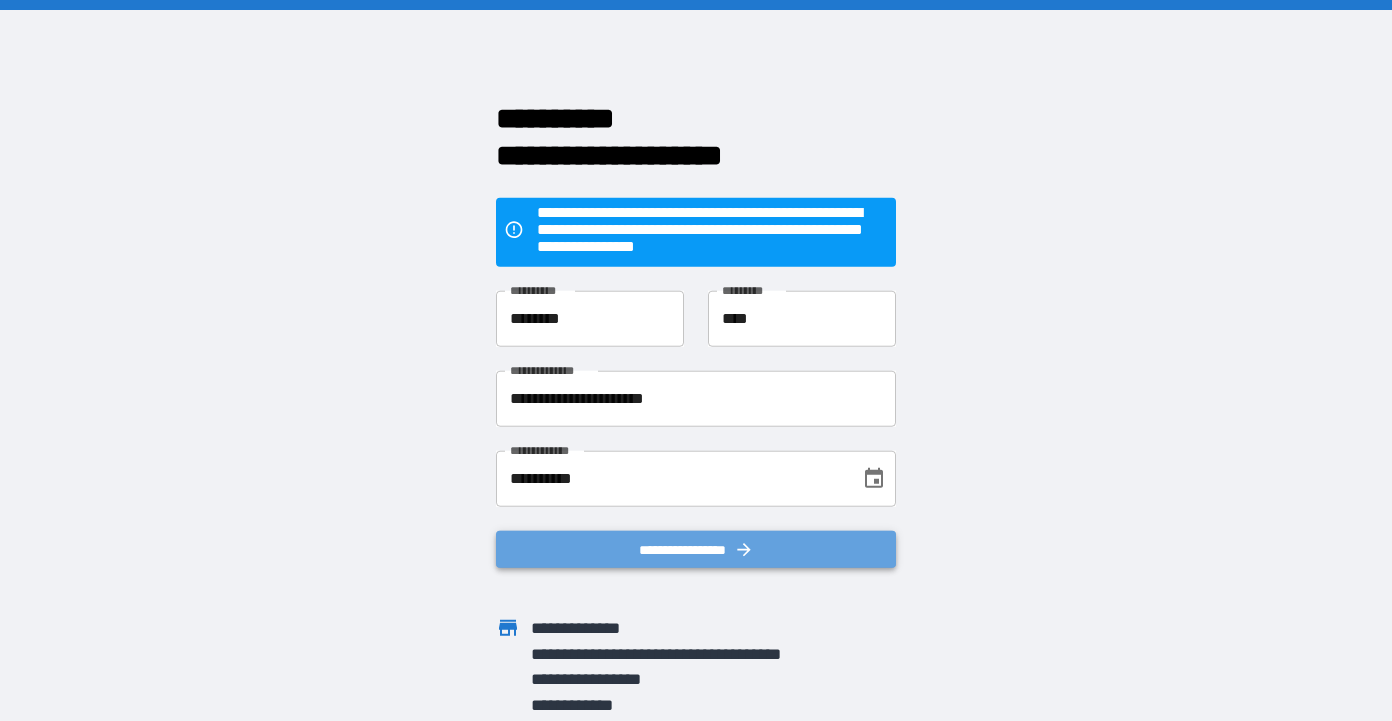click 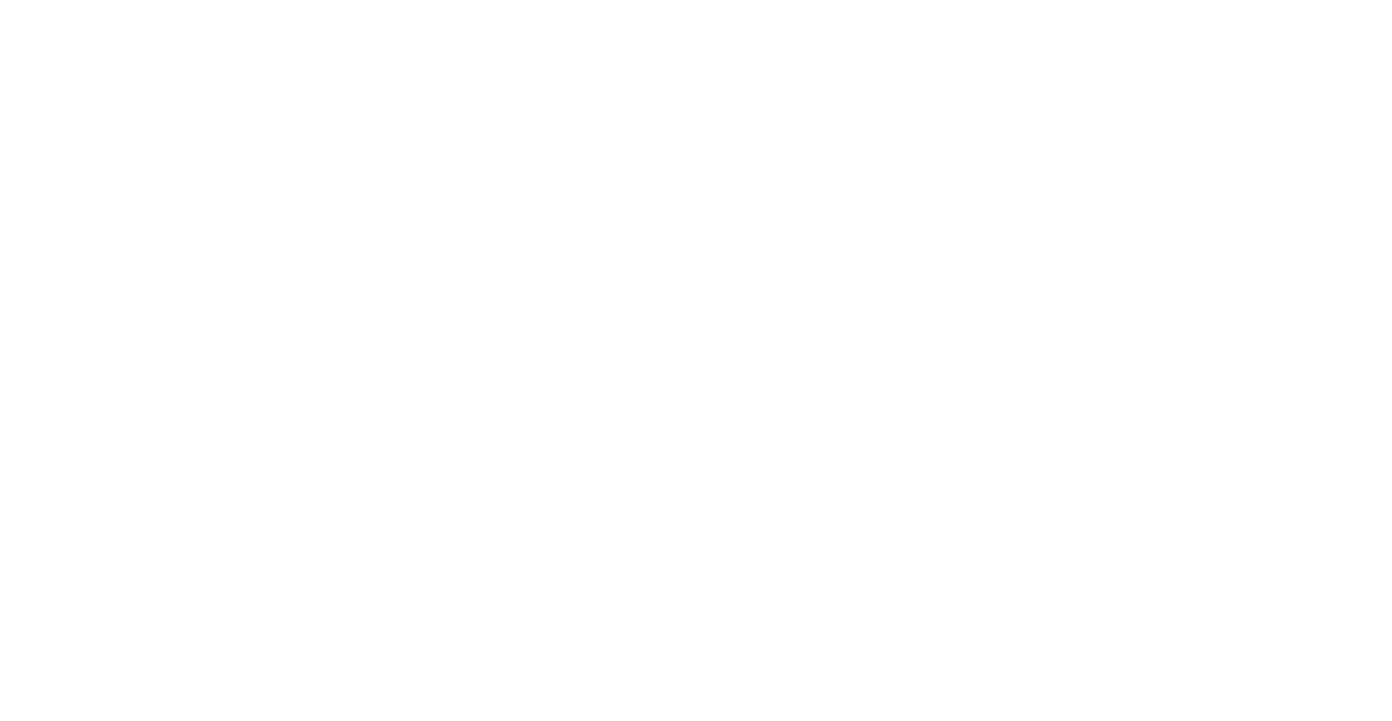 scroll, scrollTop: 0, scrollLeft: 0, axis: both 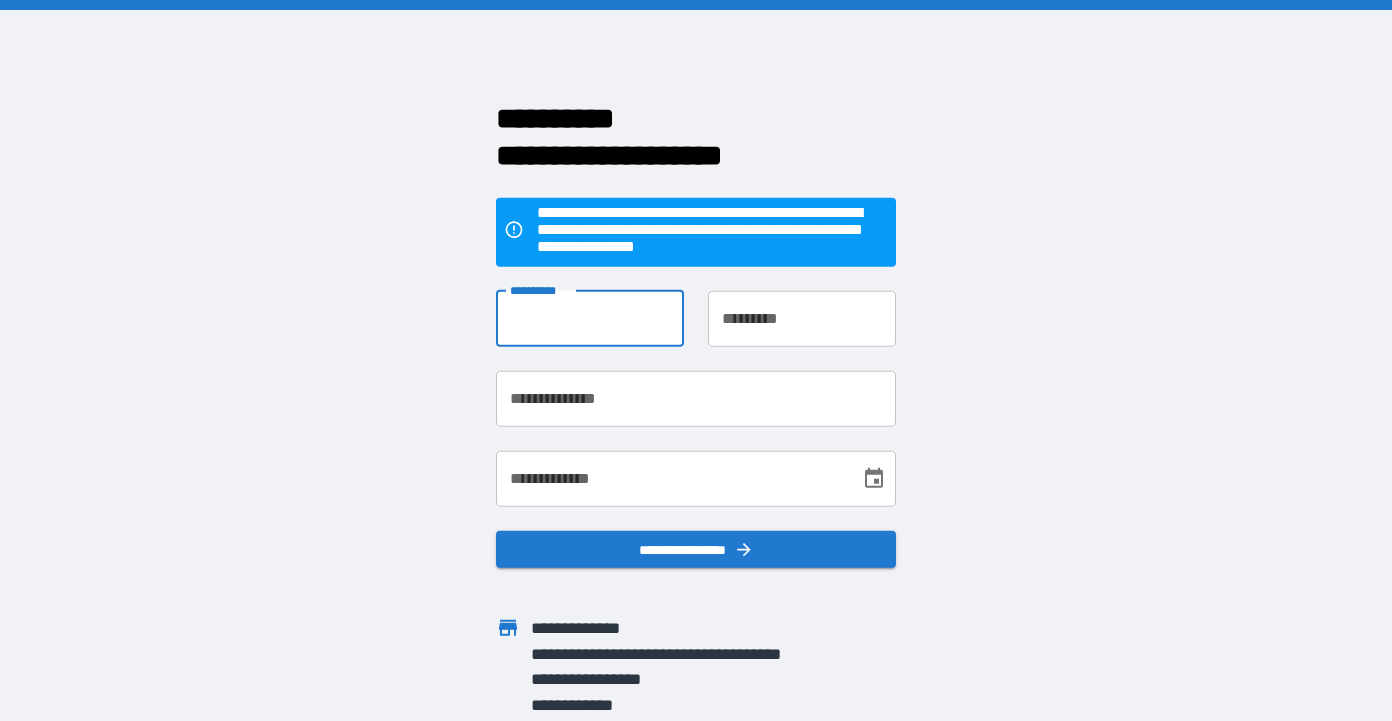 click on "**********" at bounding box center [590, 318] 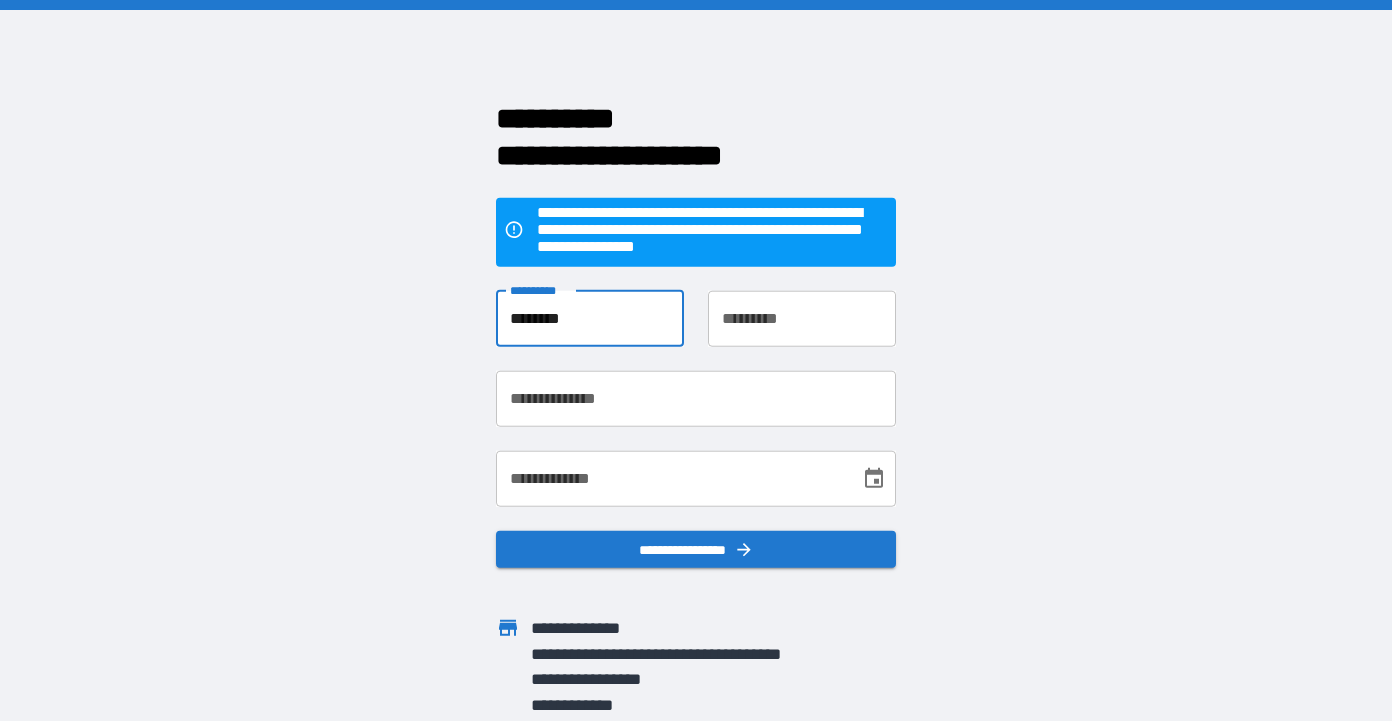 type on "****" 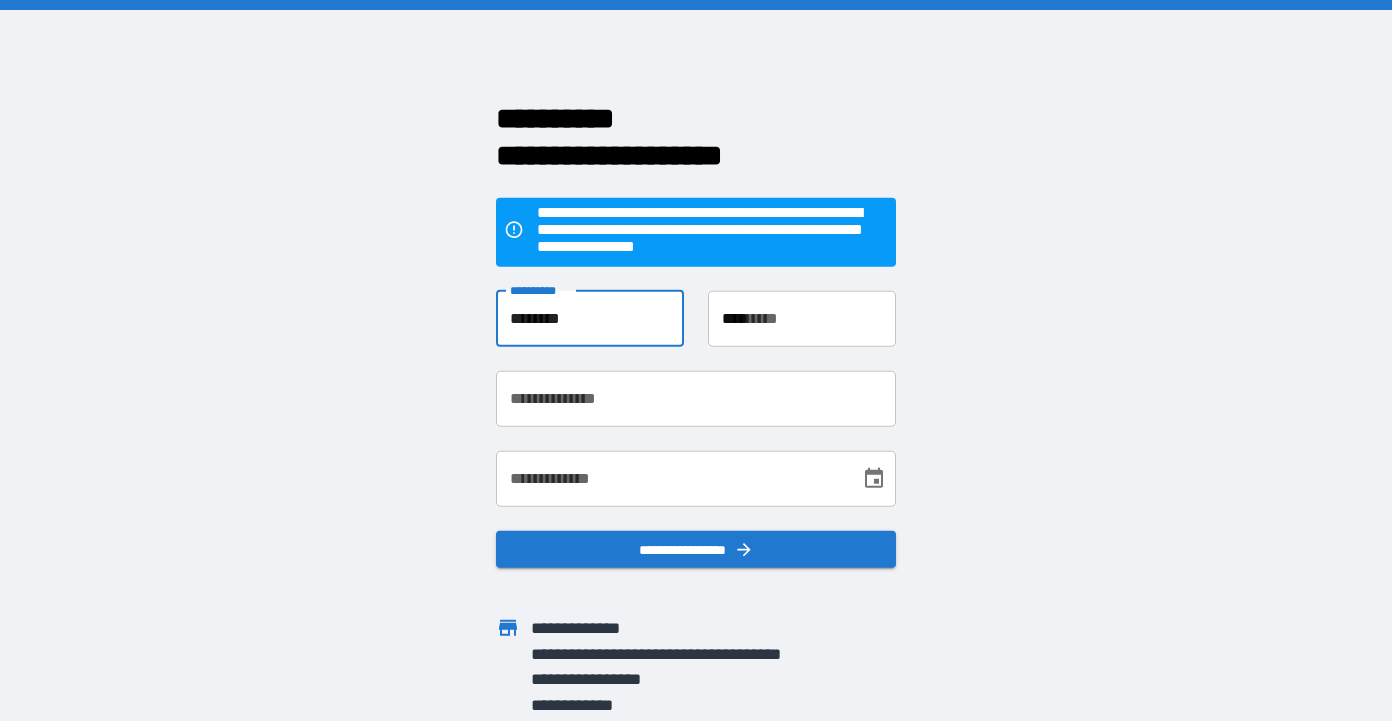 type on "**********" 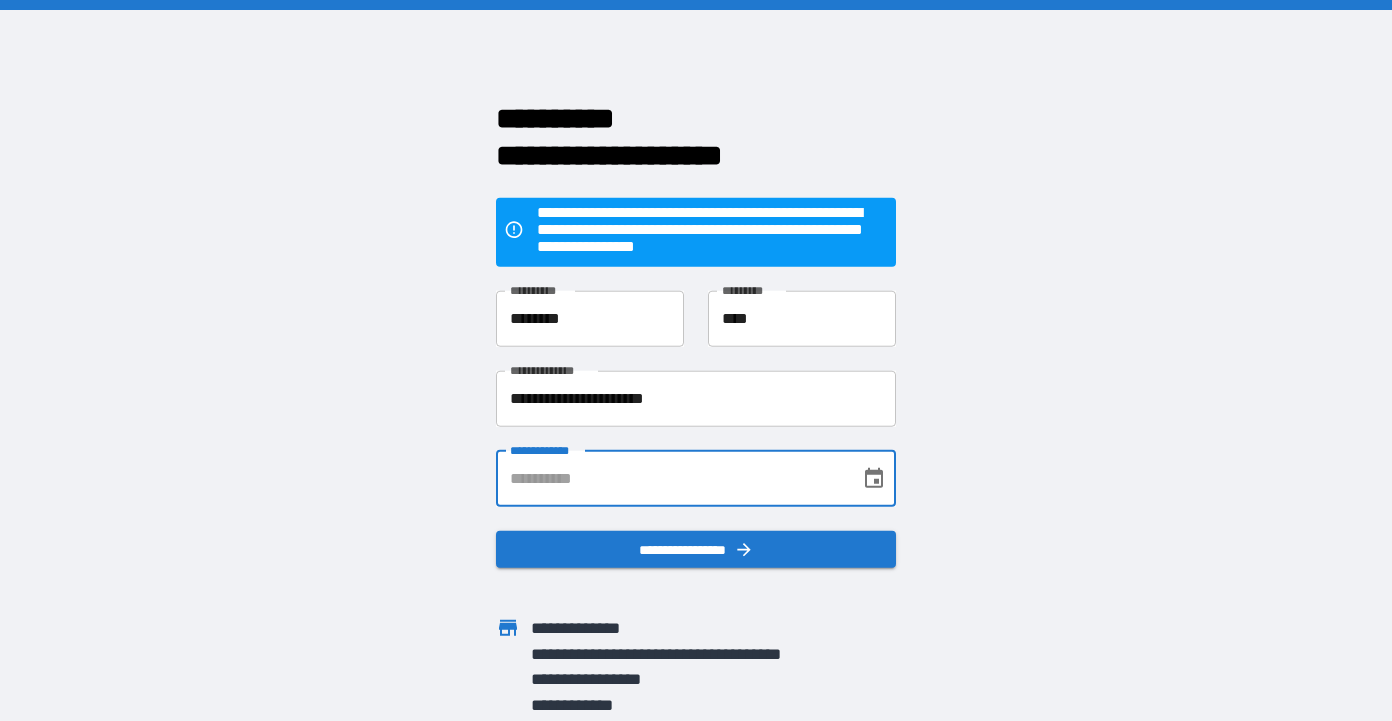 click on "**********" at bounding box center (671, 478) 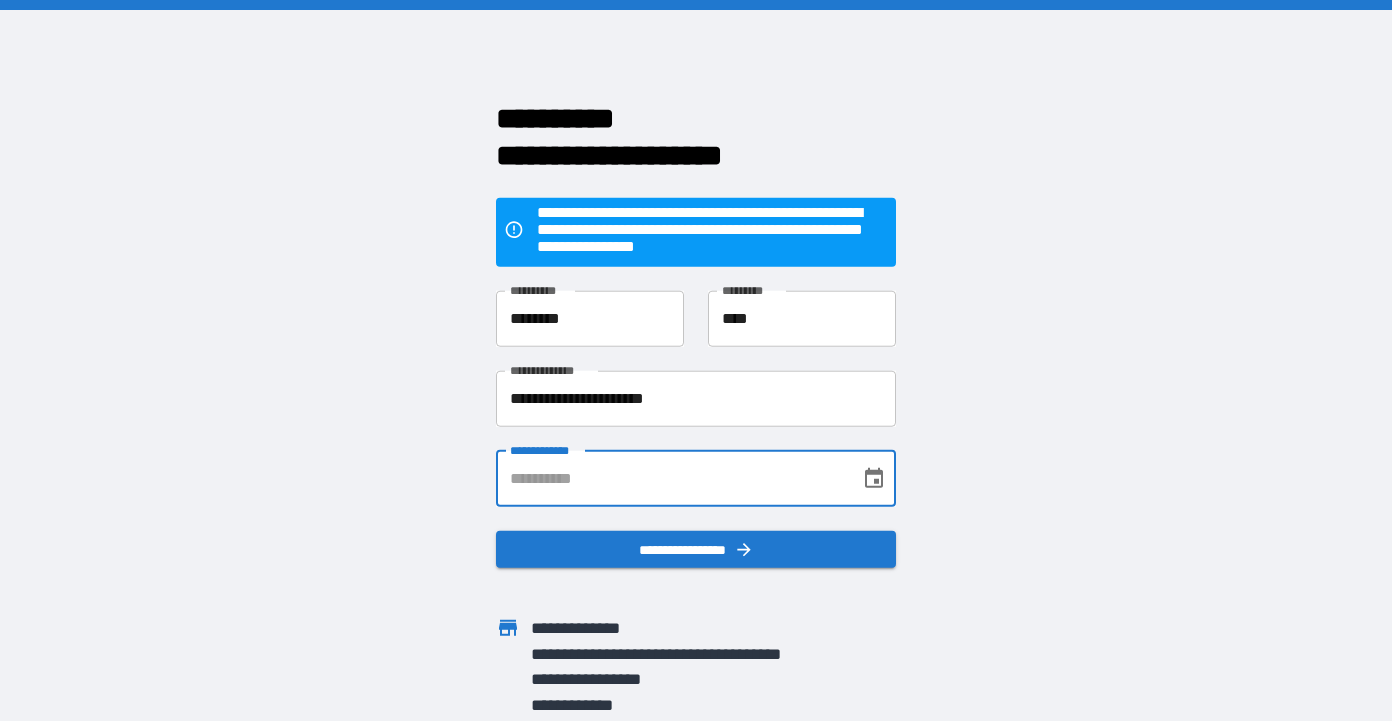 type on "**********" 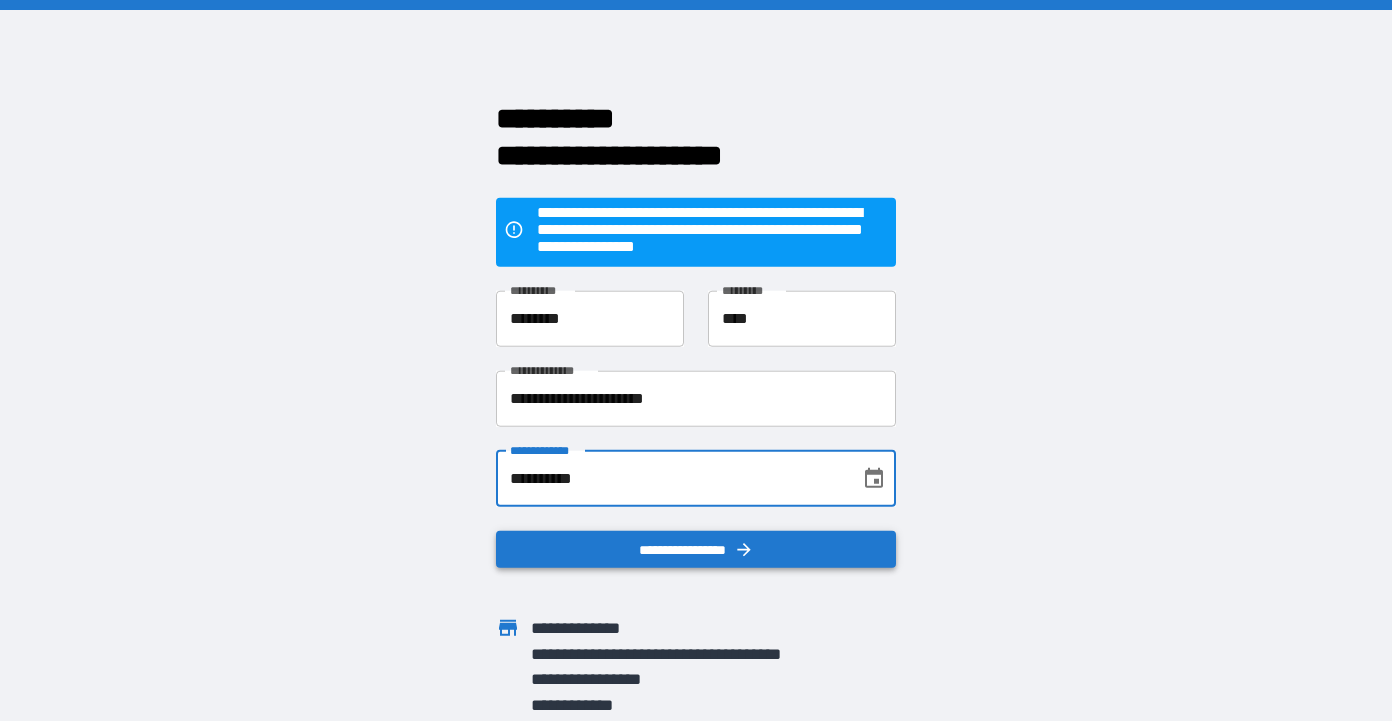 click on "**********" at bounding box center [696, 549] 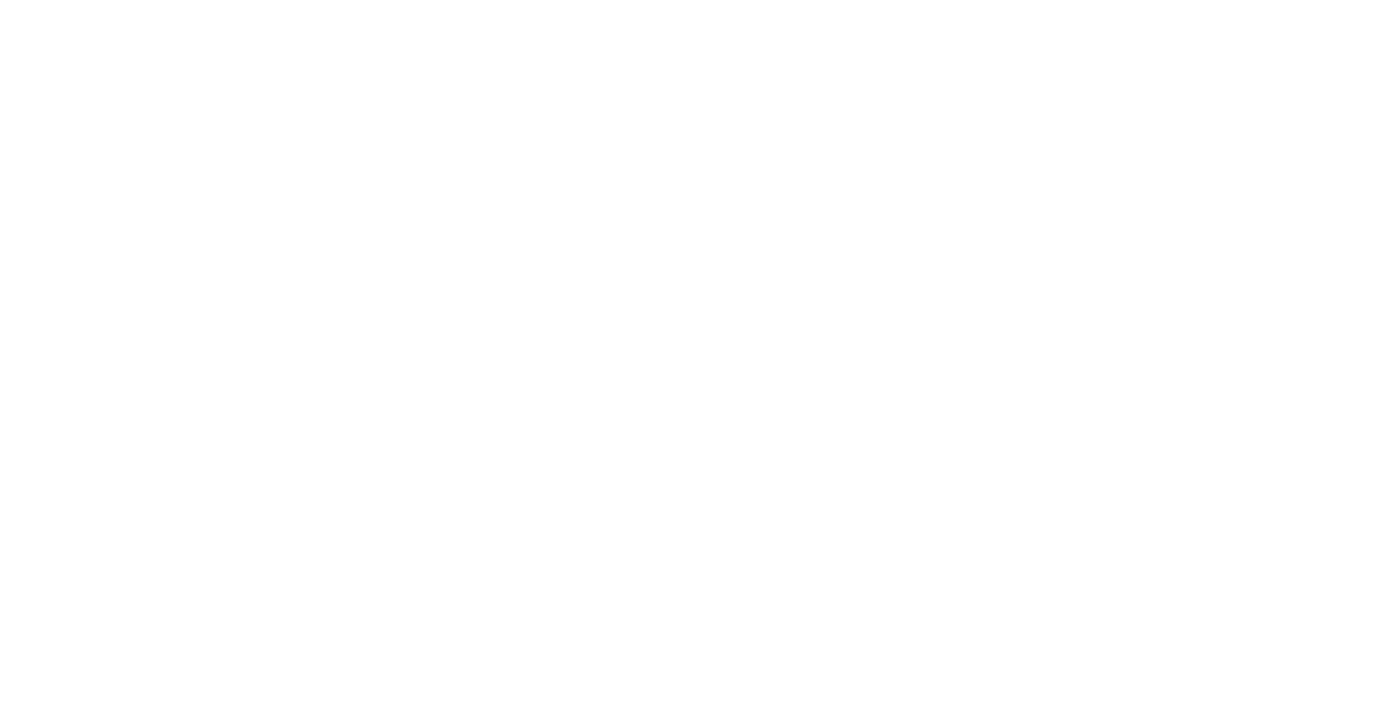 scroll, scrollTop: 0, scrollLeft: 0, axis: both 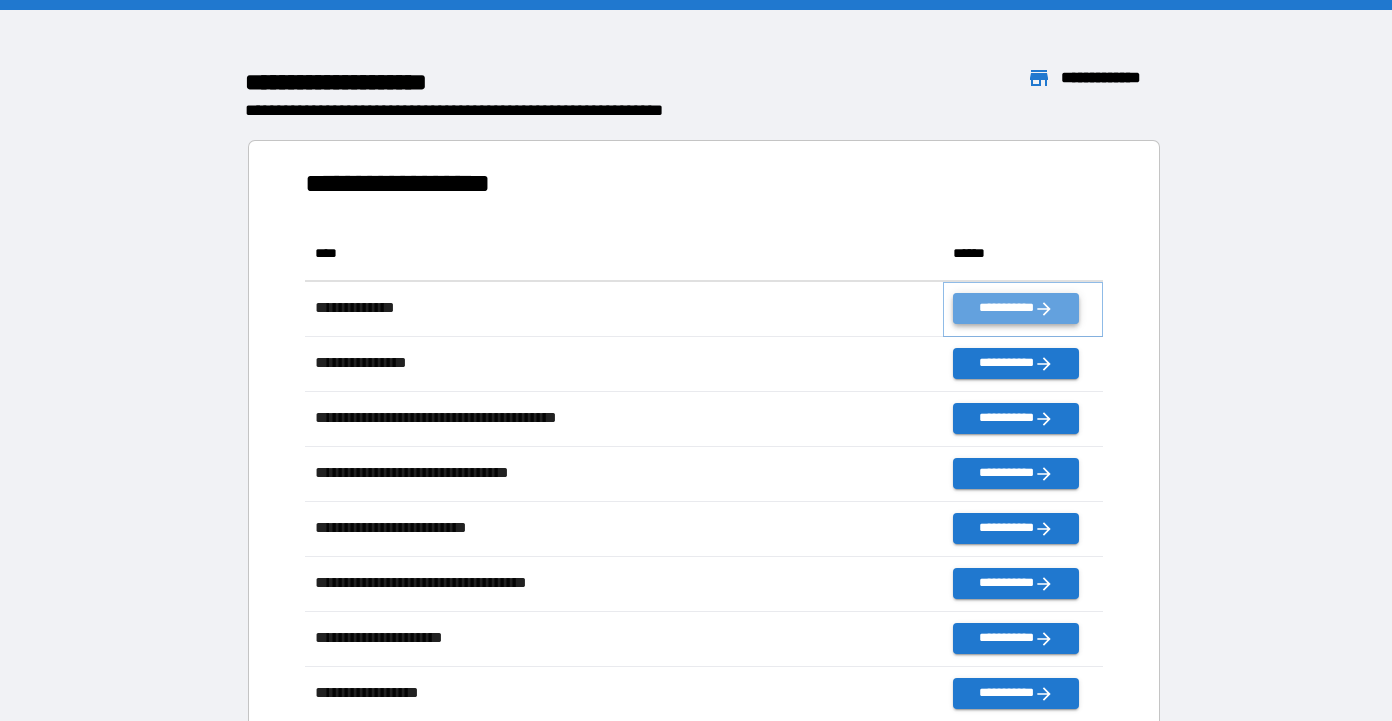 click on "**********" at bounding box center (1015, 308) 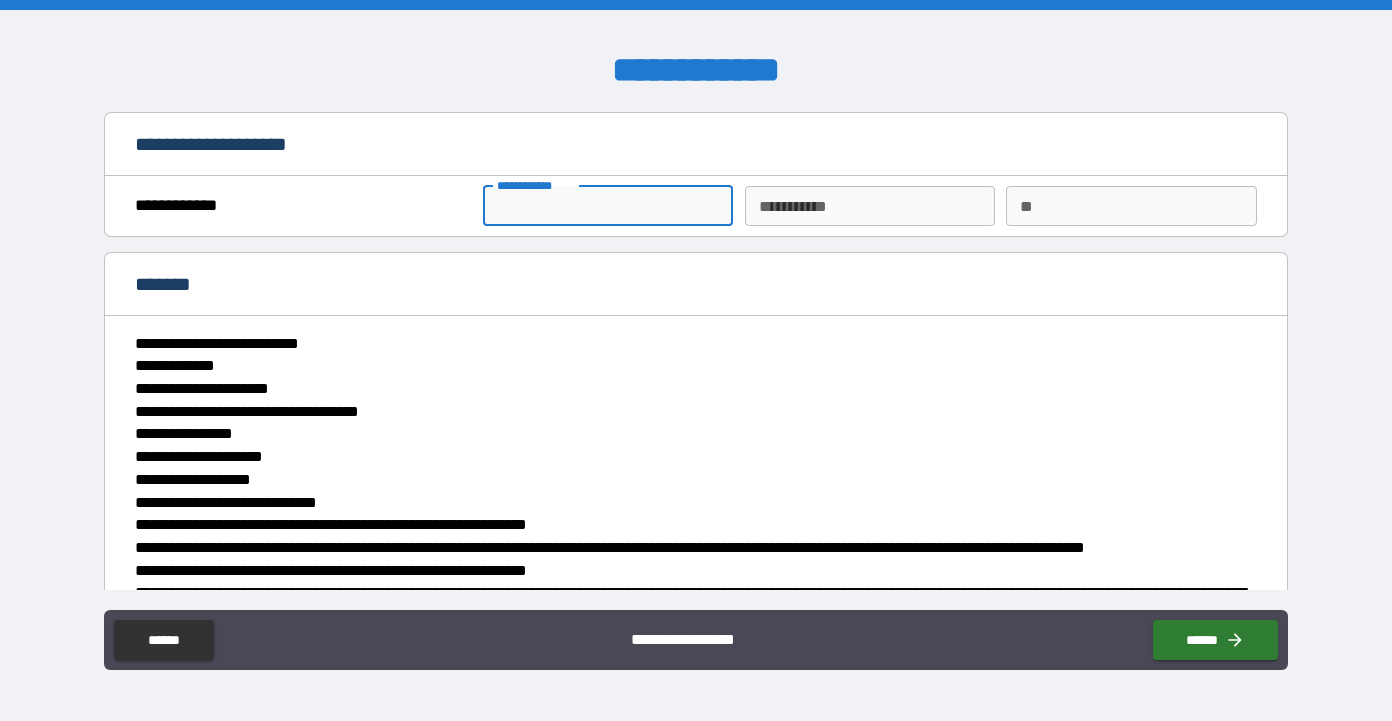 click on "**********" at bounding box center [608, 206] 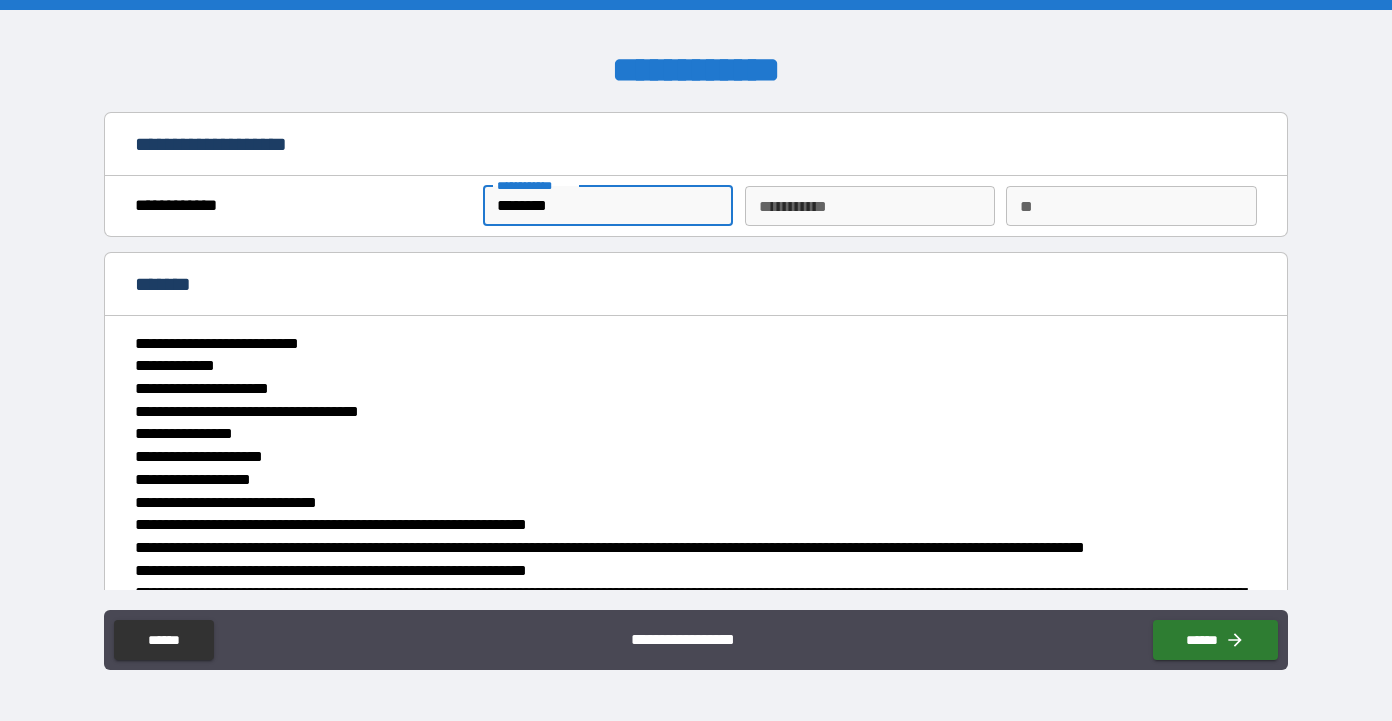 type on "****" 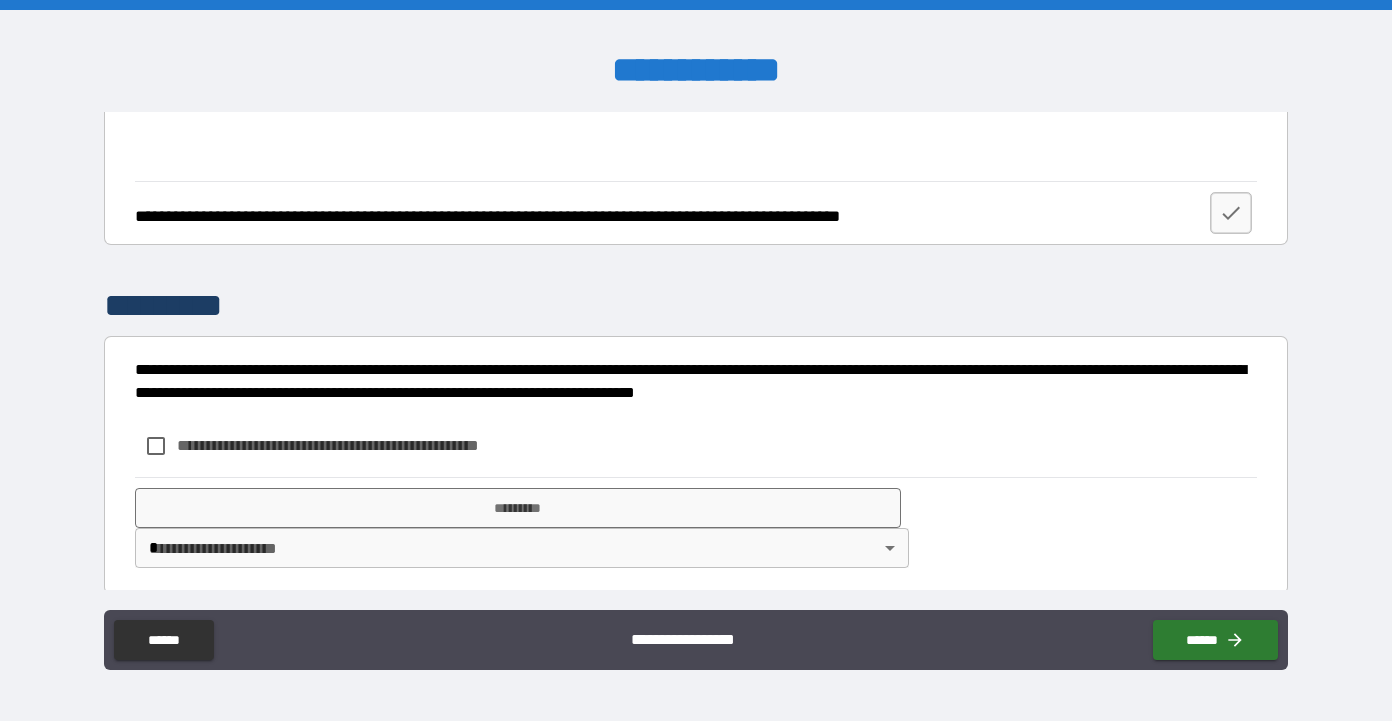 scroll, scrollTop: 7879, scrollLeft: 0, axis: vertical 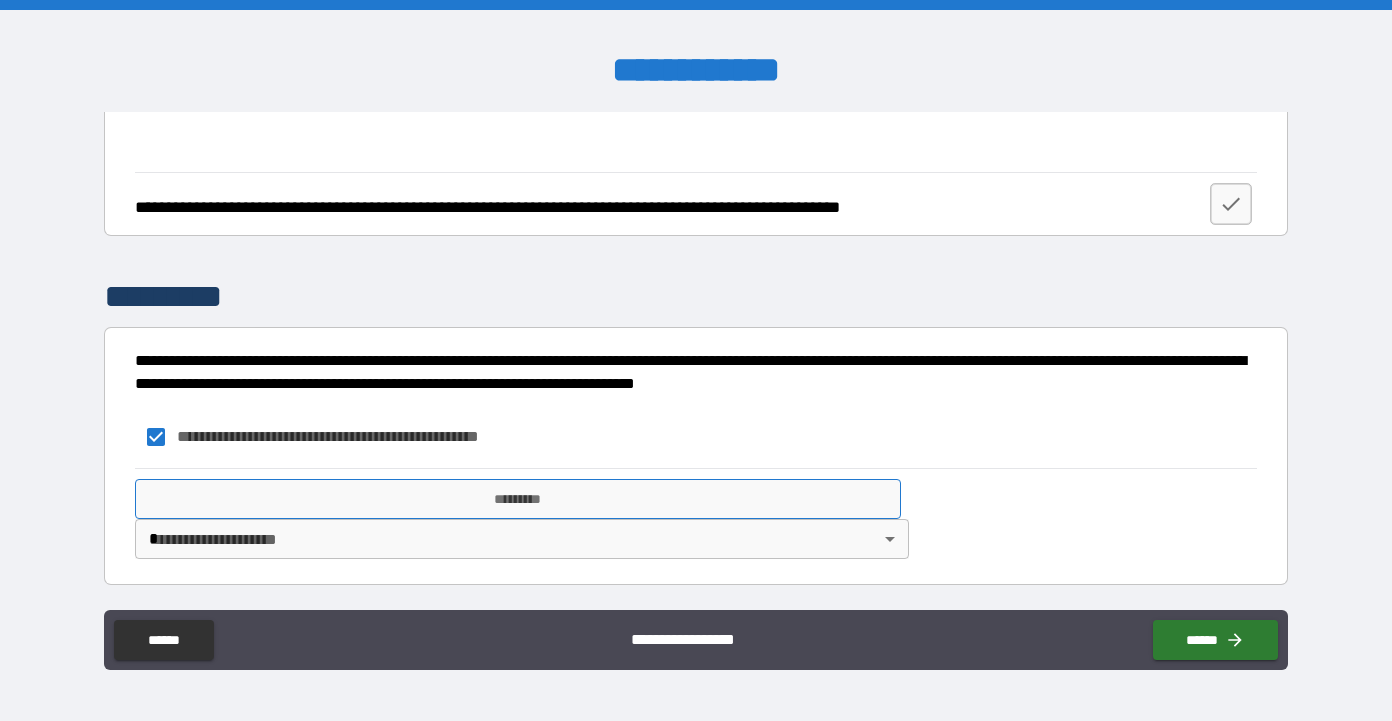 click on "*********" at bounding box center [518, 499] 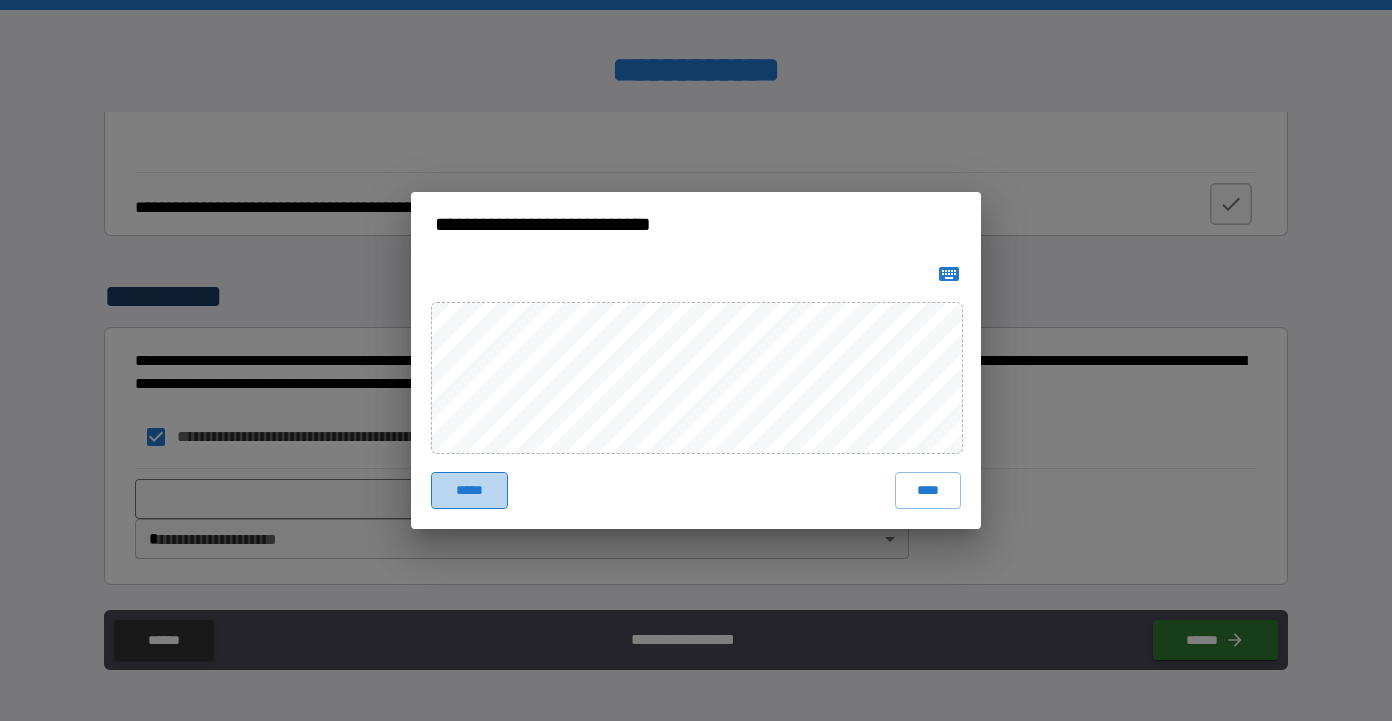 click on "*****" at bounding box center [469, 490] 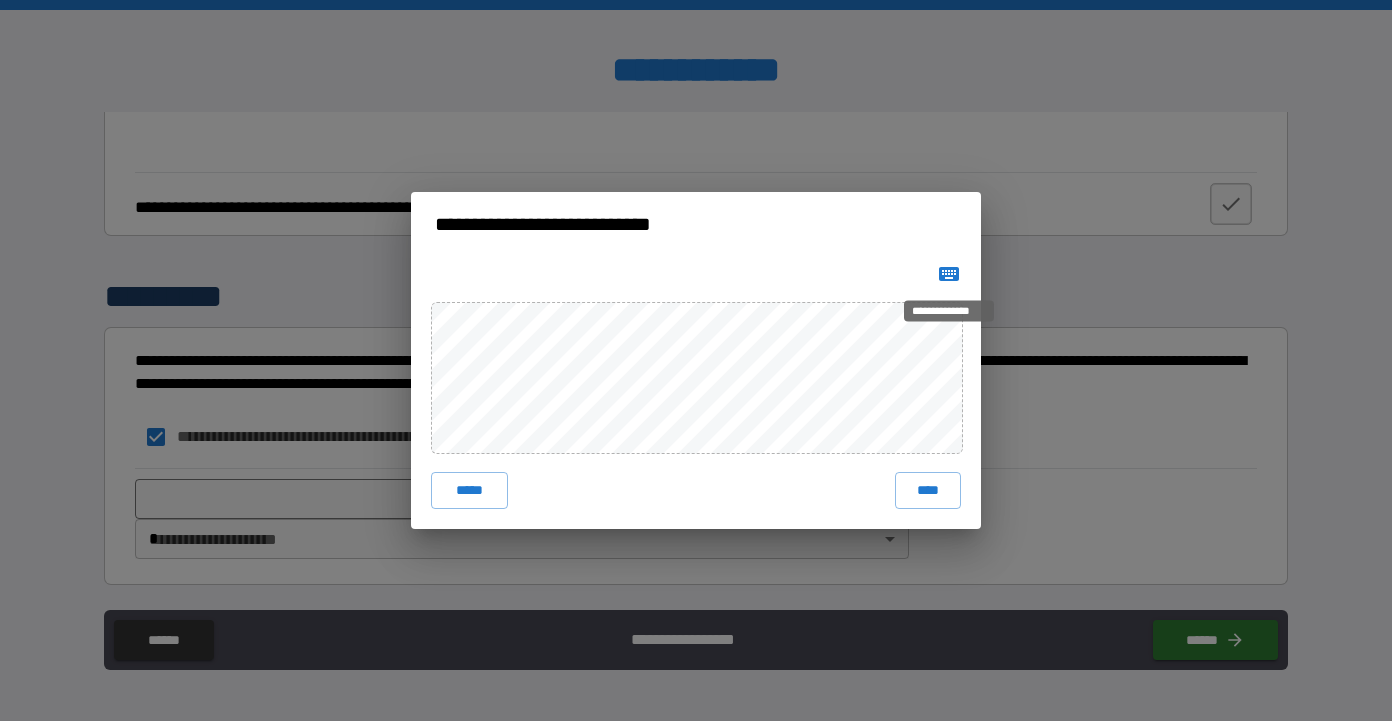 click 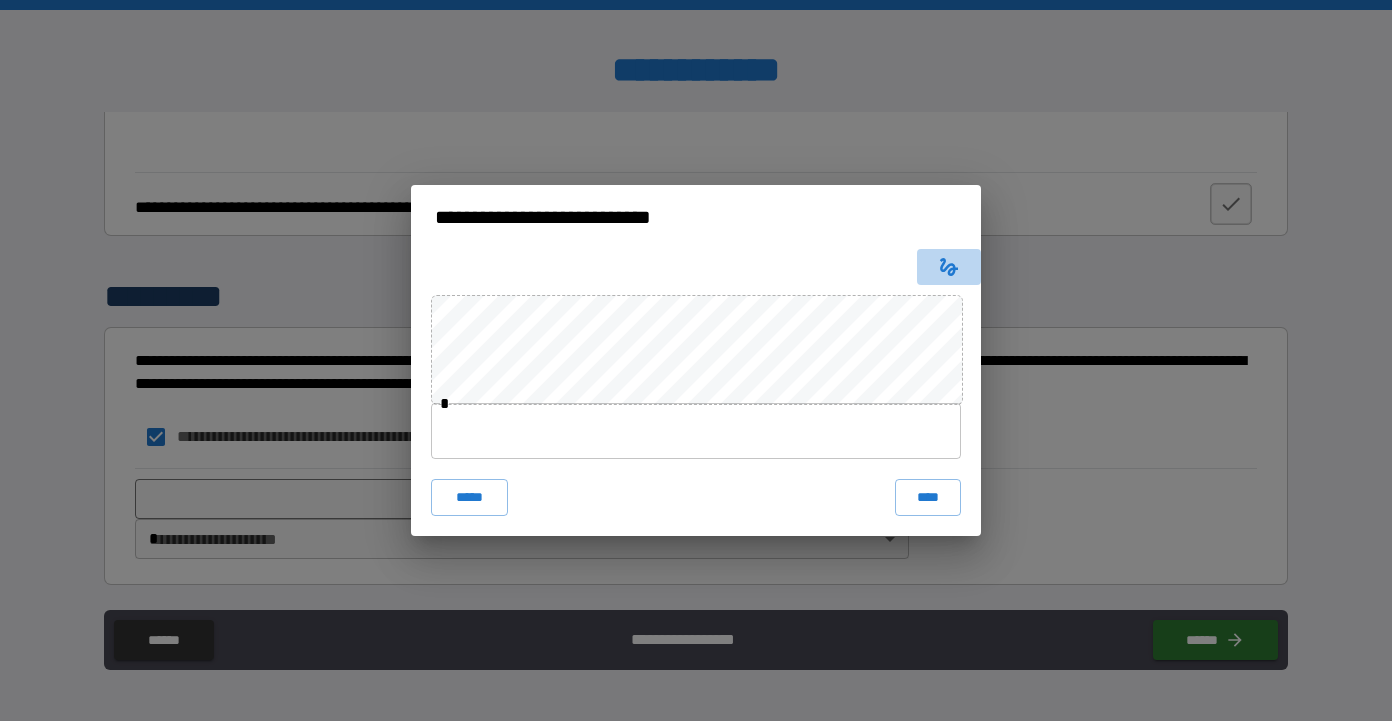 click 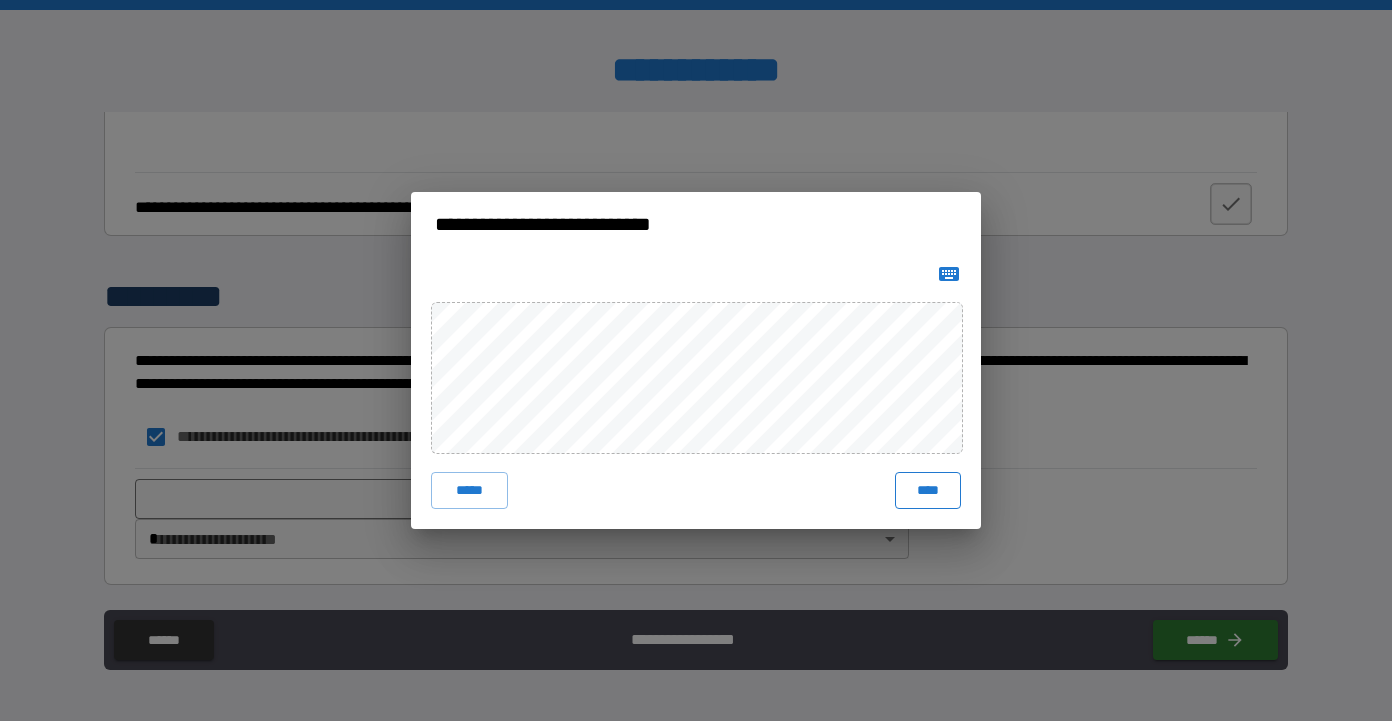 click on "****" at bounding box center (928, 490) 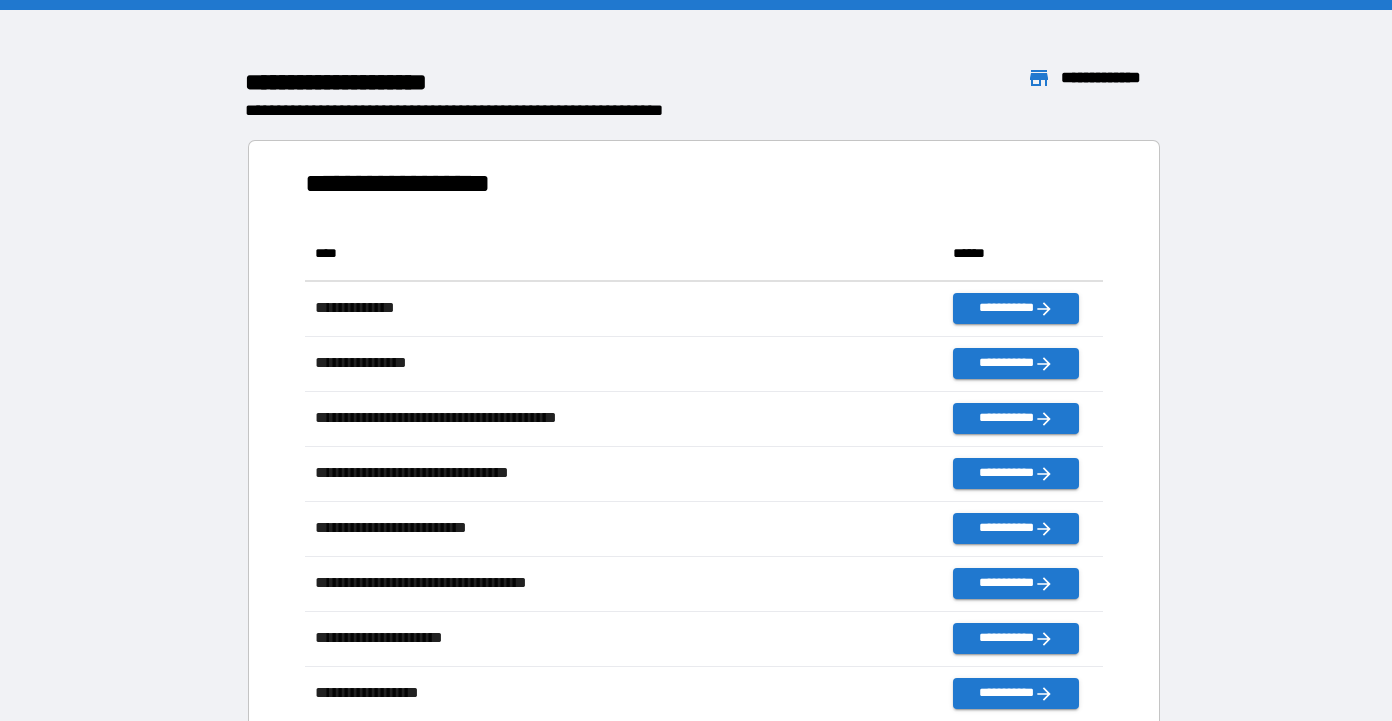 scroll, scrollTop: 1, scrollLeft: 1, axis: both 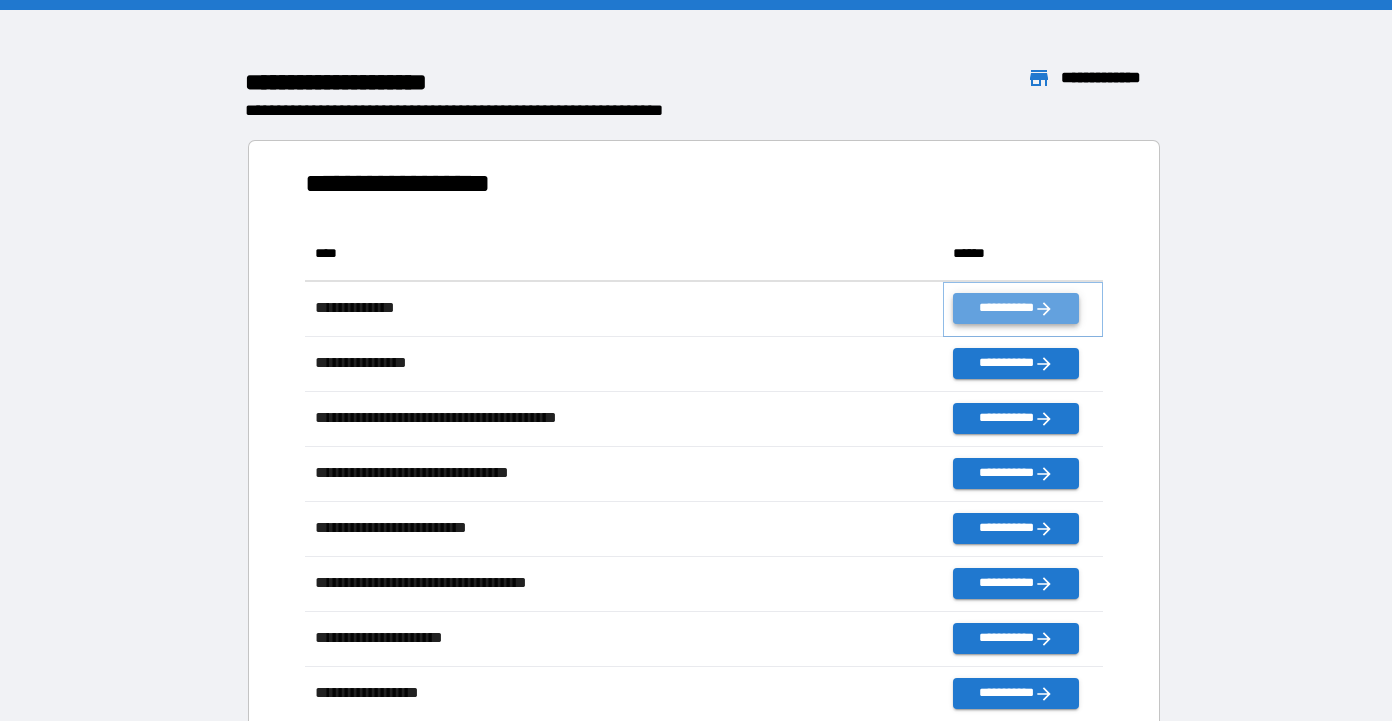 click on "**********" at bounding box center [1015, 308] 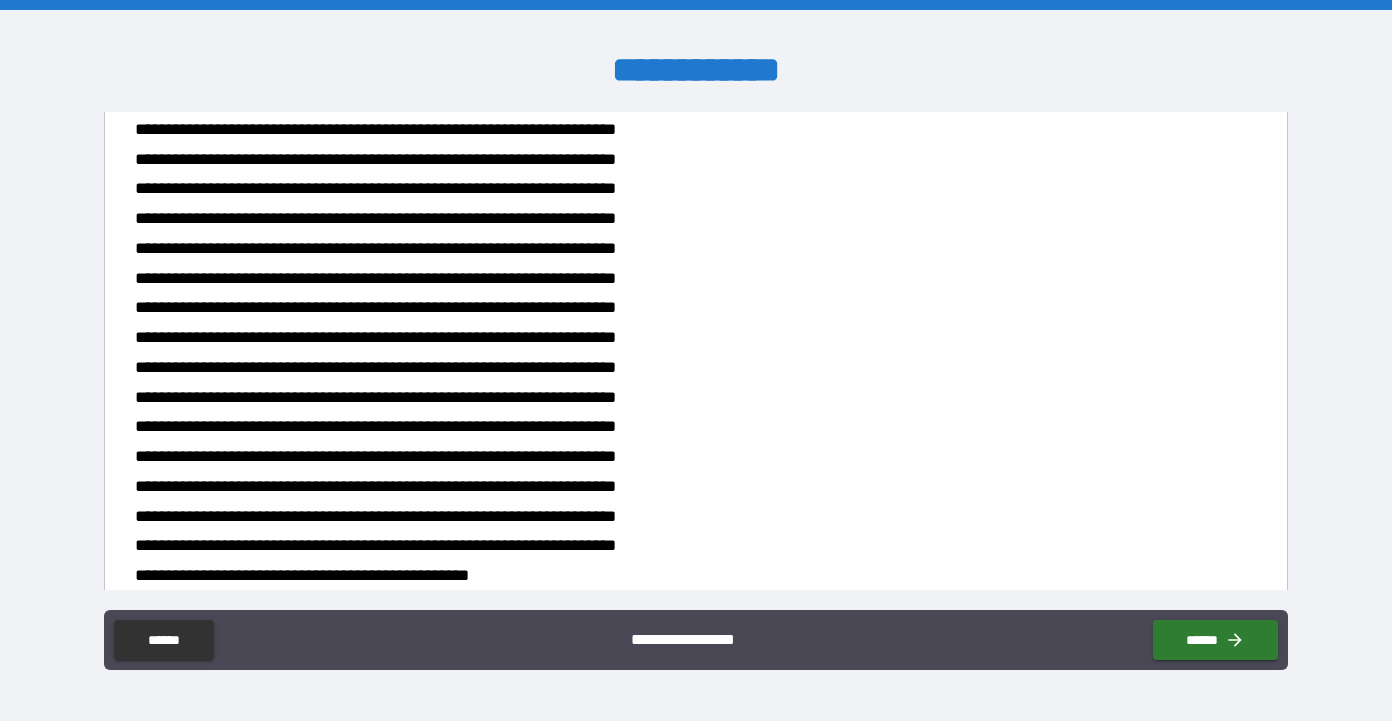 scroll, scrollTop: 7879, scrollLeft: 0, axis: vertical 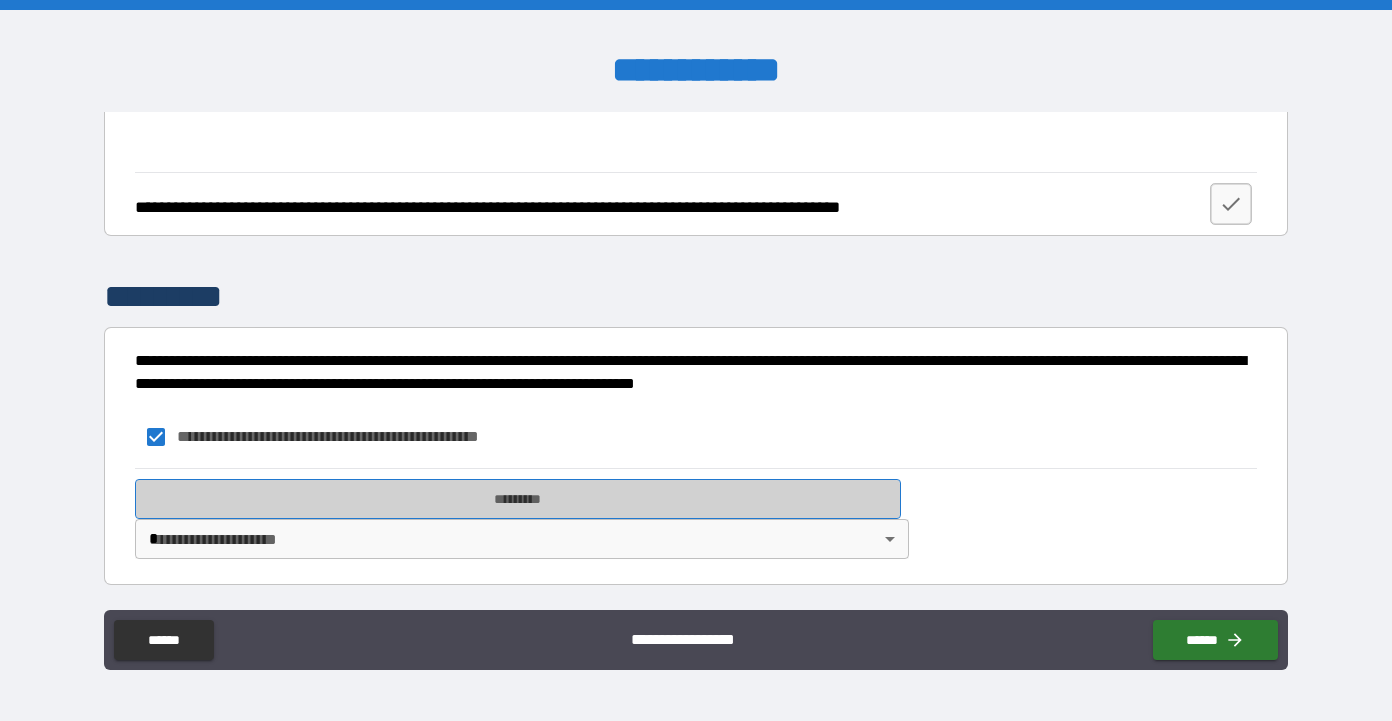click on "*********" at bounding box center [518, 499] 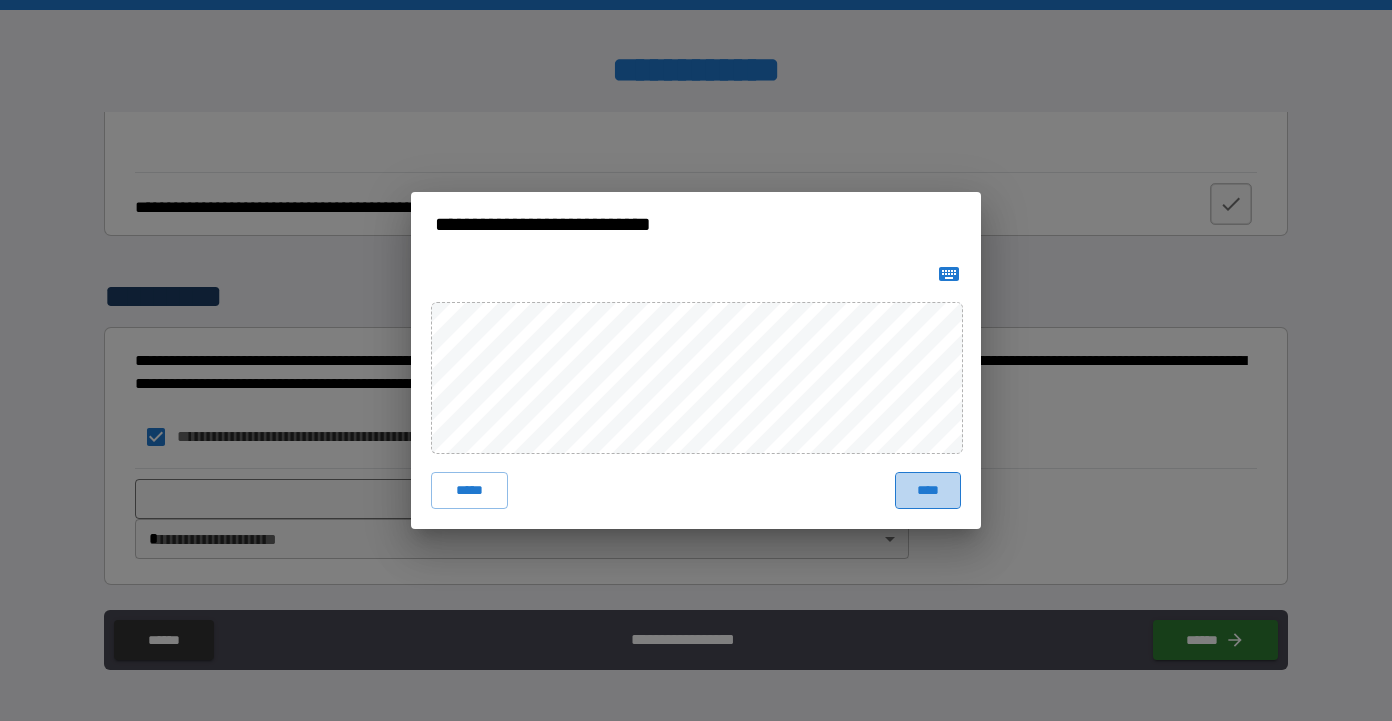 click on "****" at bounding box center (928, 490) 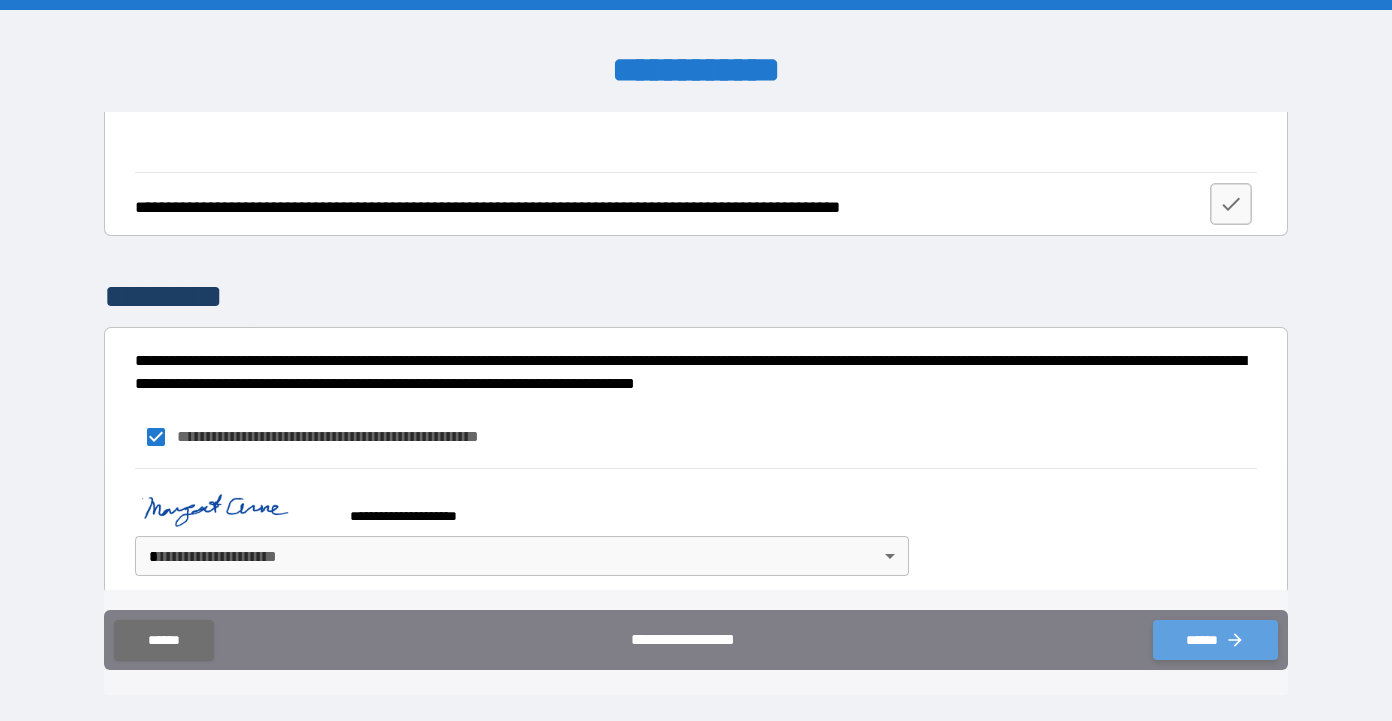 click on "******" at bounding box center [1215, 640] 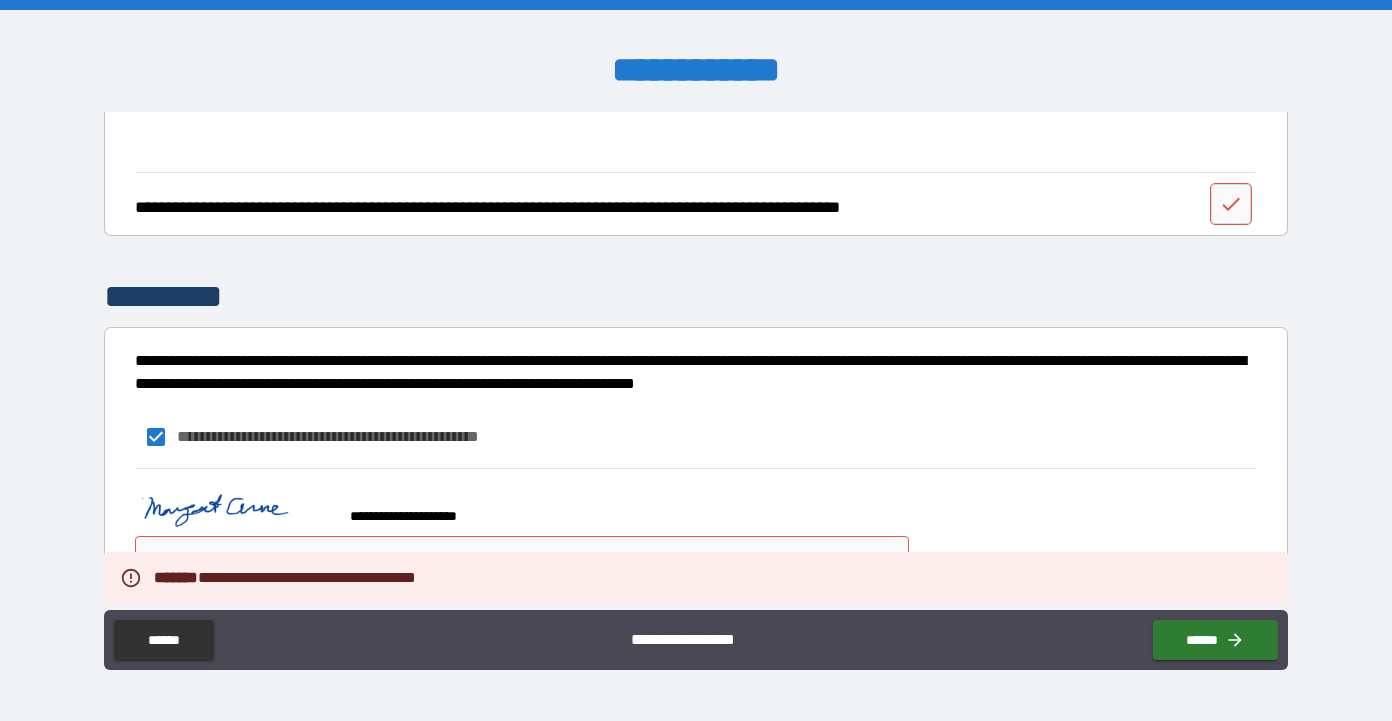 scroll, scrollTop: 7896, scrollLeft: 0, axis: vertical 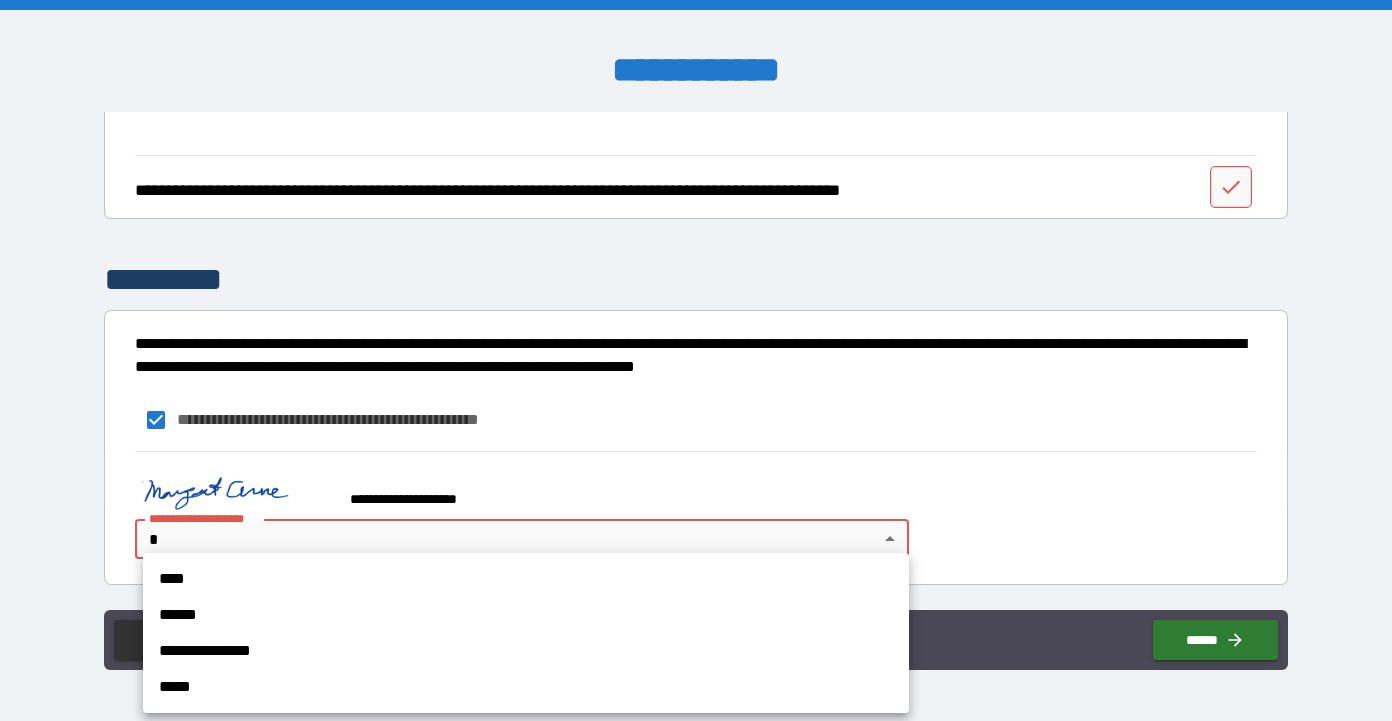 click on "**********" at bounding box center (696, 360) 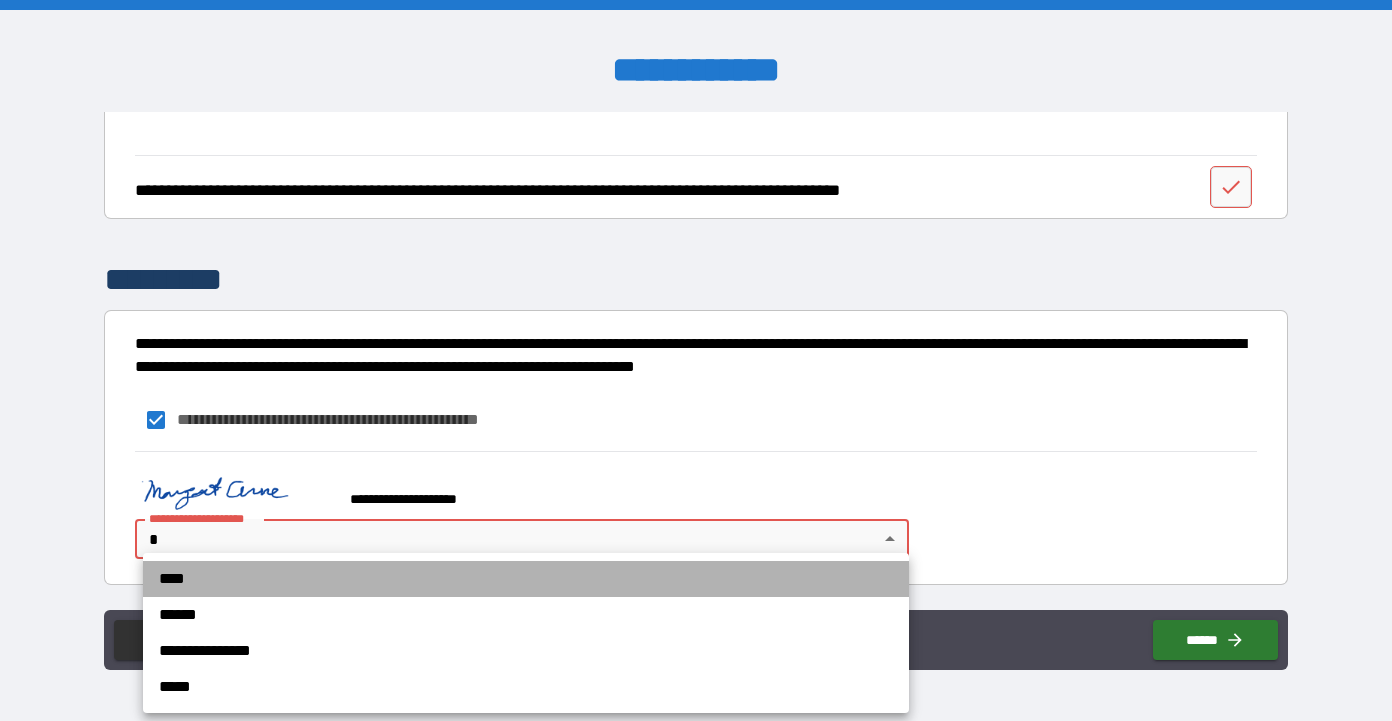 click on "****" at bounding box center (526, 579) 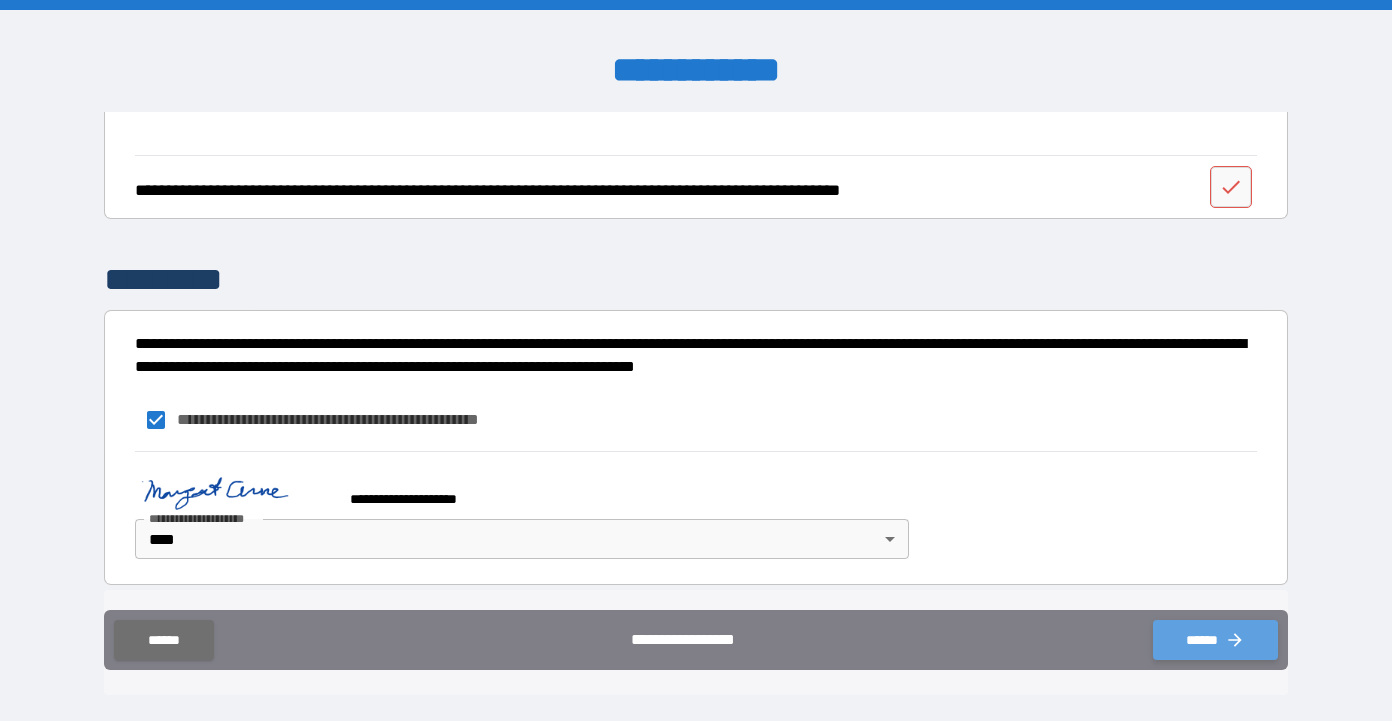 click on "******" at bounding box center (1215, 640) 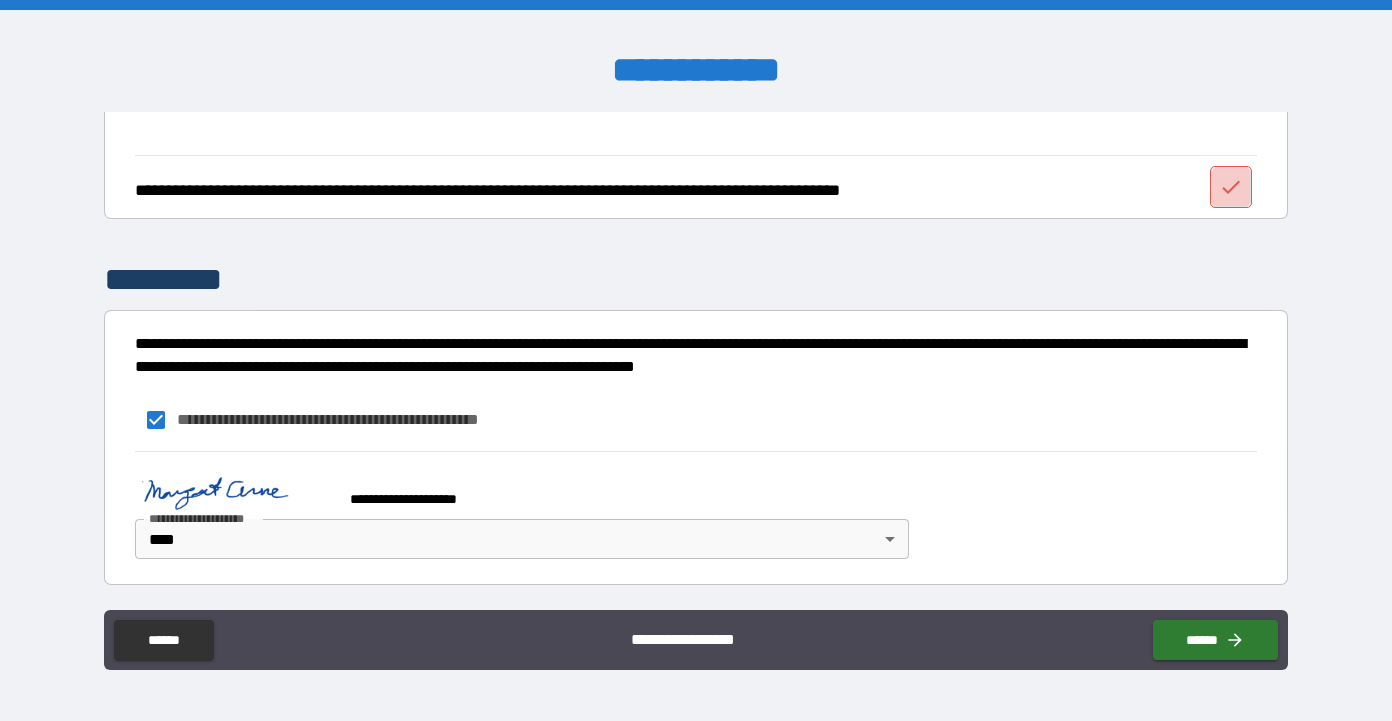 click 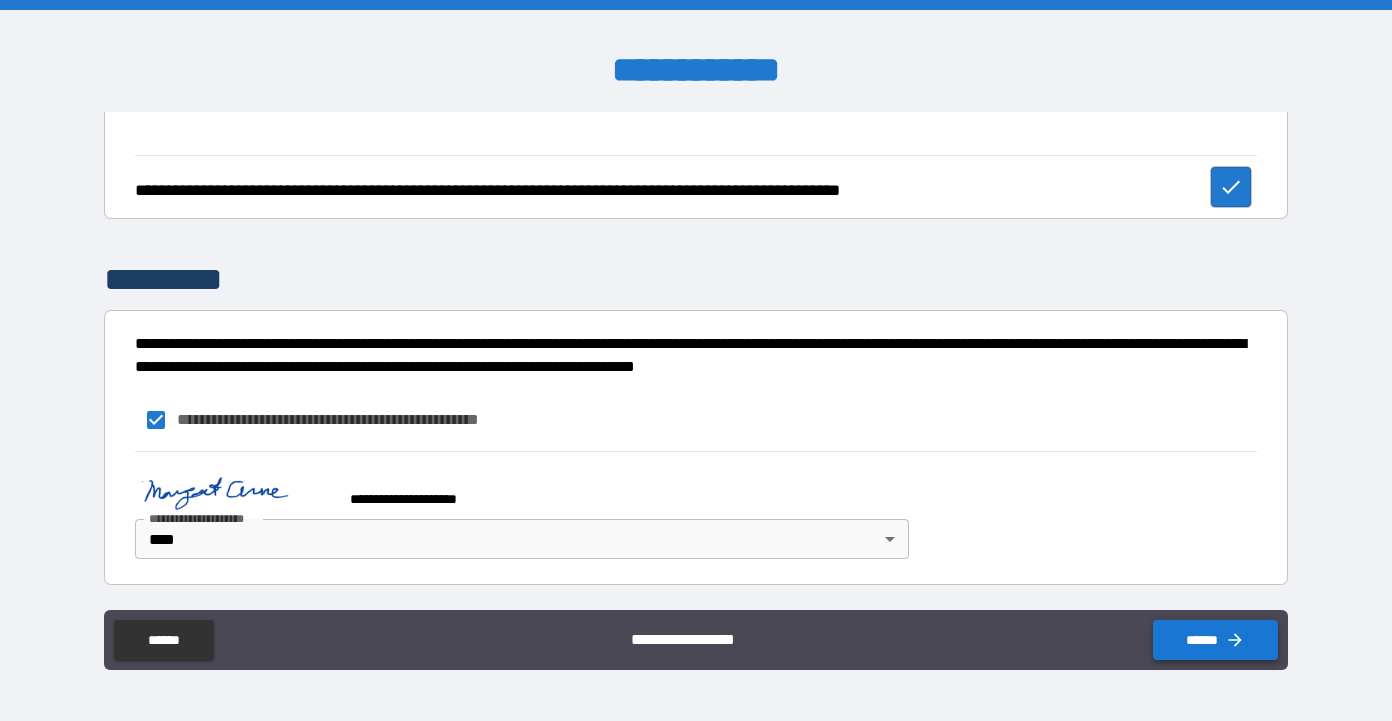 click on "******" at bounding box center [1215, 640] 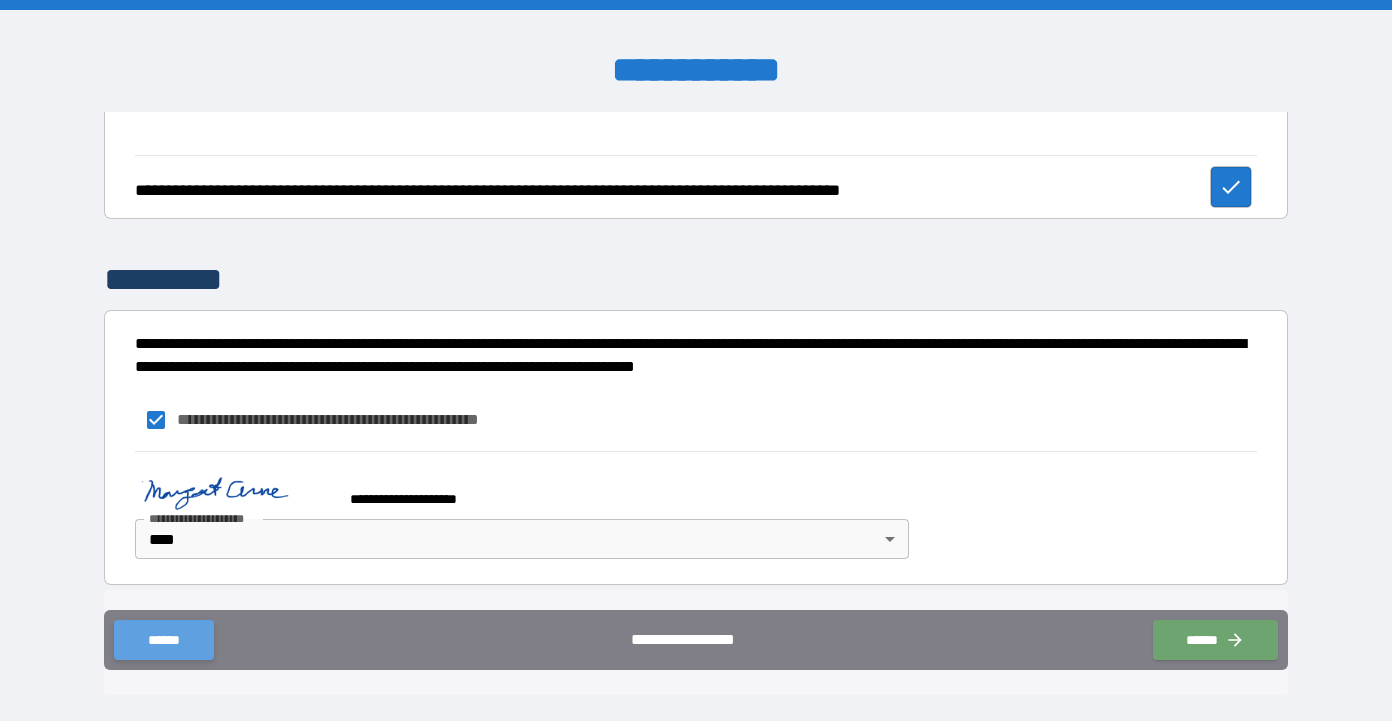 click on "******" at bounding box center (163, 640) 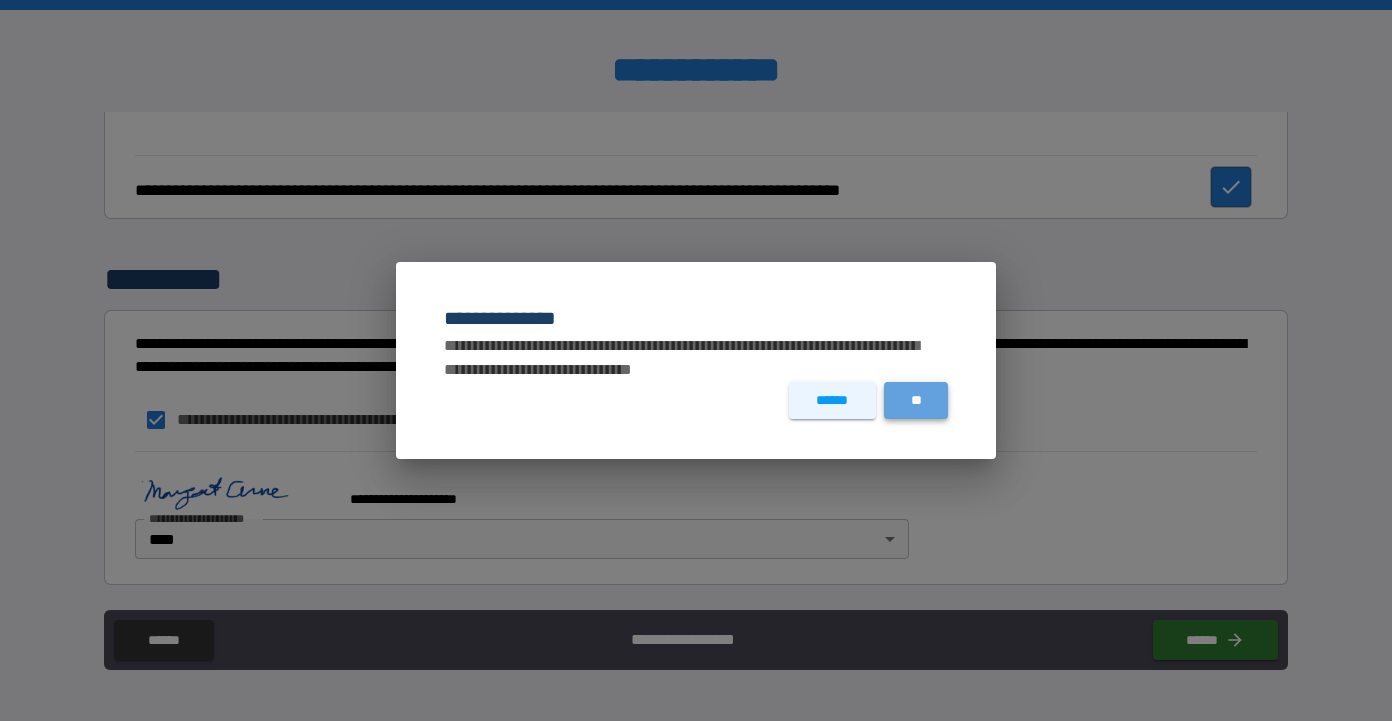click on "**" at bounding box center (916, 400) 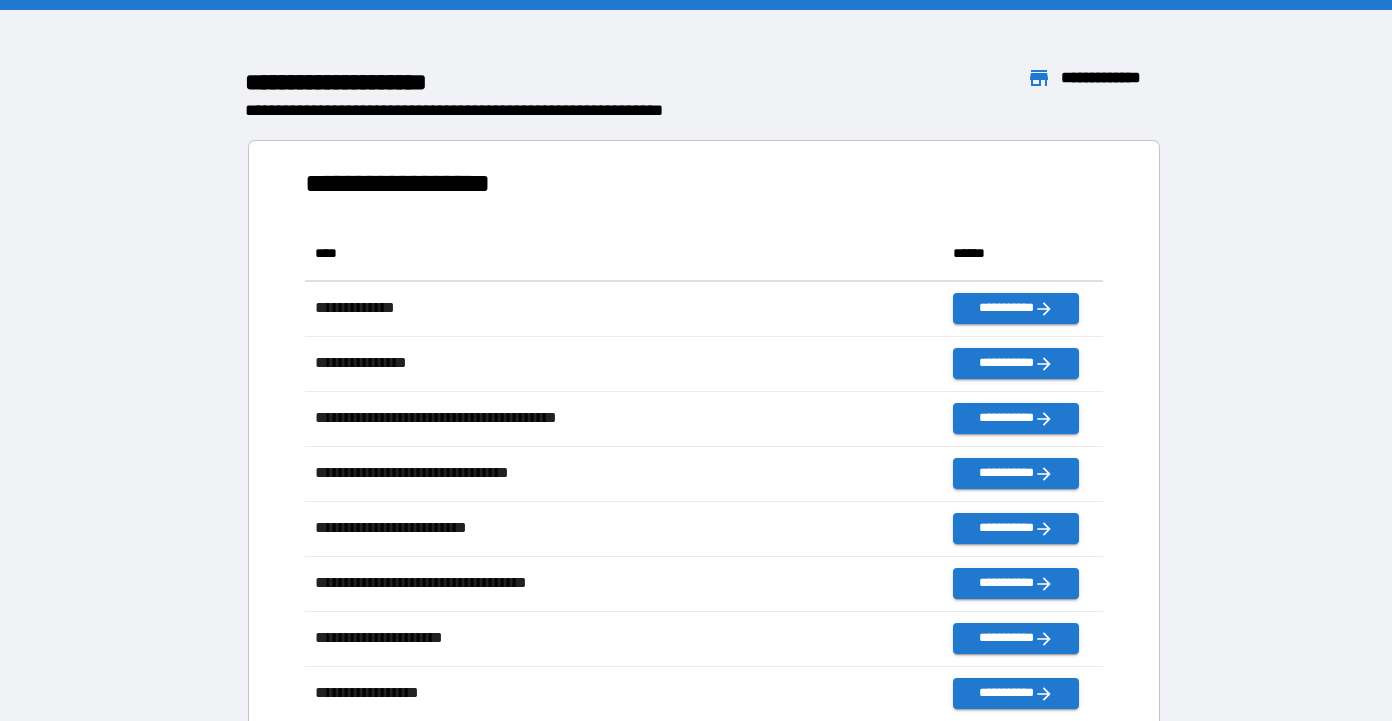 scroll, scrollTop: 1, scrollLeft: 1, axis: both 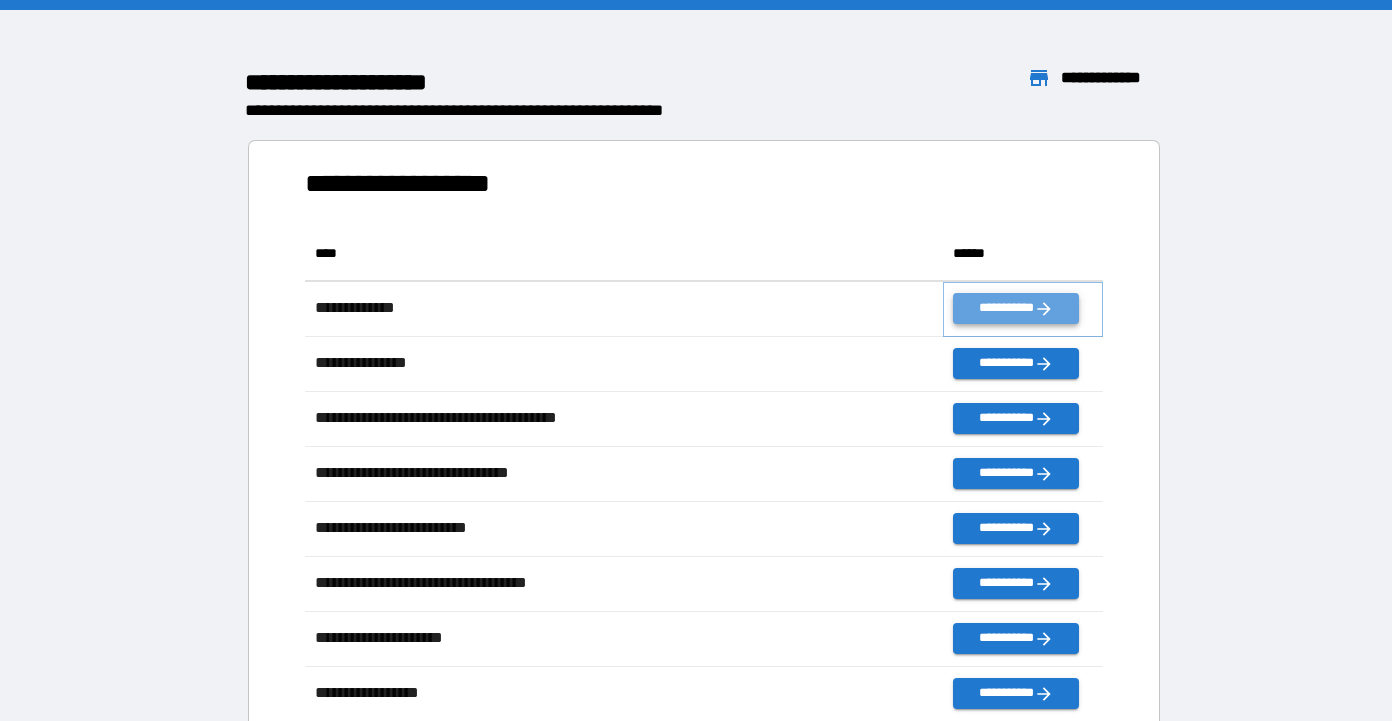 click on "**********" at bounding box center (1015, 308) 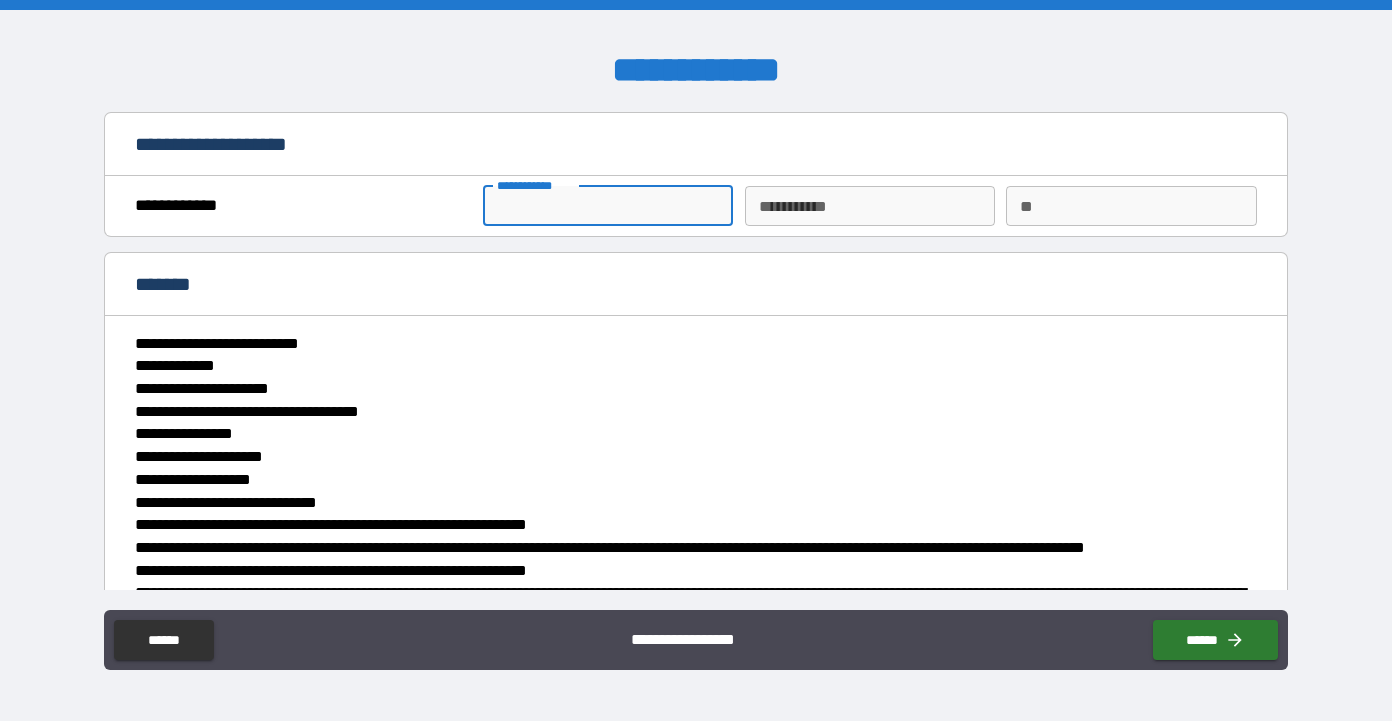 click on "**********" at bounding box center (608, 206) 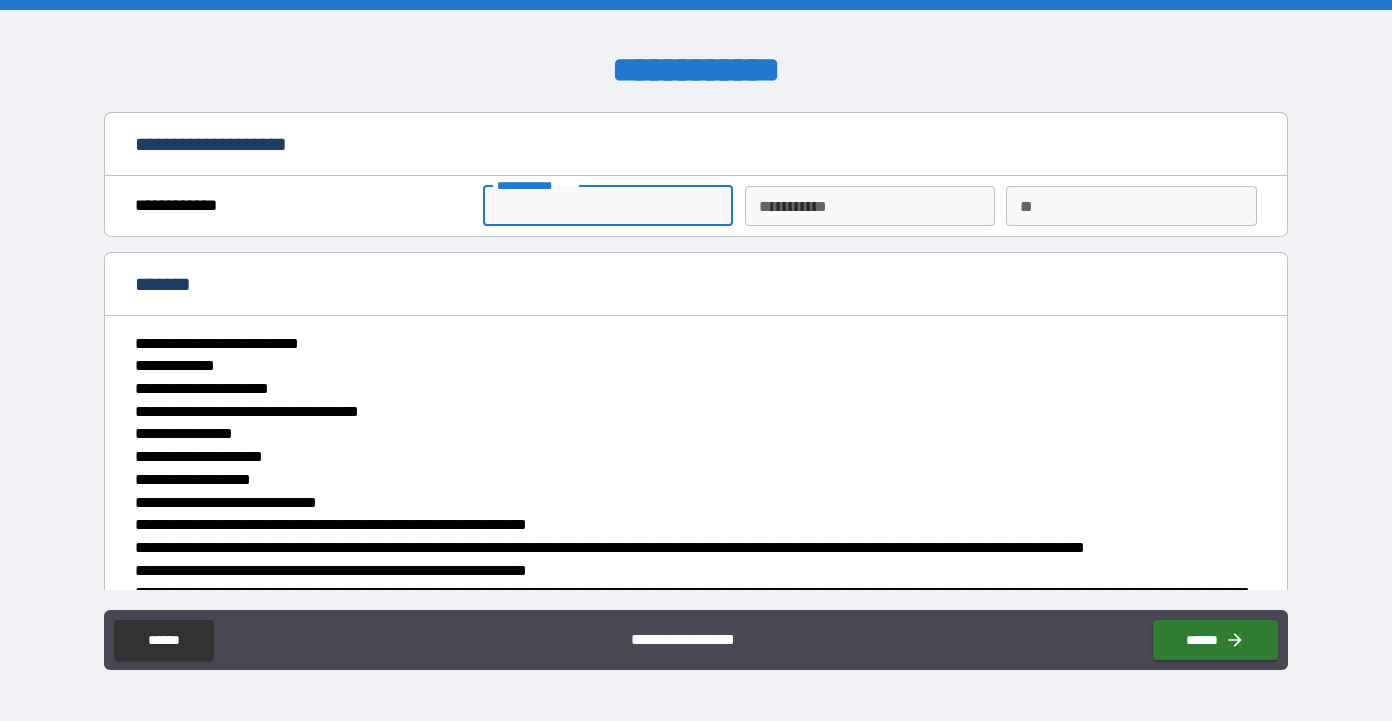 type on "********" 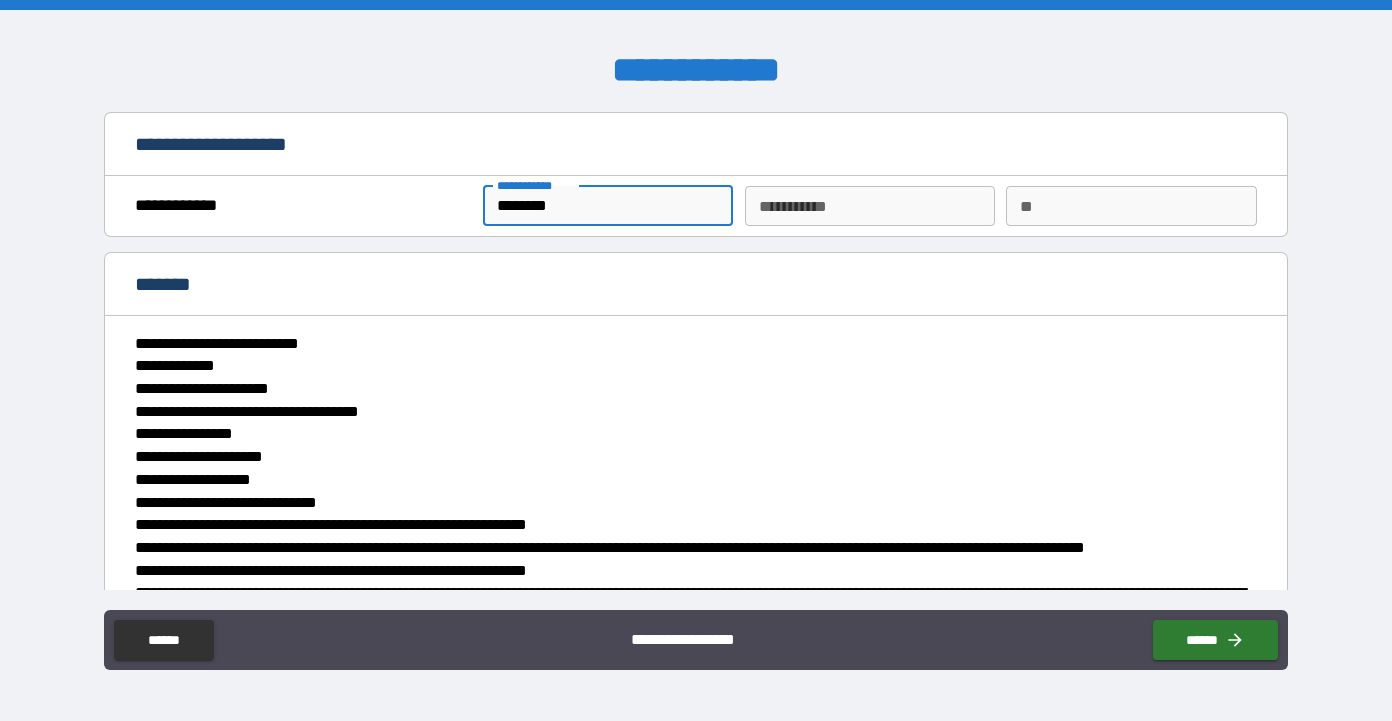 type on "****" 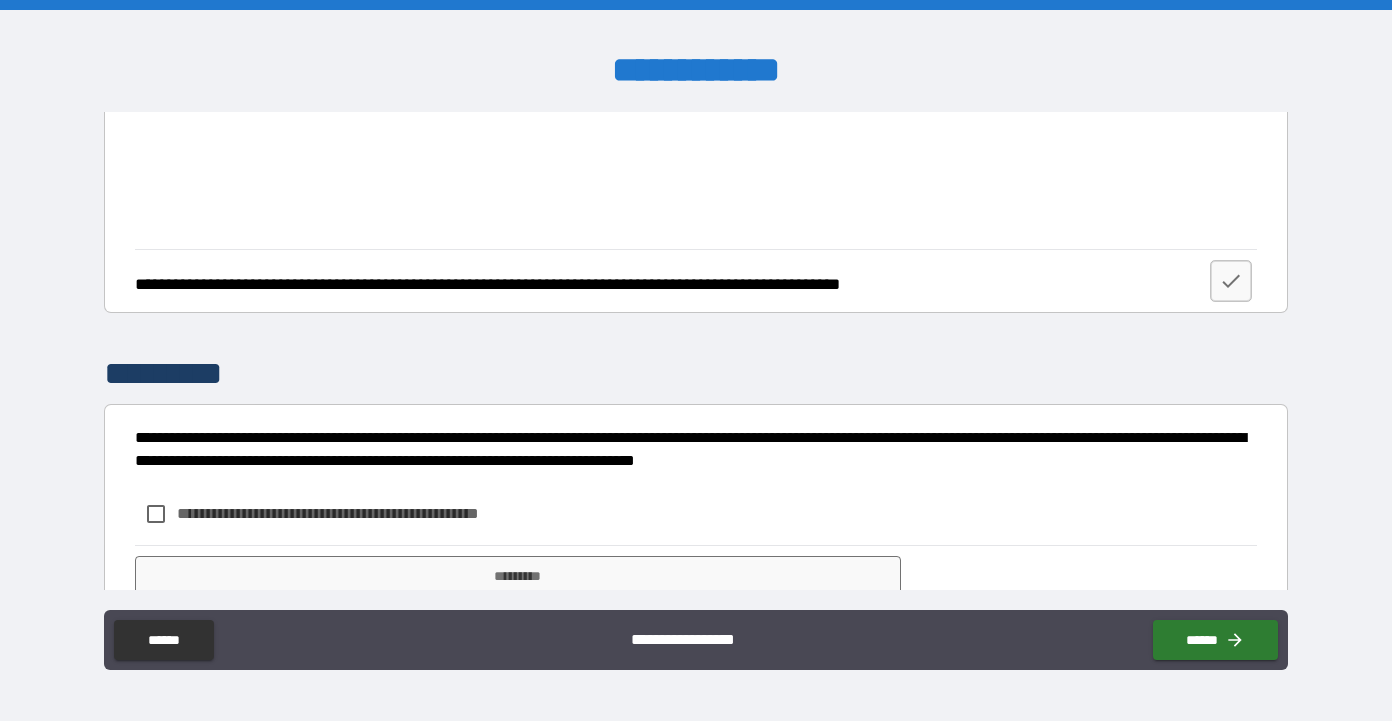 scroll, scrollTop: 7879, scrollLeft: 0, axis: vertical 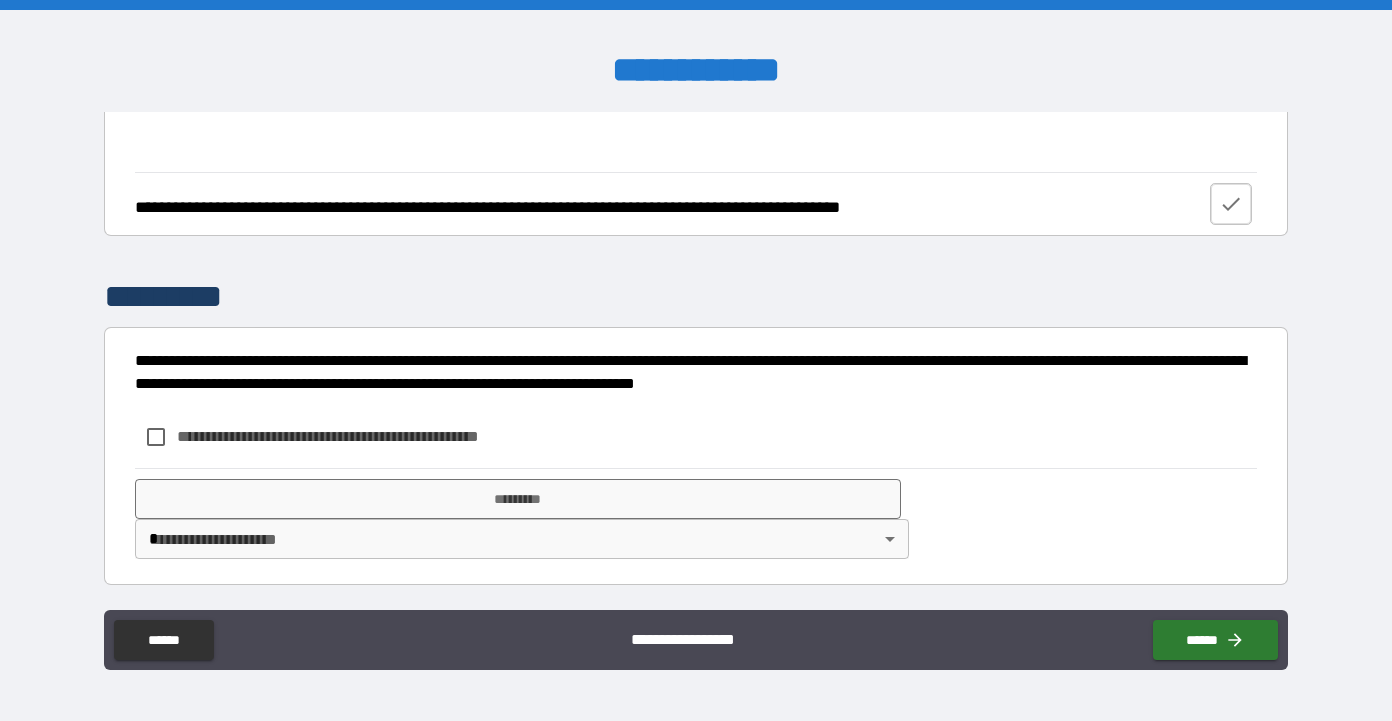 click 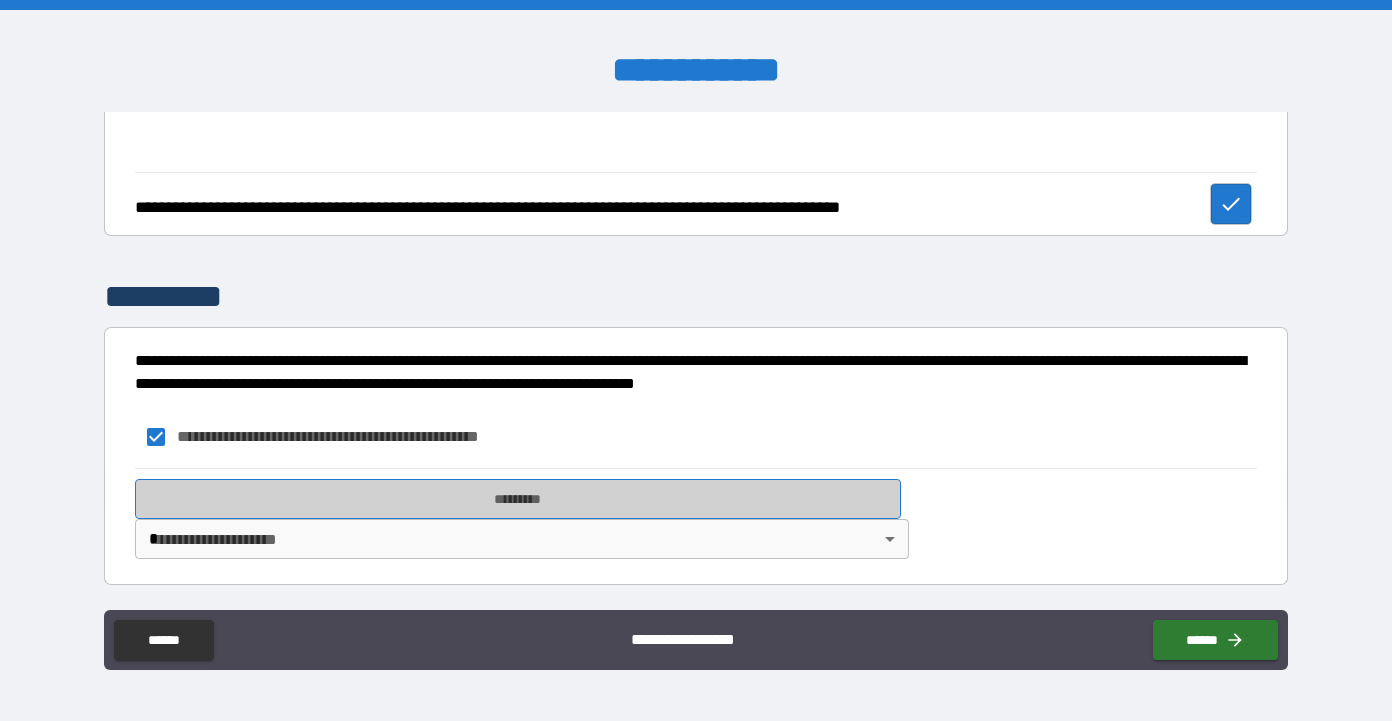 click on "*********" at bounding box center [518, 499] 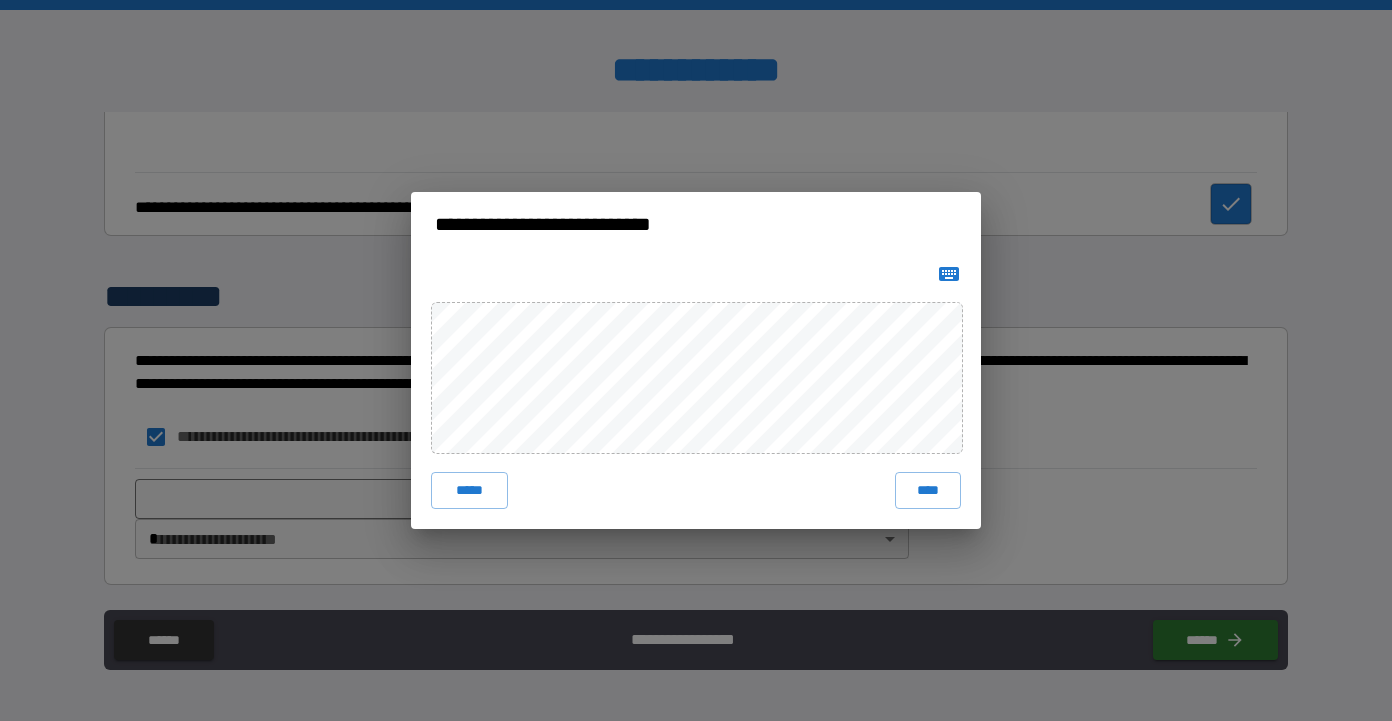 click on "****" at bounding box center [928, 490] 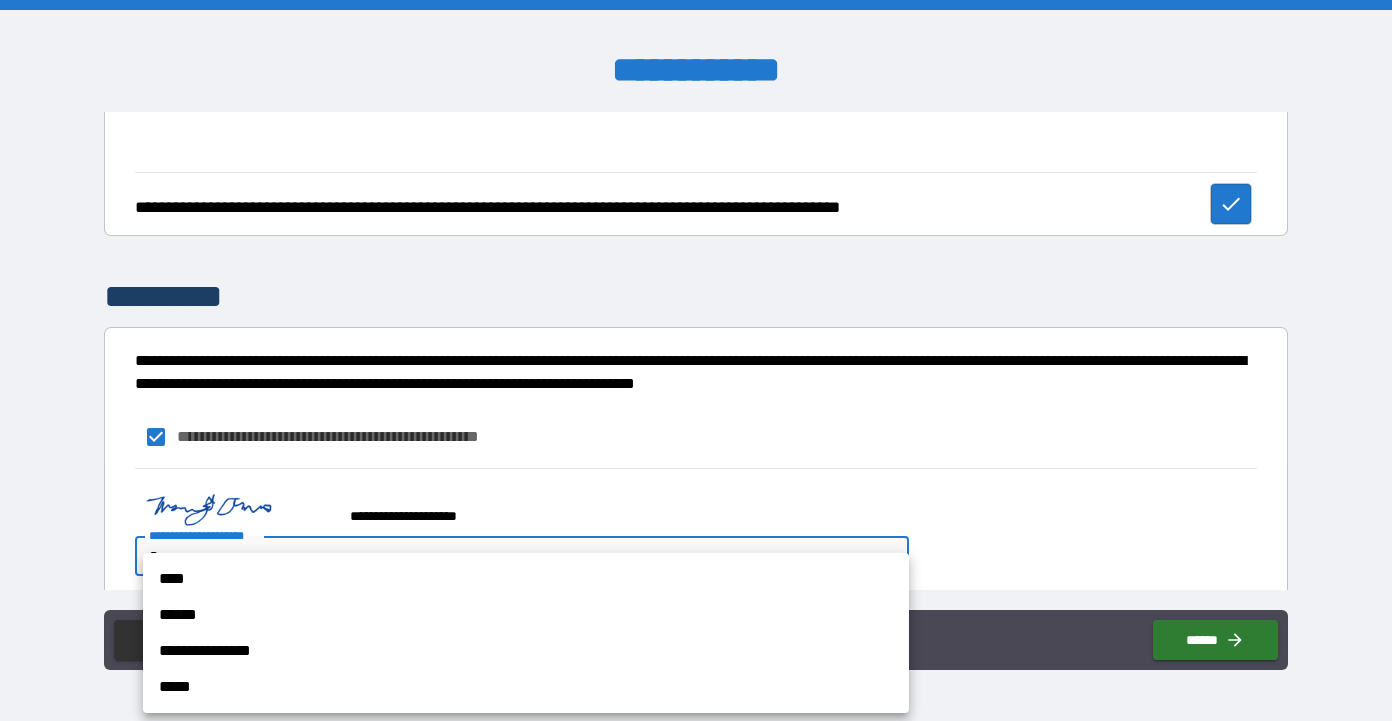 click on "**********" at bounding box center (696, 360) 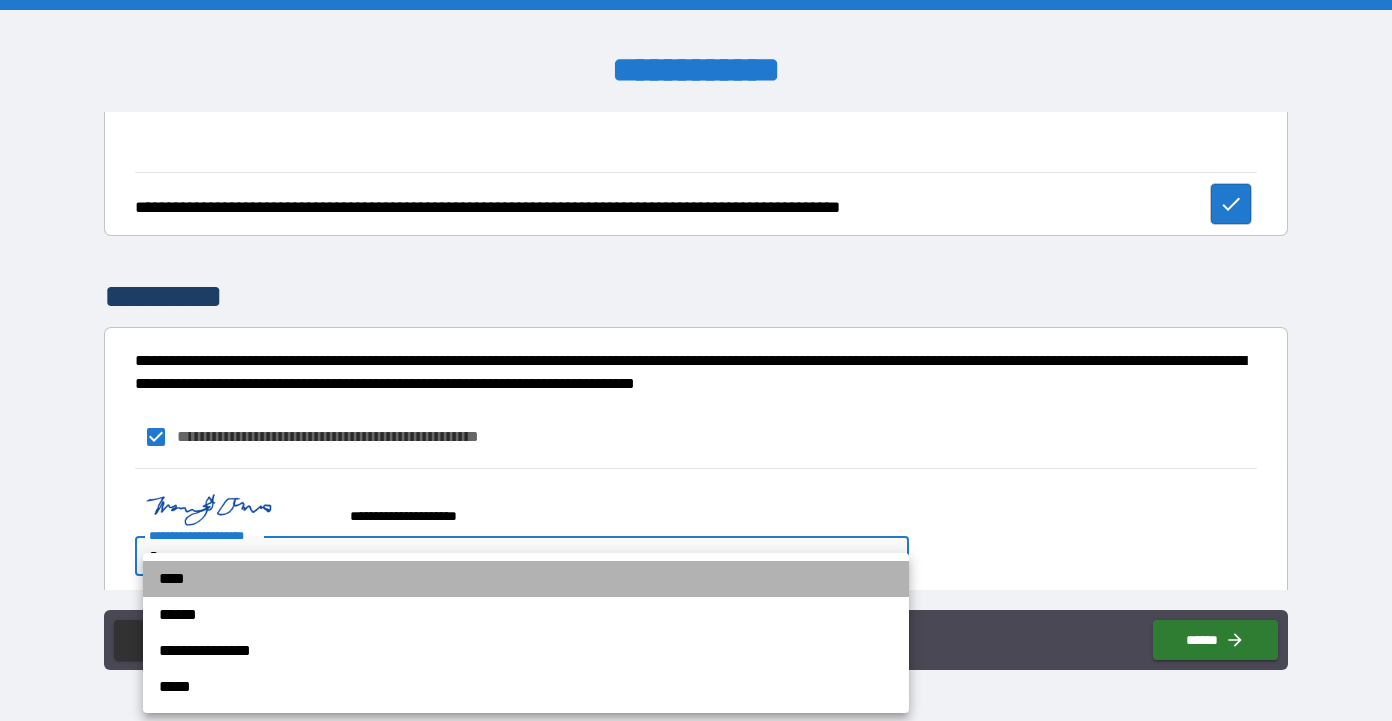 click on "****" at bounding box center [526, 579] 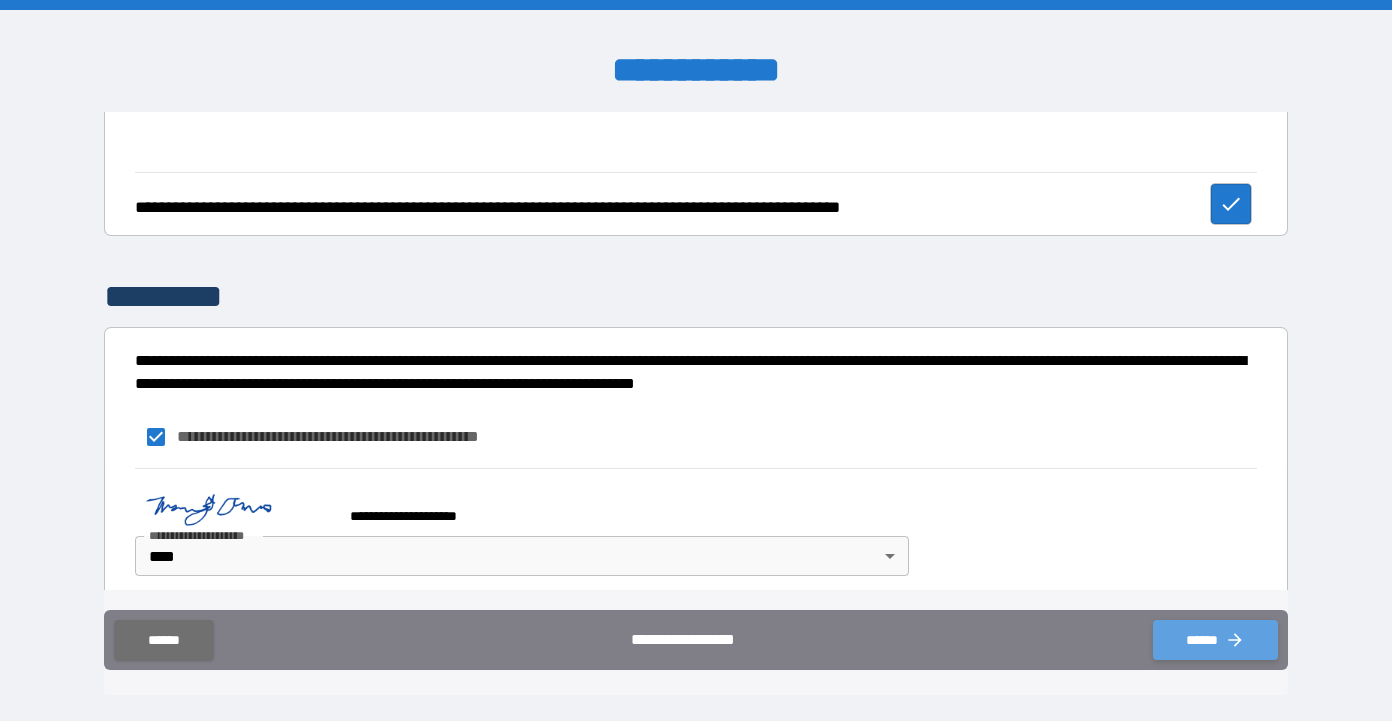 click on "******" at bounding box center (1215, 640) 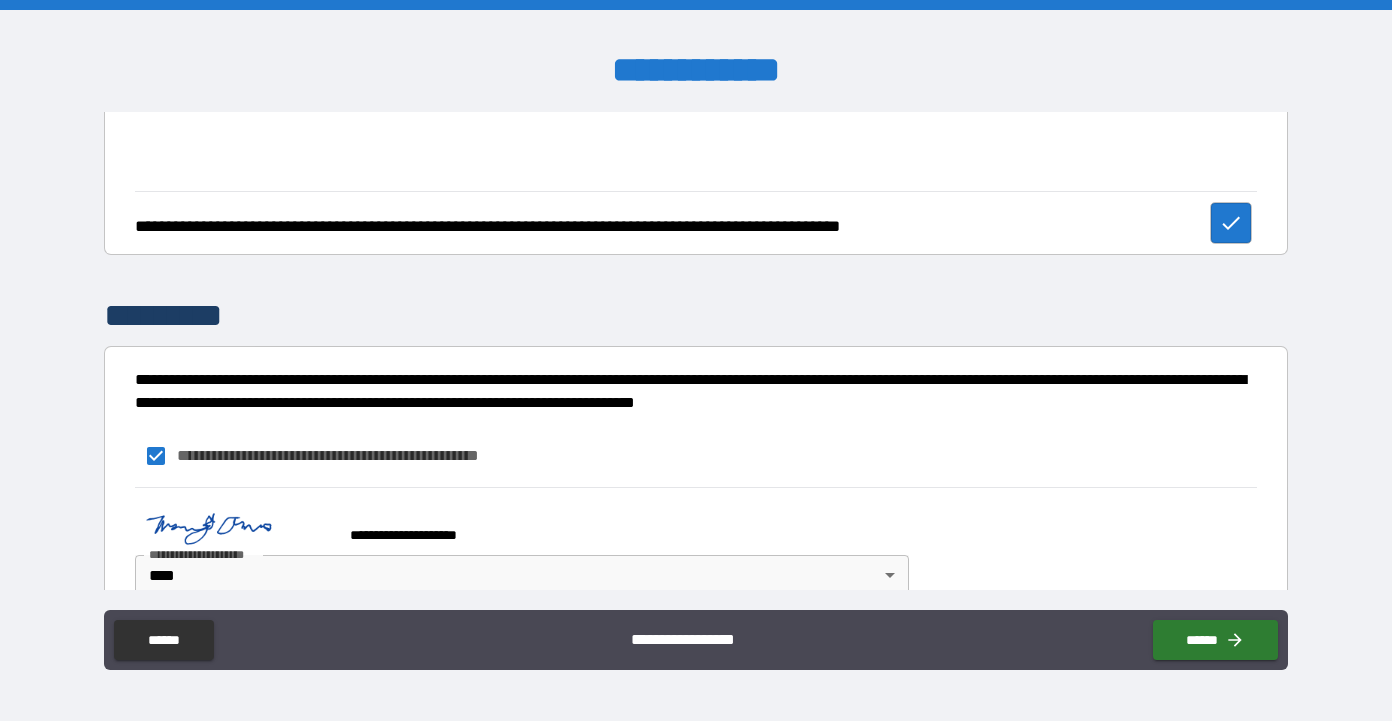 scroll, scrollTop: 7896, scrollLeft: 0, axis: vertical 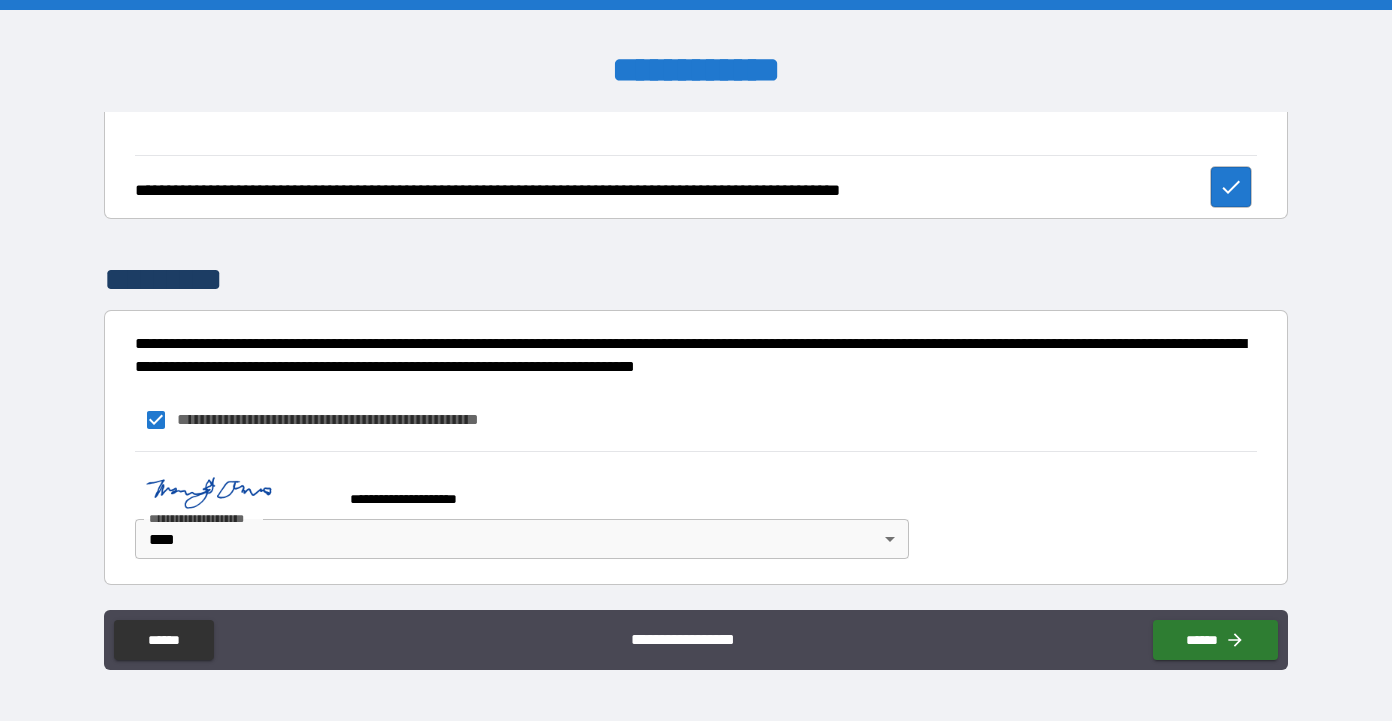 click on "**********" at bounding box center (679, 636) 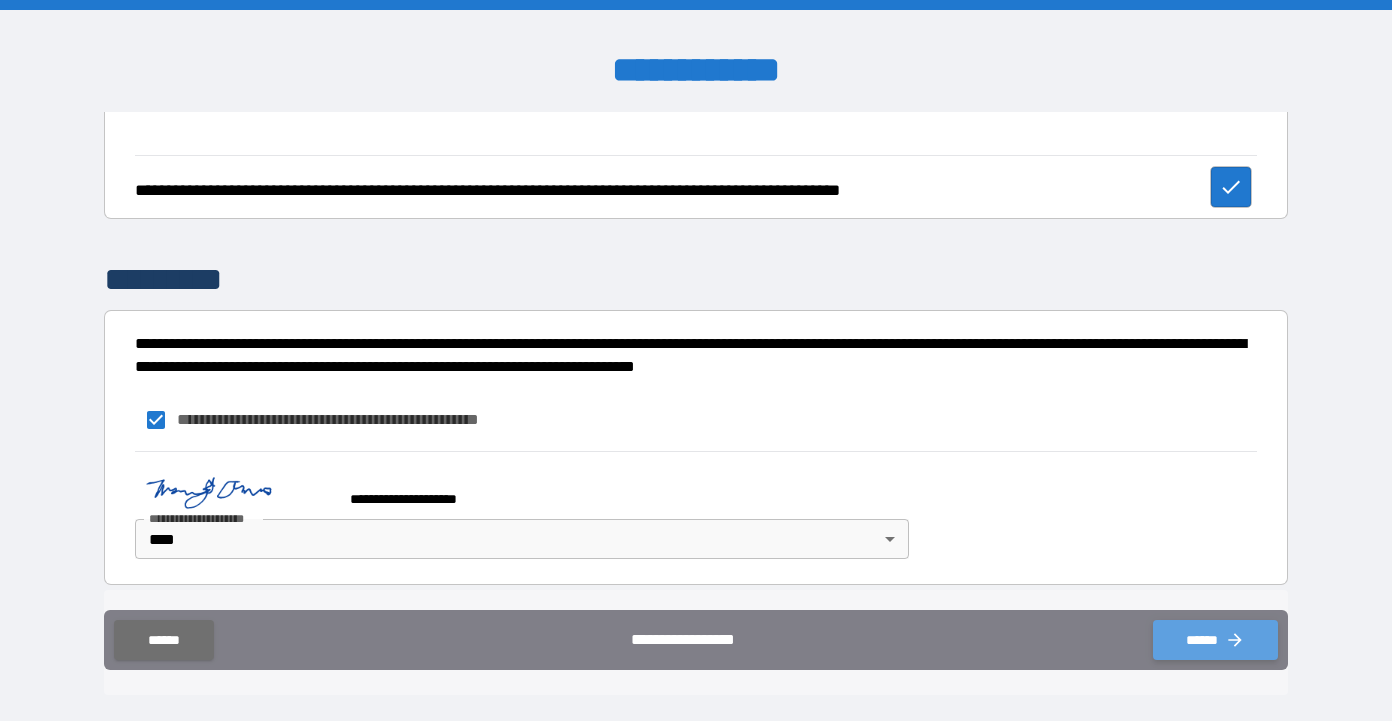 click on "******" at bounding box center (1215, 640) 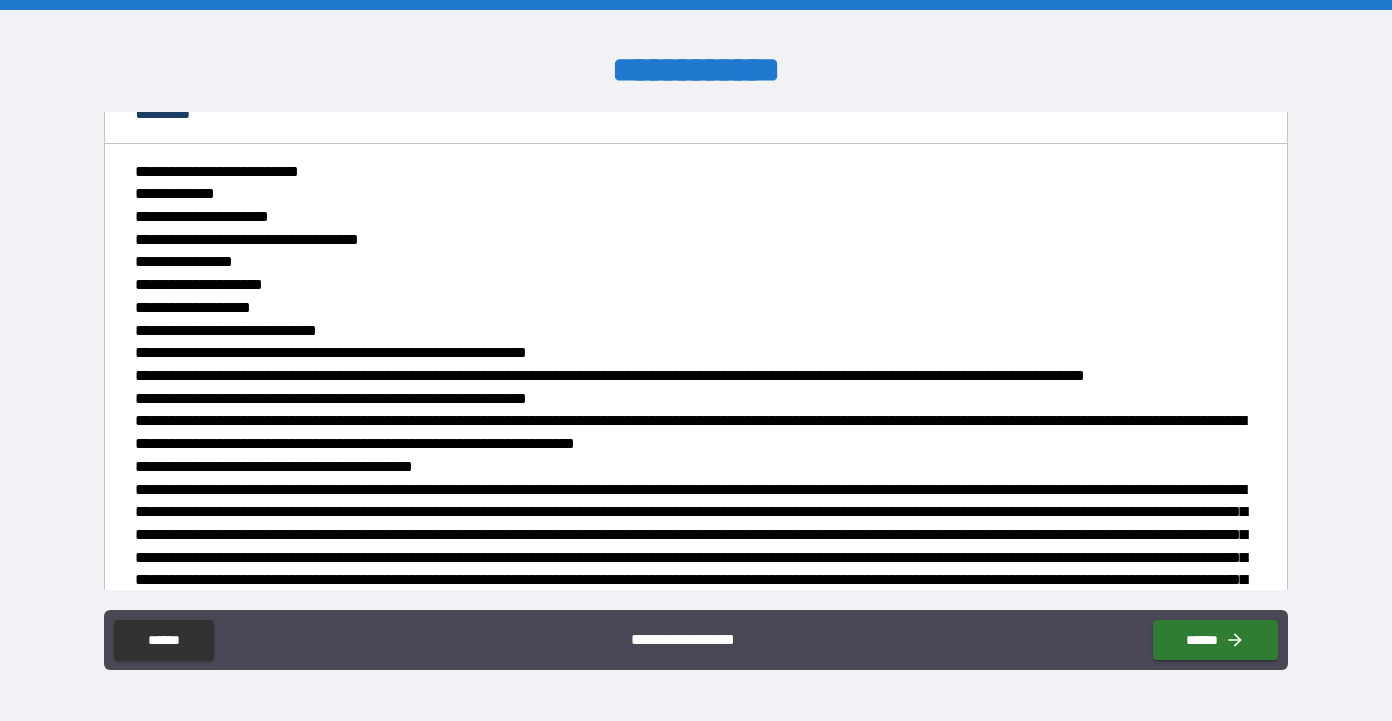scroll, scrollTop: 0, scrollLeft: 0, axis: both 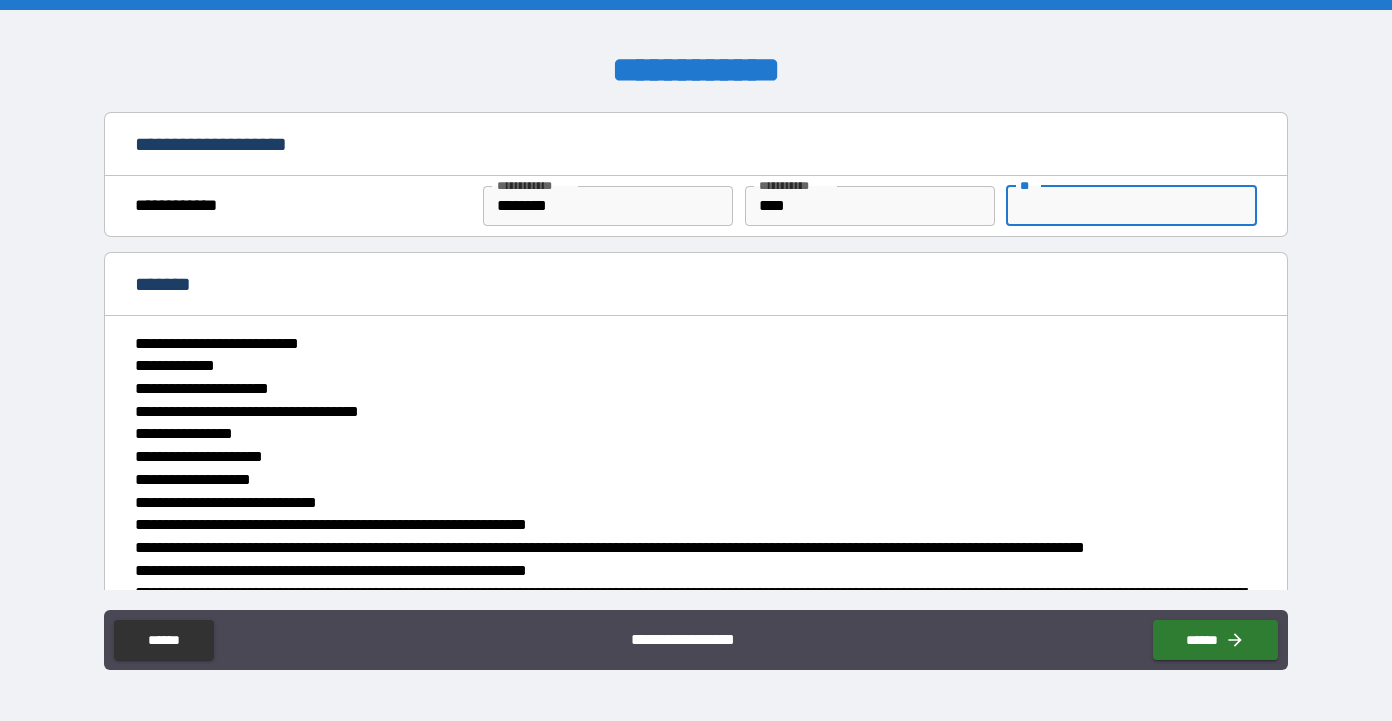 click on "**" at bounding box center [1131, 206] 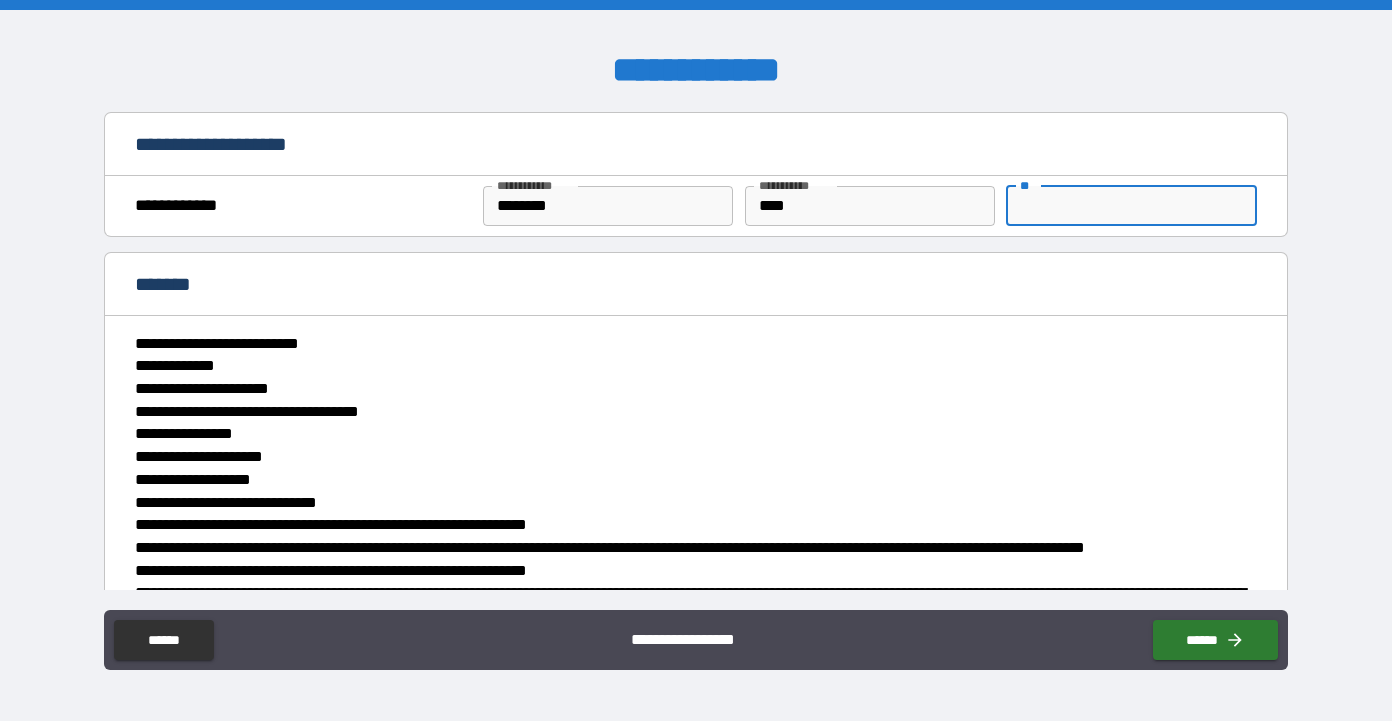 type on "*" 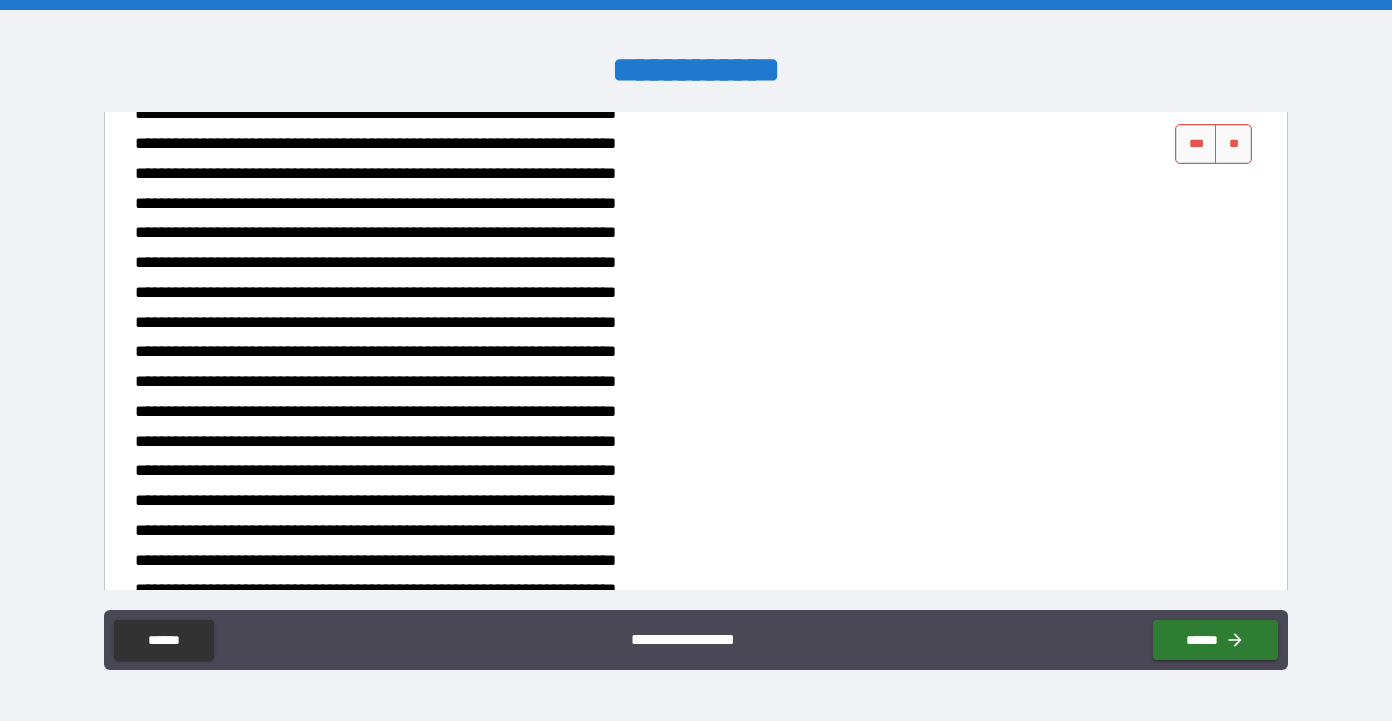 scroll, scrollTop: 5197, scrollLeft: 0, axis: vertical 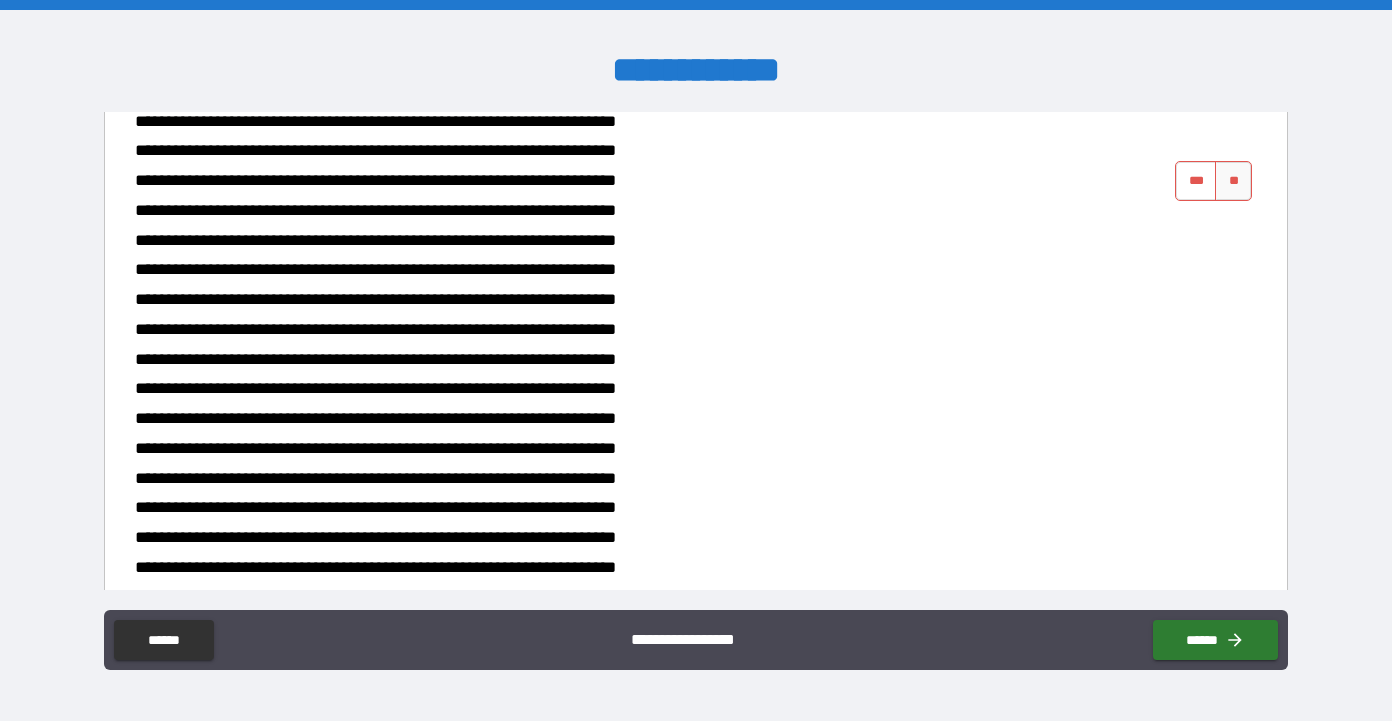 type on "***" 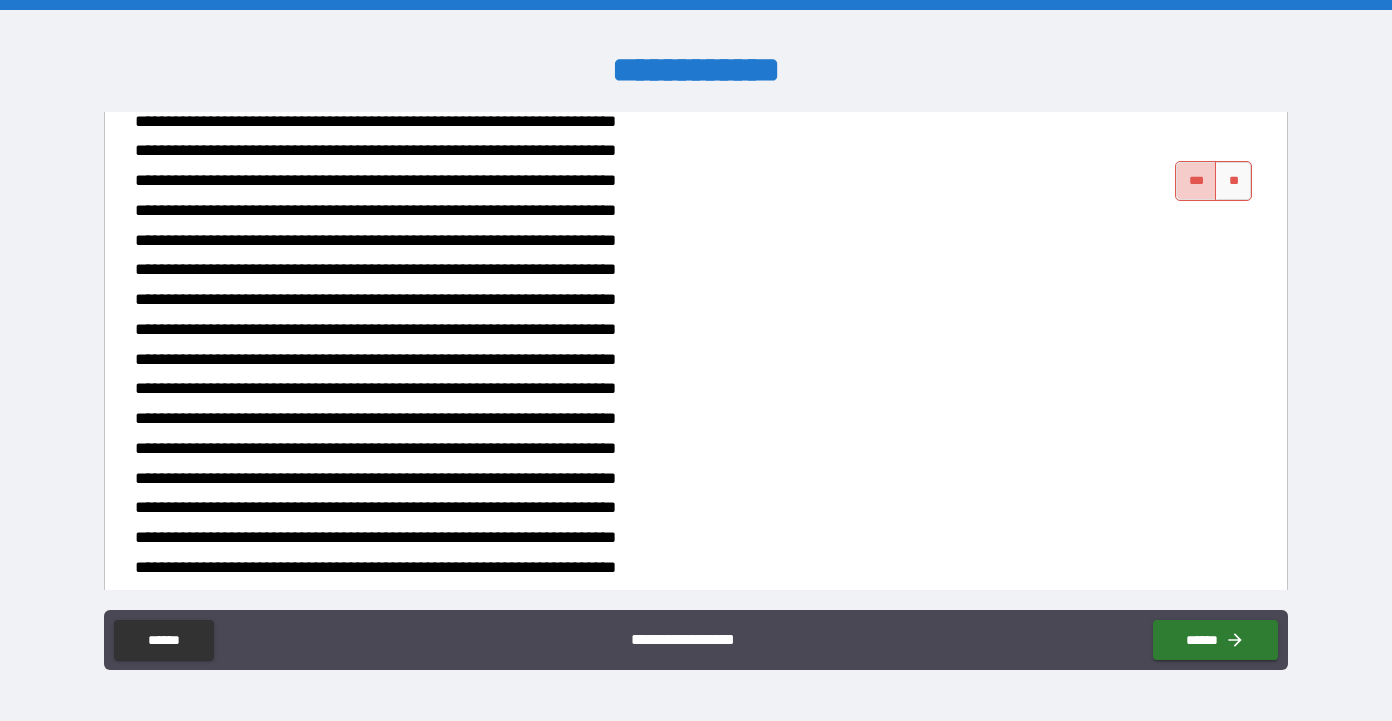 click on "***" at bounding box center (1196, 181) 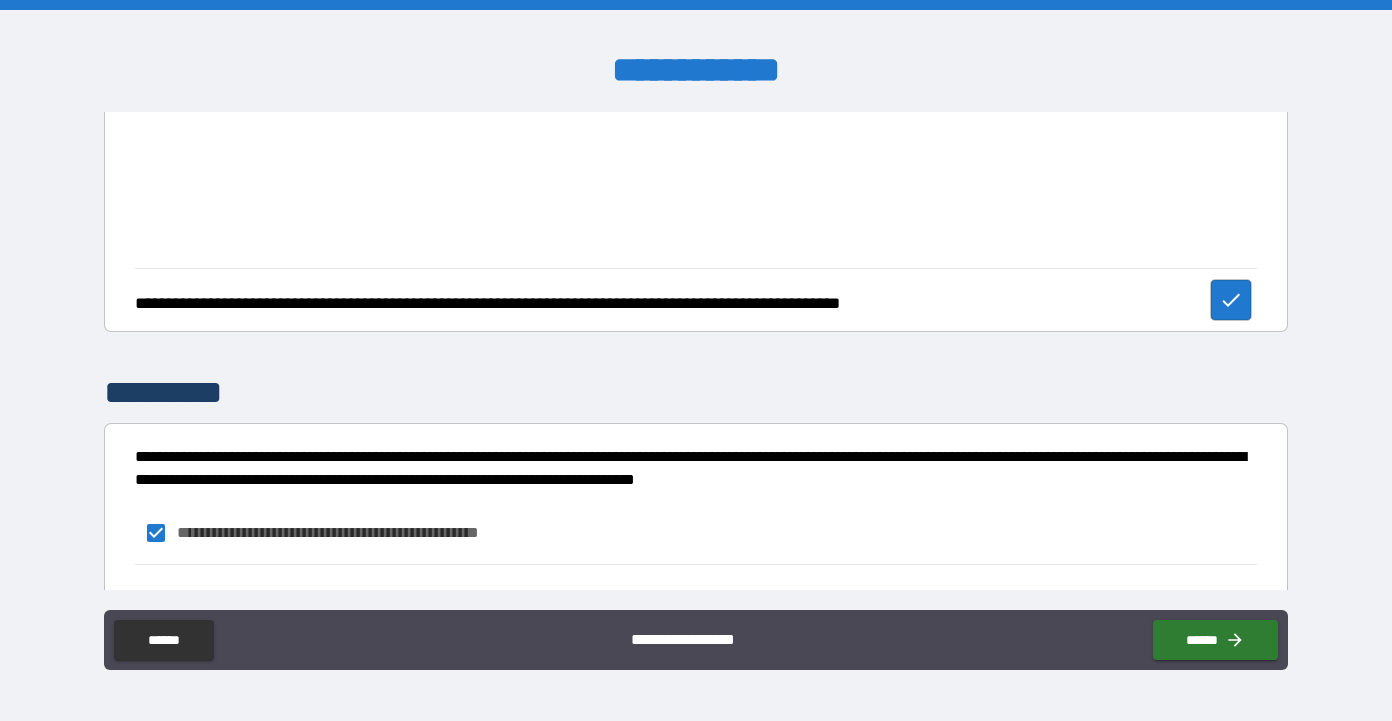 scroll, scrollTop: 7896, scrollLeft: 0, axis: vertical 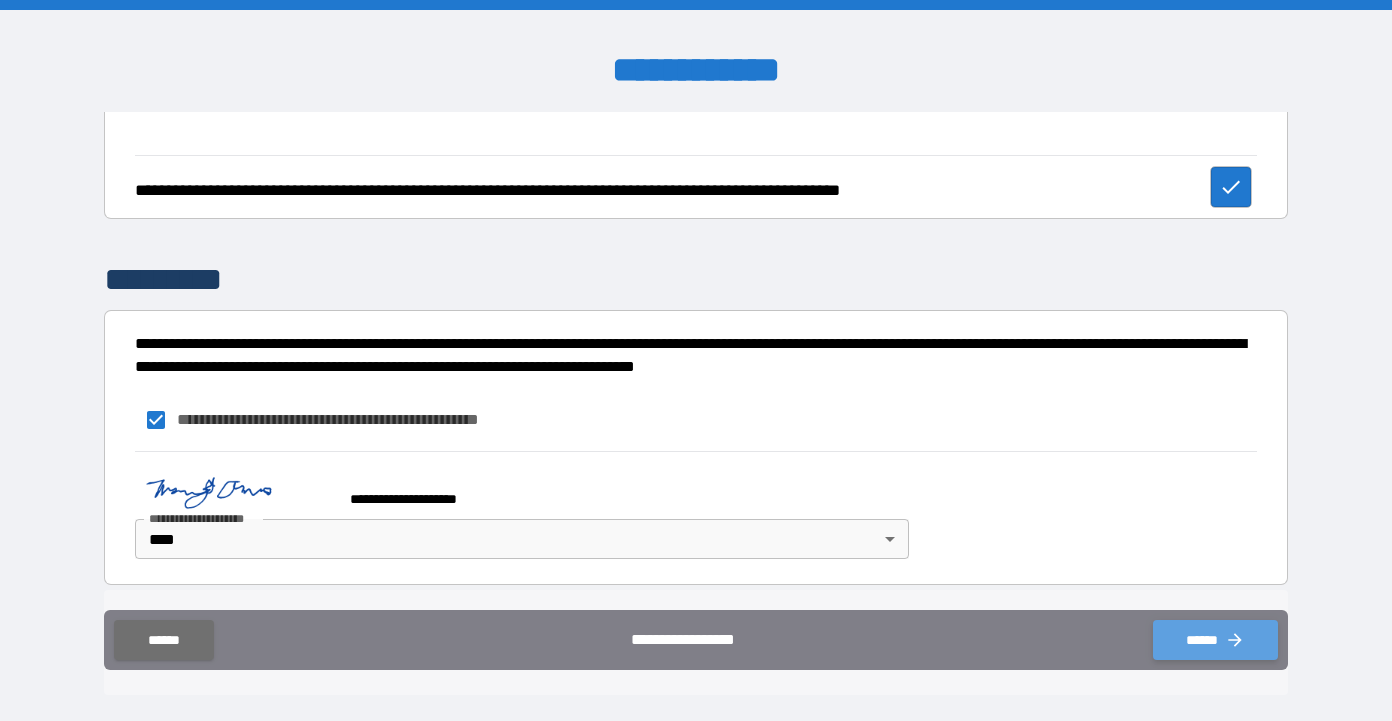 click on "******" at bounding box center [1215, 640] 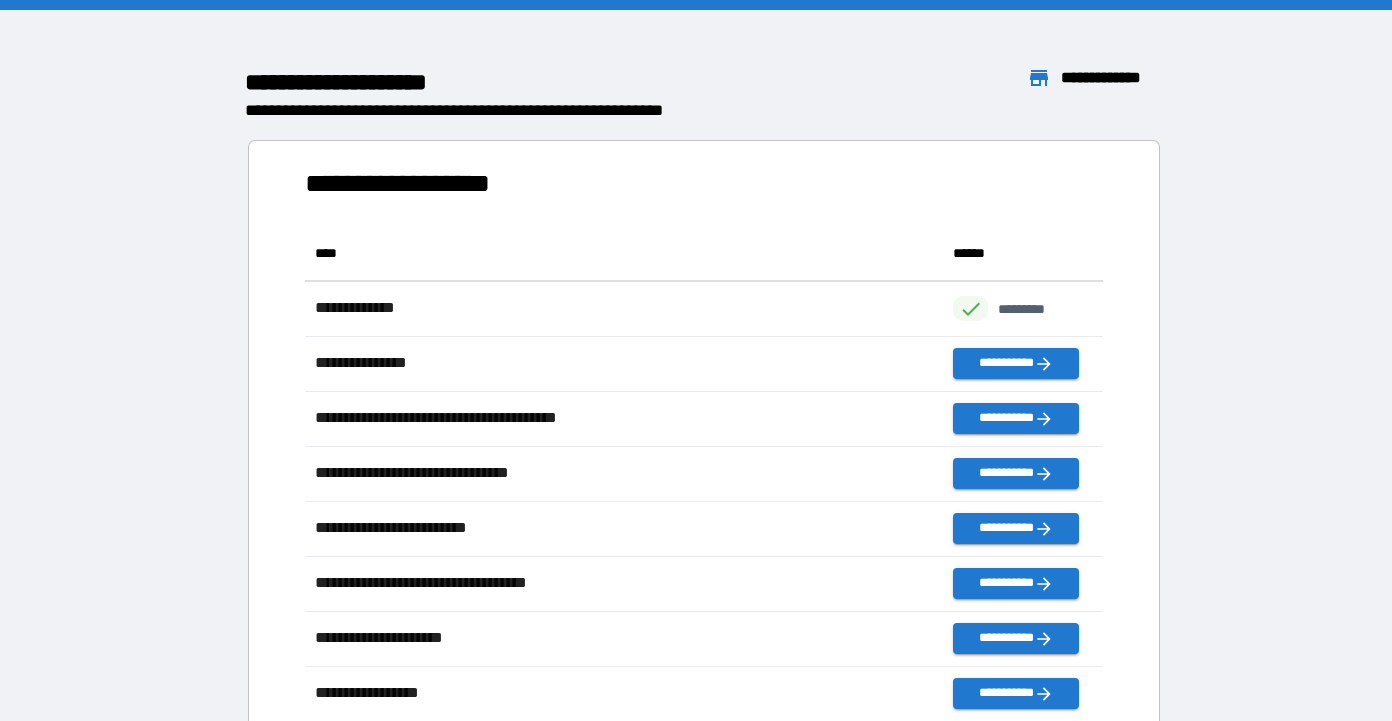 scroll, scrollTop: 1, scrollLeft: 1, axis: both 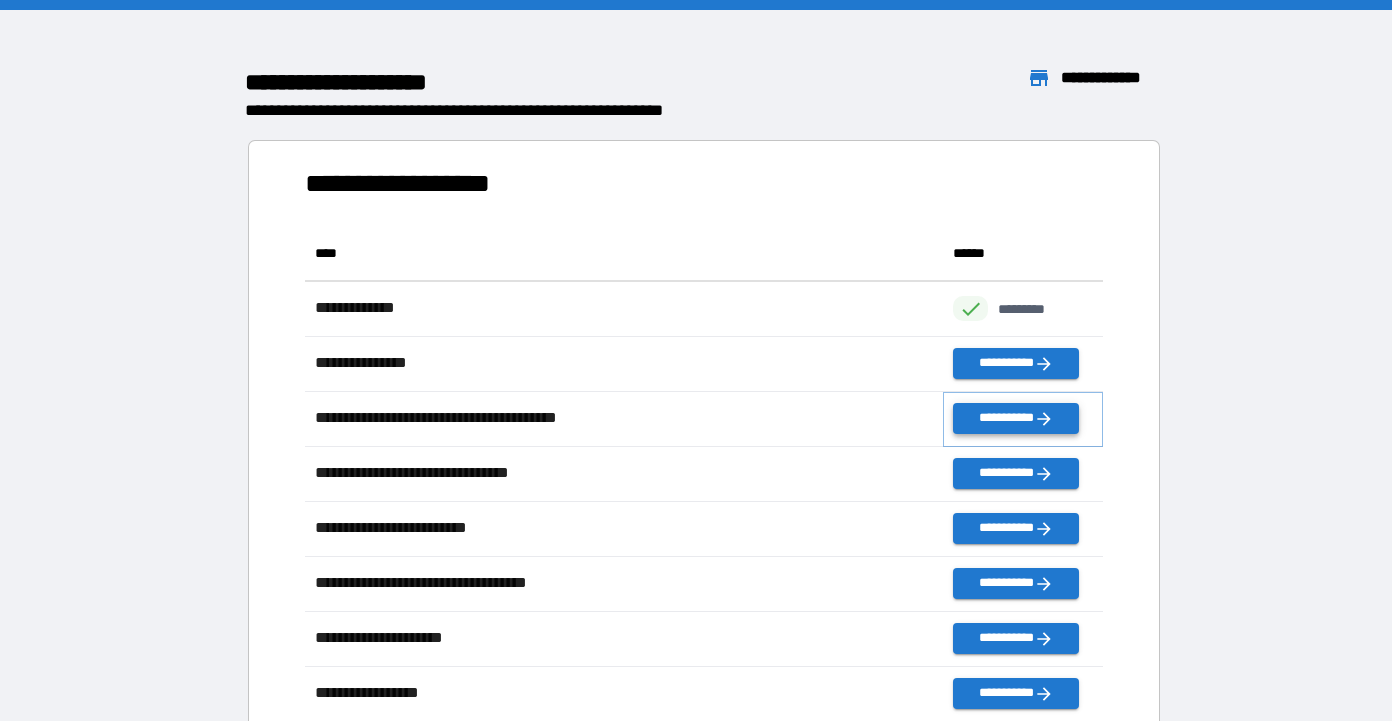 click on "**********" at bounding box center (1015, 418) 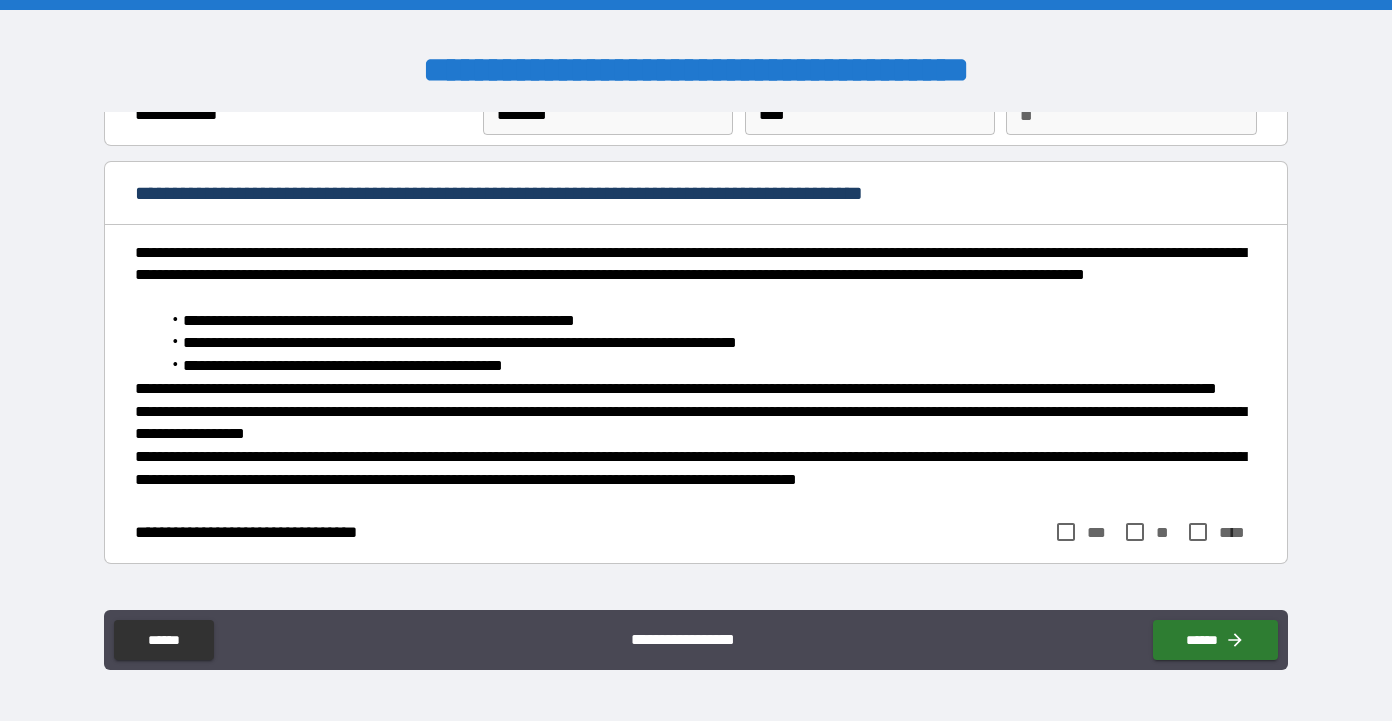 scroll, scrollTop: 89, scrollLeft: 0, axis: vertical 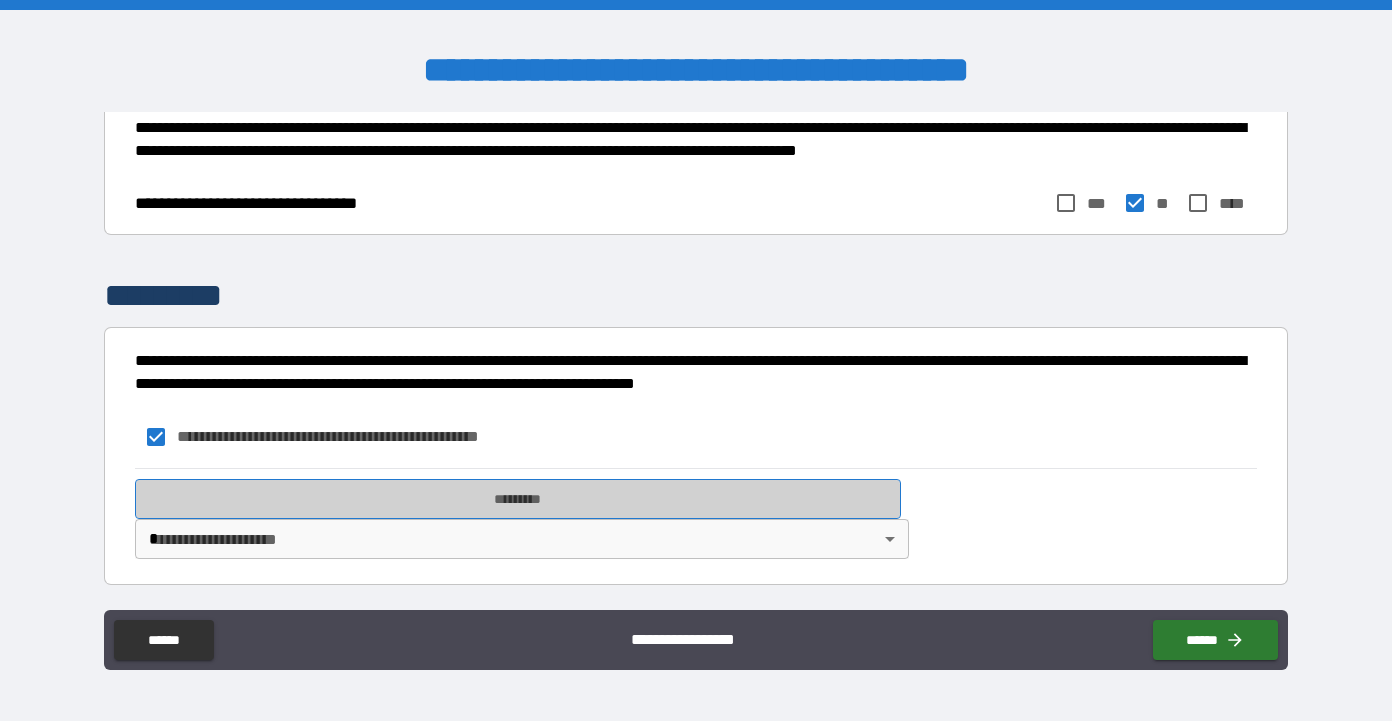 click on "*********" at bounding box center (518, 499) 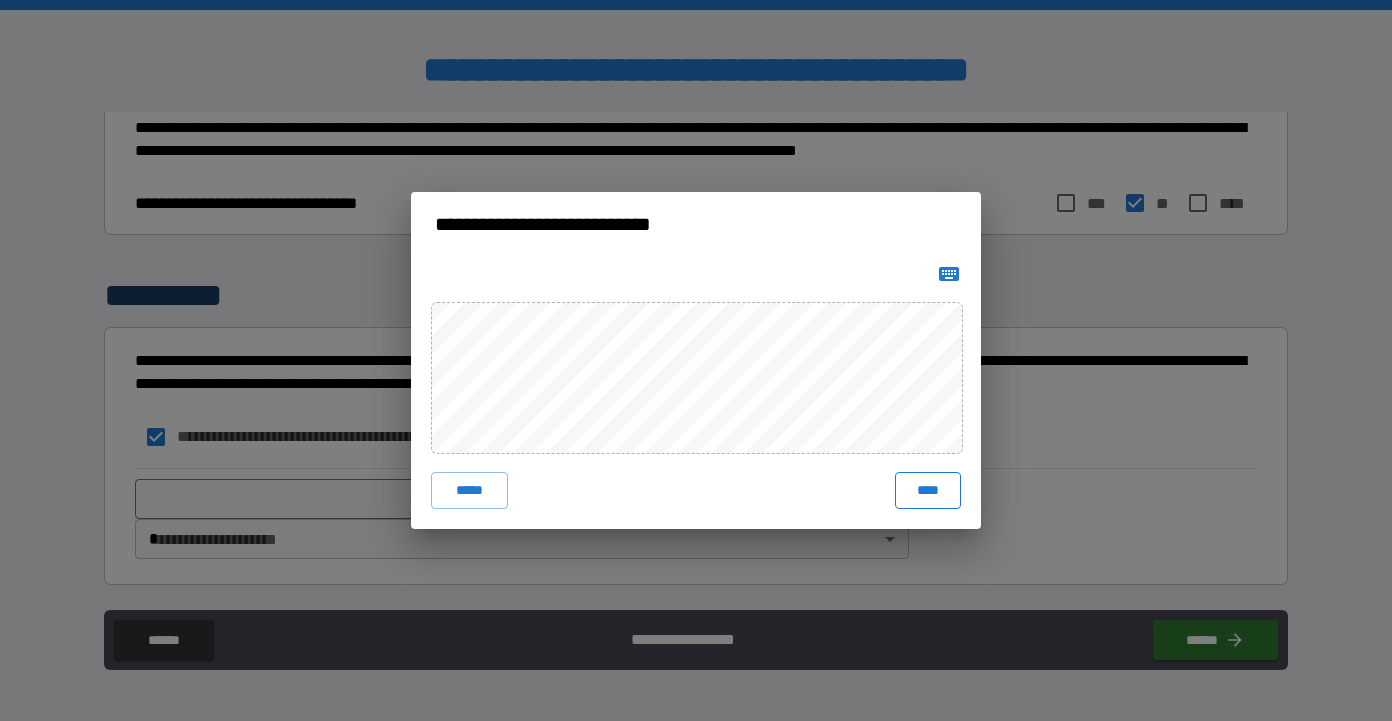 click on "****" at bounding box center [928, 490] 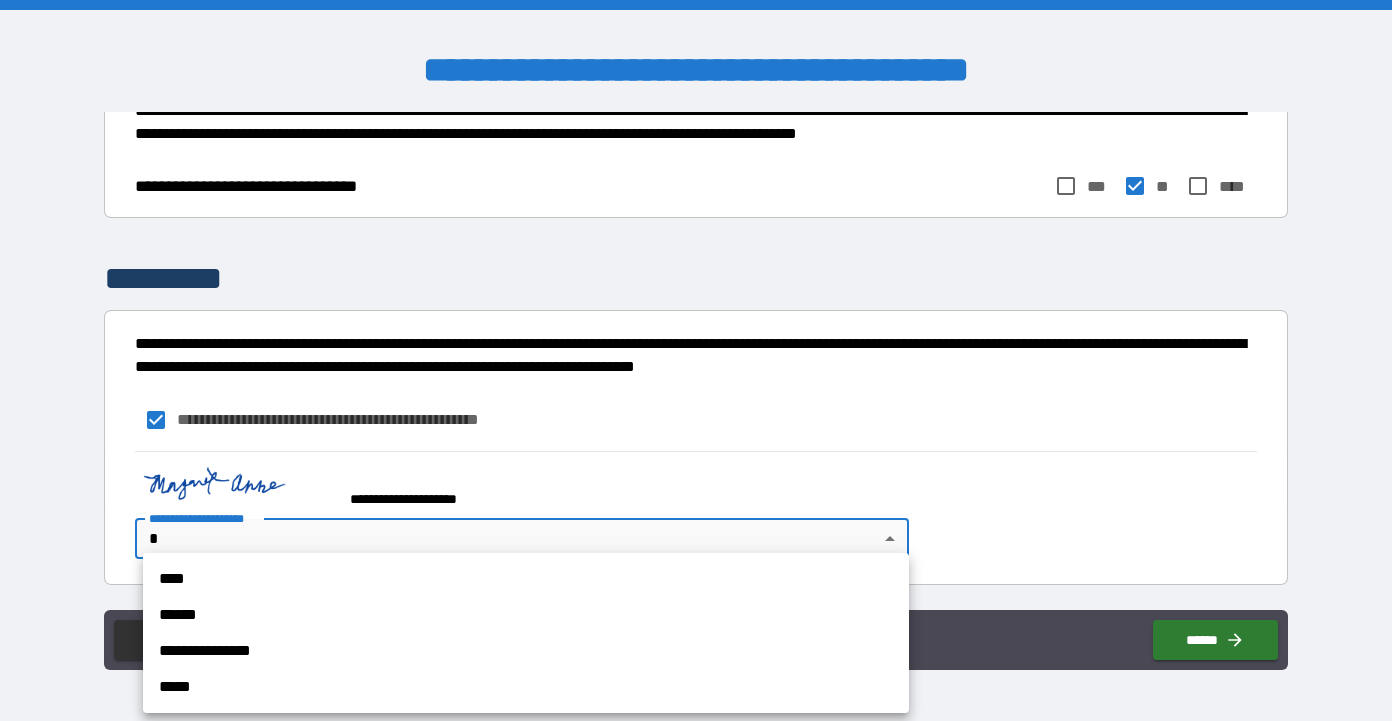 click on "**********" at bounding box center (696, 360) 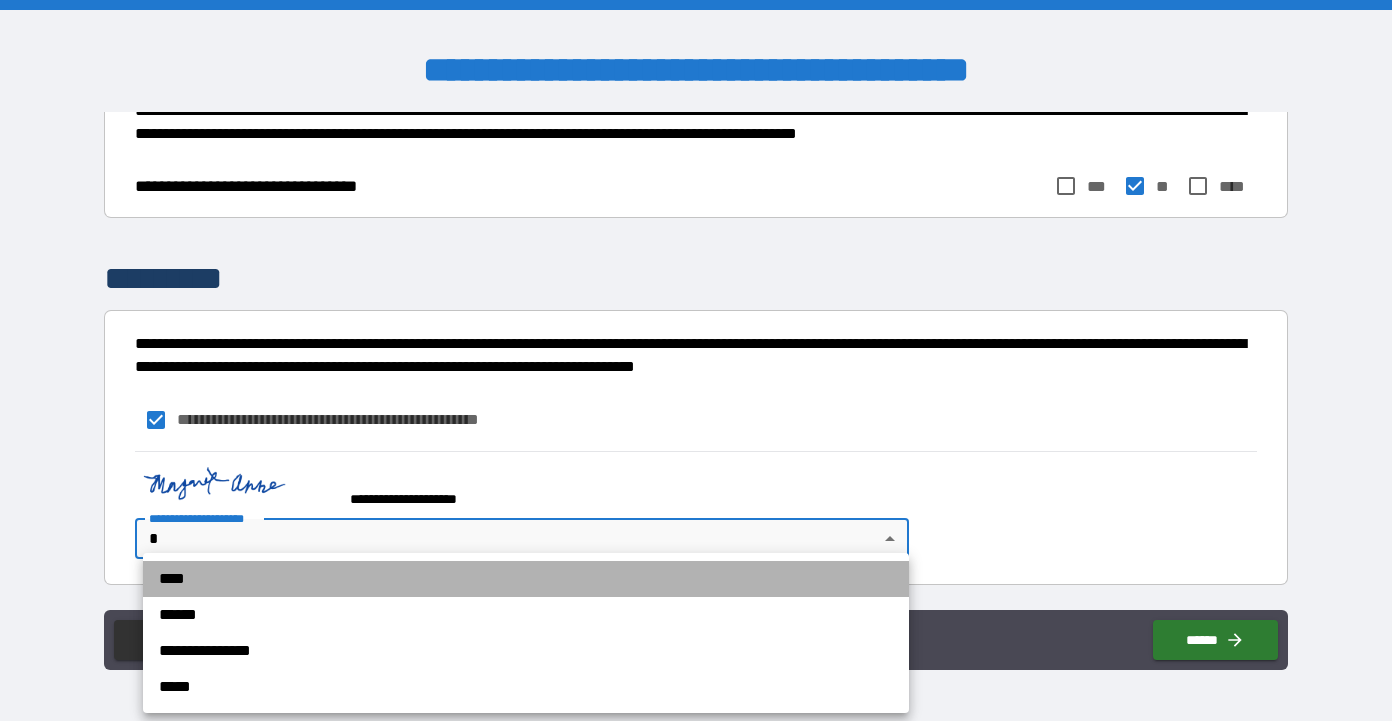 click on "****" at bounding box center [526, 579] 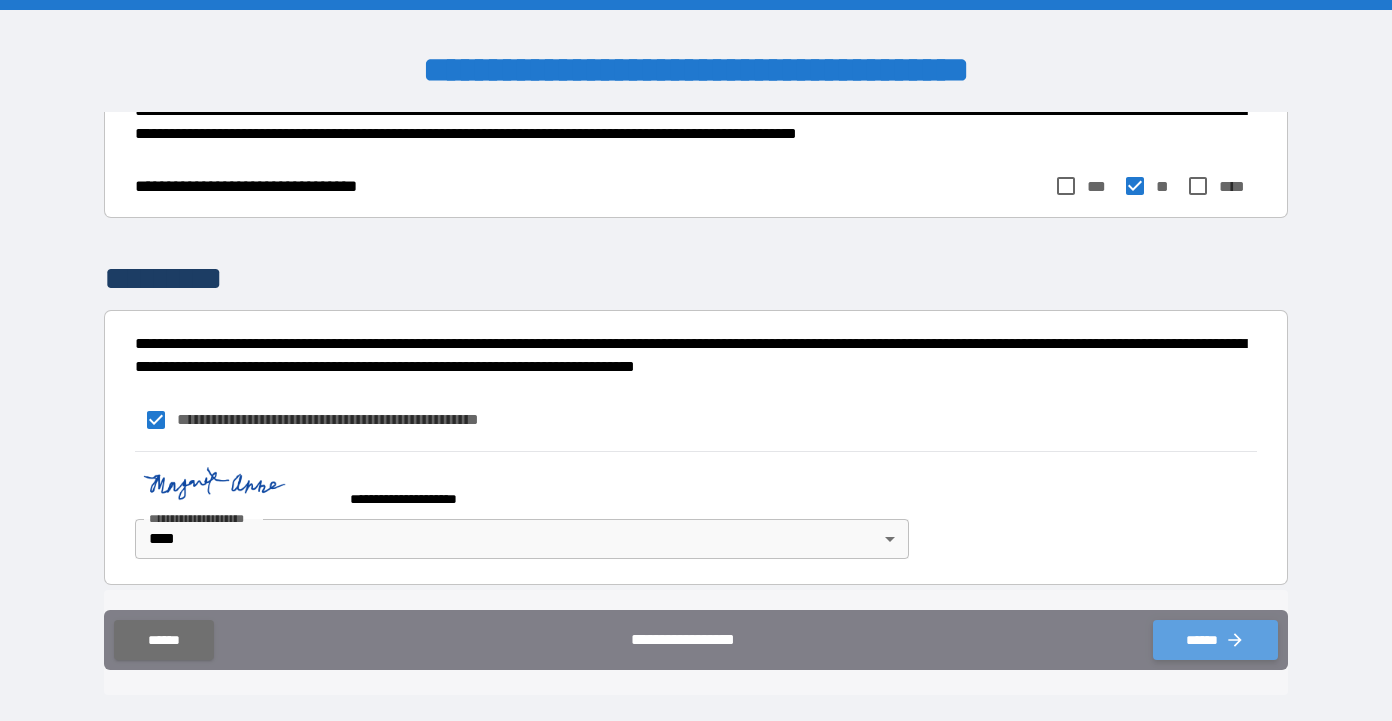 click on "******" at bounding box center (1215, 640) 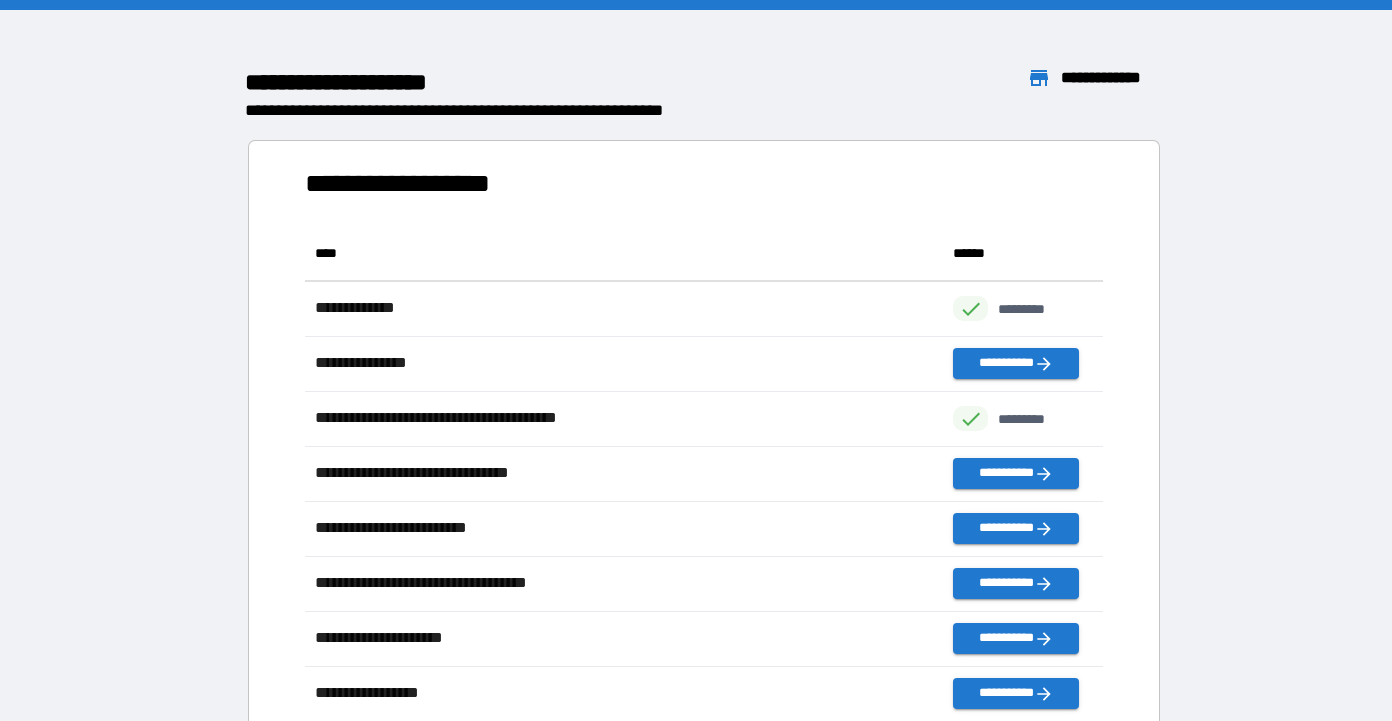 scroll, scrollTop: 1, scrollLeft: 1, axis: both 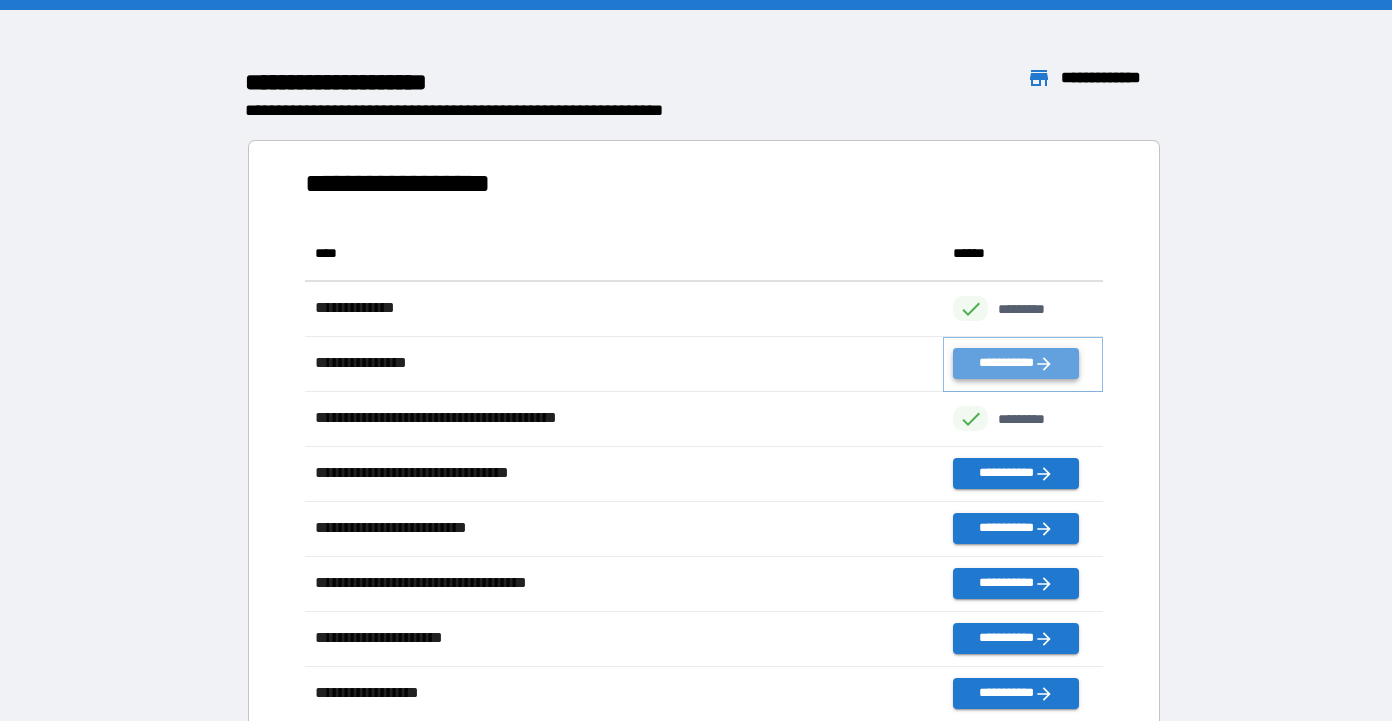 click on "**********" at bounding box center (1015, 363) 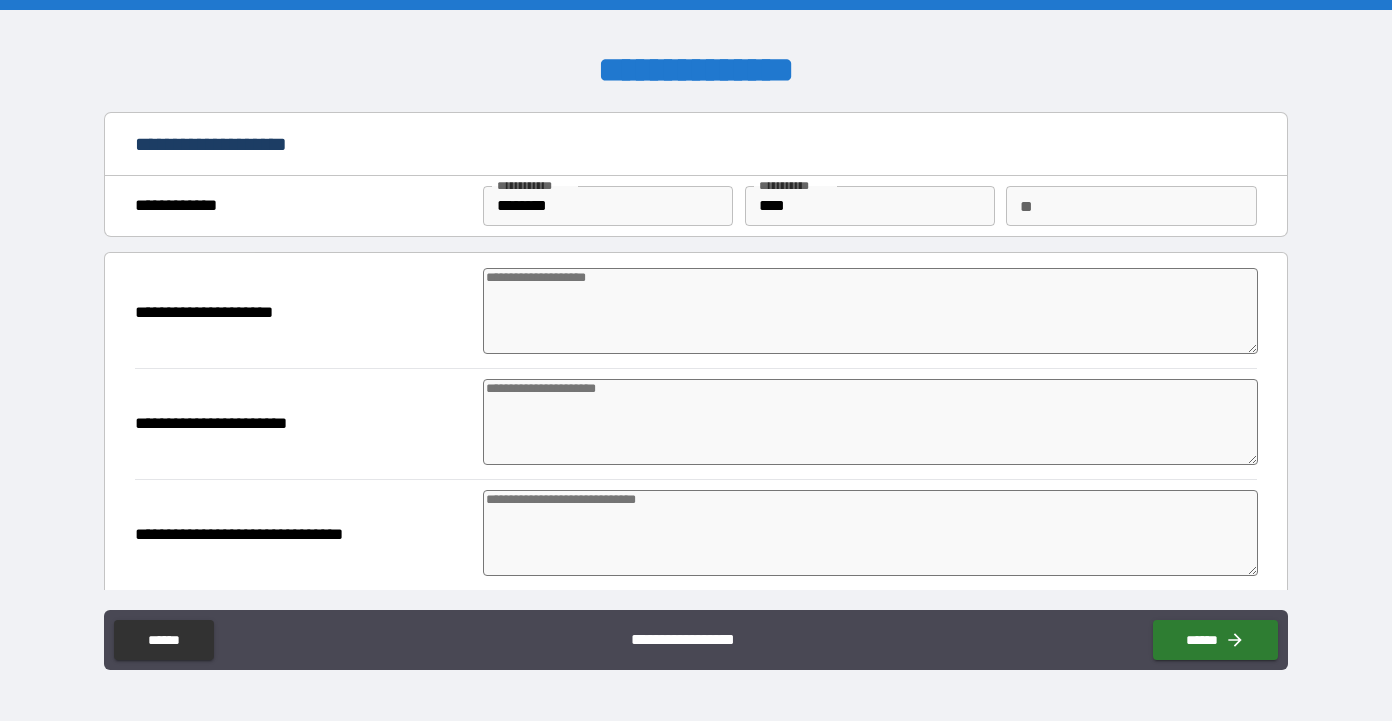 type on "*" 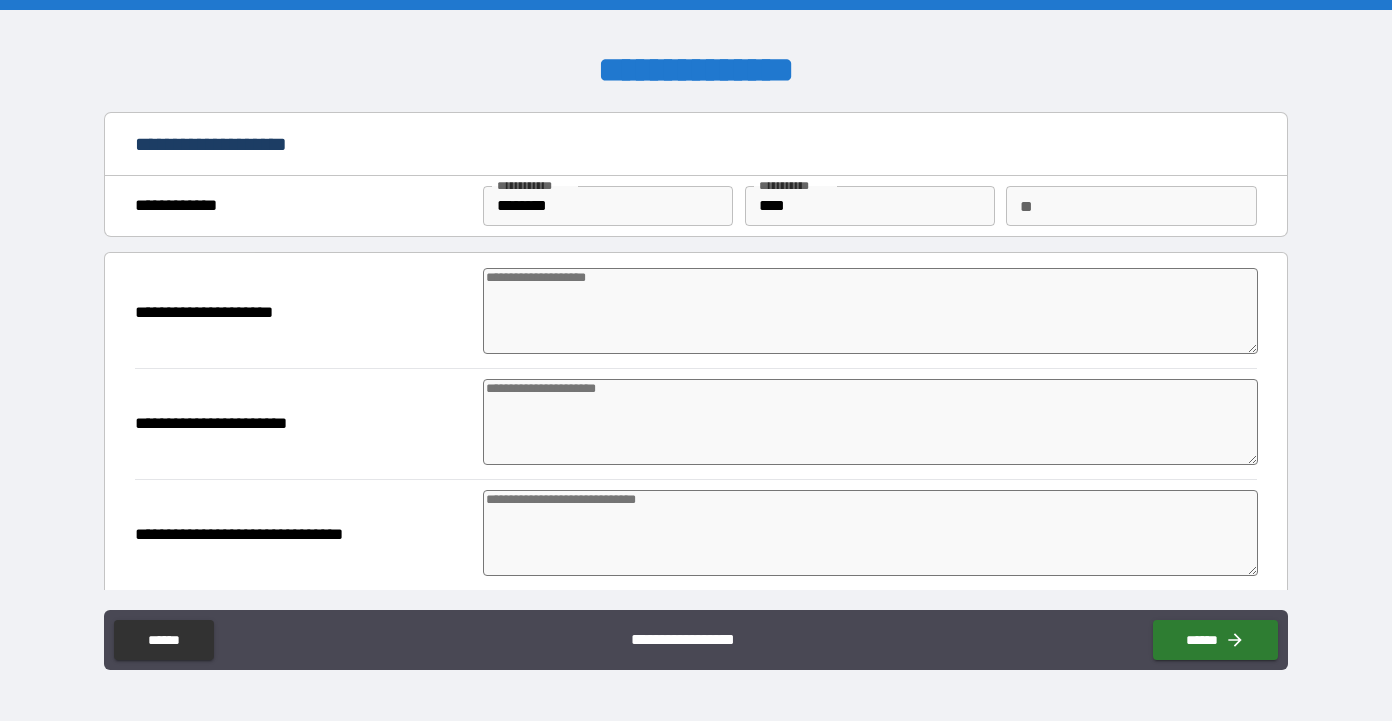 type on "*" 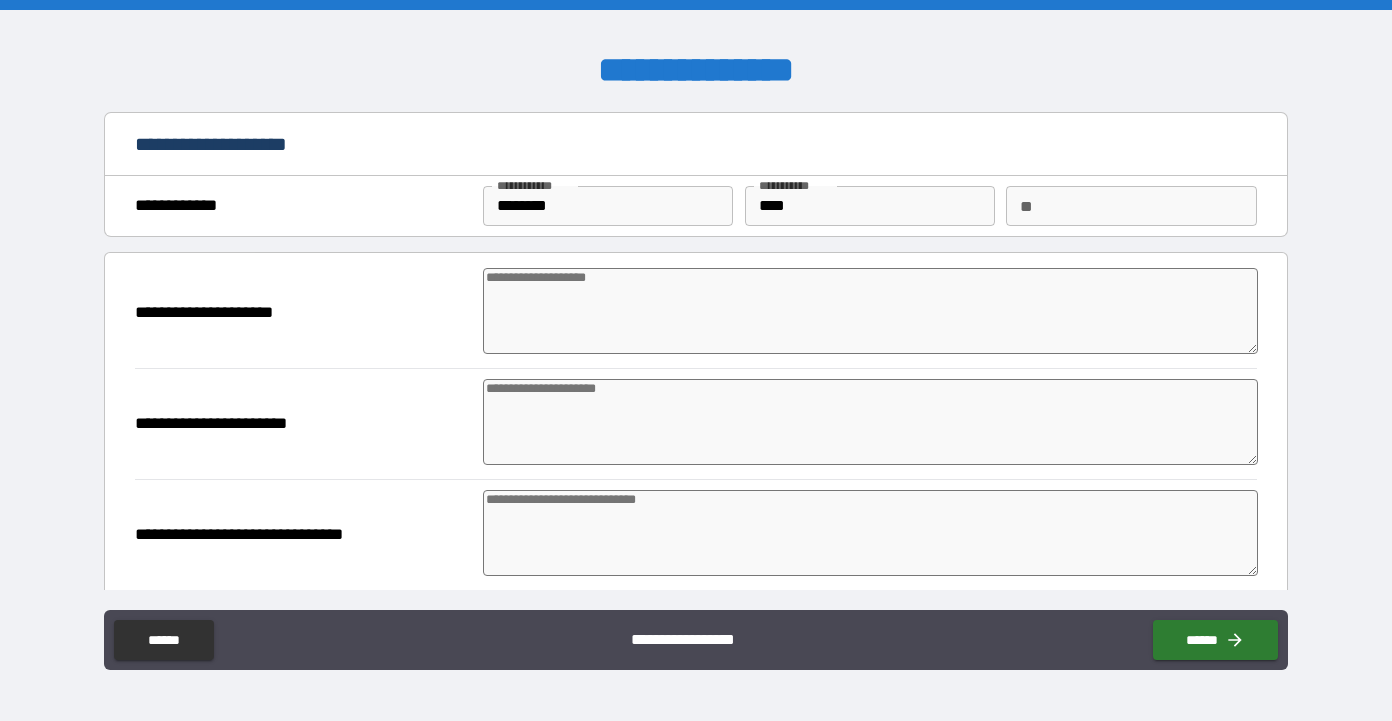 type on "*" 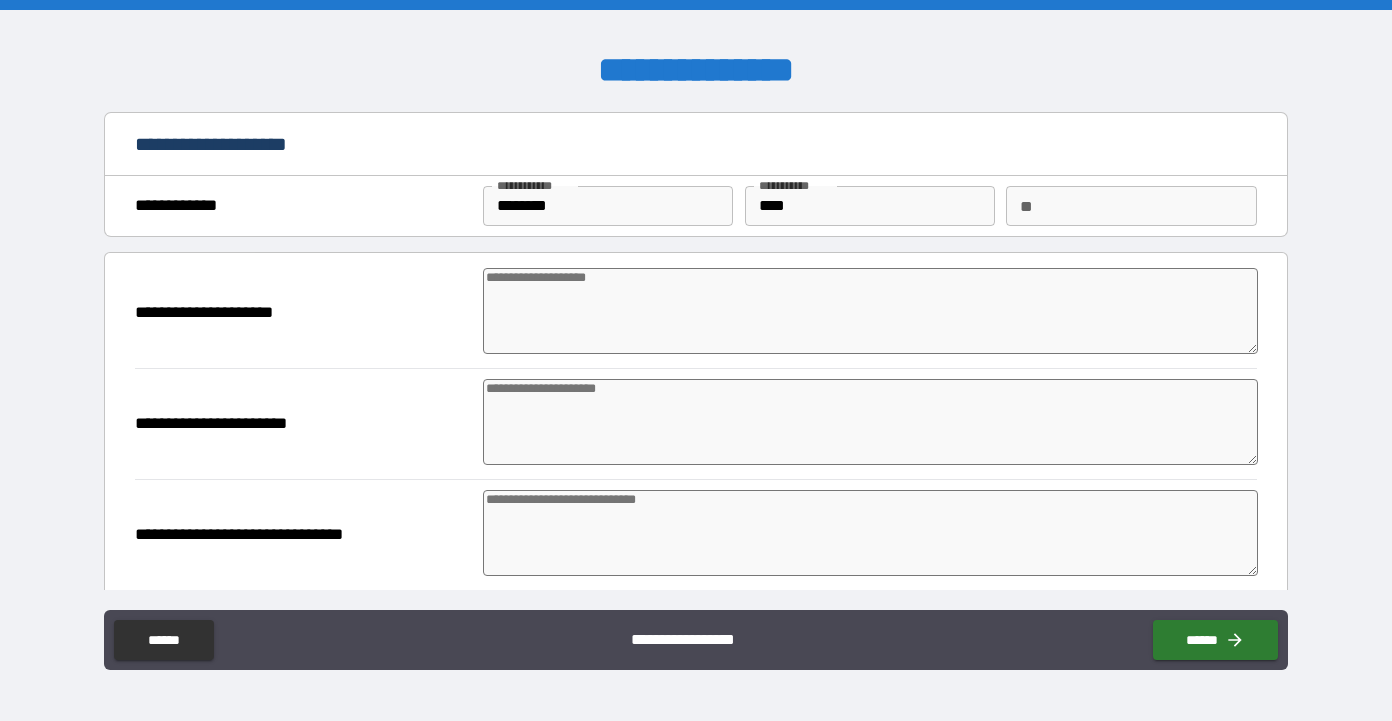 type on "*" 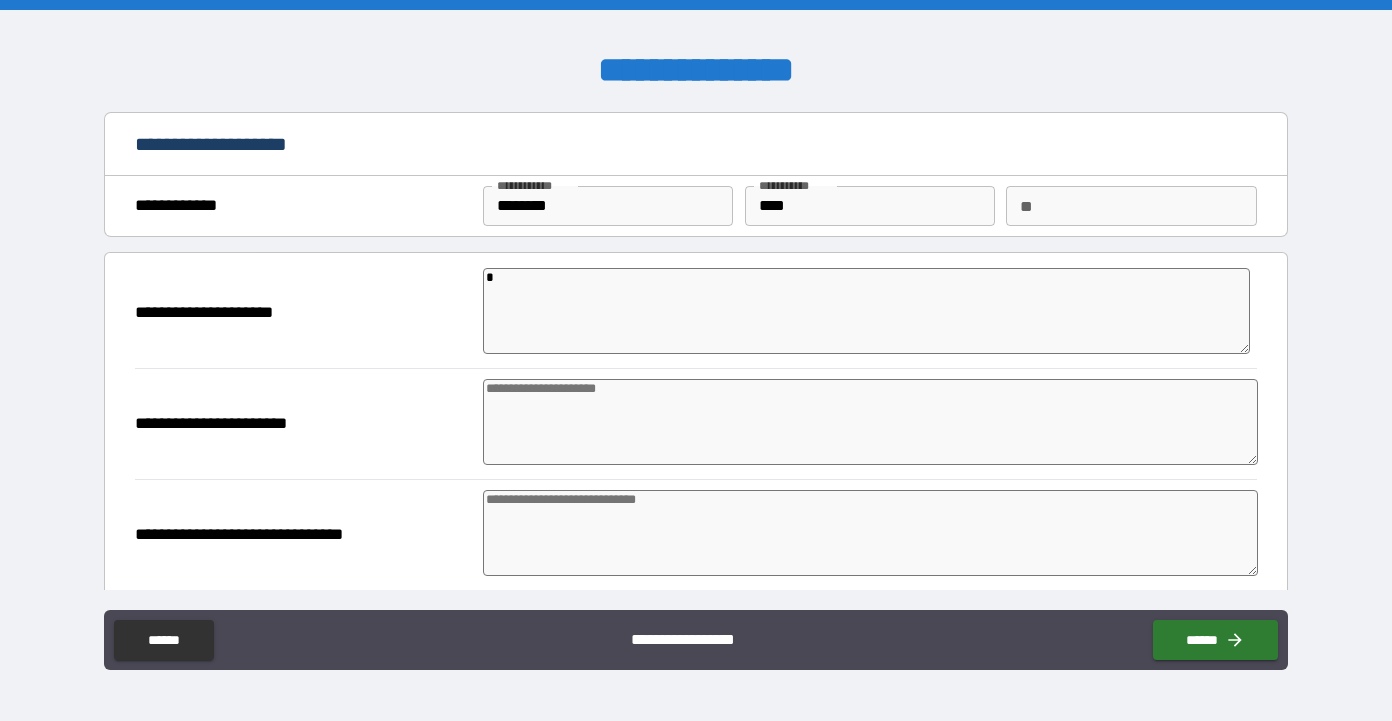 type on "*" 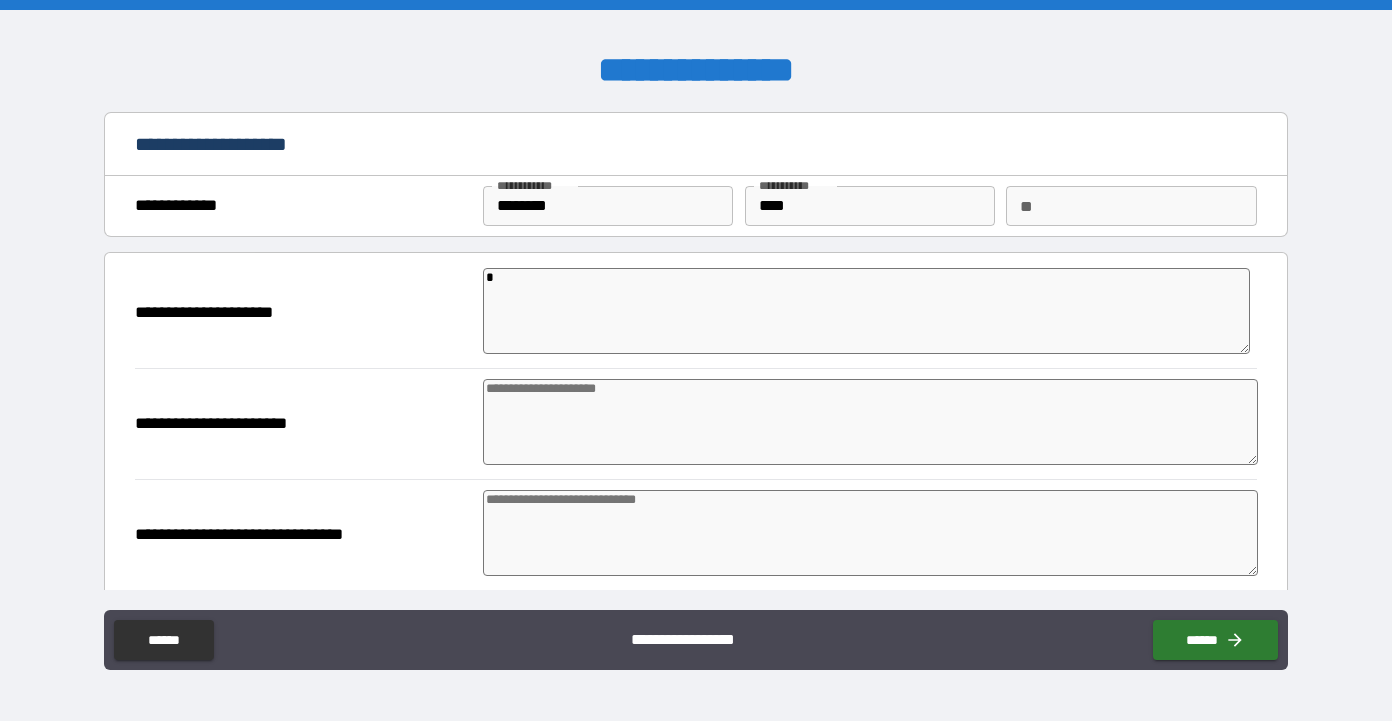 type on "*" 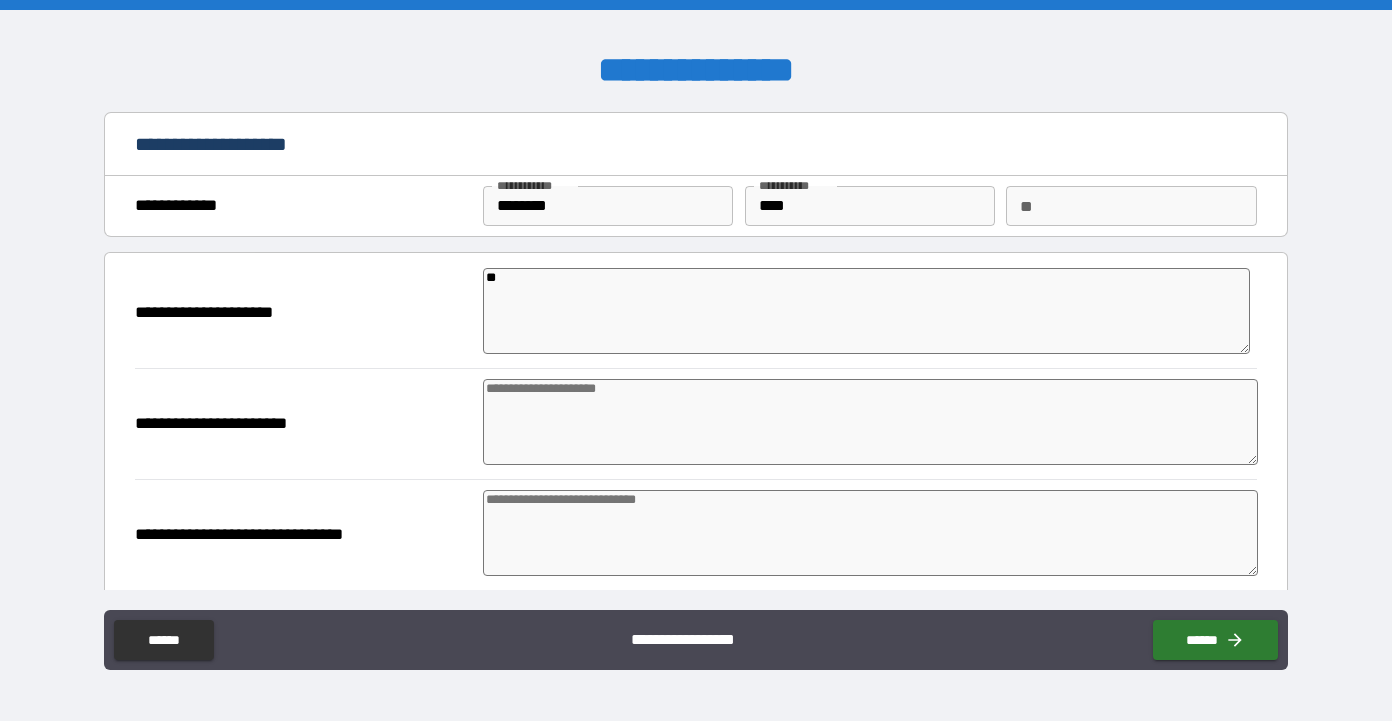 type on "*" 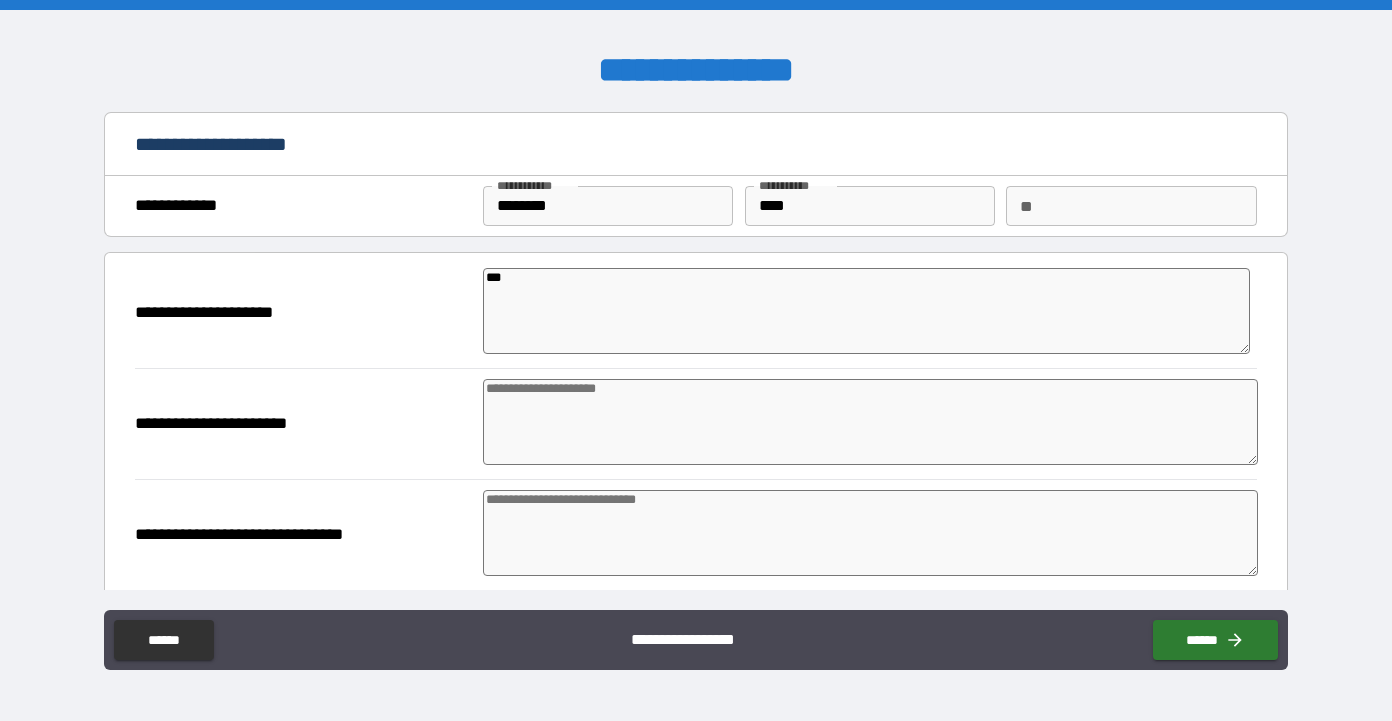 type on "****" 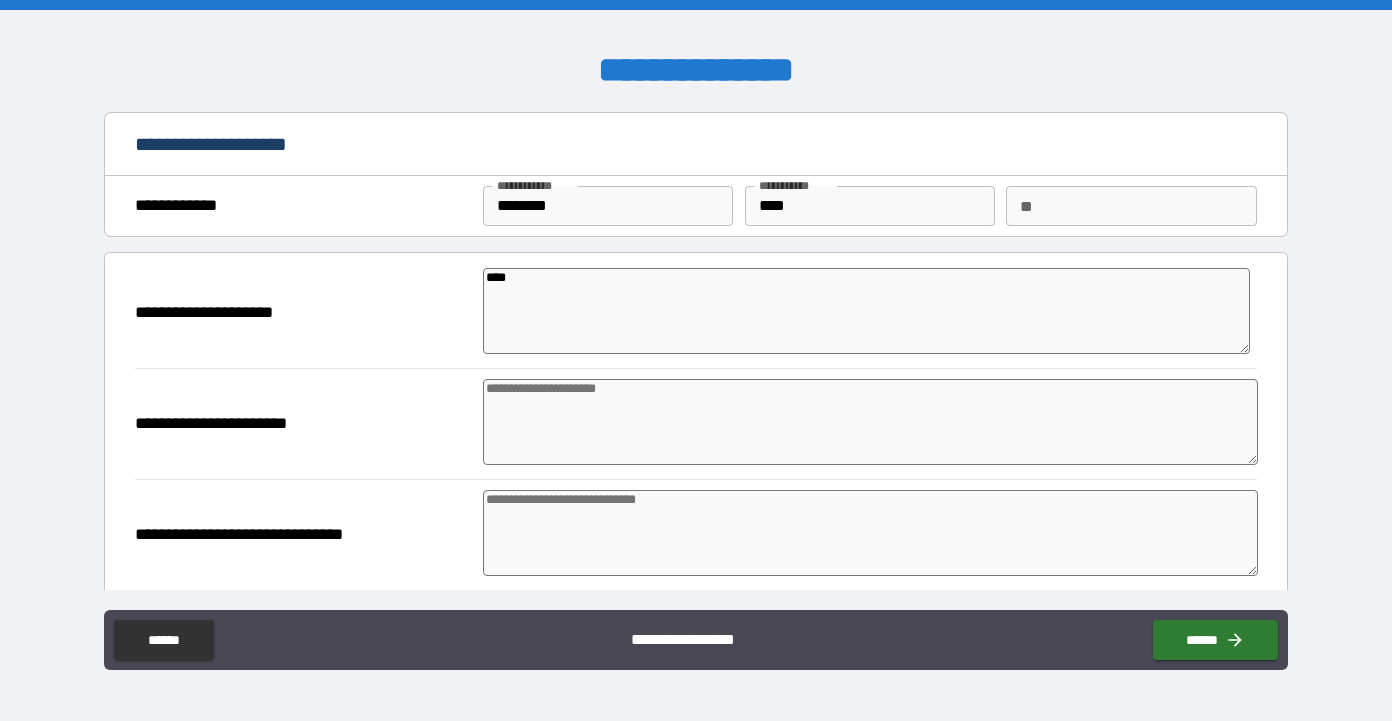 type on "*" 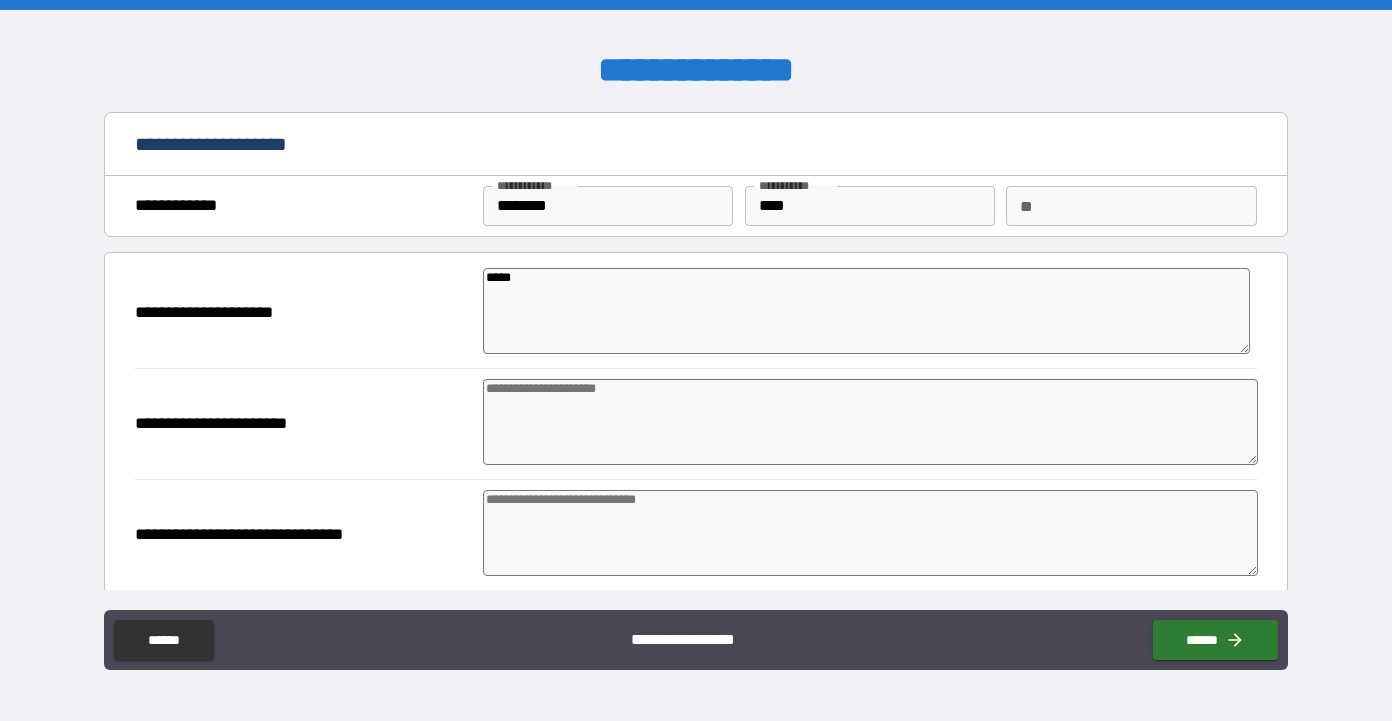 type on "******" 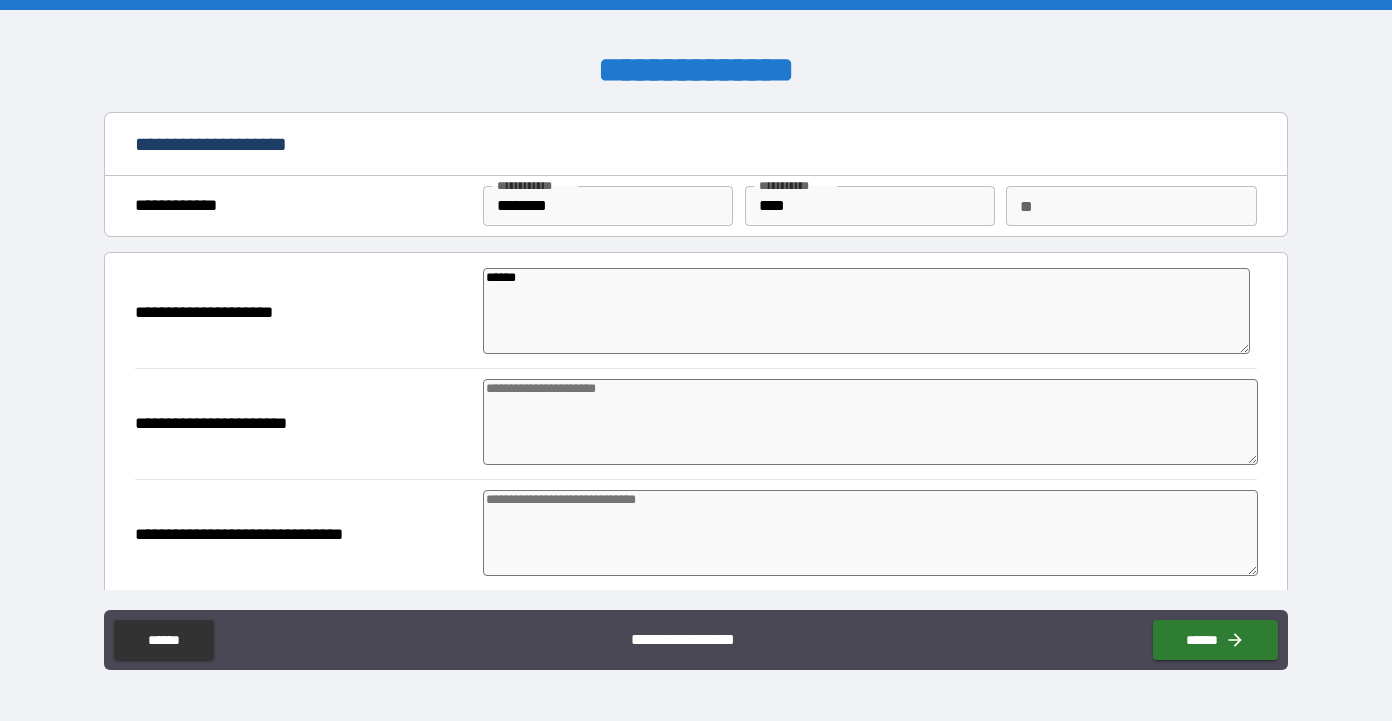 type on "******" 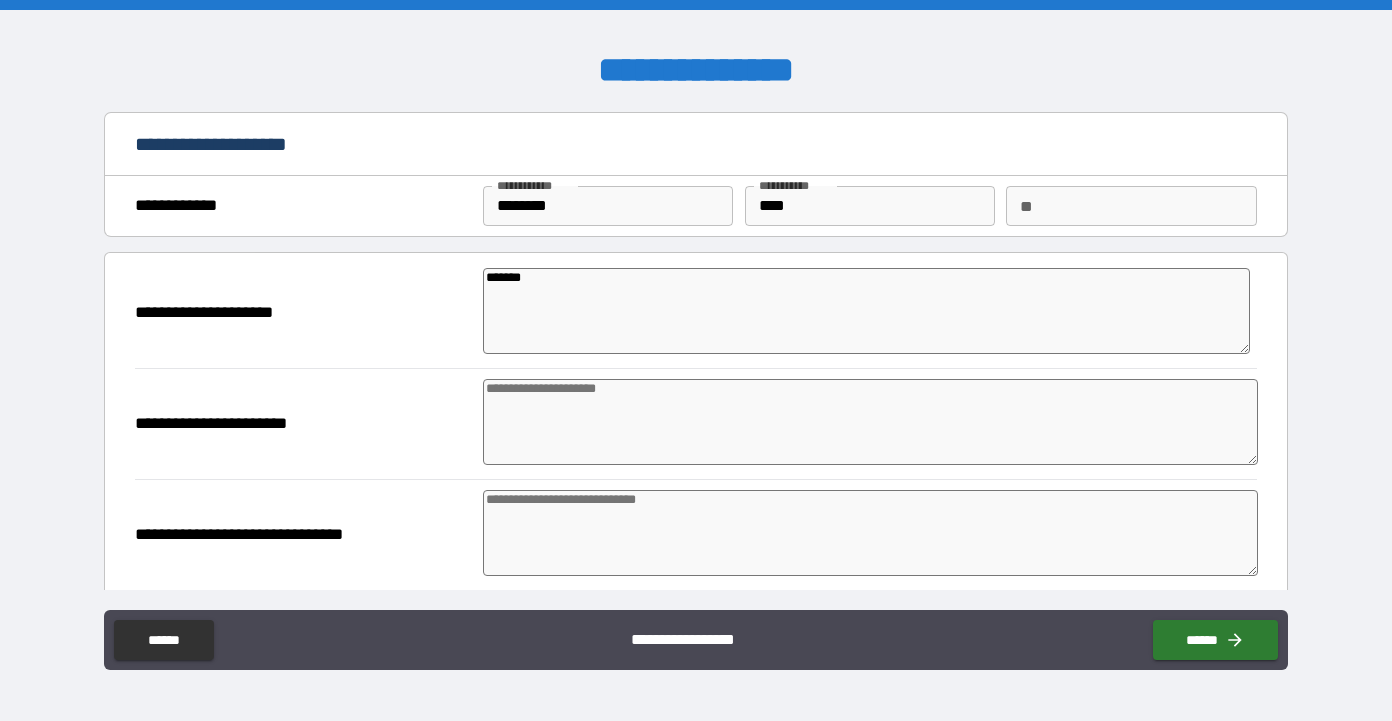 type on "*" 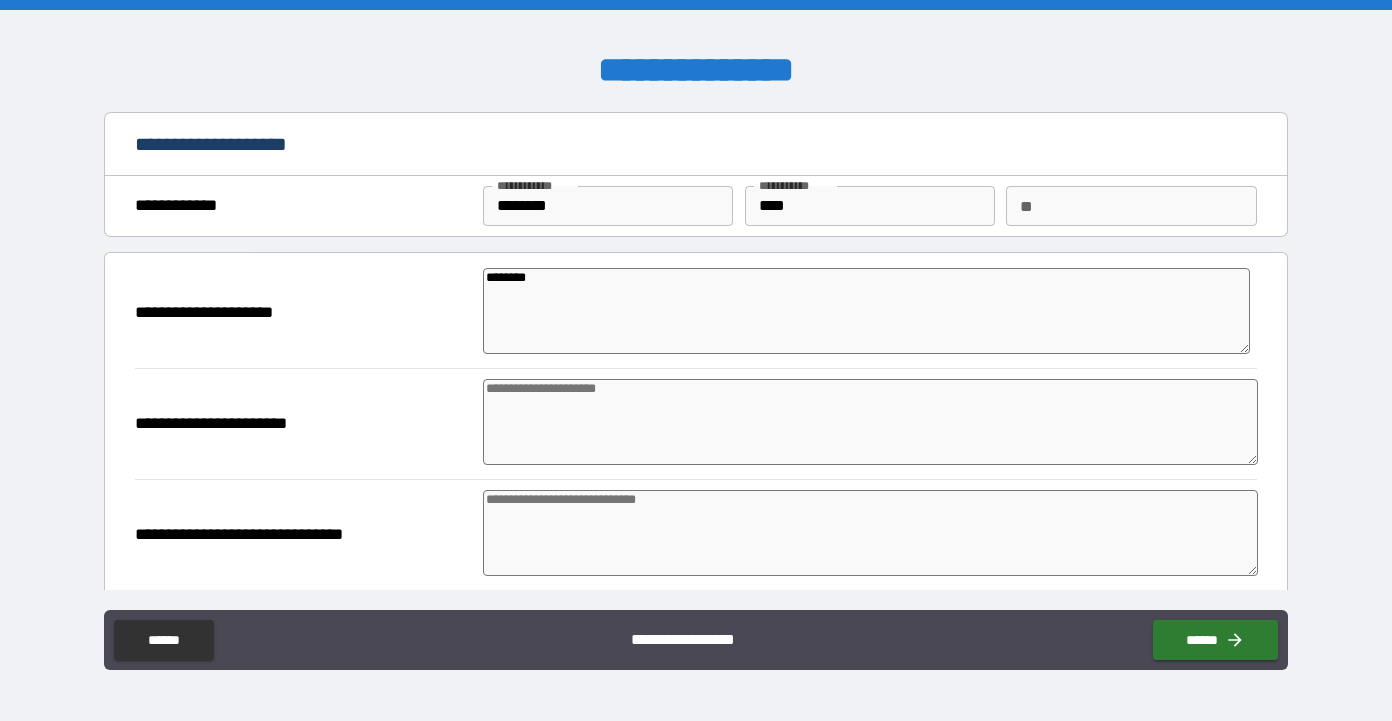type on "*" 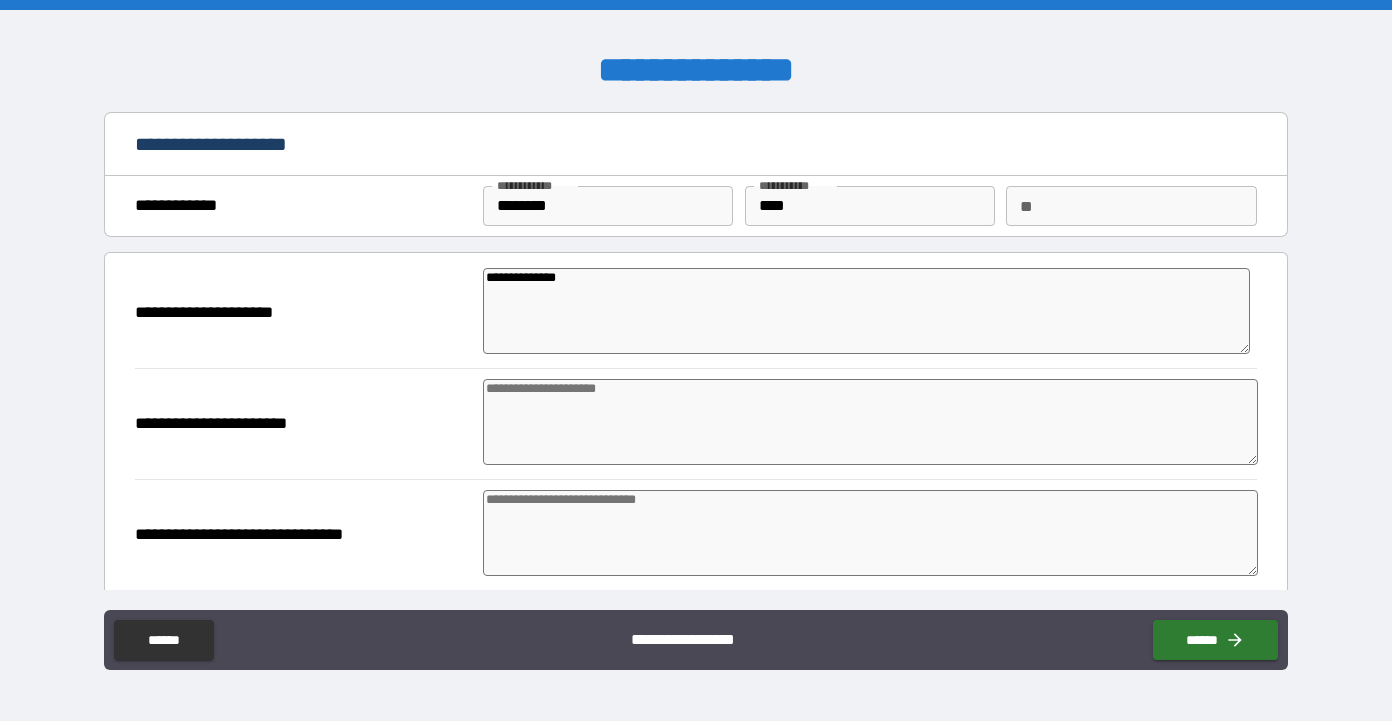 click on "**********" at bounding box center (866, 311) 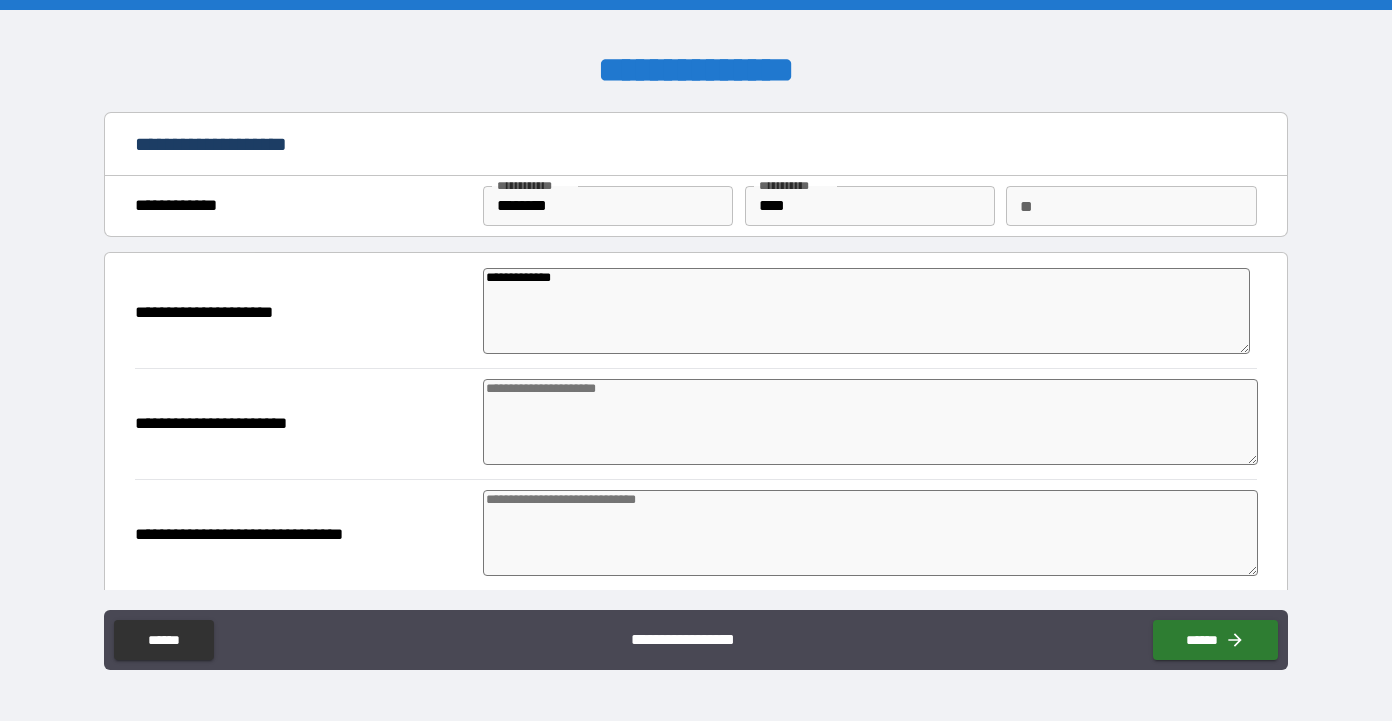 drag, startPoint x: 570, startPoint y: 278, endPoint x: 468, endPoint y: 286, distance: 102.31325 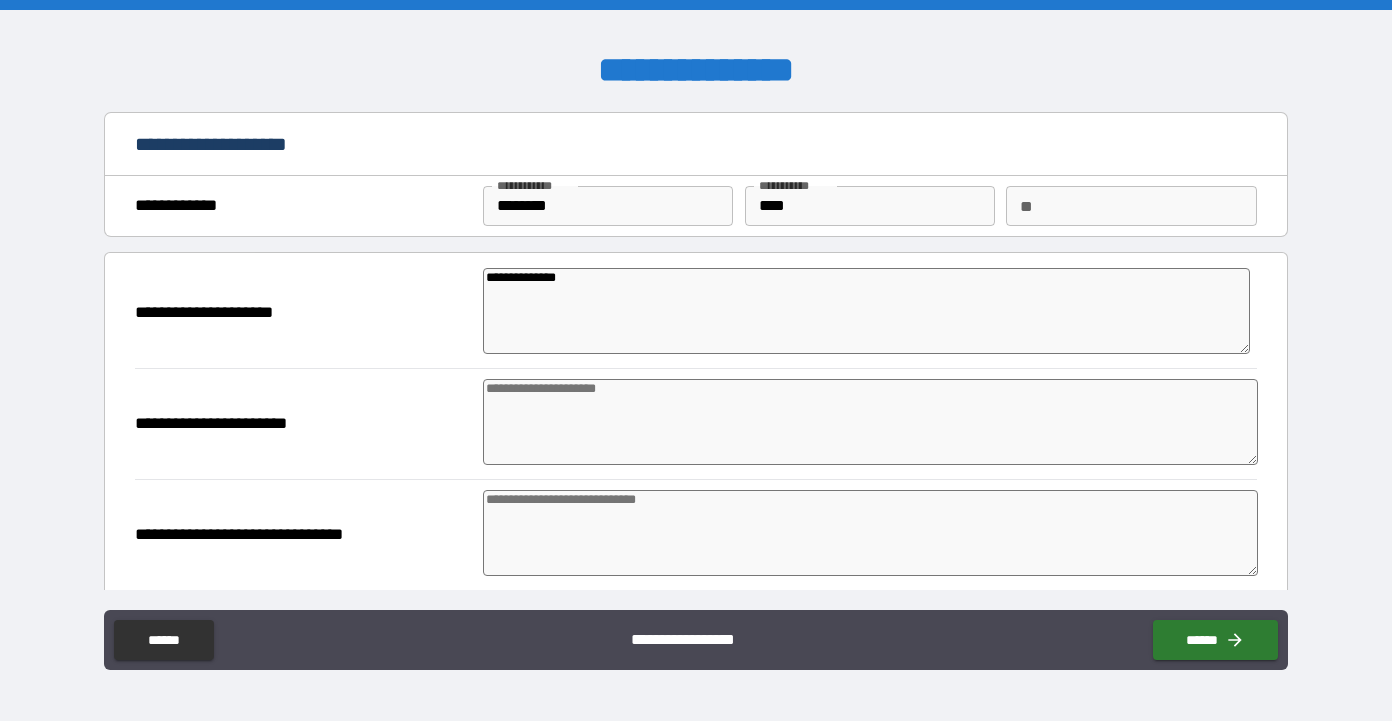 click on "**********" at bounding box center (866, 311) 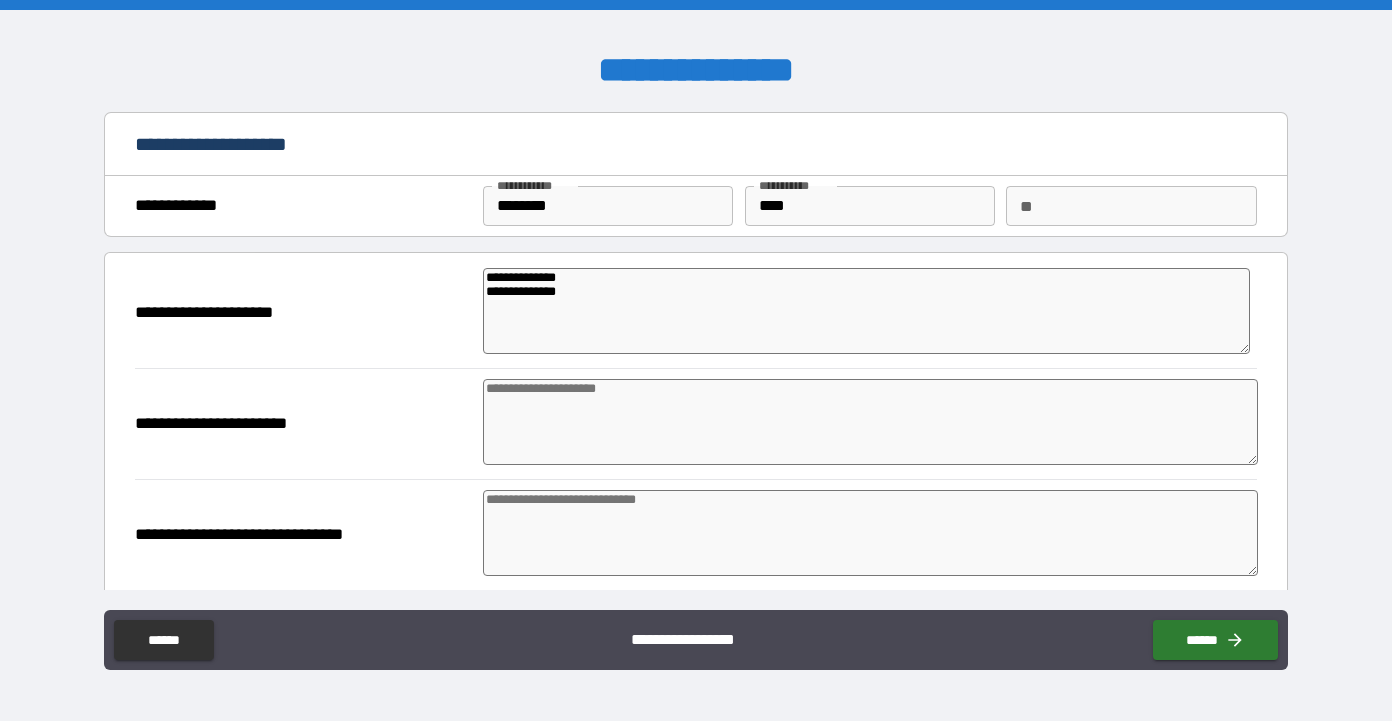 click at bounding box center [870, 422] 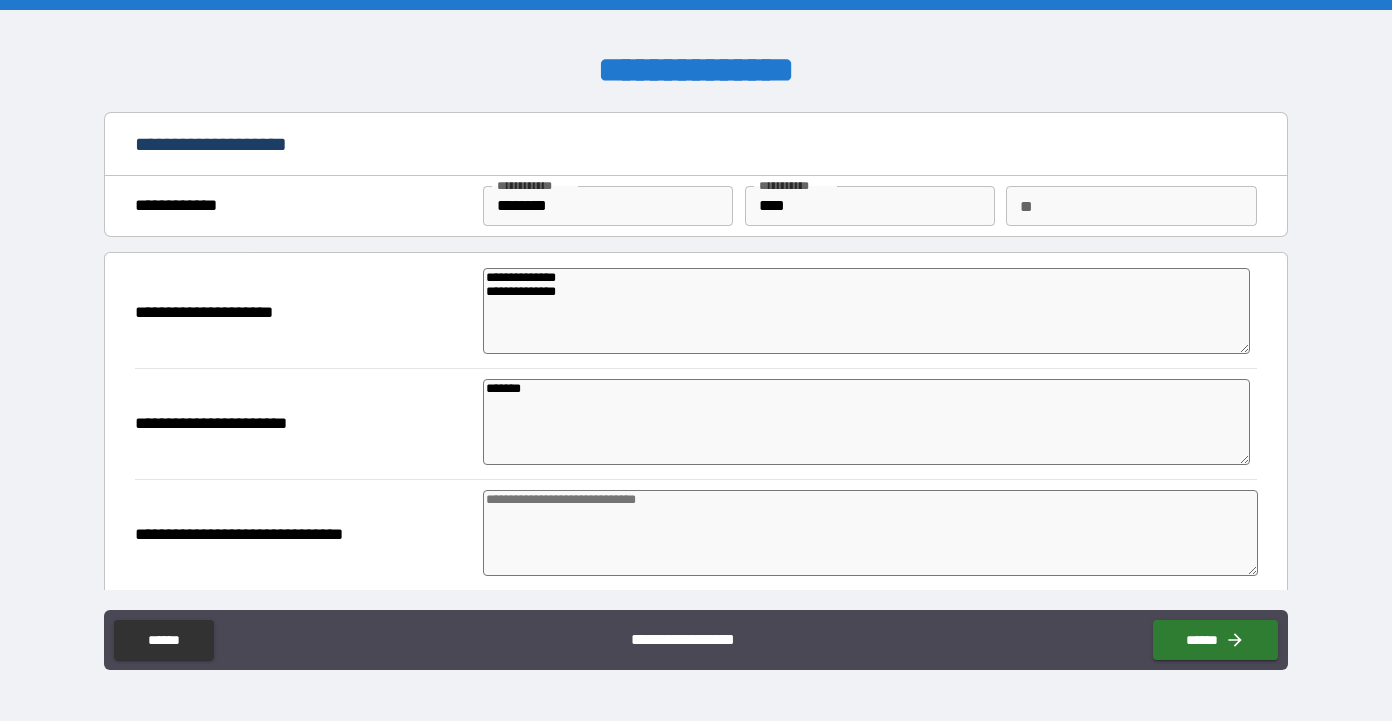 click at bounding box center (870, 533) 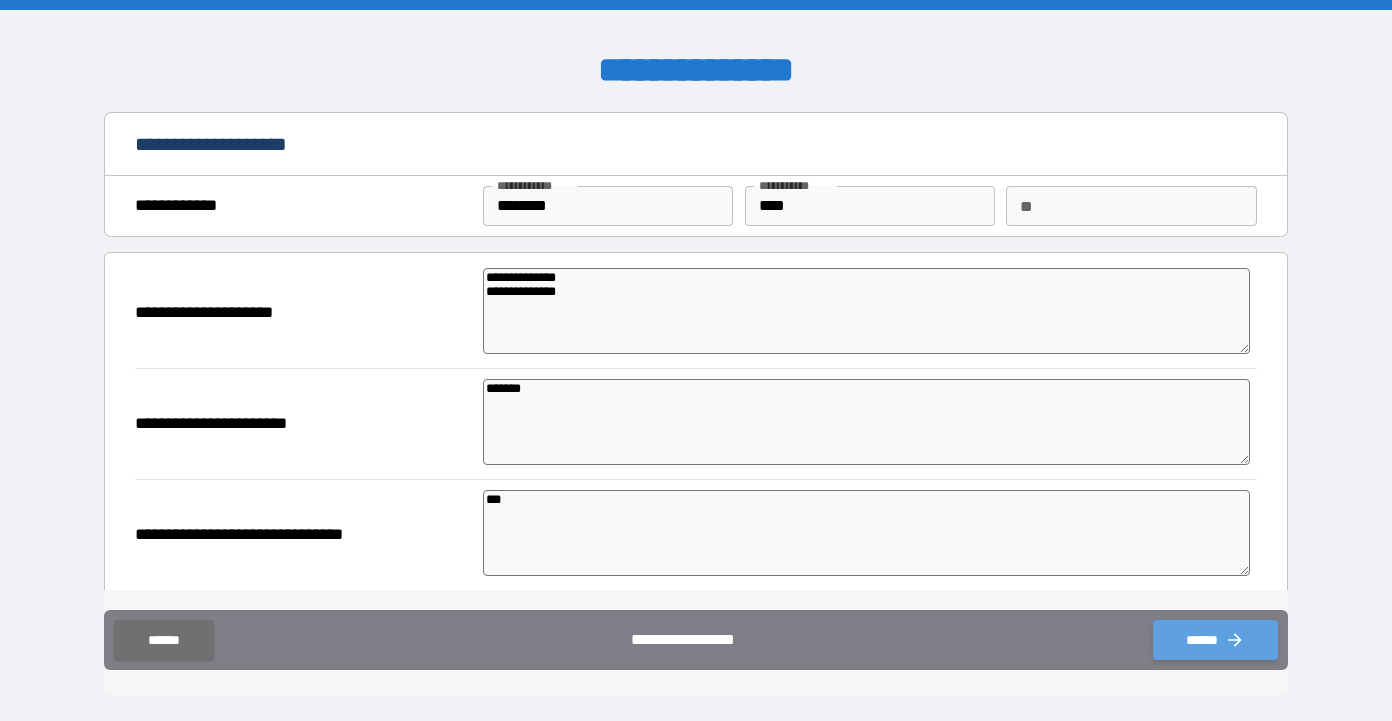 click on "******" at bounding box center (1215, 640) 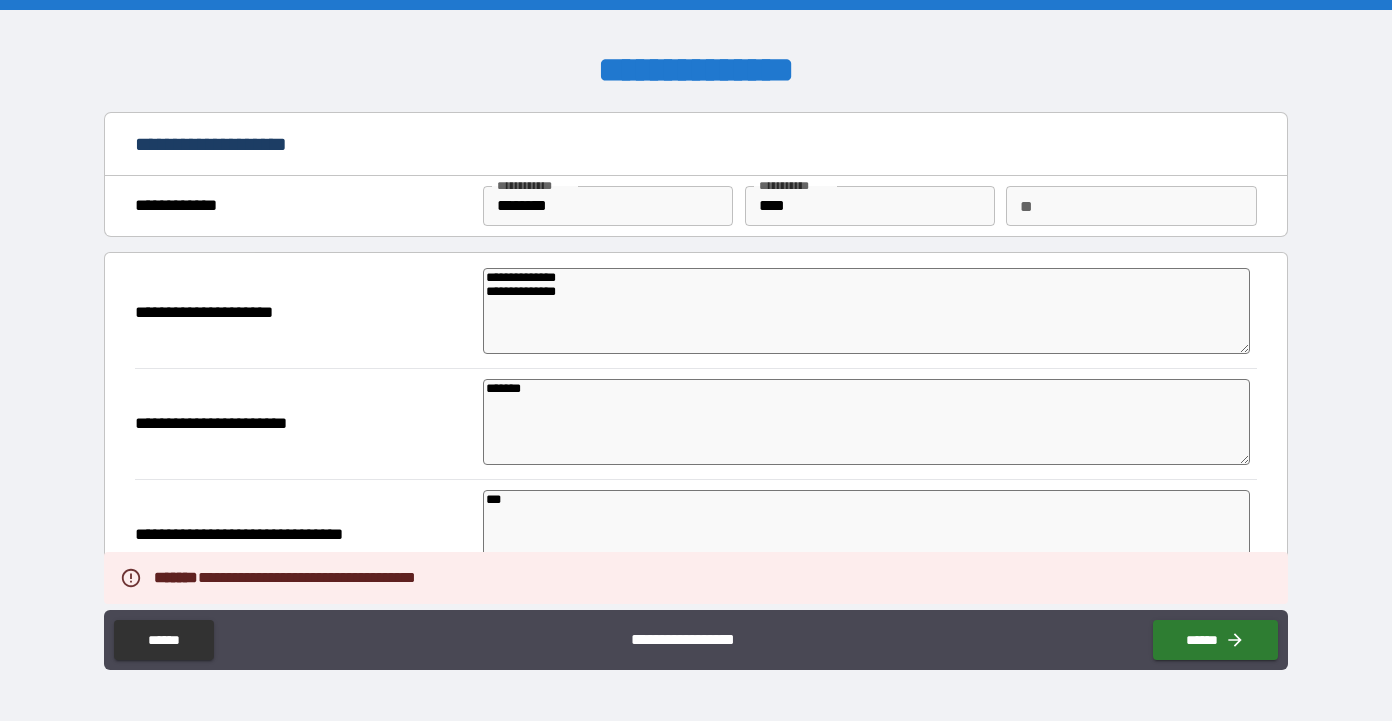 click on "**********" at bounding box center [696, 534] 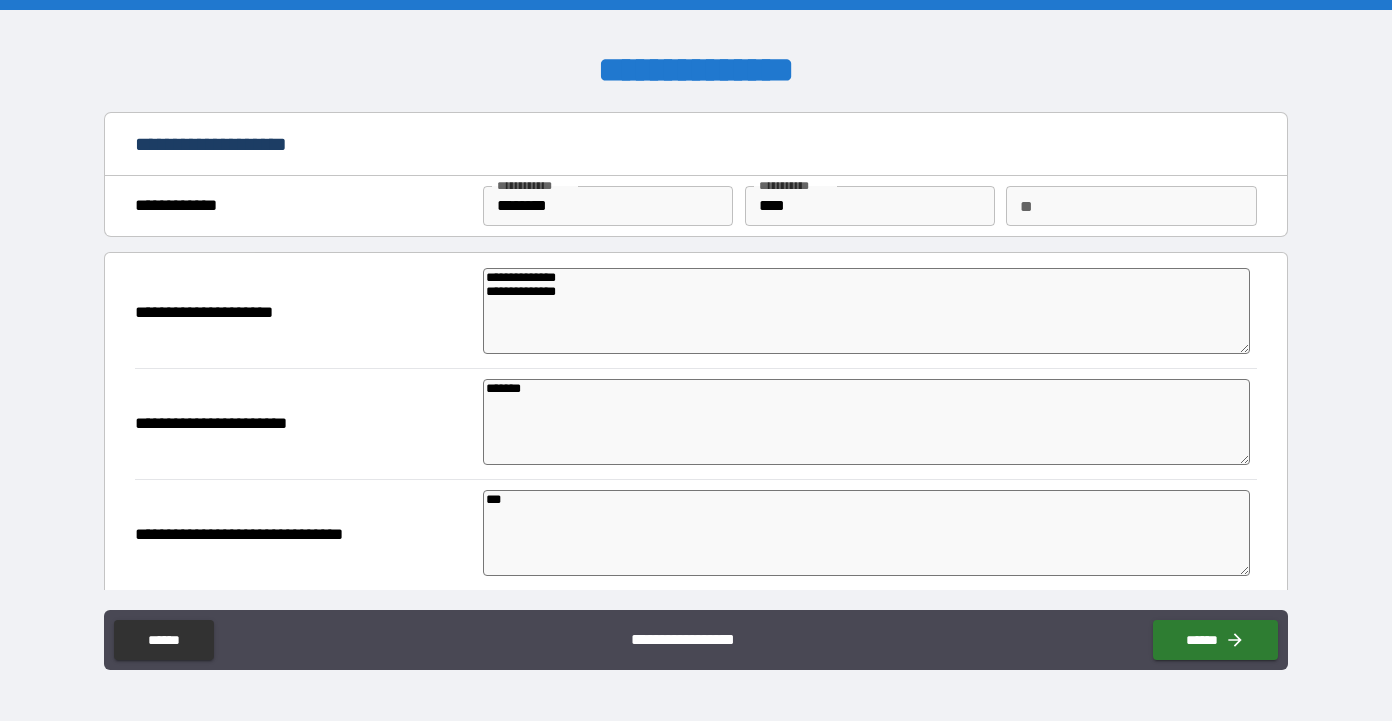 click on "**********" at bounding box center [303, 424] 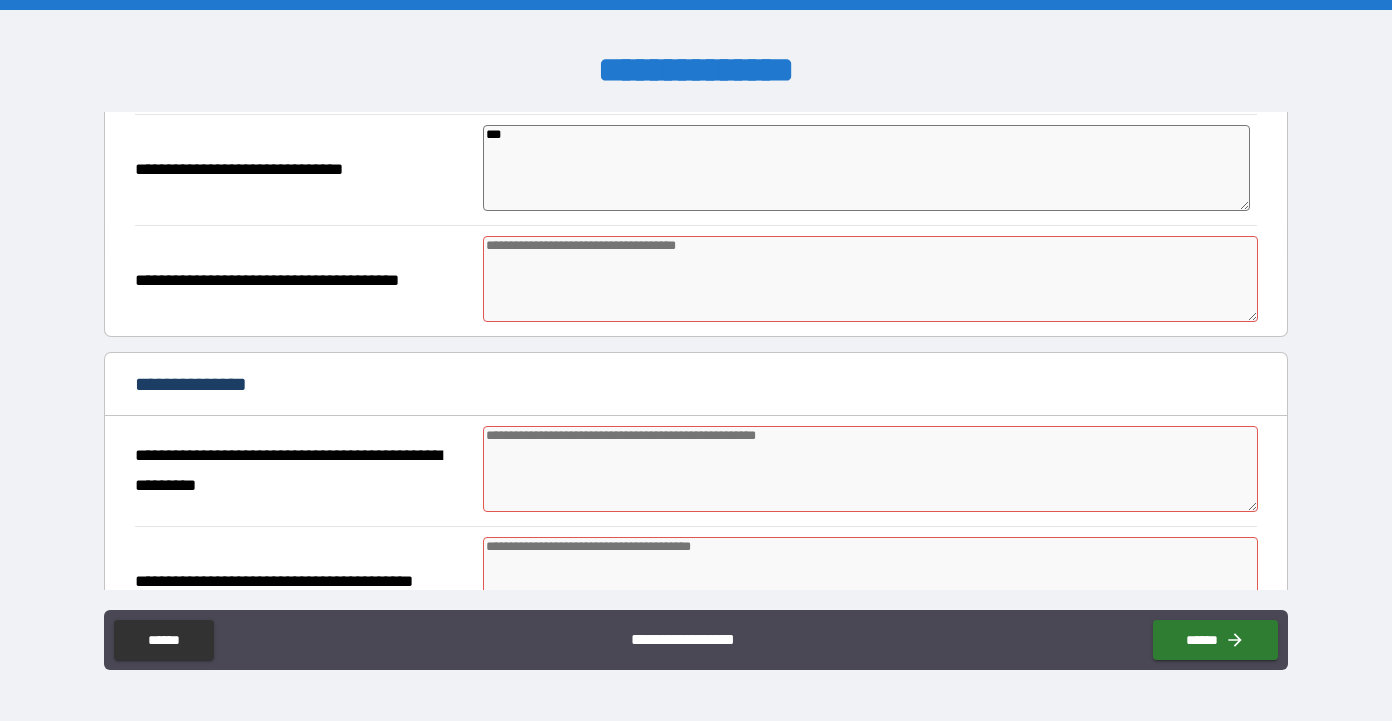 scroll, scrollTop: 373, scrollLeft: 0, axis: vertical 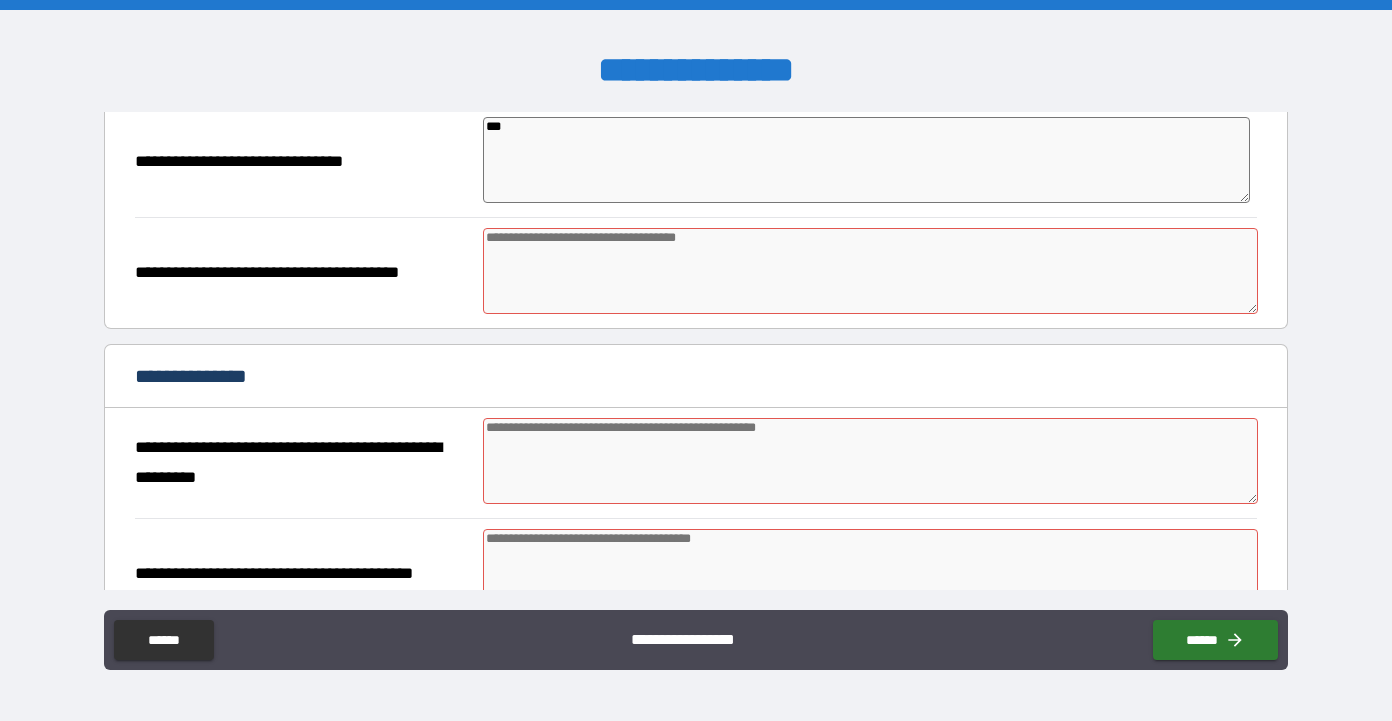 click at bounding box center [870, 271] 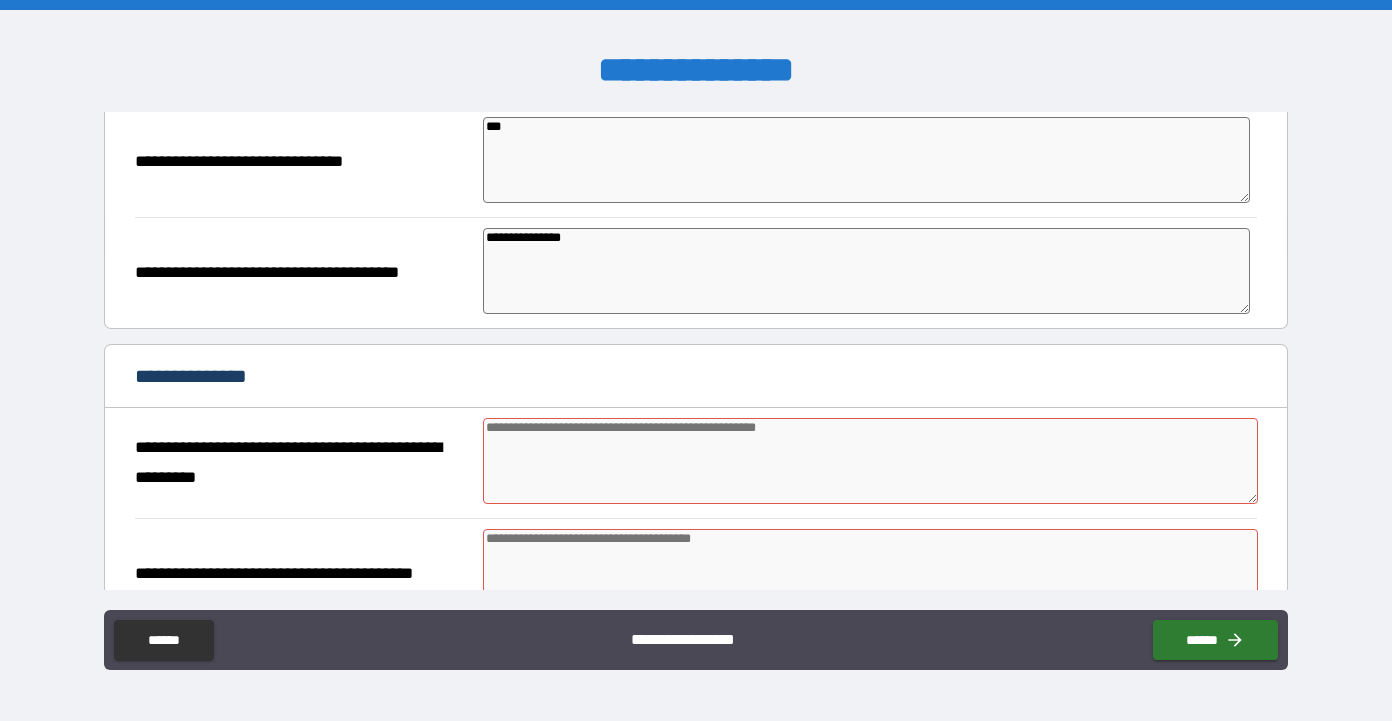 click at bounding box center [870, 461] 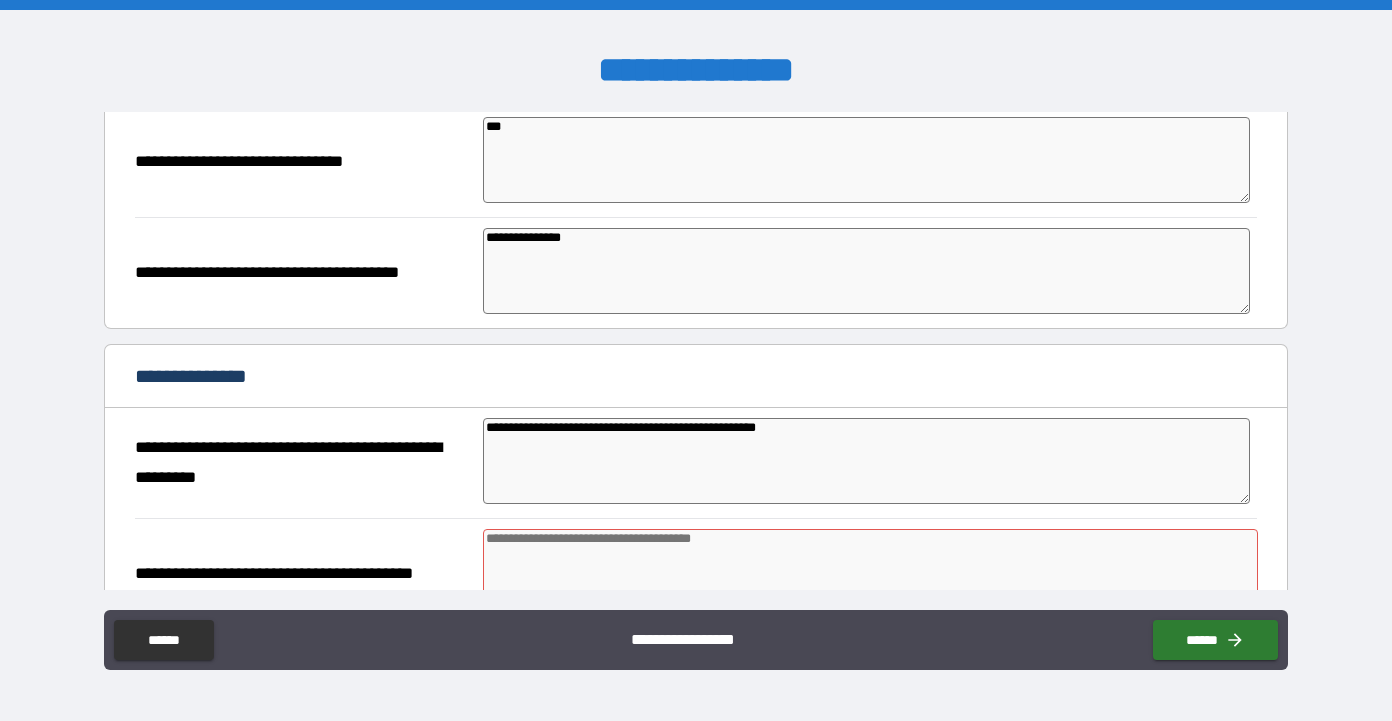 click at bounding box center (870, 572) 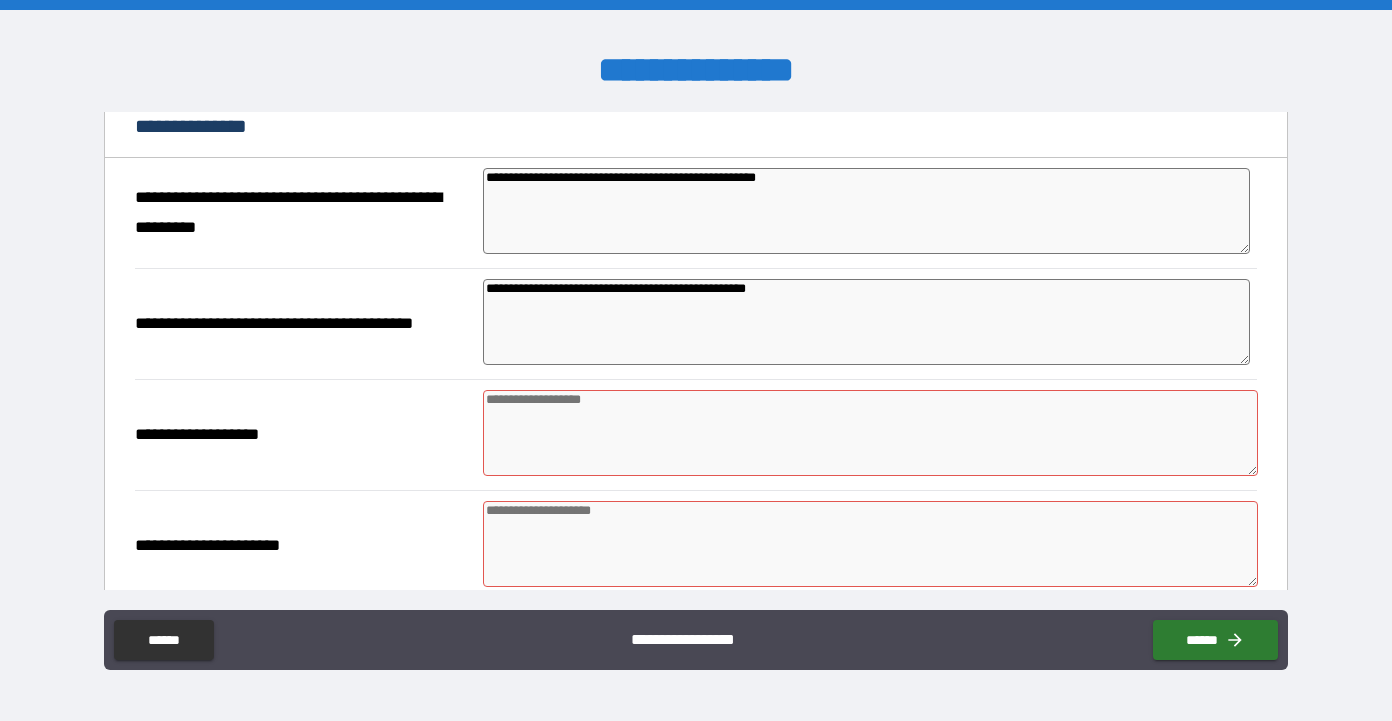 scroll, scrollTop: 632, scrollLeft: 0, axis: vertical 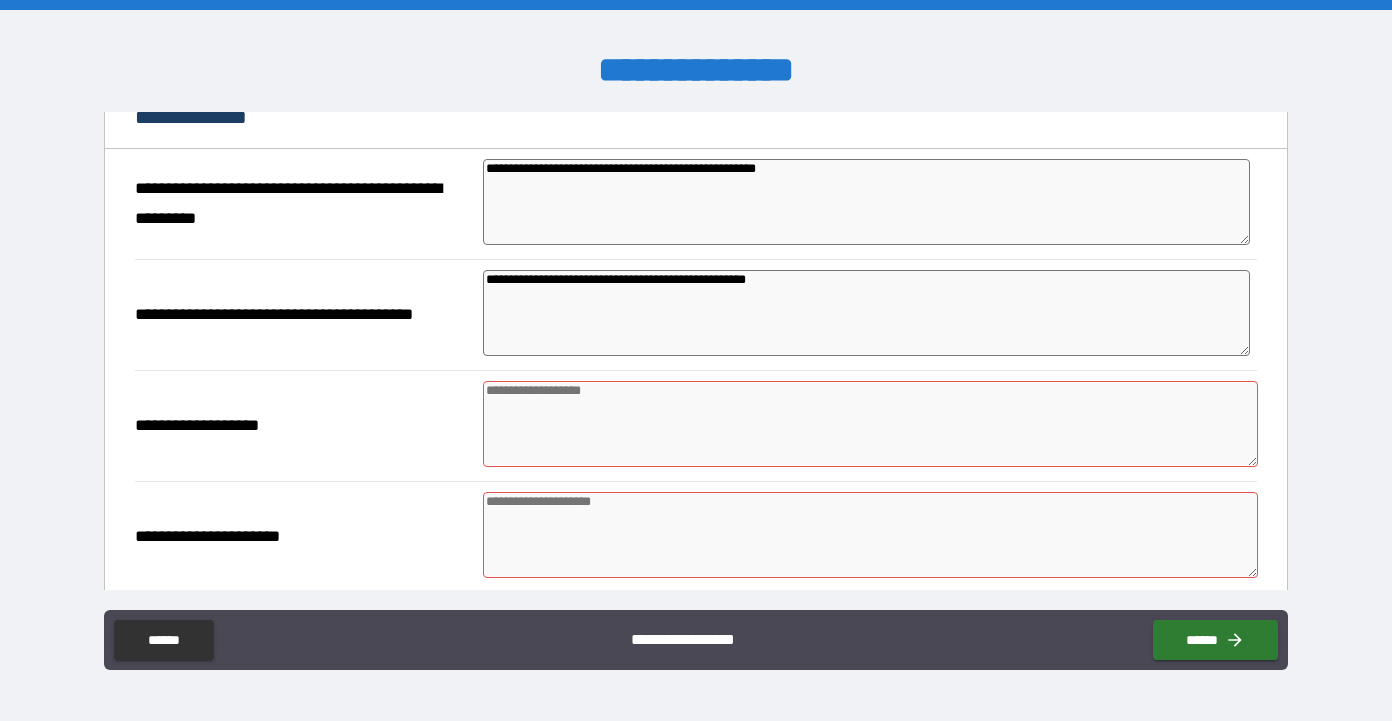 click at bounding box center (870, 424) 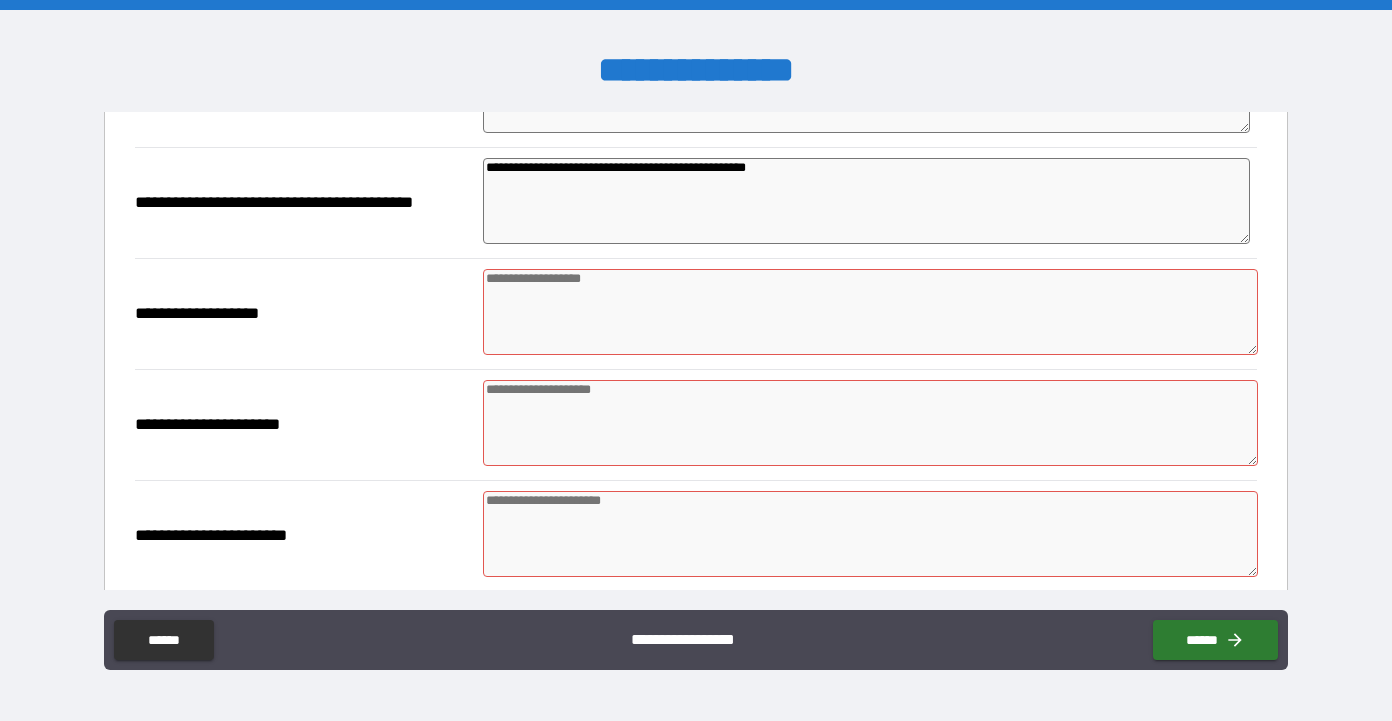 scroll, scrollTop: 739, scrollLeft: 0, axis: vertical 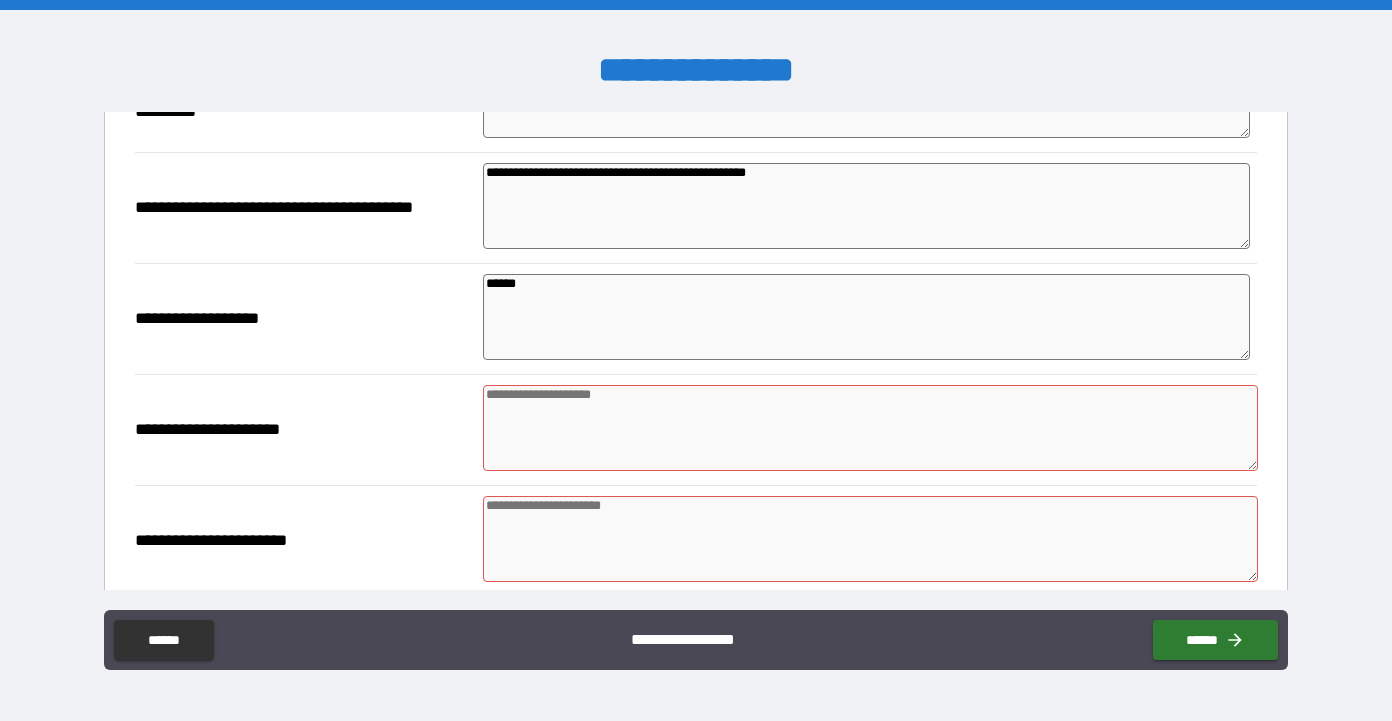 click at bounding box center (870, 428) 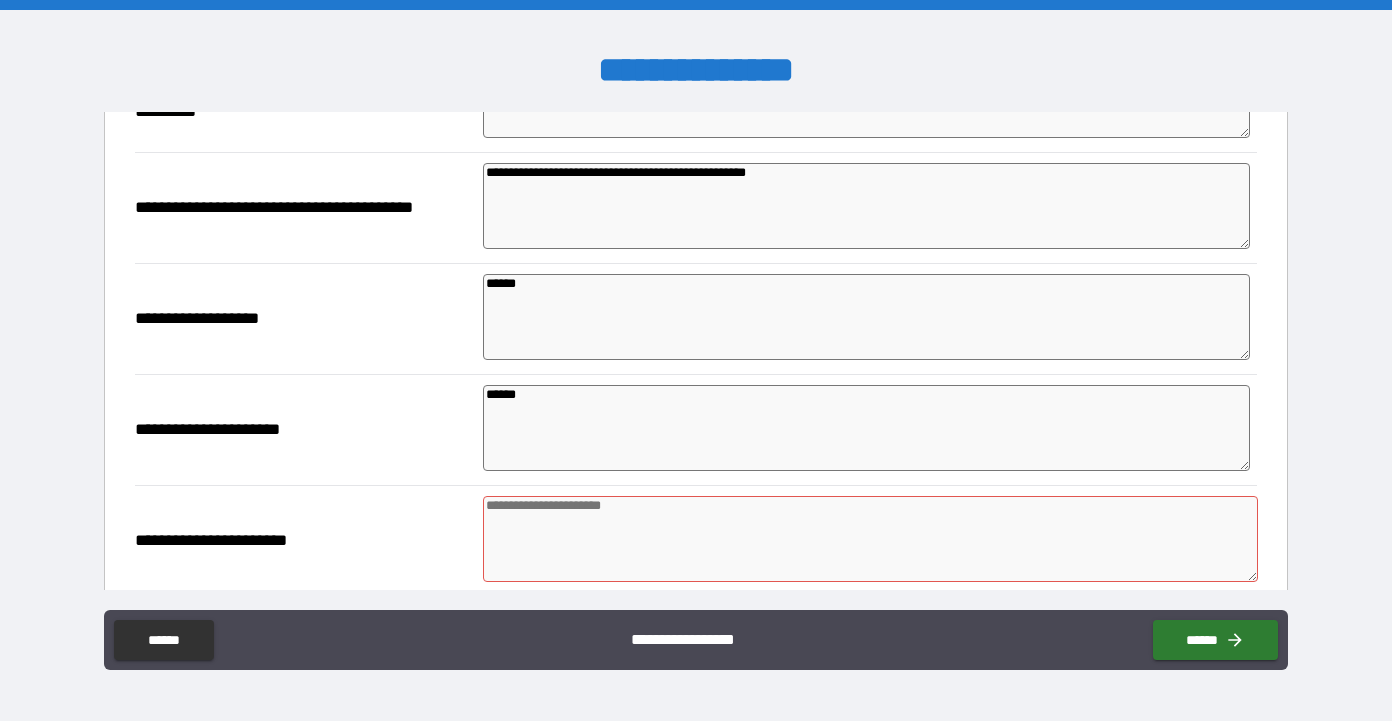 click at bounding box center (870, 539) 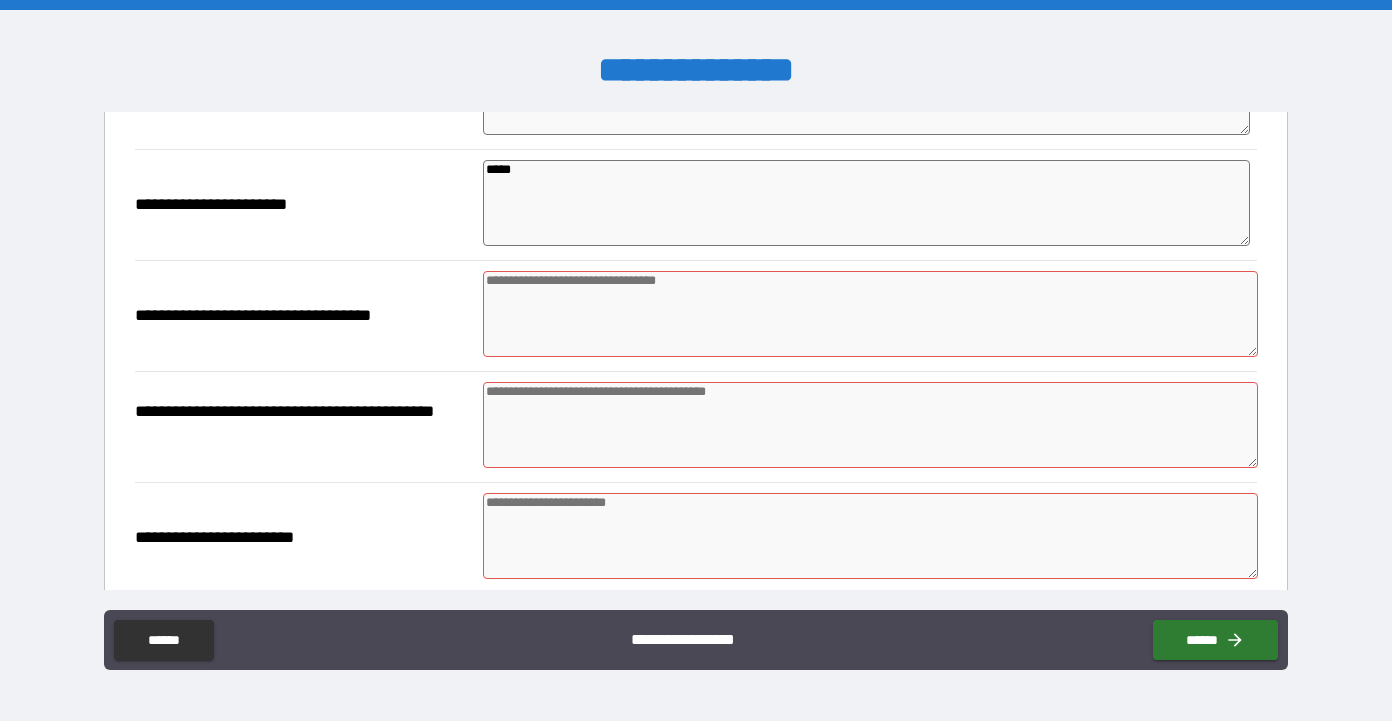 scroll, scrollTop: 1088, scrollLeft: 0, axis: vertical 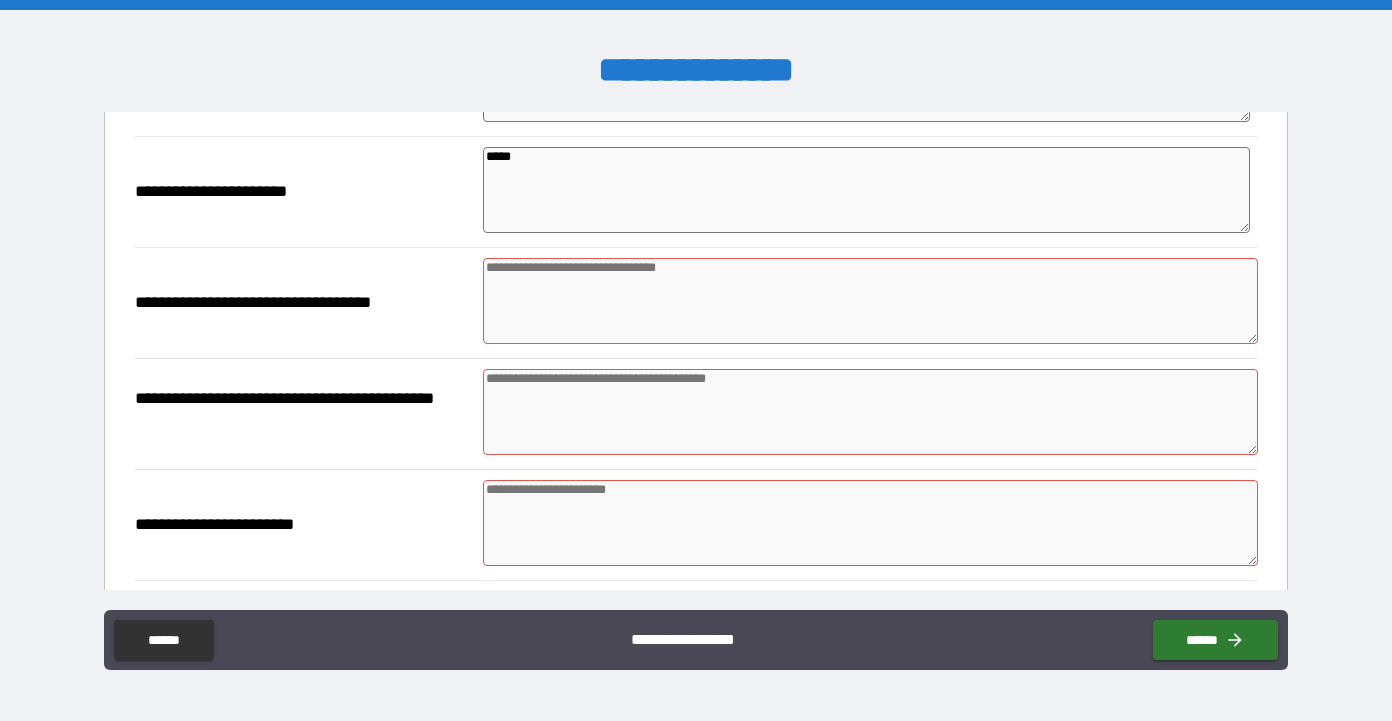 click at bounding box center (870, 301) 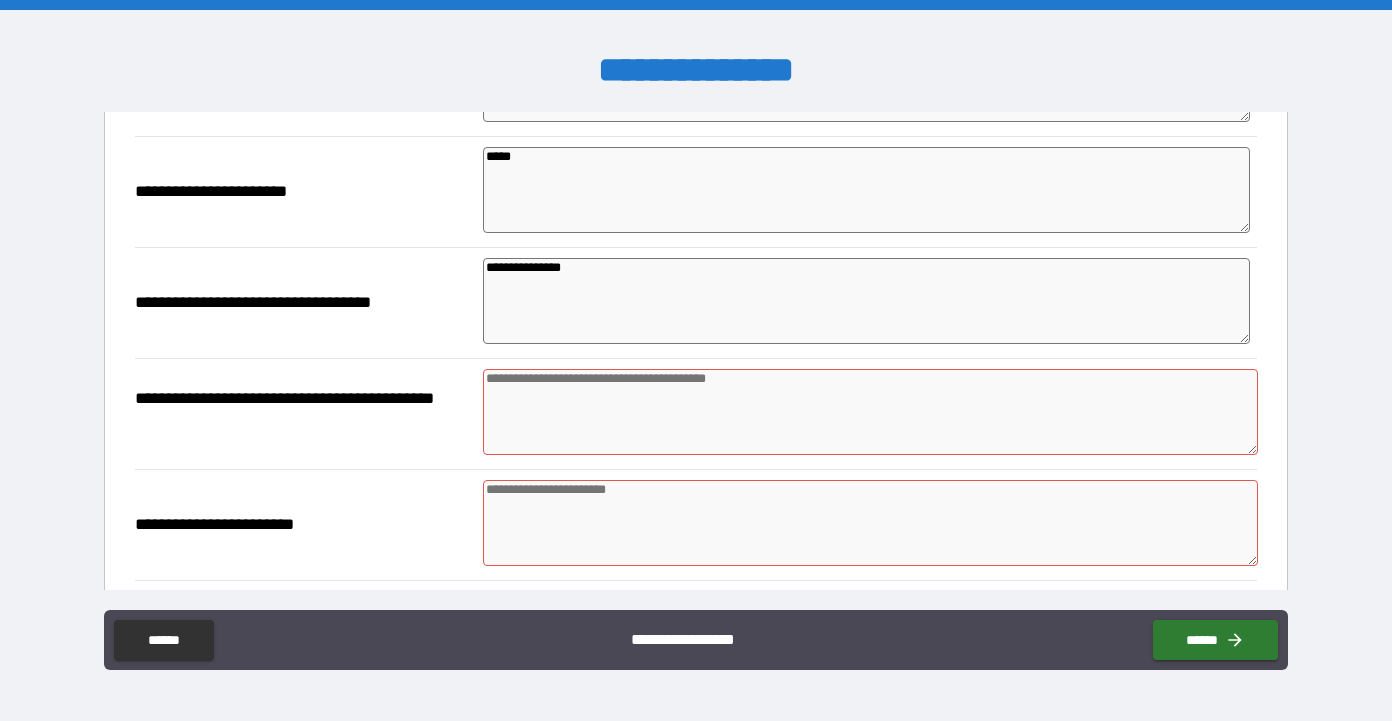click at bounding box center (870, 412) 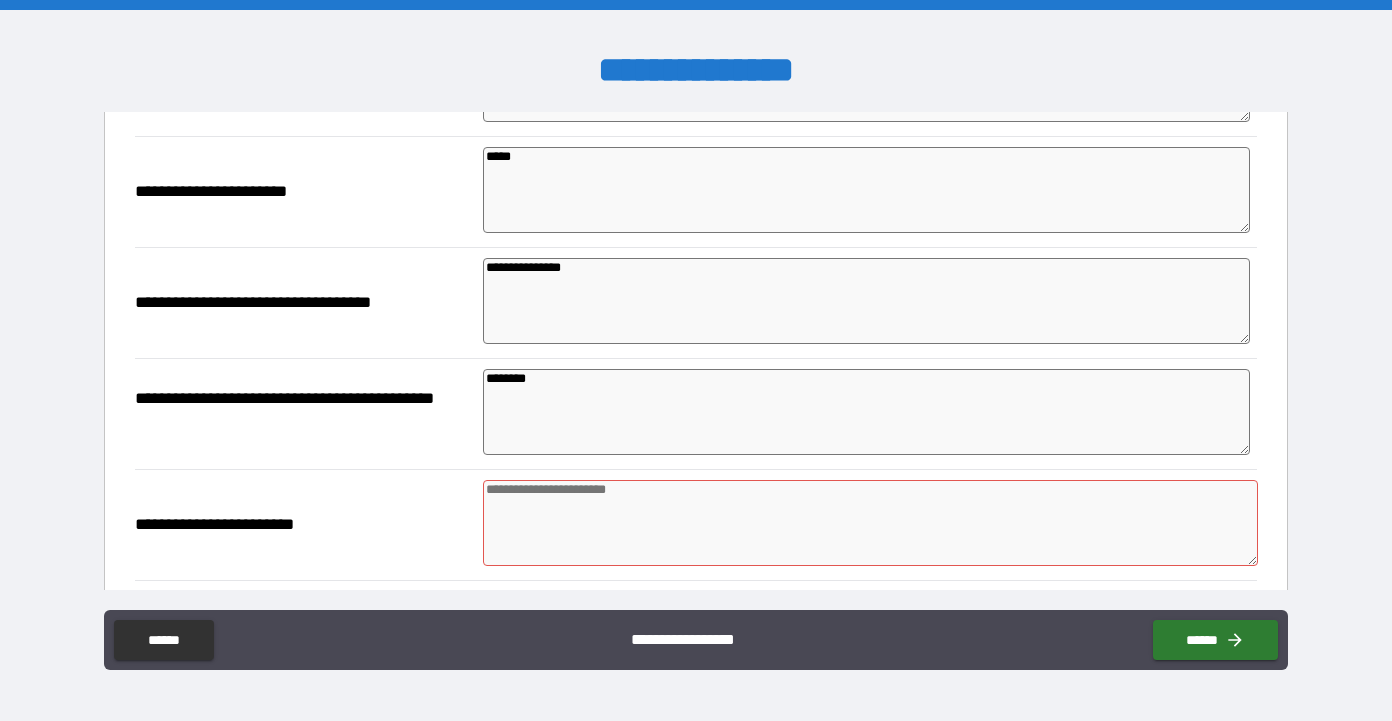 click at bounding box center (870, 523) 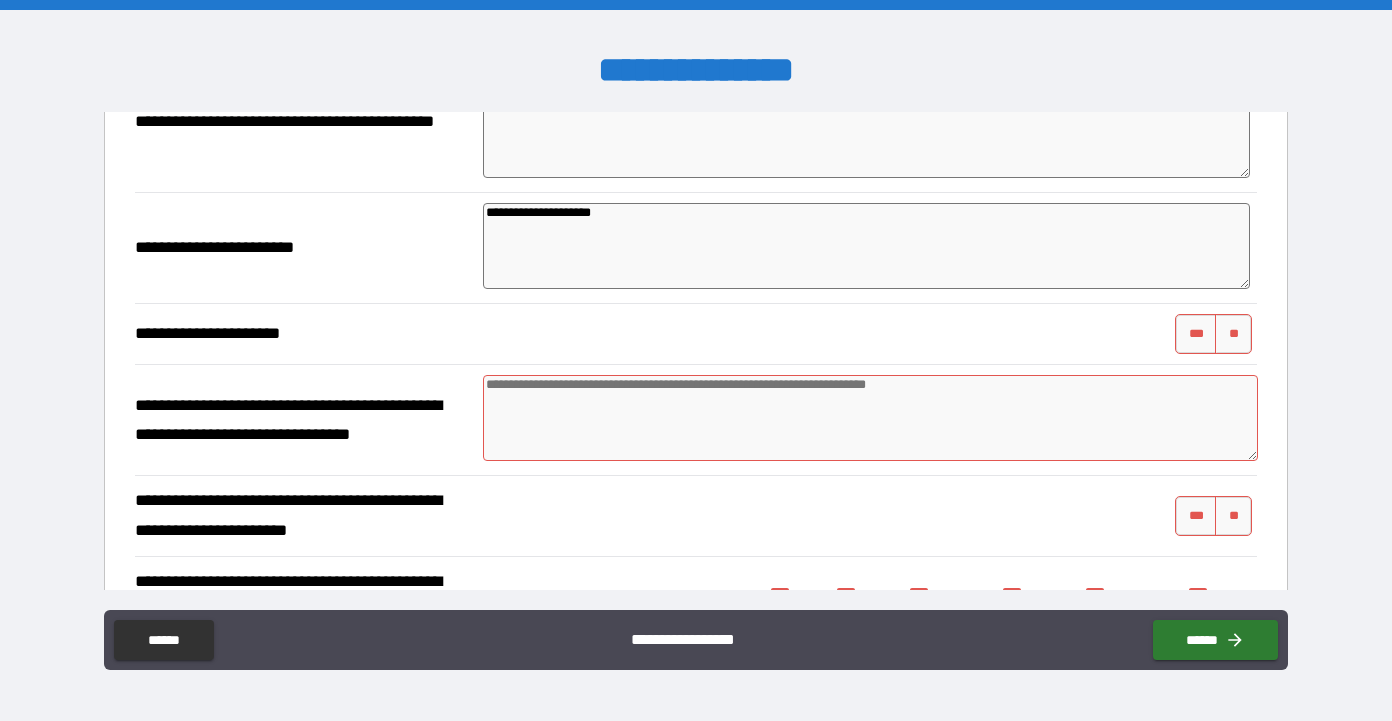 scroll, scrollTop: 1369, scrollLeft: 0, axis: vertical 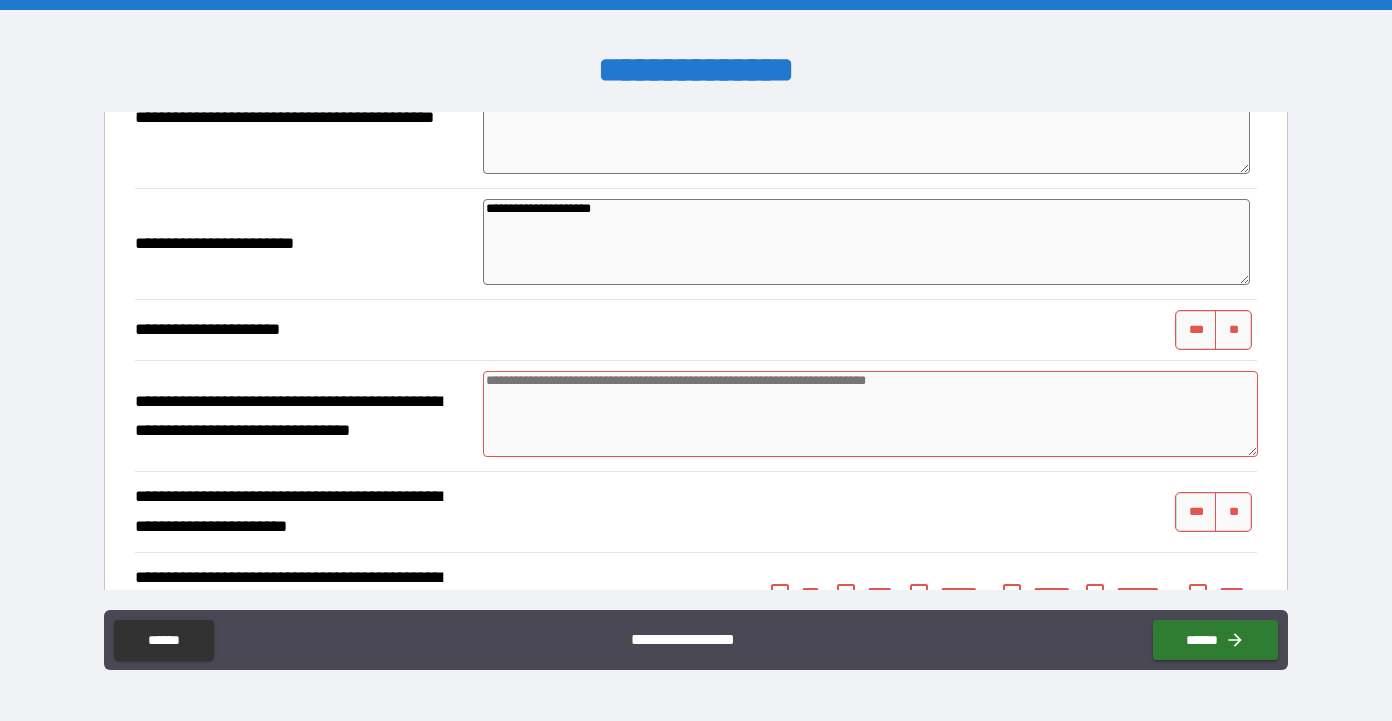 click at bounding box center [870, 414] 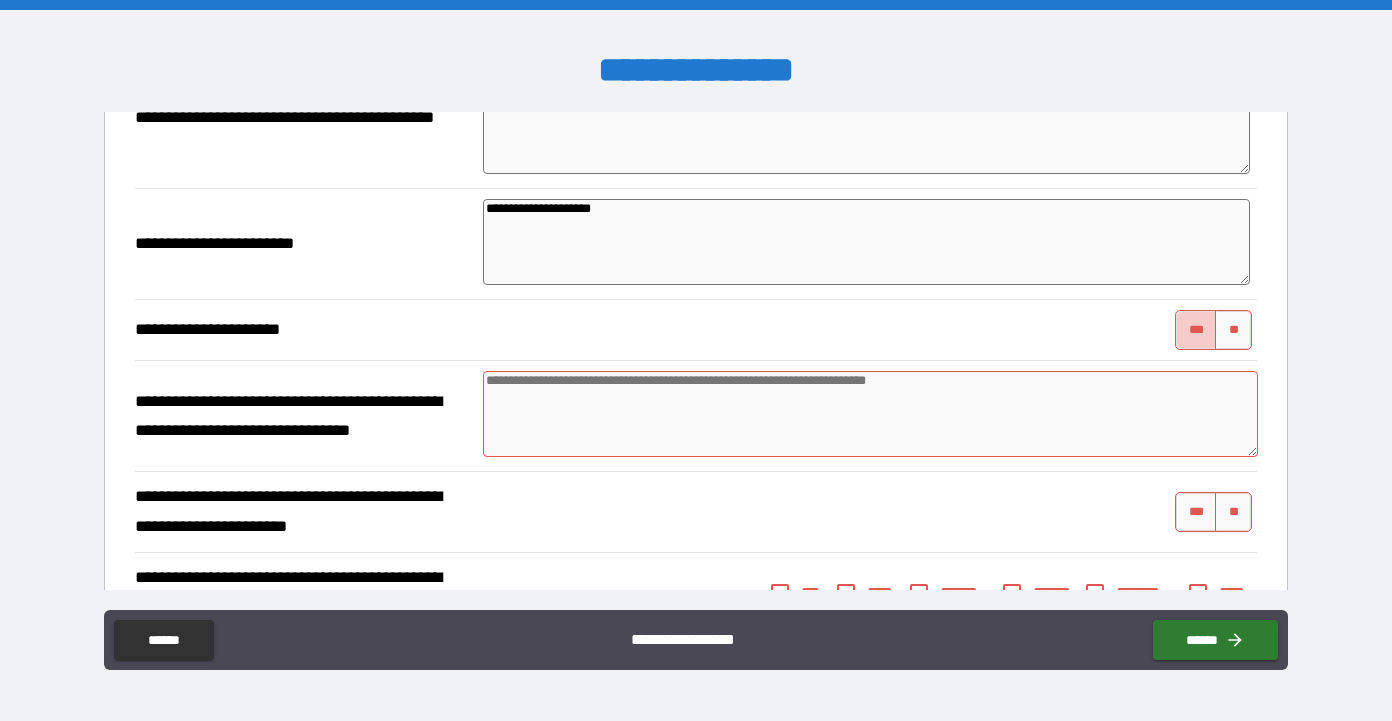 click on "***" at bounding box center [1196, 330] 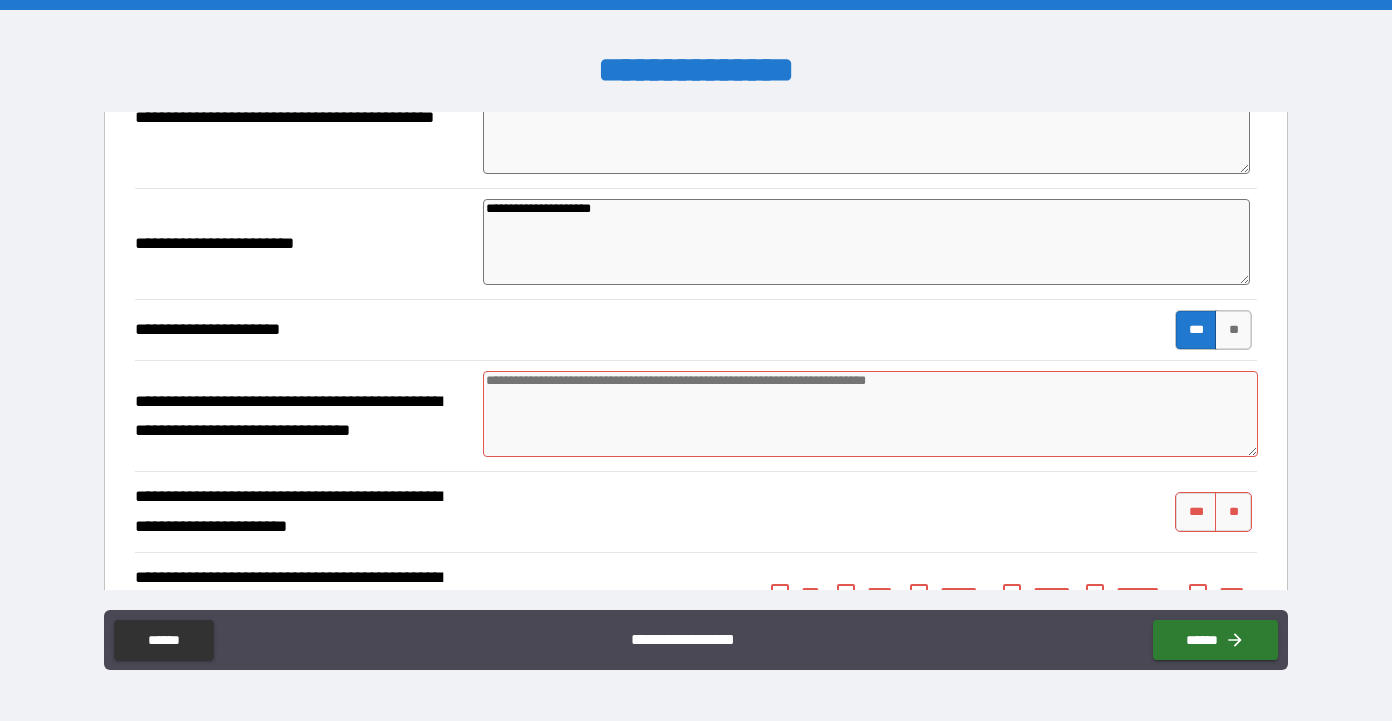 click at bounding box center (870, 414) 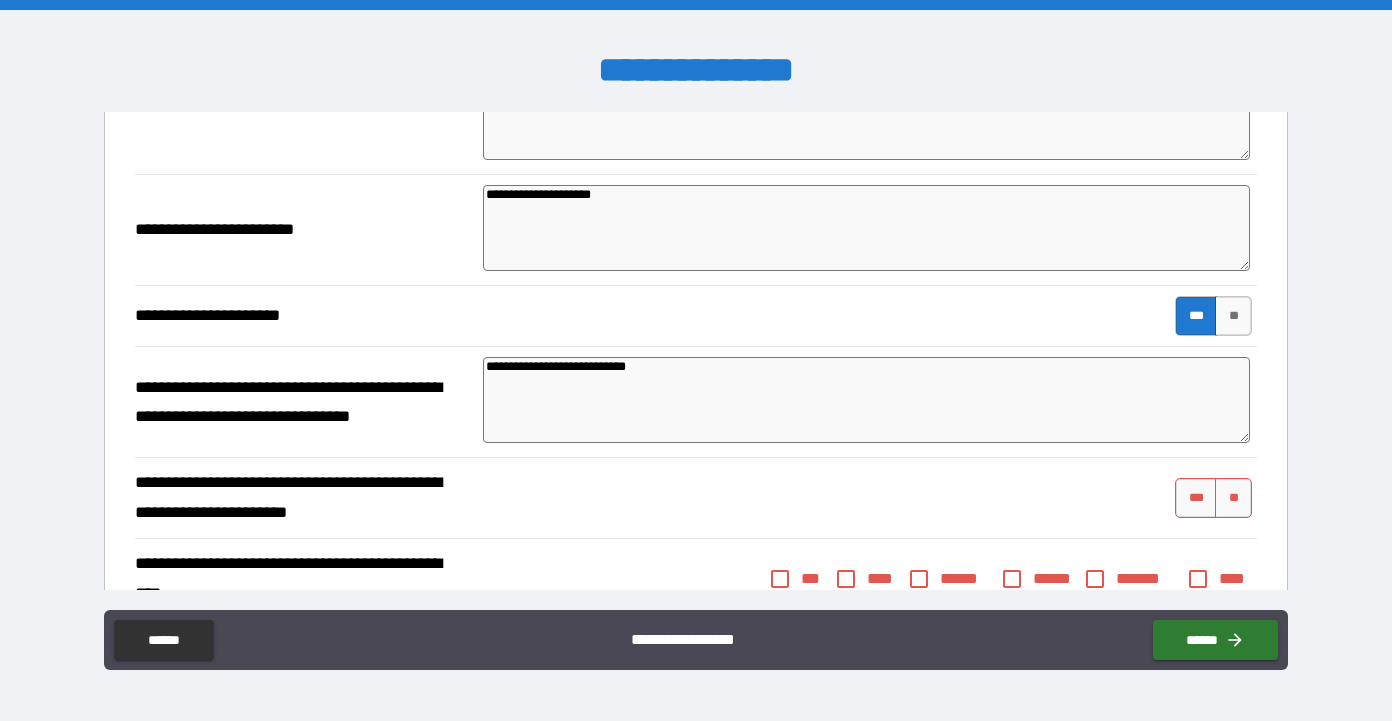 scroll, scrollTop: 1384, scrollLeft: 0, axis: vertical 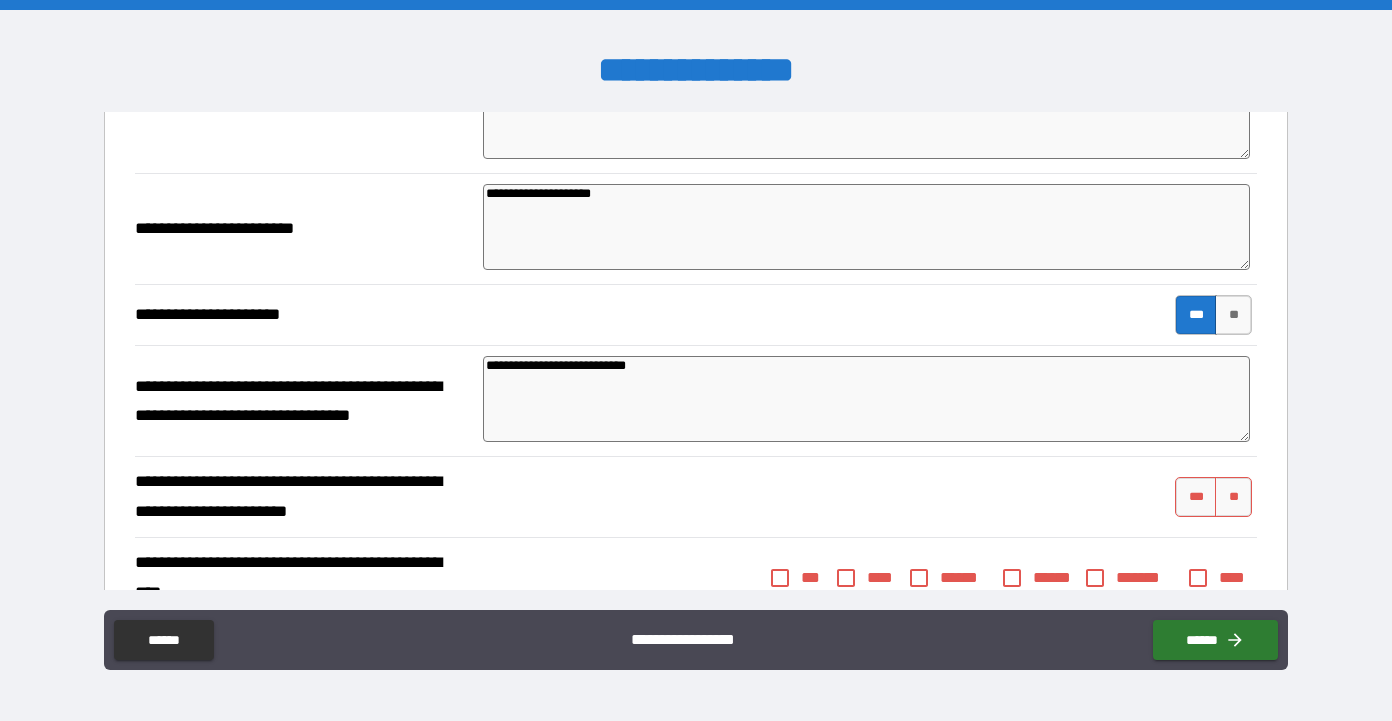 drag, startPoint x: 607, startPoint y: 191, endPoint x: 512, endPoint y: 193, distance: 95.02105 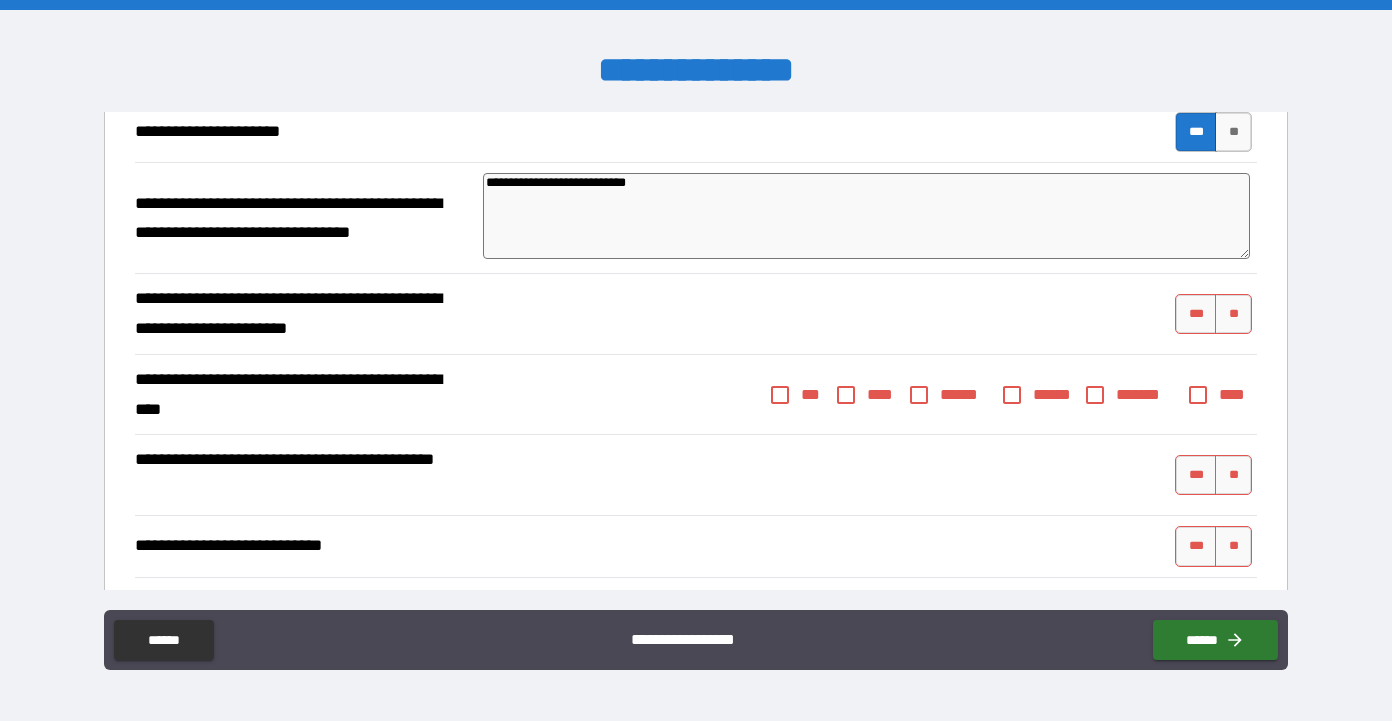 scroll, scrollTop: 1571, scrollLeft: 0, axis: vertical 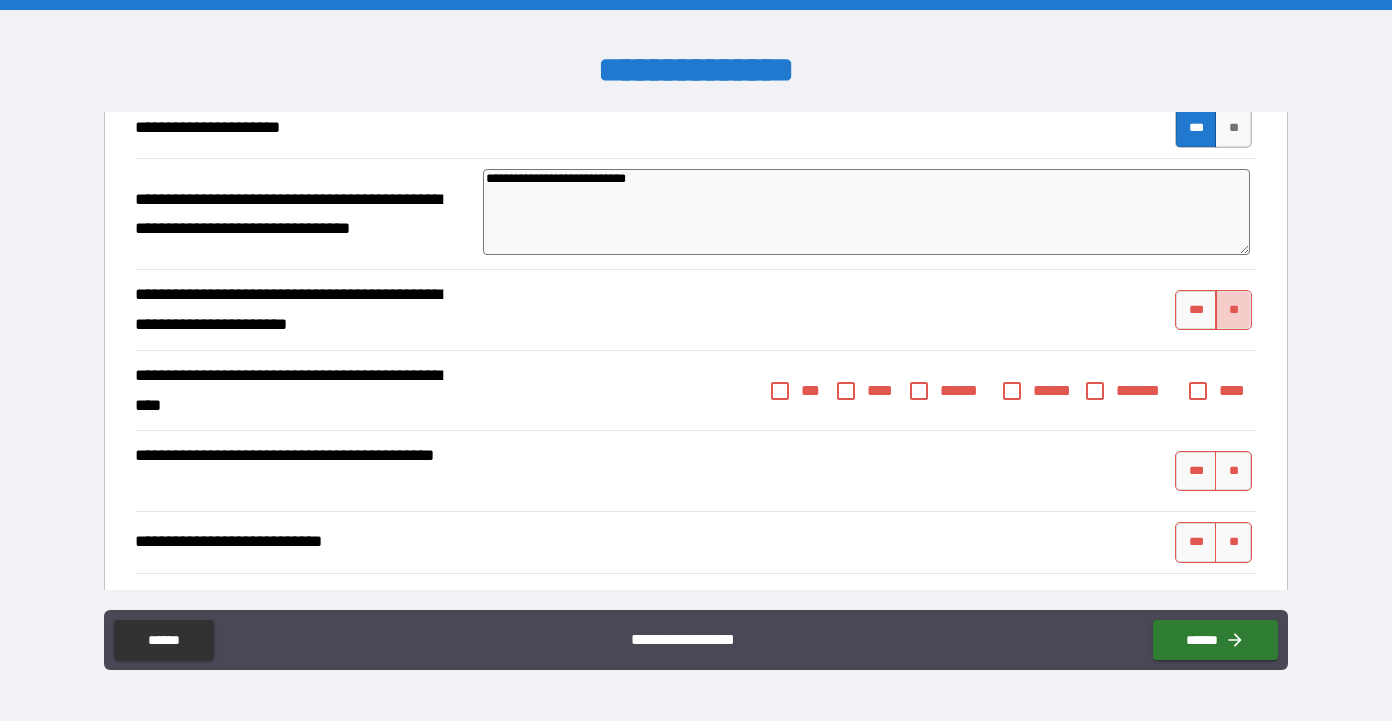 click on "**" at bounding box center [1233, 310] 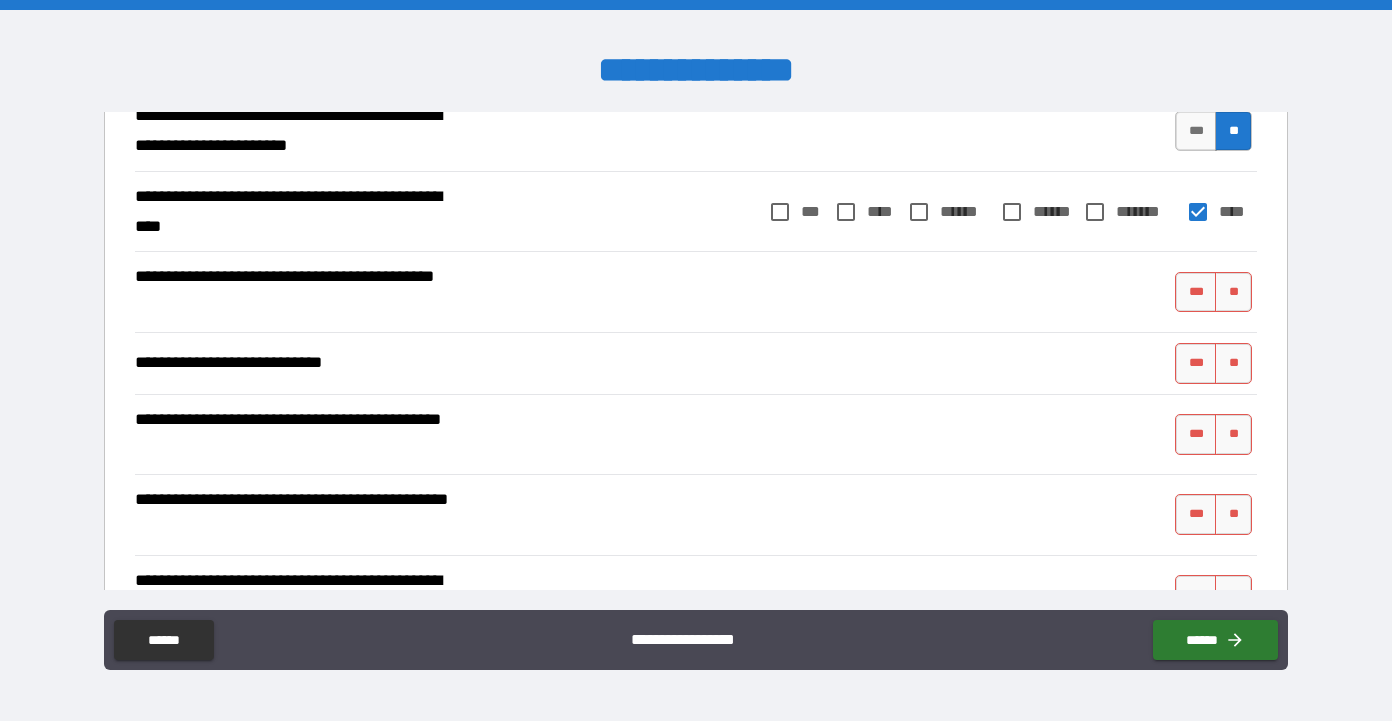 scroll, scrollTop: 1756, scrollLeft: 0, axis: vertical 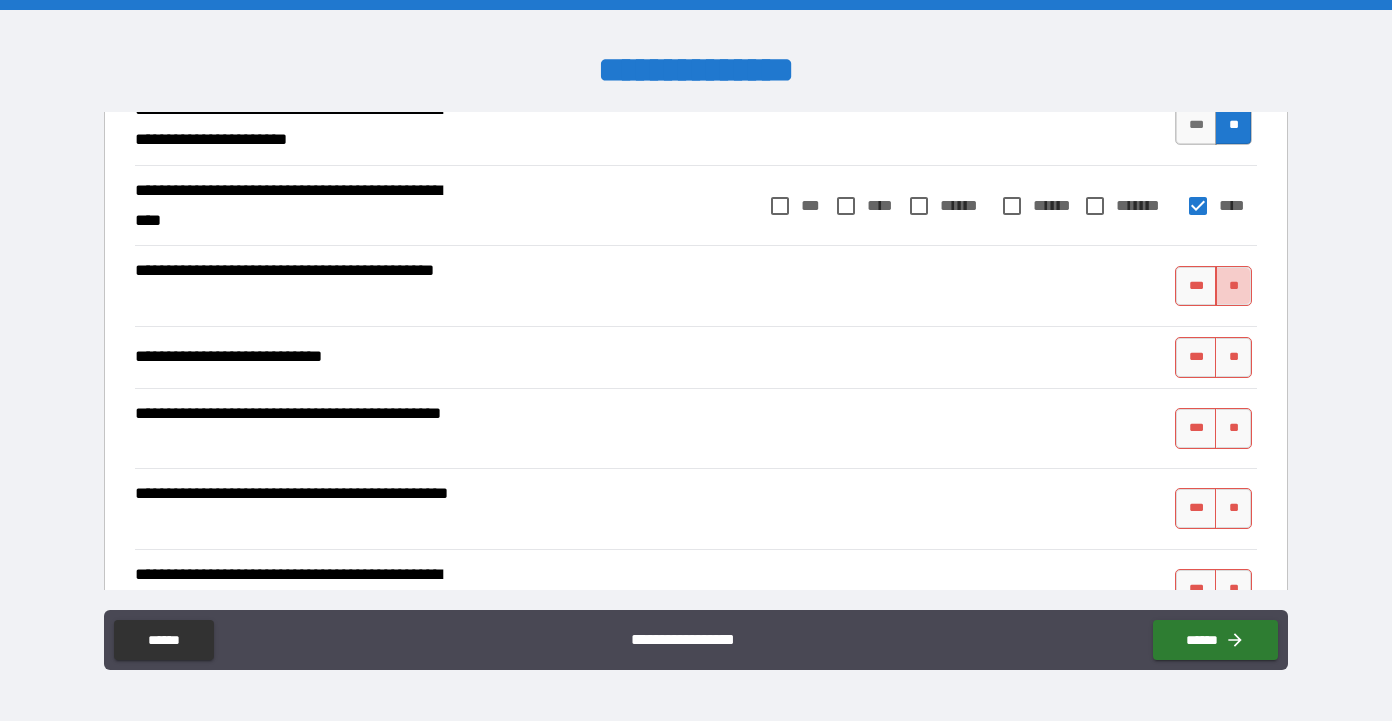 click on "**" at bounding box center [1233, 286] 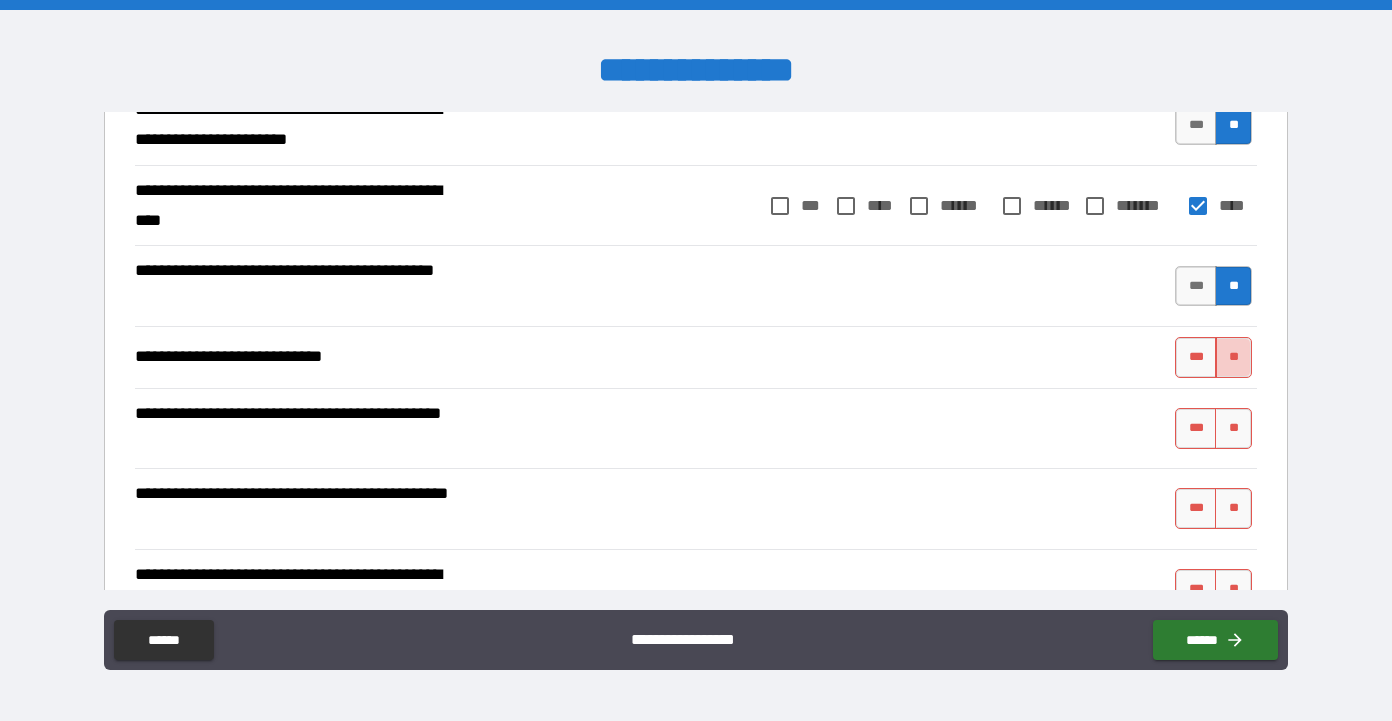 click on "**" at bounding box center [1233, 357] 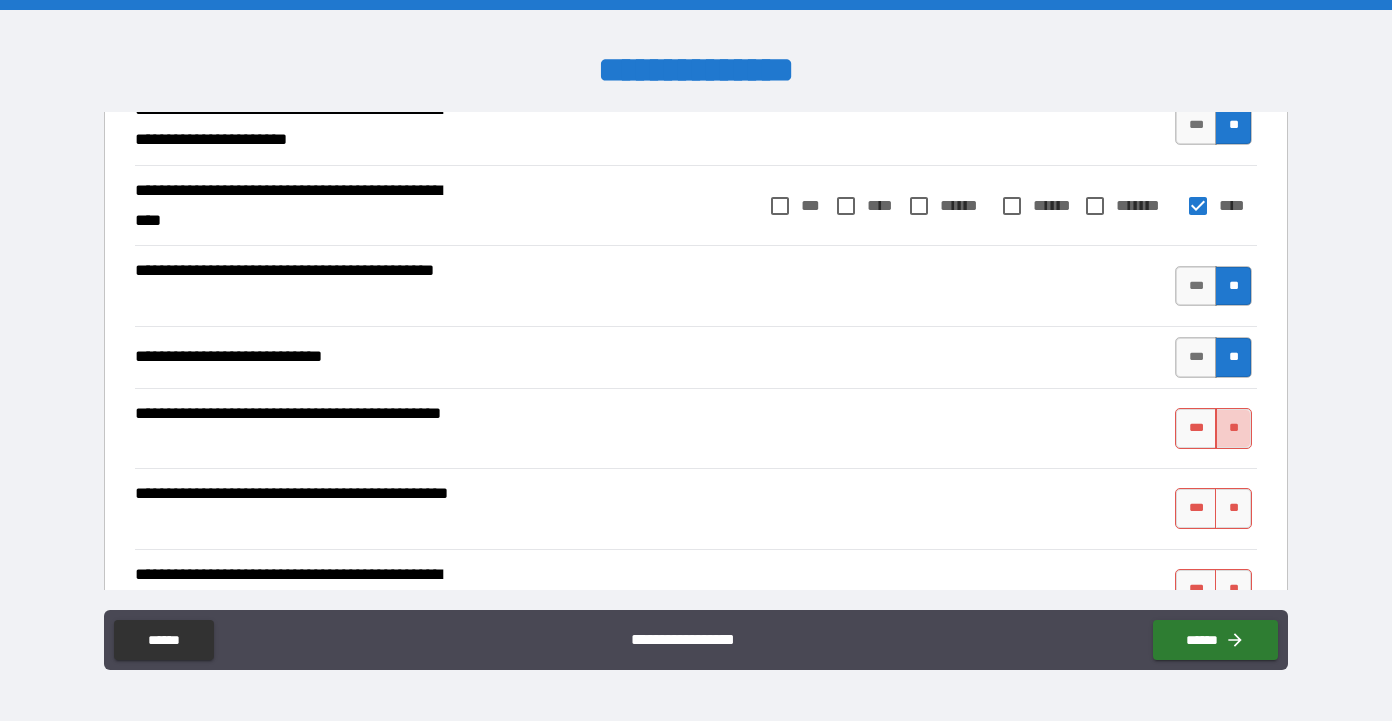 click on "**" at bounding box center [1233, 428] 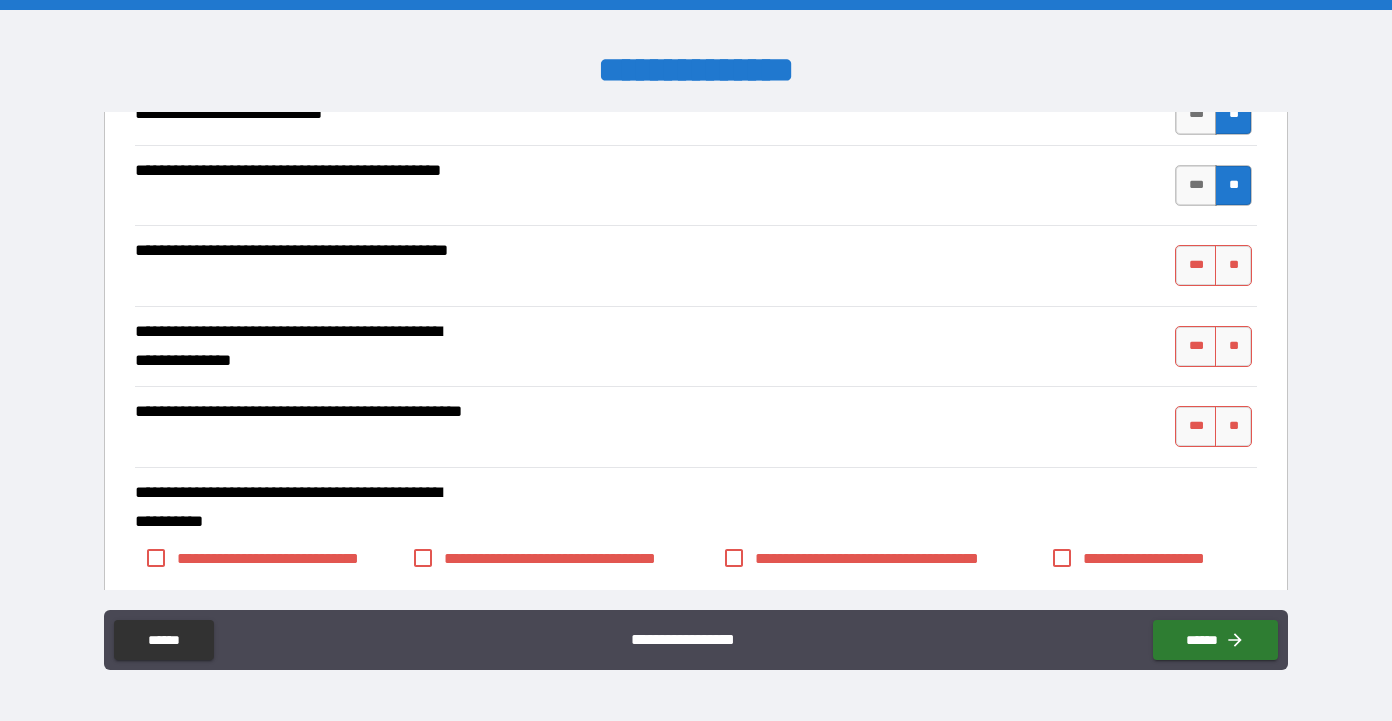 scroll, scrollTop: 2016, scrollLeft: 0, axis: vertical 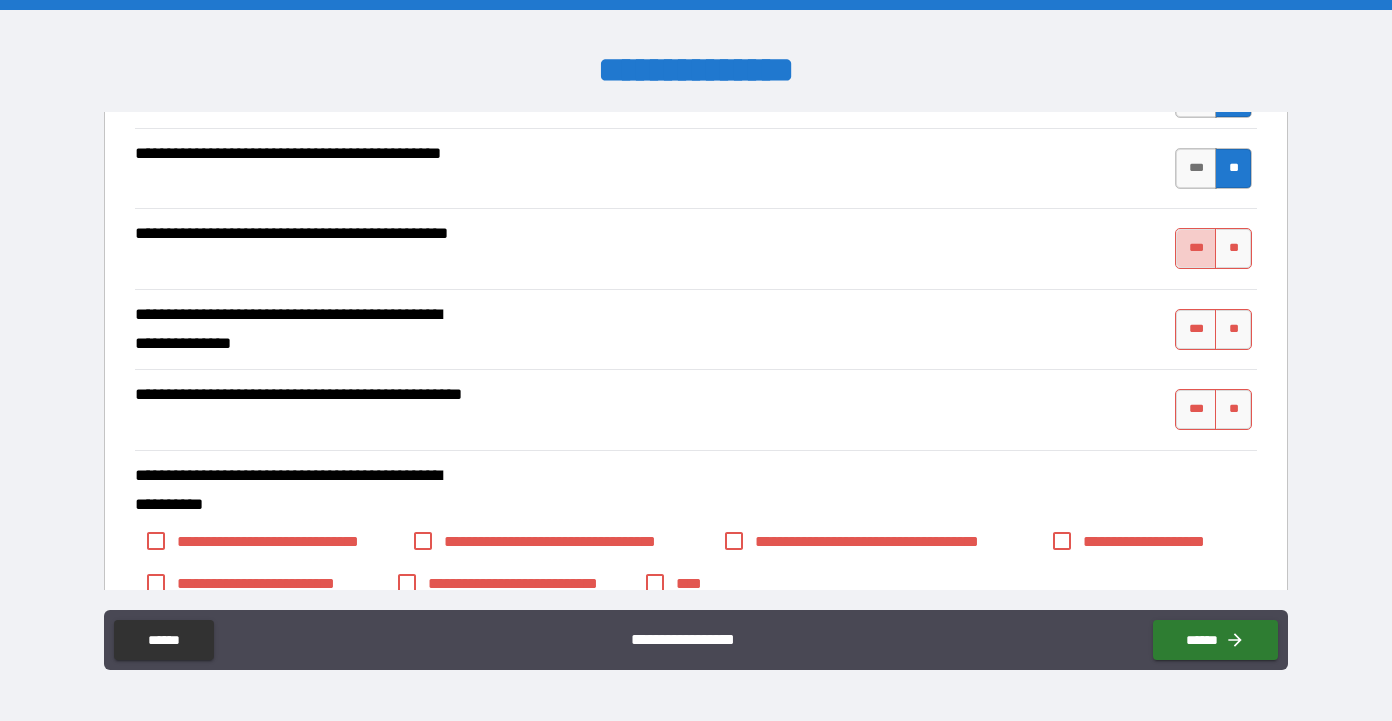 click on "***" at bounding box center (1196, 248) 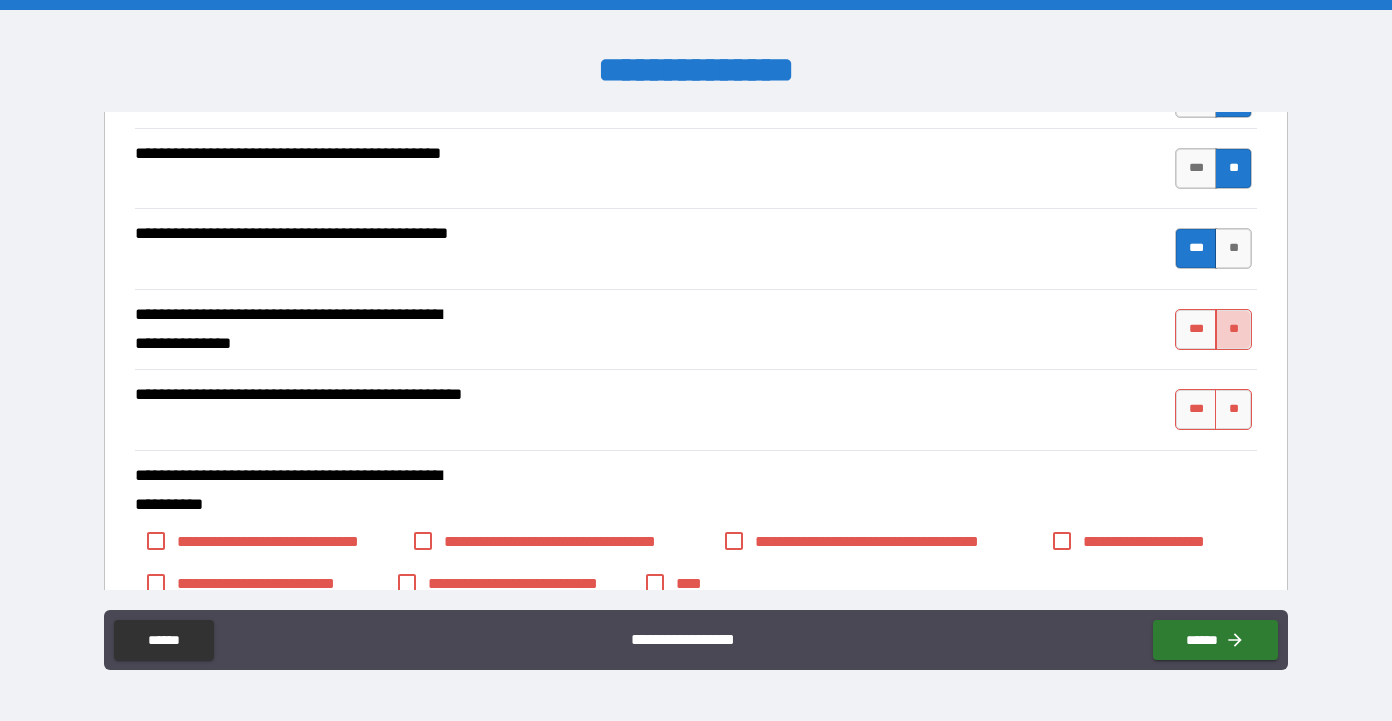 click on "**" at bounding box center (1233, 329) 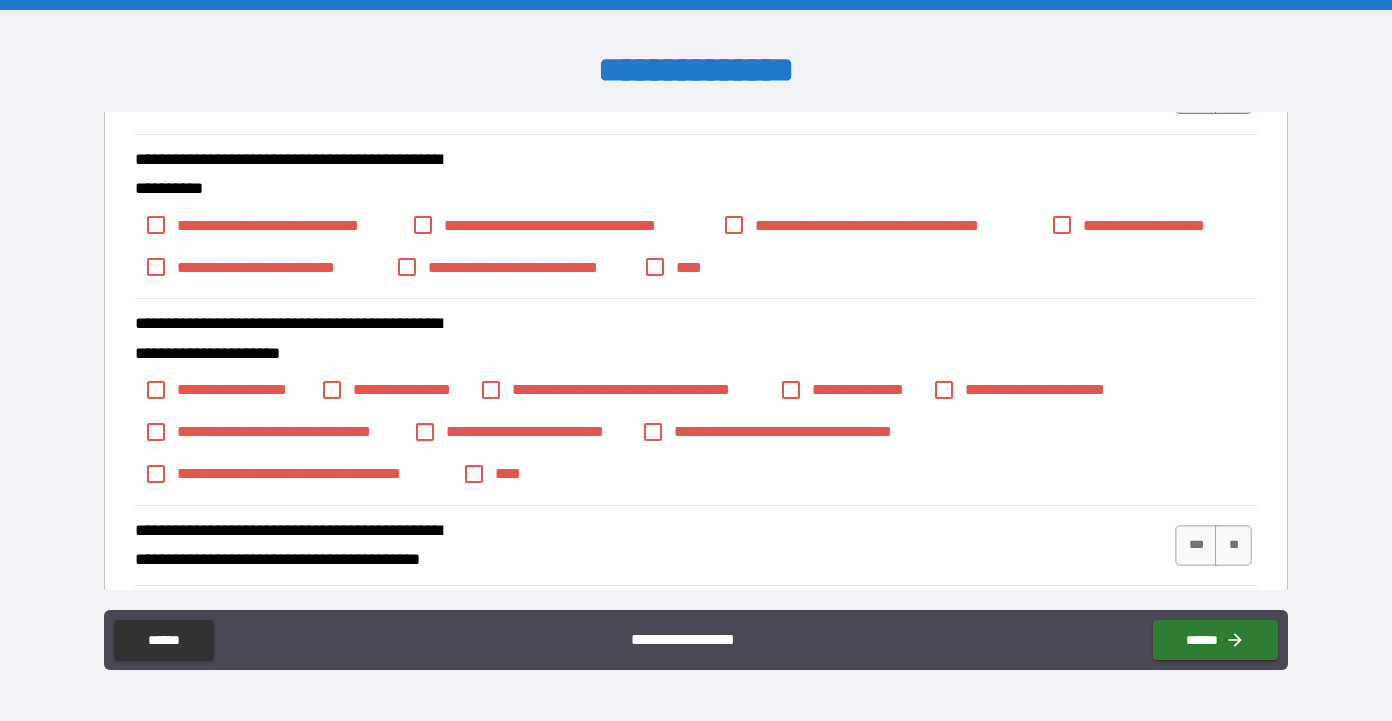 scroll, scrollTop: 2348, scrollLeft: 0, axis: vertical 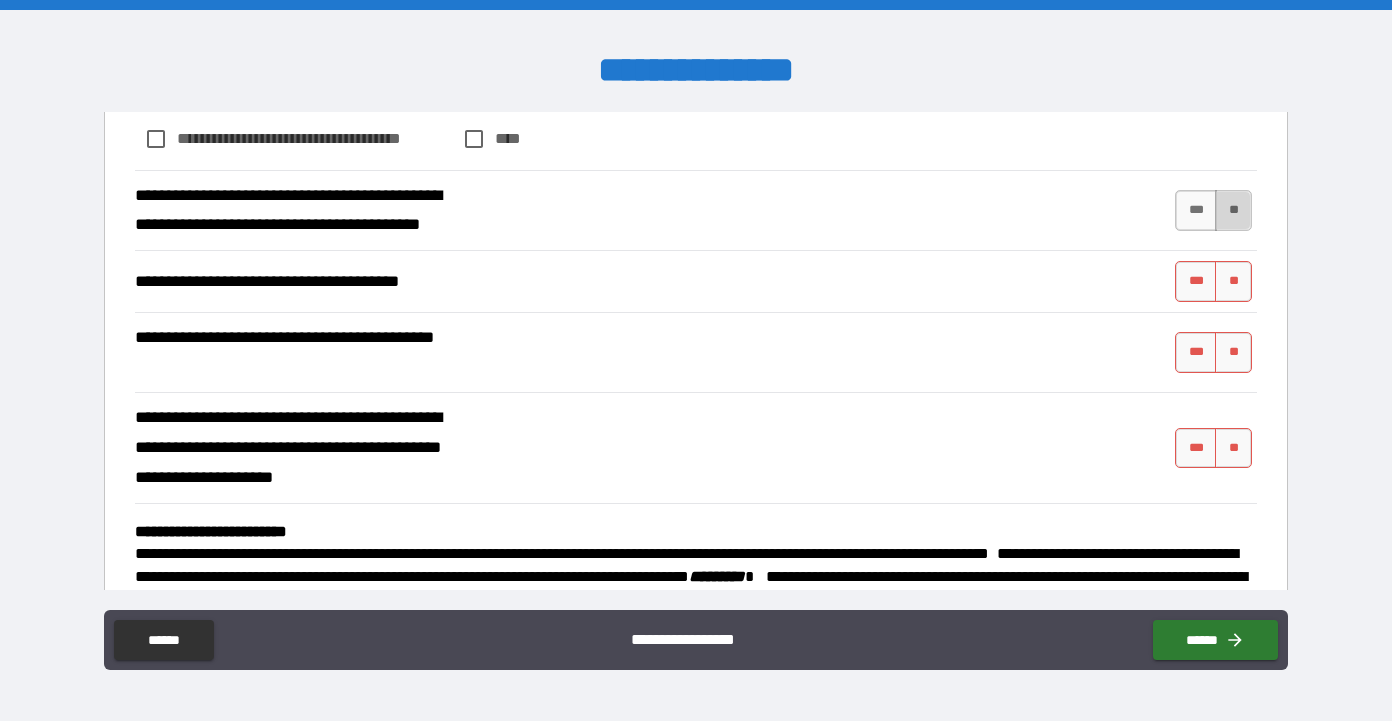 click on "**" at bounding box center (1233, 210) 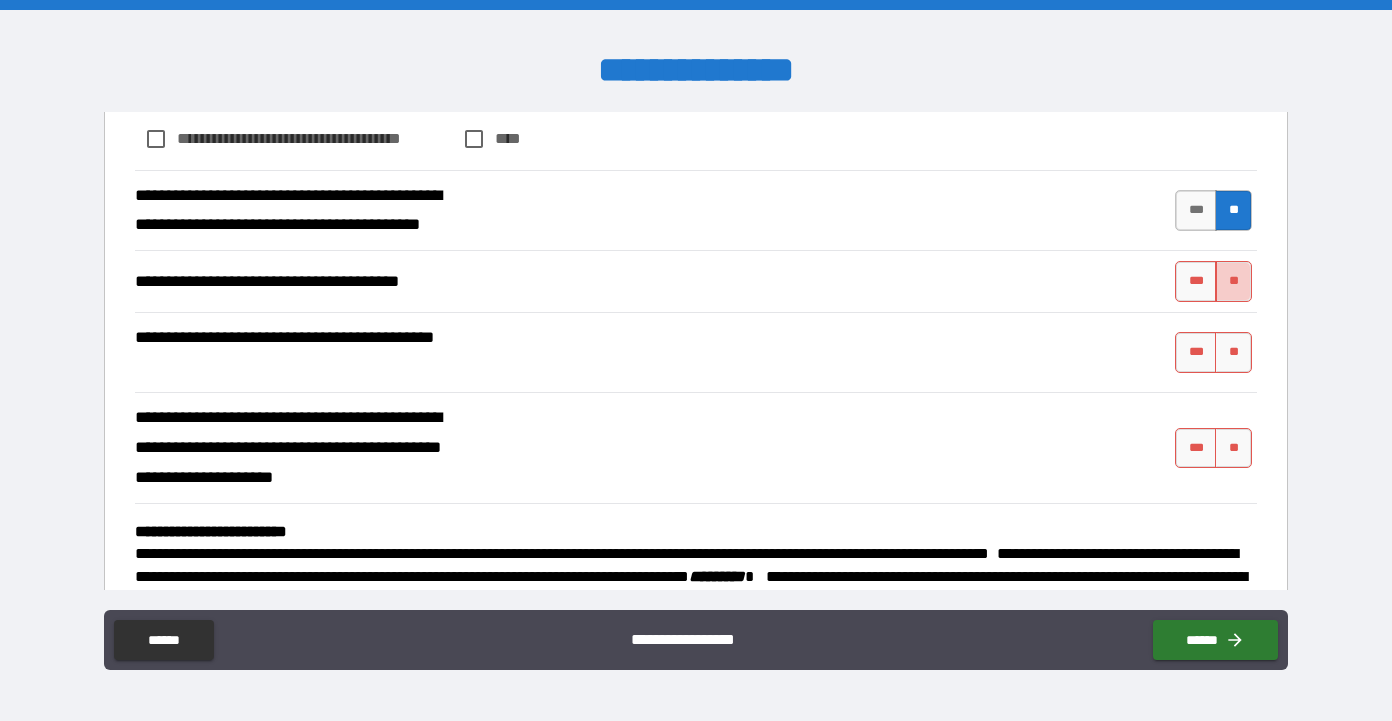 click on "**" at bounding box center (1233, 281) 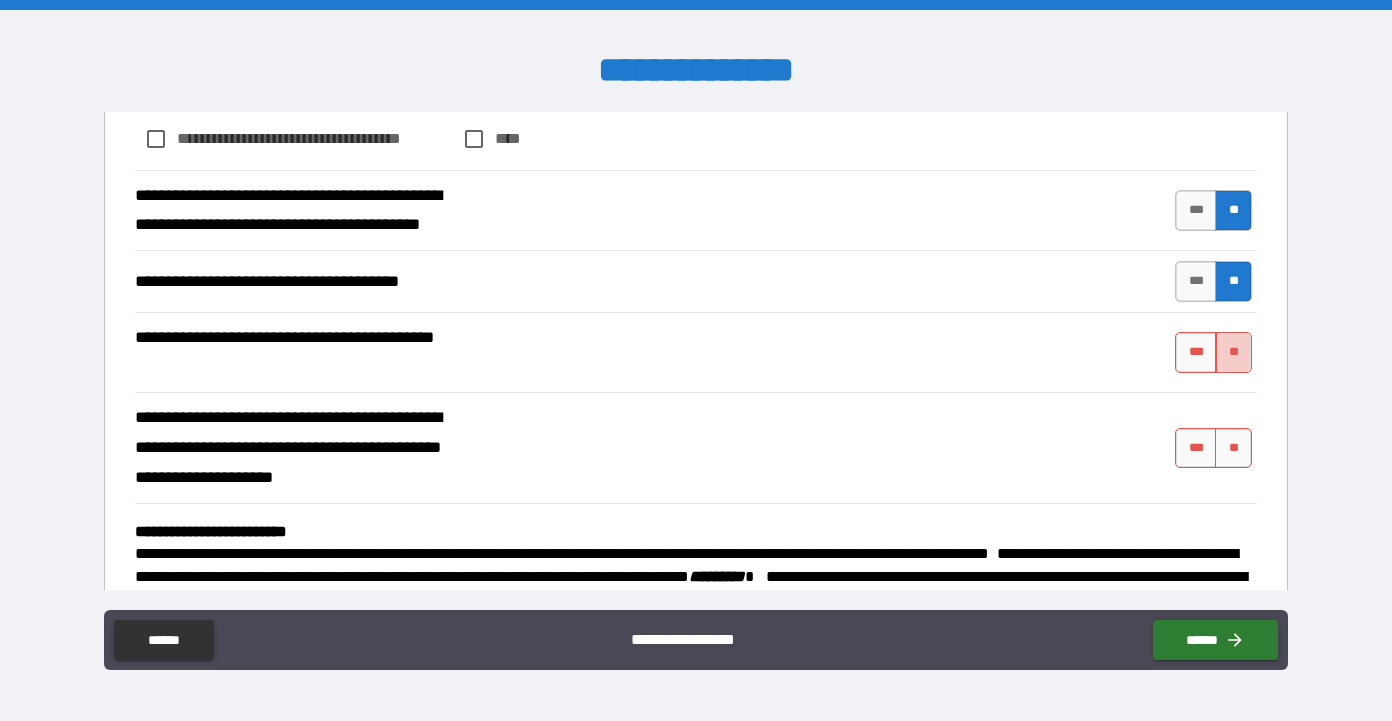 click on "**" at bounding box center [1233, 352] 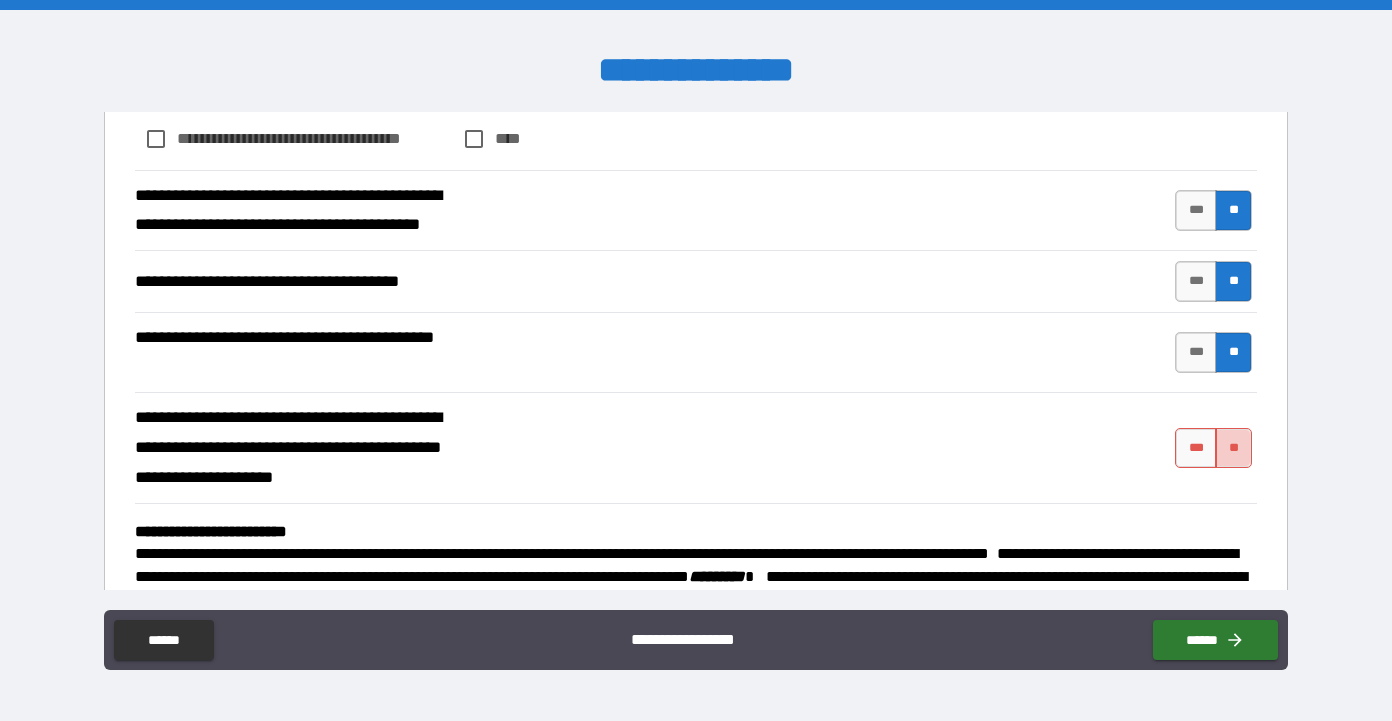 click on "**" at bounding box center [1233, 448] 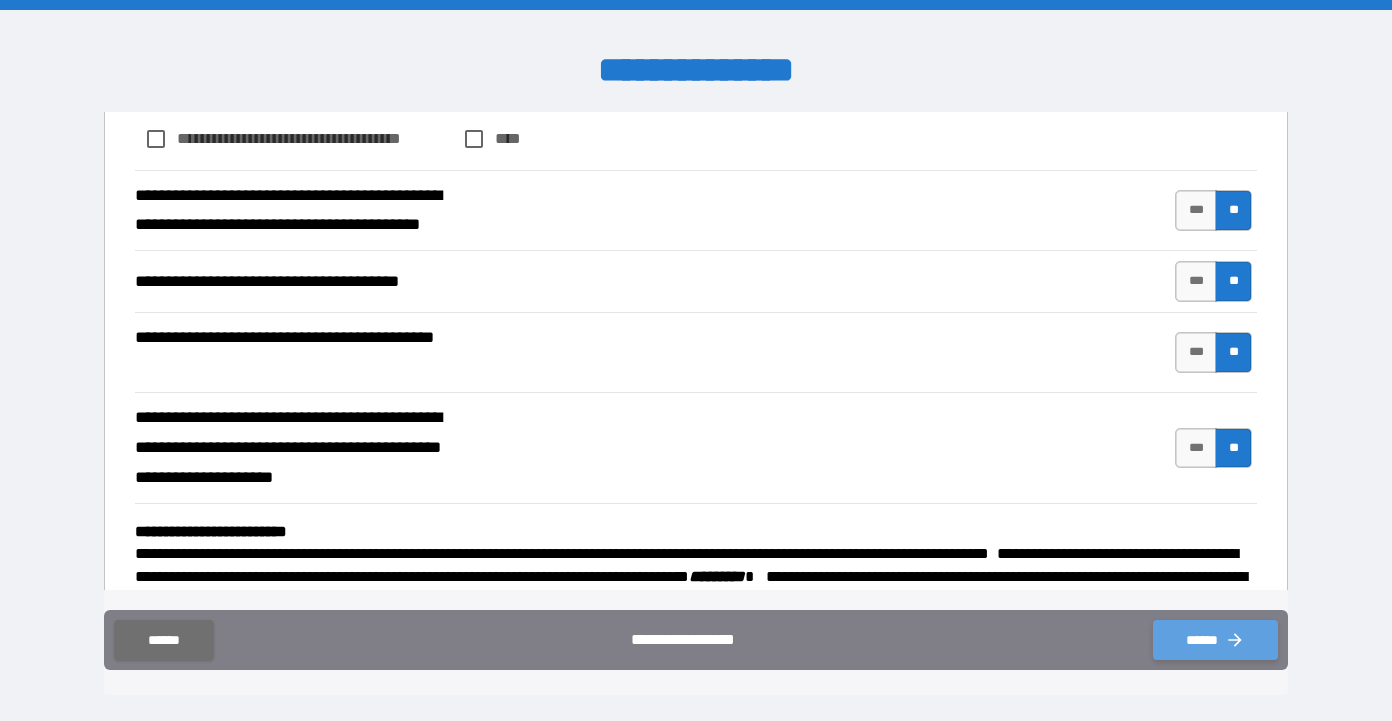 click on "******" at bounding box center [1215, 640] 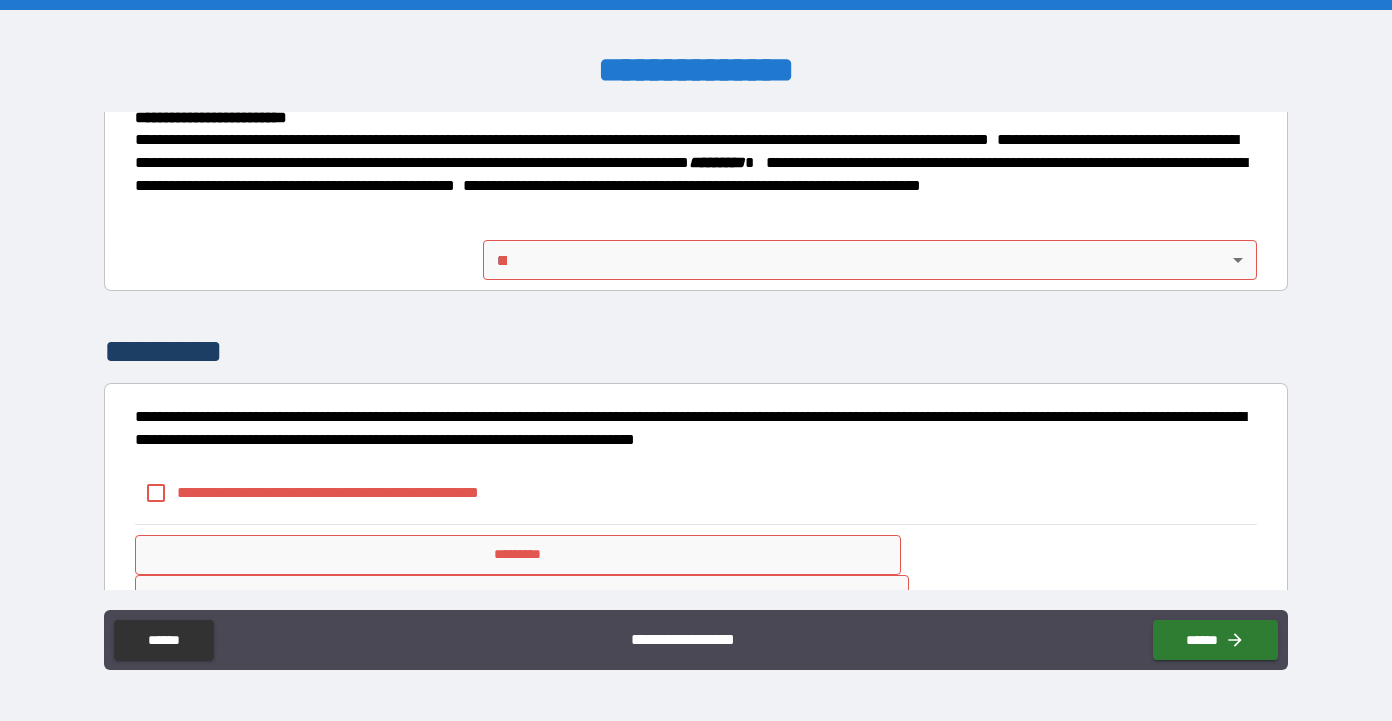 scroll, scrollTop: 3012, scrollLeft: 0, axis: vertical 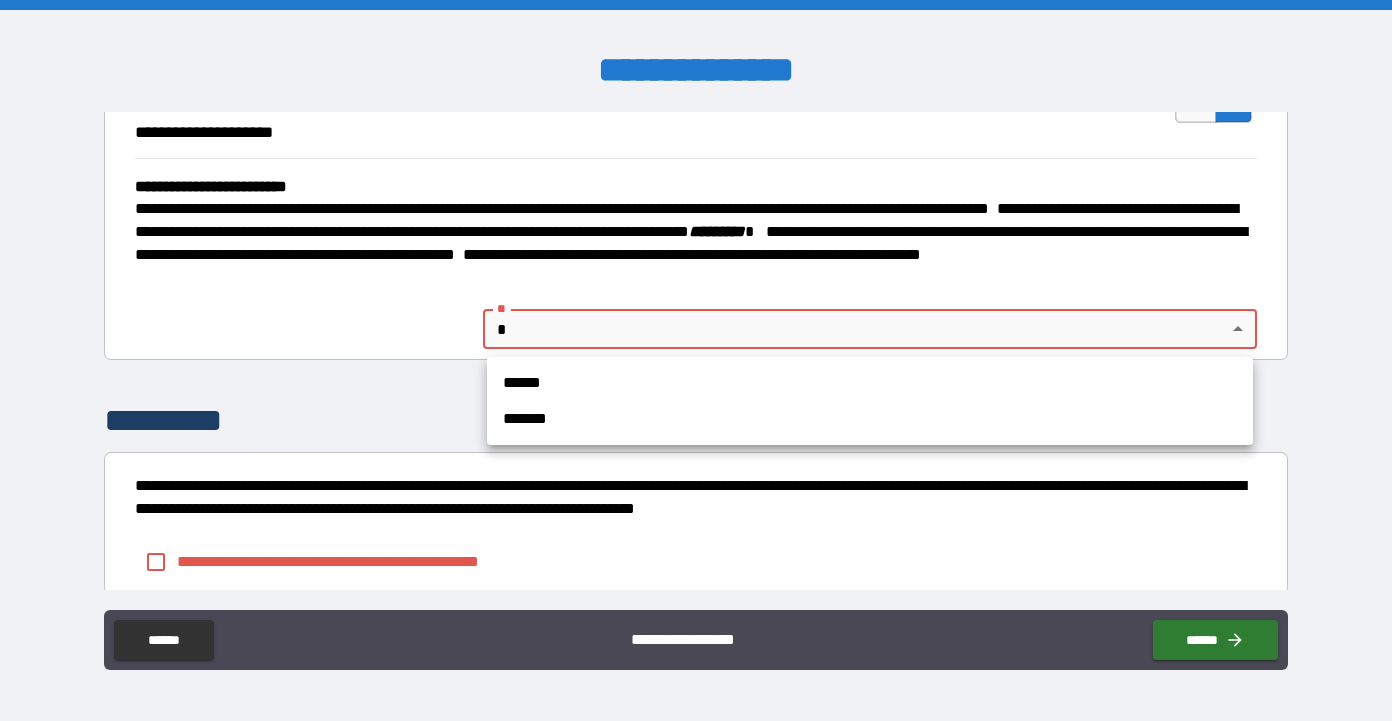 click on "**********" at bounding box center (696, 360) 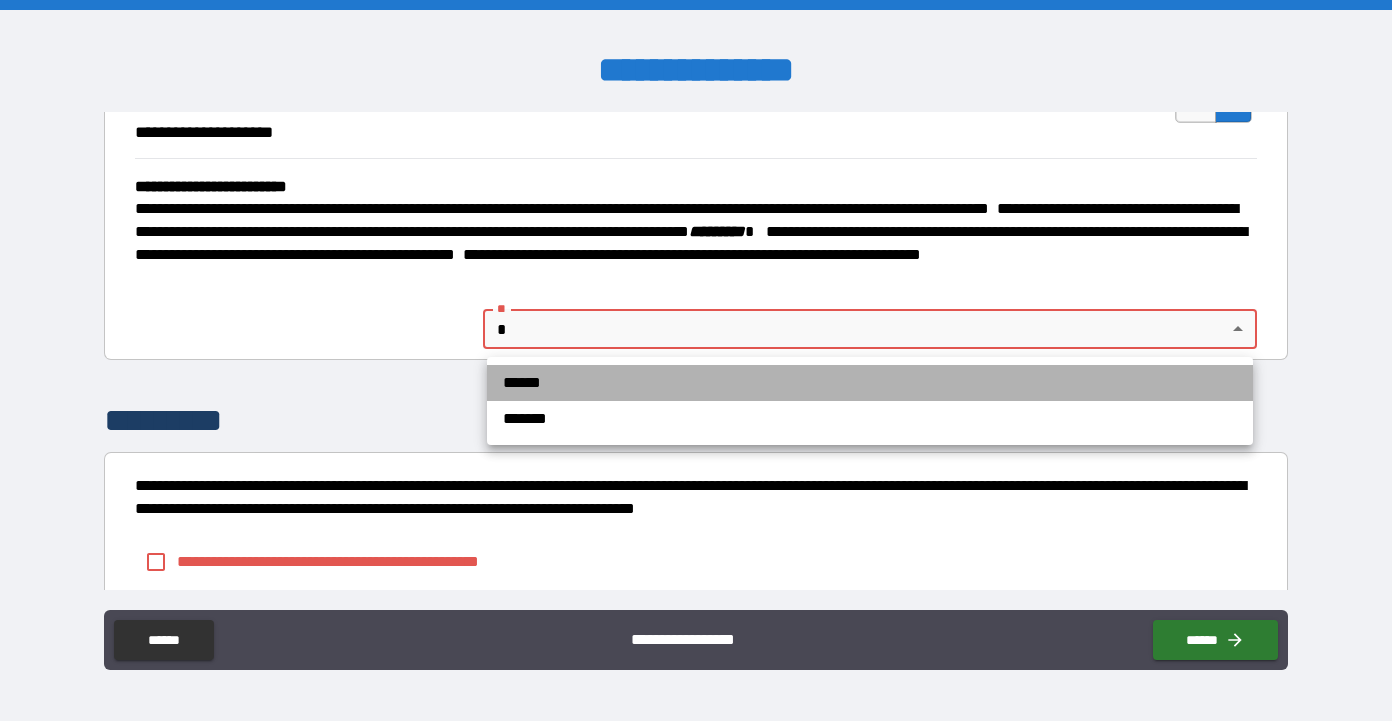 click on "******" at bounding box center (870, 383) 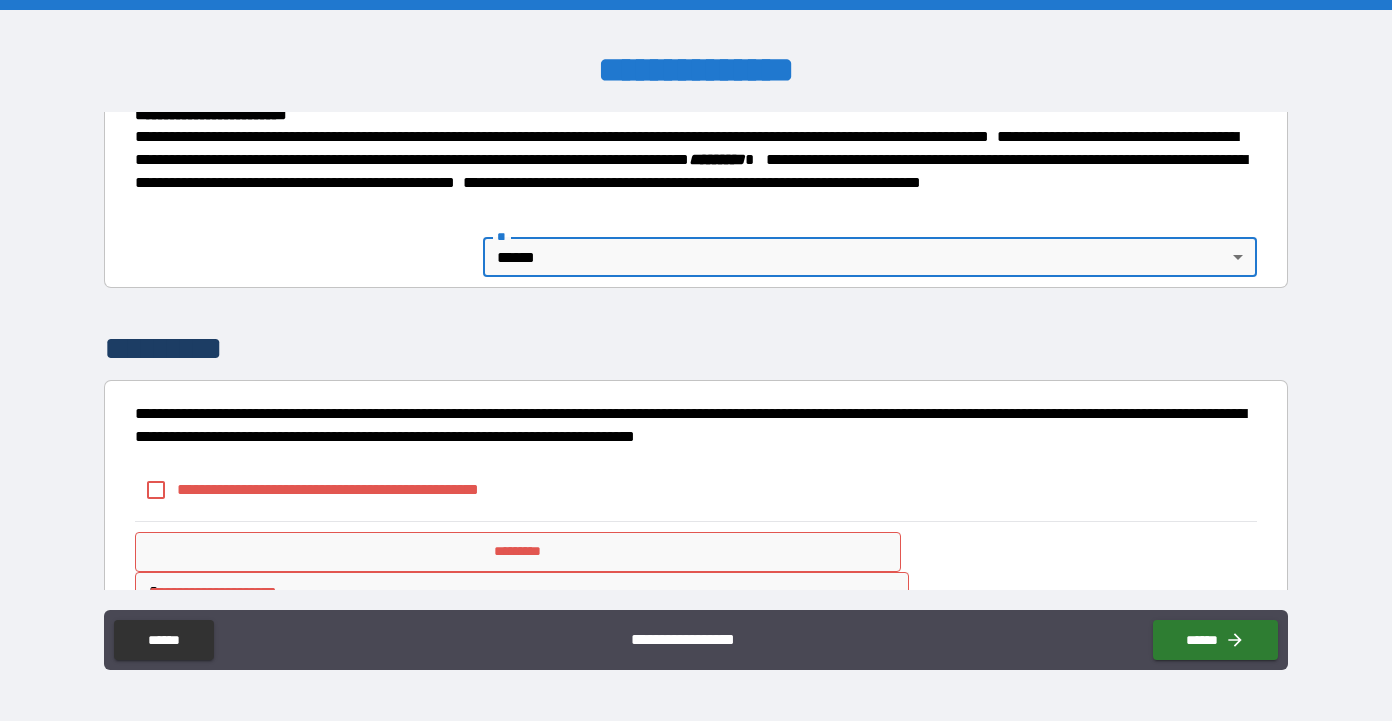 scroll, scrollTop: 3136, scrollLeft: 0, axis: vertical 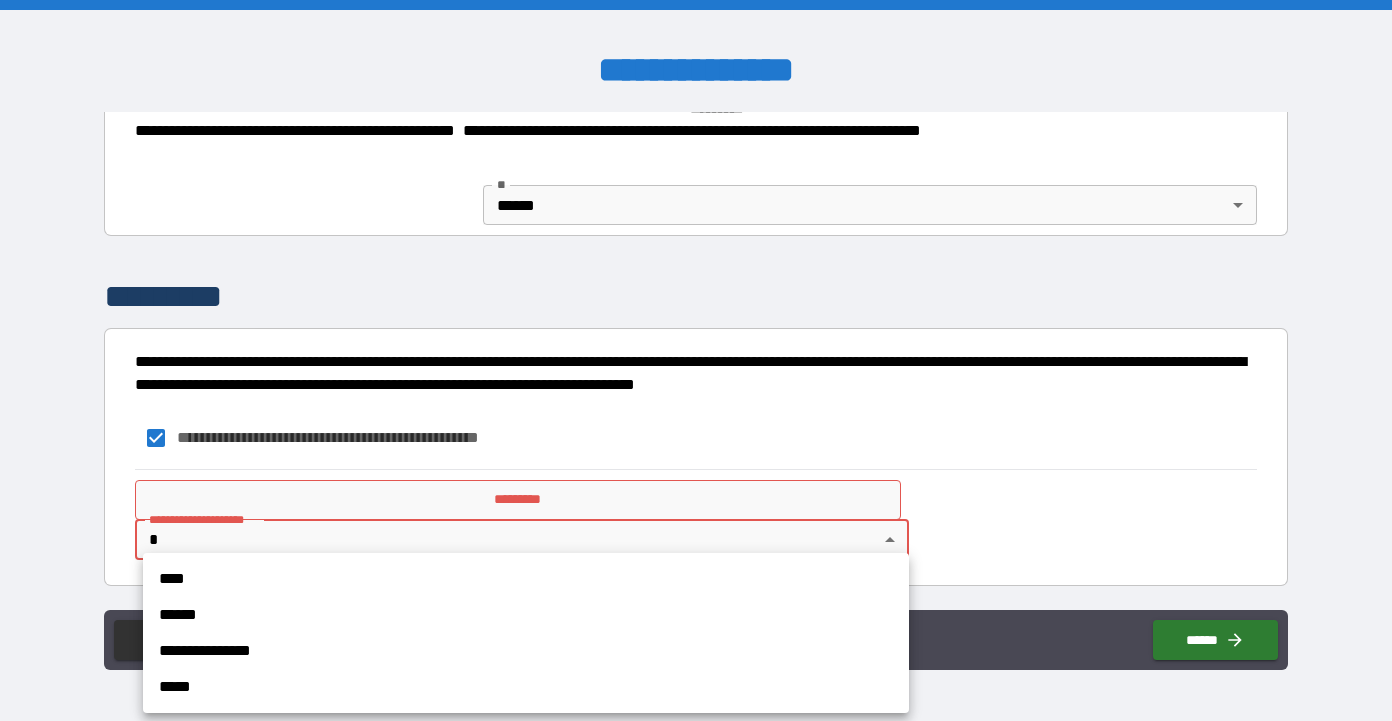click on "**********" at bounding box center [696, 360] 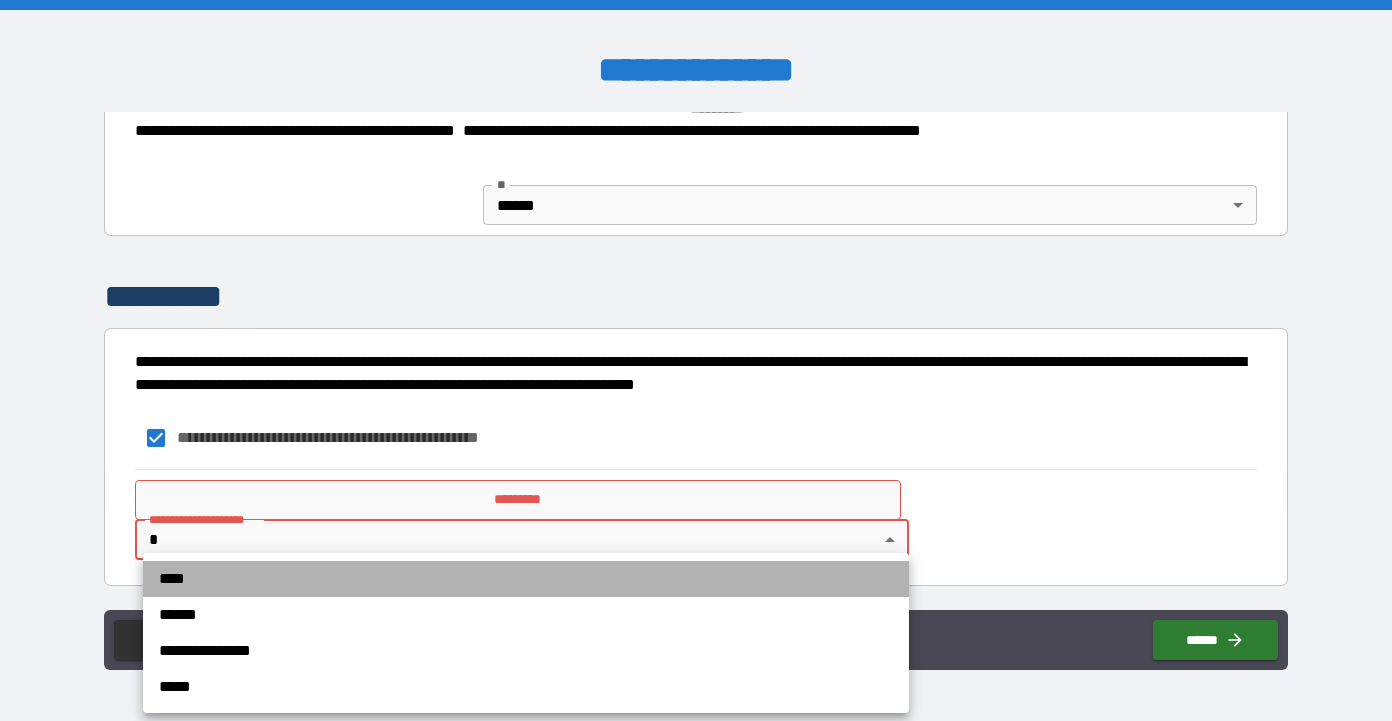 click on "****" at bounding box center (526, 579) 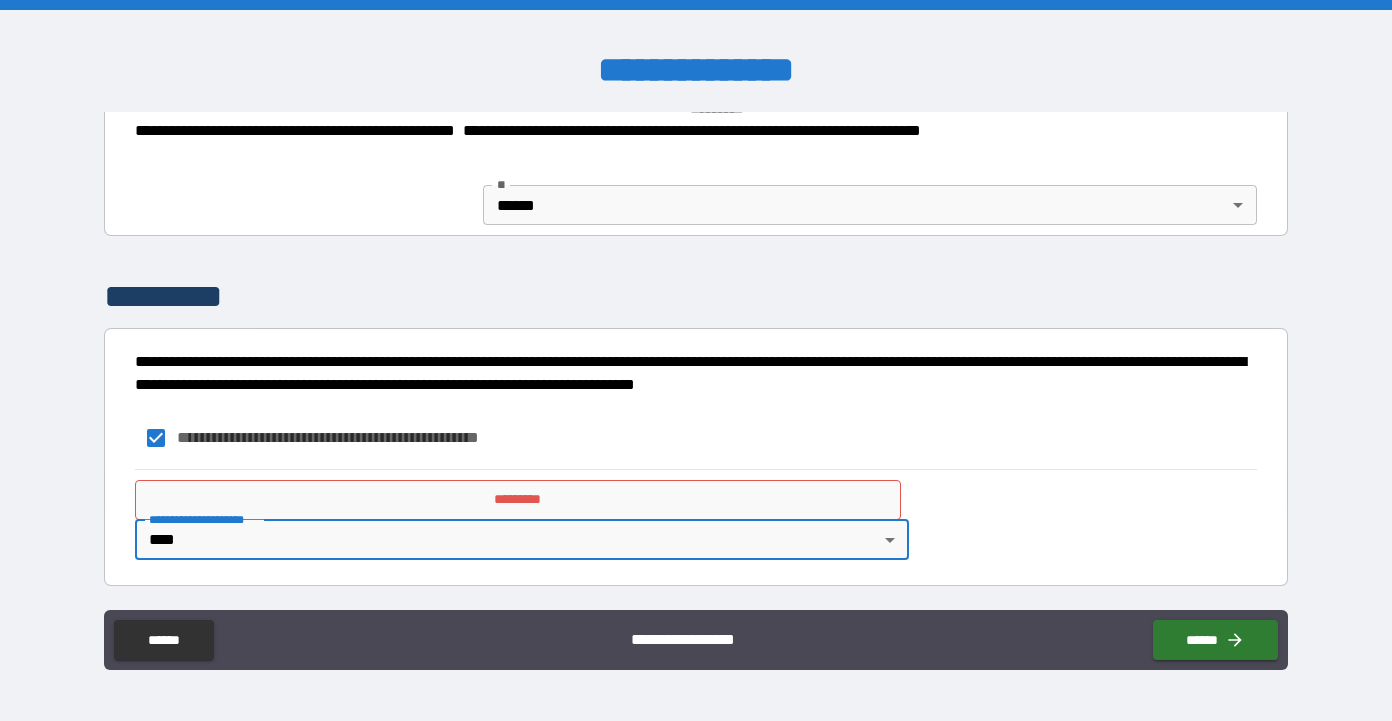 click on "*********" at bounding box center [518, 500] 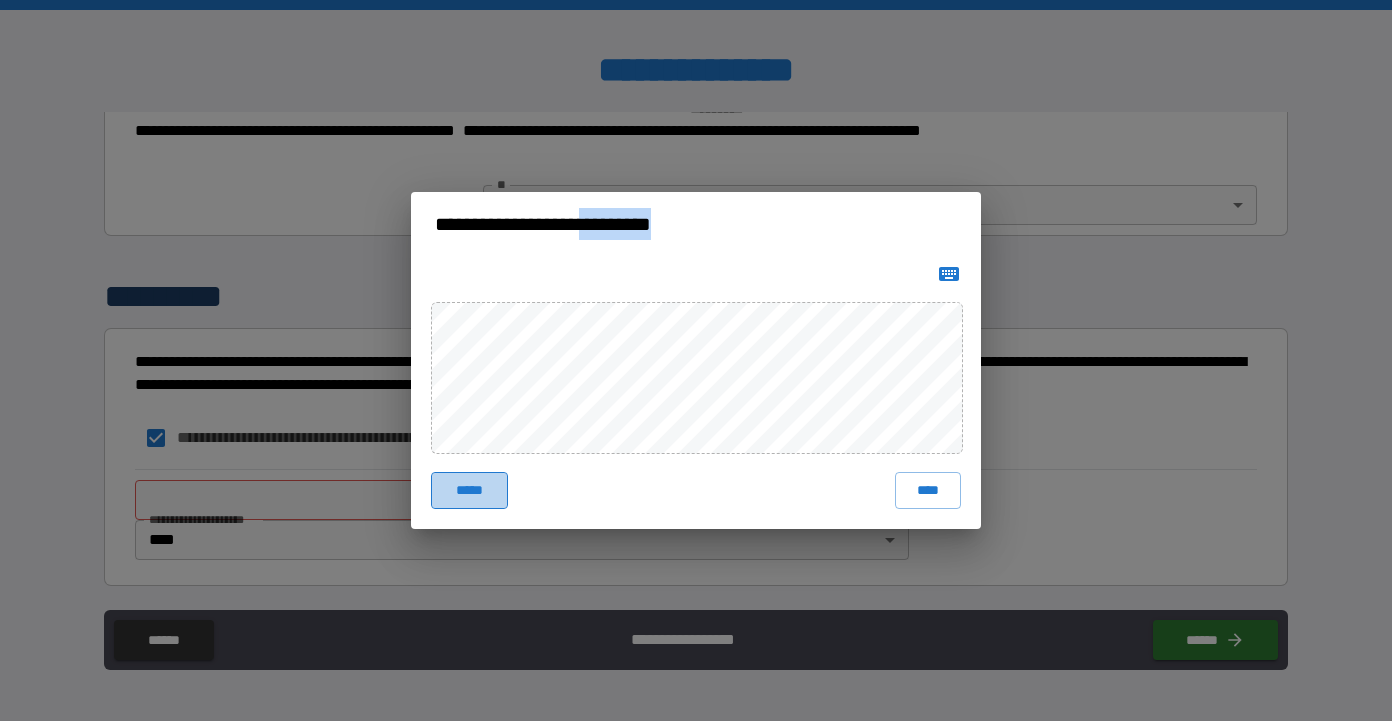 click on "*****" at bounding box center (469, 490) 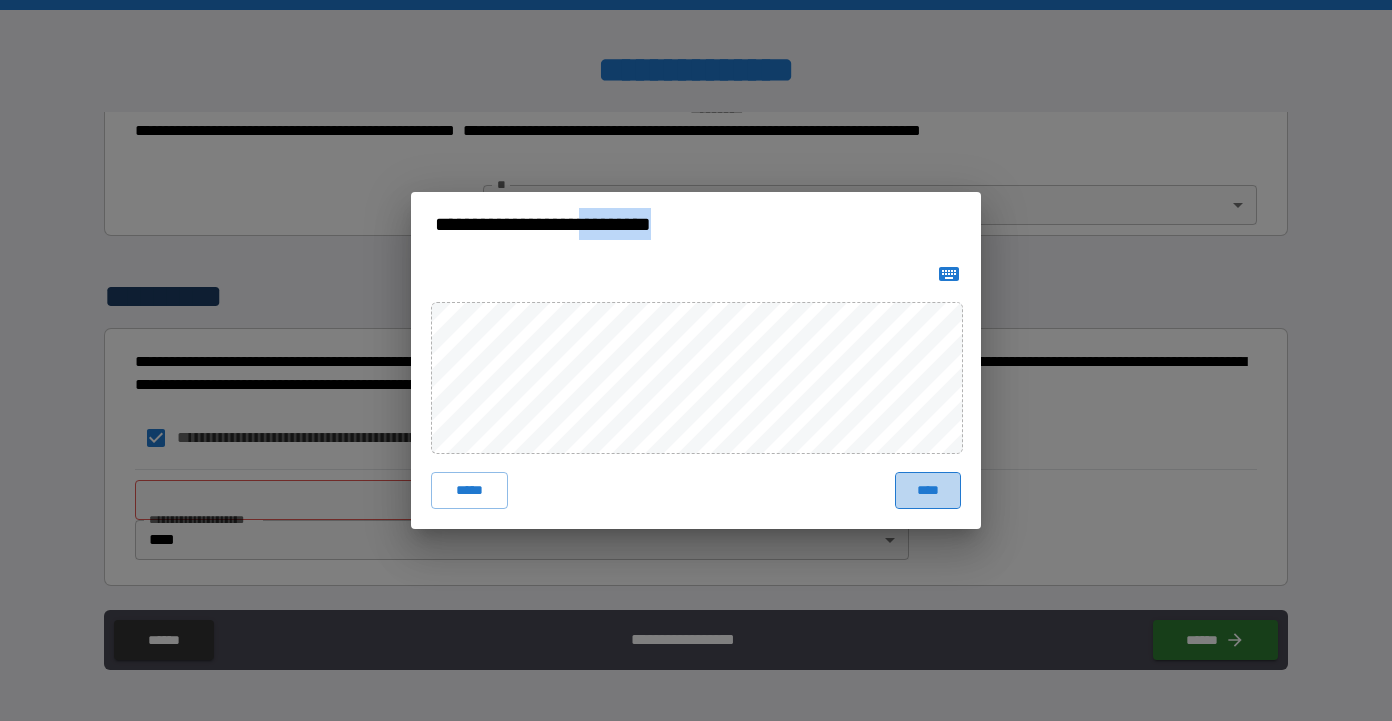 click on "****" at bounding box center (928, 490) 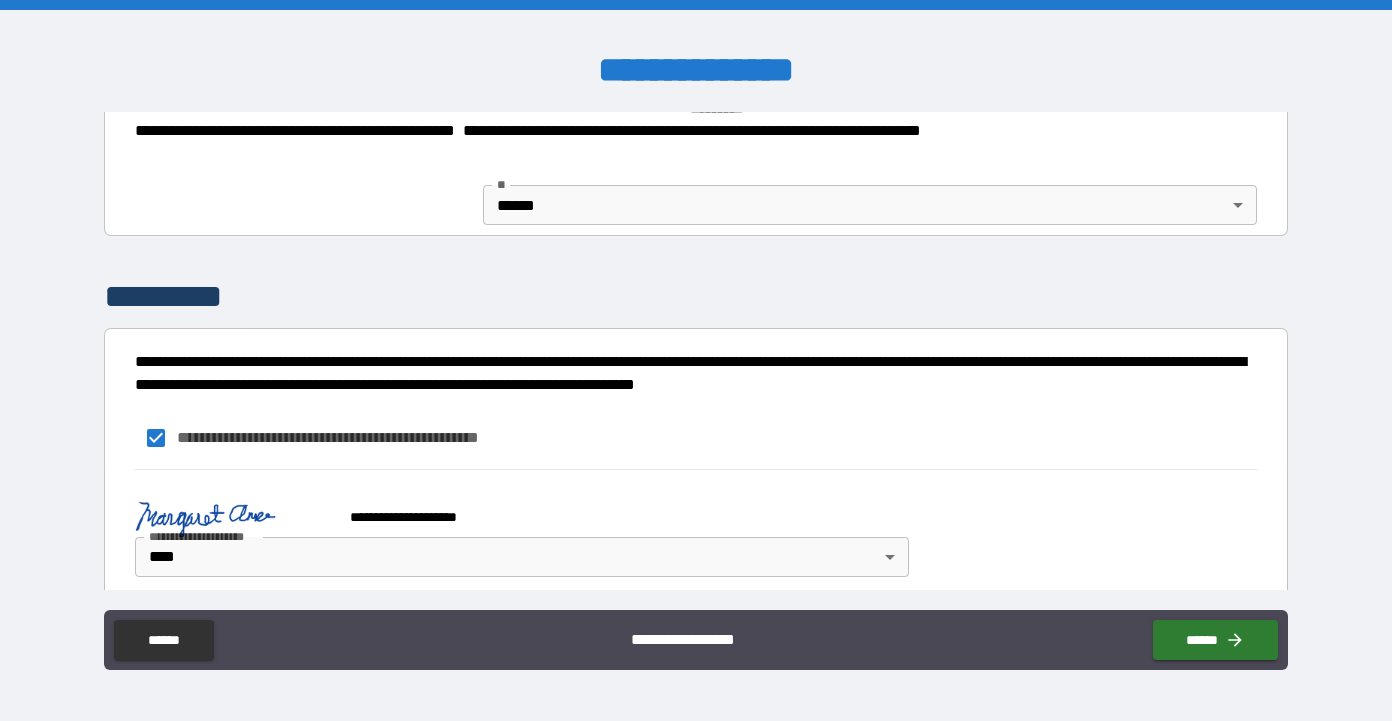 scroll, scrollTop: 3153, scrollLeft: 0, axis: vertical 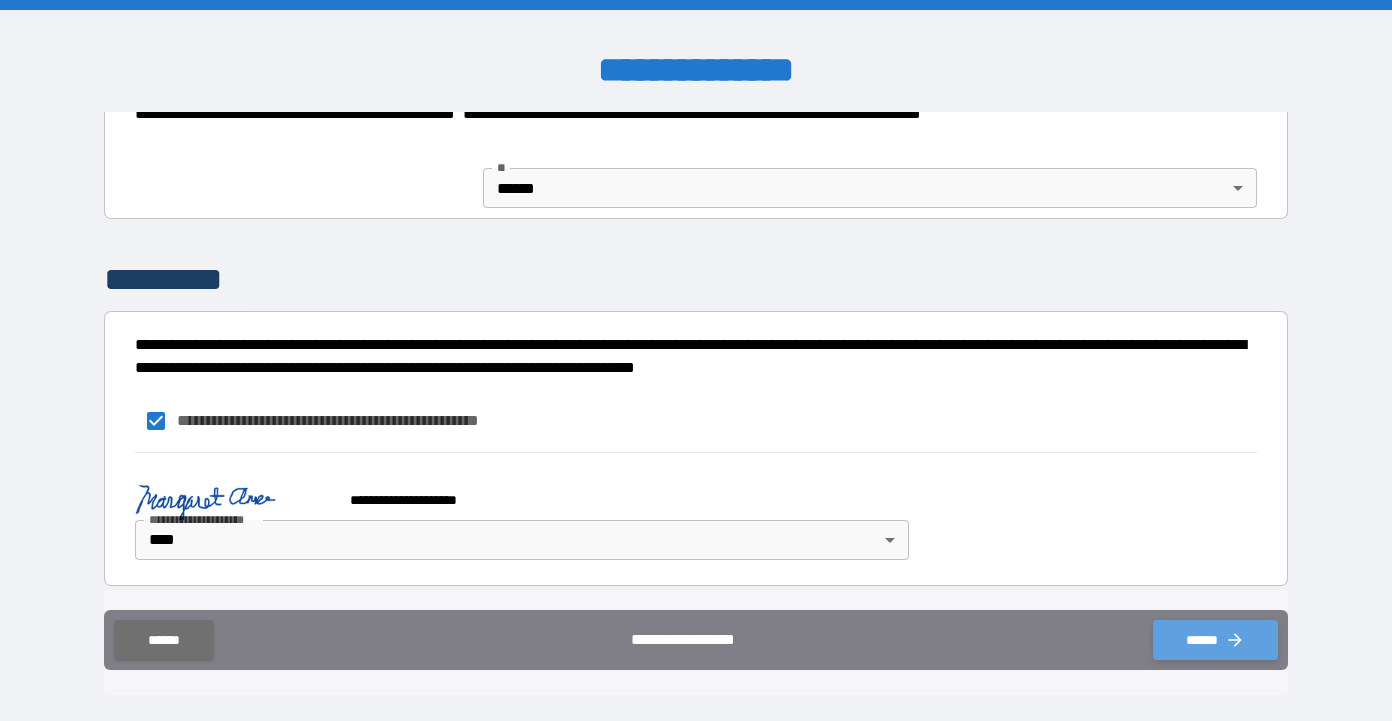 click on "******" at bounding box center [1215, 640] 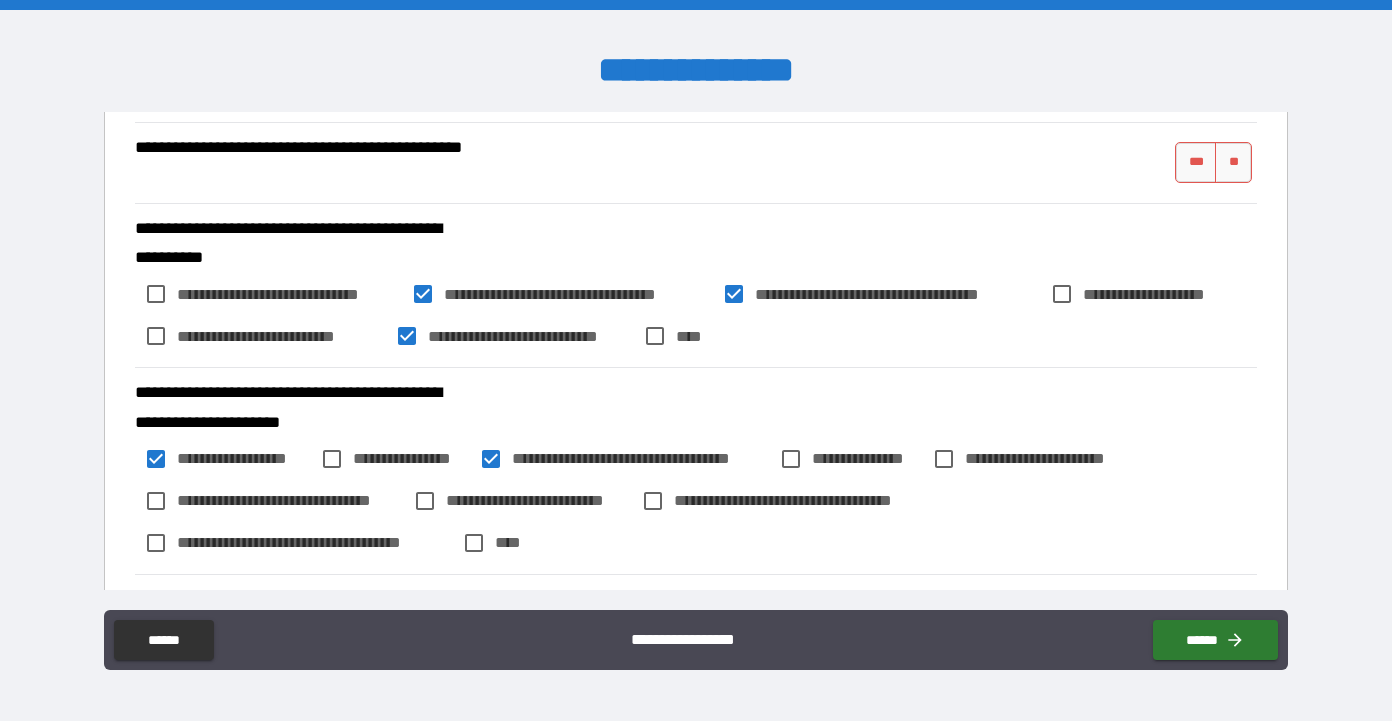 scroll, scrollTop: 2265, scrollLeft: 0, axis: vertical 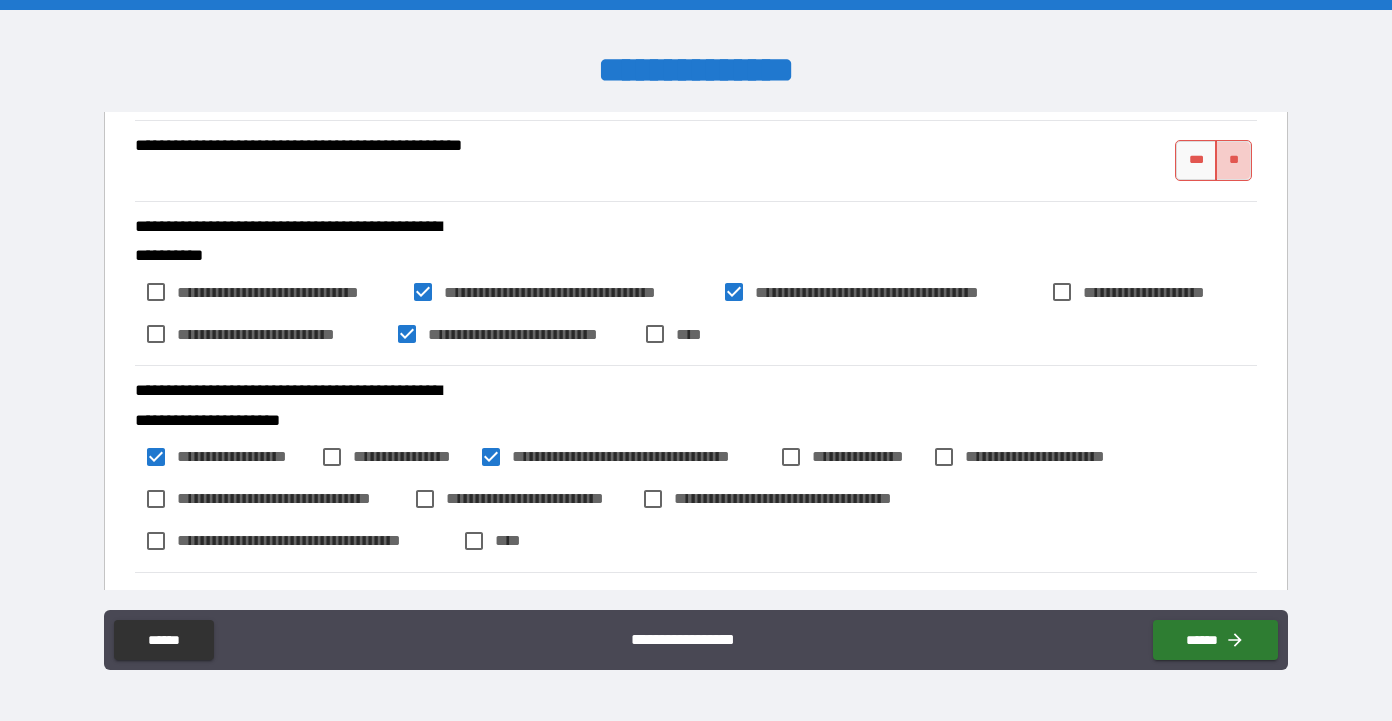 click on "**" at bounding box center (1233, 160) 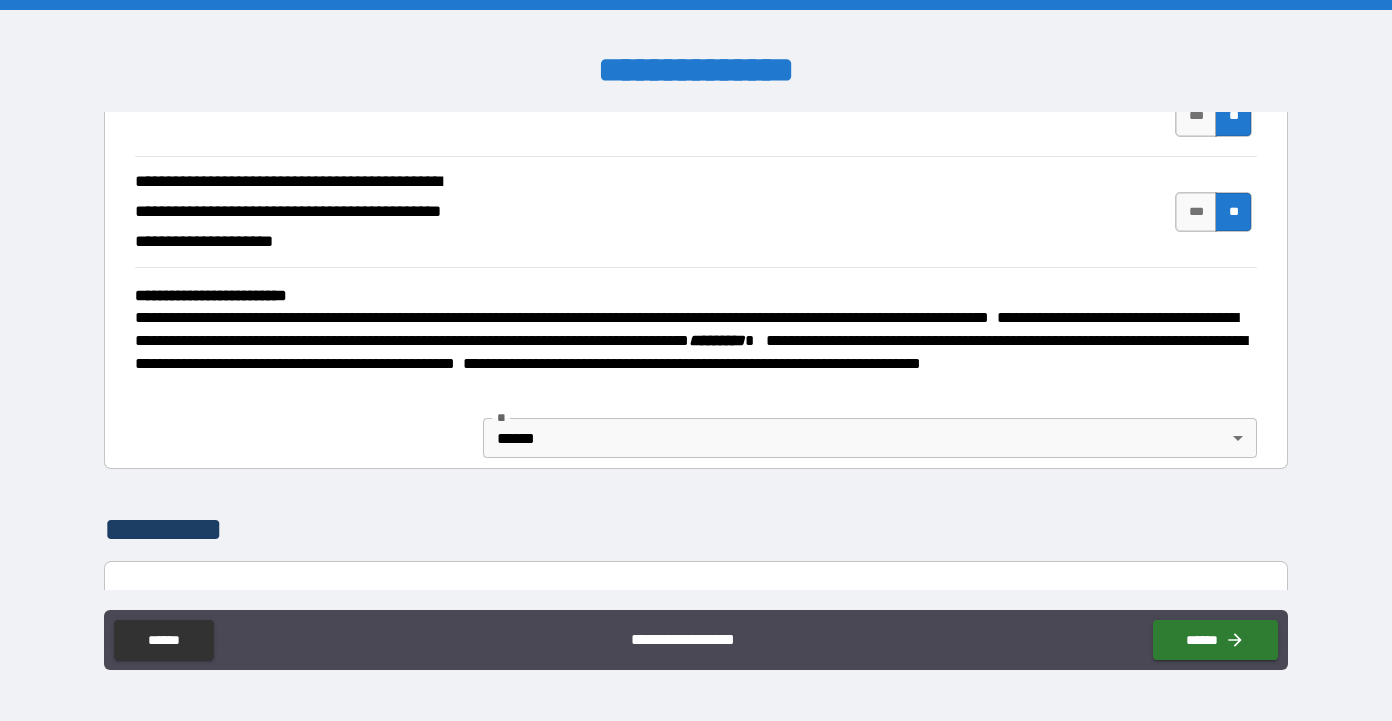 scroll, scrollTop: 3153, scrollLeft: 0, axis: vertical 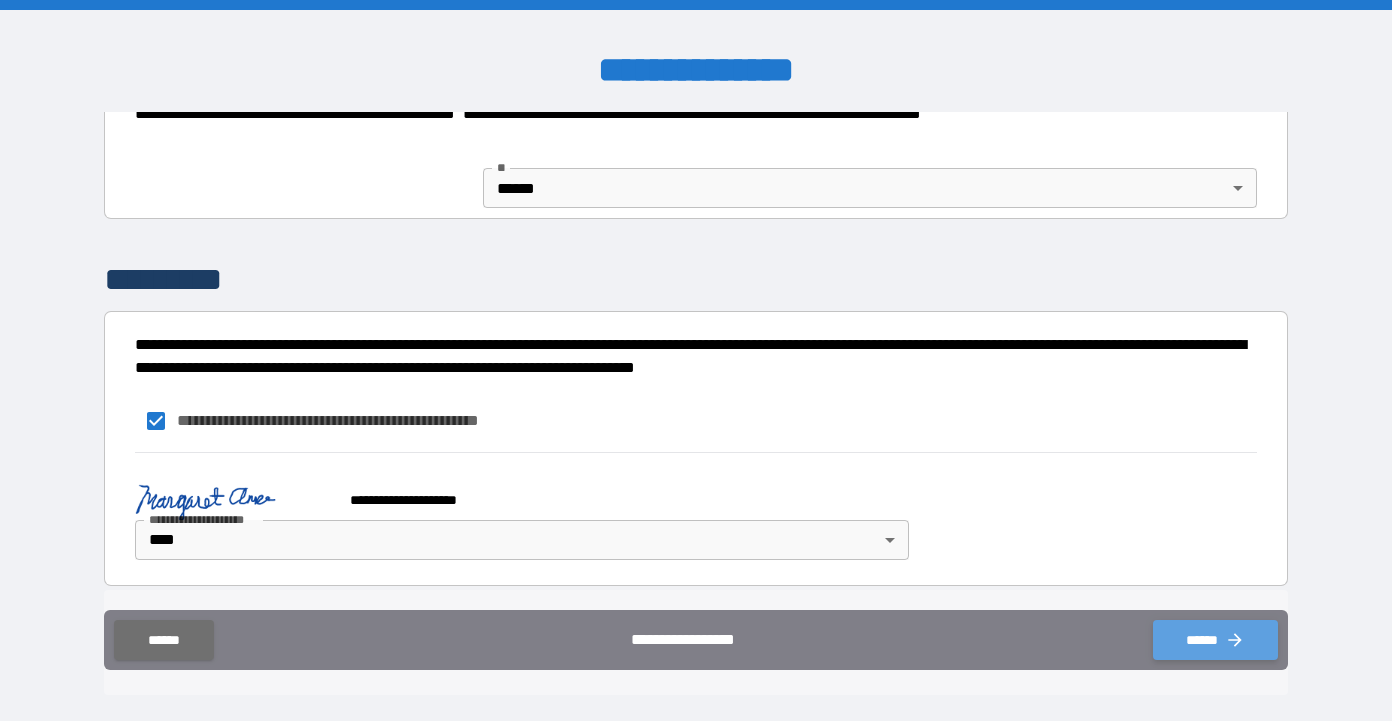 click on "******" at bounding box center (1215, 640) 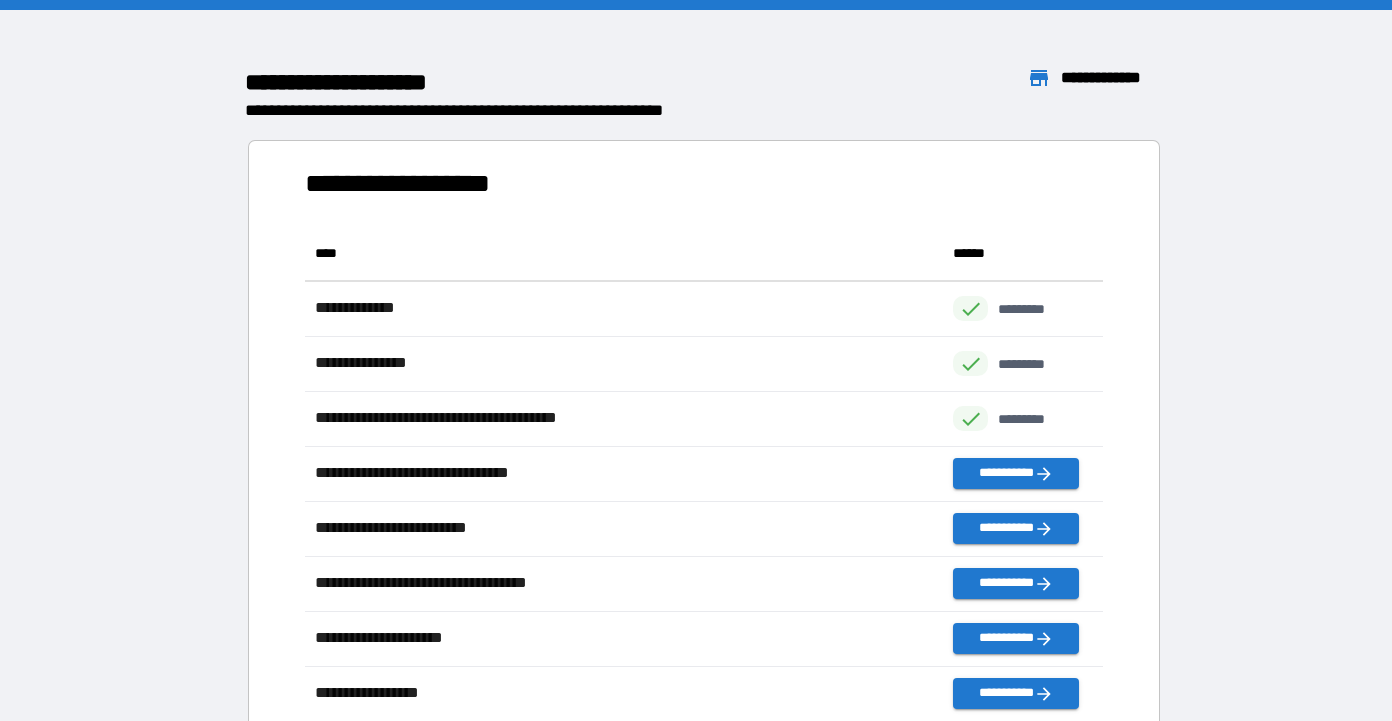 scroll, scrollTop: 1, scrollLeft: 1, axis: both 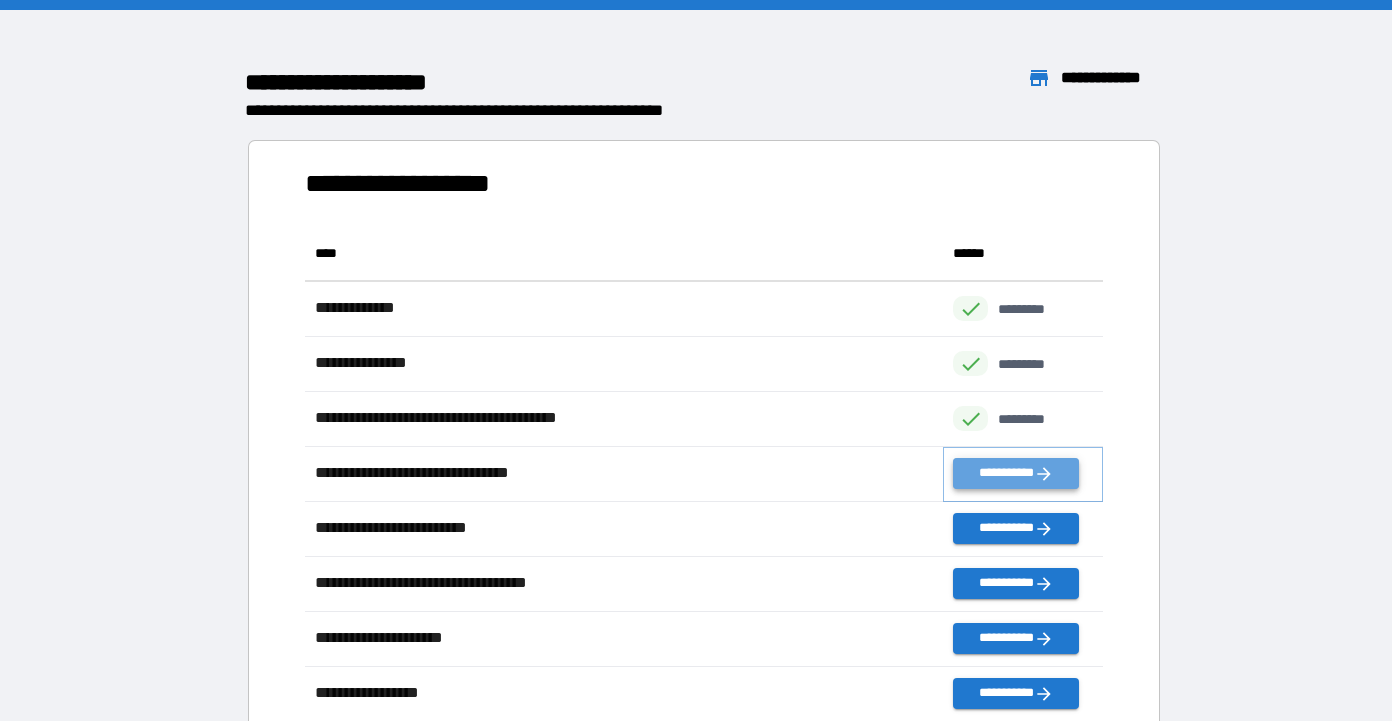 click on "**********" at bounding box center (1015, 473) 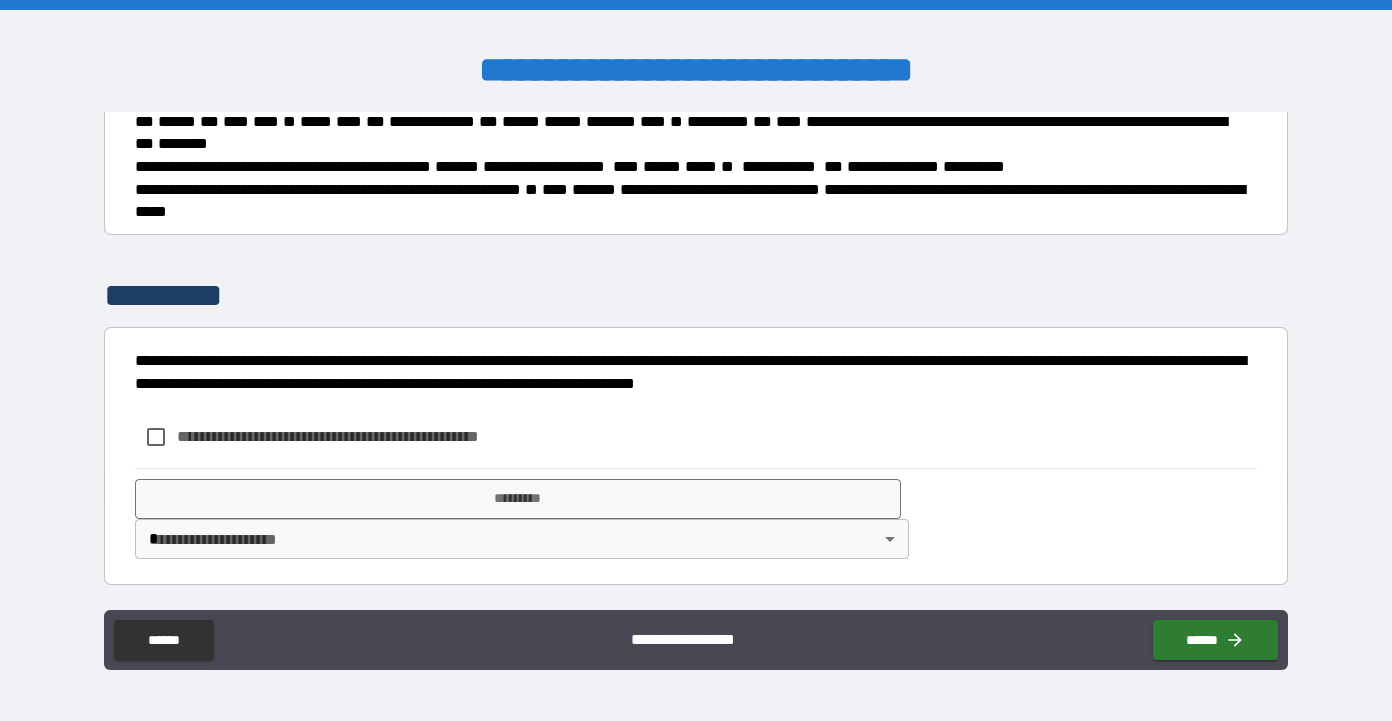 scroll, scrollTop: 345, scrollLeft: 0, axis: vertical 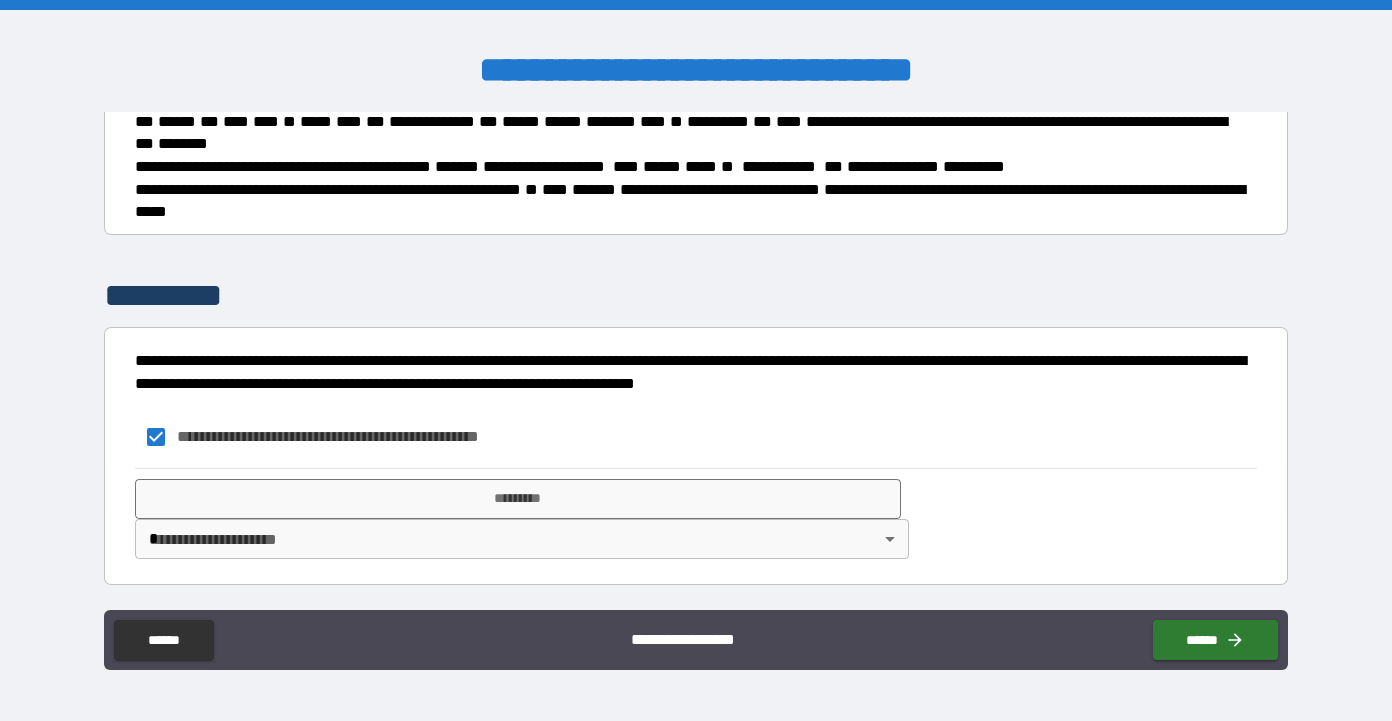 click on "**********" at bounding box center [696, 360] 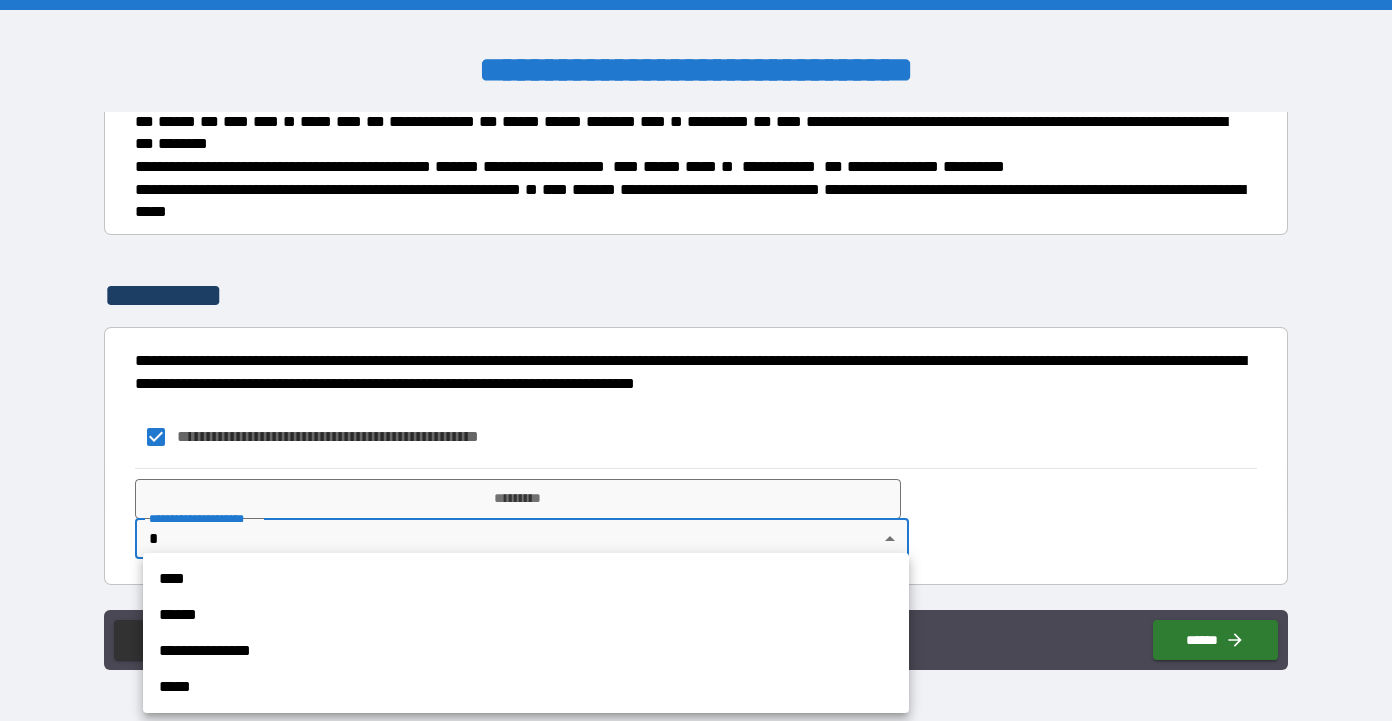 click on "****" at bounding box center (526, 579) 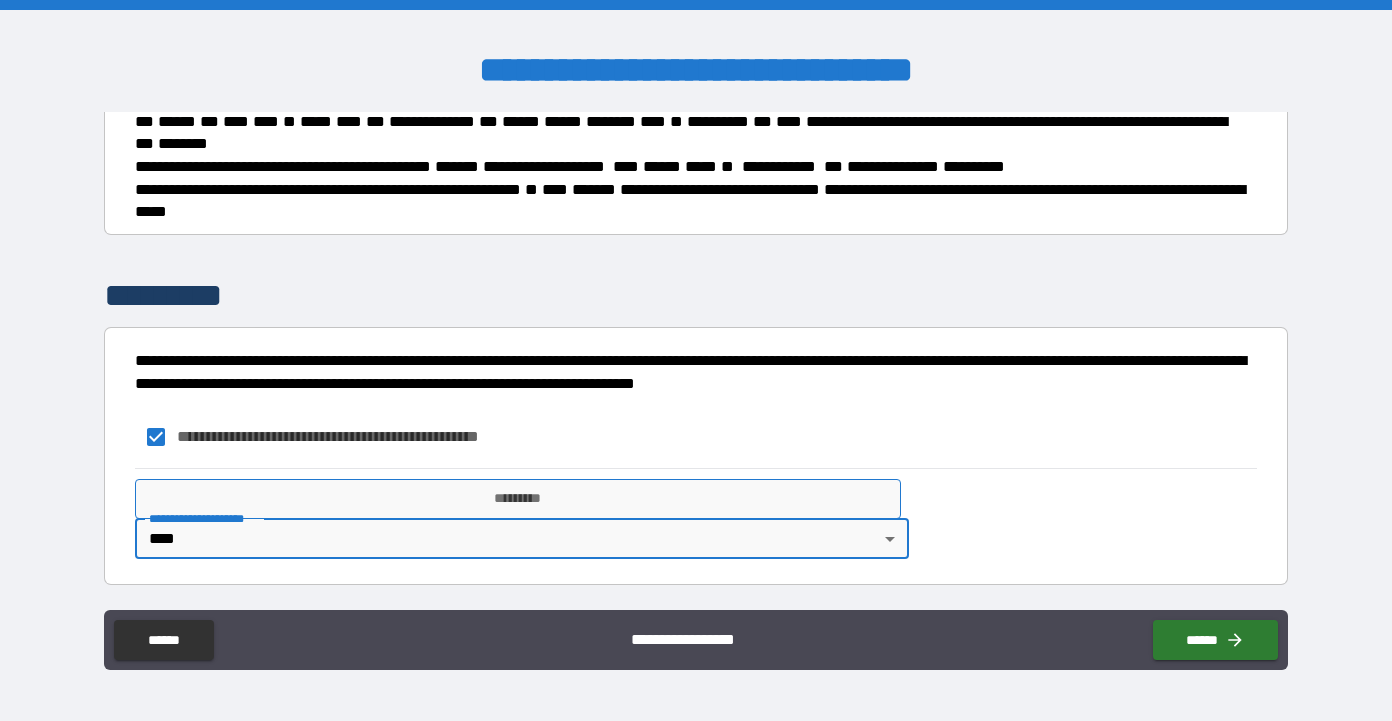 click on "*********" at bounding box center [518, 499] 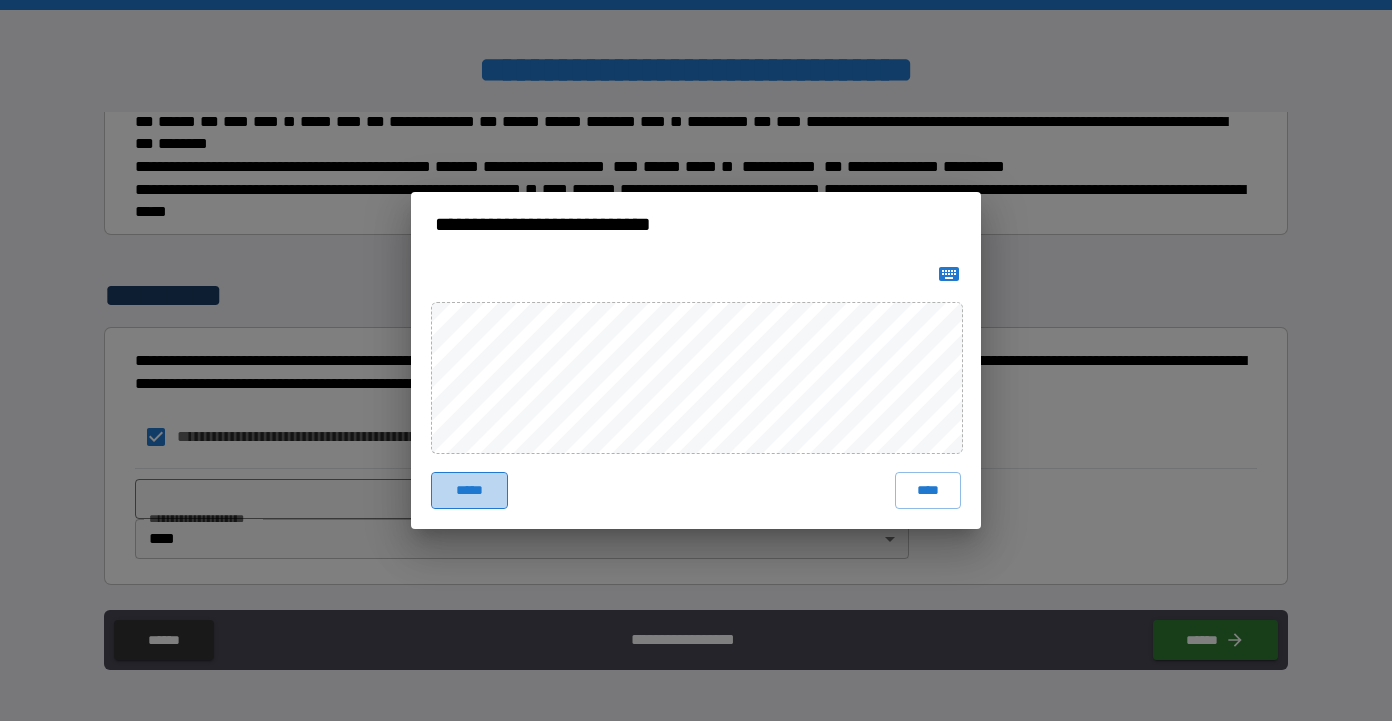 click on "*****" at bounding box center [469, 490] 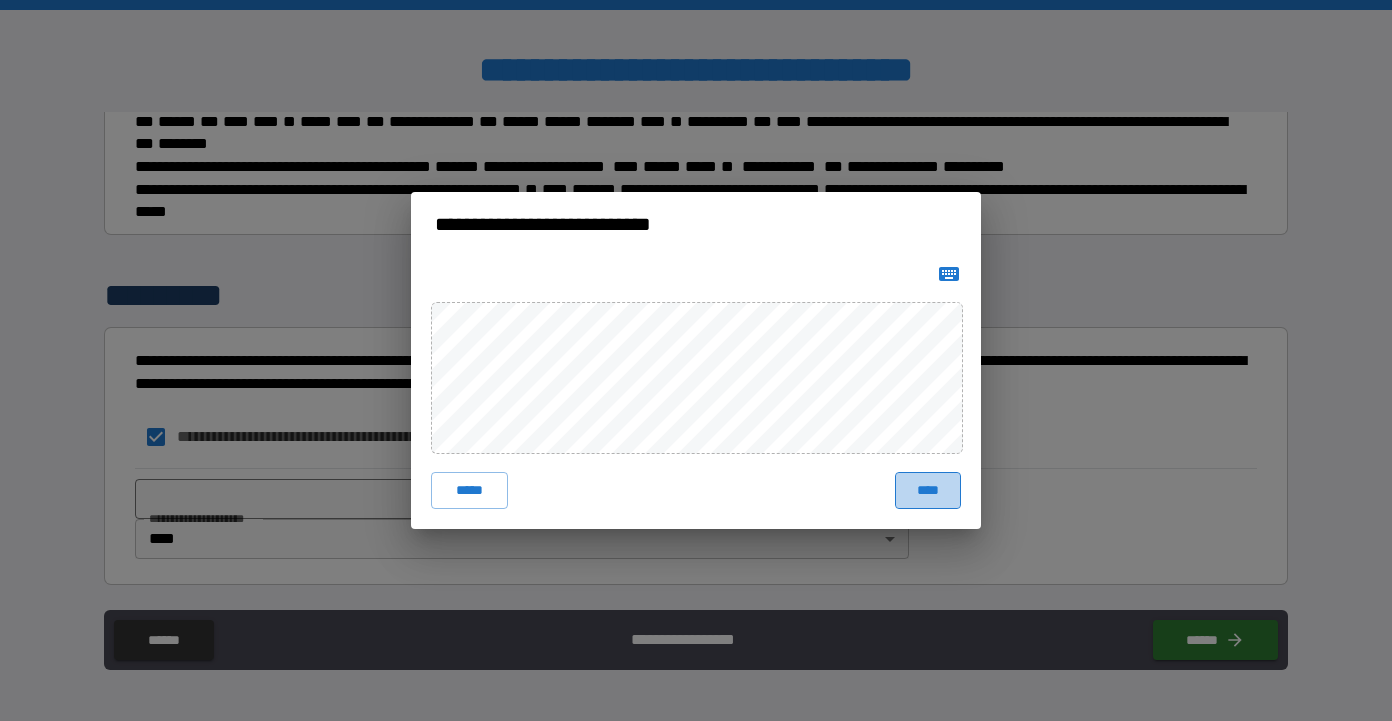 click on "****" at bounding box center (928, 490) 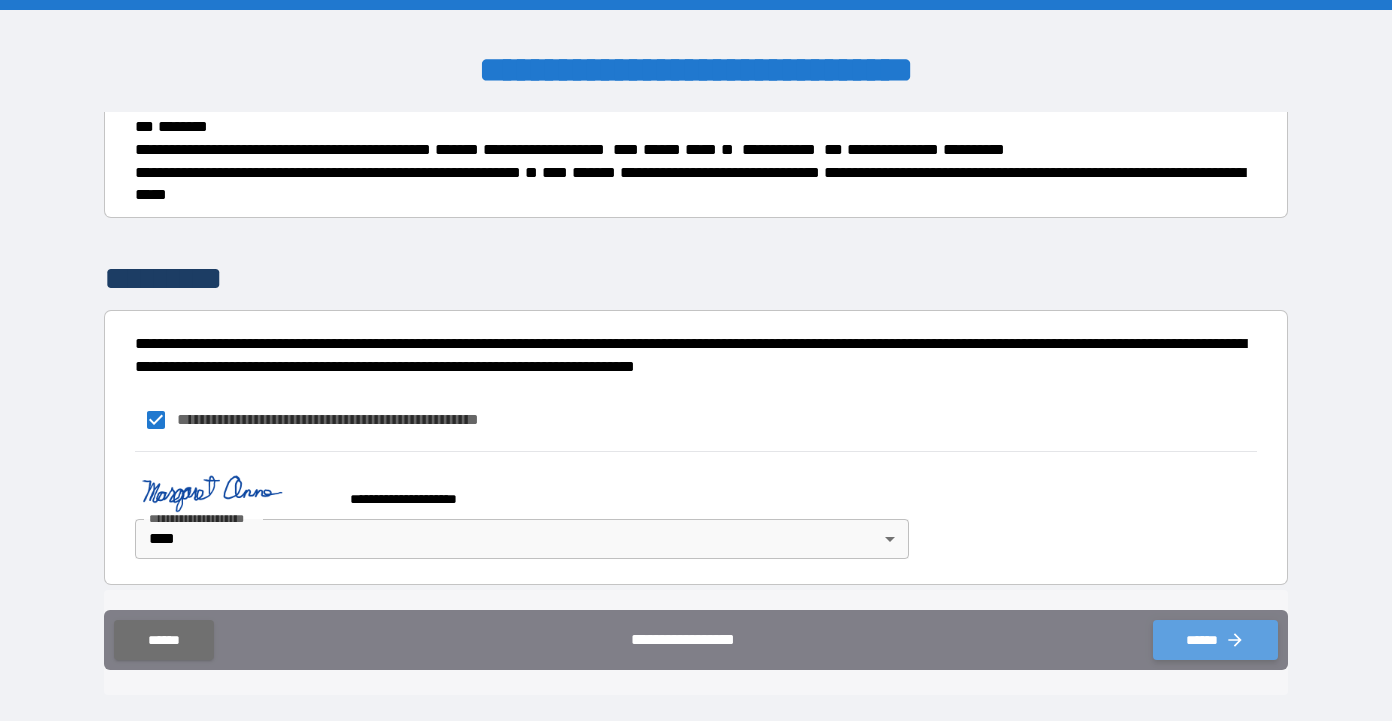 click on "******" at bounding box center [1215, 640] 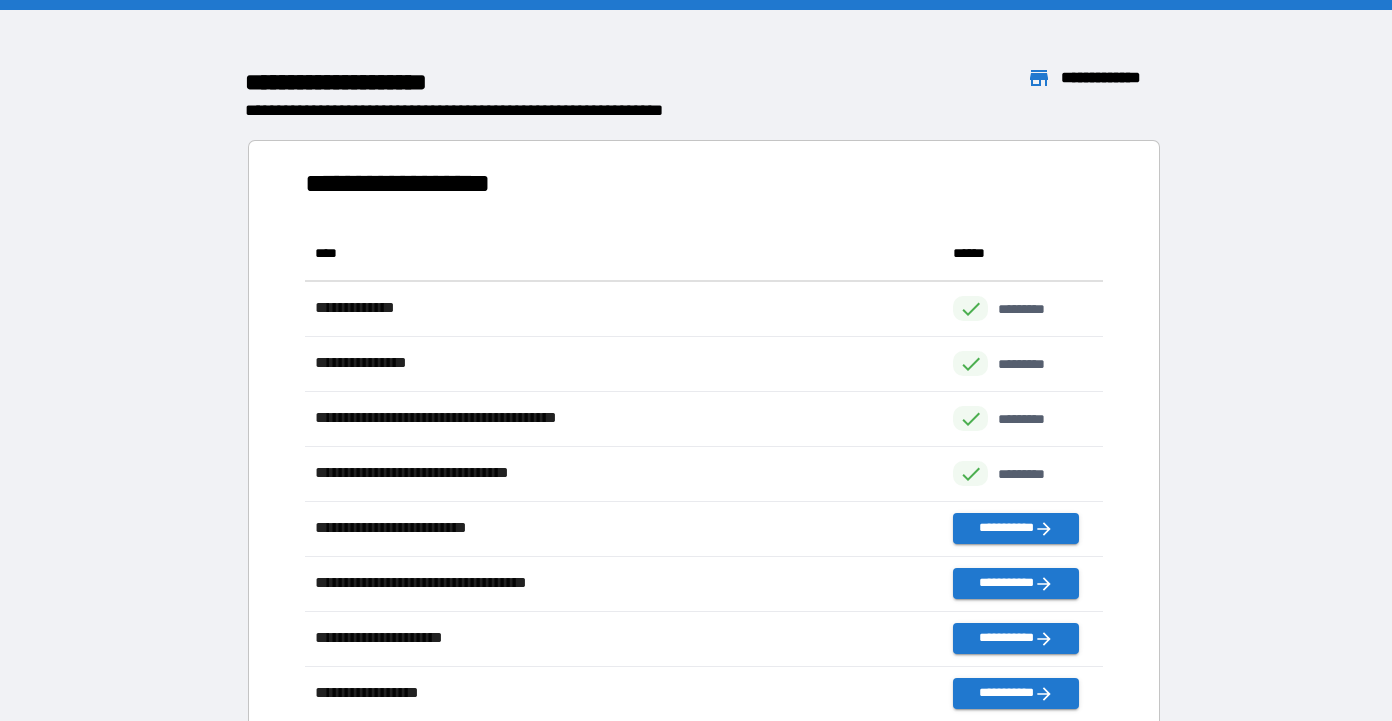 scroll, scrollTop: 1, scrollLeft: 1, axis: both 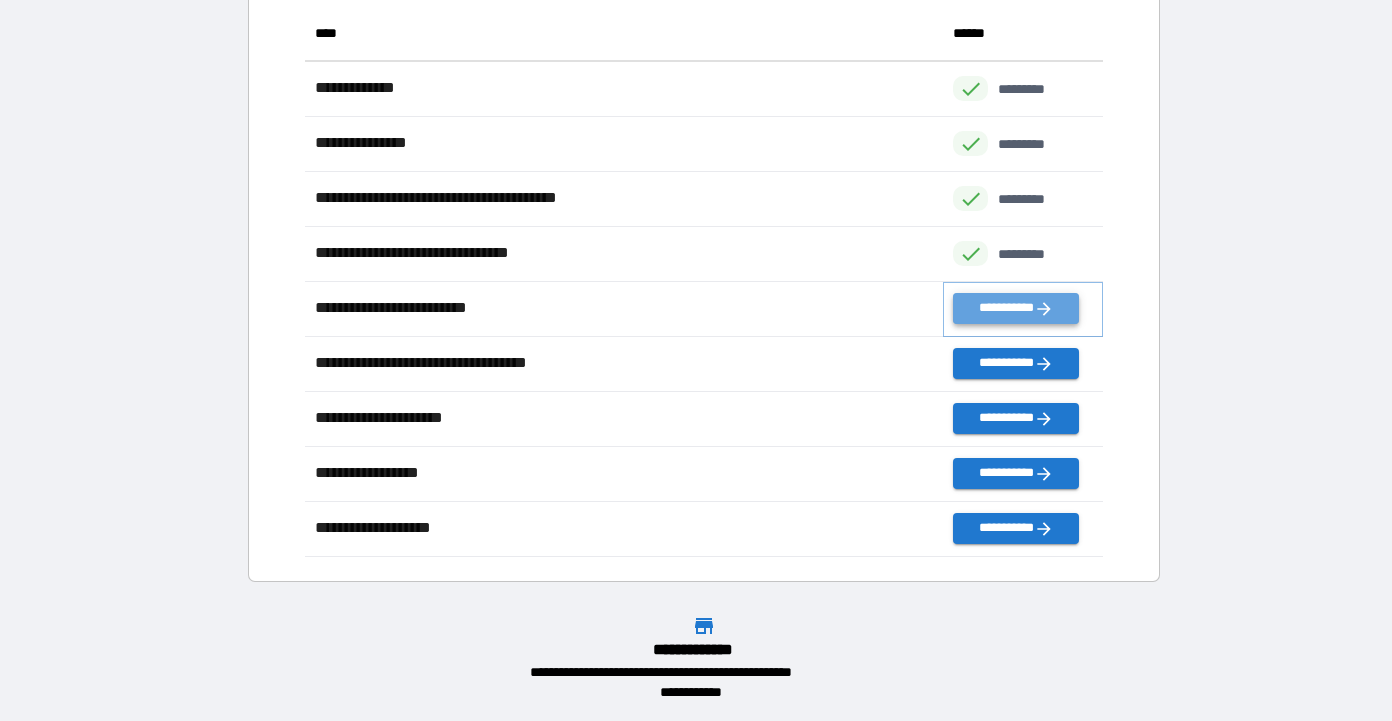 click on "**********" at bounding box center (1015, 308) 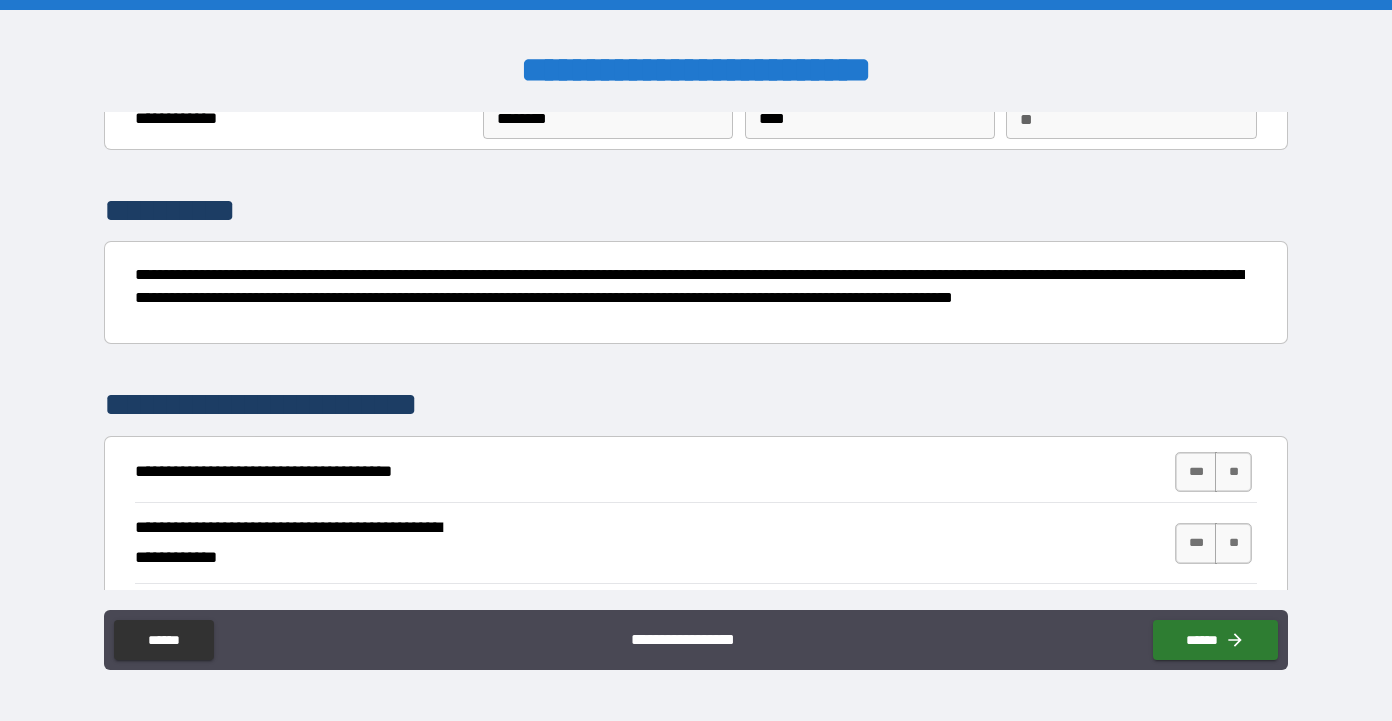 scroll, scrollTop: 101, scrollLeft: 0, axis: vertical 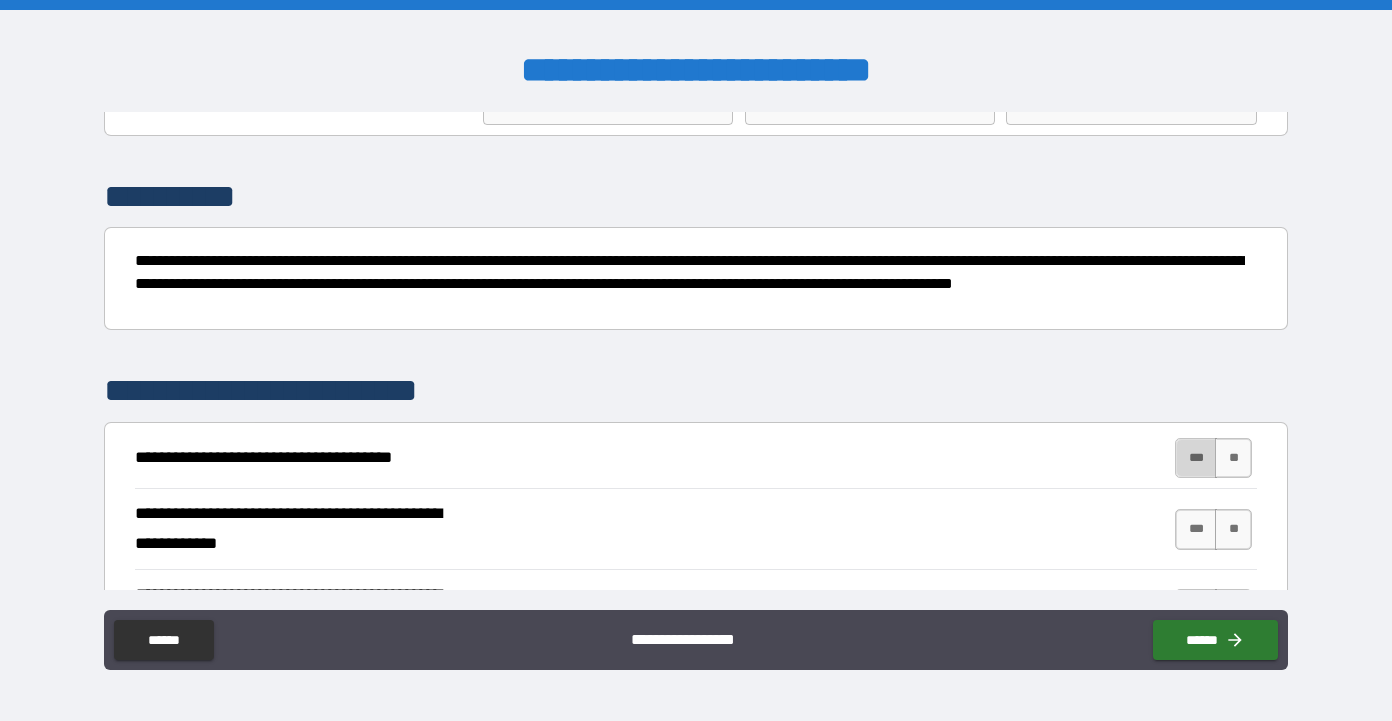 click on "***" at bounding box center [1196, 458] 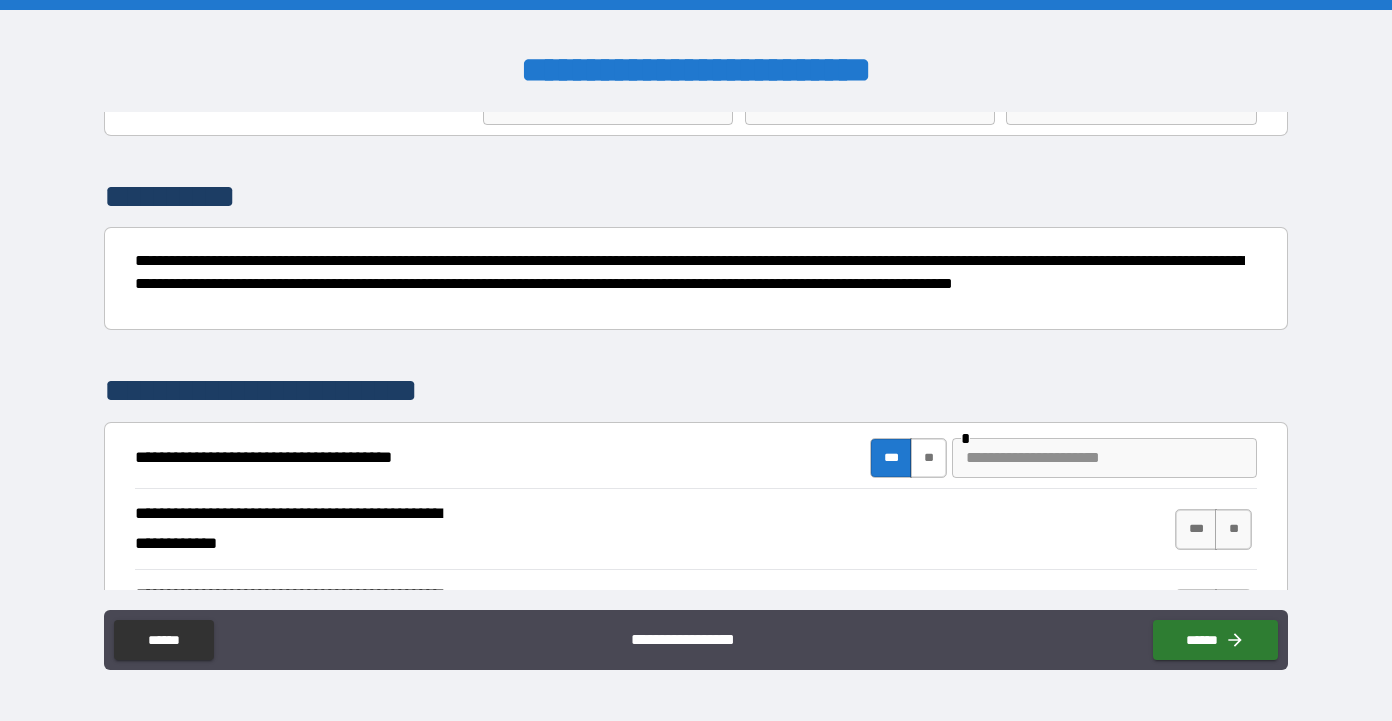 click on "**" at bounding box center [928, 458] 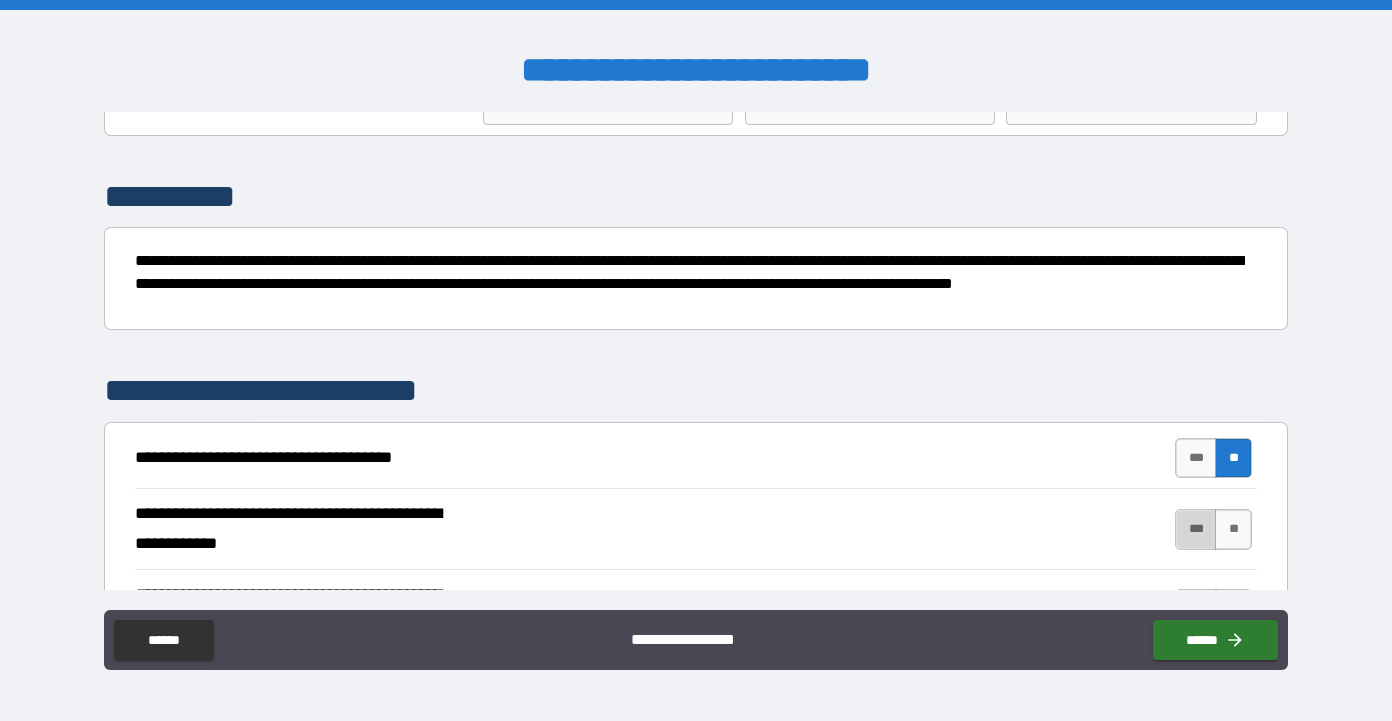 click on "***" at bounding box center (1196, 529) 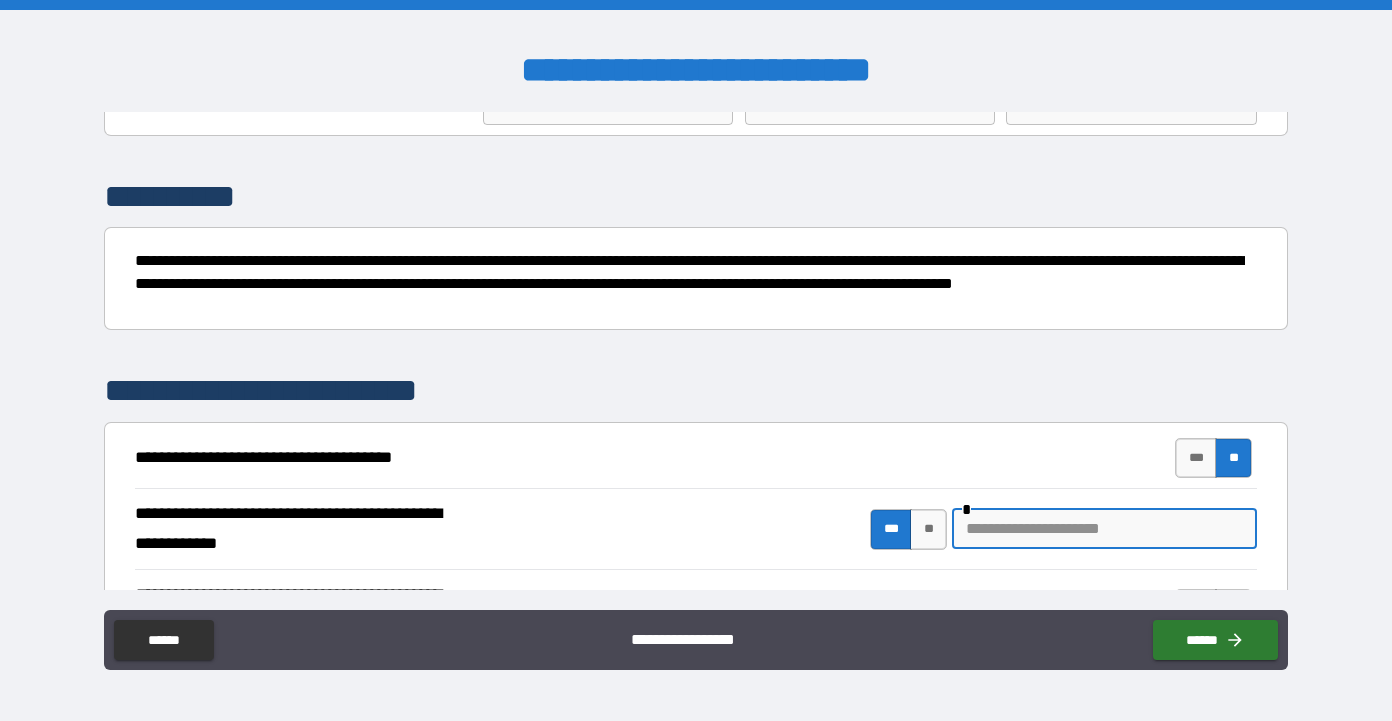 click at bounding box center [1104, 529] 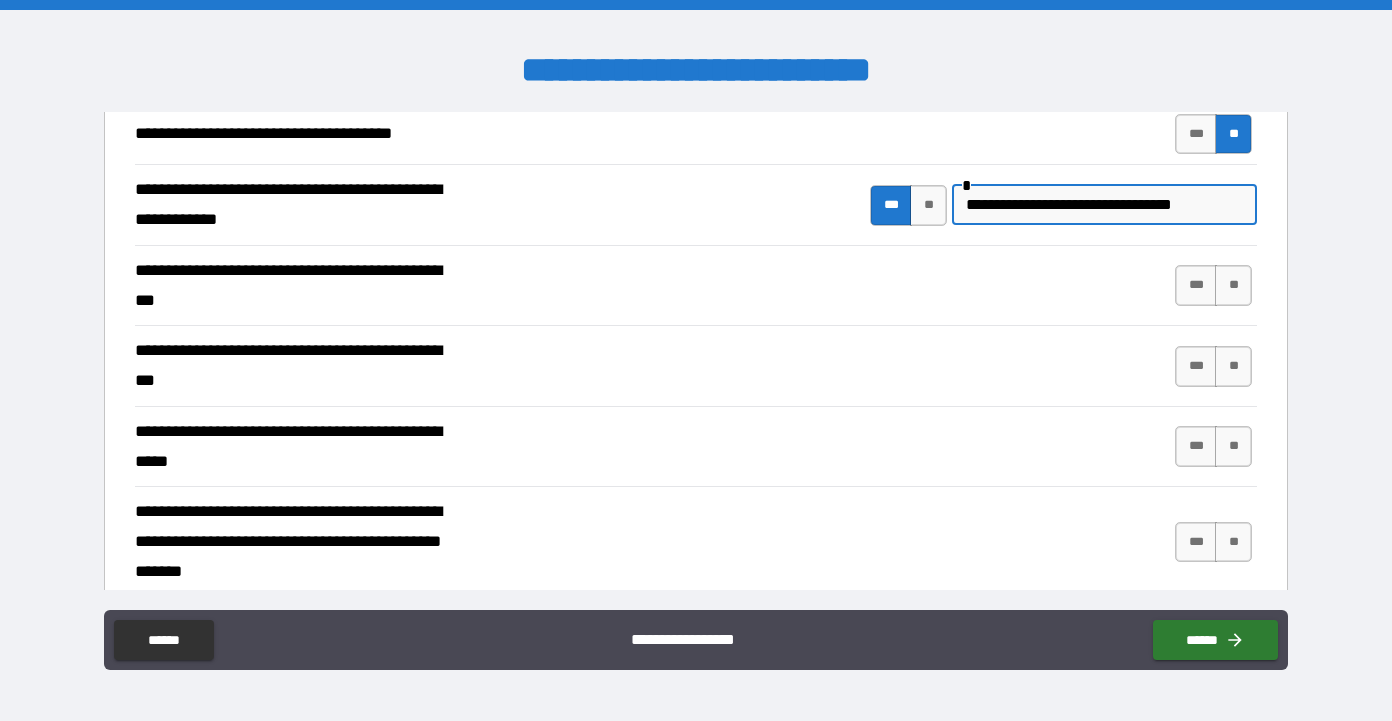 scroll, scrollTop: 439, scrollLeft: 0, axis: vertical 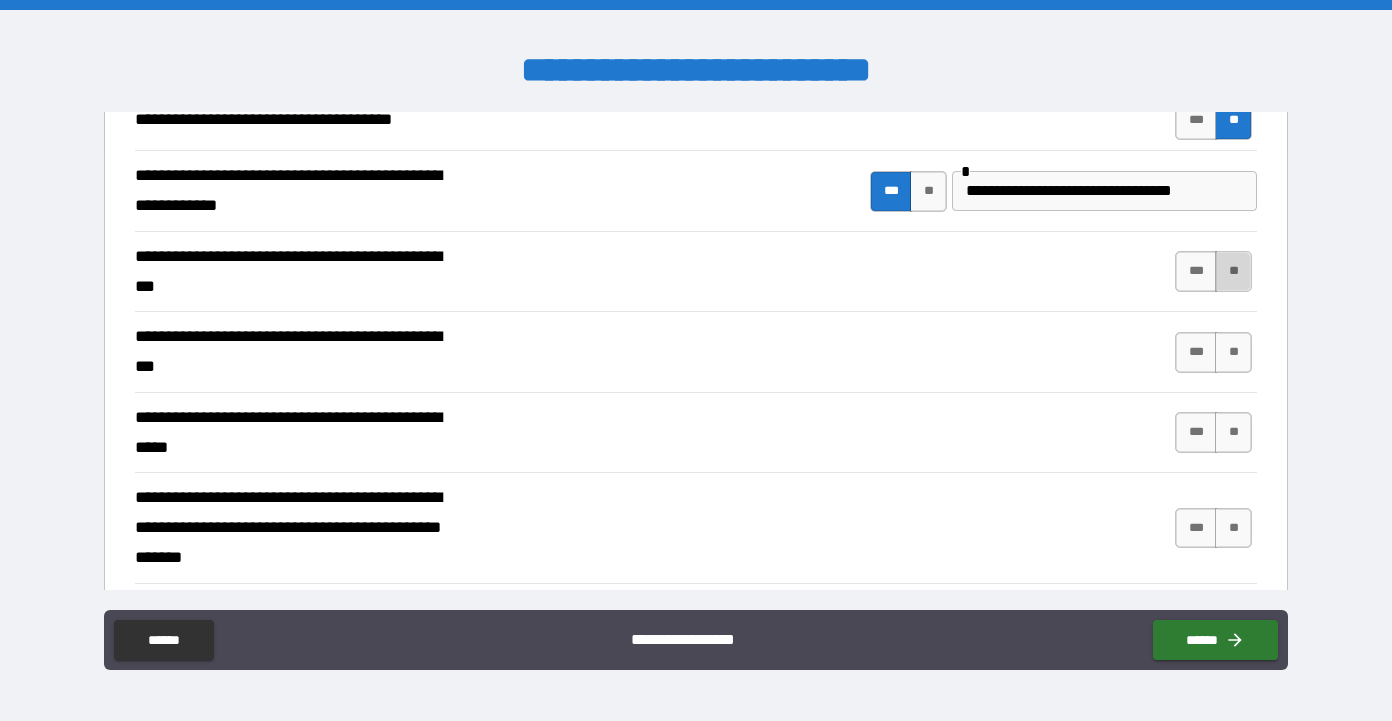 click on "**" at bounding box center [1233, 271] 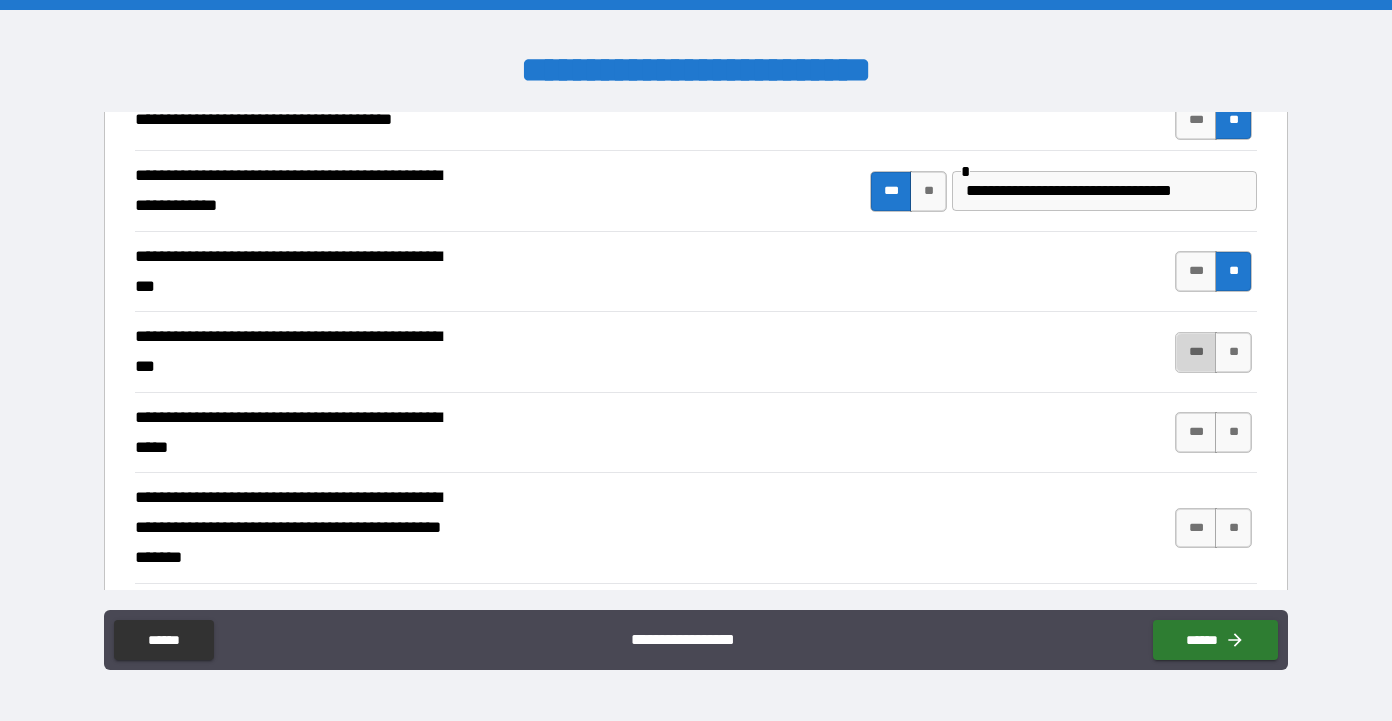 click on "***" at bounding box center (1196, 352) 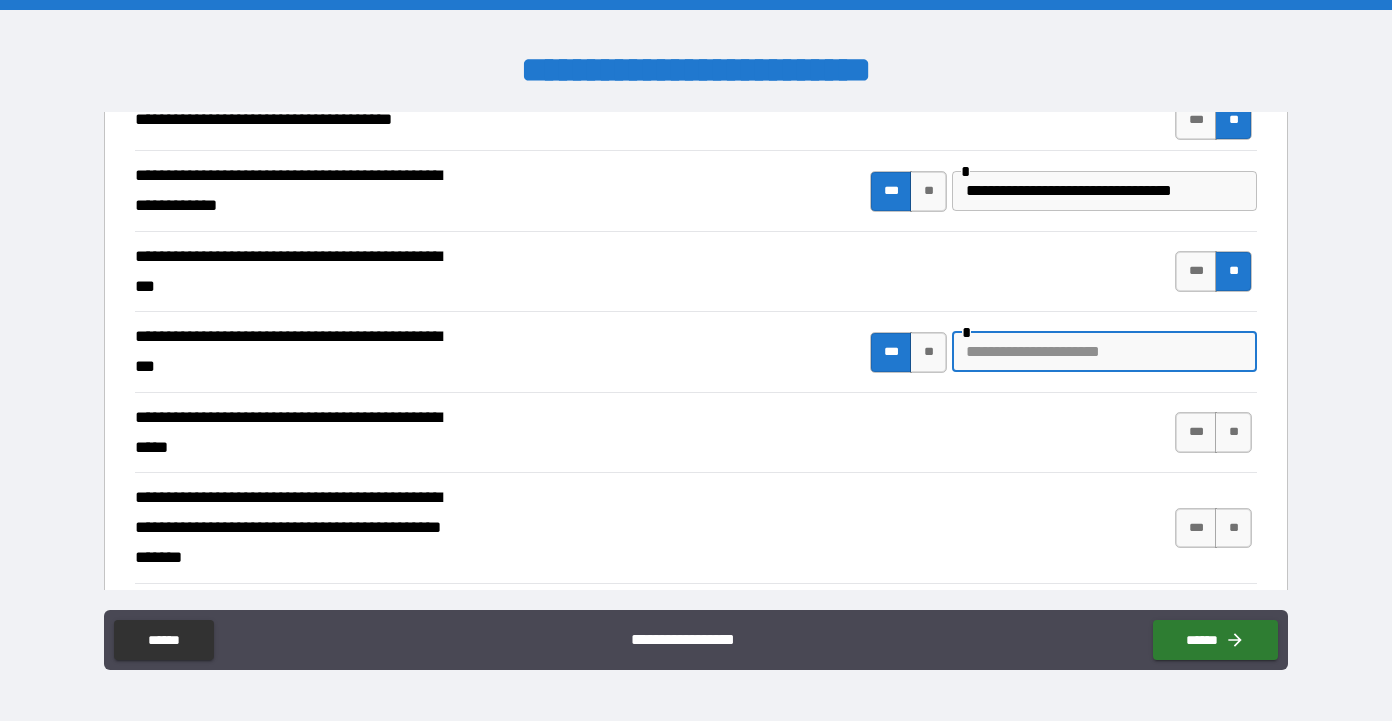 click at bounding box center [1104, 352] 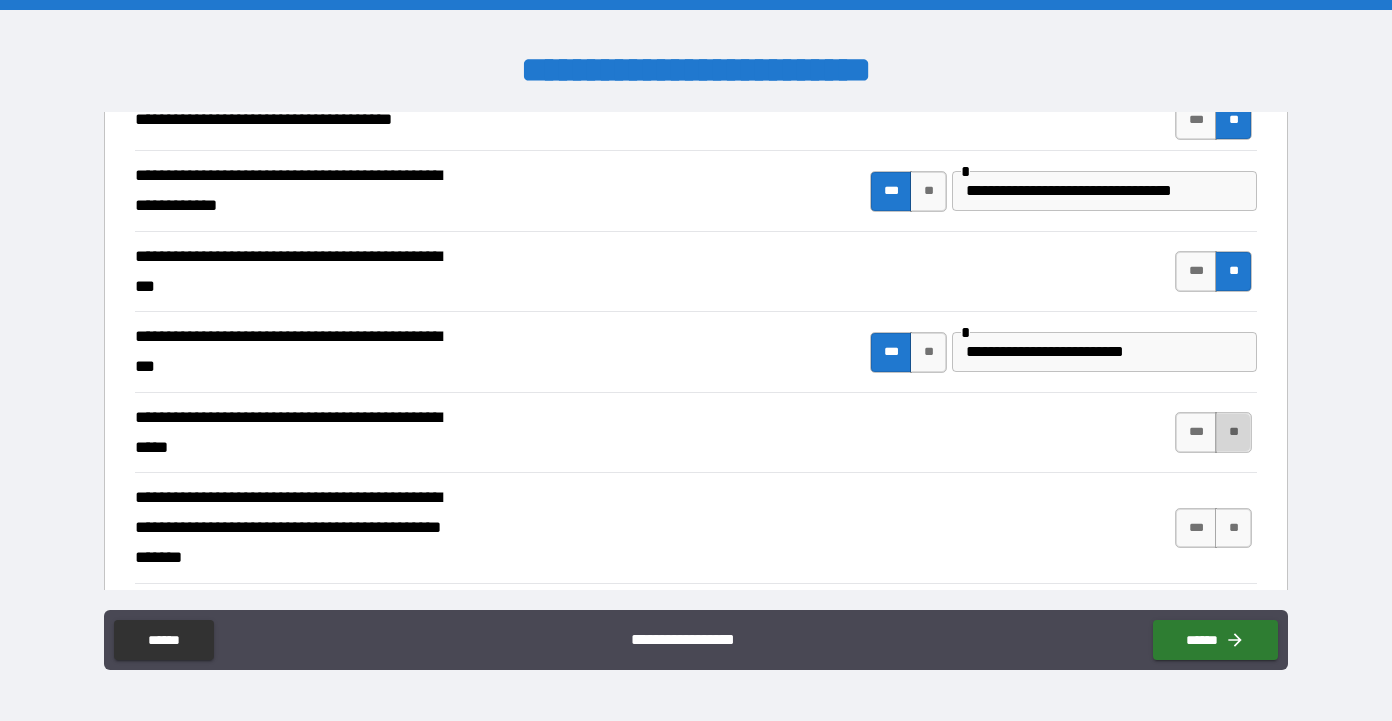 click on "**" at bounding box center [1233, 432] 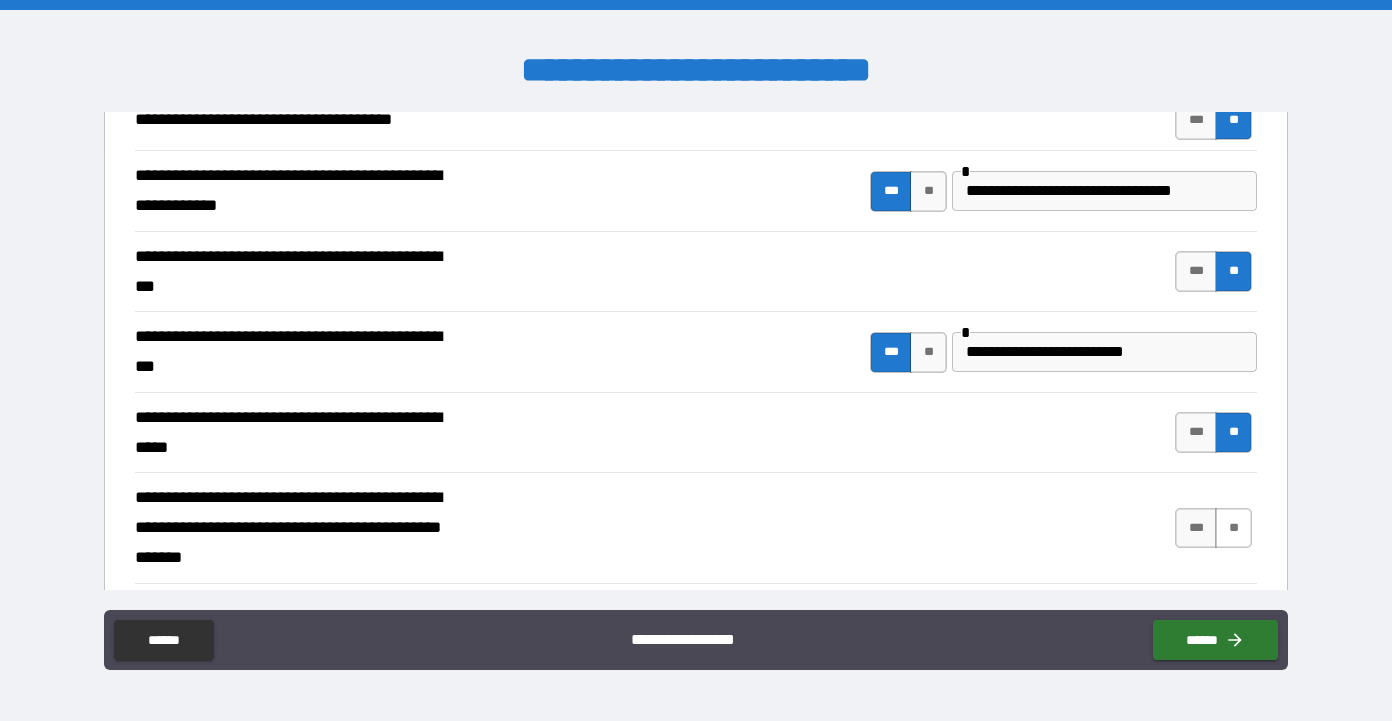 scroll, scrollTop: 492, scrollLeft: 0, axis: vertical 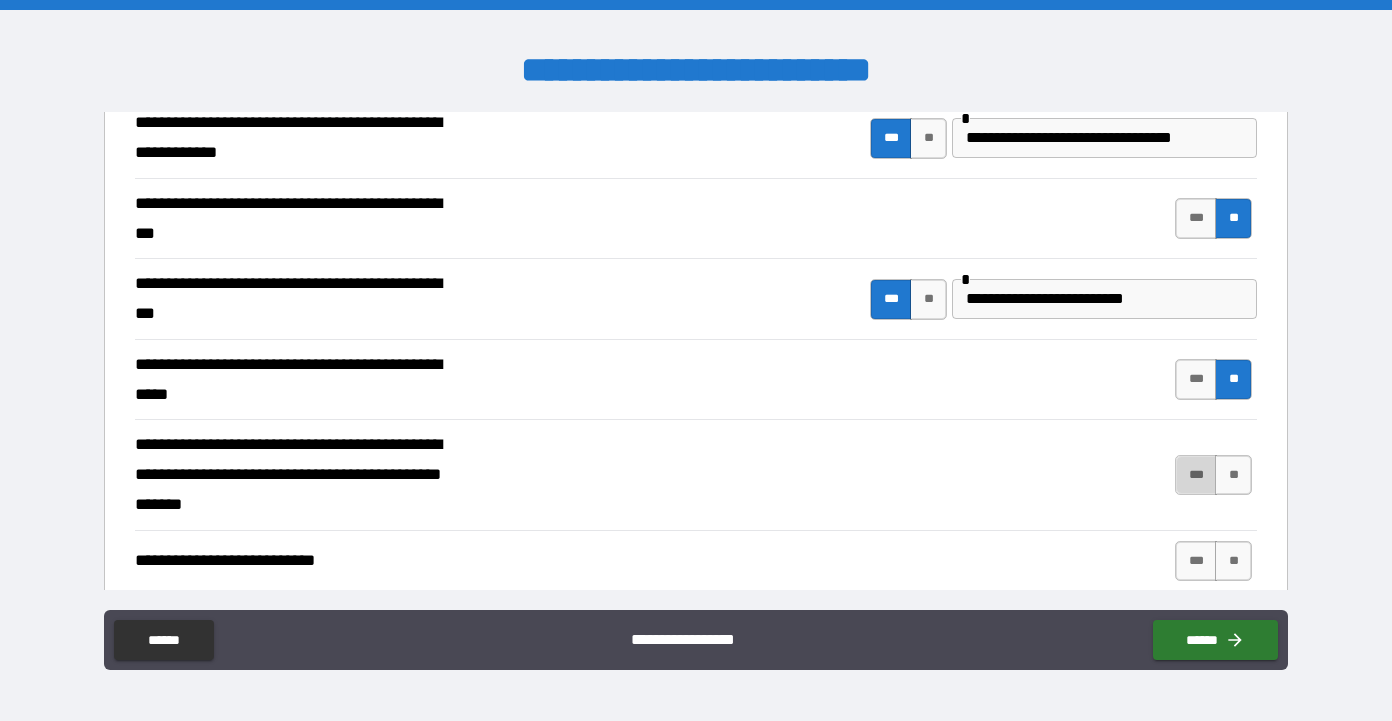 click on "***" at bounding box center (1196, 475) 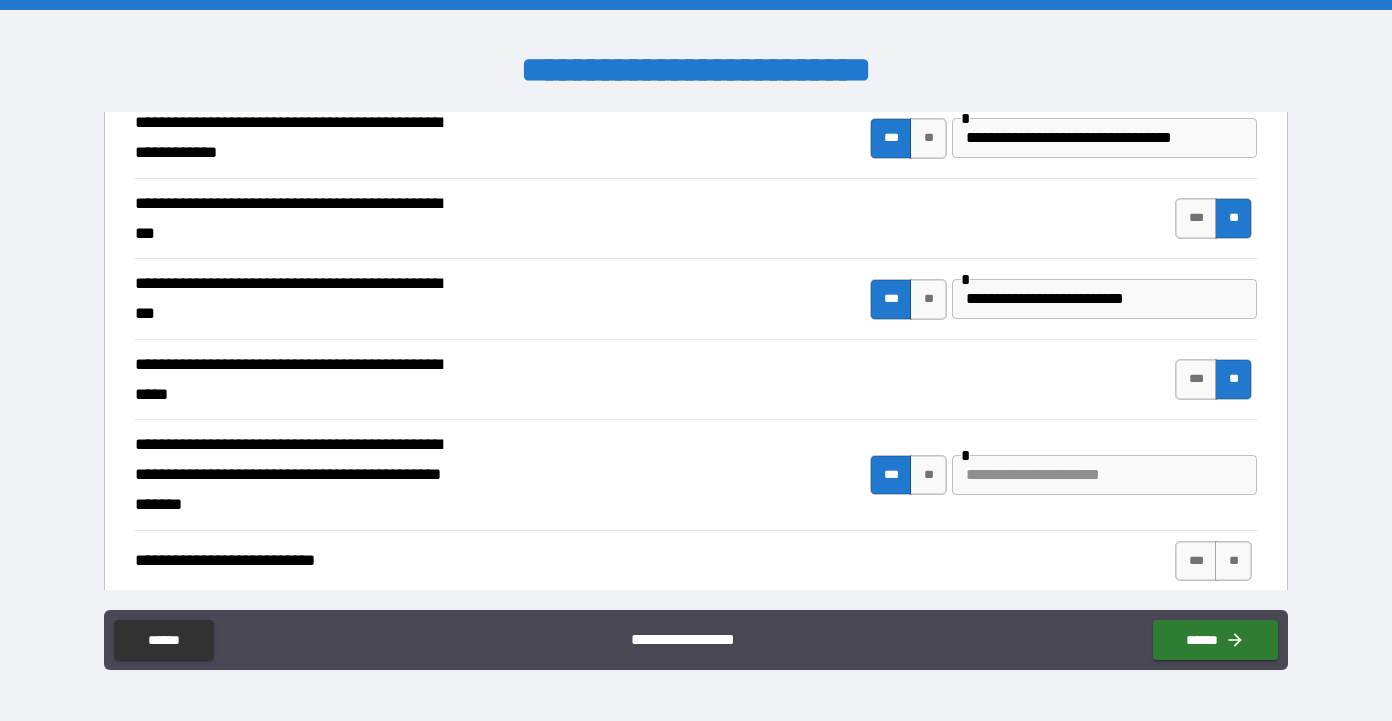 click at bounding box center [1104, 475] 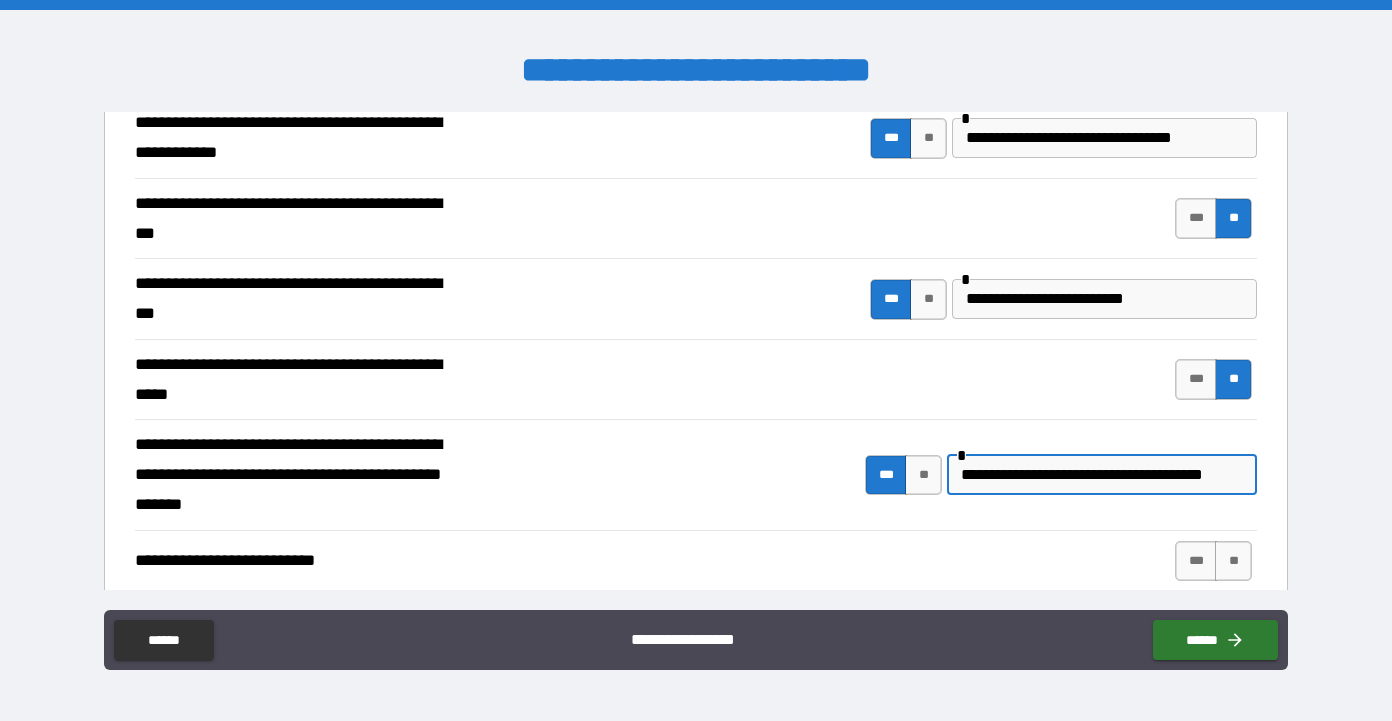scroll, scrollTop: 0, scrollLeft: 21, axis: horizontal 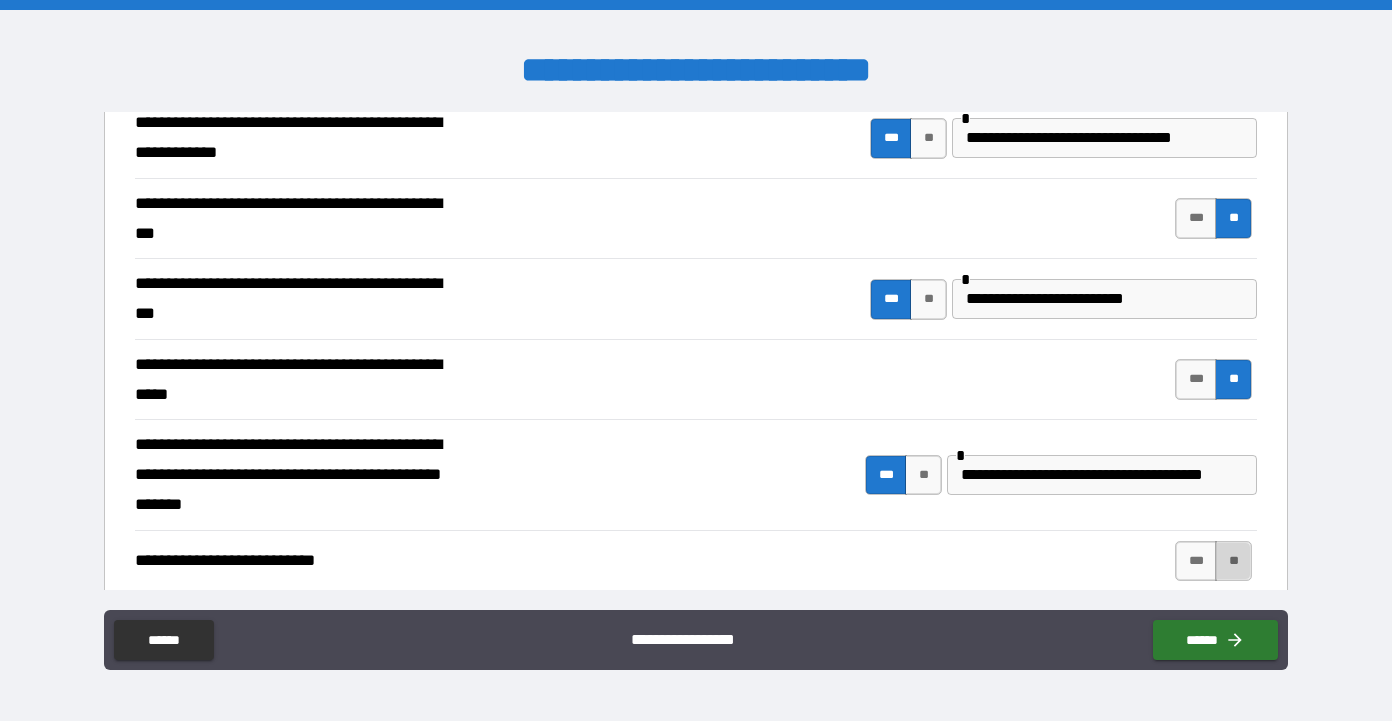 click on "**" at bounding box center [1233, 561] 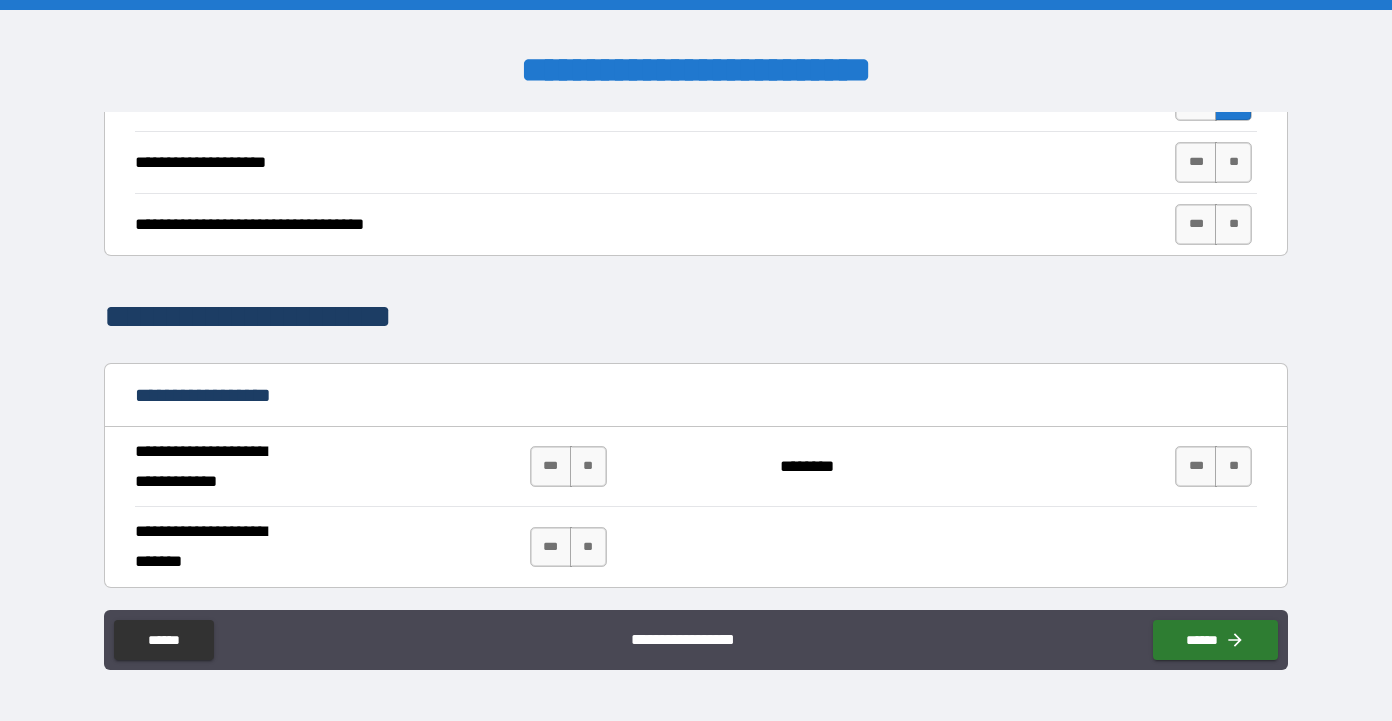 scroll, scrollTop: 903, scrollLeft: 0, axis: vertical 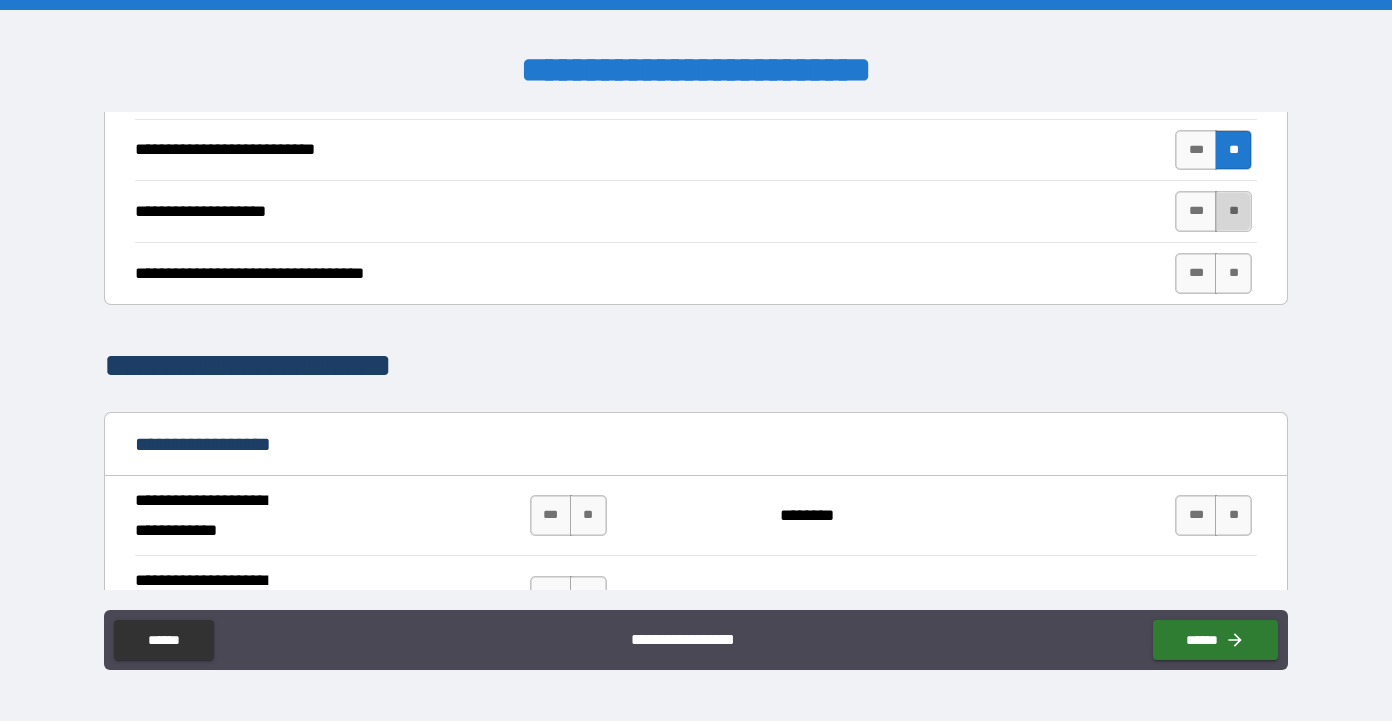click on "**" at bounding box center (1233, 211) 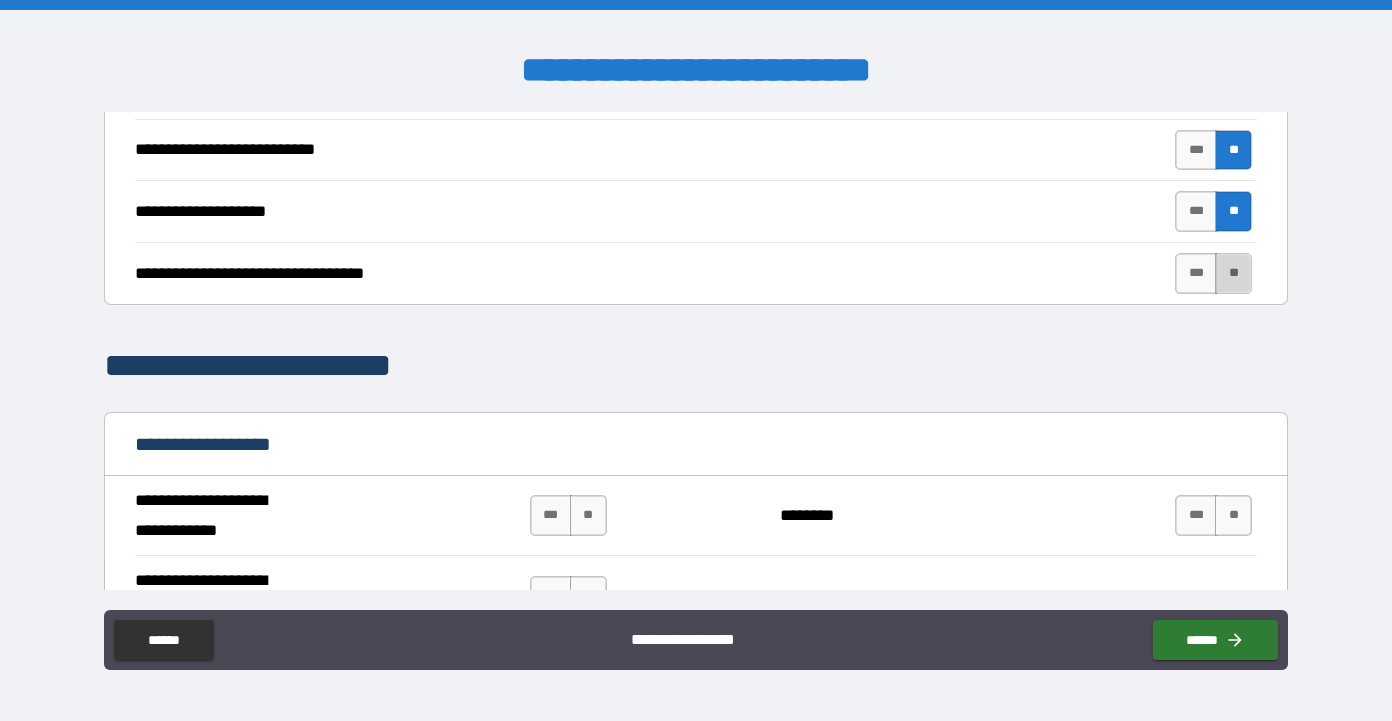 click on "**" at bounding box center [1233, 273] 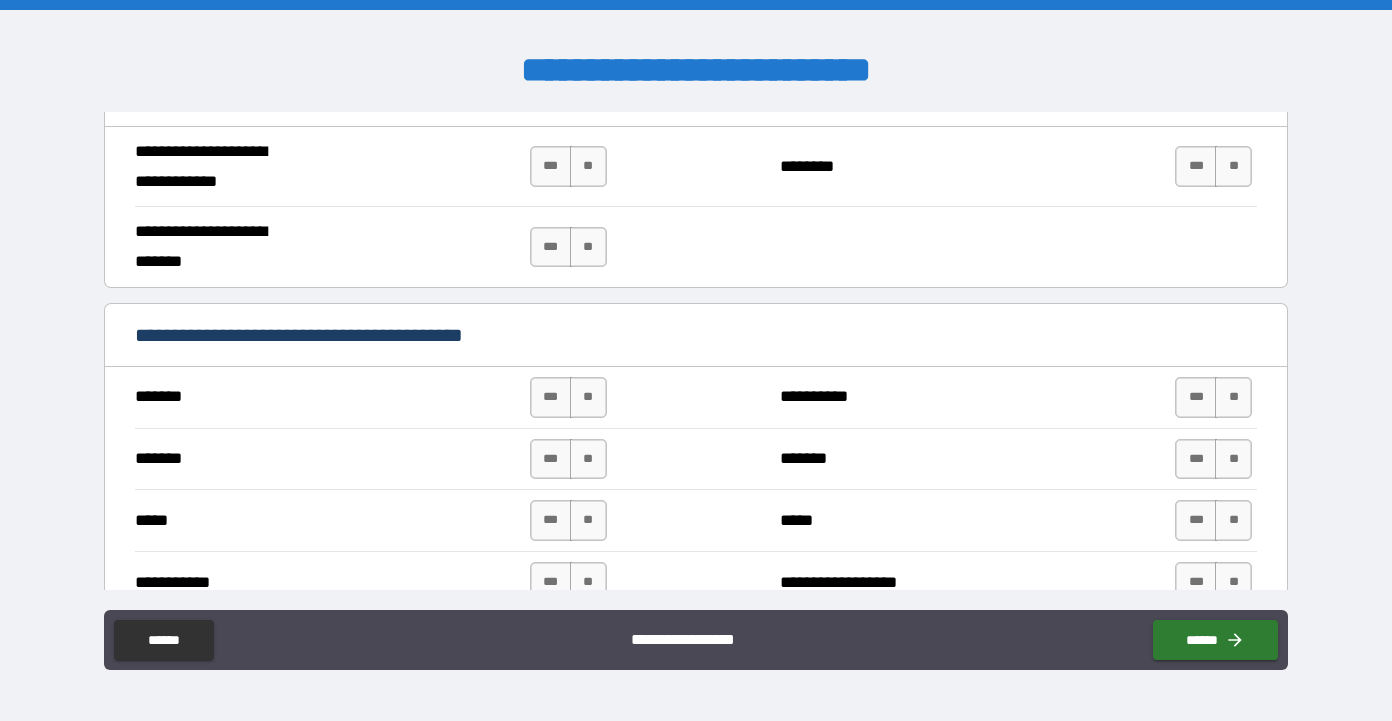 scroll, scrollTop: 1280, scrollLeft: 0, axis: vertical 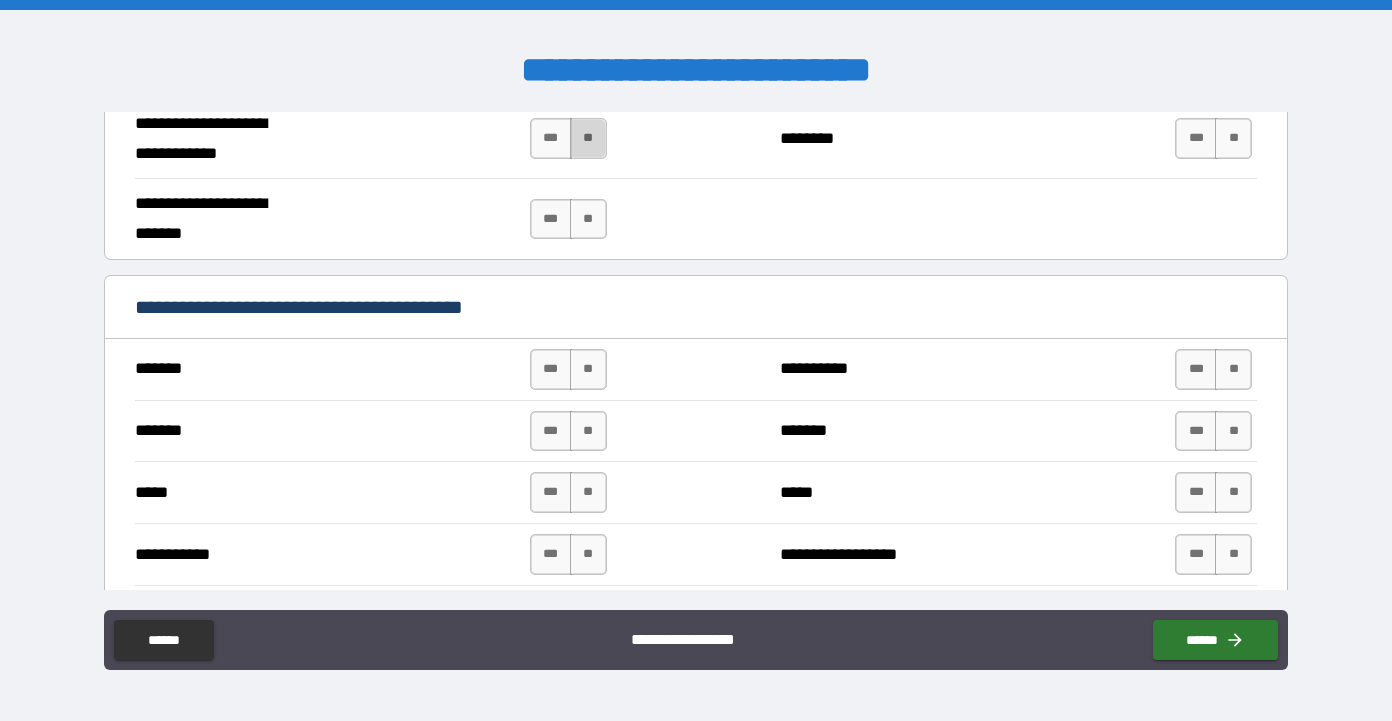 click on "**" at bounding box center (588, 138) 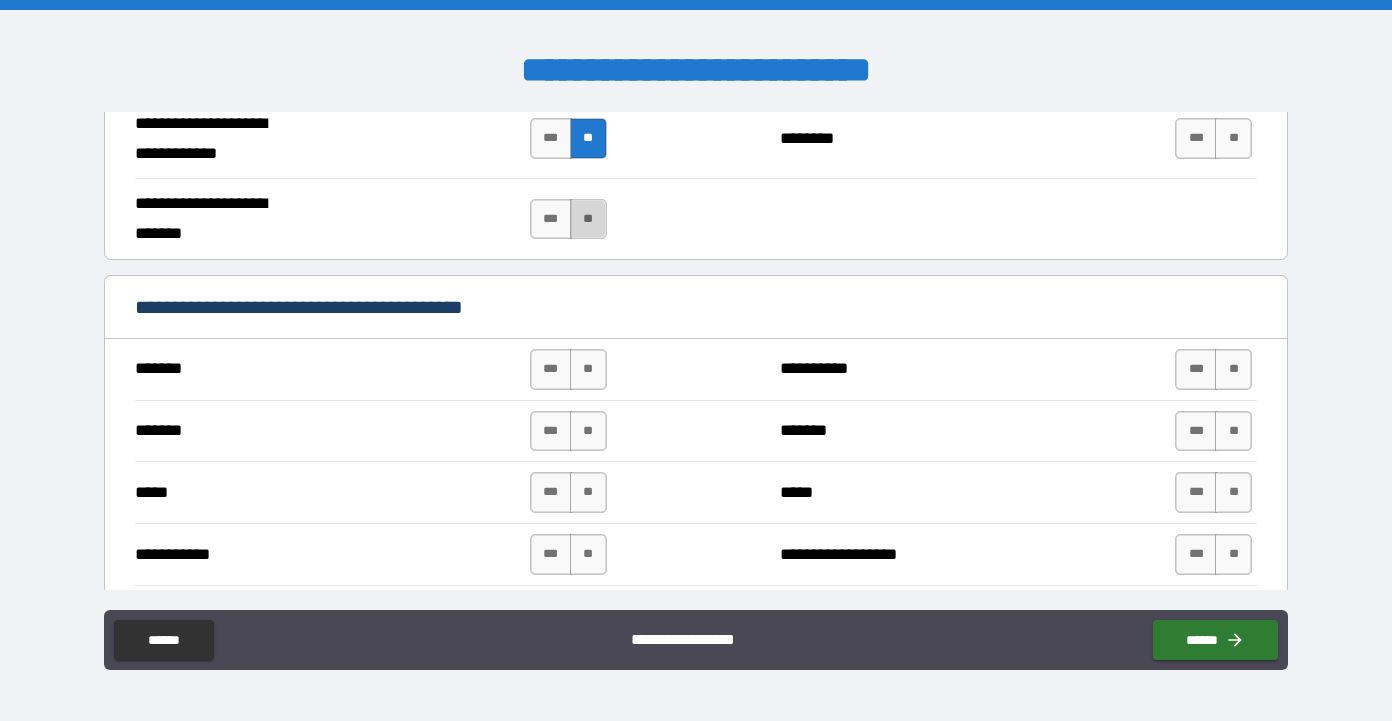 click on "**" at bounding box center (588, 219) 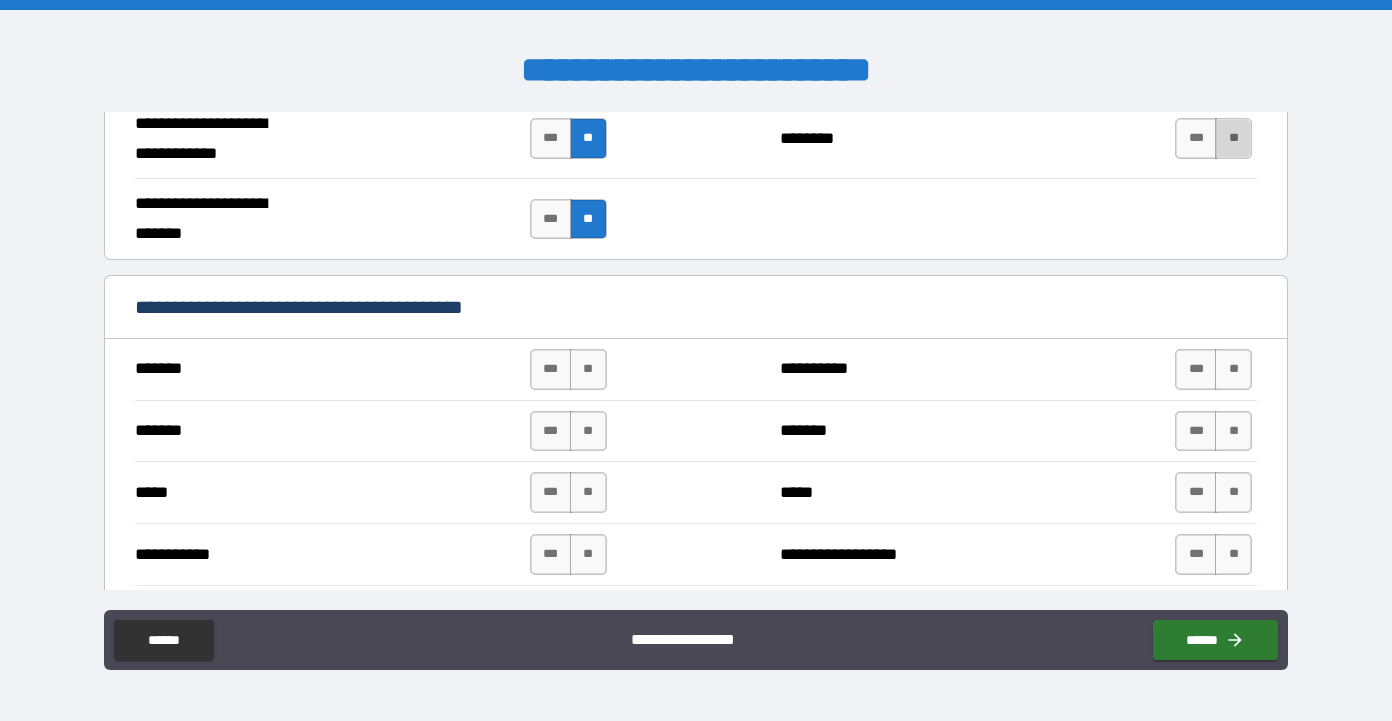 click on "**" at bounding box center (1233, 138) 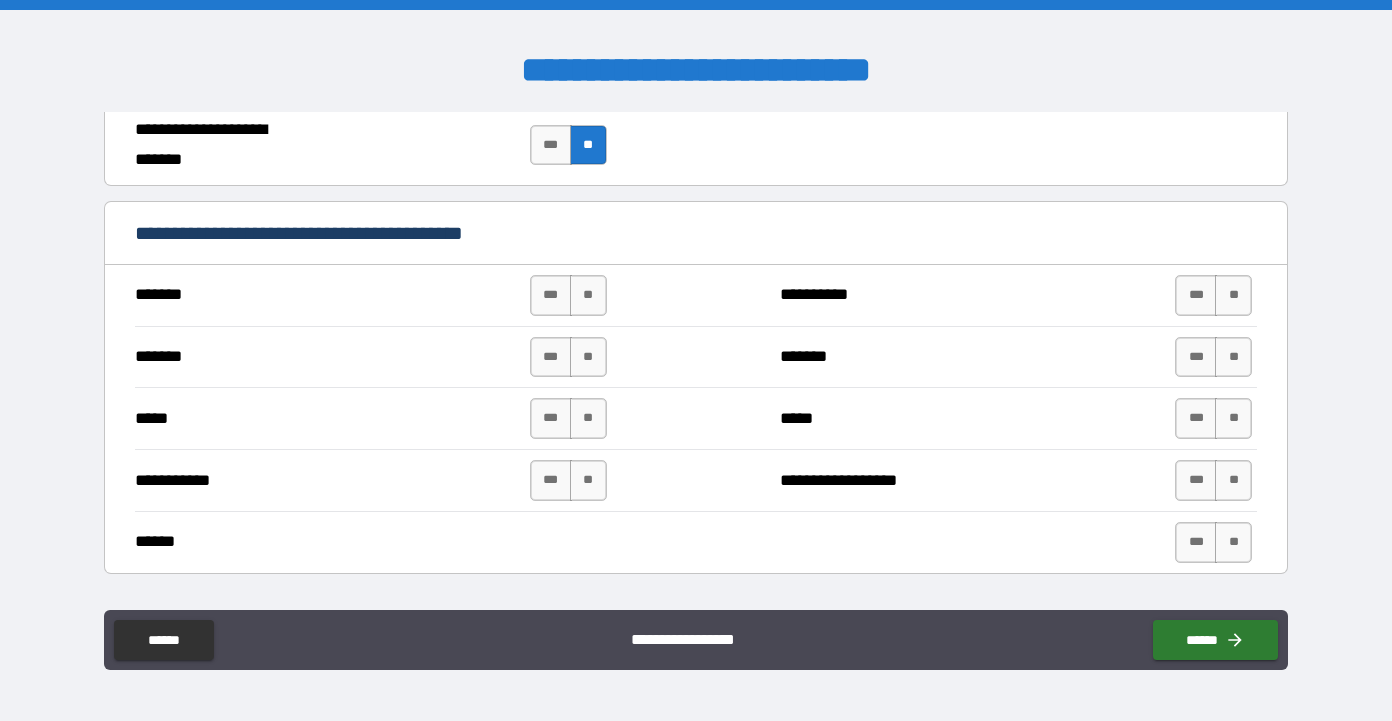 scroll, scrollTop: 1357, scrollLeft: 0, axis: vertical 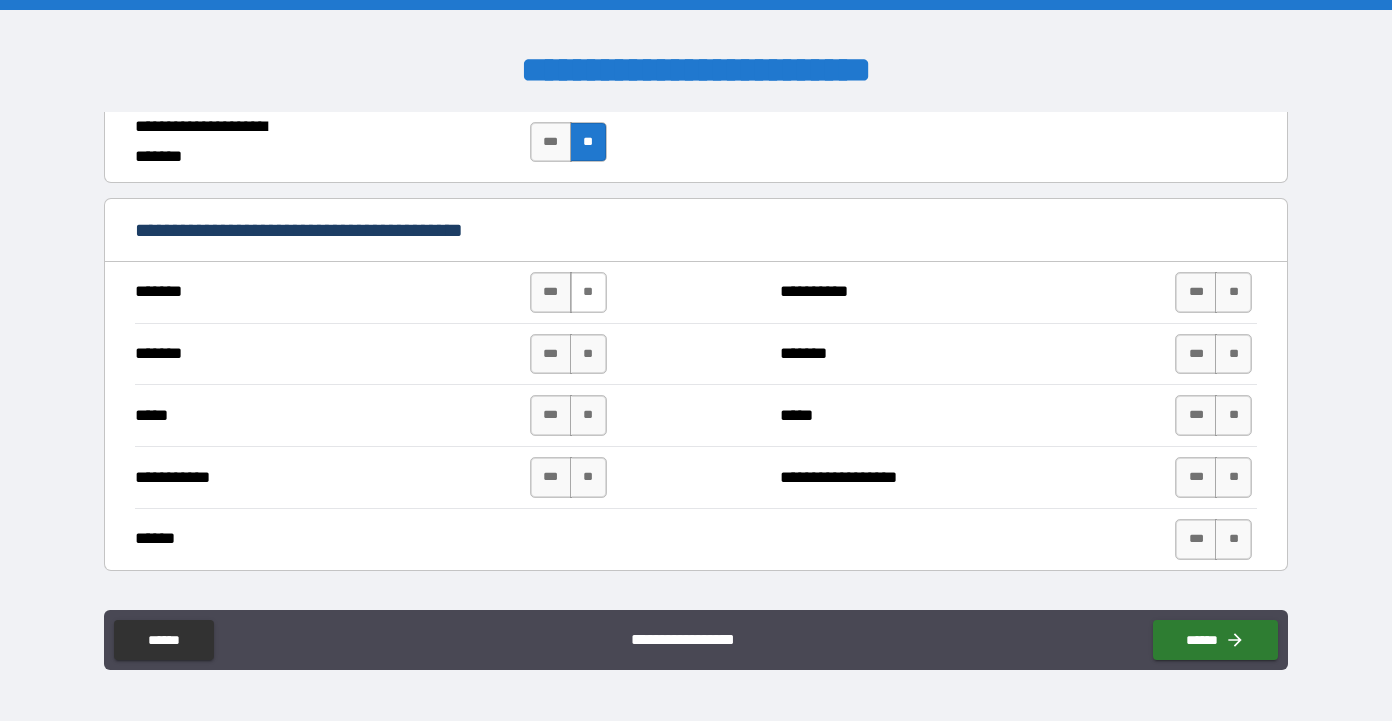 click on "**" at bounding box center (588, 292) 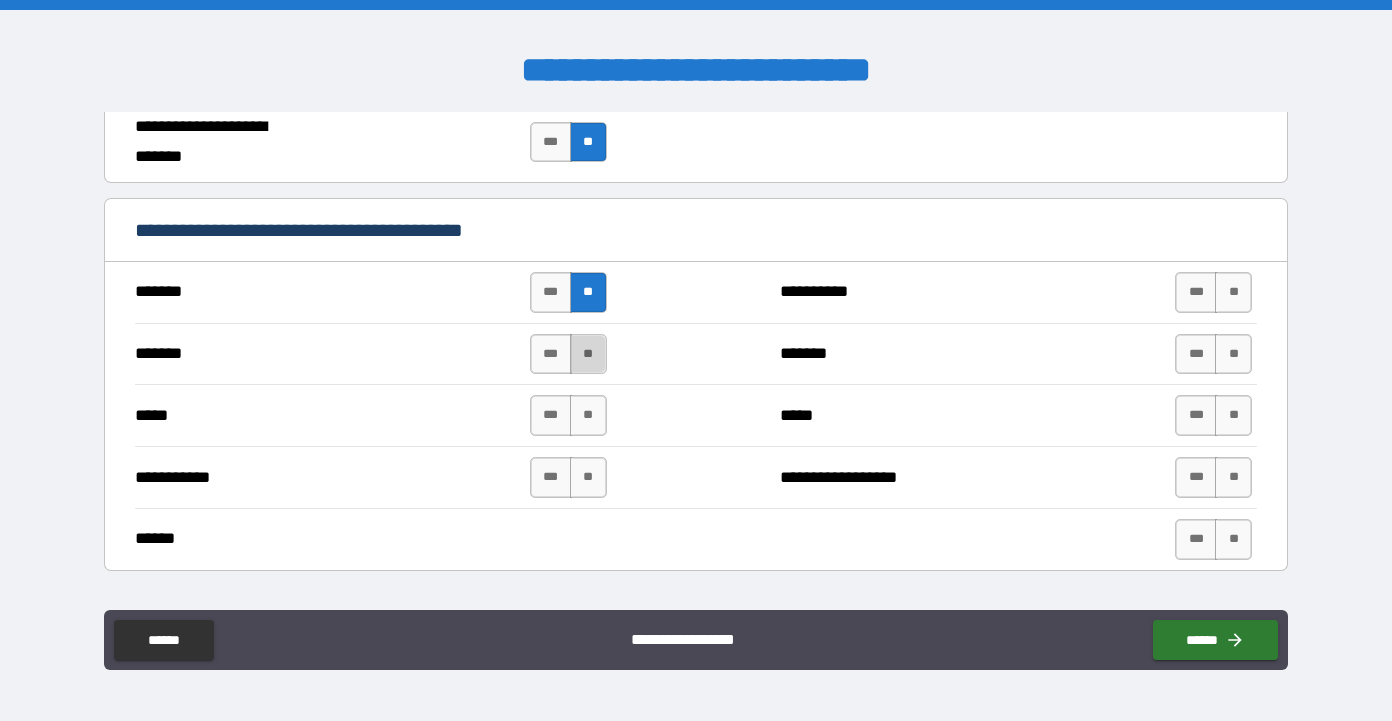 click on "**" at bounding box center [588, 354] 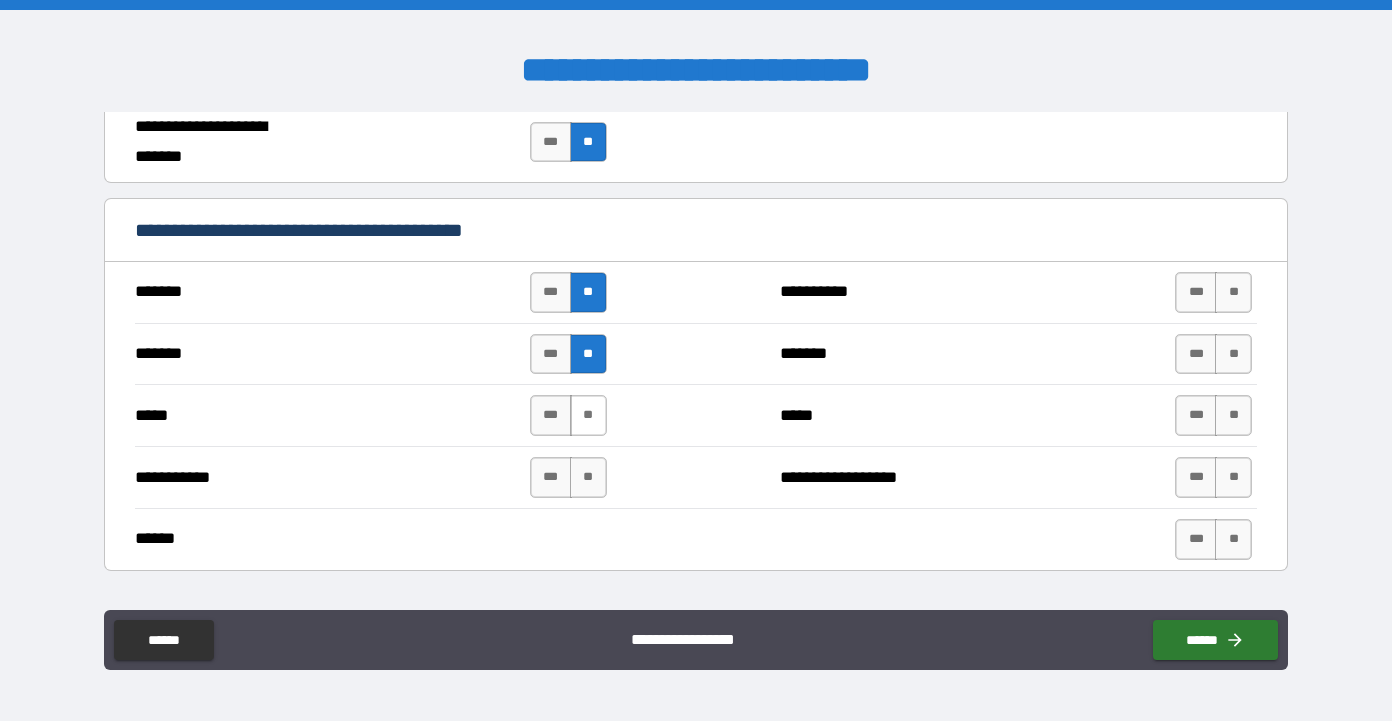 click on "**" at bounding box center (588, 415) 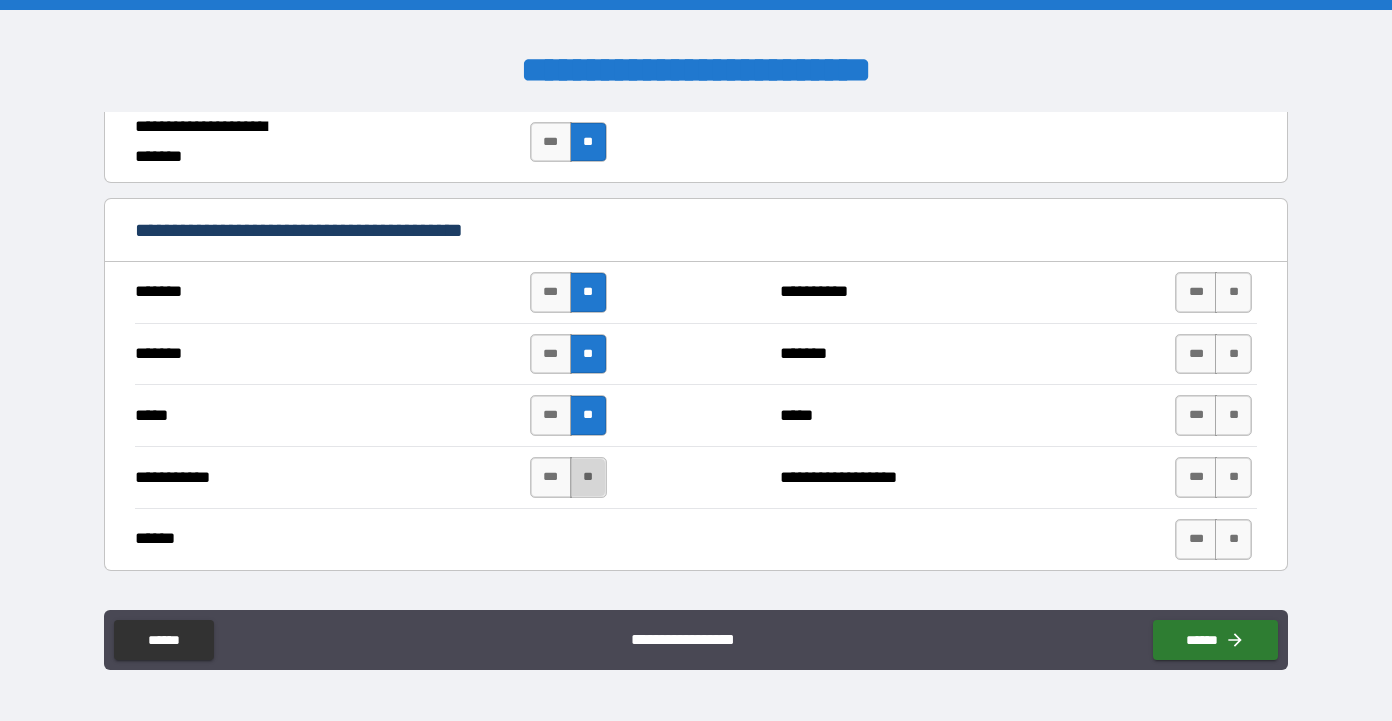 click on "**" at bounding box center (588, 477) 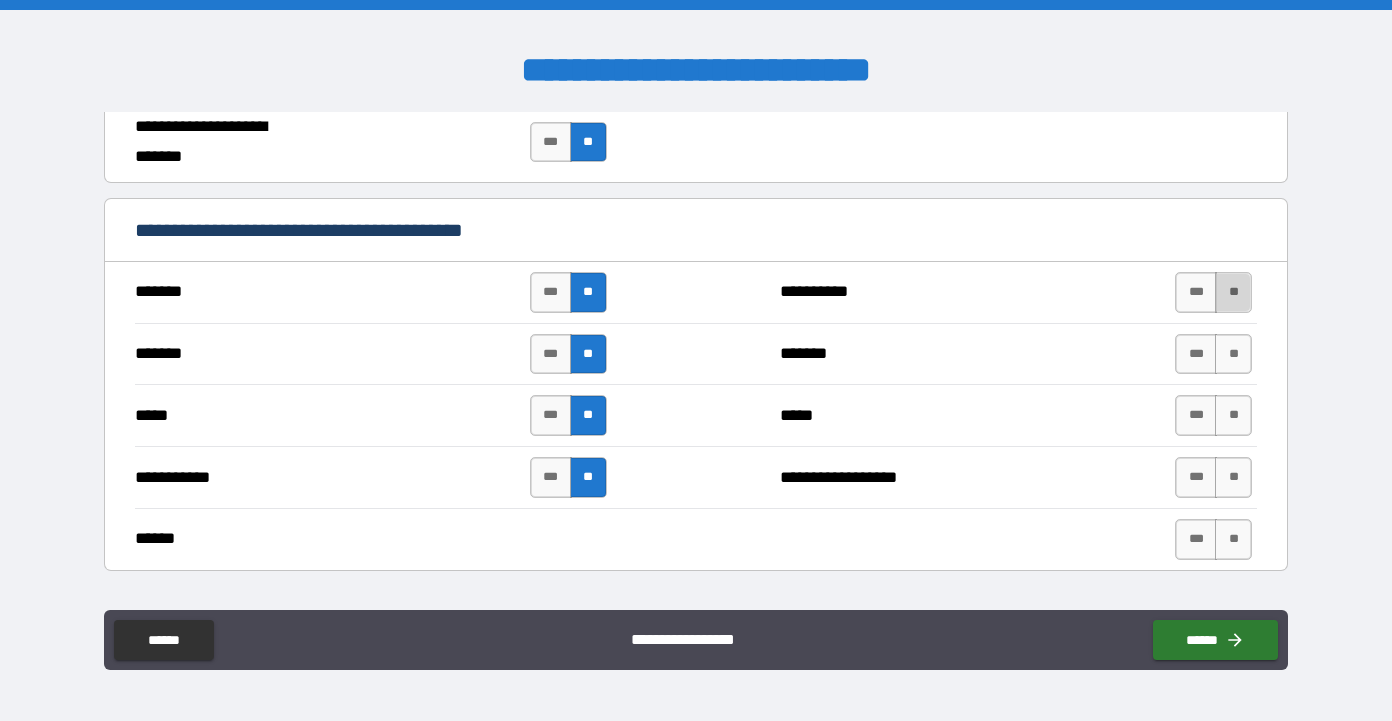 click on "**" at bounding box center [1233, 292] 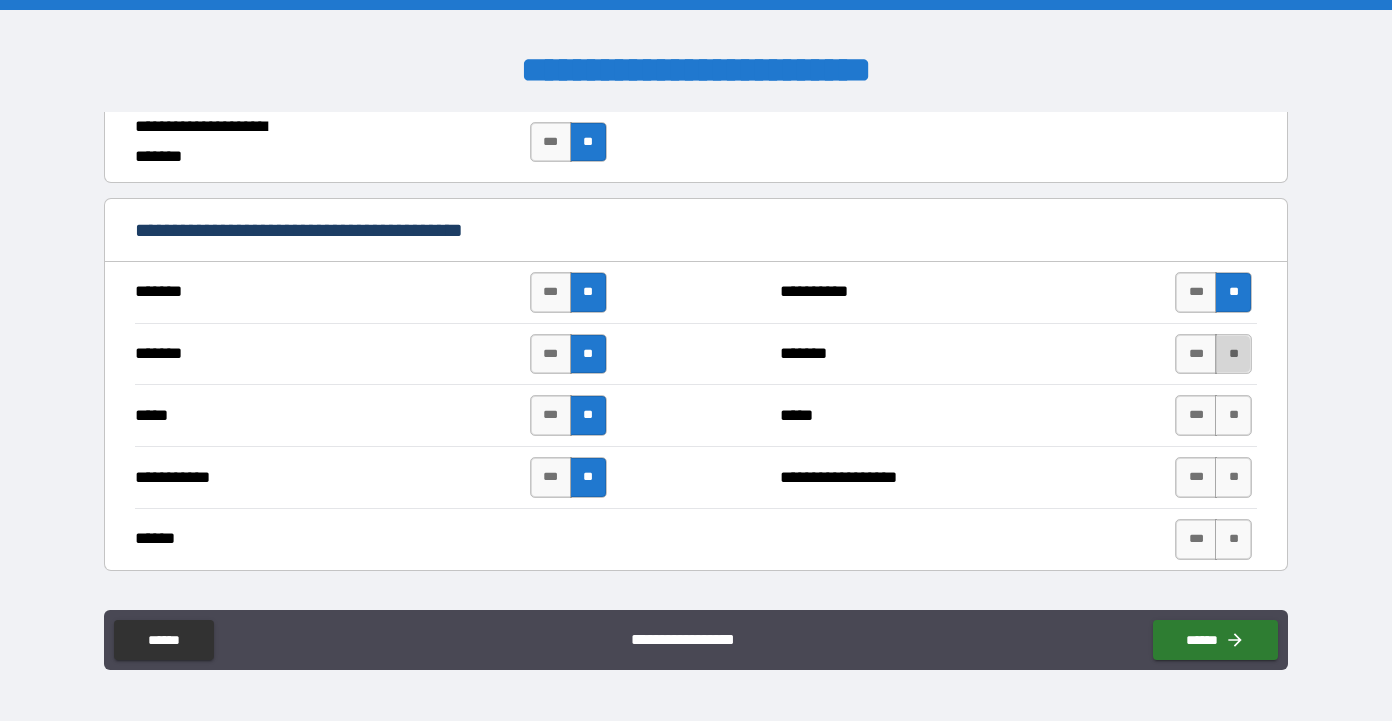 click on "**" at bounding box center [1233, 354] 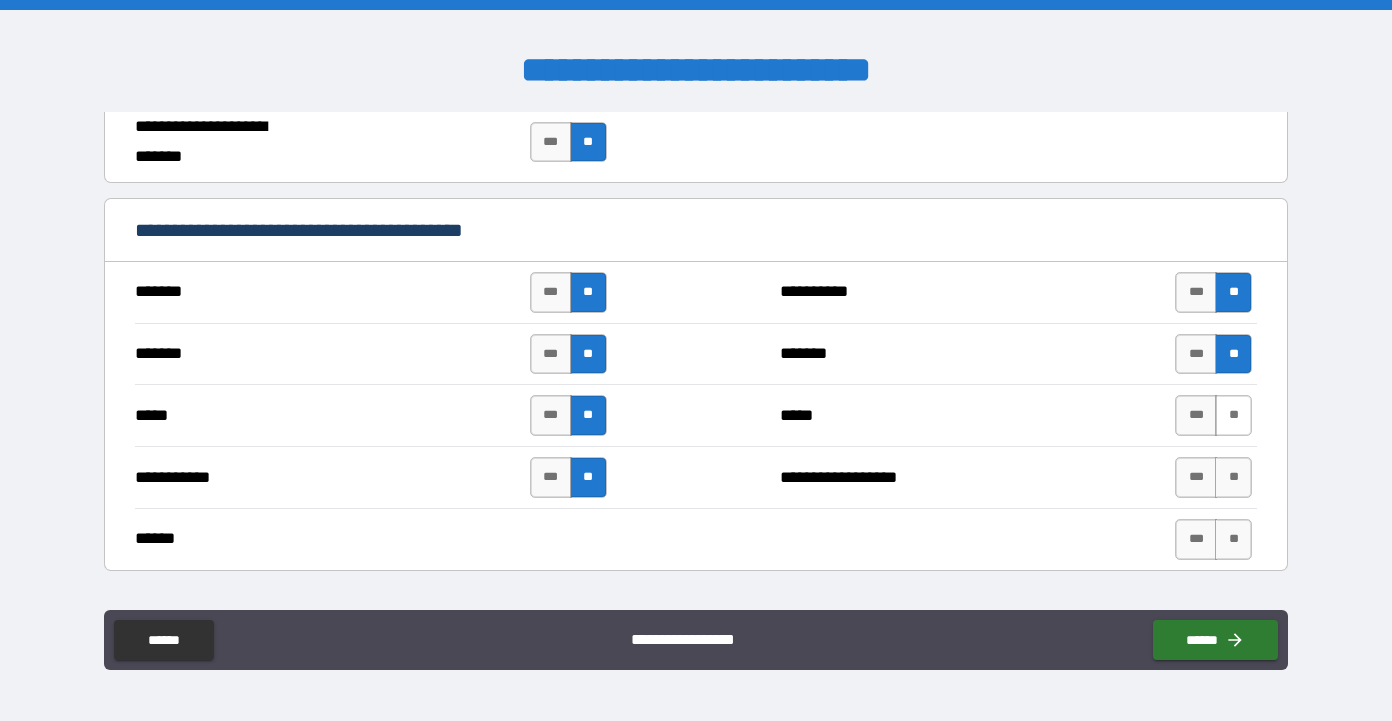 click on "**" at bounding box center (1233, 415) 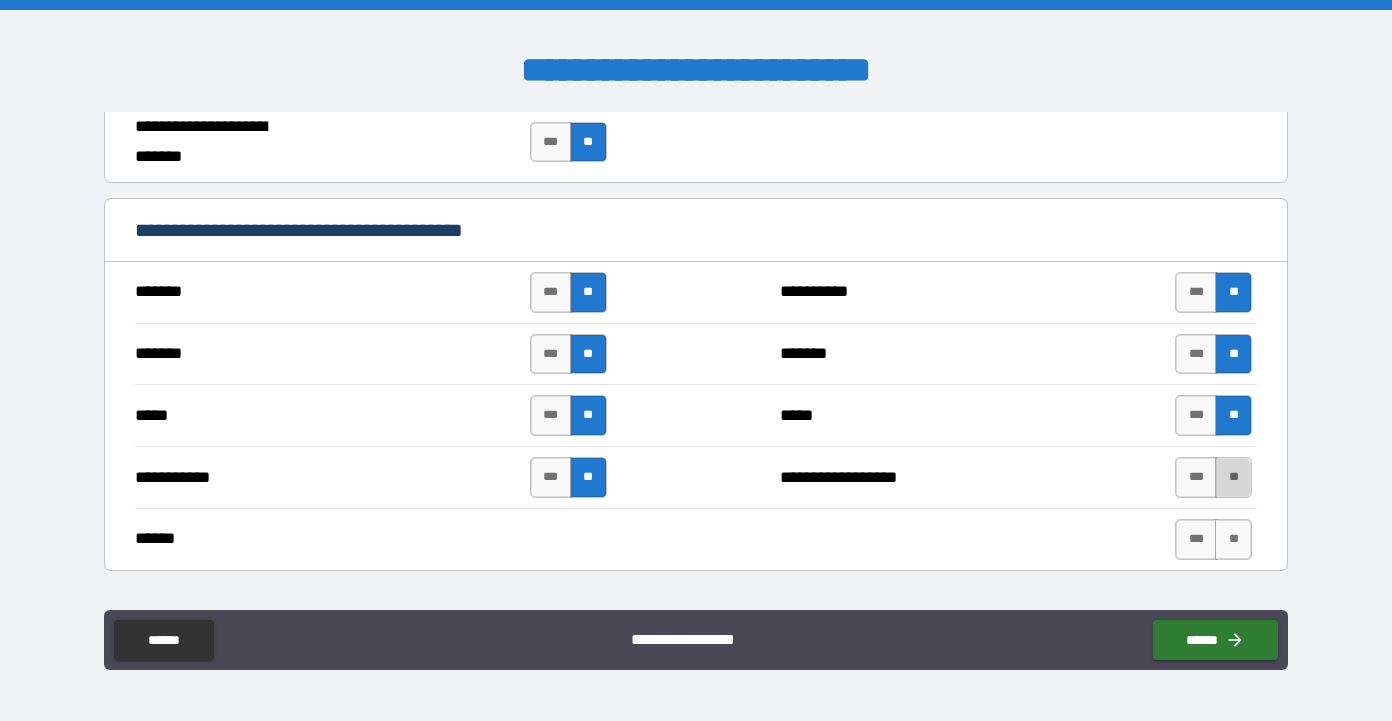 click on "**" at bounding box center [1233, 477] 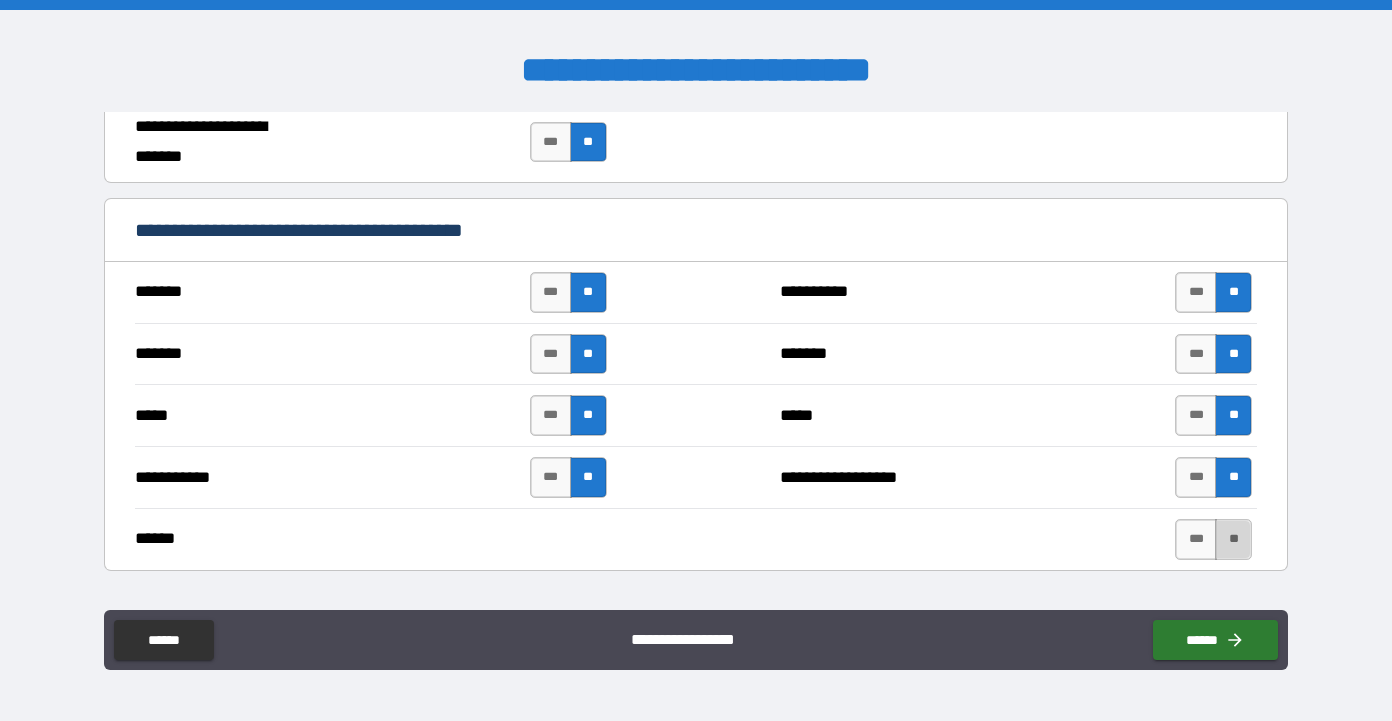 click on "**" at bounding box center (1233, 539) 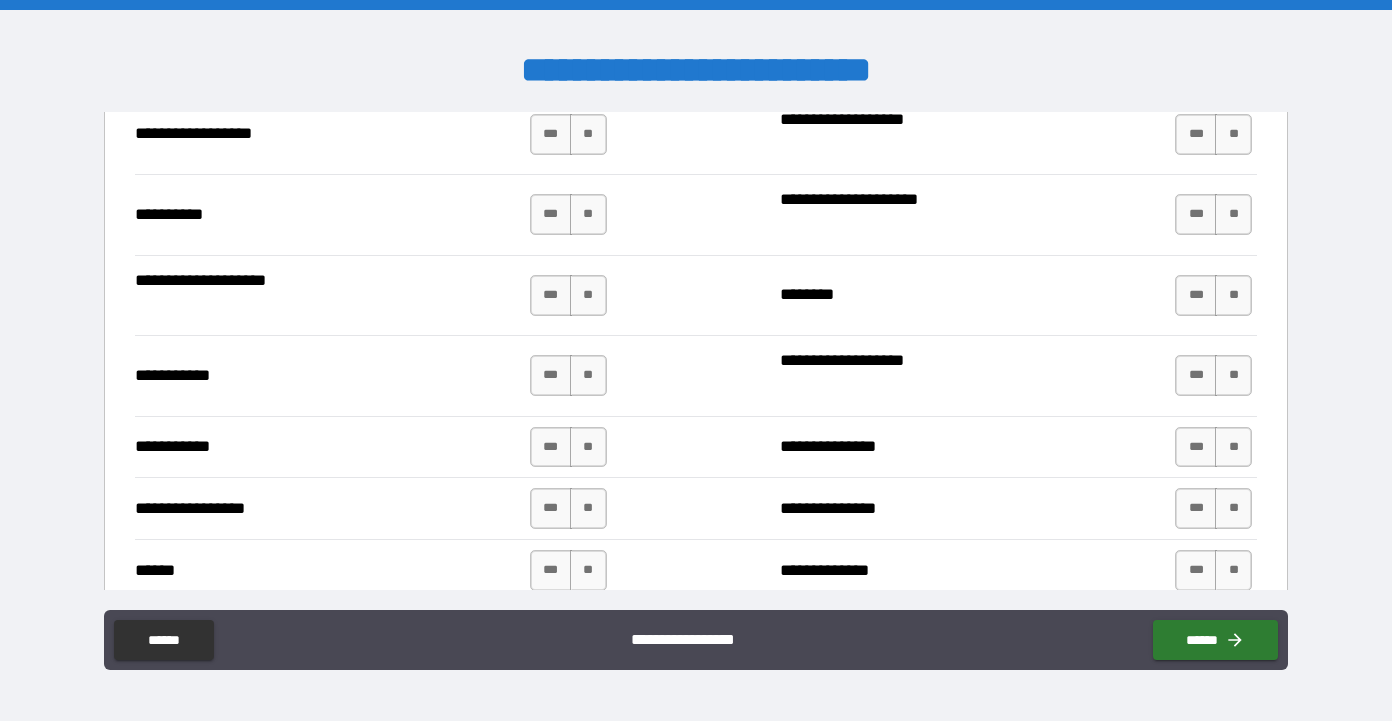 scroll, scrollTop: 2007, scrollLeft: 0, axis: vertical 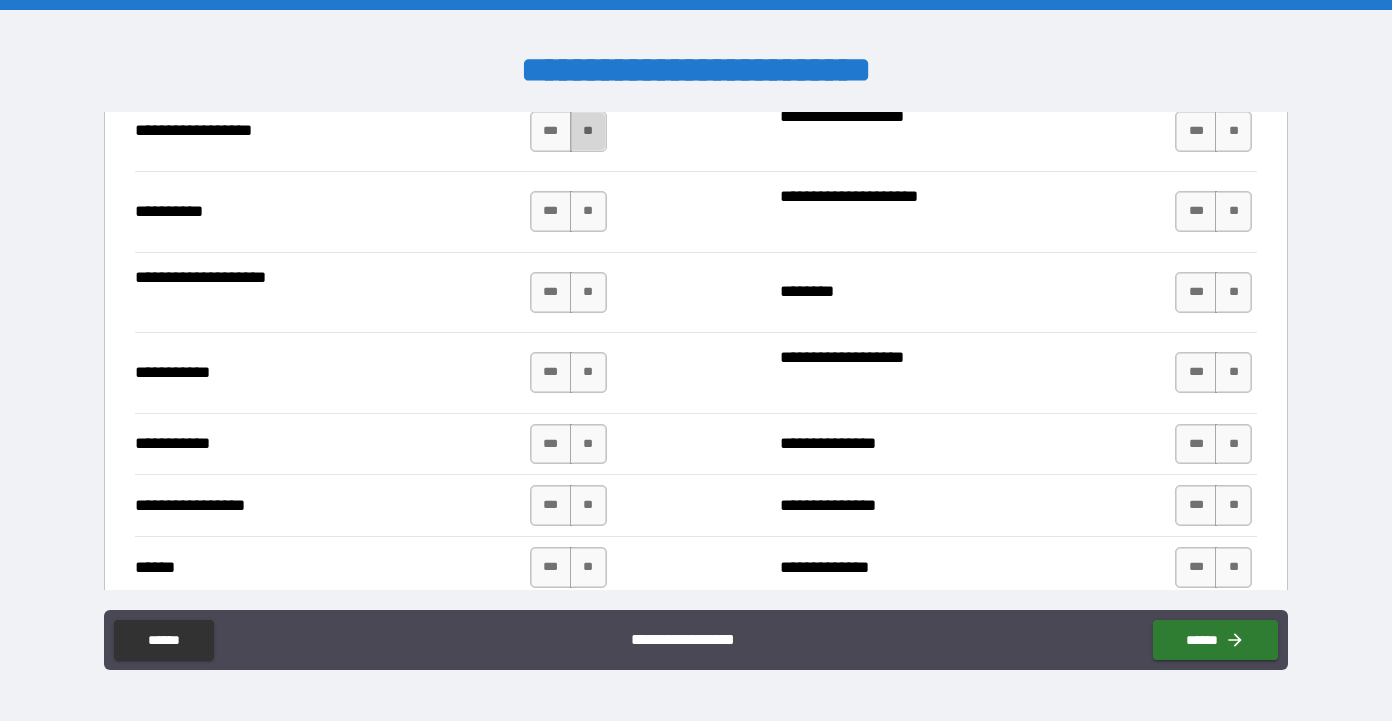 click on "**" at bounding box center (588, 131) 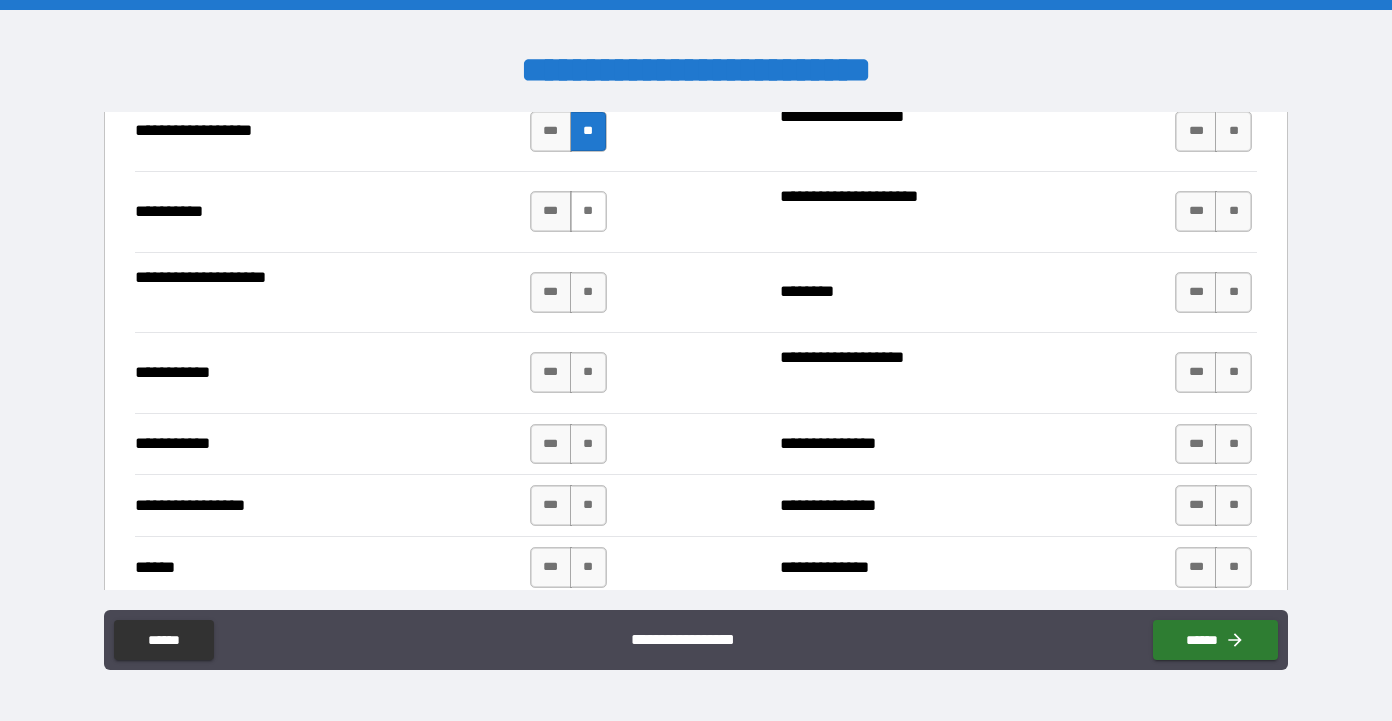 click on "**" at bounding box center (588, 211) 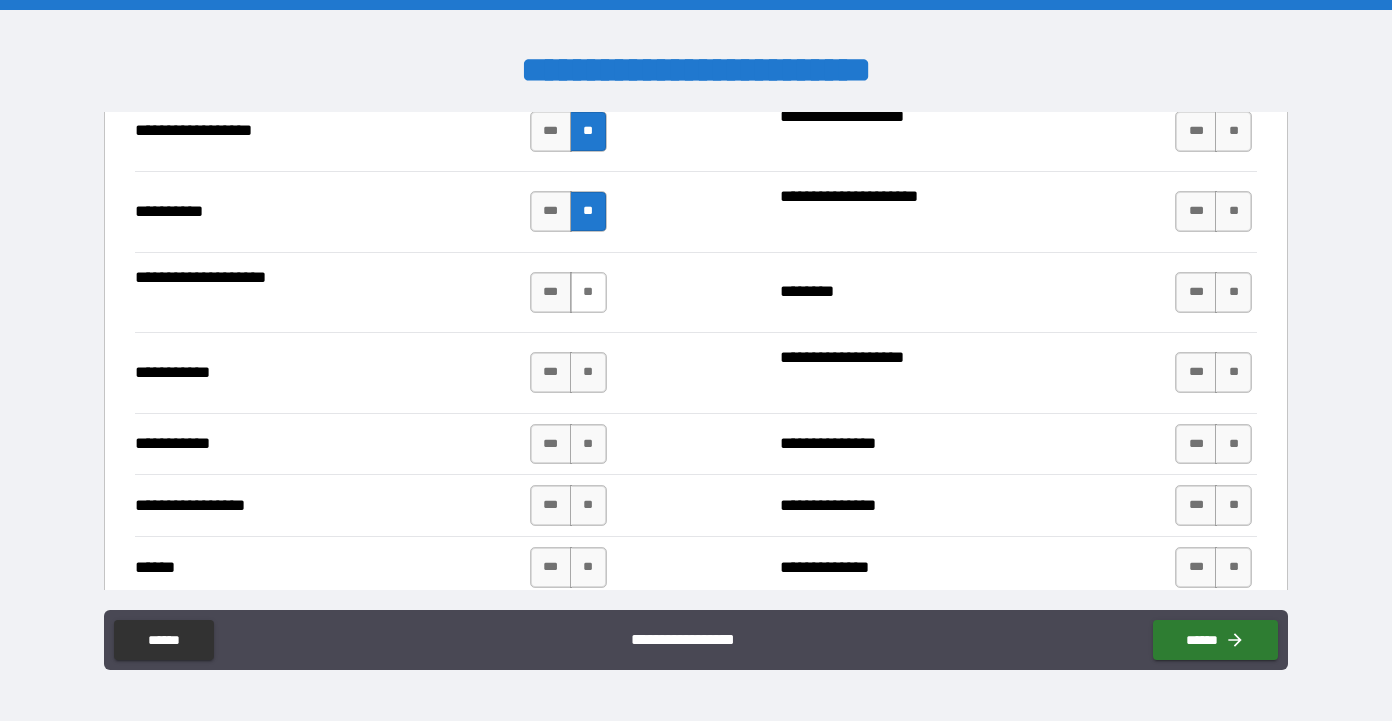 click on "**" at bounding box center [588, 292] 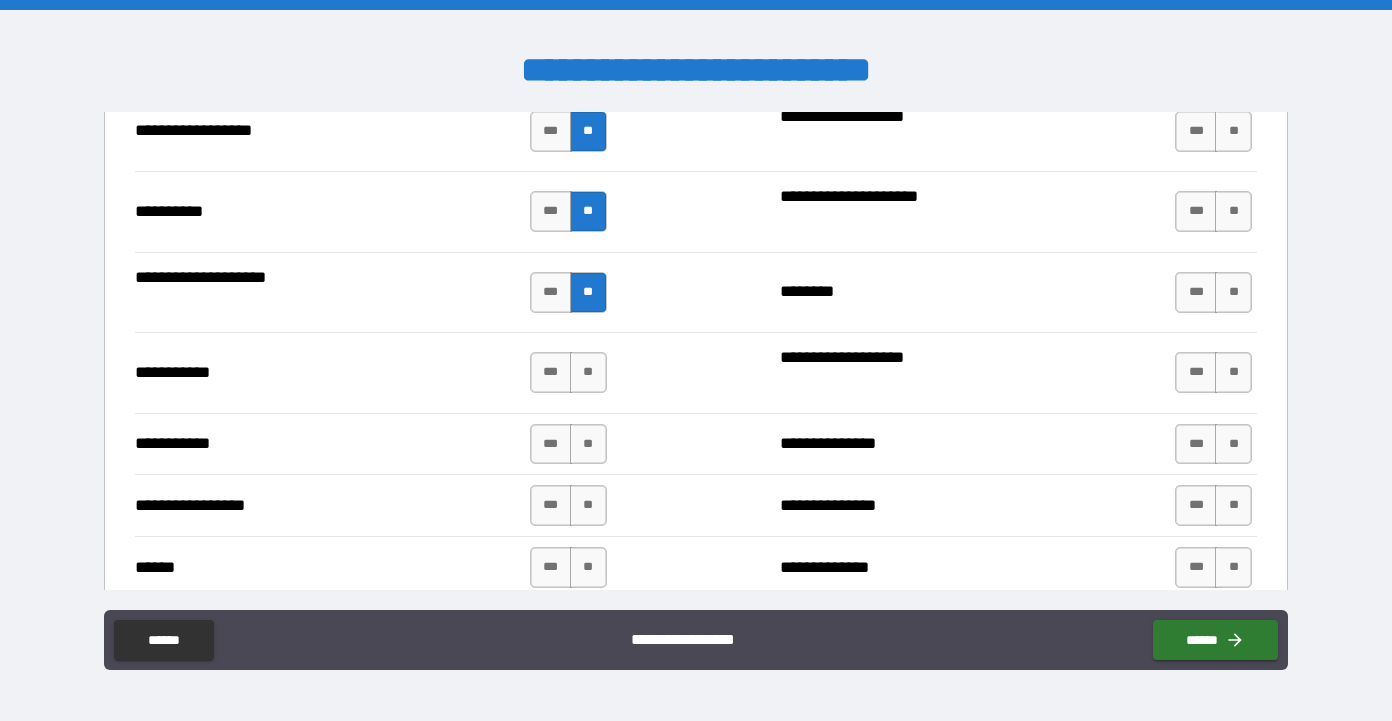 click on "**********" at bounding box center [696, 372] 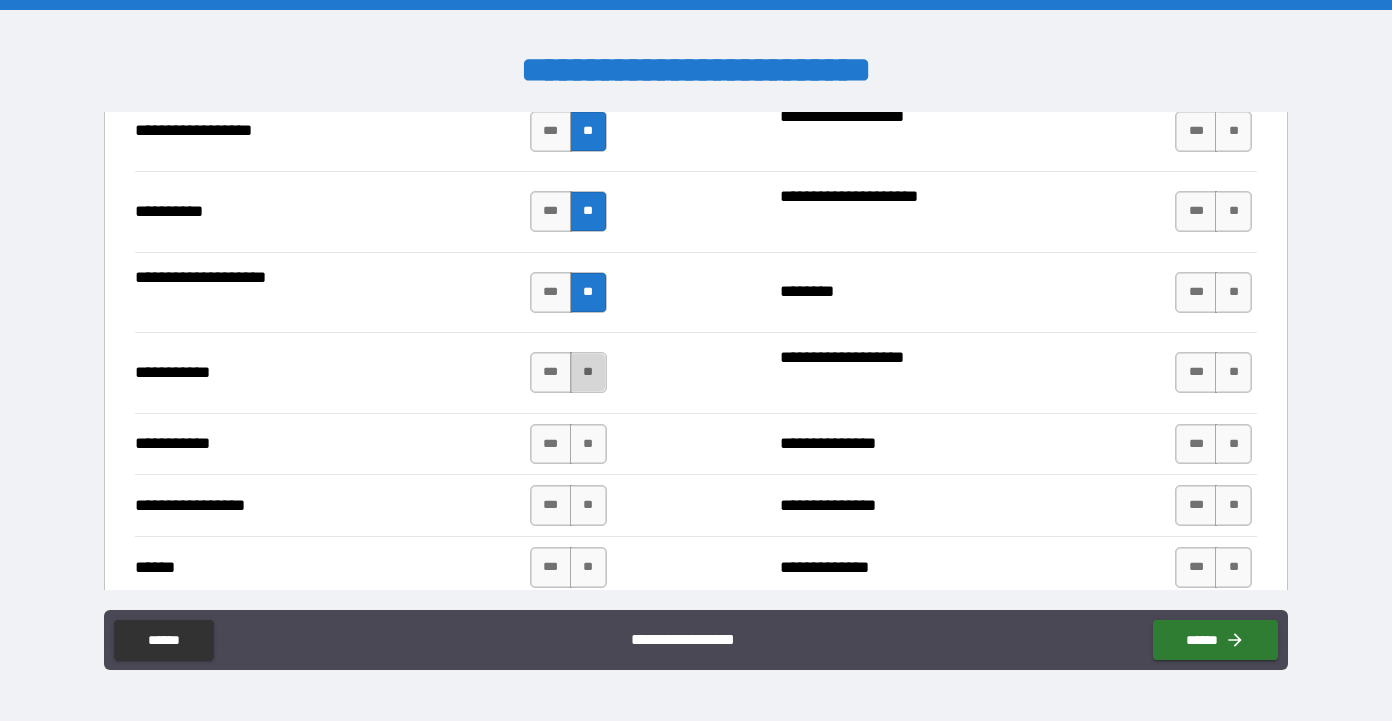 click on "**" at bounding box center (588, 372) 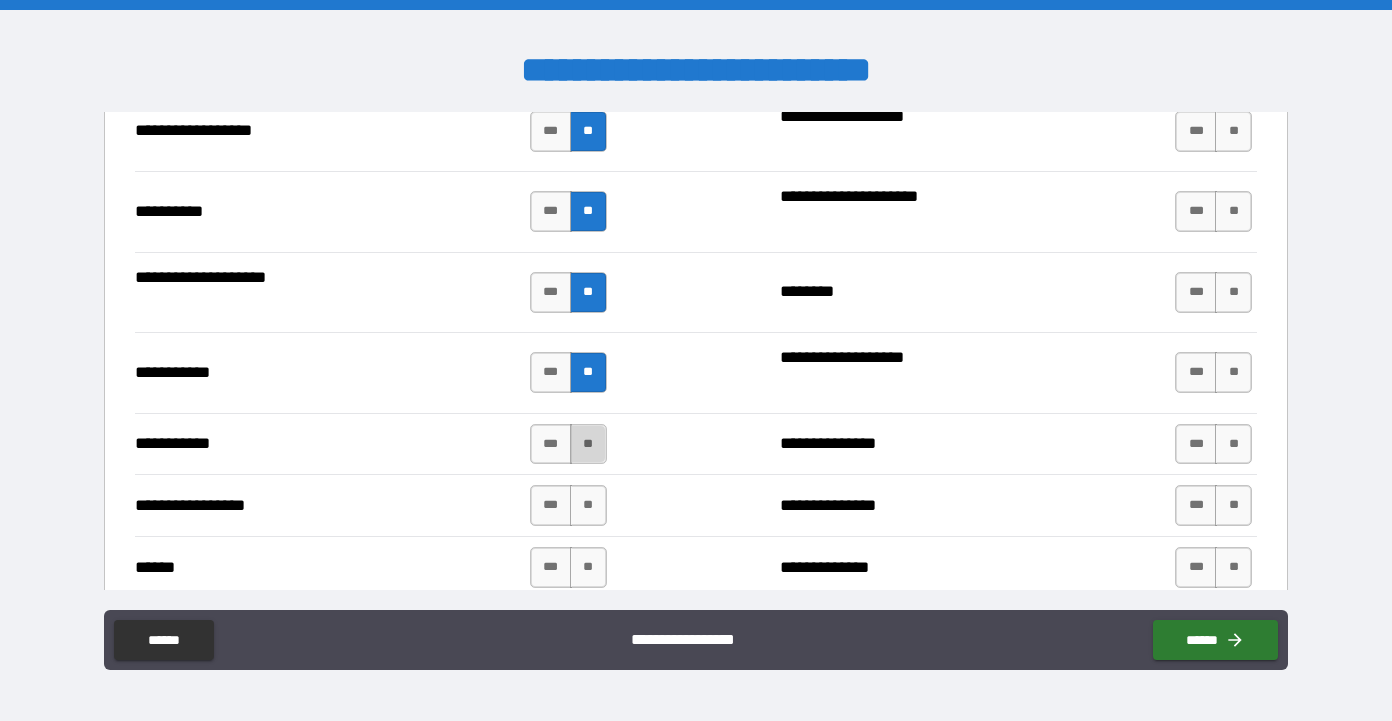 click on "**" at bounding box center (588, 444) 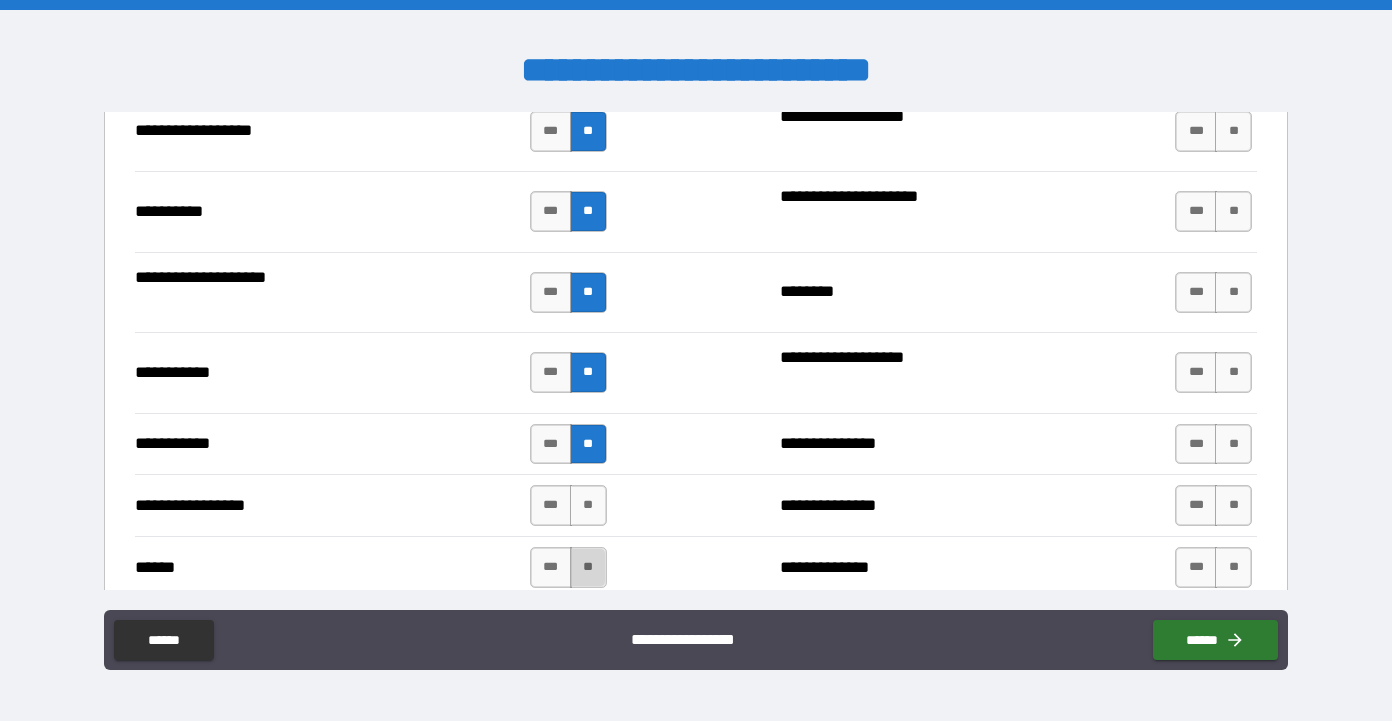 click on "**" at bounding box center (588, 567) 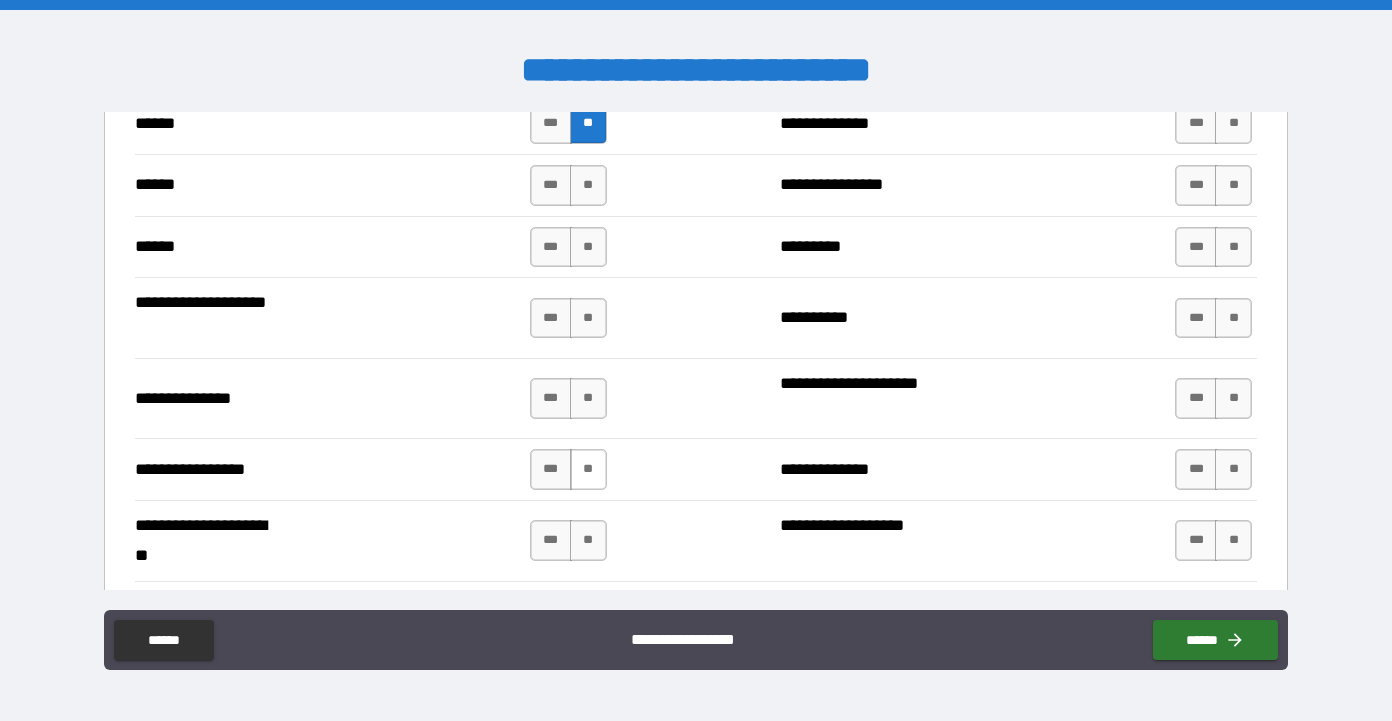 scroll, scrollTop: 2497, scrollLeft: 0, axis: vertical 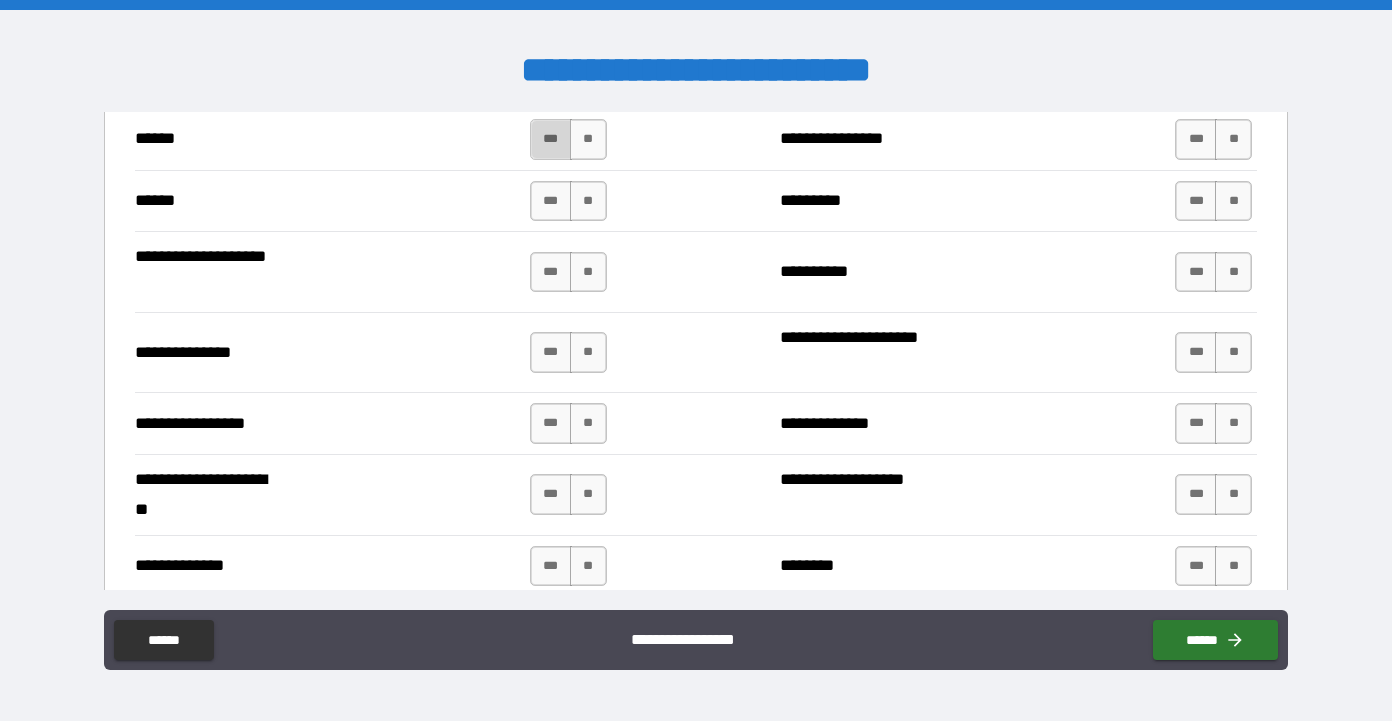 click on "***" at bounding box center [551, 139] 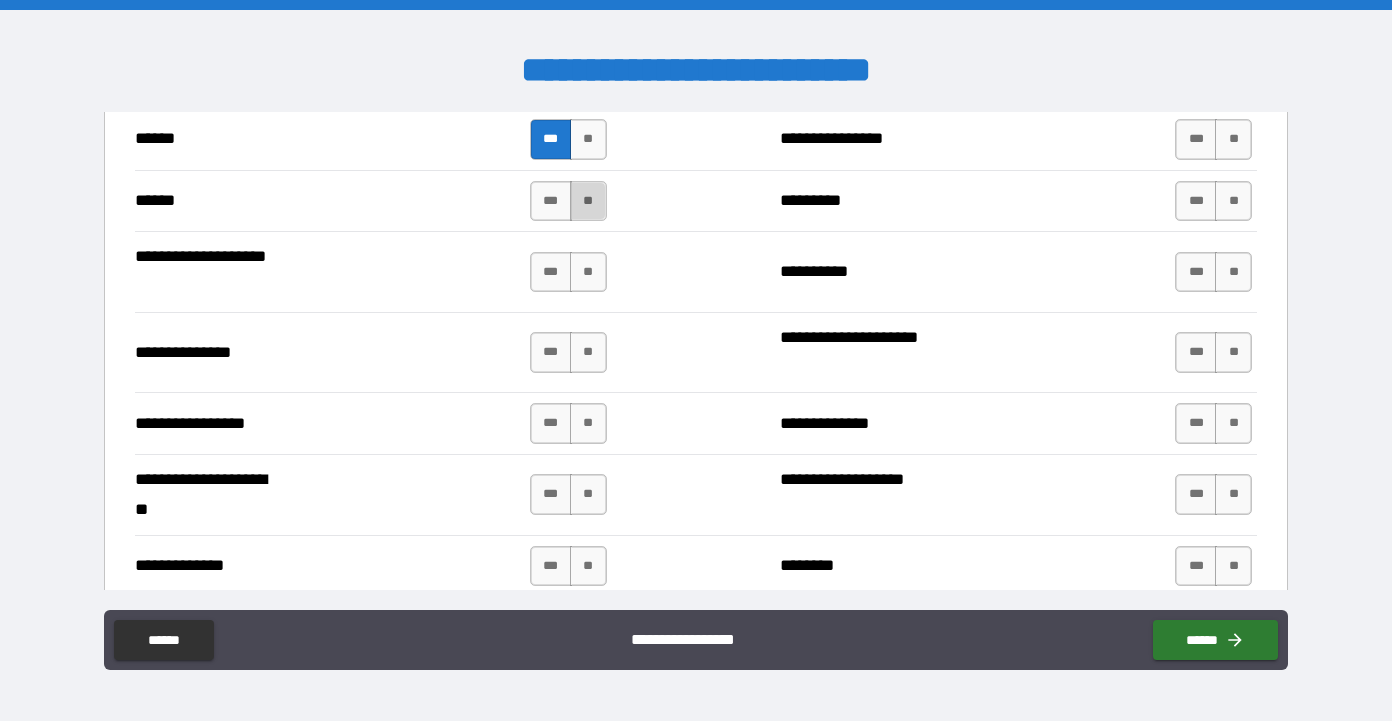 click on "**" at bounding box center [588, 201] 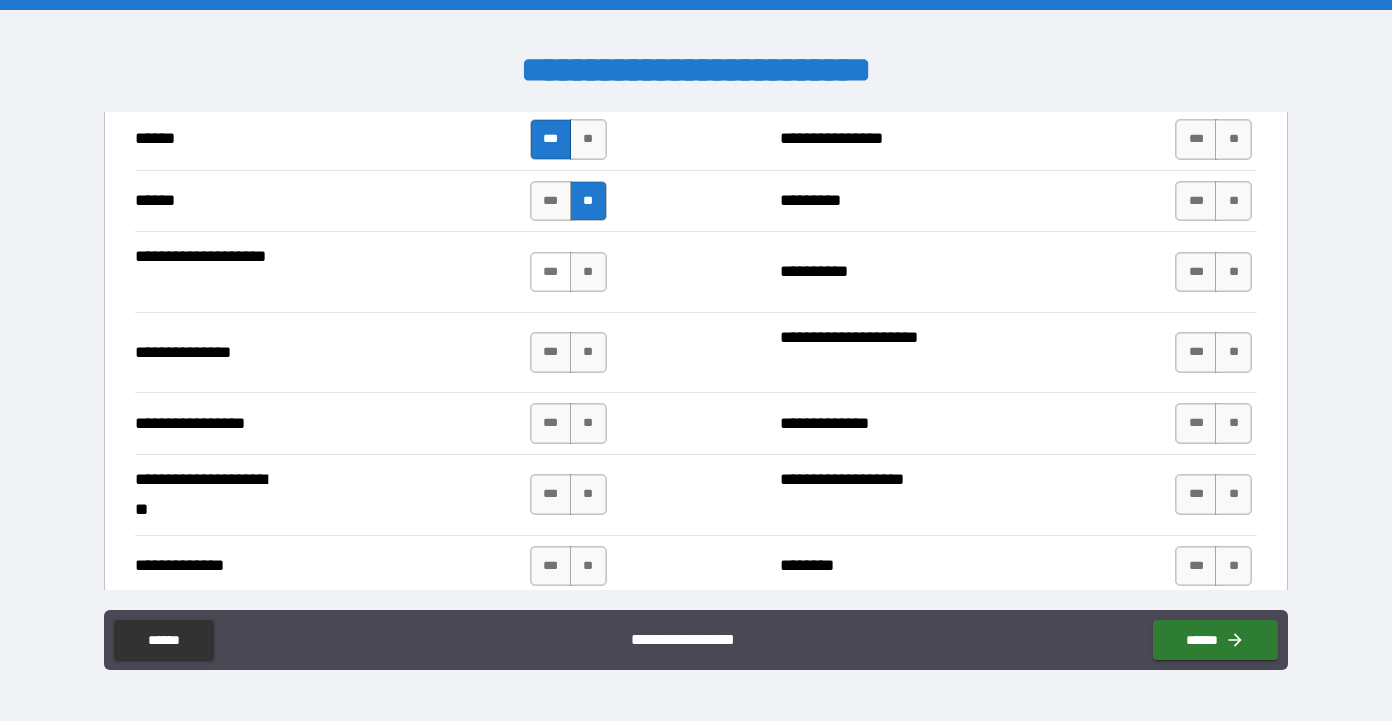 click on "***" at bounding box center (551, 272) 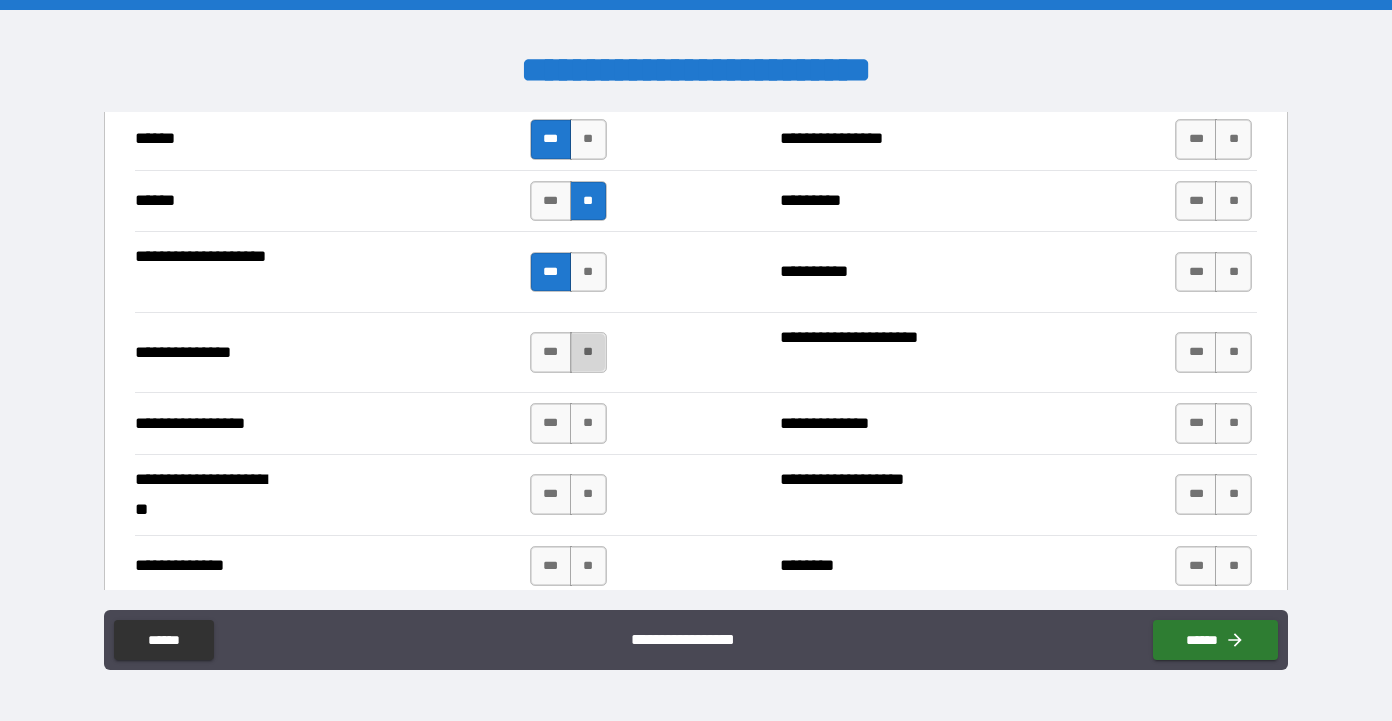 click on "**" at bounding box center (588, 352) 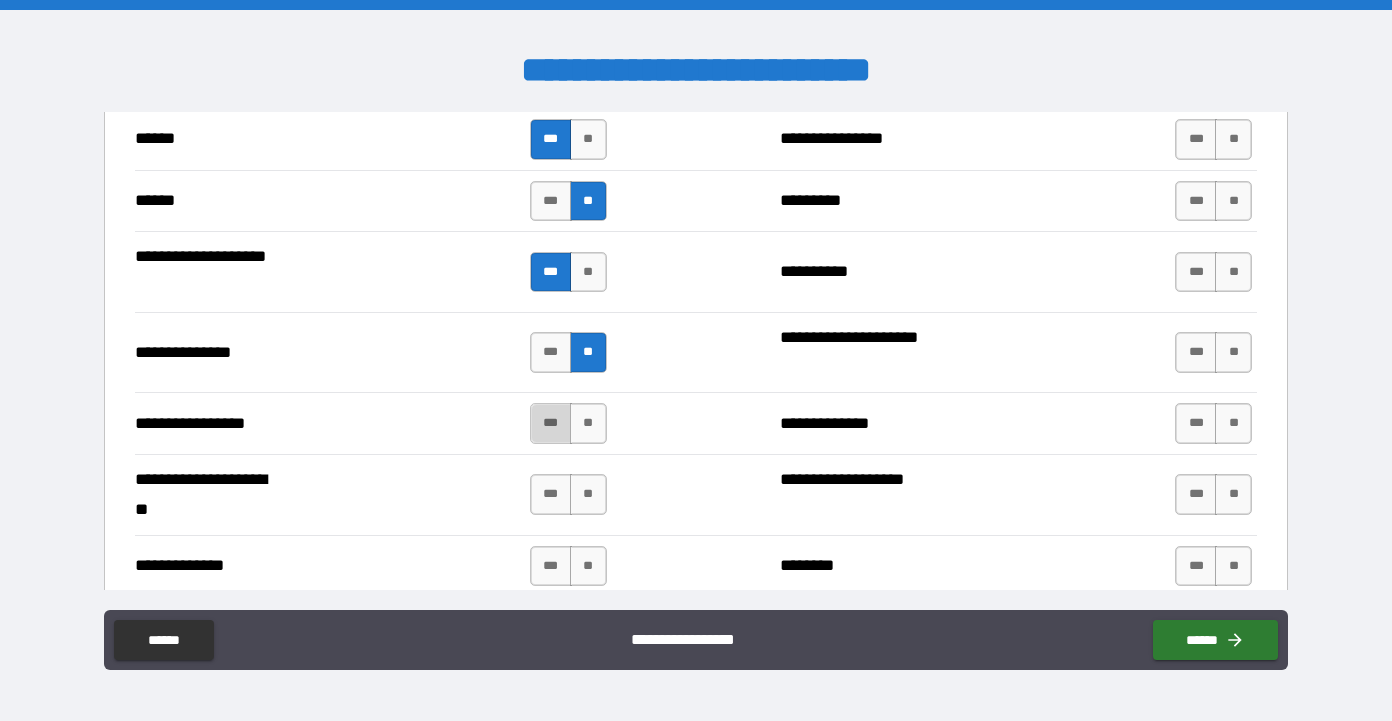 click on "***" at bounding box center [551, 423] 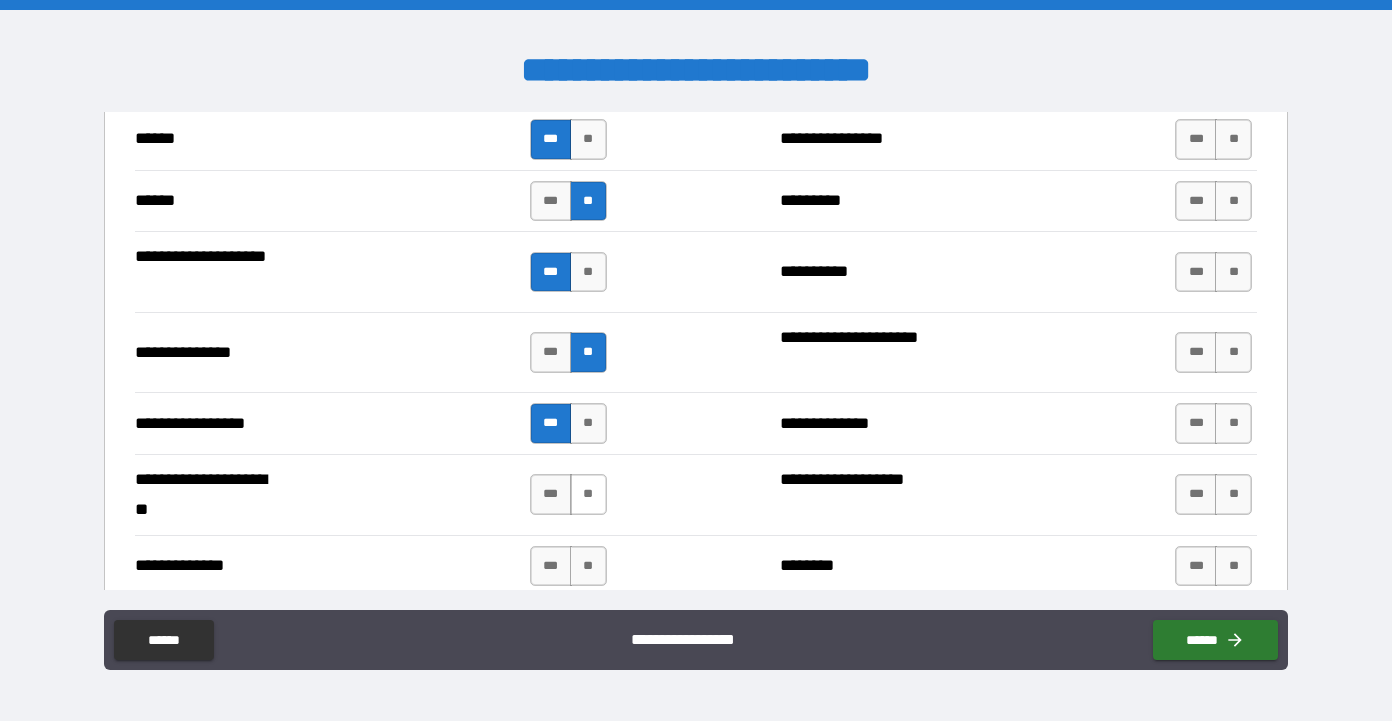 click on "**" at bounding box center [588, 494] 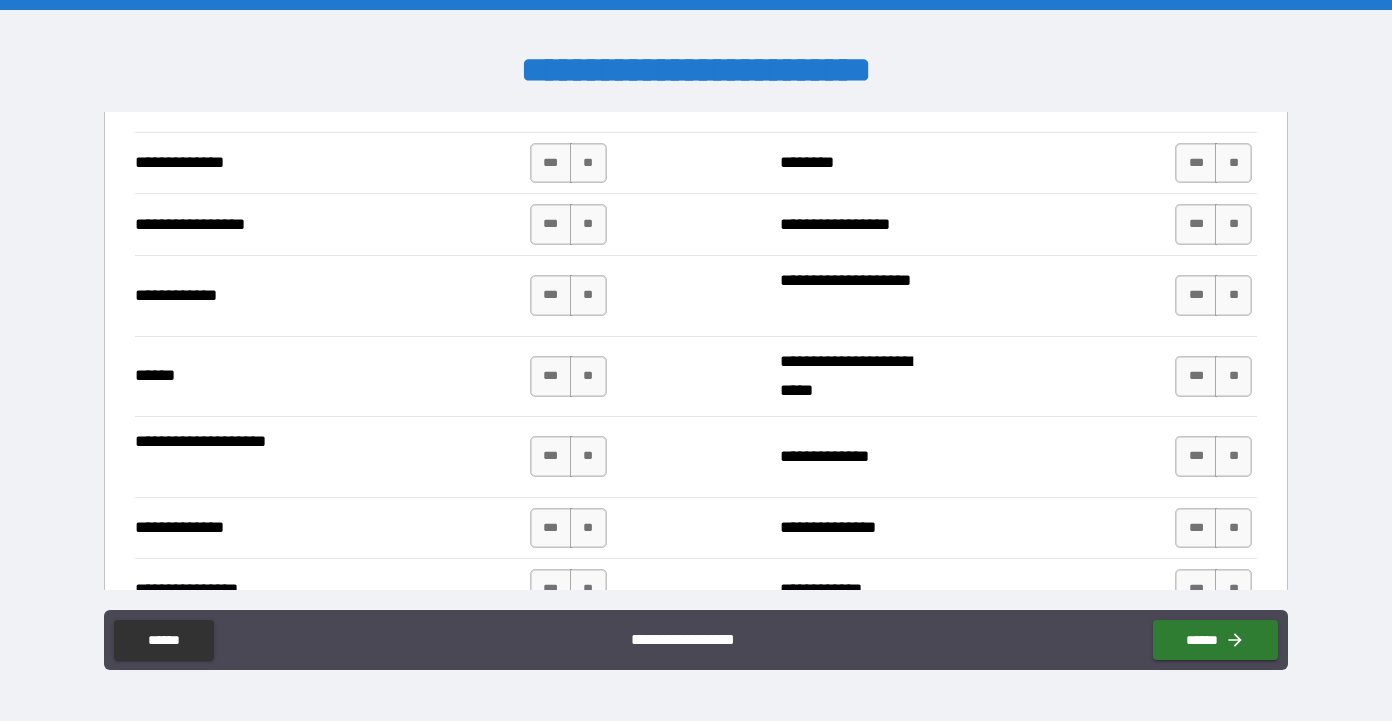 scroll, scrollTop: 2903, scrollLeft: 0, axis: vertical 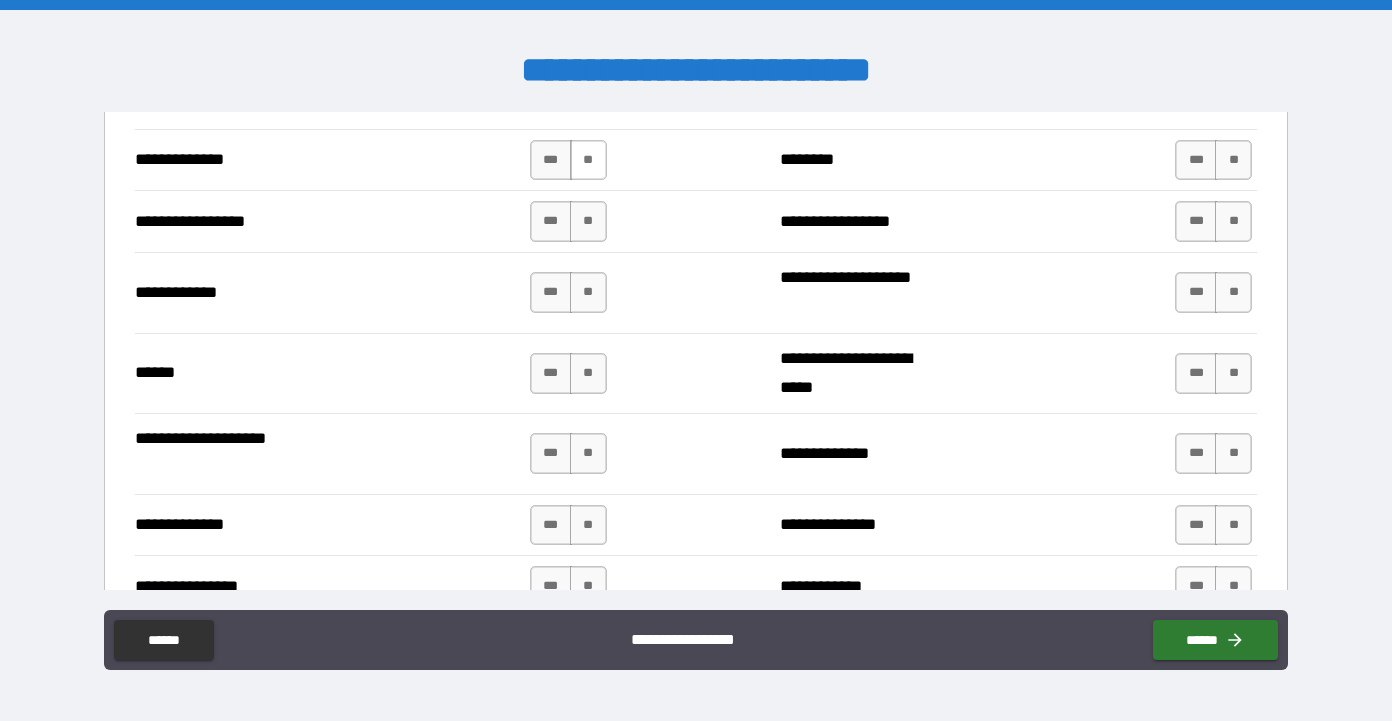 click on "**" at bounding box center [588, 160] 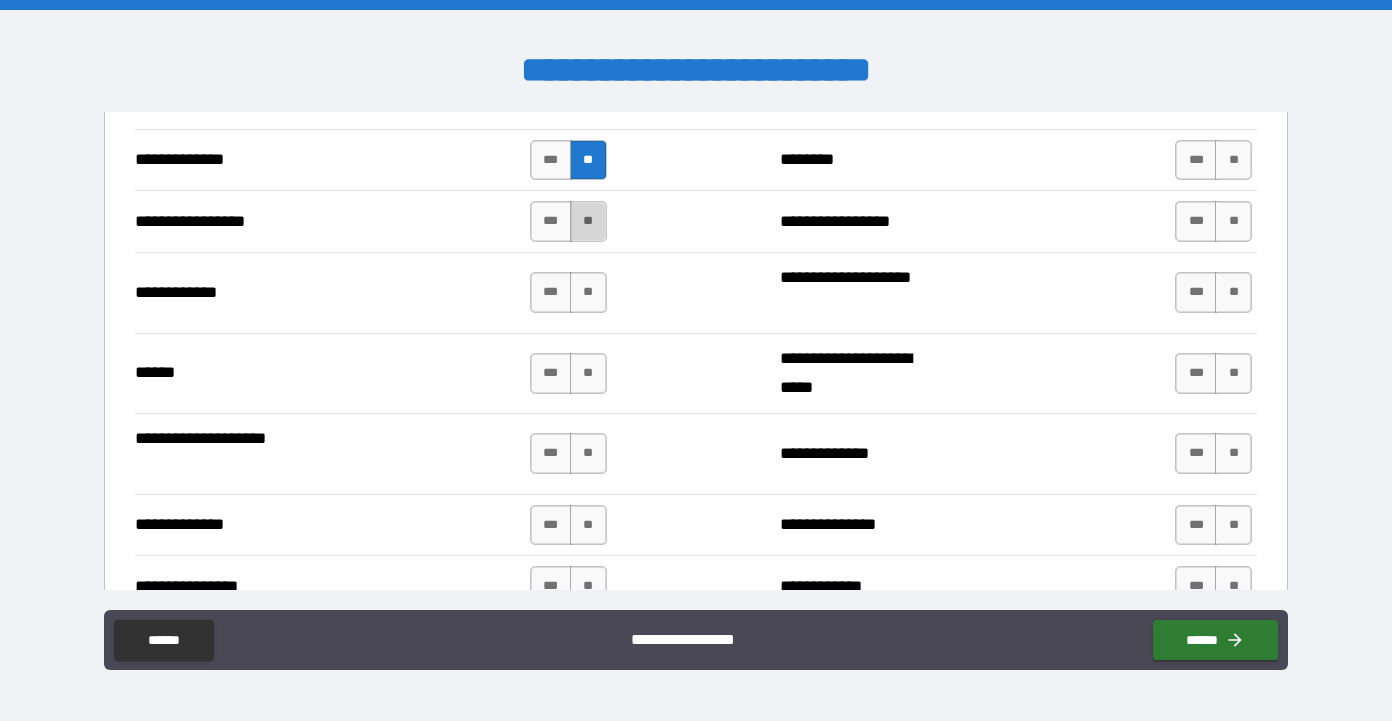 click on "**" at bounding box center [588, 221] 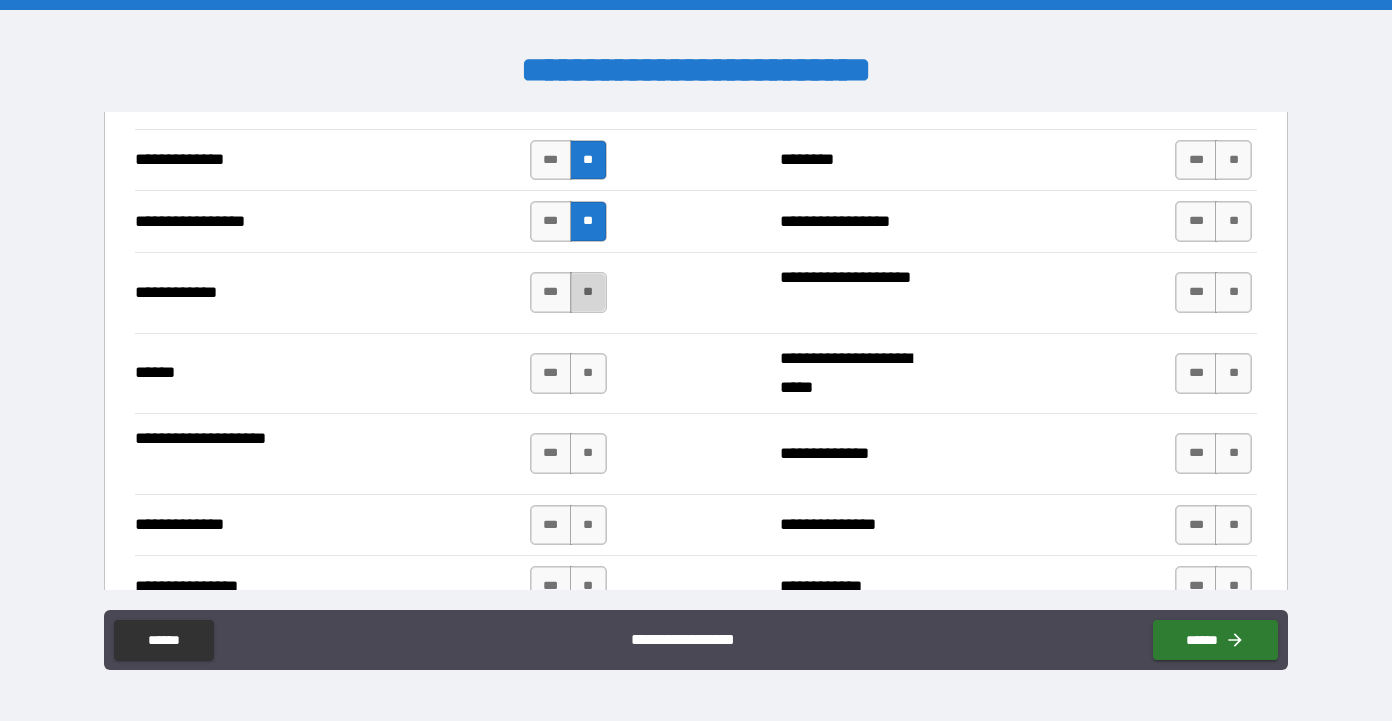 click on "**" at bounding box center (588, 292) 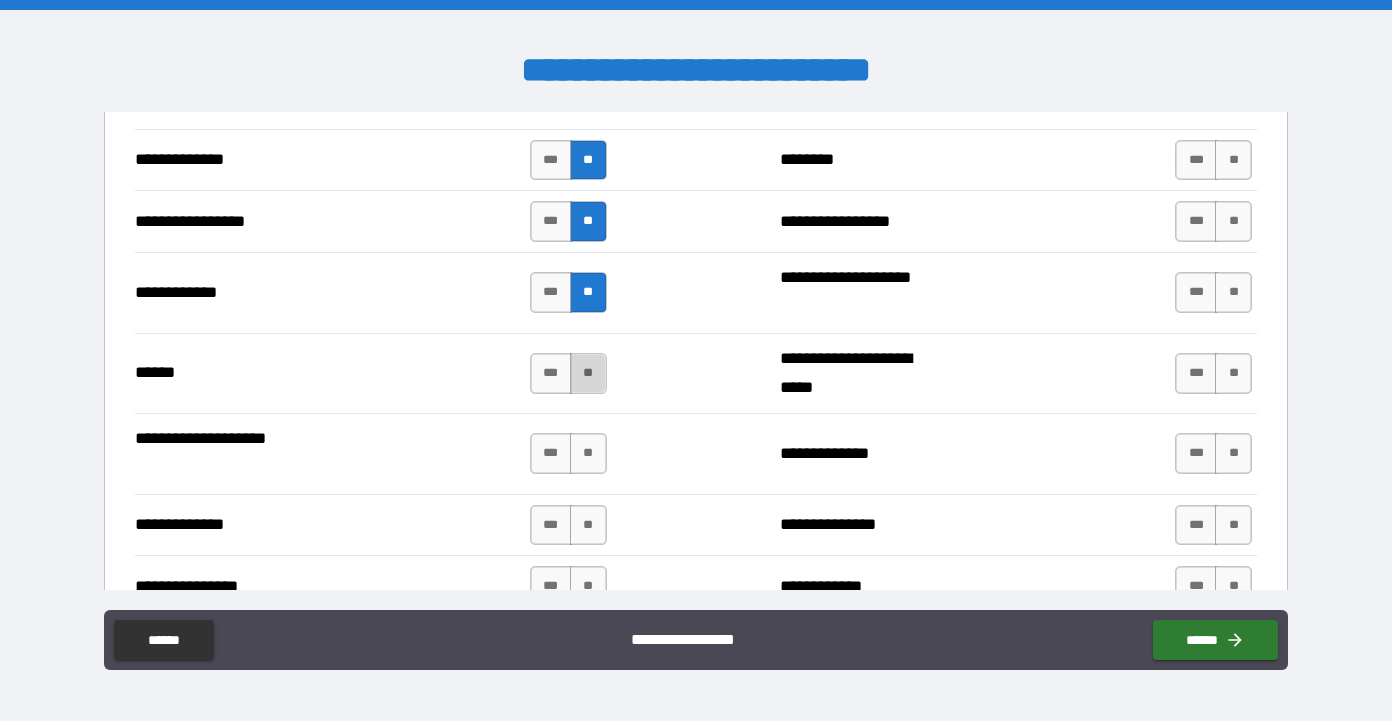 click on "**" at bounding box center [588, 373] 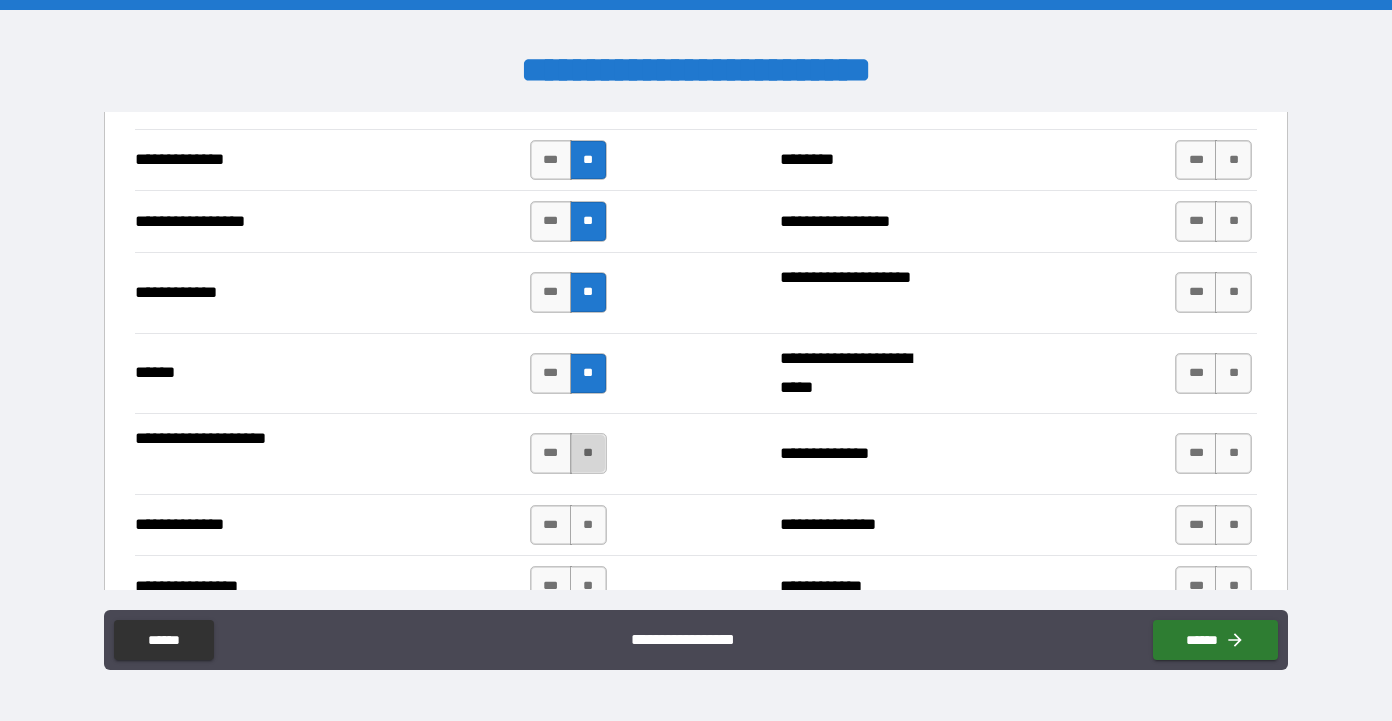 click on "**" at bounding box center (588, 453) 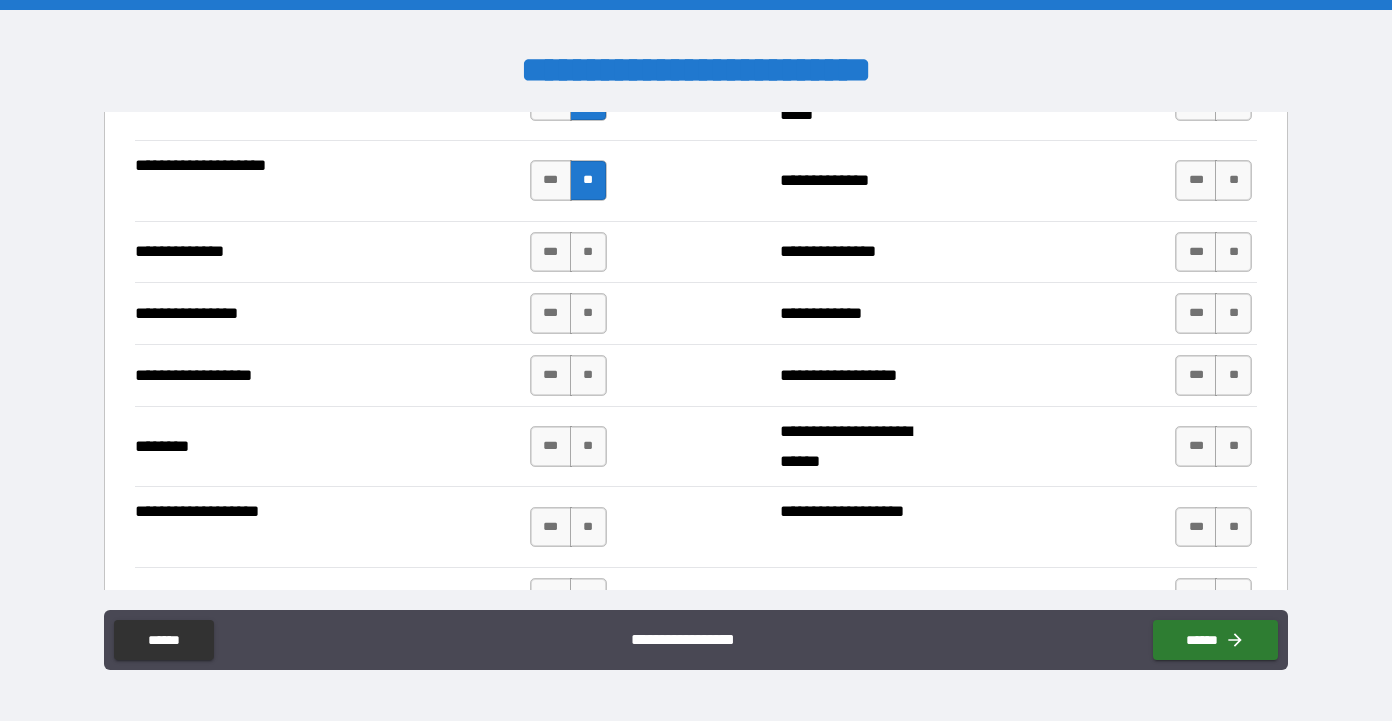 scroll, scrollTop: 3185, scrollLeft: 0, axis: vertical 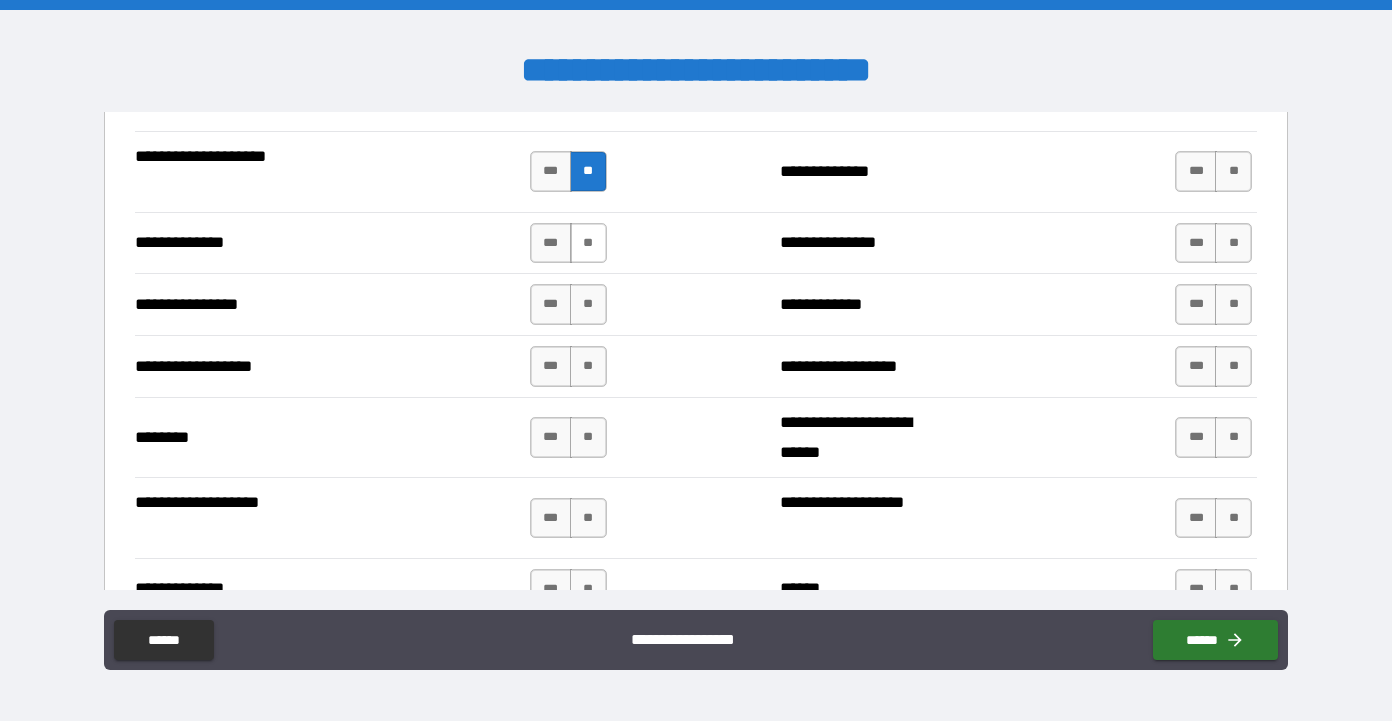 click on "**" at bounding box center (588, 243) 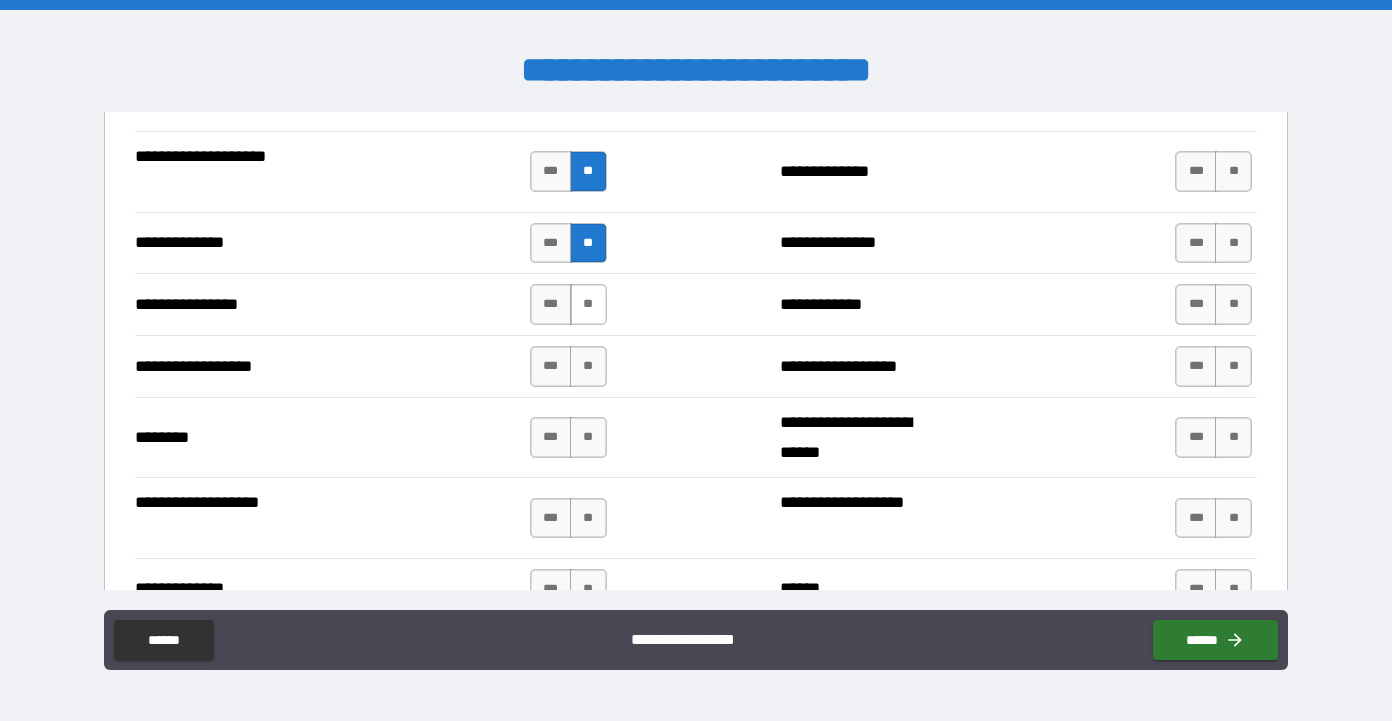 click on "**" at bounding box center (588, 304) 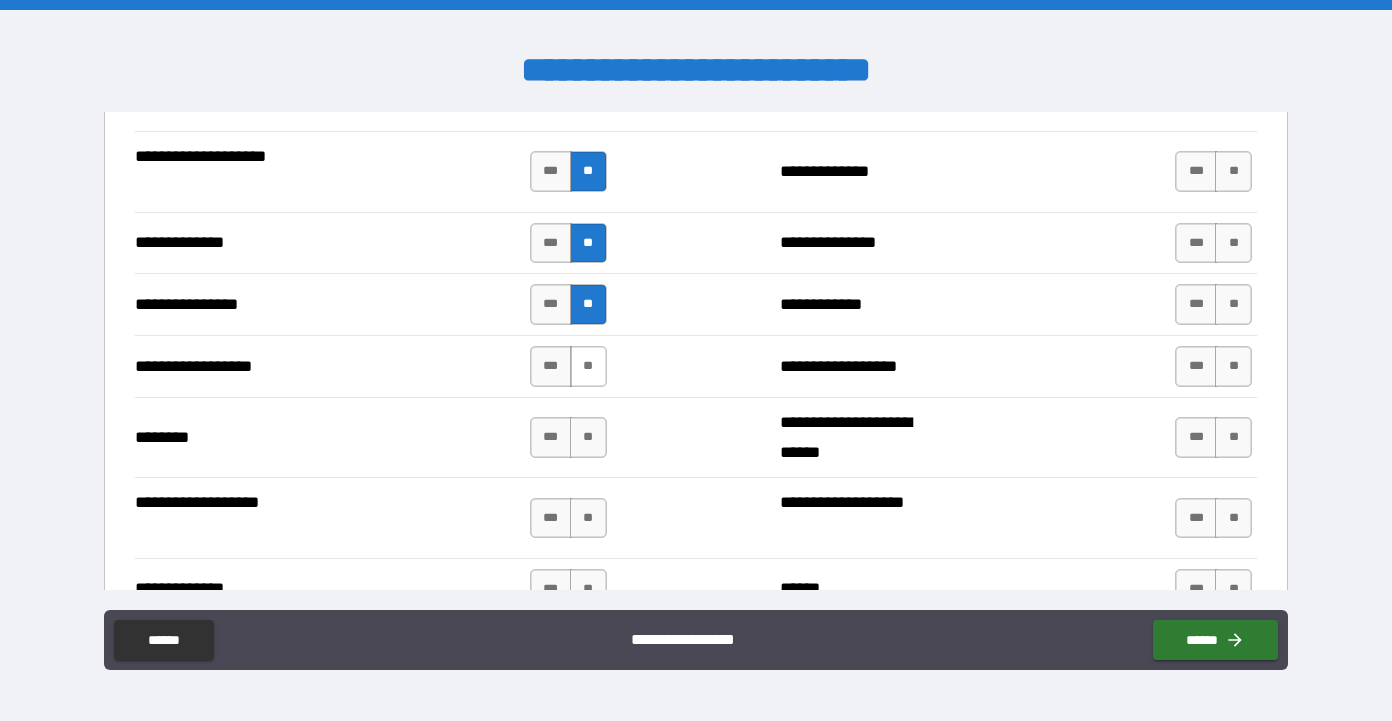 click on "**" at bounding box center (588, 366) 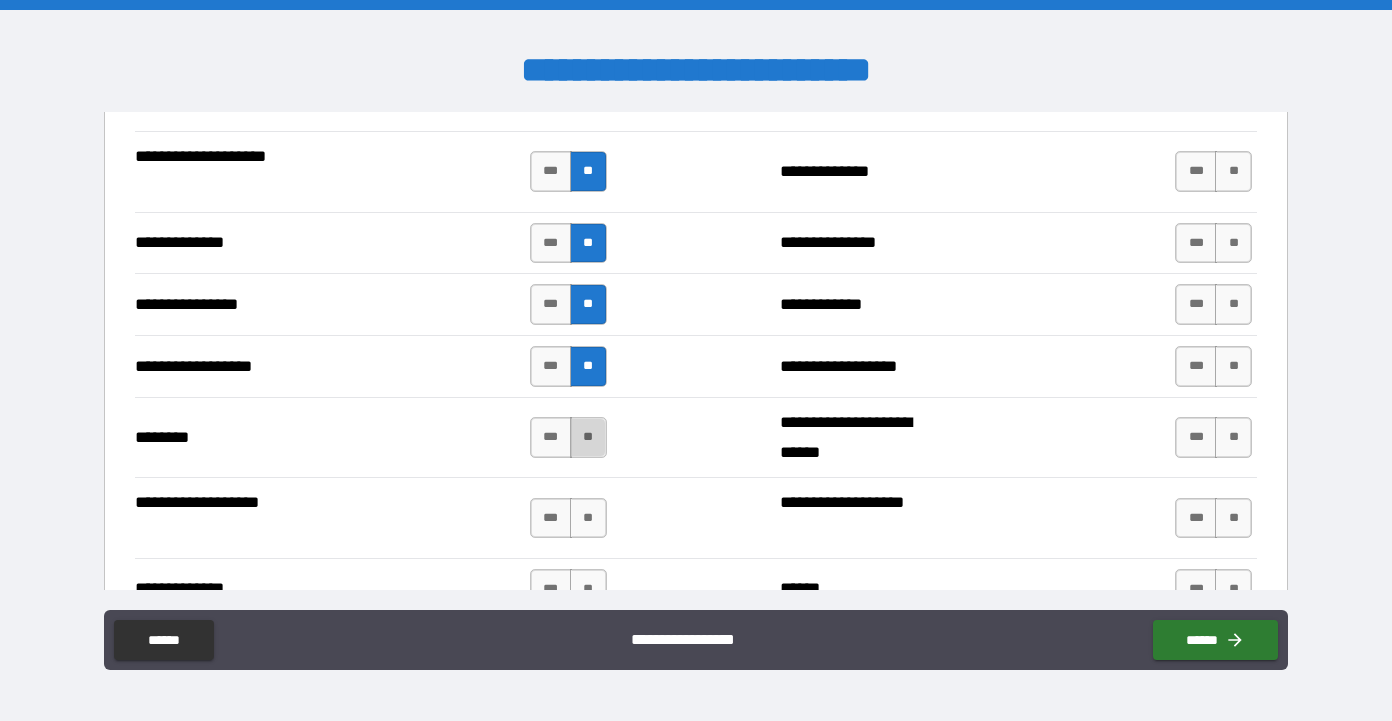 click on "**" at bounding box center (588, 437) 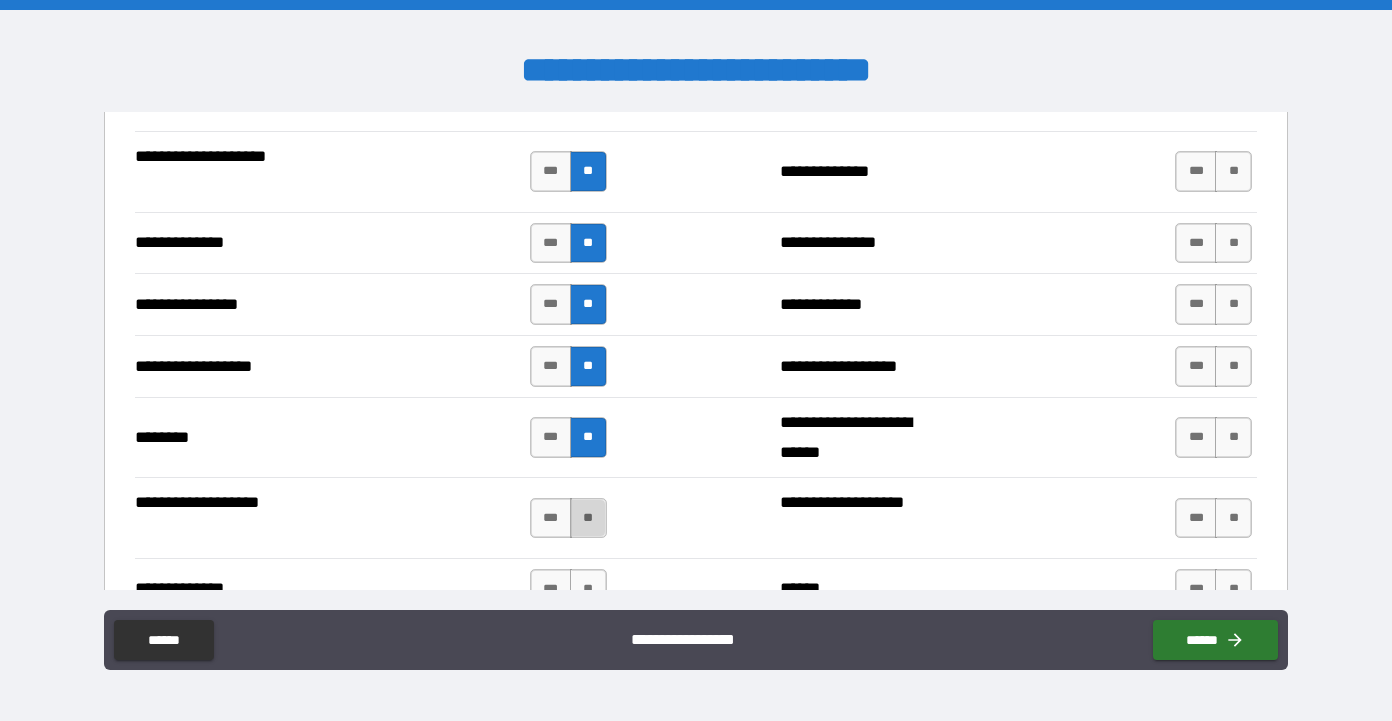 click on "**" at bounding box center (588, 518) 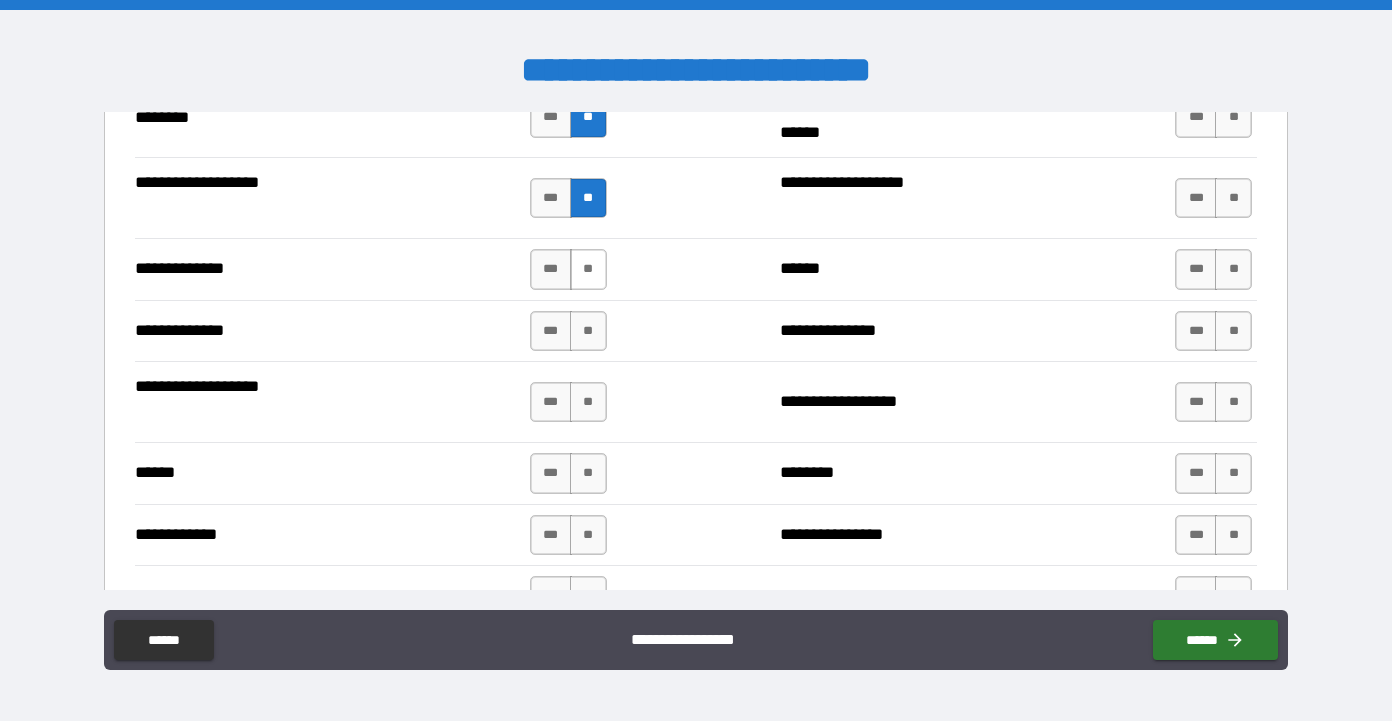 scroll, scrollTop: 3508, scrollLeft: 0, axis: vertical 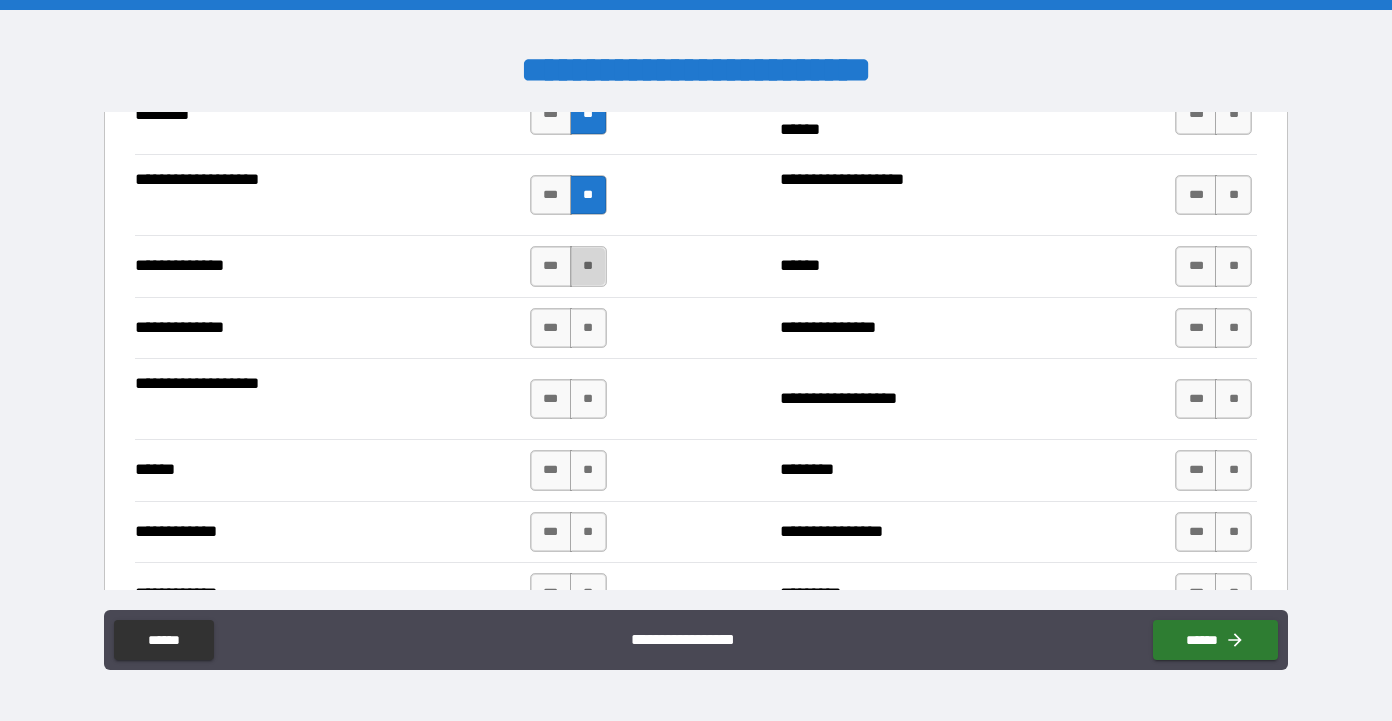 click on "**" at bounding box center (588, 266) 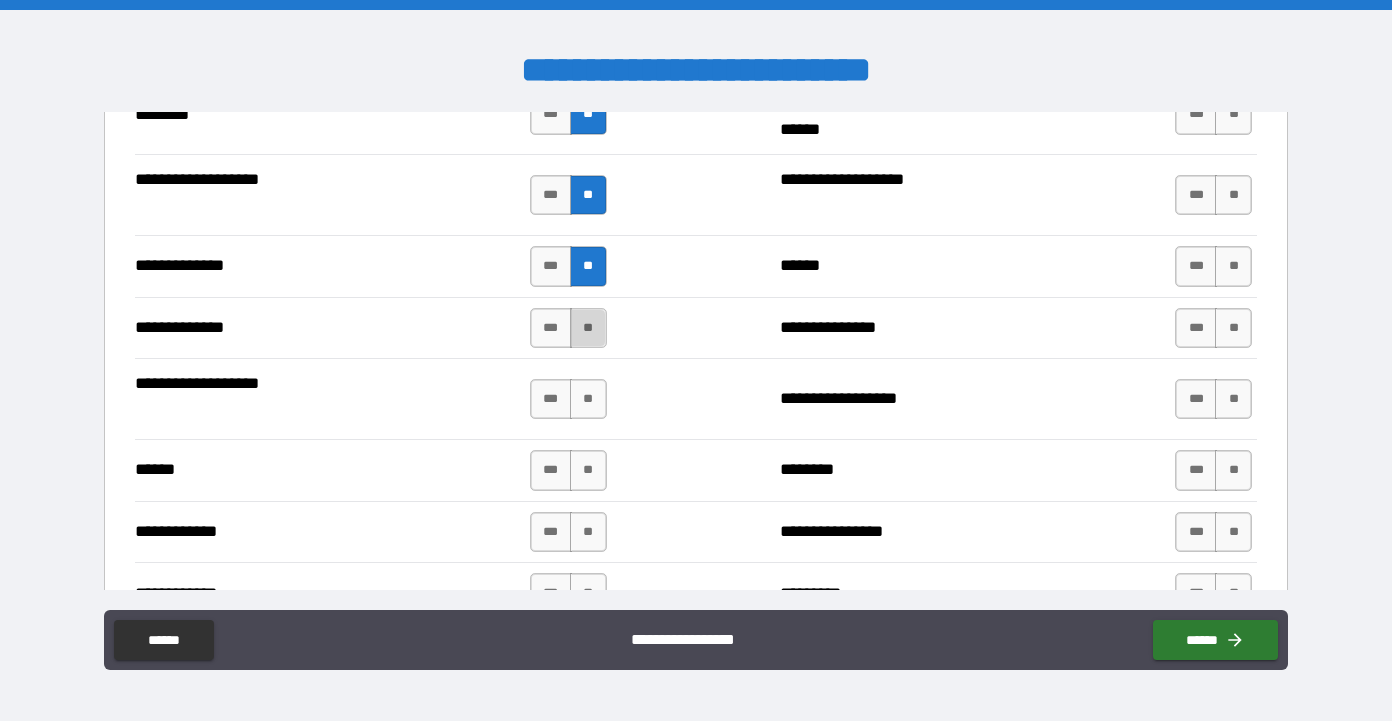 click on "**" at bounding box center [588, 328] 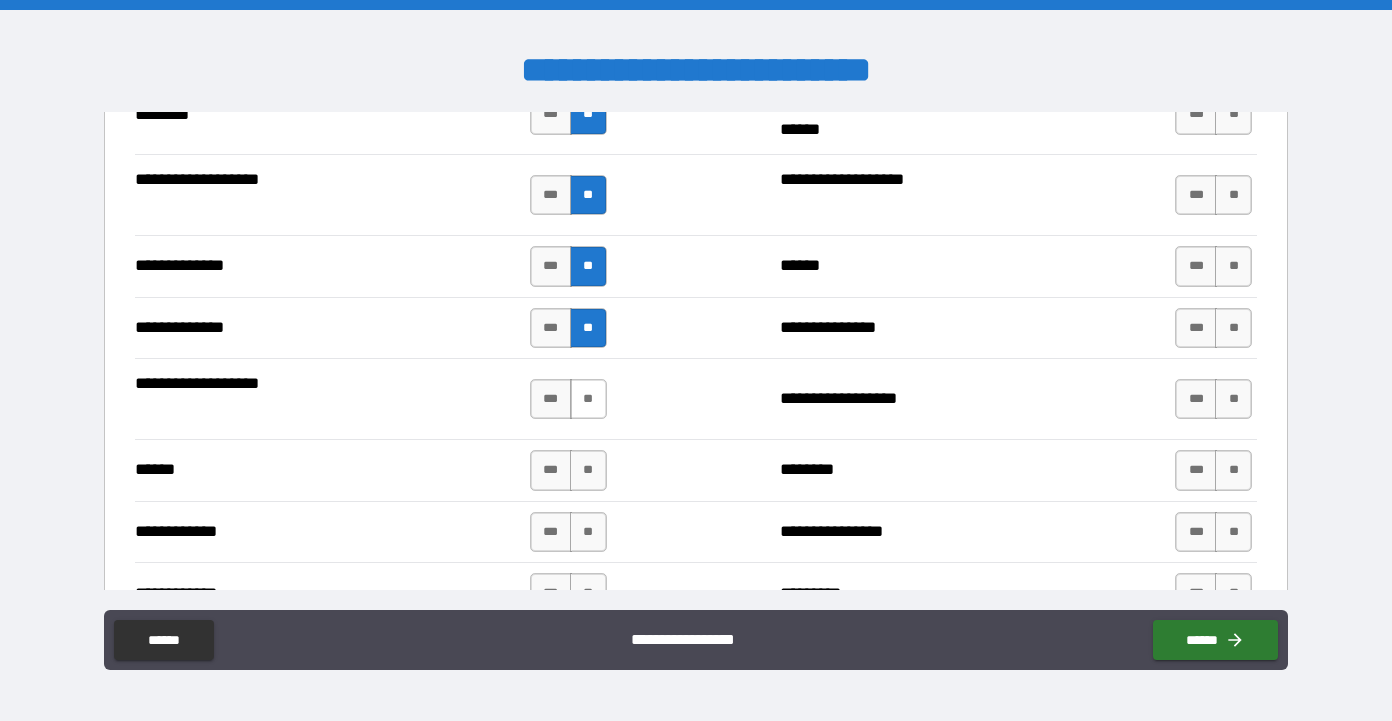 click on "**" at bounding box center (588, 399) 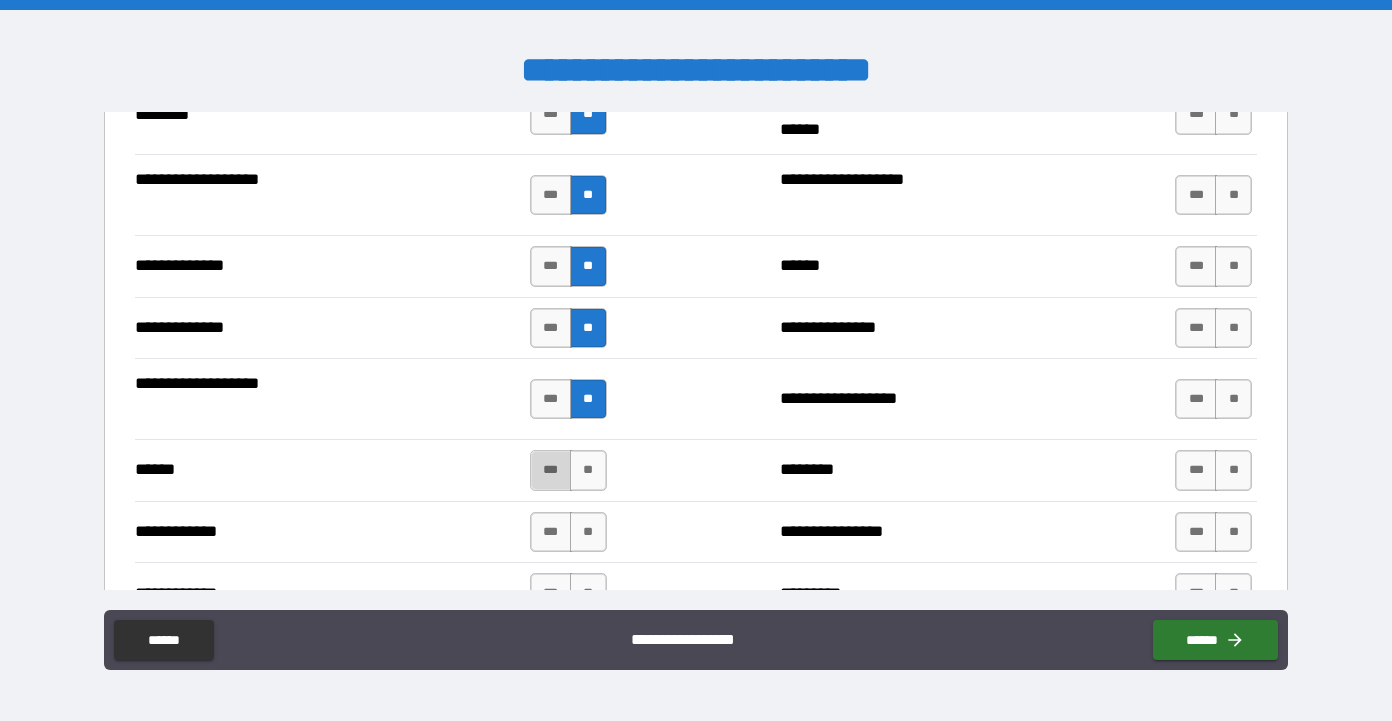 click on "***" at bounding box center [551, 470] 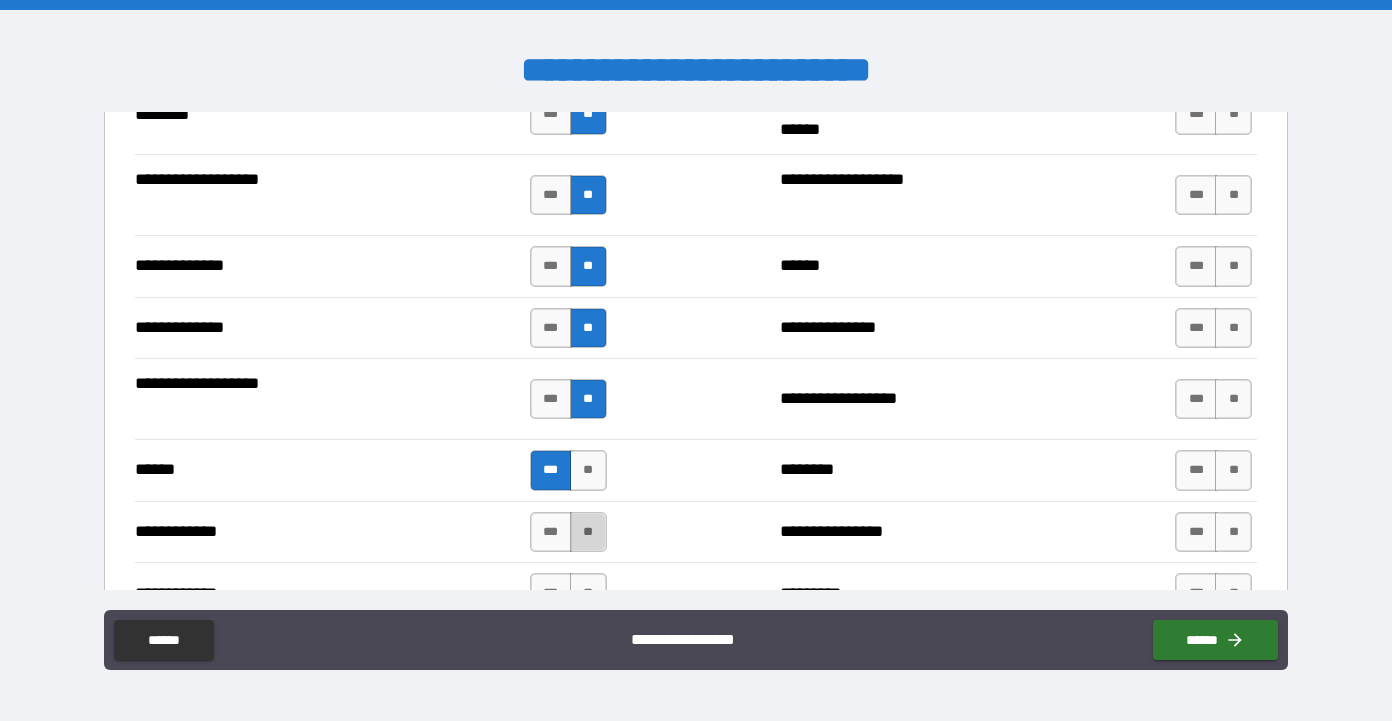 click on "**" at bounding box center (588, 532) 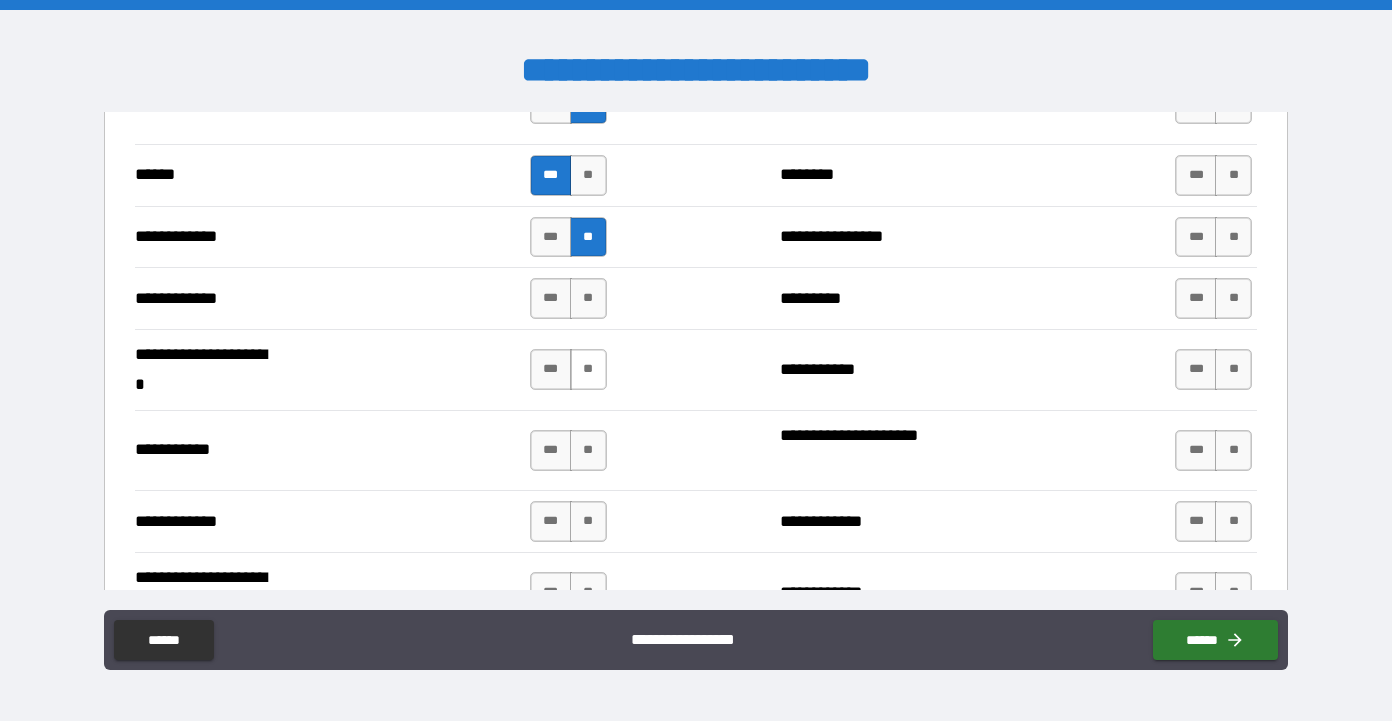scroll, scrollTop: 3813, scrollLeft: 0, axis: vertical 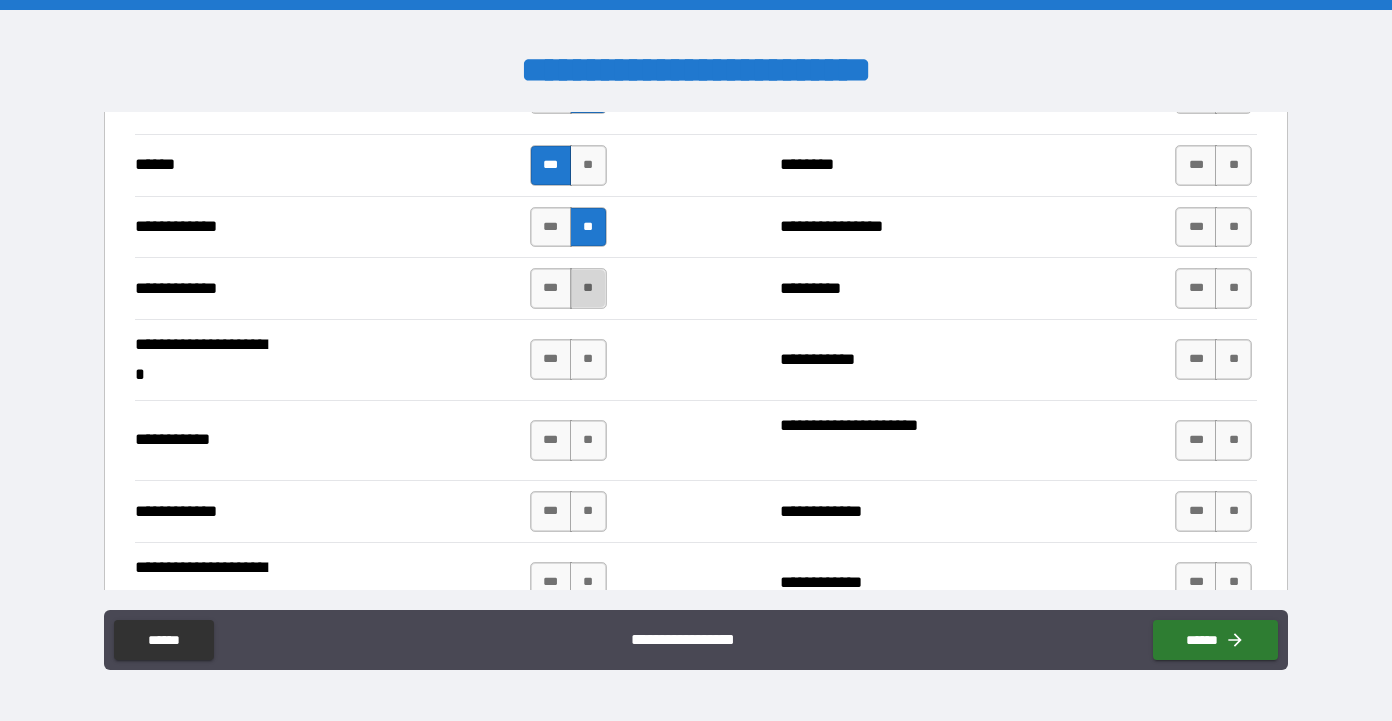 click on "**" at bounding box center [588, 288] 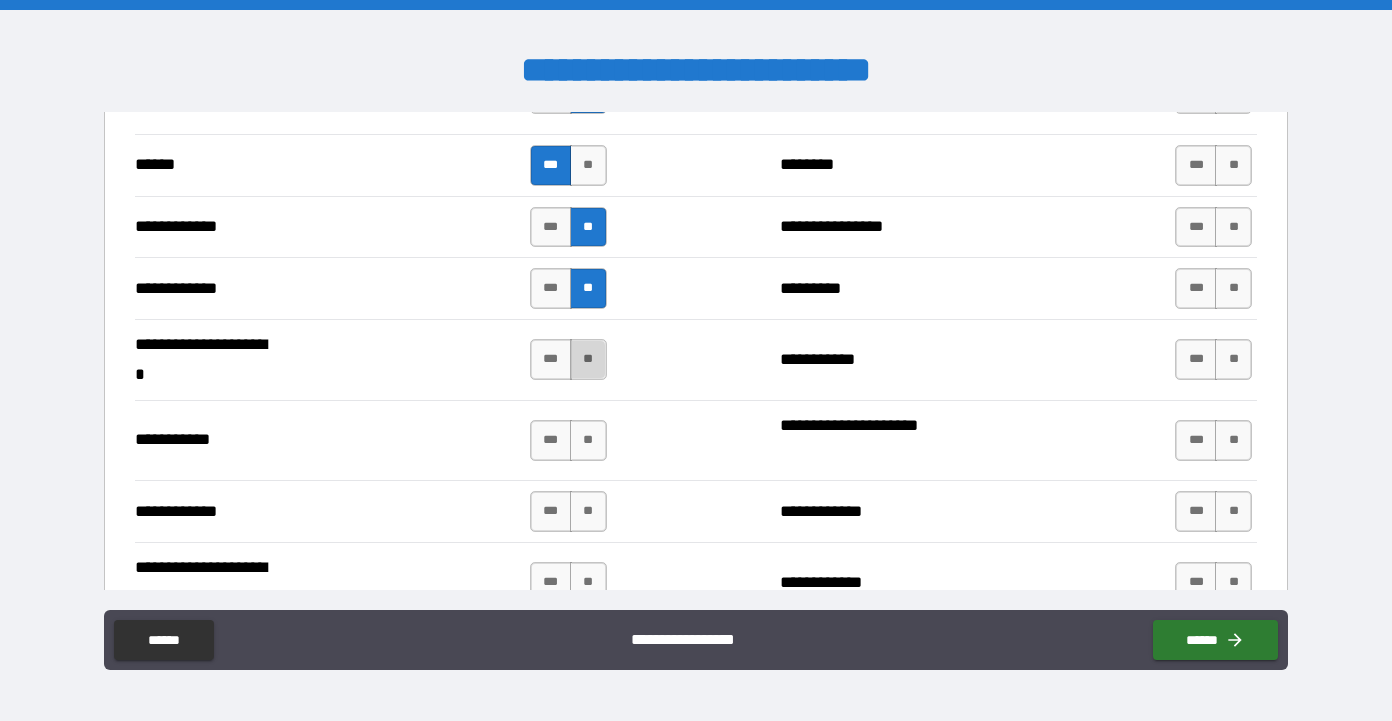 click on "**" at bounding box center [588, 359] 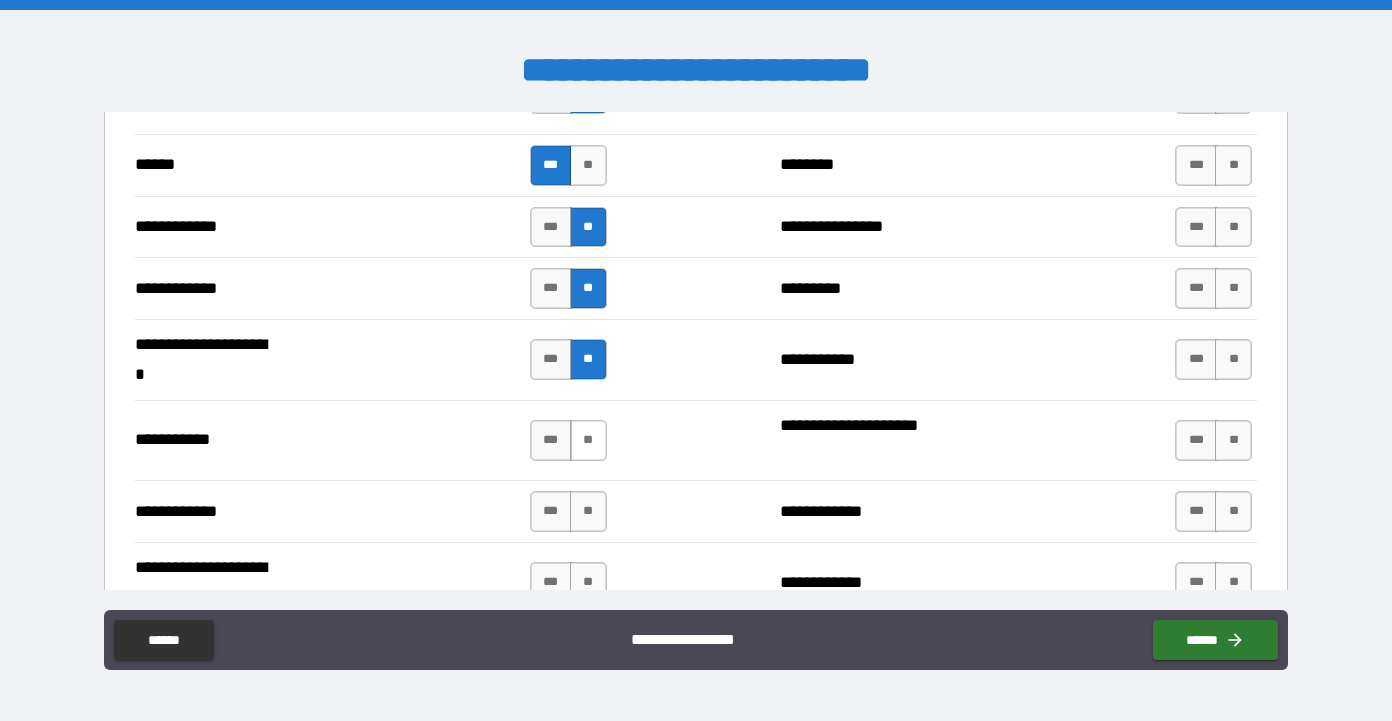 click on "**" at bounding box center [588, 440] 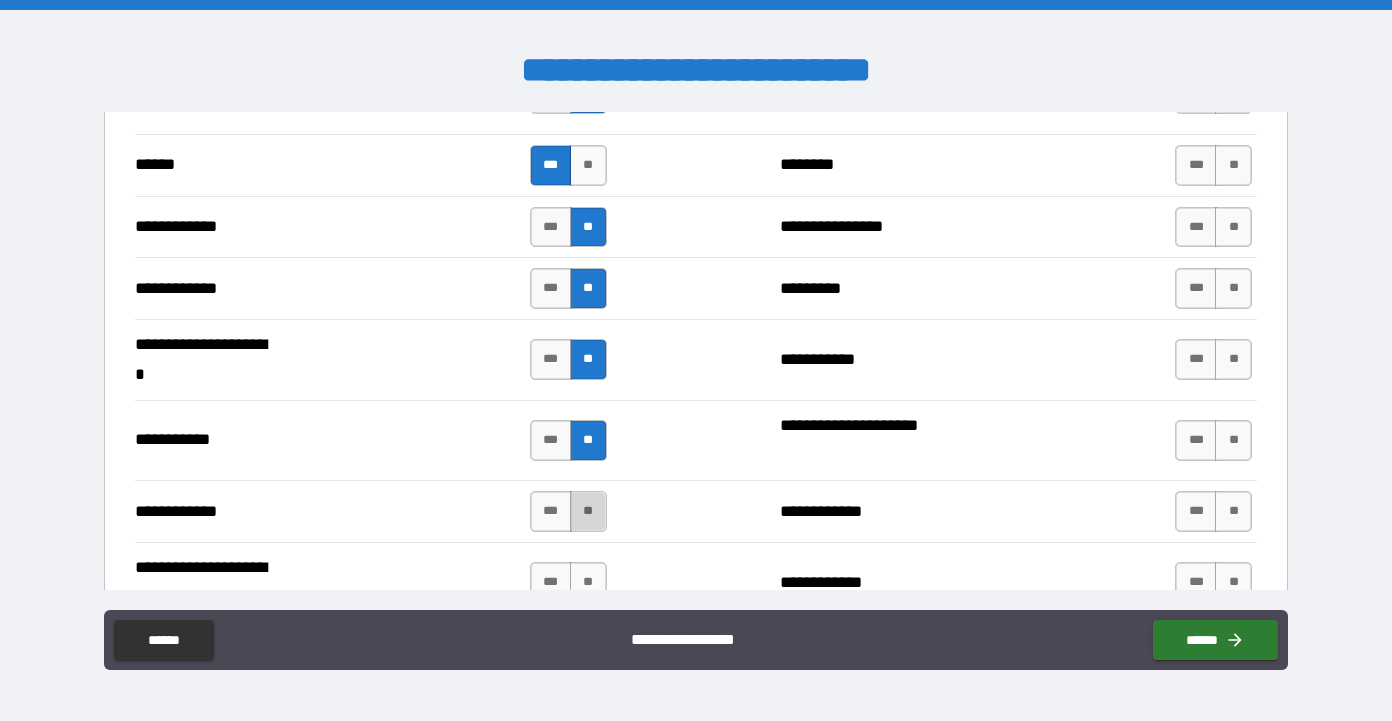 click on "**" at bounding box center (588, 511) 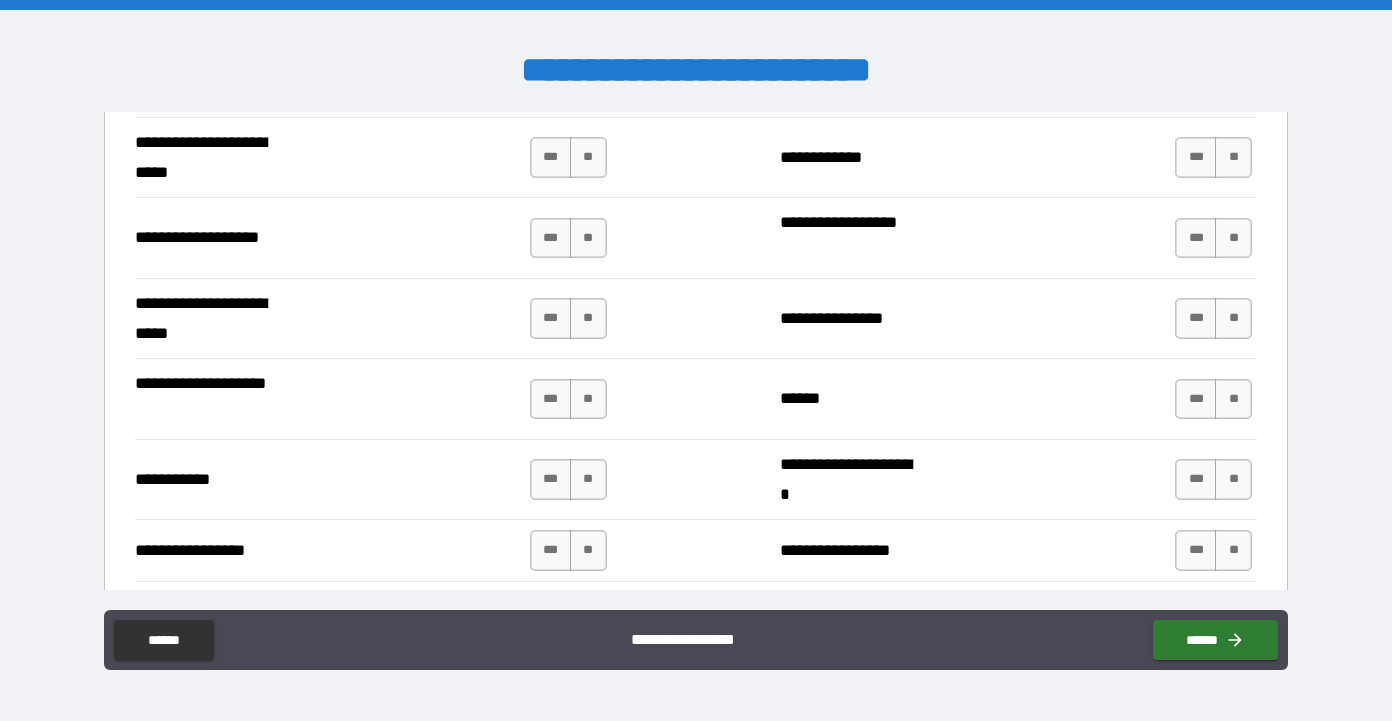 scroll, scrollTop: 4243, scrollLeft: 0, axis: vertical 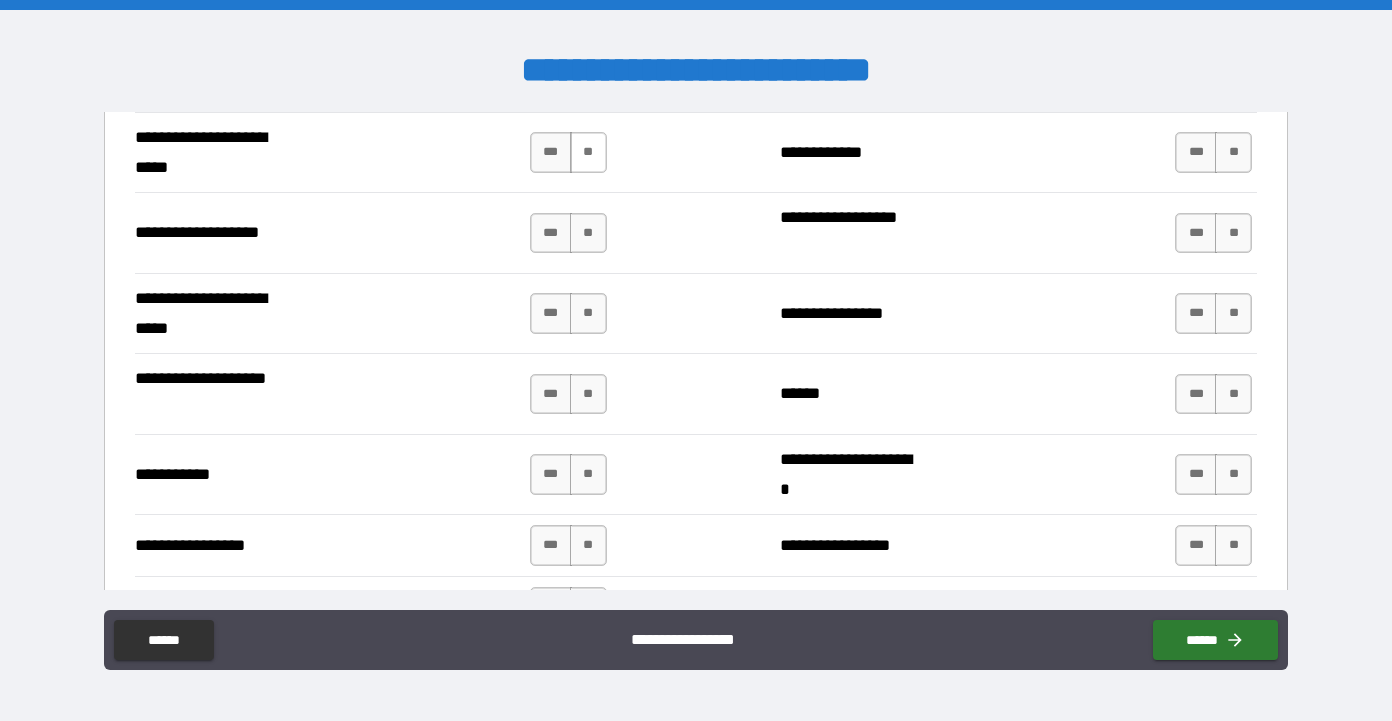 click on "**" at bounding box center (588, 152) 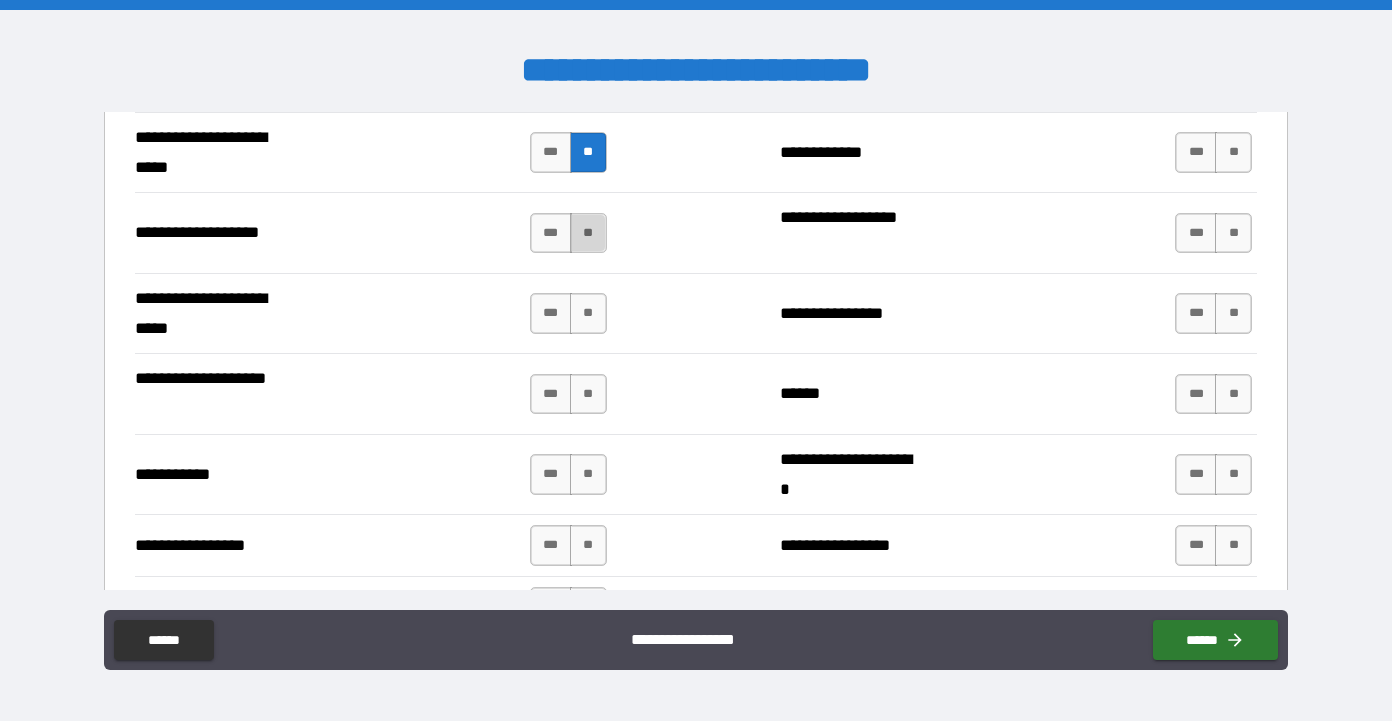 click on "**" at bounding box center (588, 233) 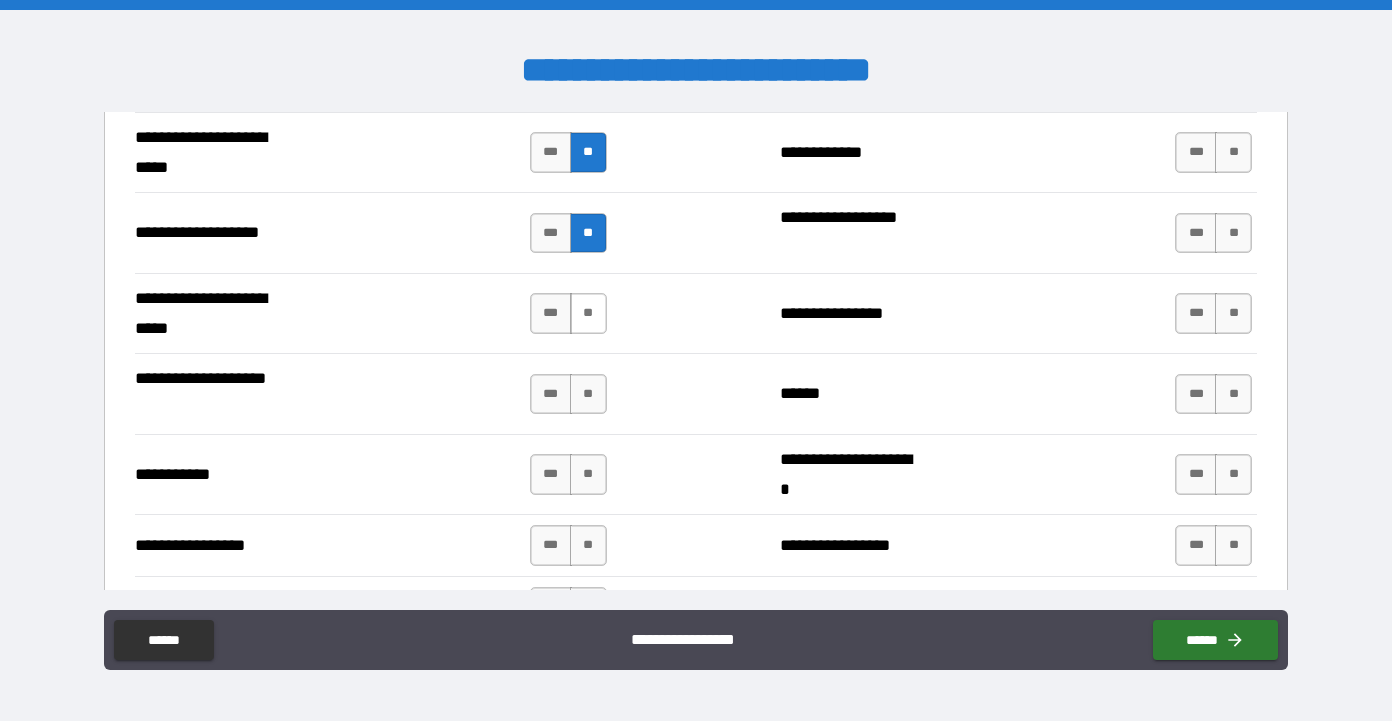 click on "**" at bounding box center (588, 313) 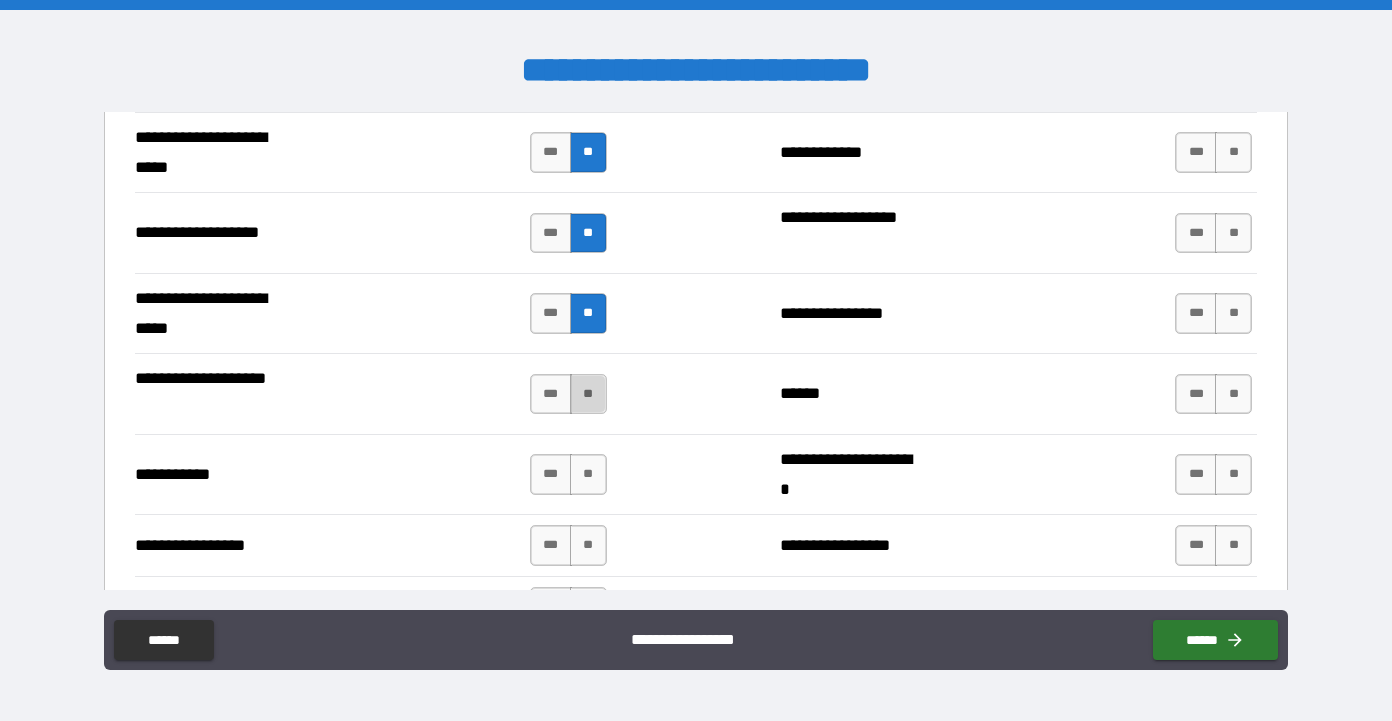 click on "**" at bounding box center [588, 394] 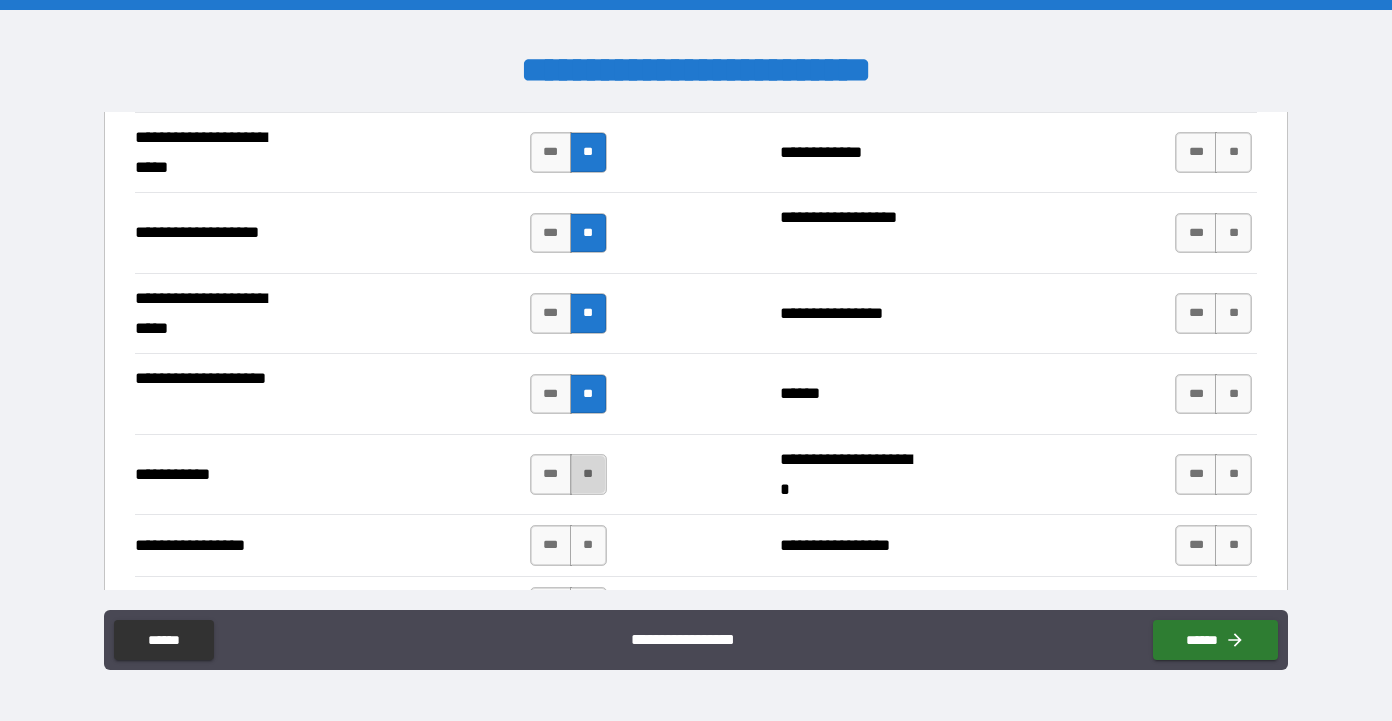 click on "**" at bounding box center [588, 474] 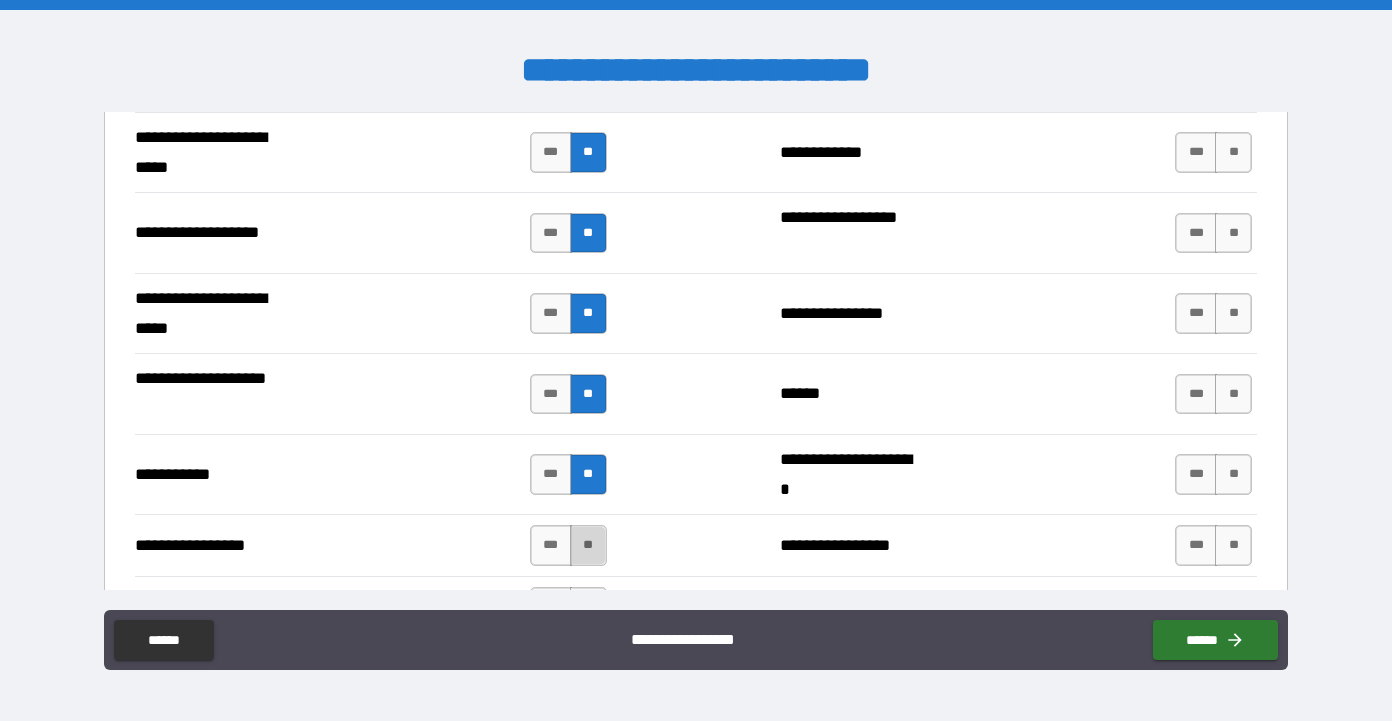 click on "**" at bounding box center [588, 545] 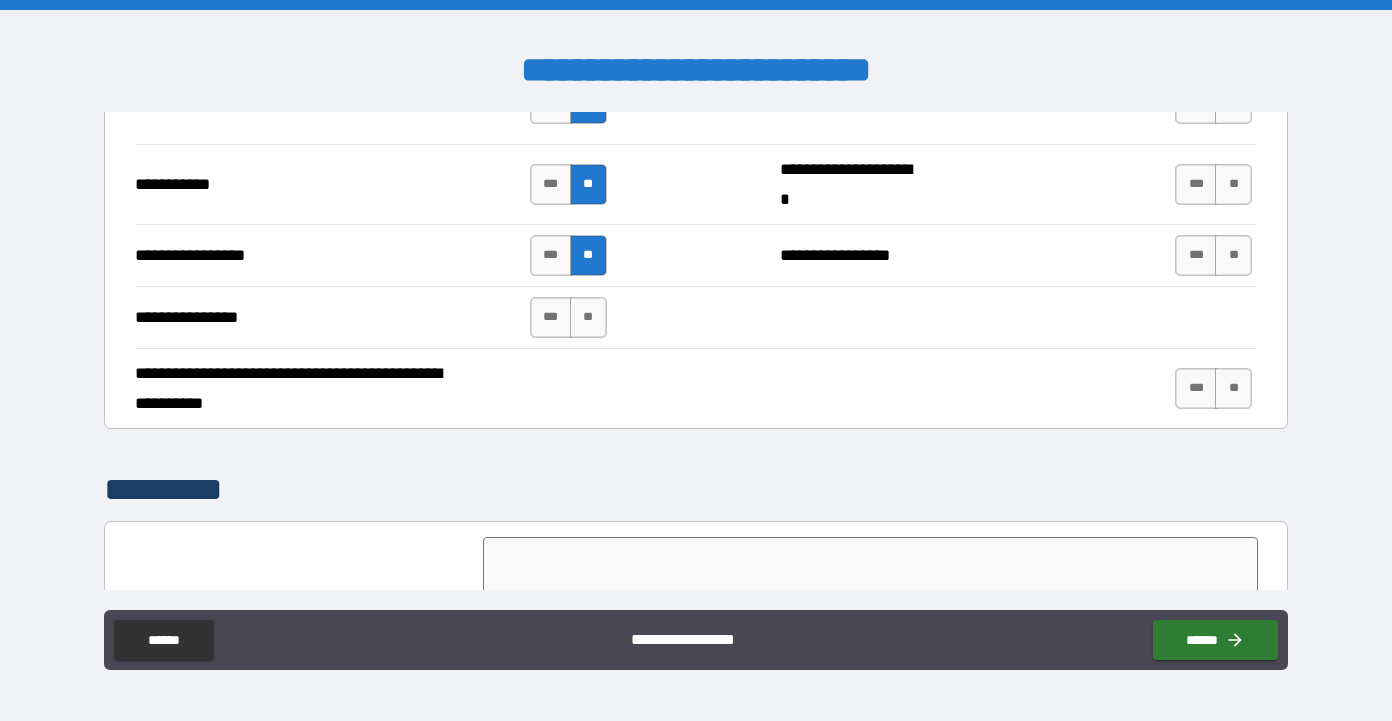 scroll, scrollTop: 4488, scrollLeft: 0, axis: vertical 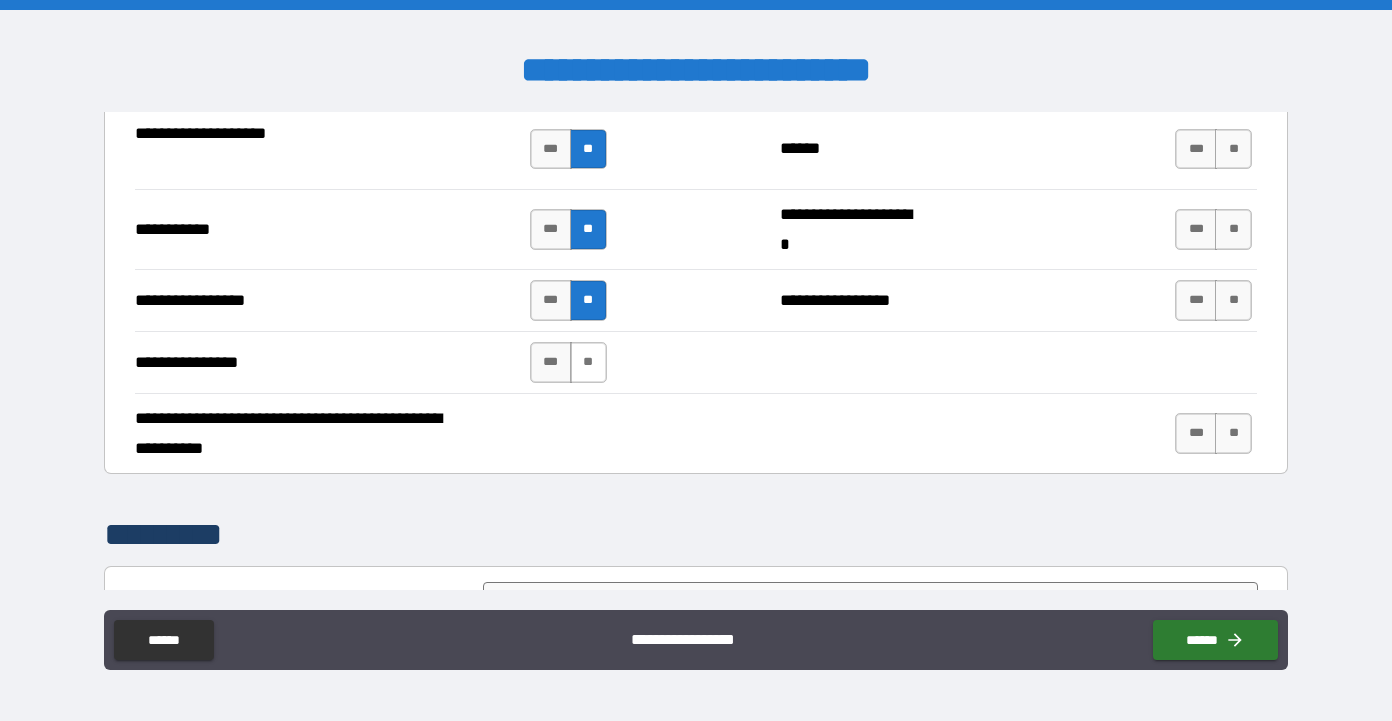 click on "**" at bounding box center [588, 362] 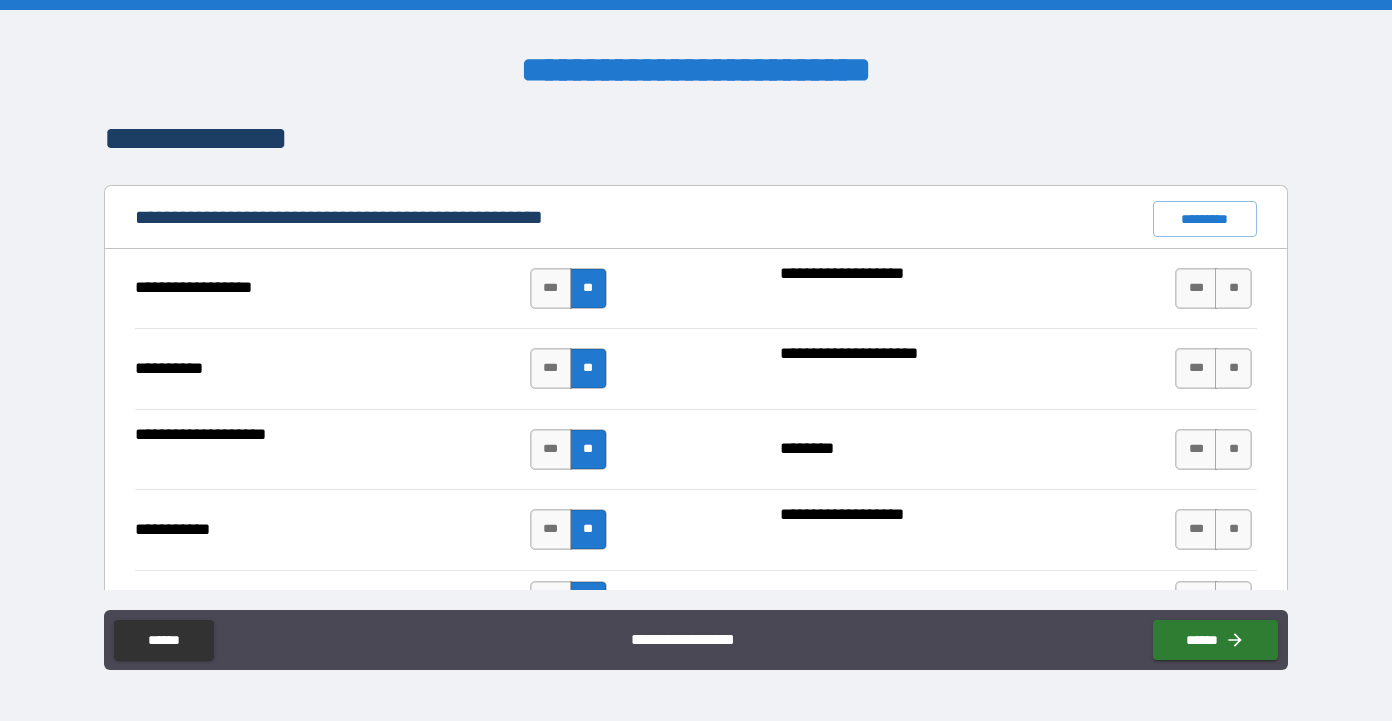 scroll, scrollTop: 1855, scrollLeft: 0, axis: vertical 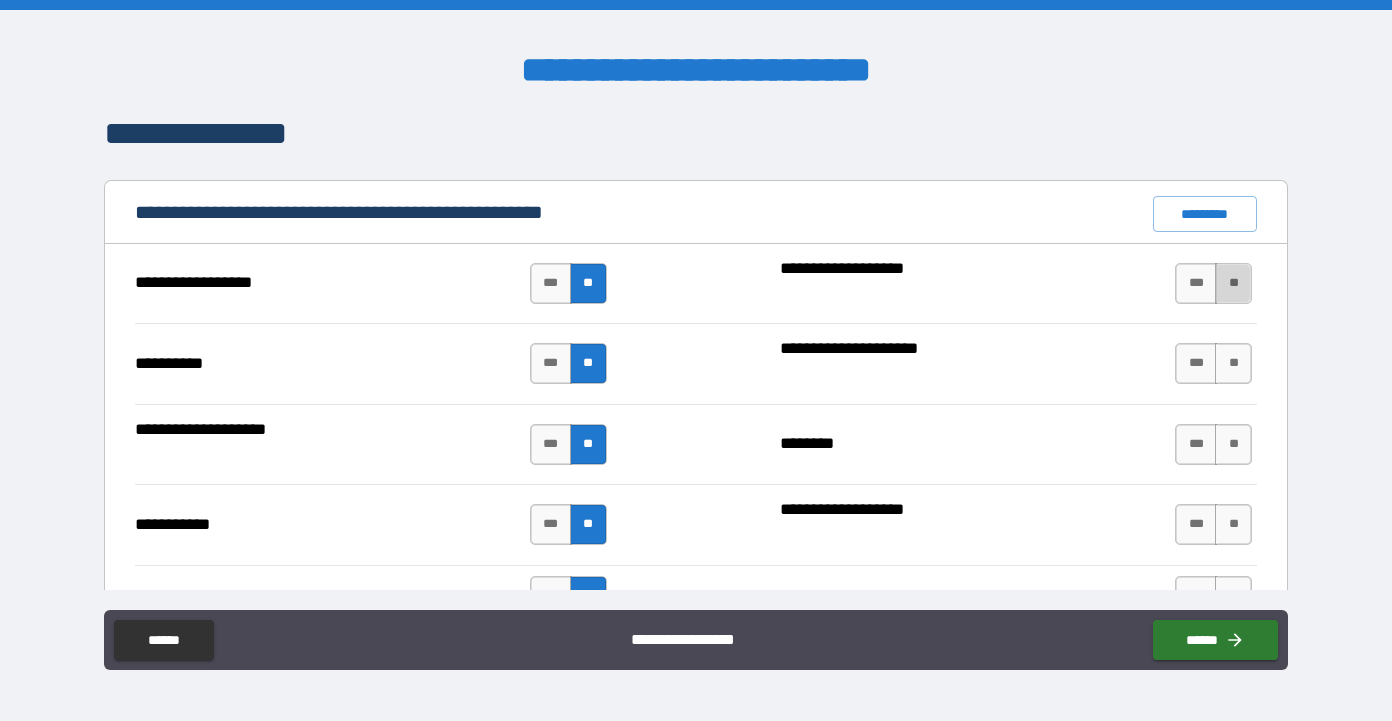 click on "**" at bounding box center [1233, 283] 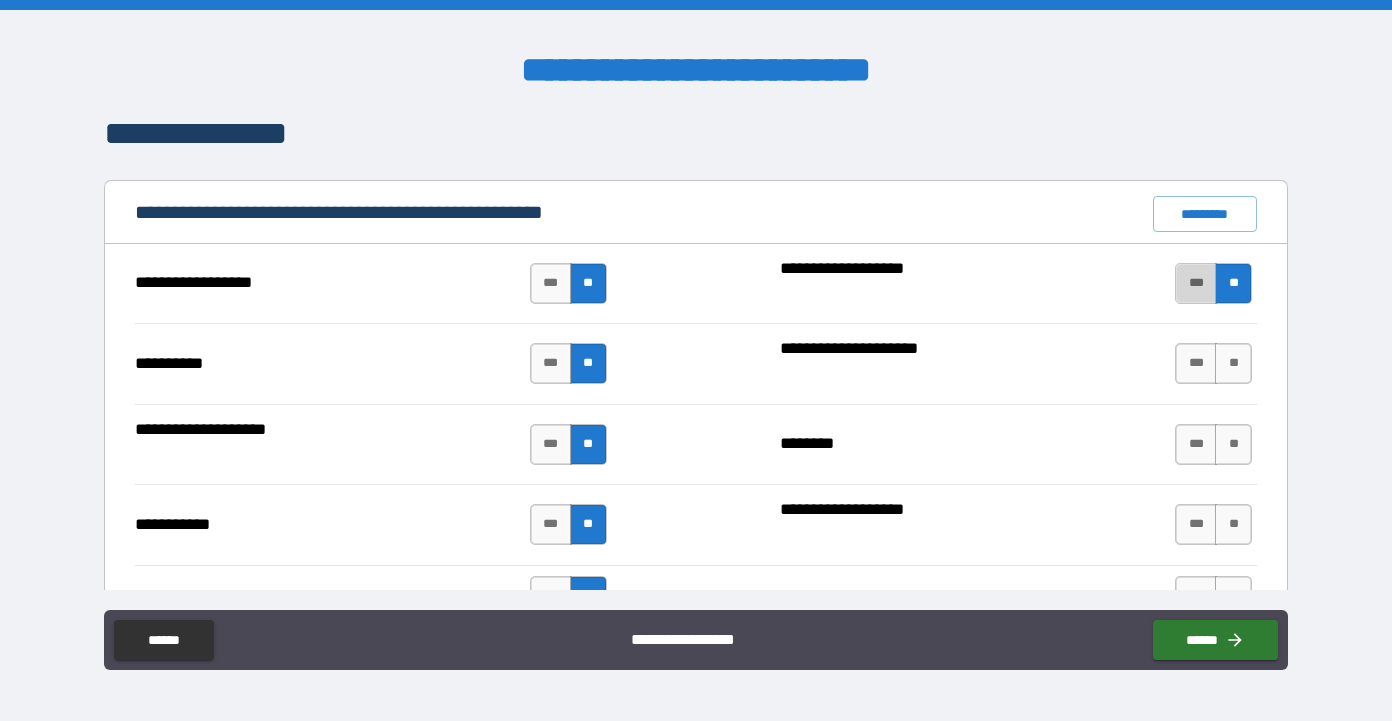 click on "***" at bounding box center [1196, 283] 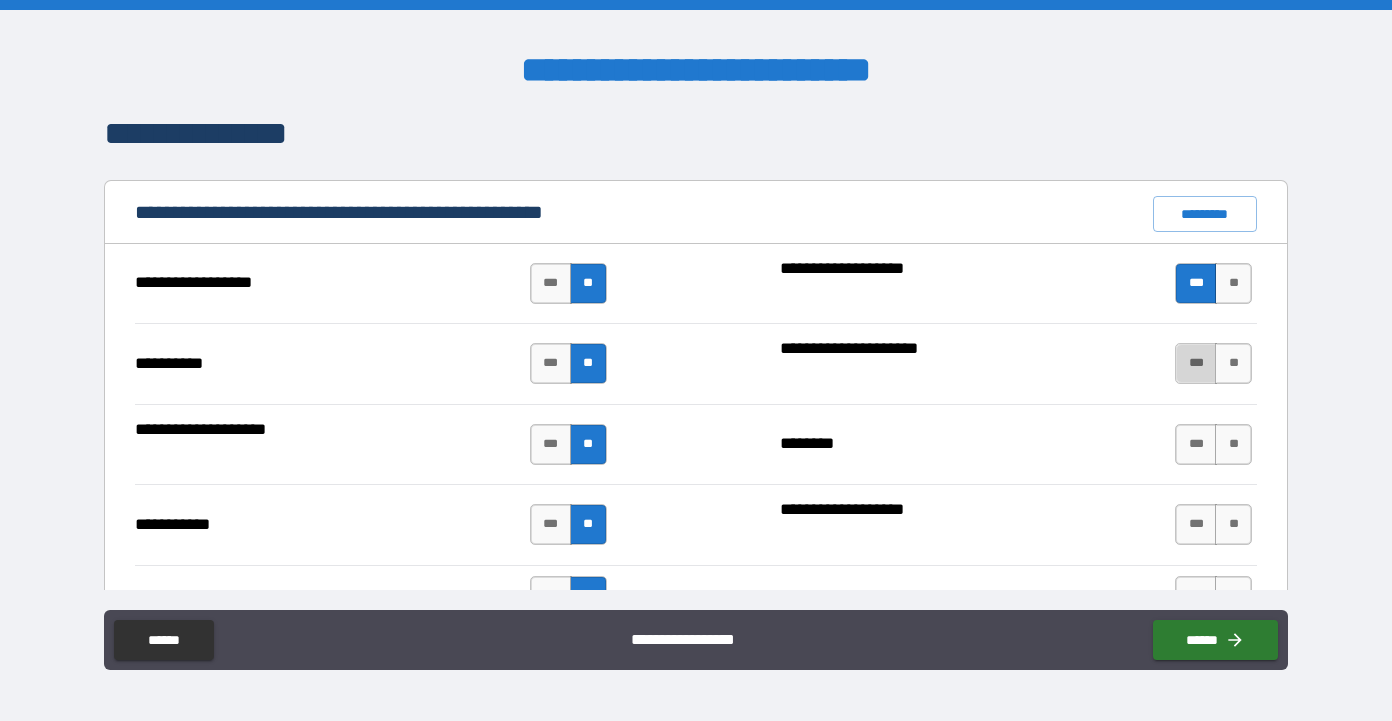 click on "***" at bounding box center [1196, 363] 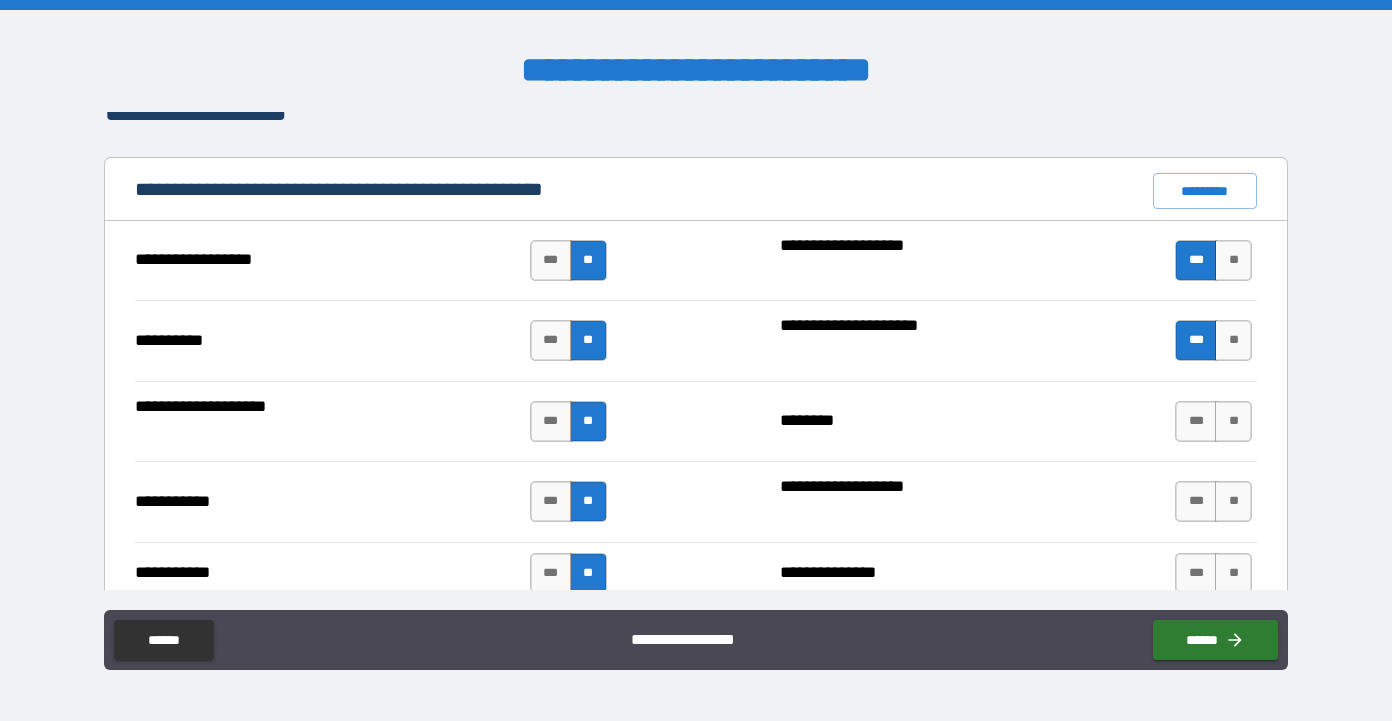 scroll, scrollTop: 1920, scrollLeft: 0, axis: vertical 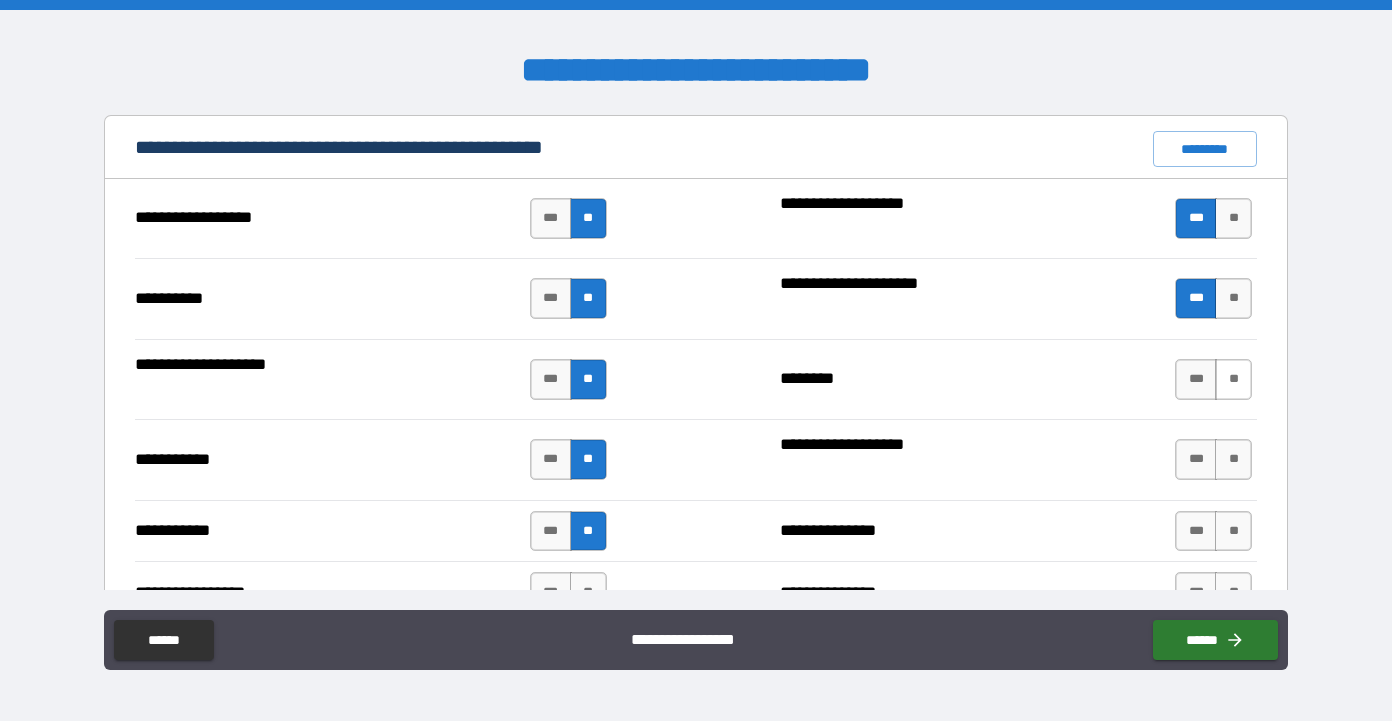 click on "**" at bounding box center (1233, 379) 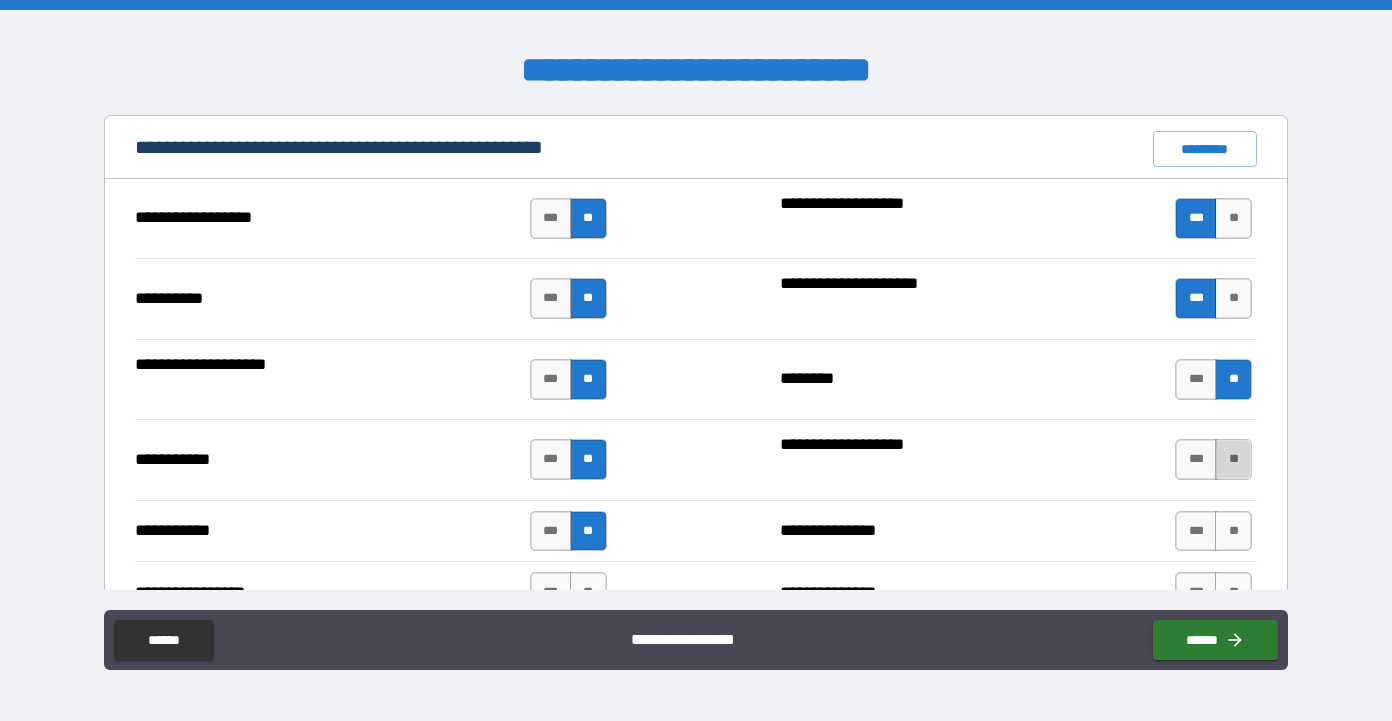 click on "**" at bounding box center (1233, 459) 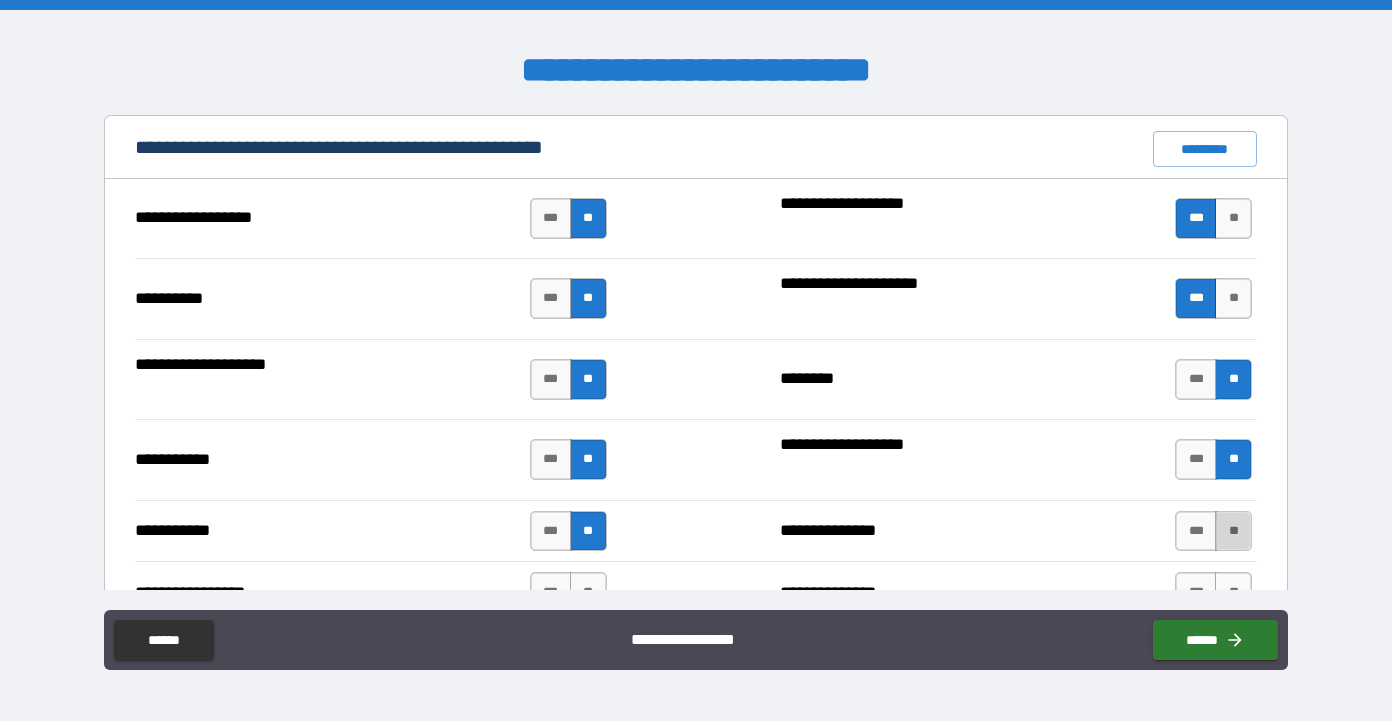 click on "**" at bounding box center [1233, 531] 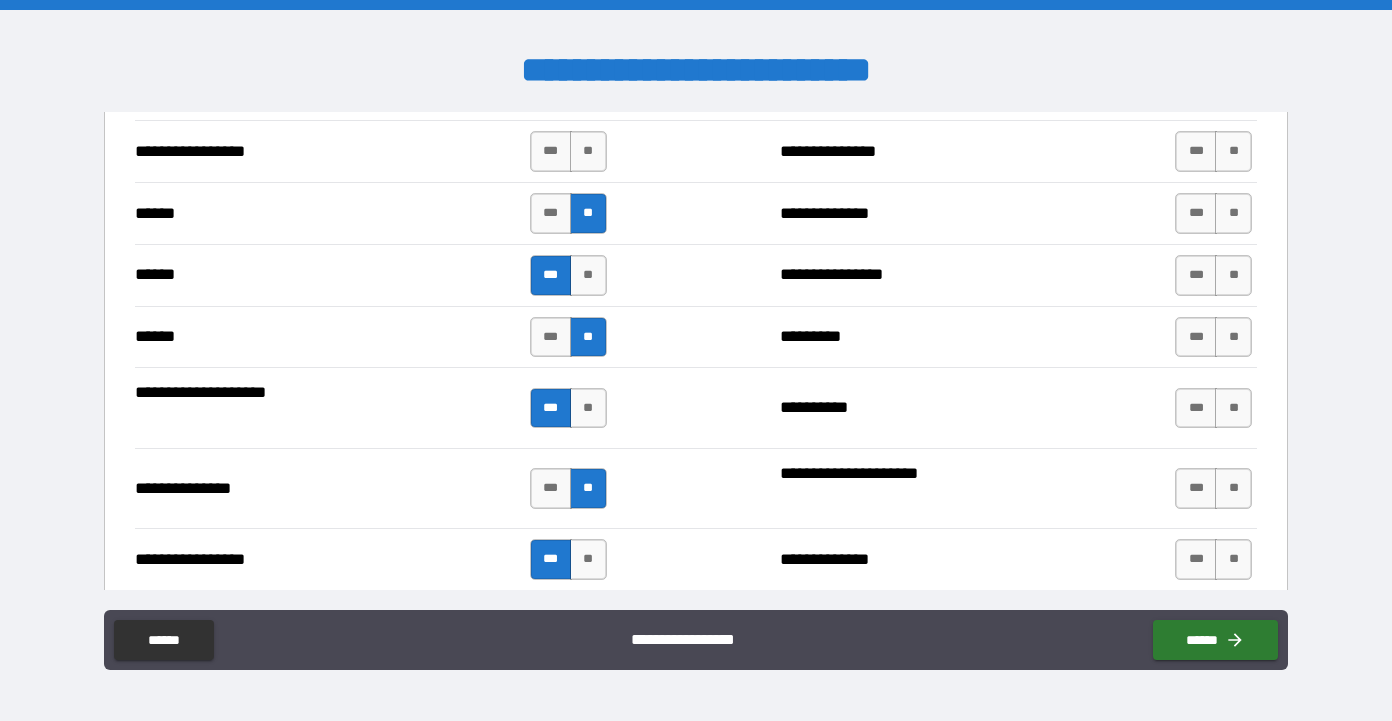 scroll, scrollTop: 2352, scrollLeft: 0, axis: vertical 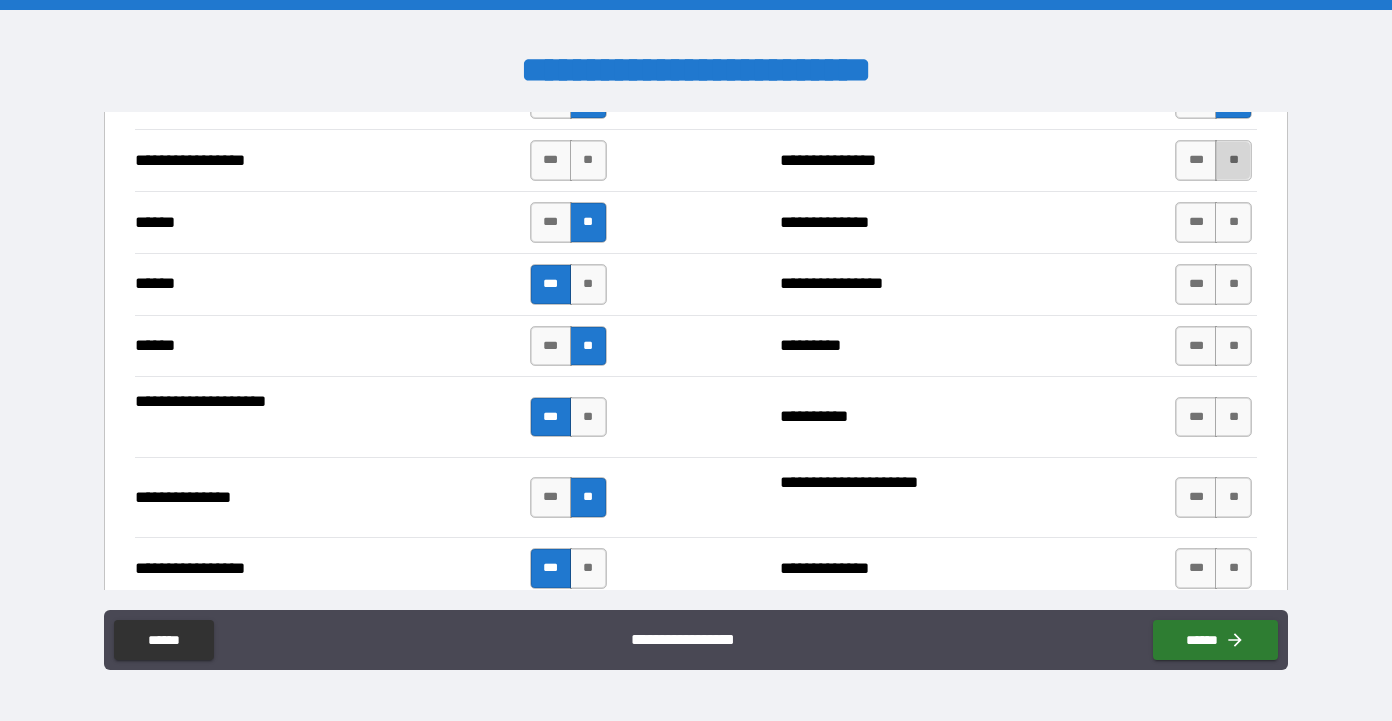 click on "**" at bounding box center [1233, 160] 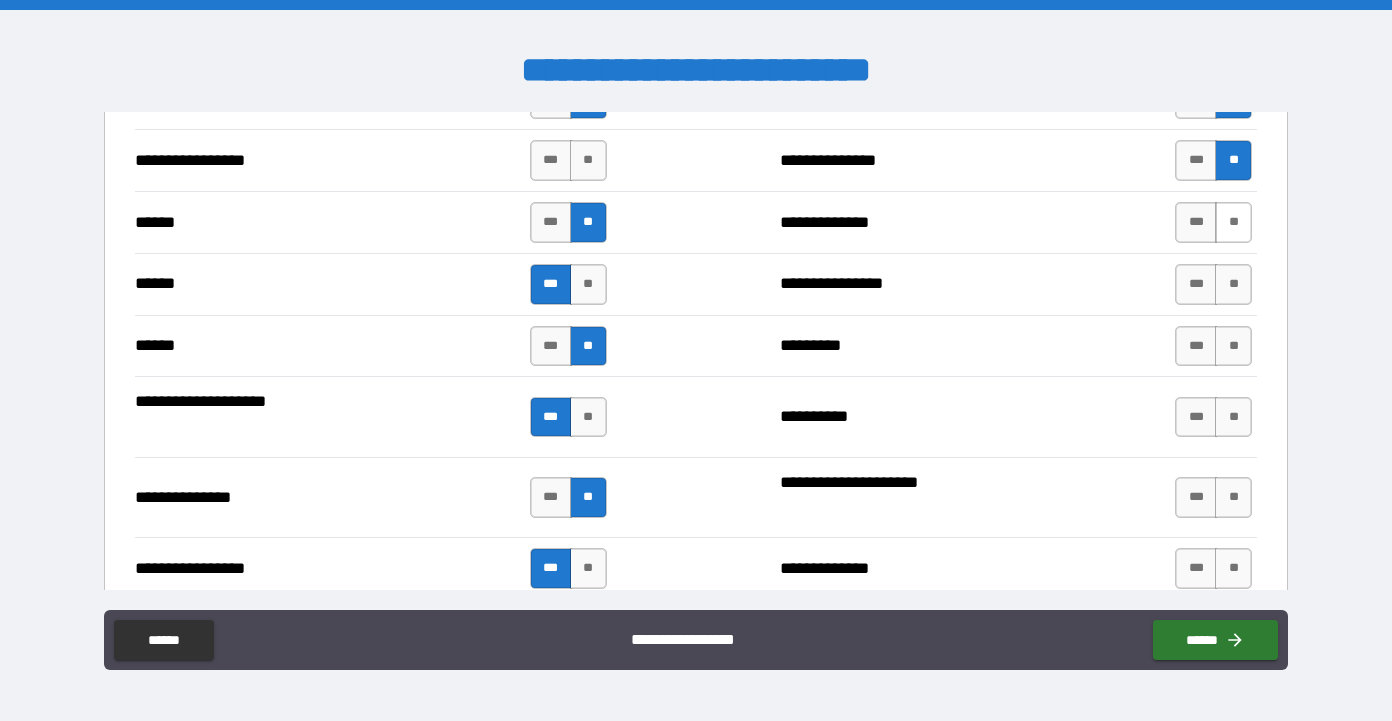 click on "**" at bounding box center [1233, 222] 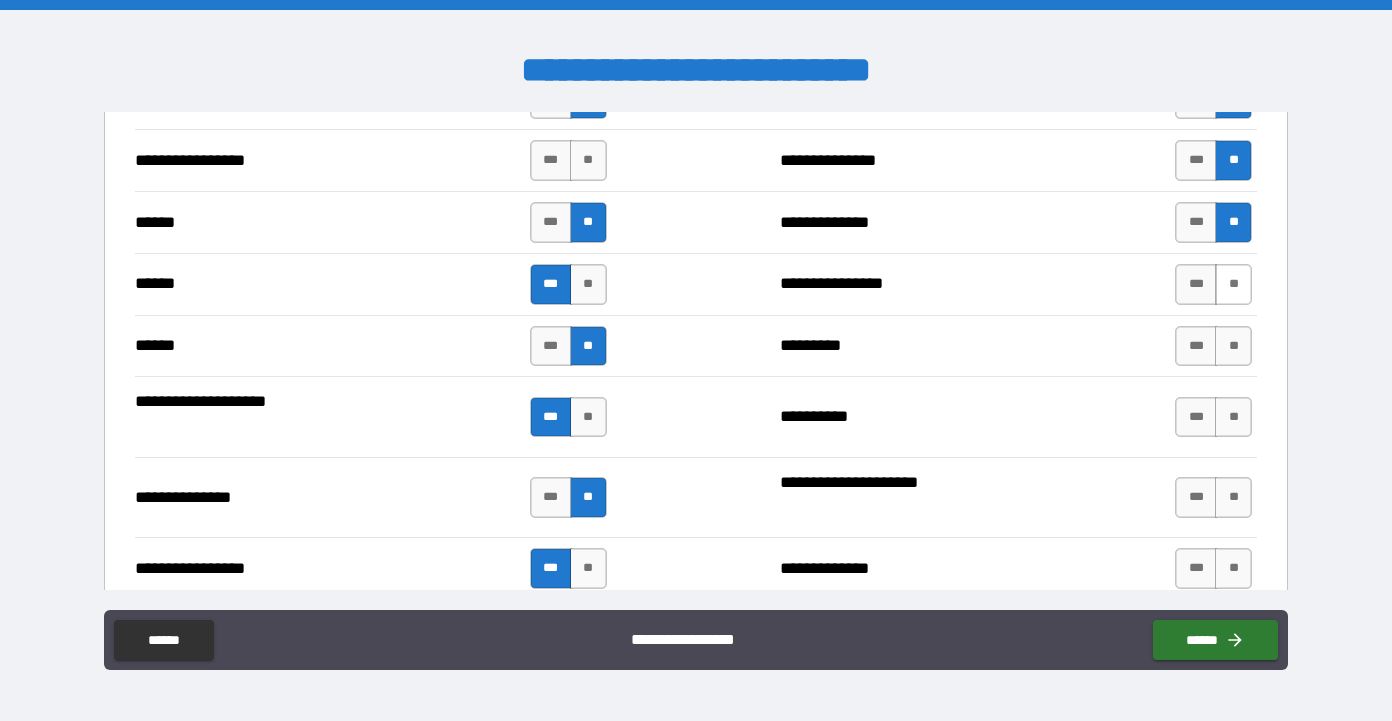 click on "**" at bounding box center [1233, 284] 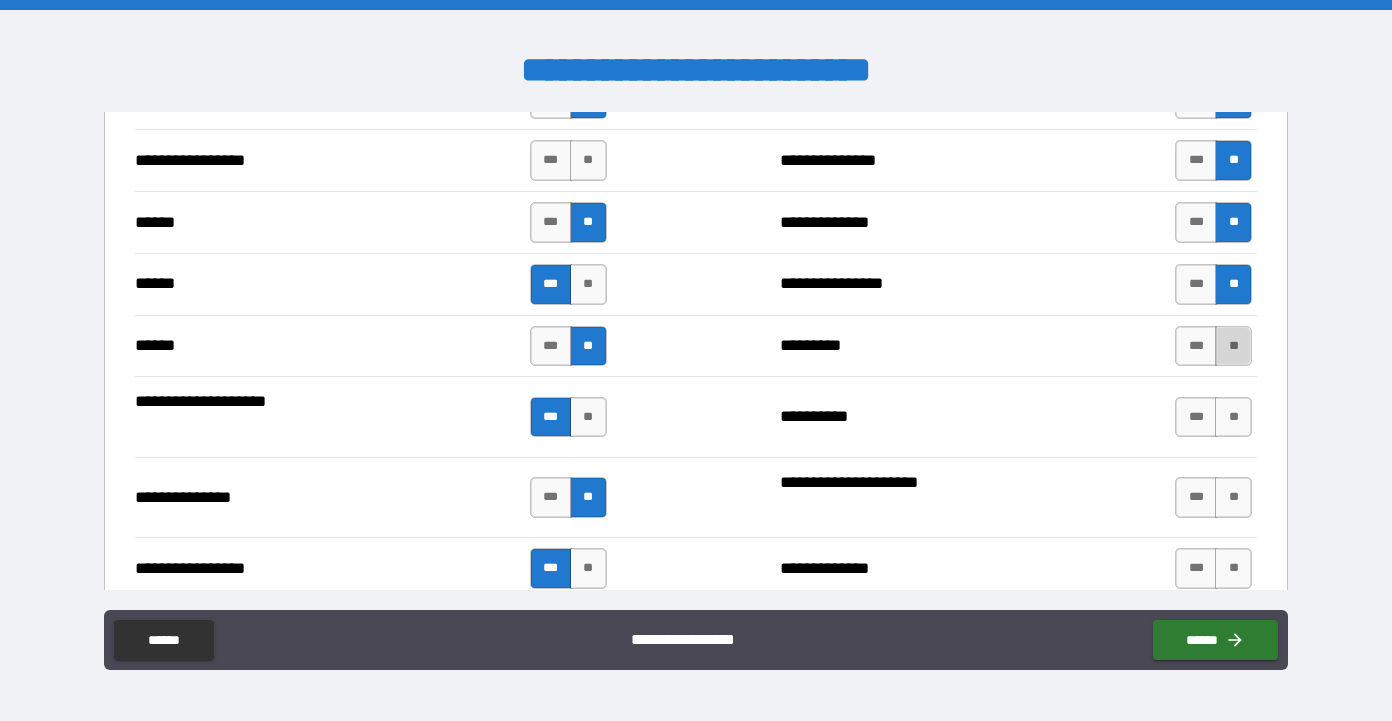 click on "**" at bounding box center (1233, 346) 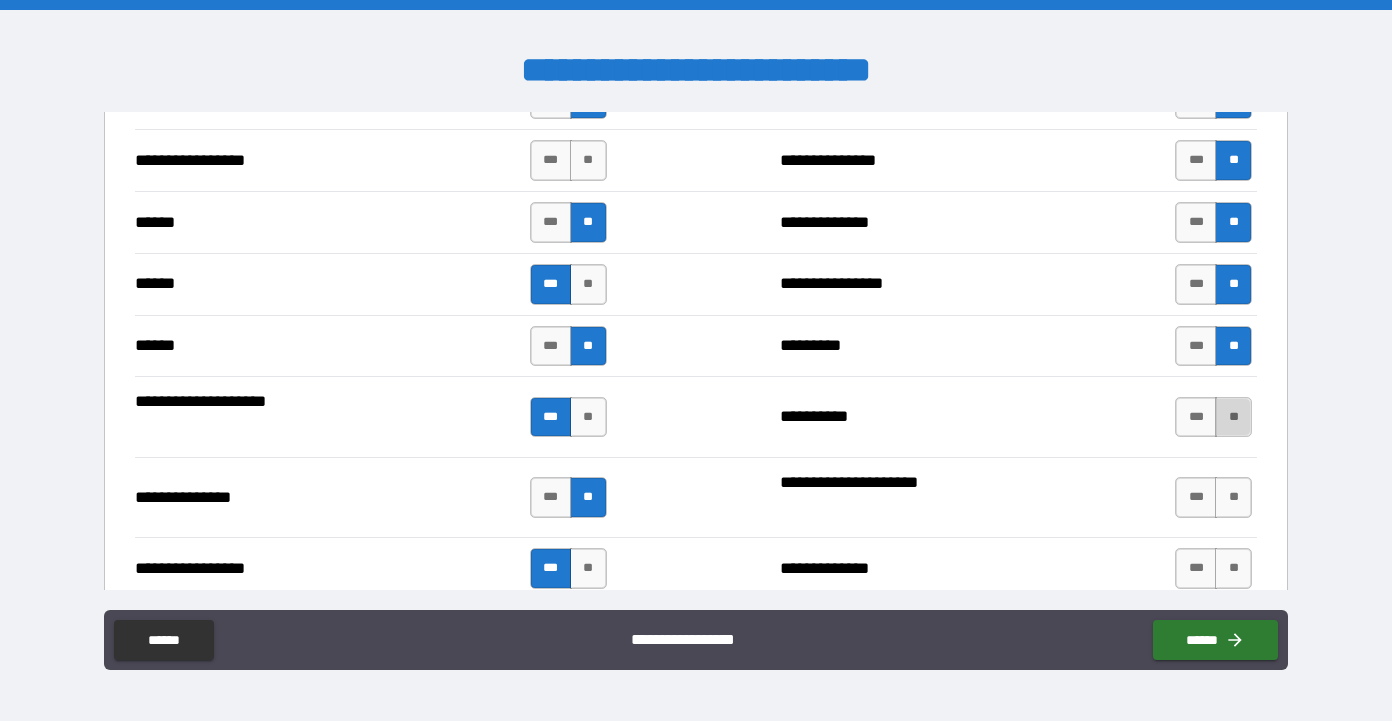 click on "**" at bounding box center [1233, 417] 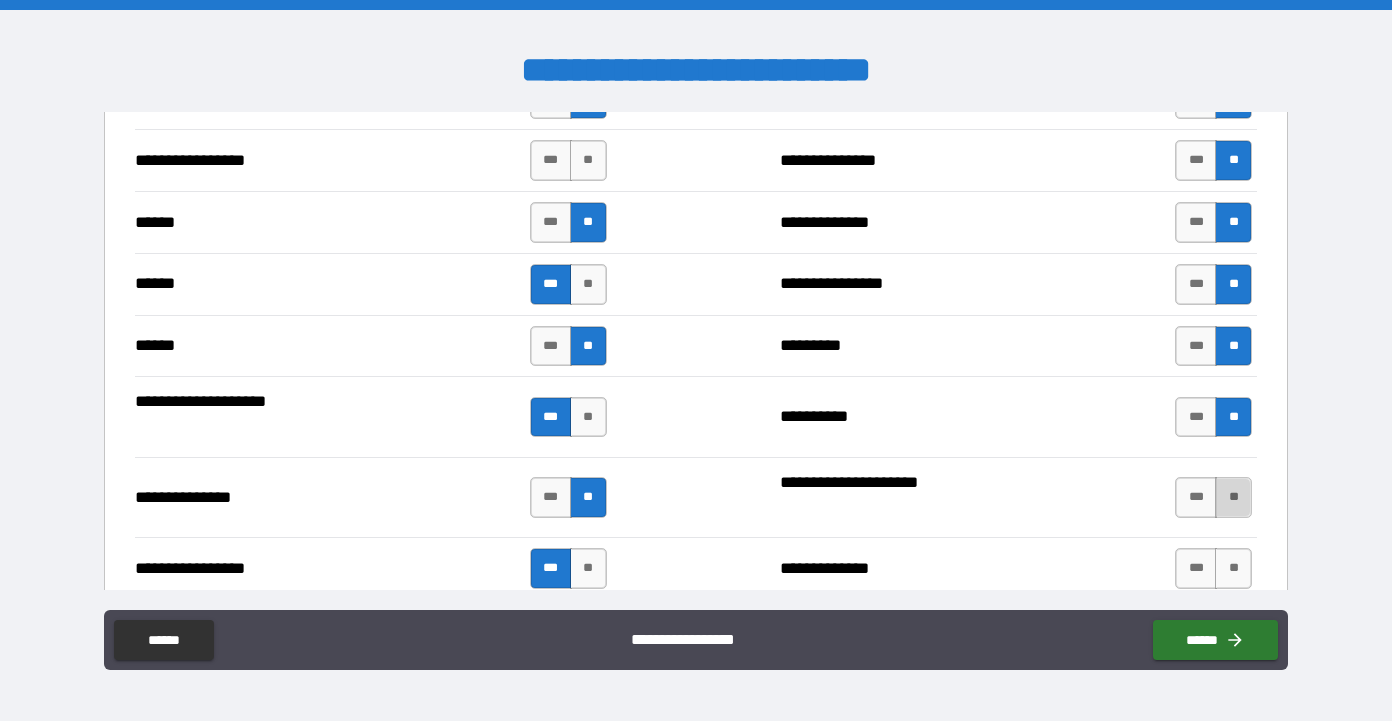 click on "**" at bounding box center [1233, 497] 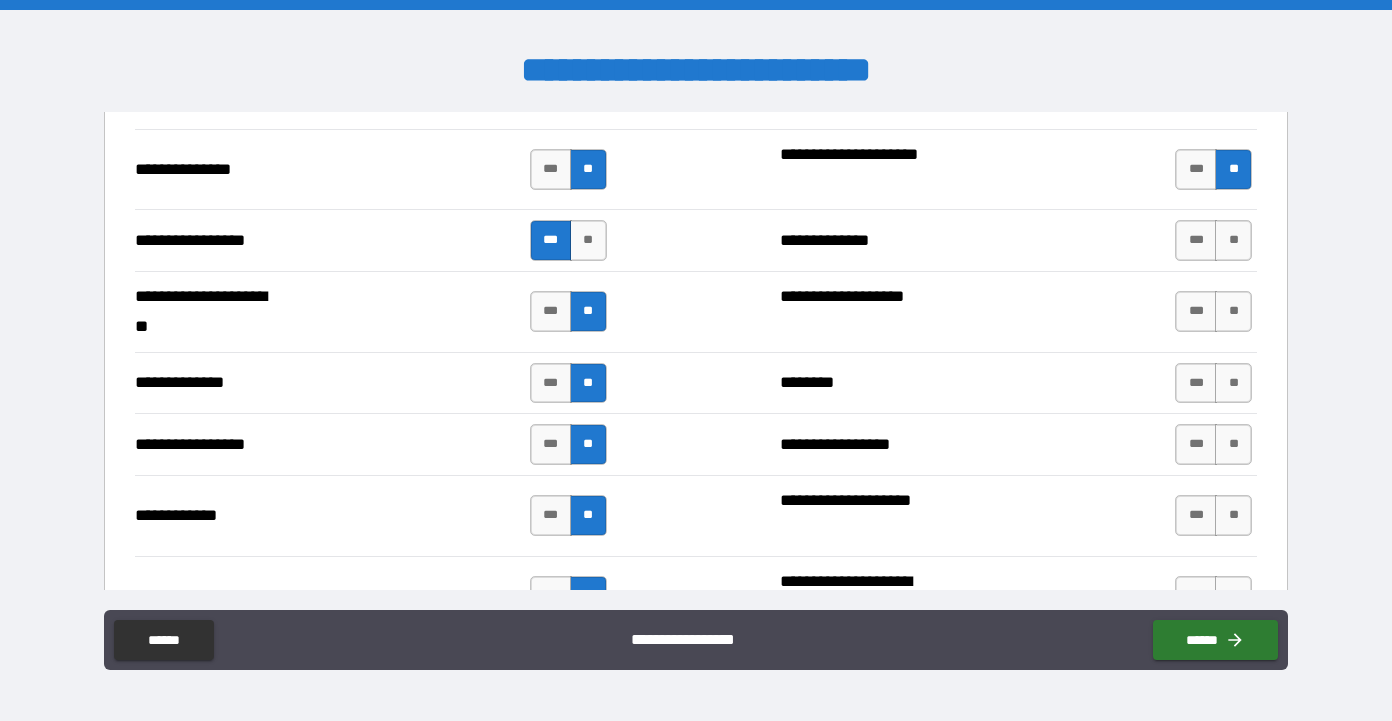 scroll, scrollTop: 2704, scrollLeft: 0, axis: vertical 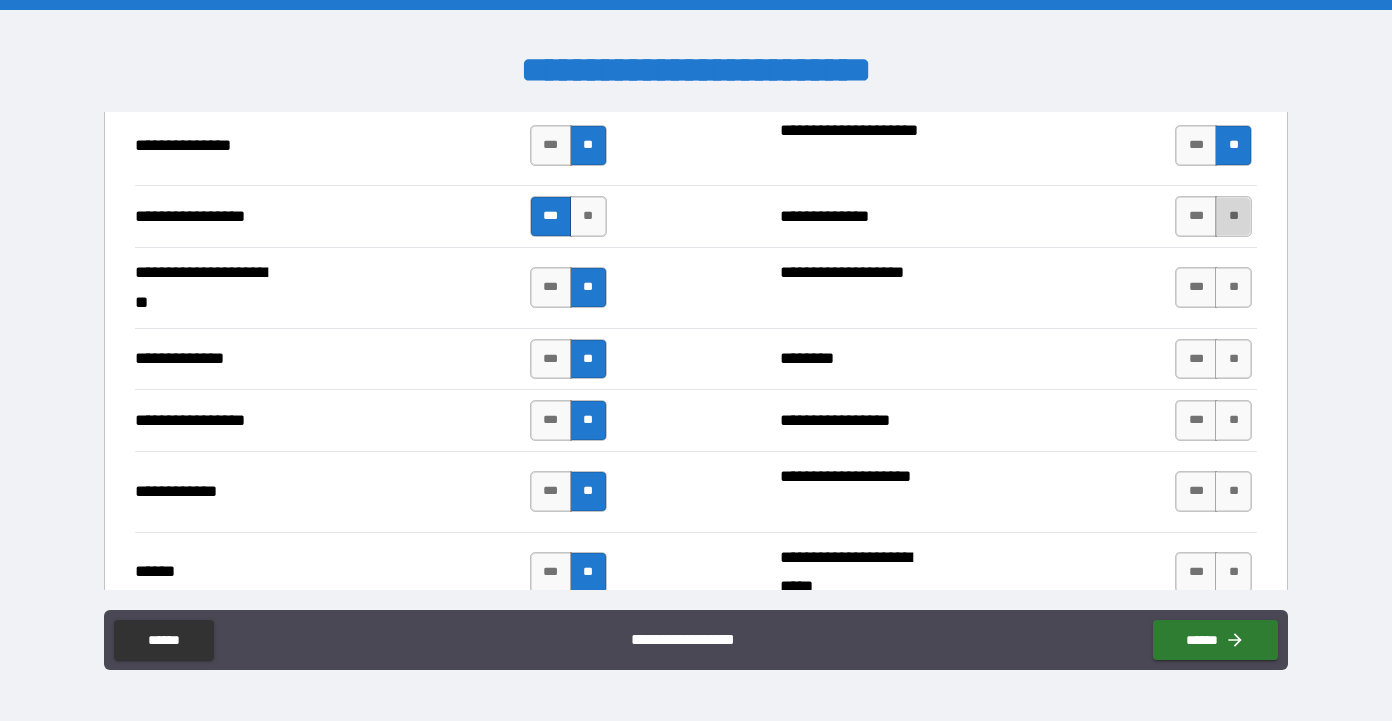 click on "**" at bounding box center [1233, 216] 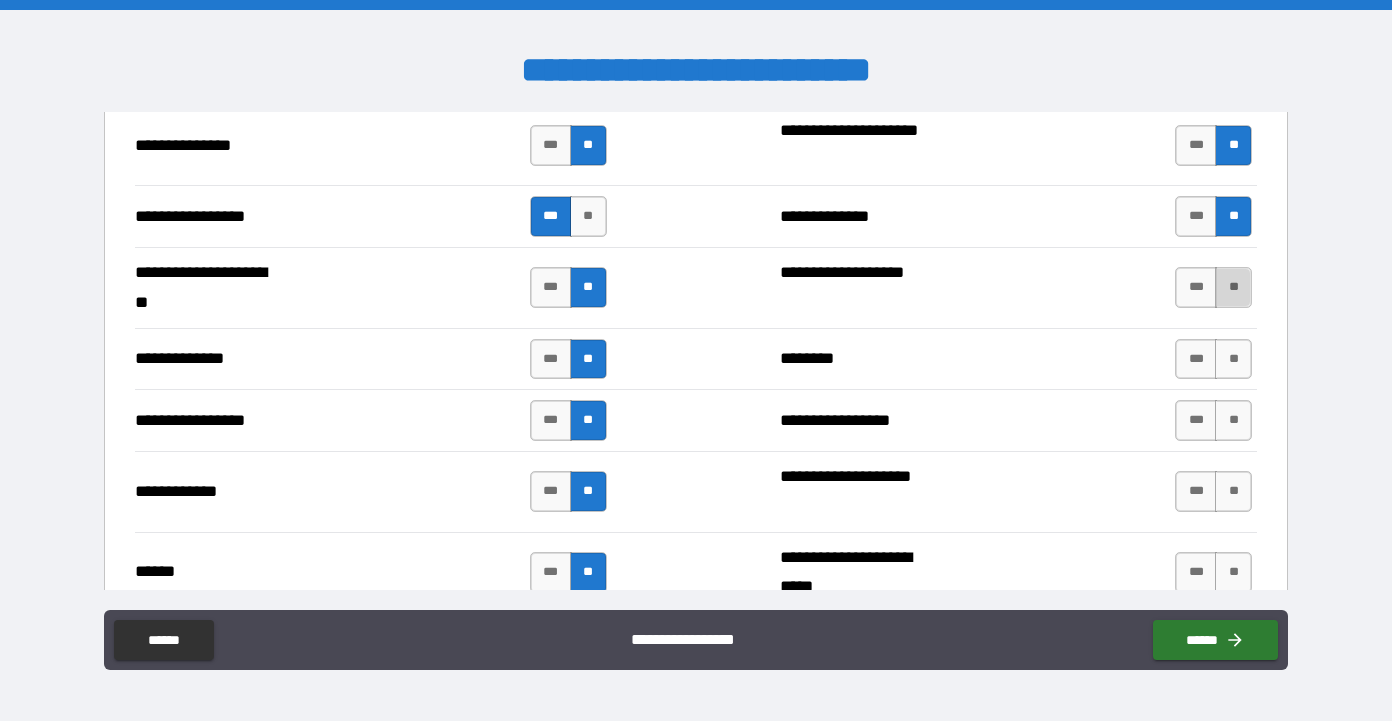 click on "**" at bounding box center (1233, 287) 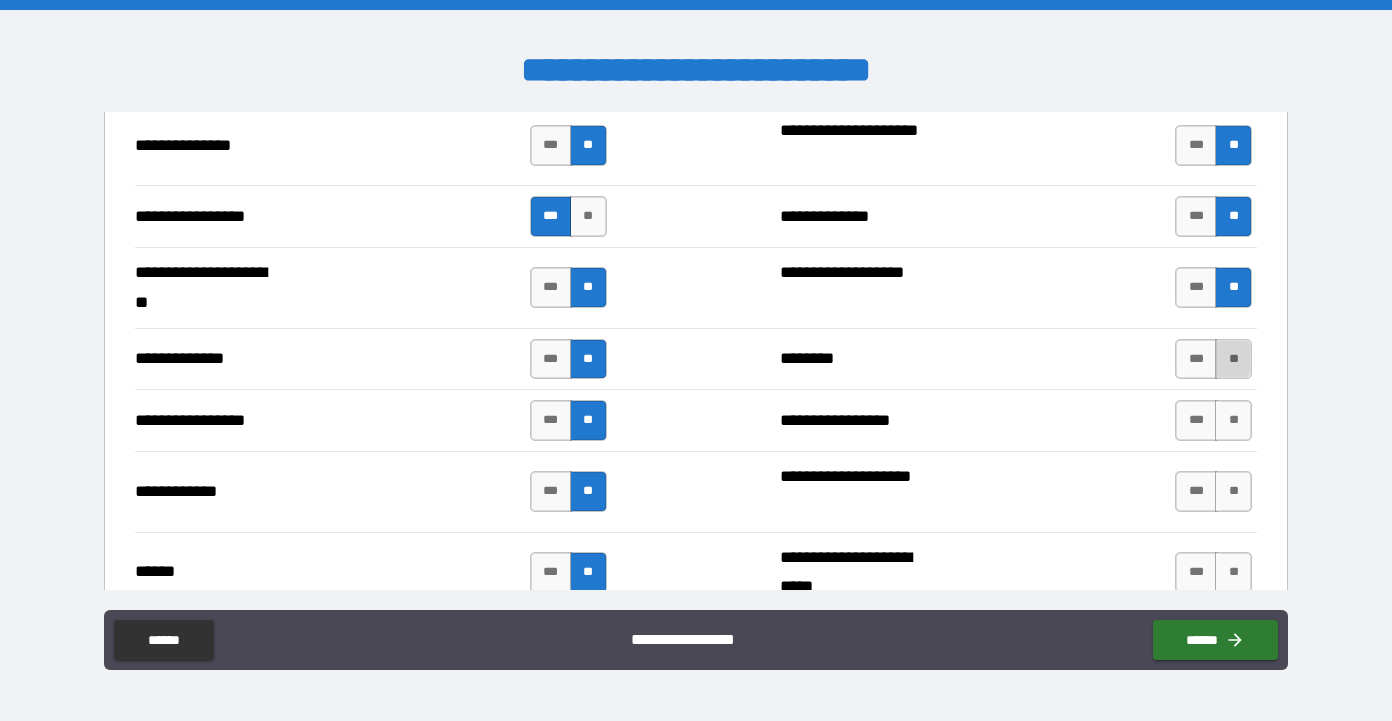 click on "**" at bounding box center (1233, 359) 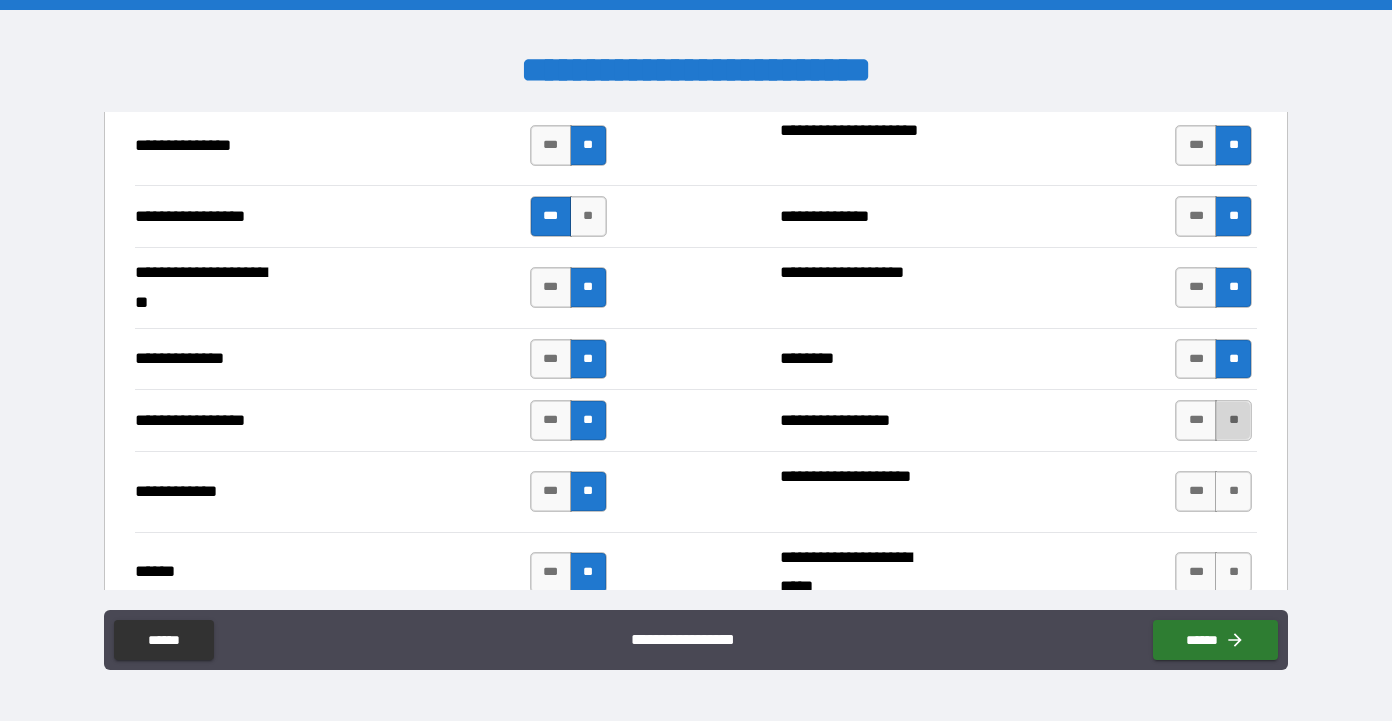 click on "**" at bounding box center [1233, 420] 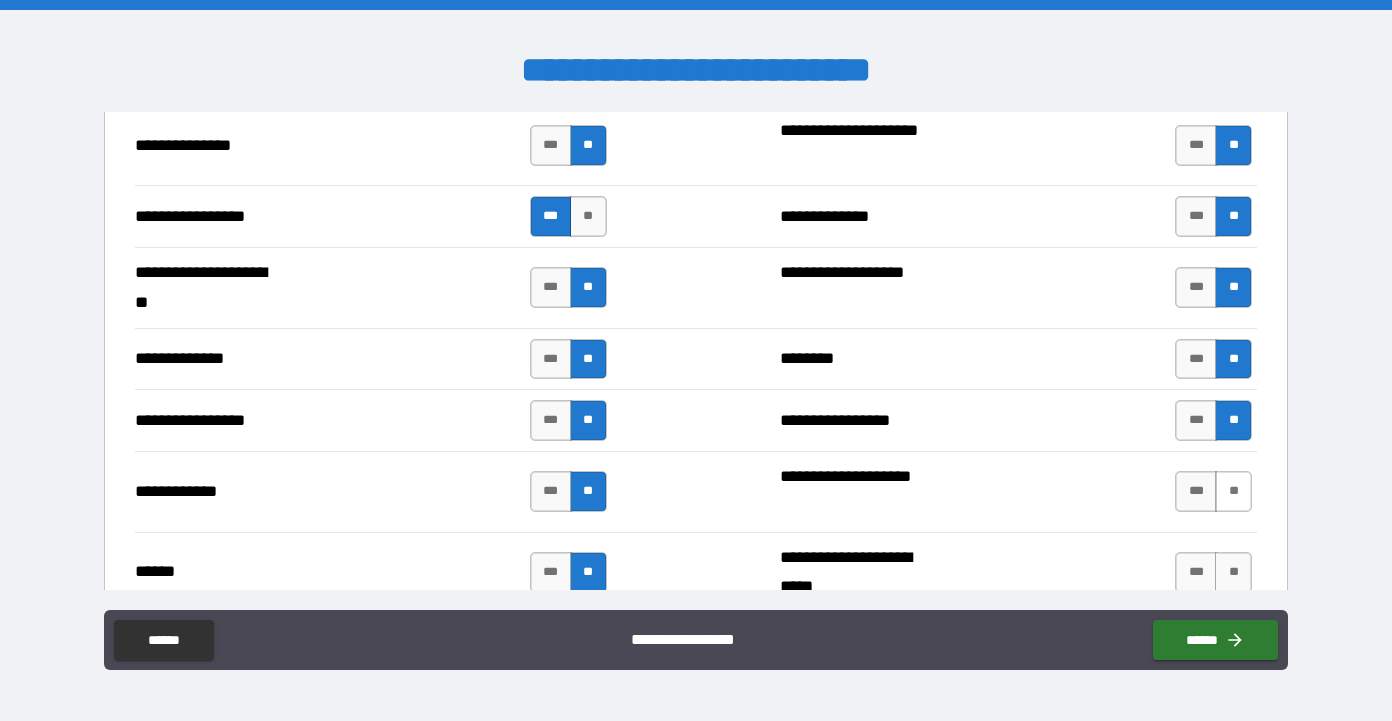 click on "**" at bounding box center [1233, 491] 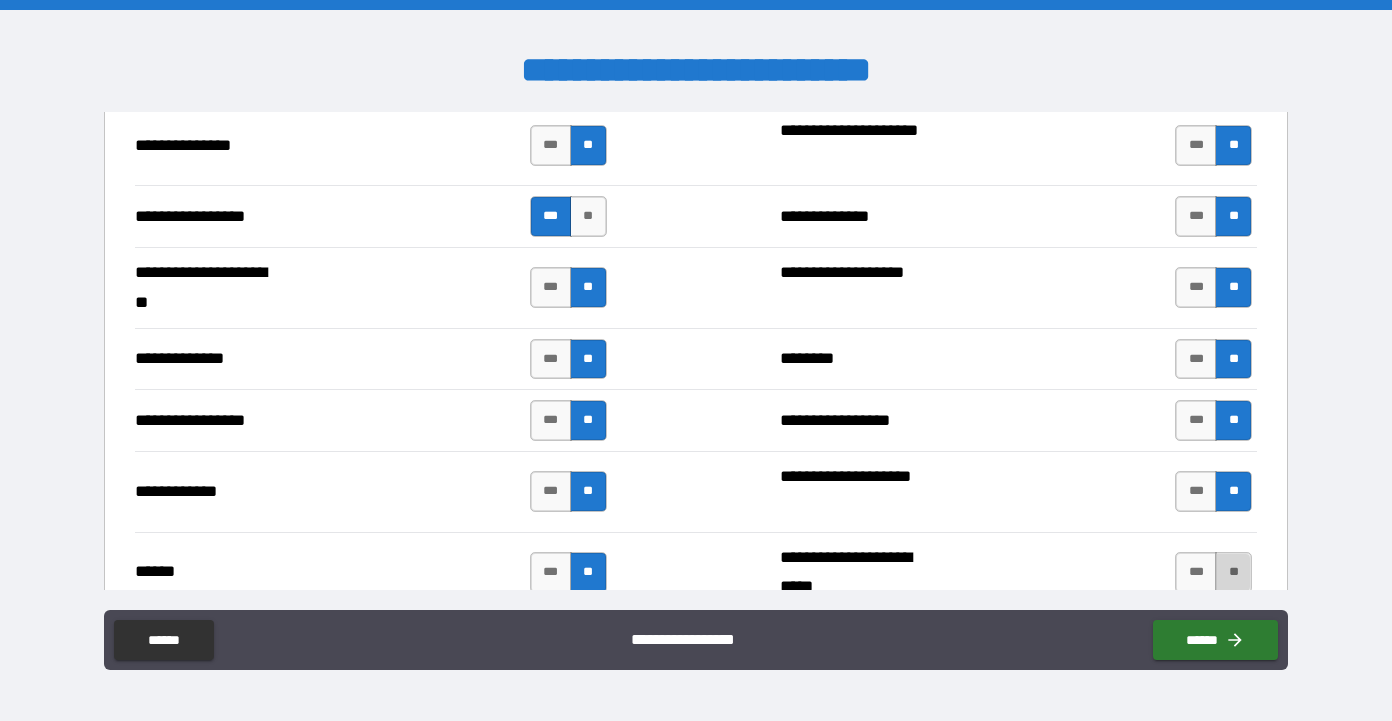 click on "**" at bounding box center [1233, 572] 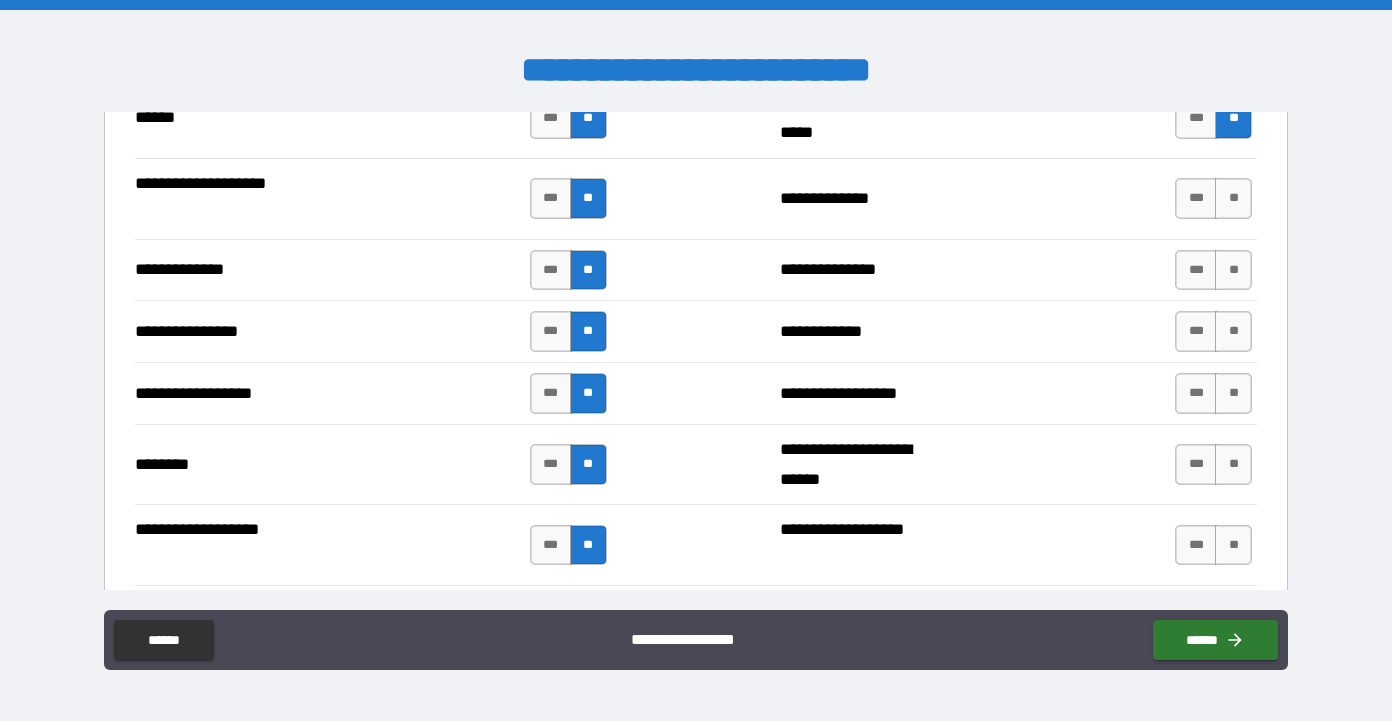 scroll, scrollTop: 3161, scrollLeft: 0, axis: vertical 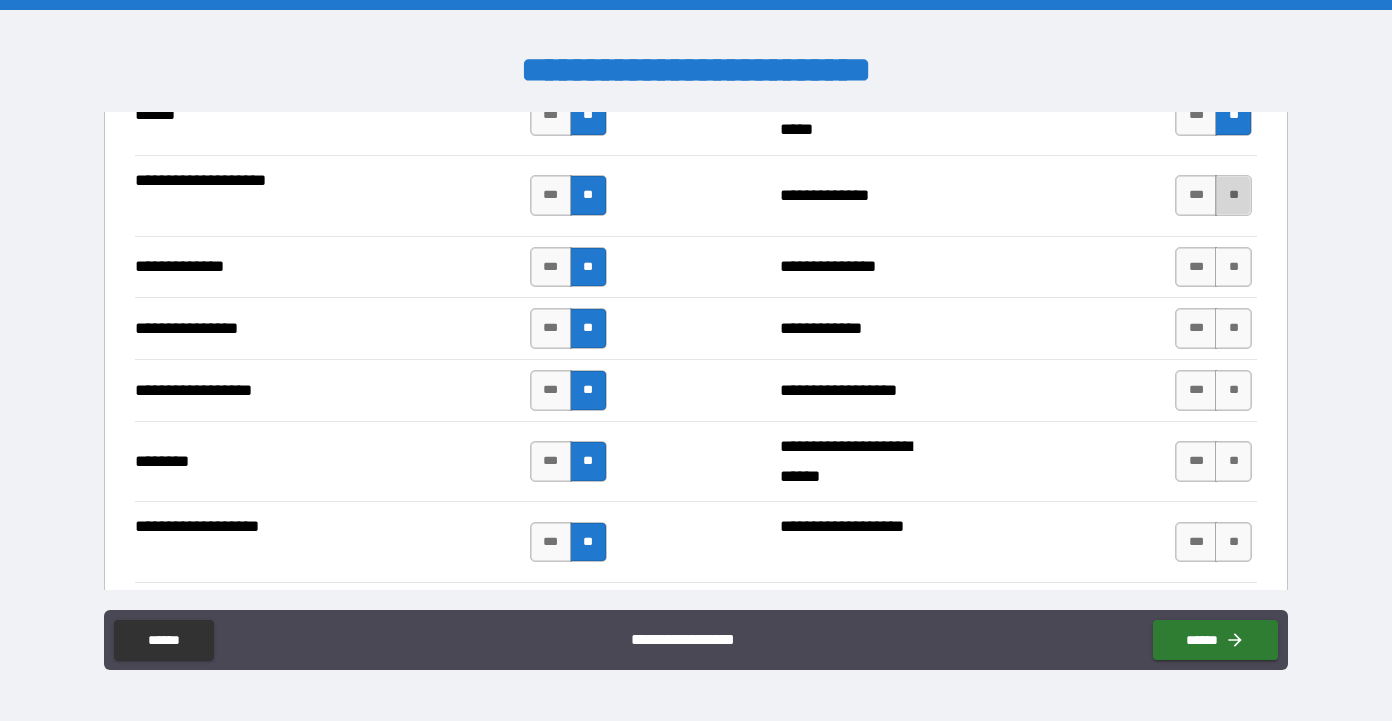 click on "**" at bounding box center [1233, 195] 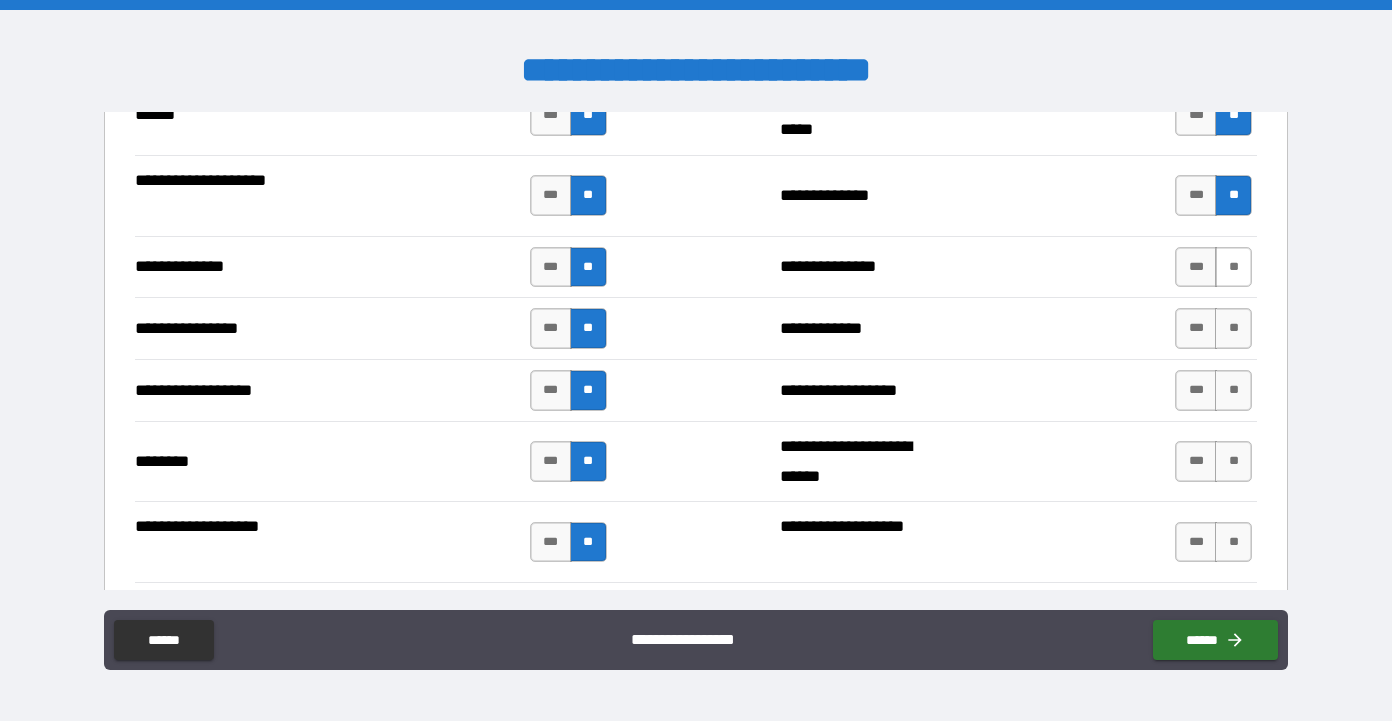 click on "**" at bounding box center (1233, 267) 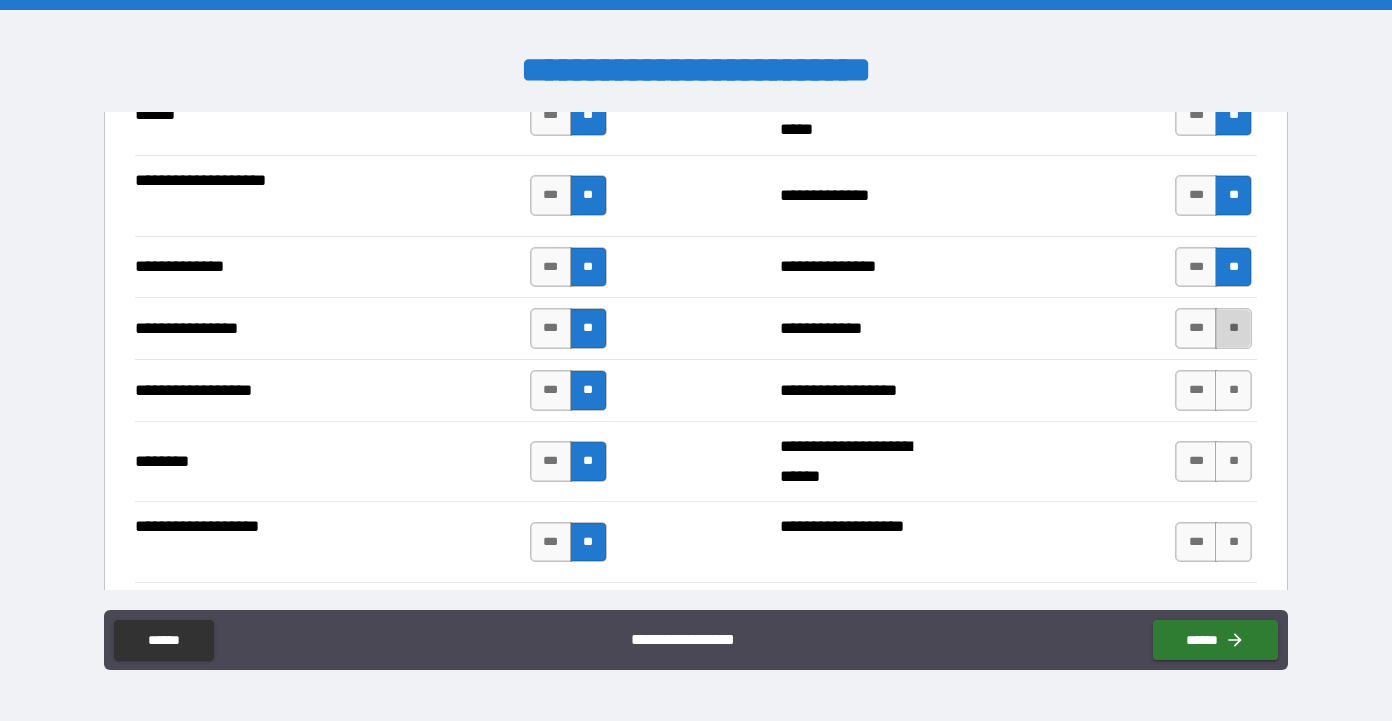 click on "**" at bounding box center (1233, 328) 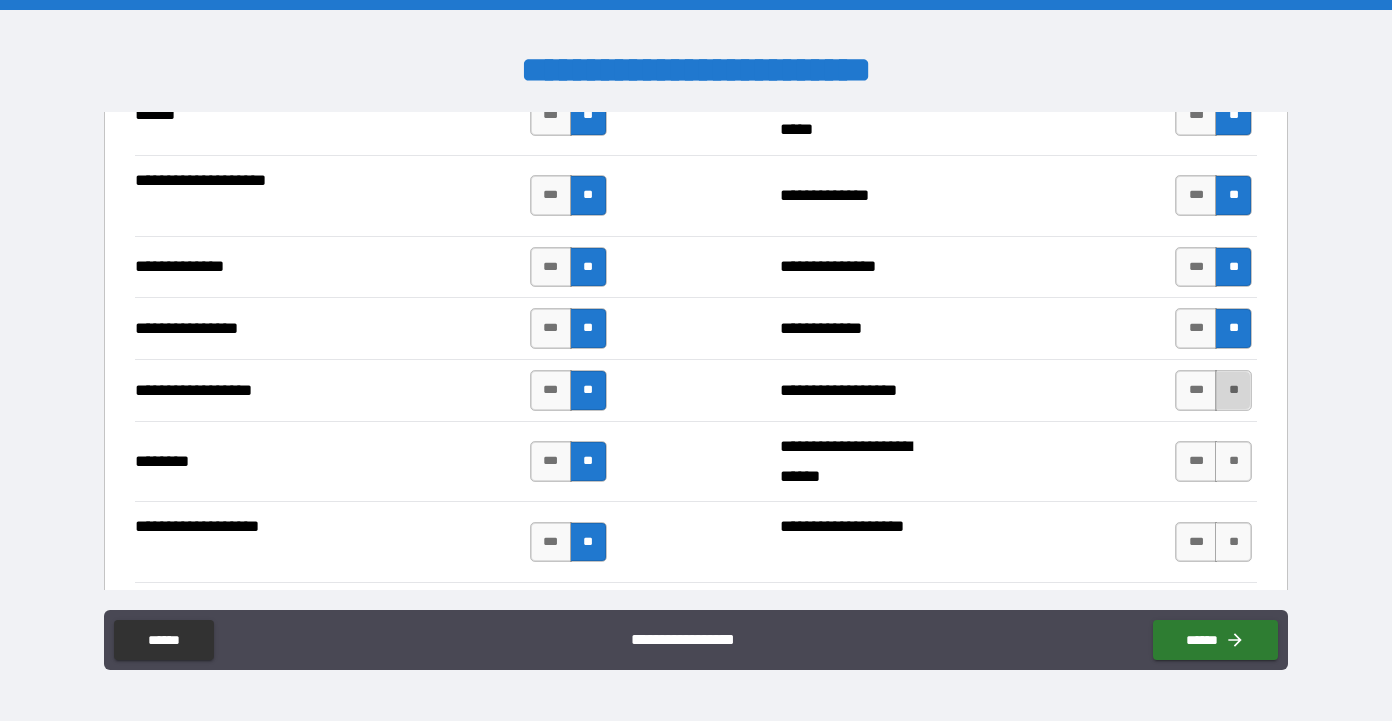 click on "**" at bounding box center [1233, 390] 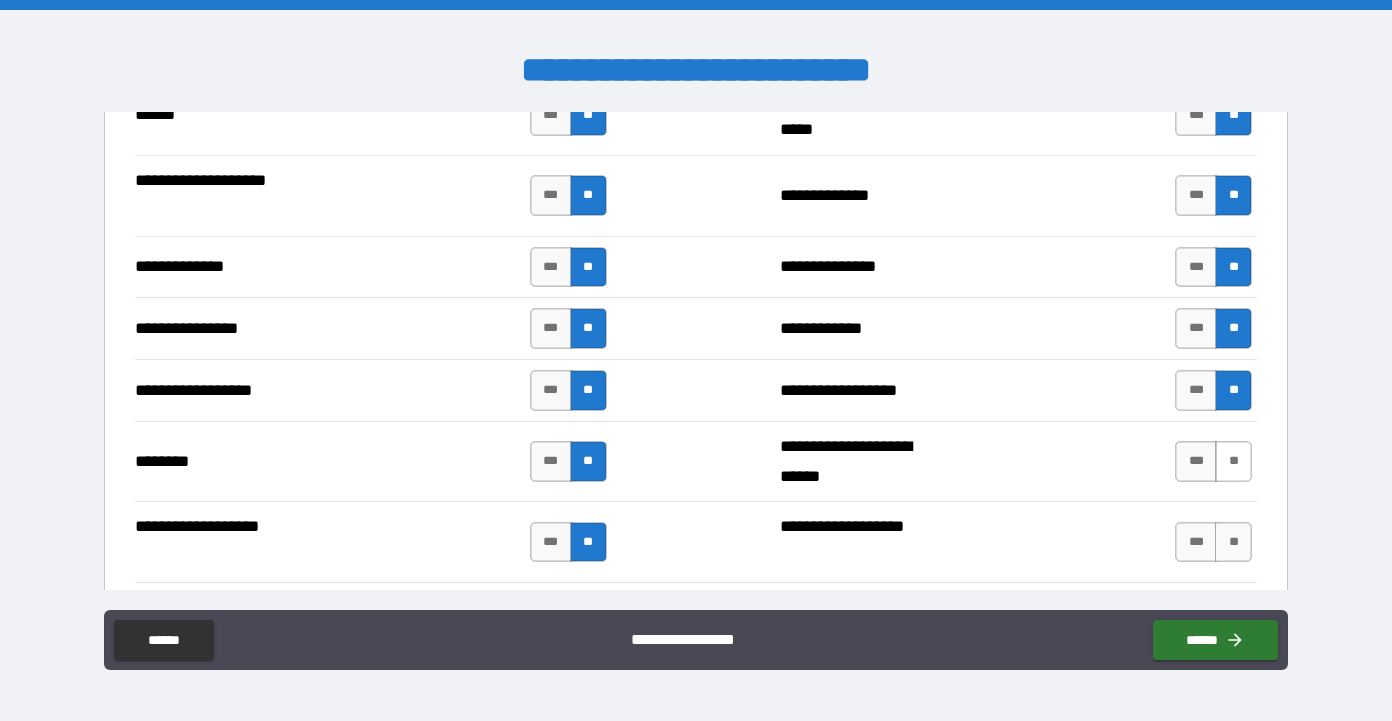 click on "**" at bounding box center (1233, 461) 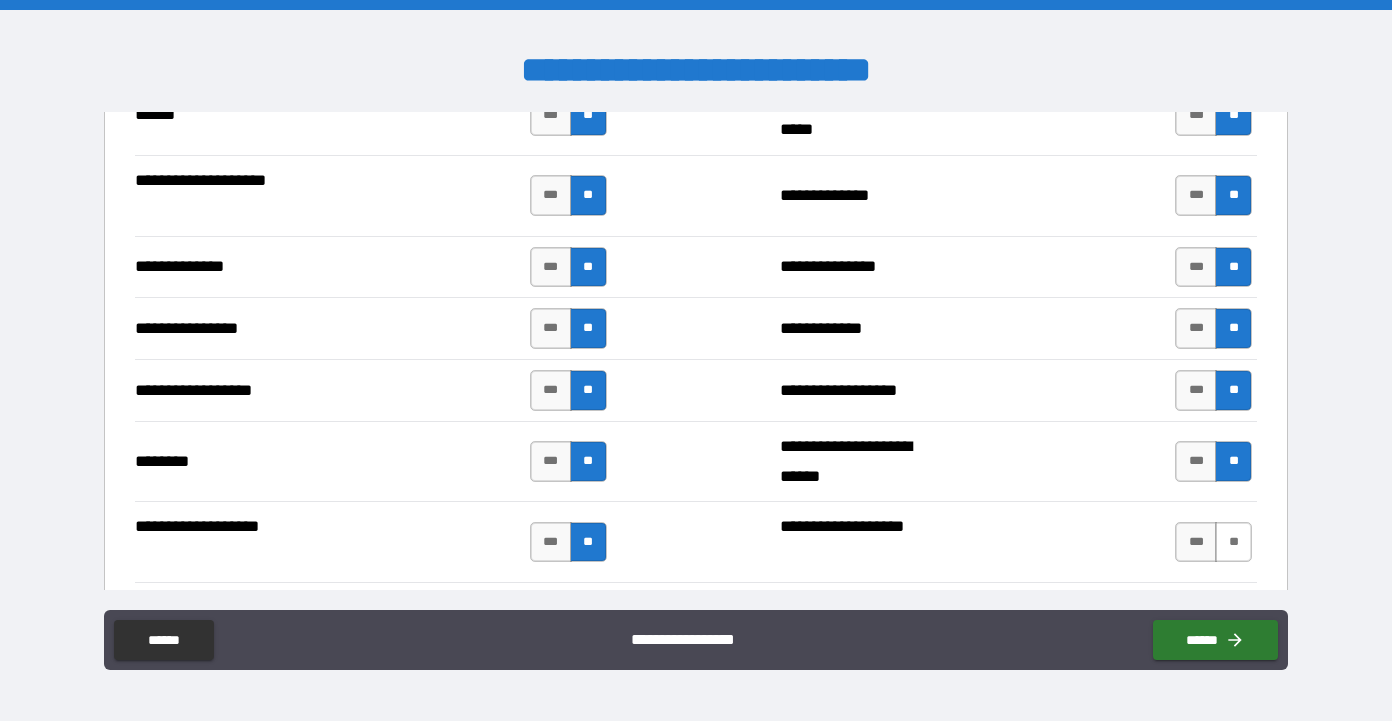 click on "**" at bounding box center [1233, 542] 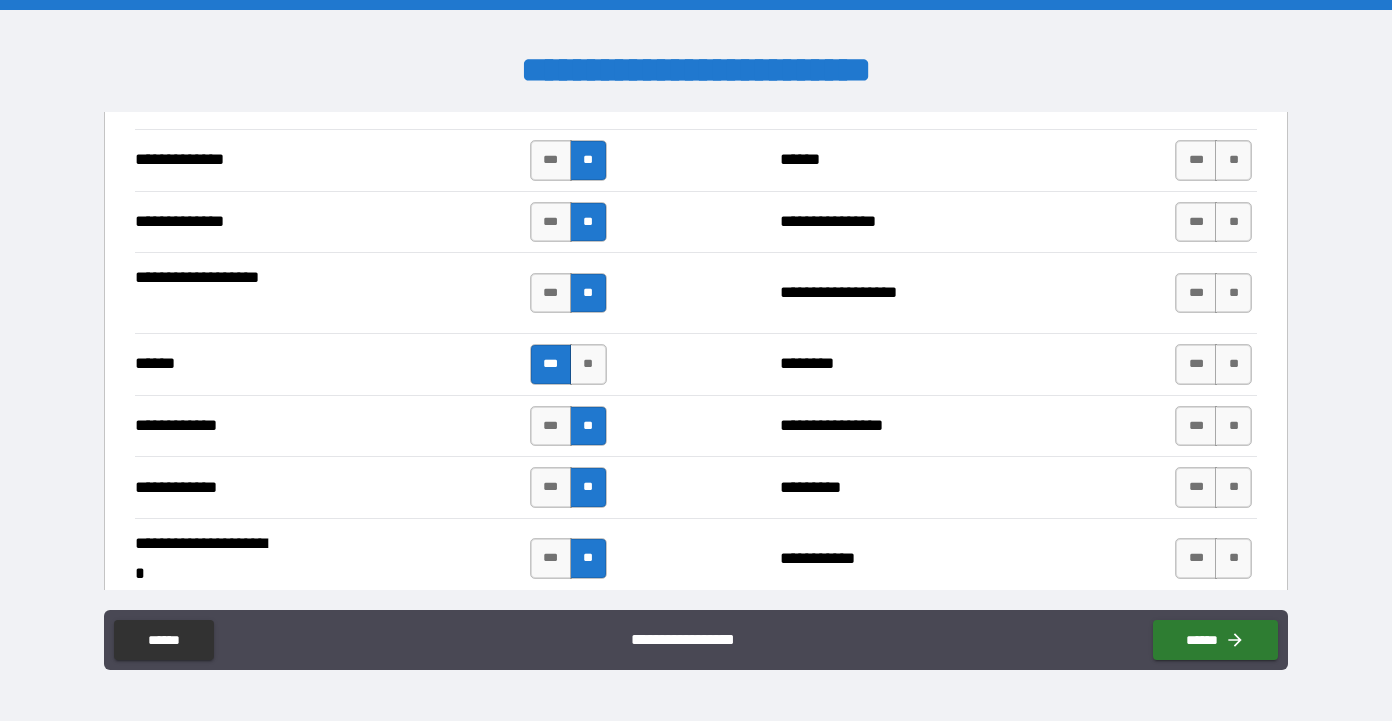 scroll, scrollTop: 3615, scrollLeft: 0, axis: vertical 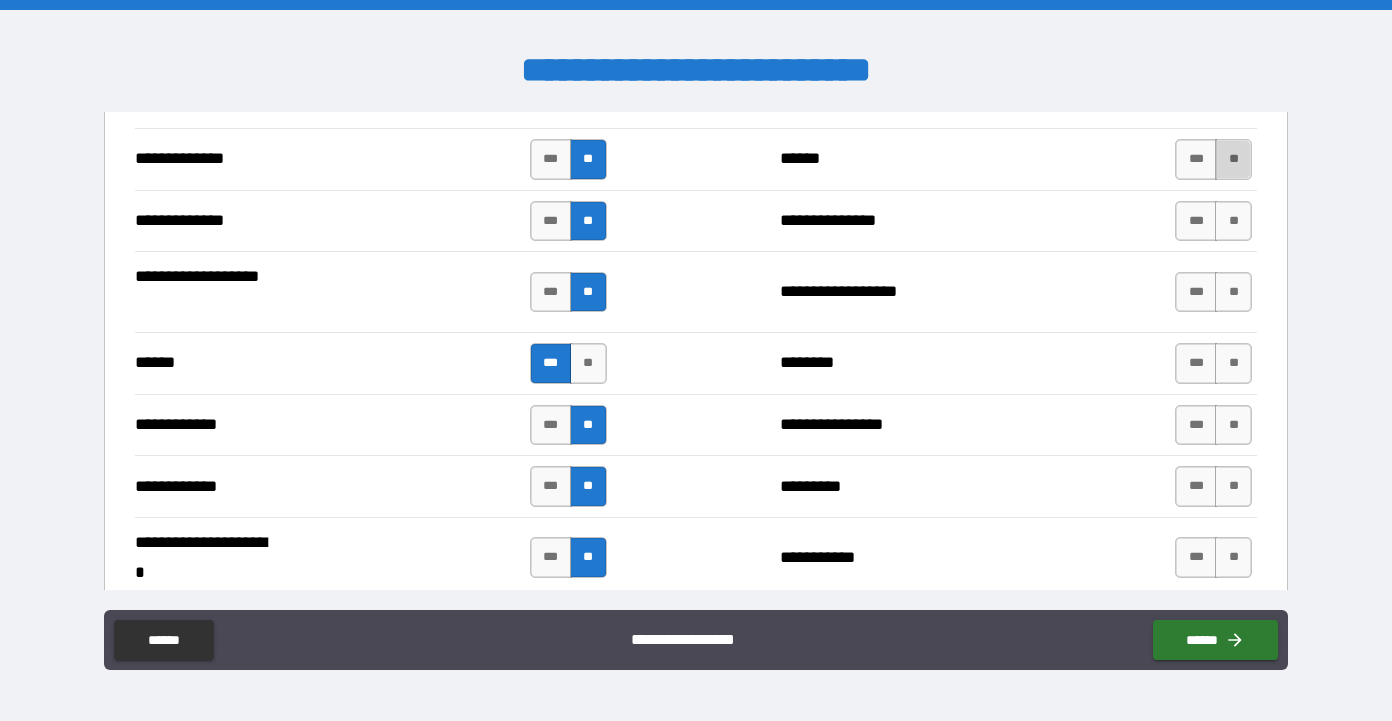 click on "**" at bounding box center [1233, 159] 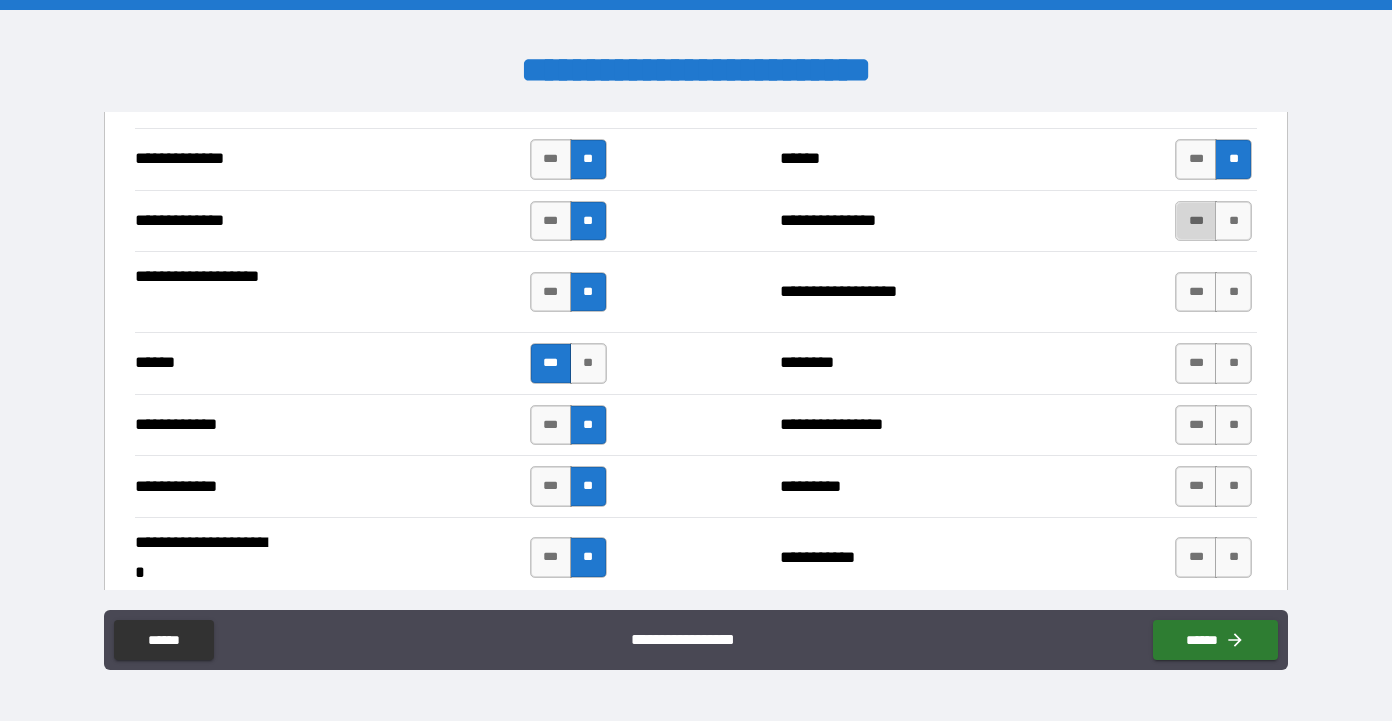 click on "***" at bounding box center [1196, 221] 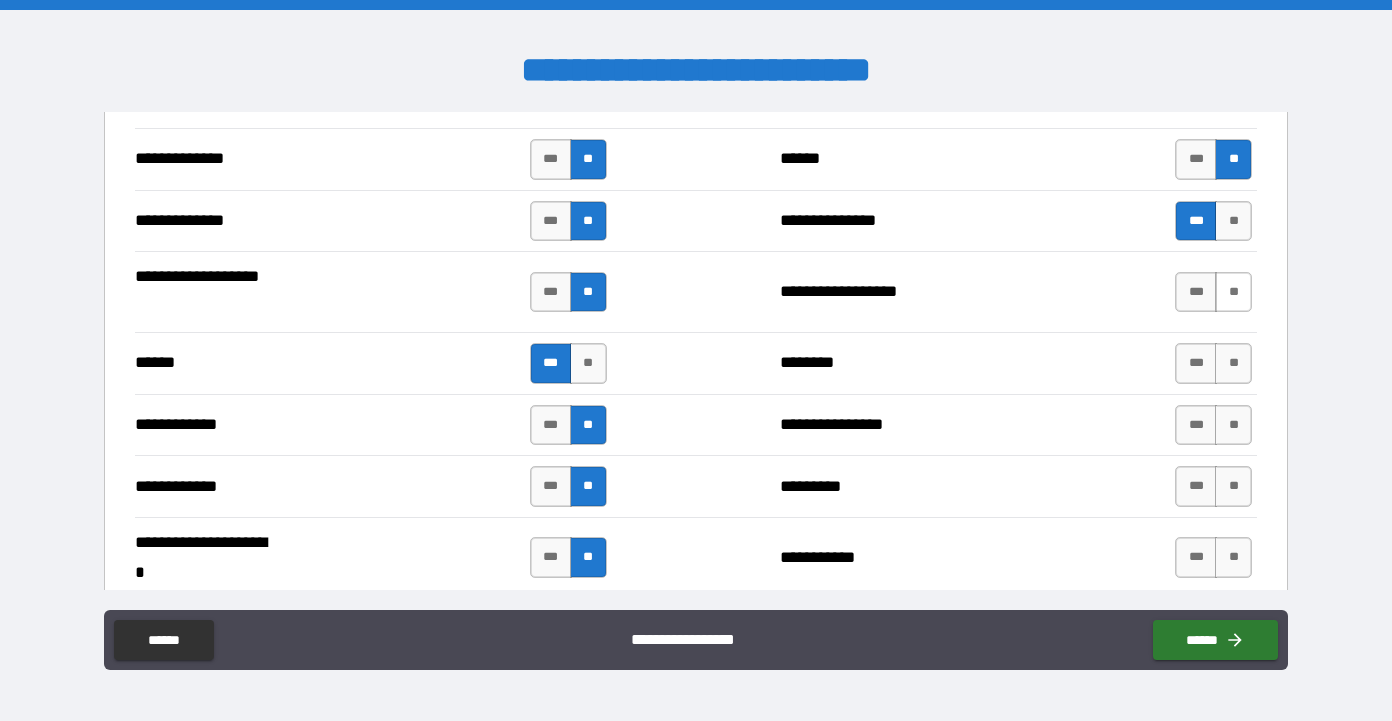 click on "**" at bounding box center [1233, 292] 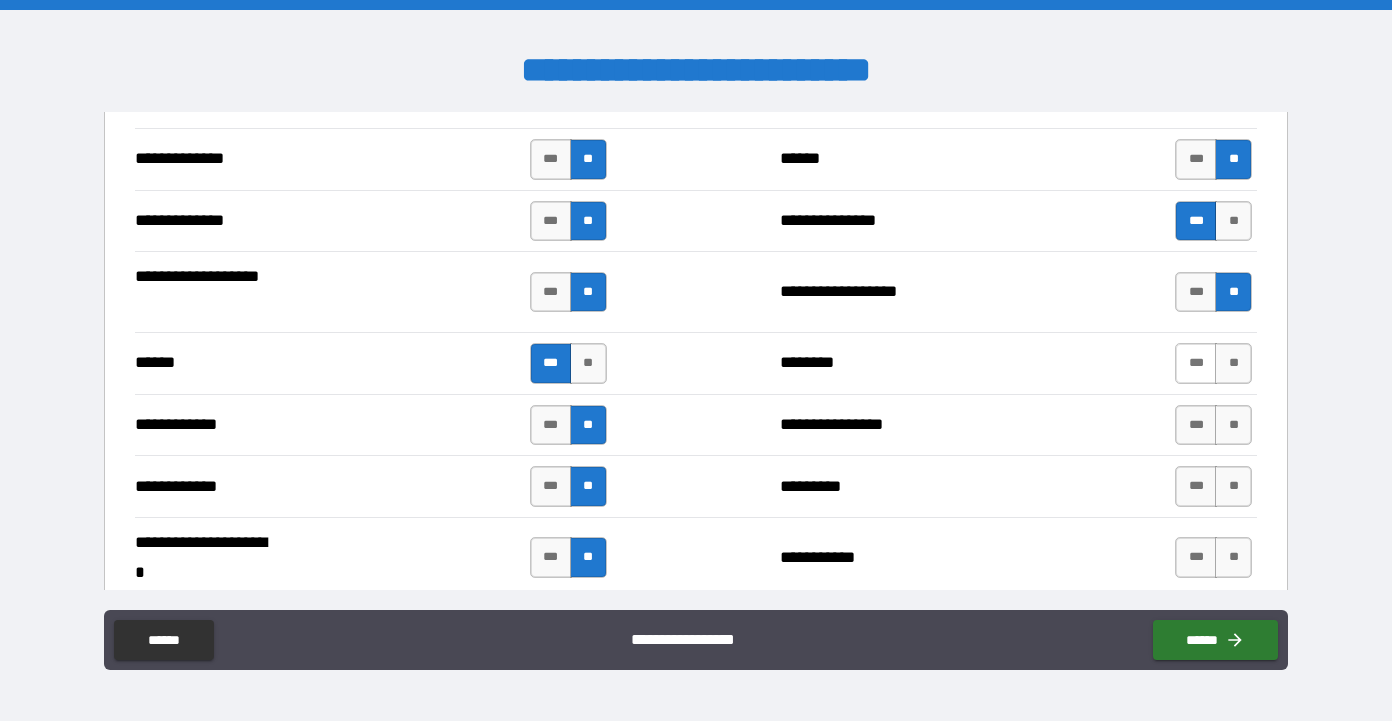 click on "***" at bounding box center (1196, 363) 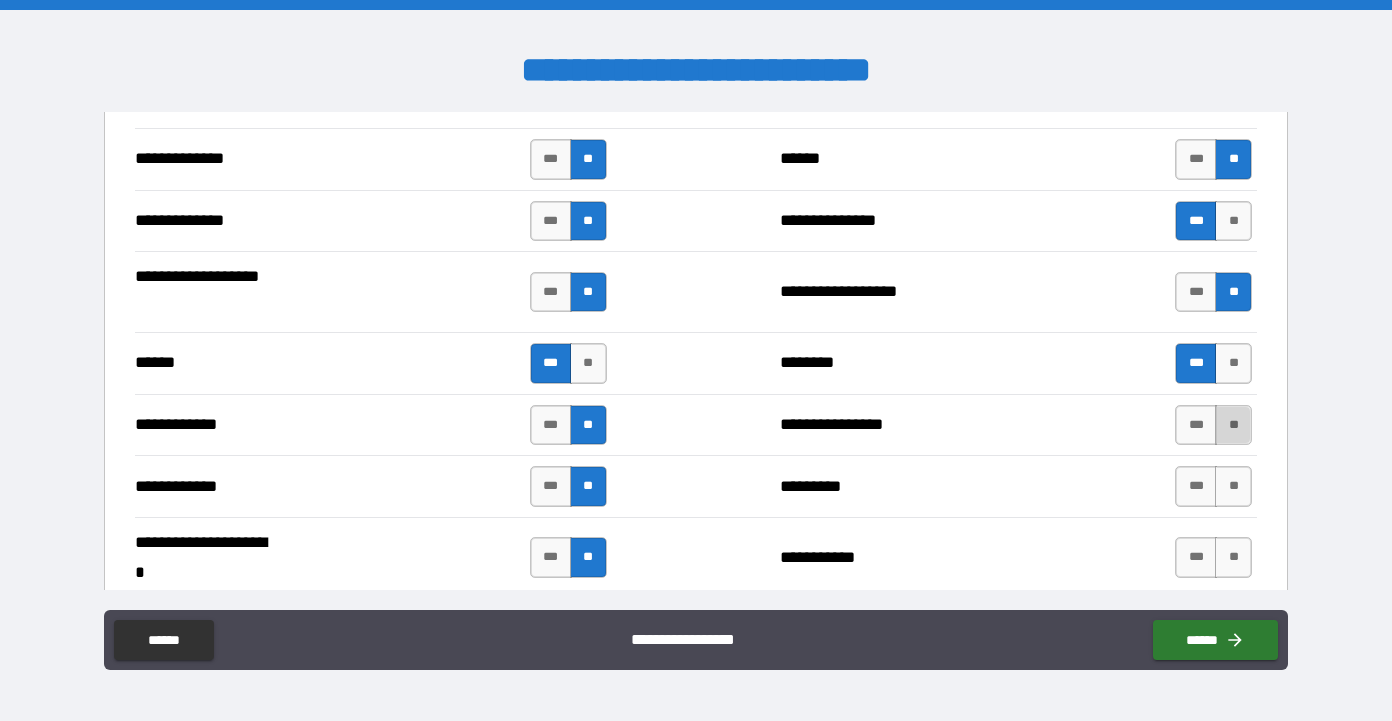 click on "**" at bounding box center [1233, 425] 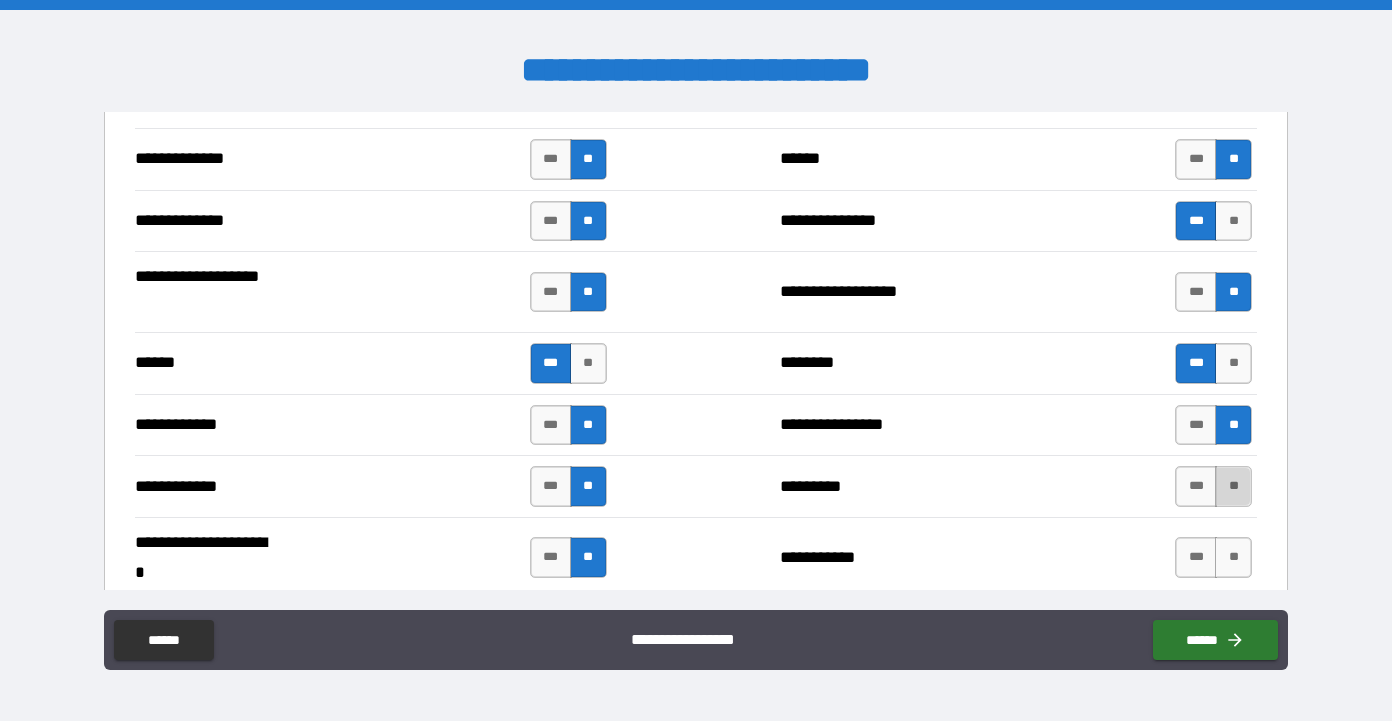 click on "**" at bounding box center (1233, 486) 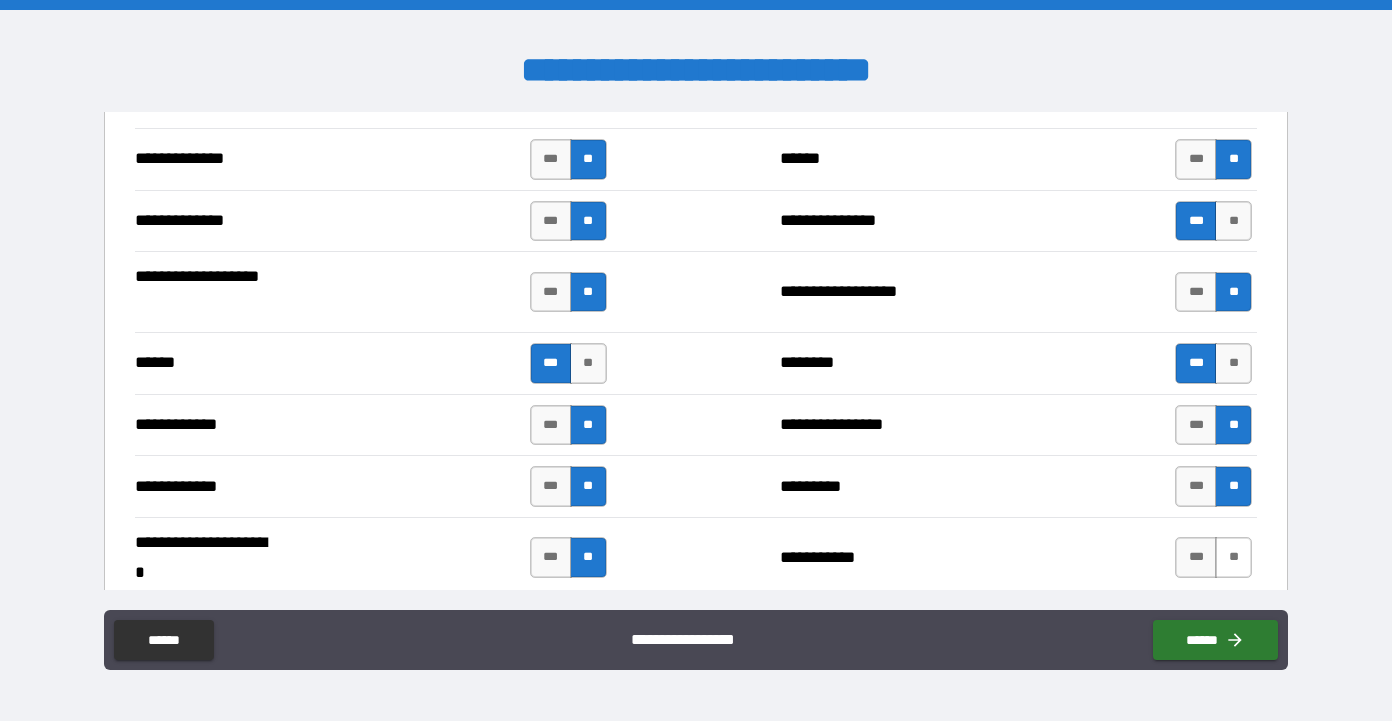 click on "**" at bounding box center [1233, 557] 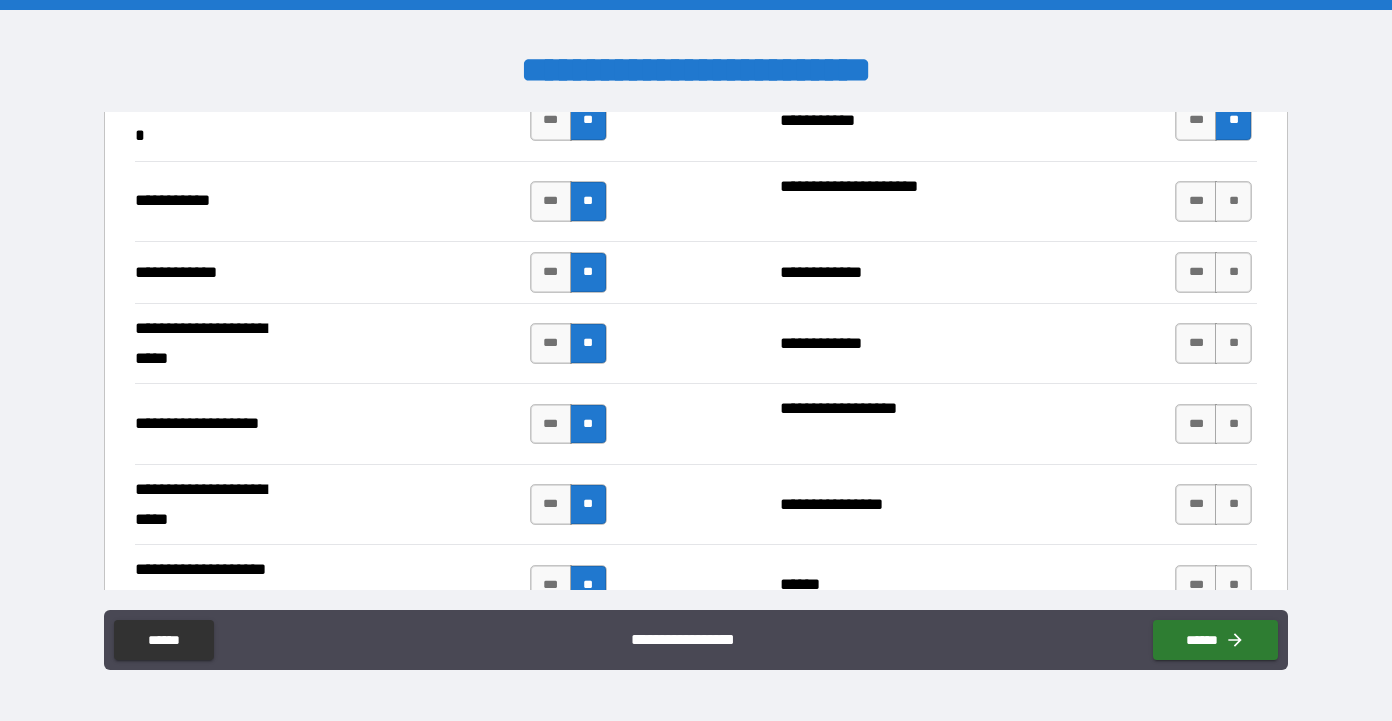 scroll, scrollTop: 4064, scrollLeft: 0, axis: vertical 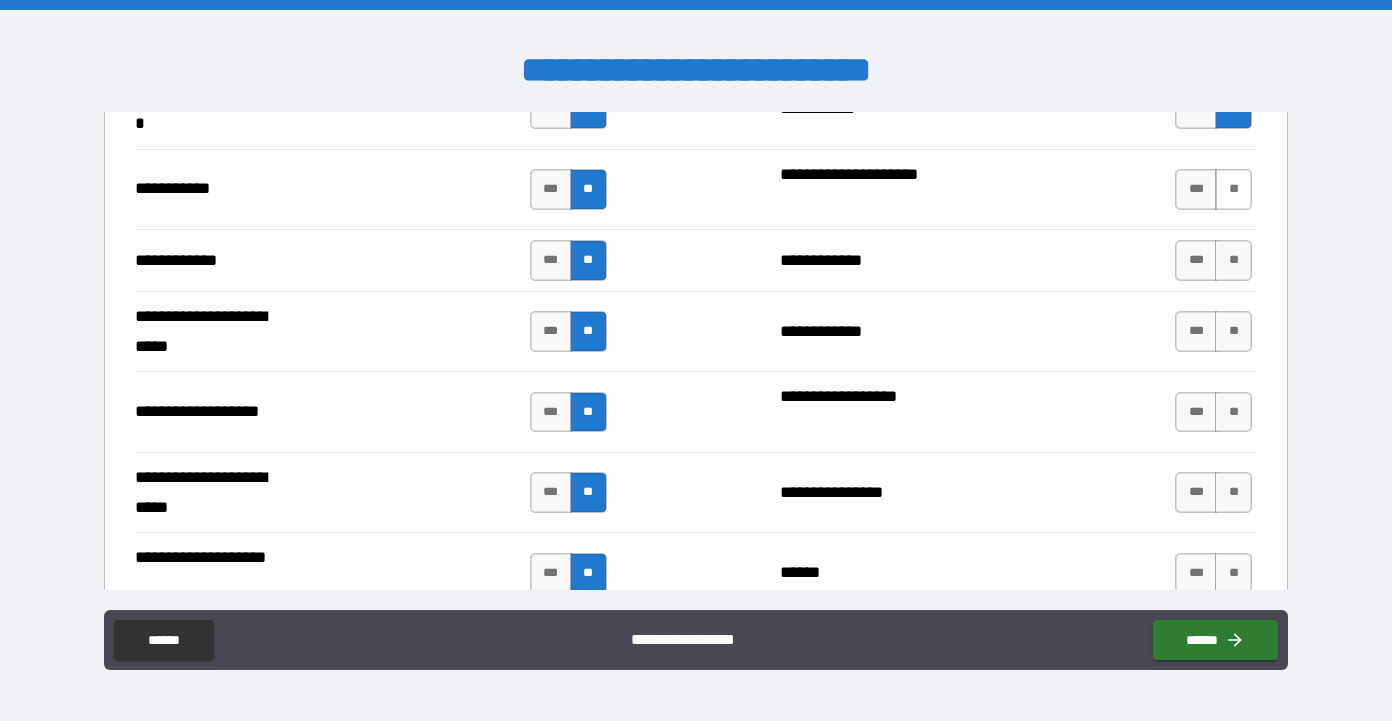 click on "**" at bounding box center [1233, 189] 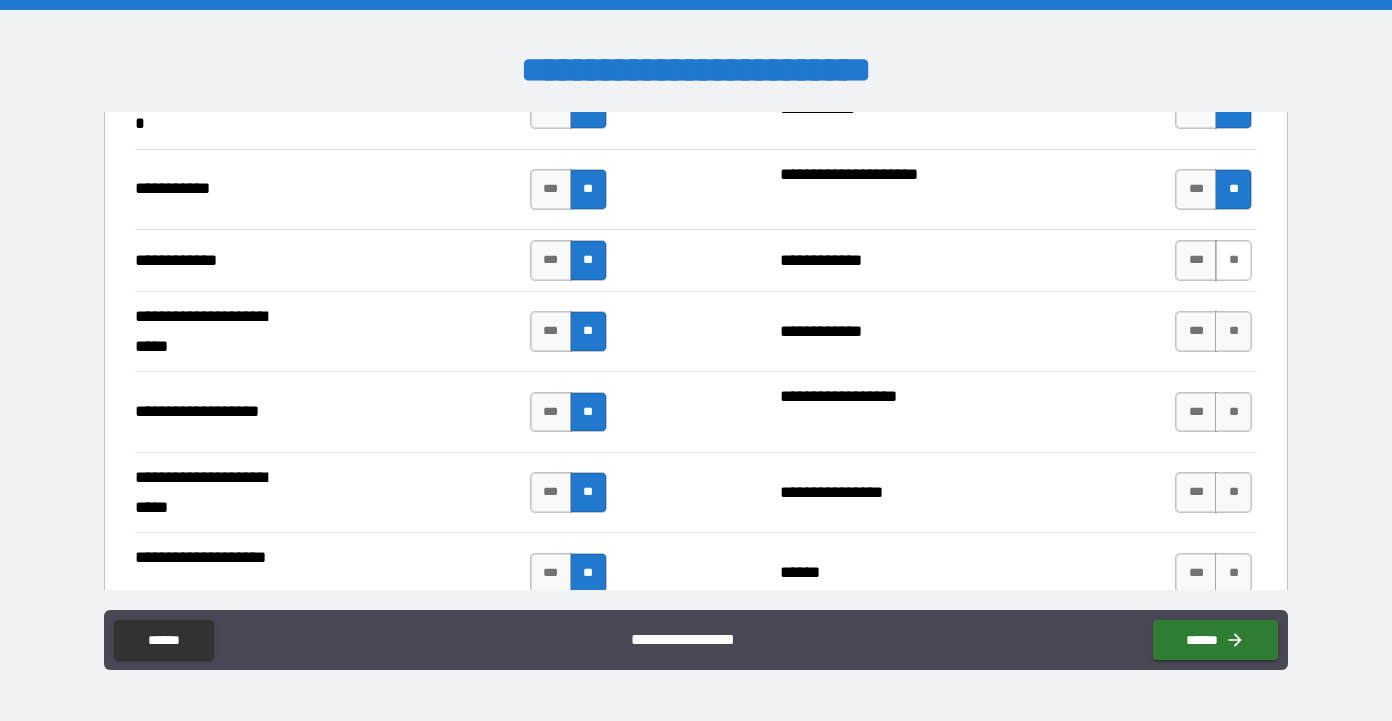 click on "**" at bounding box center [1233, 260] 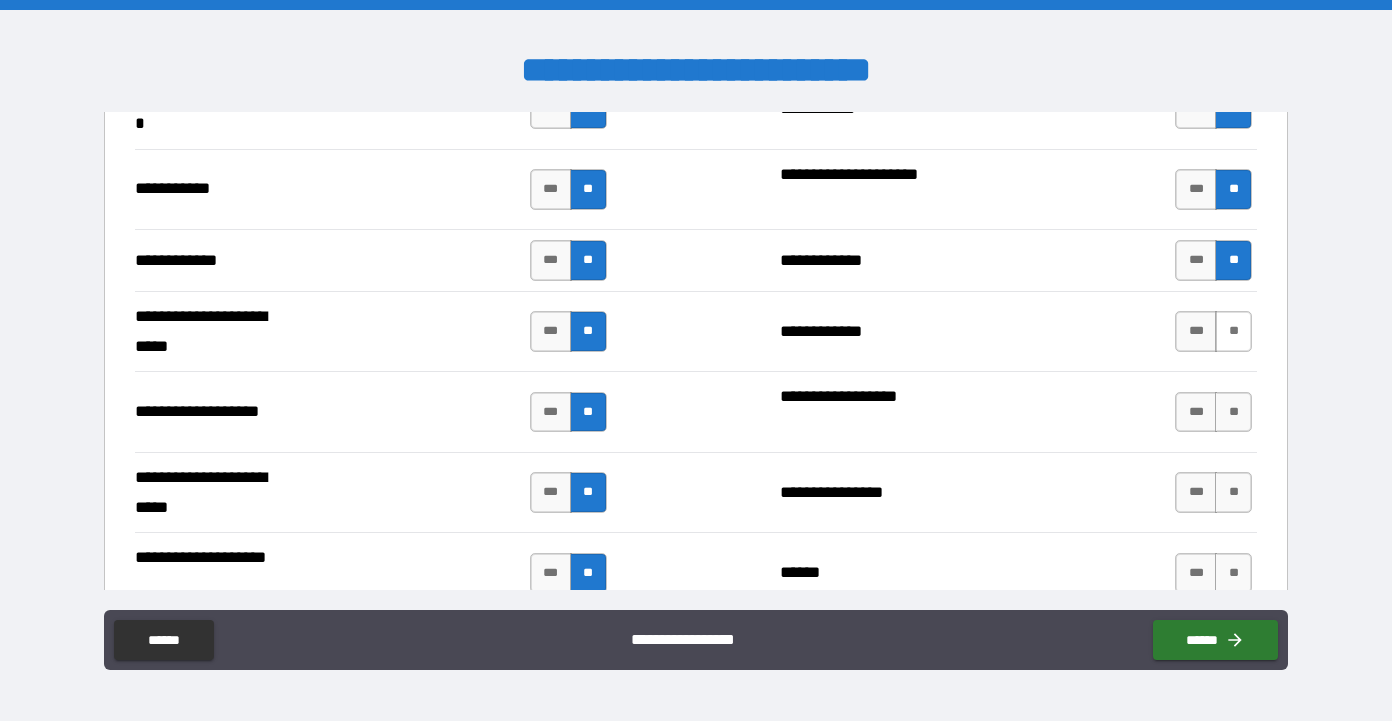 click on "**" at bounding box center (1233, 331) 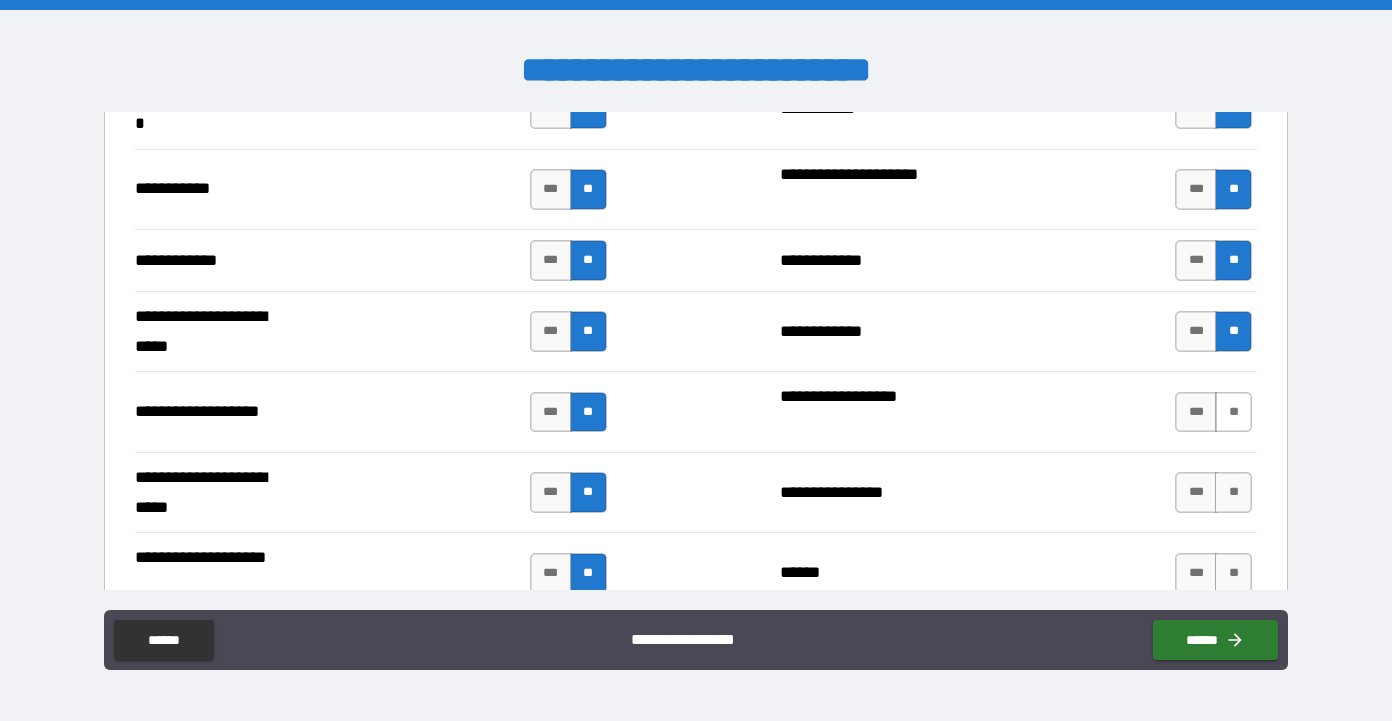 click on "**" at bounding box center (1233, 412) 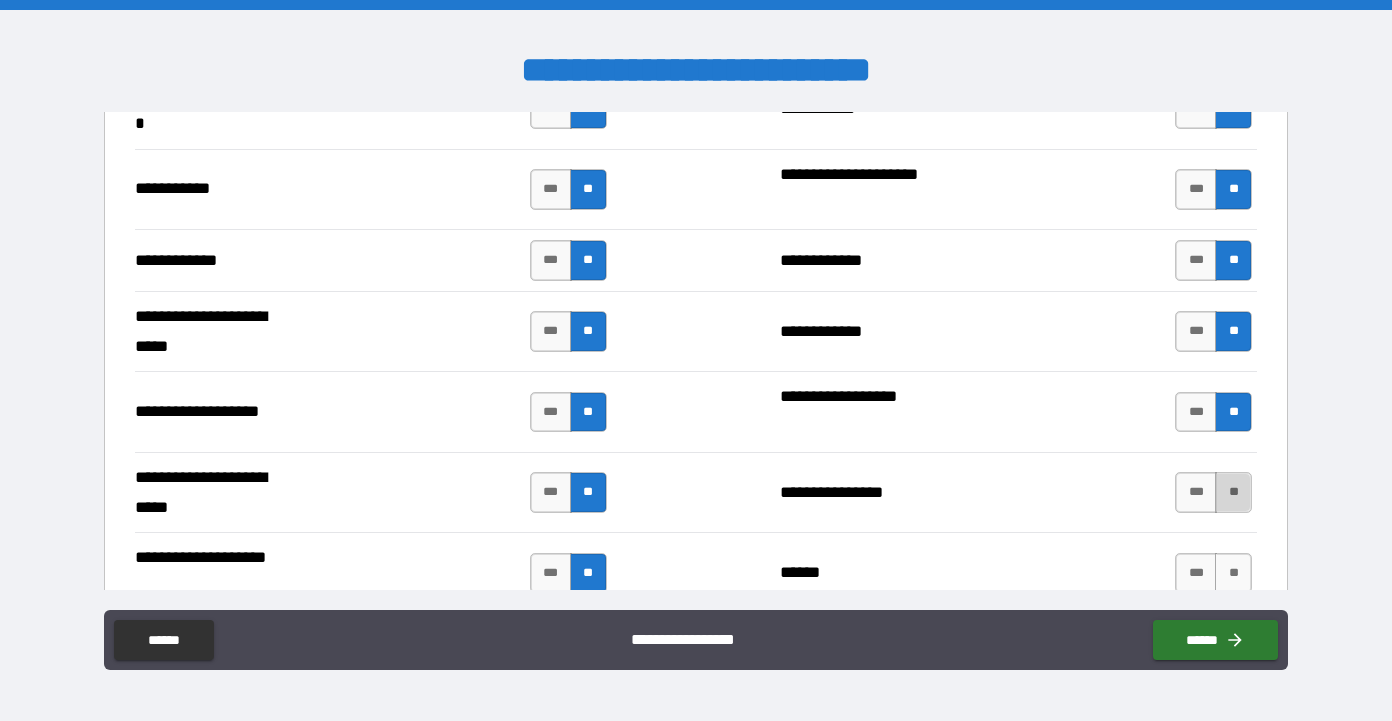 click on "**" at bounding box center [1233, 492] 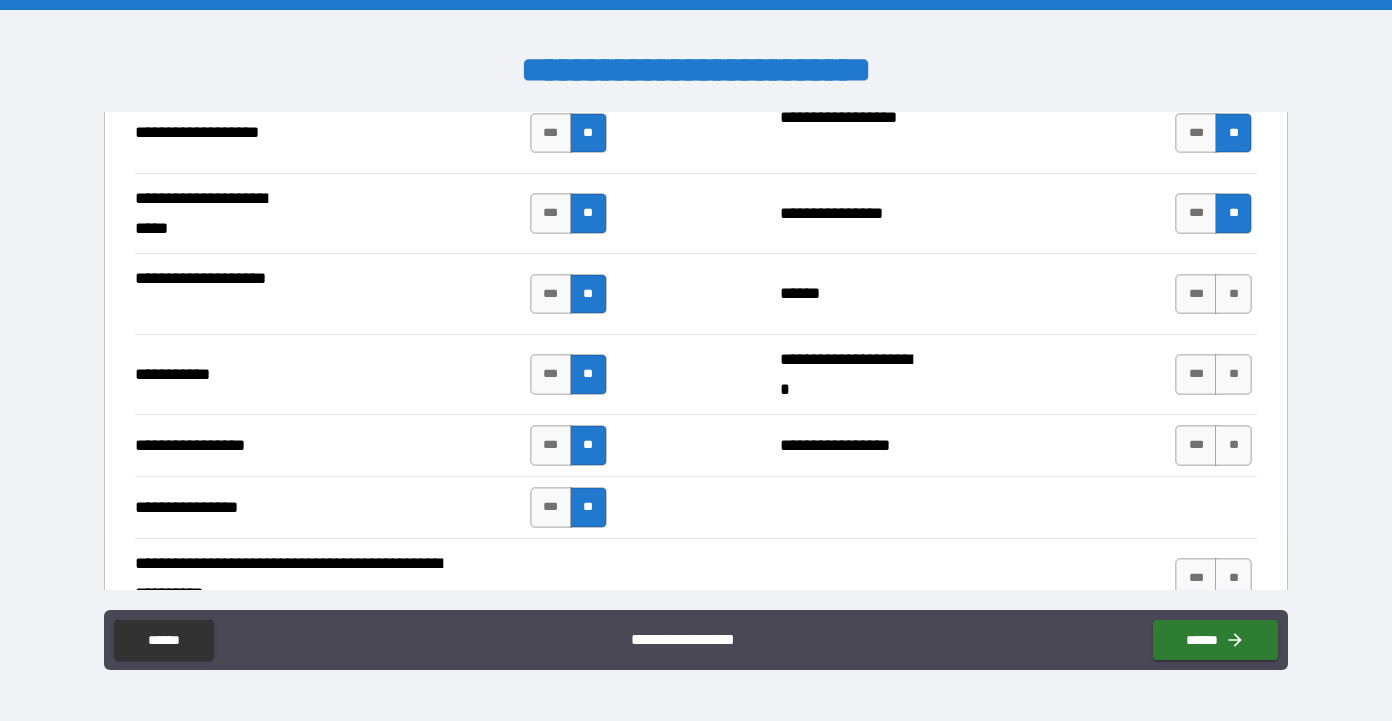 scroll, scrollTop: 4351, scrollLeft: 0, axis: vertical 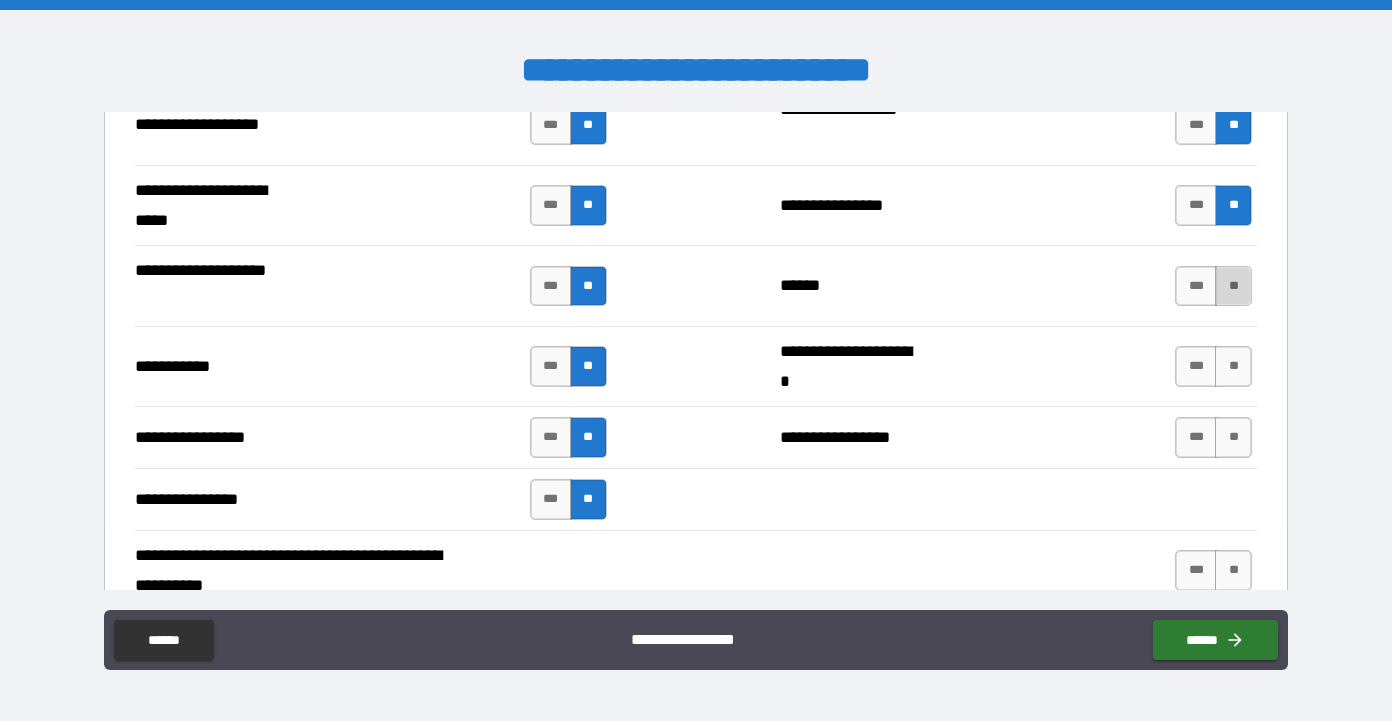 click on "**" at bounding box center (1233, 286) 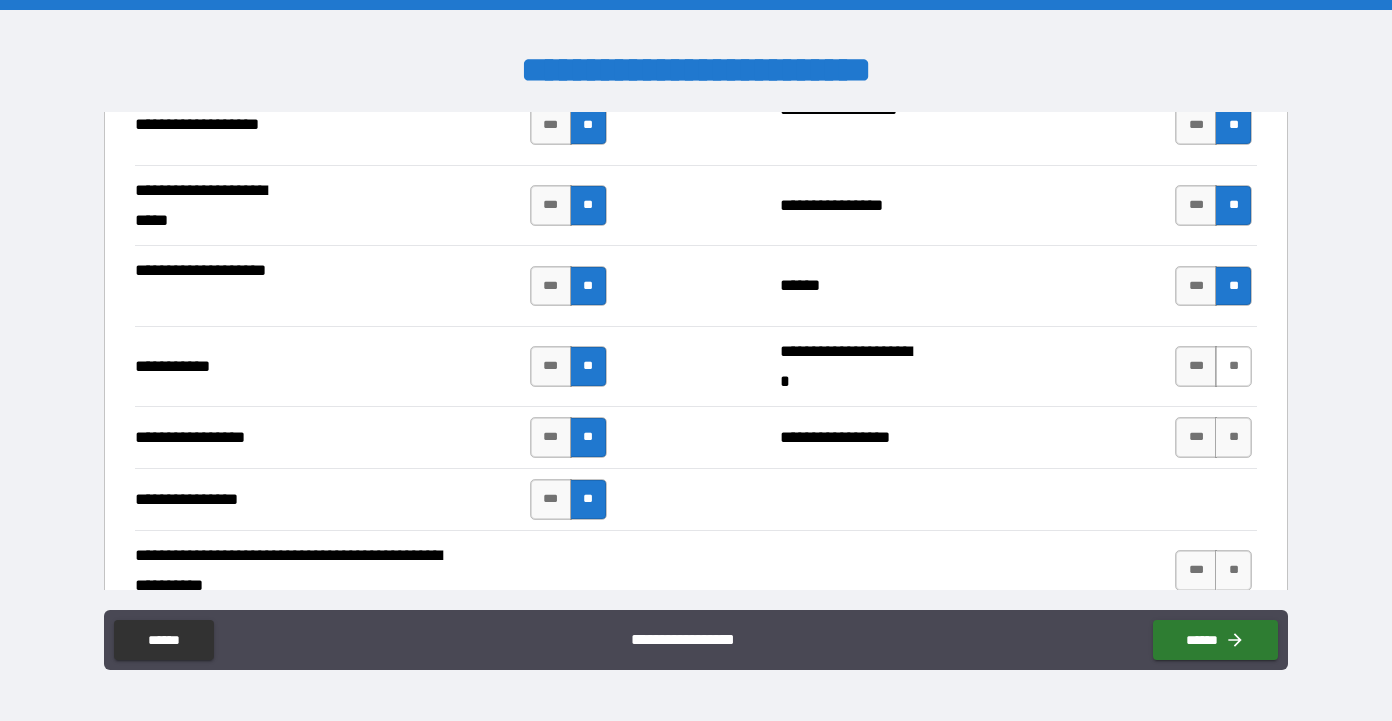 click on "**" at bounding box center (1233, 366) 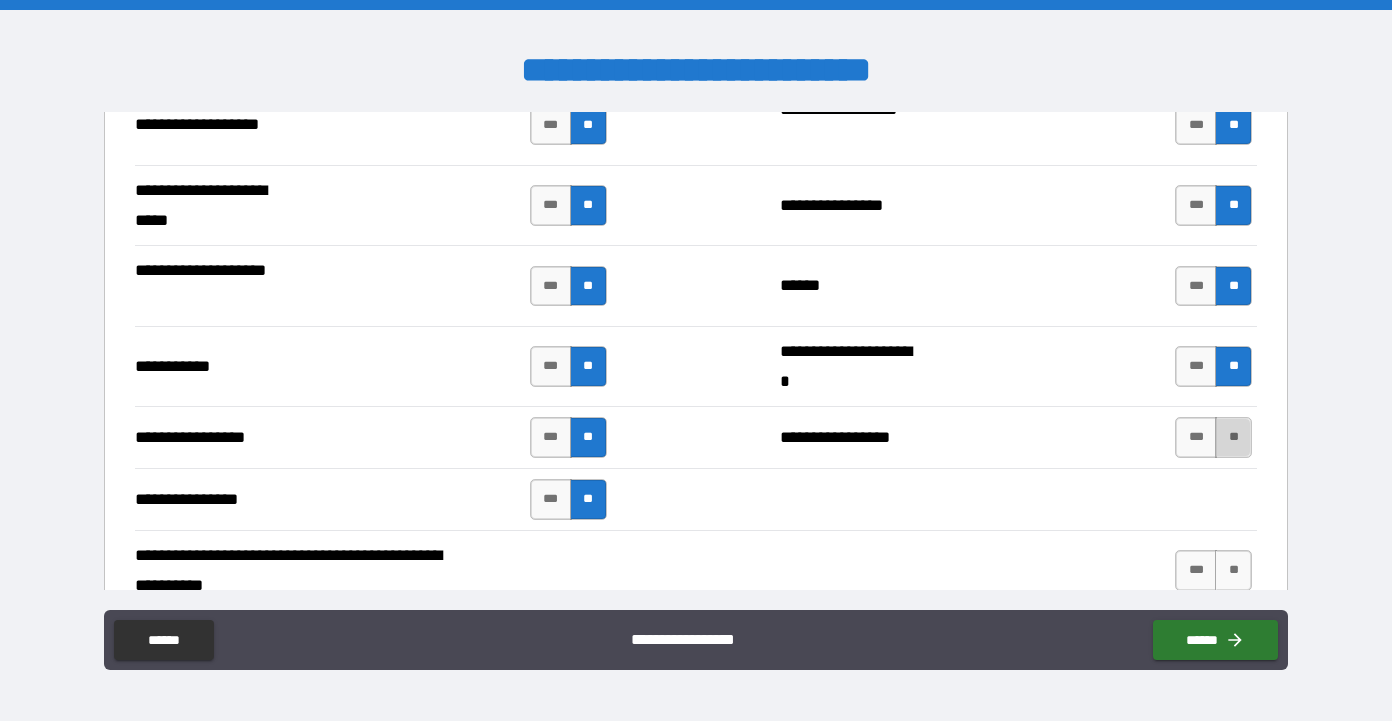 click on "**" at bounding box center (1233, 437) 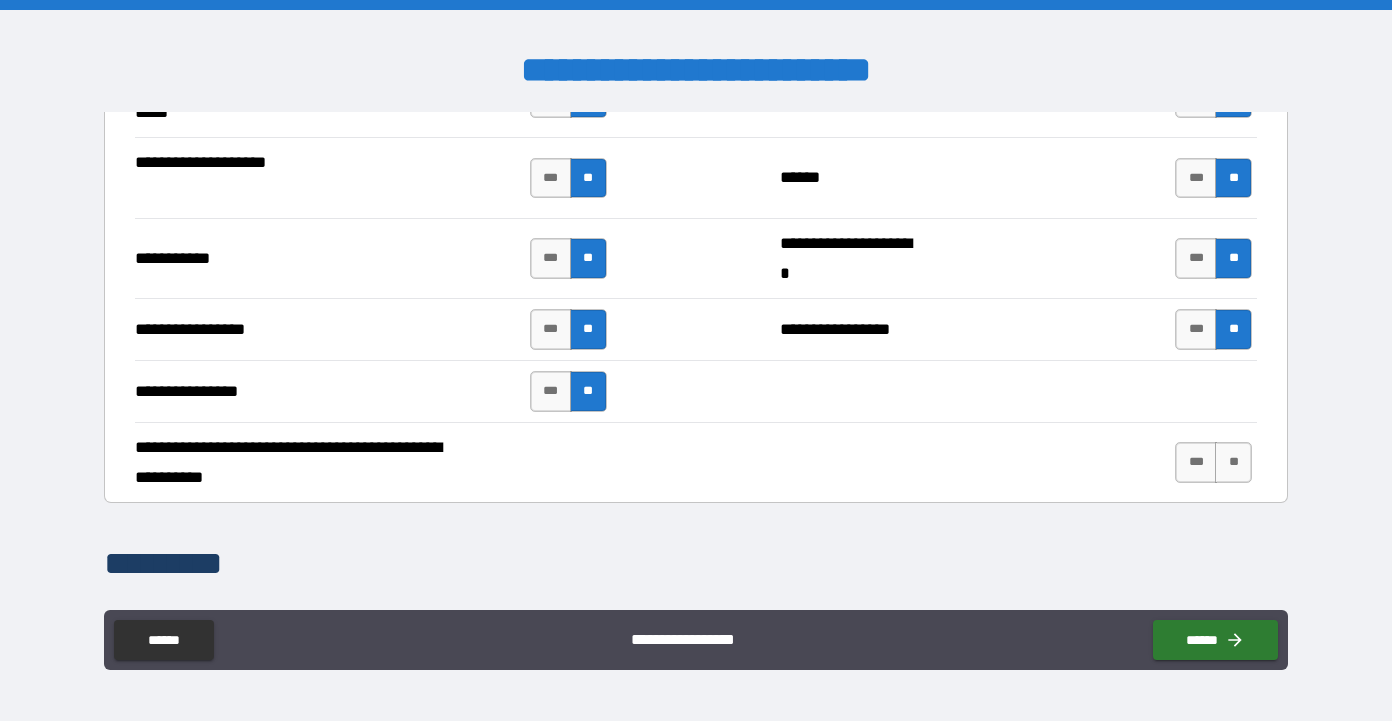 scroll, scrollTop: 4466, scrollLeft: 0, axis: vertical 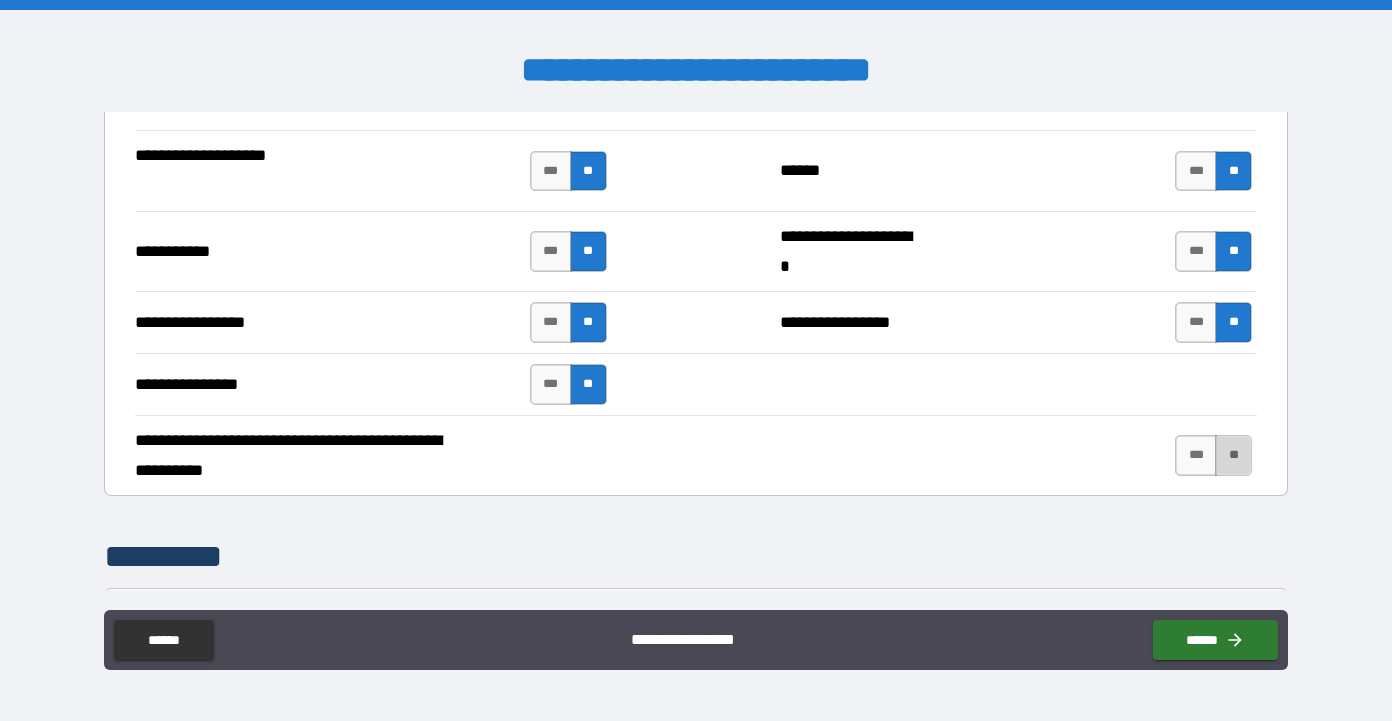 click on "**" at bounding box center [1233, 455] 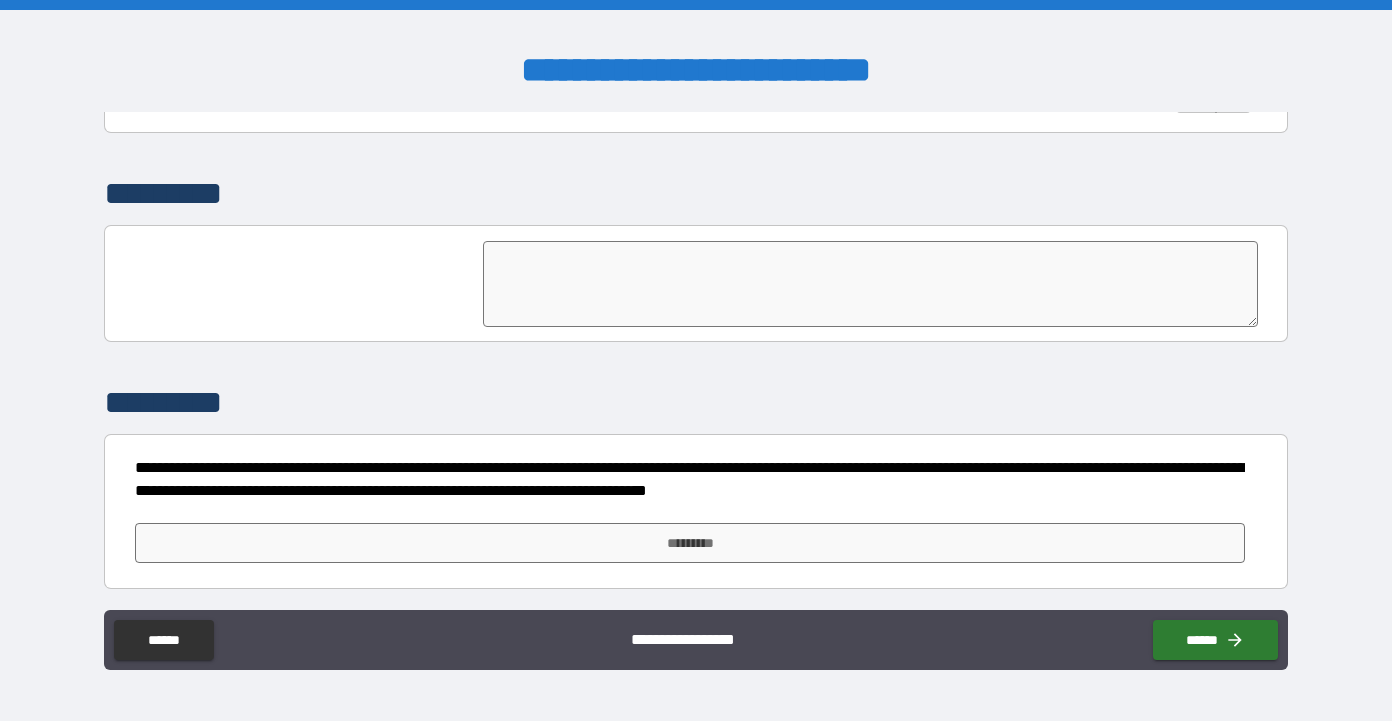 scroll, scrollTop: 4830, scrollLeft: 0, axis: vertical 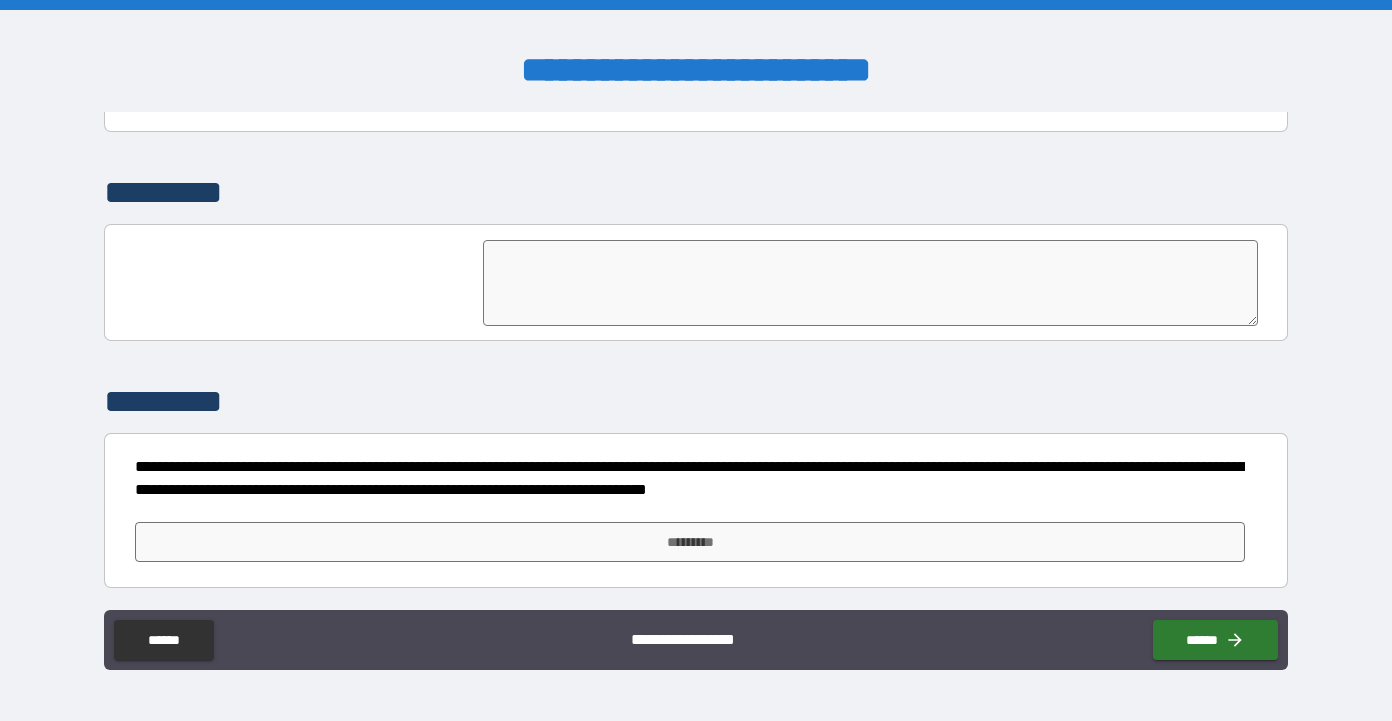 click at bounding box center (870, 283) 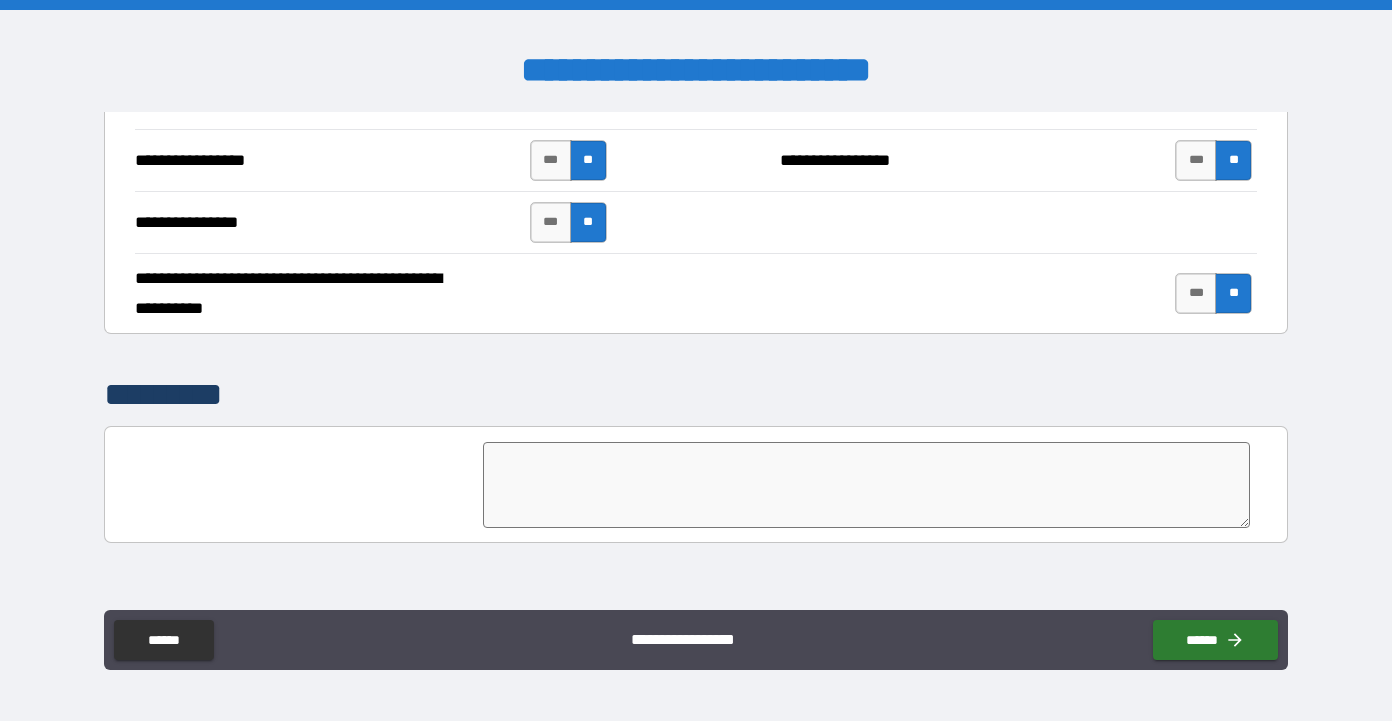 scroll, scrollTop: 4833, scrollLeft: 0, axis: vertical 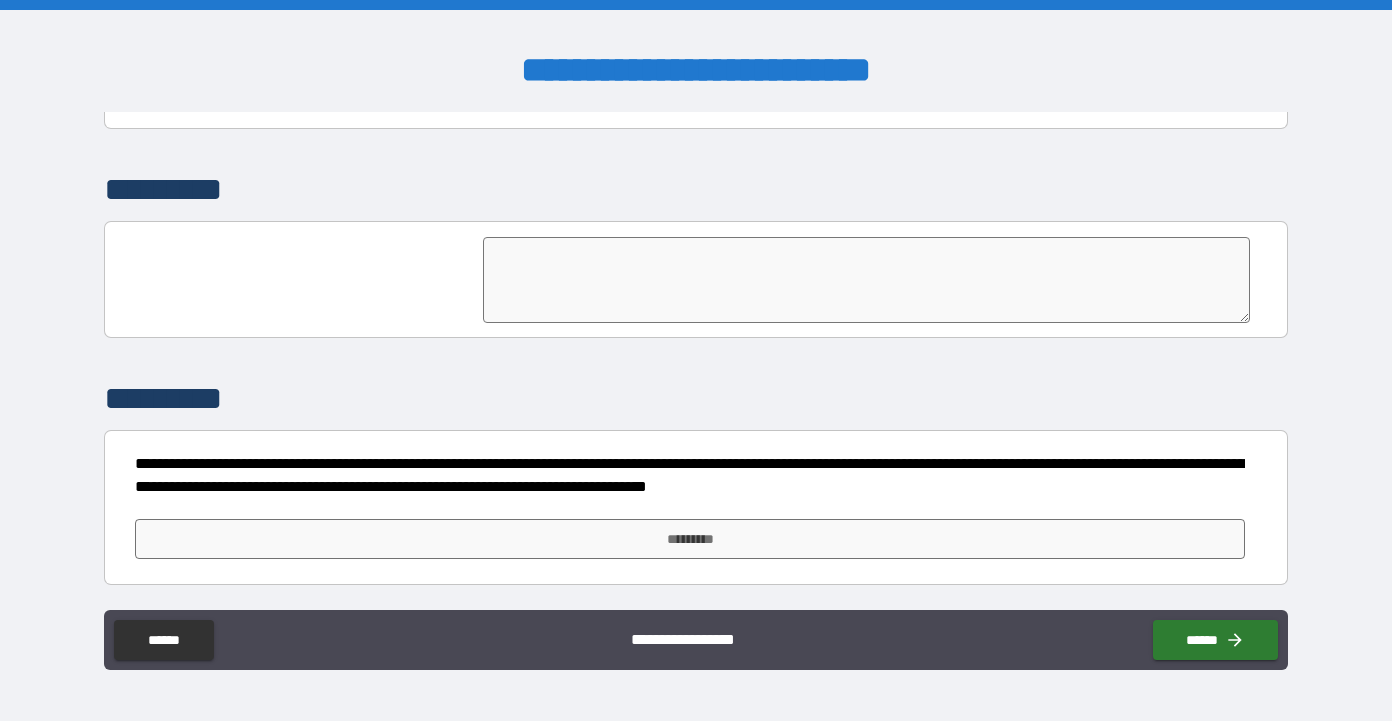 click at bounding box center [866, 280] 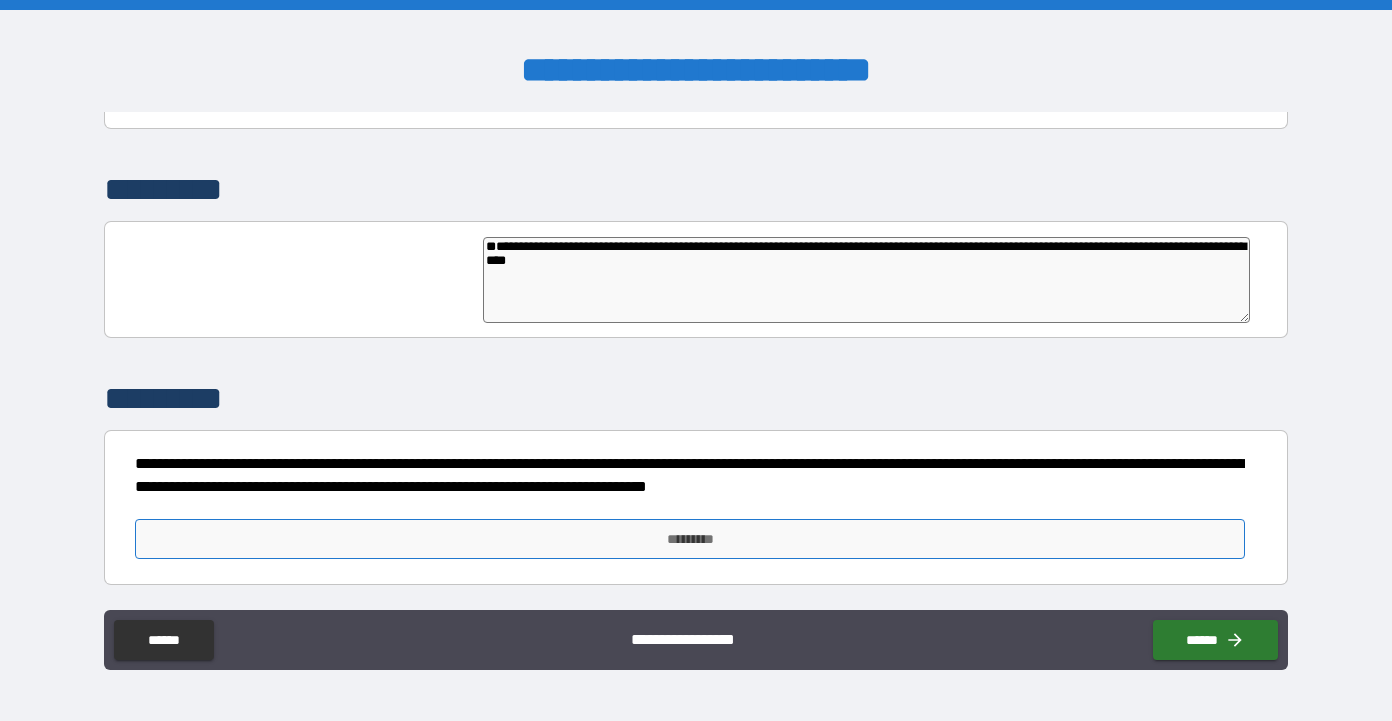 click on "*********" at bounding box center (690, 539) 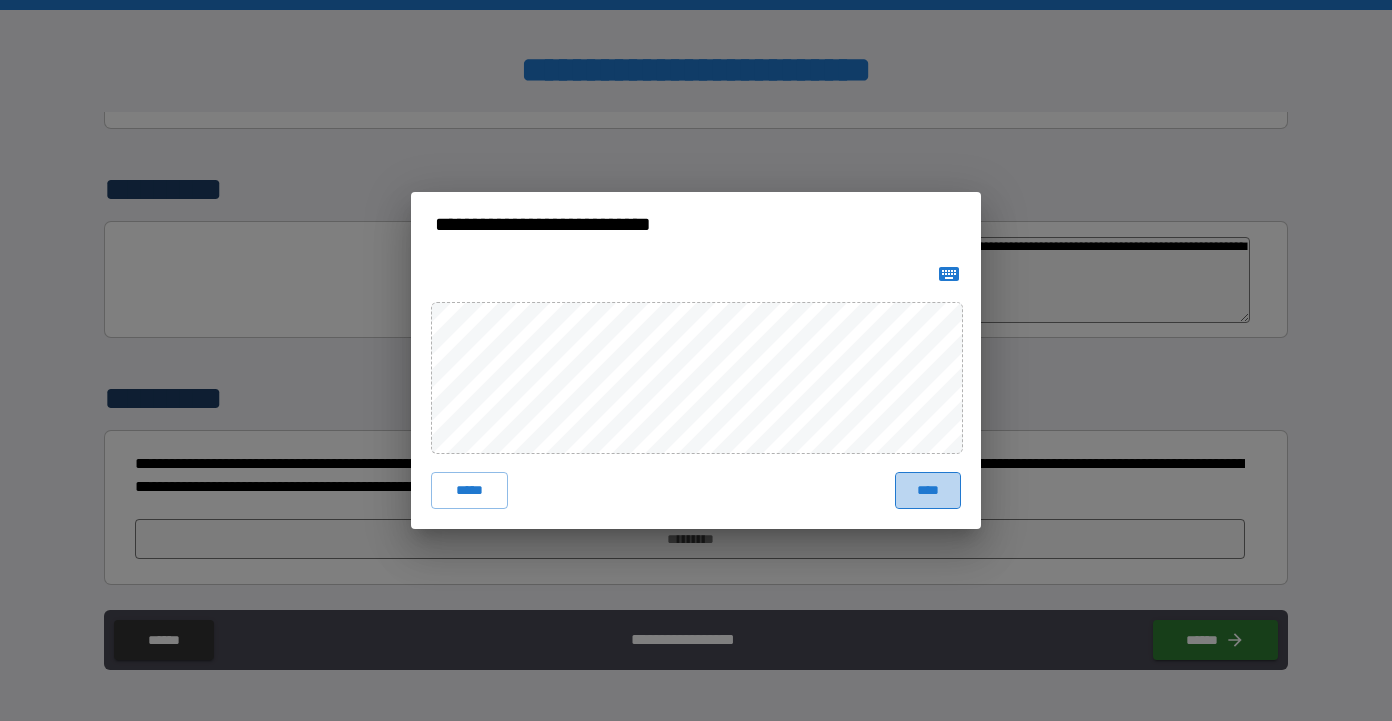 click on "****" at bounding box center [928, 490] 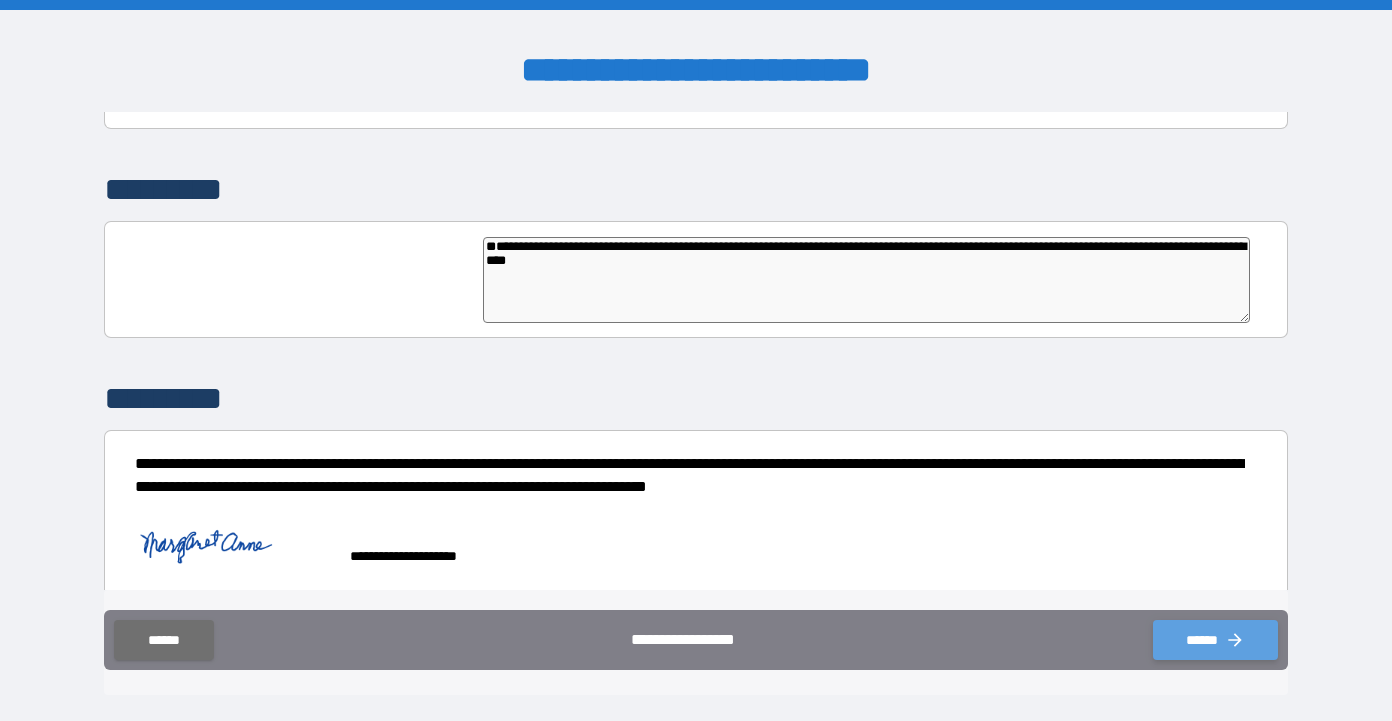 click on "******" at bounding box center [1215, 640] 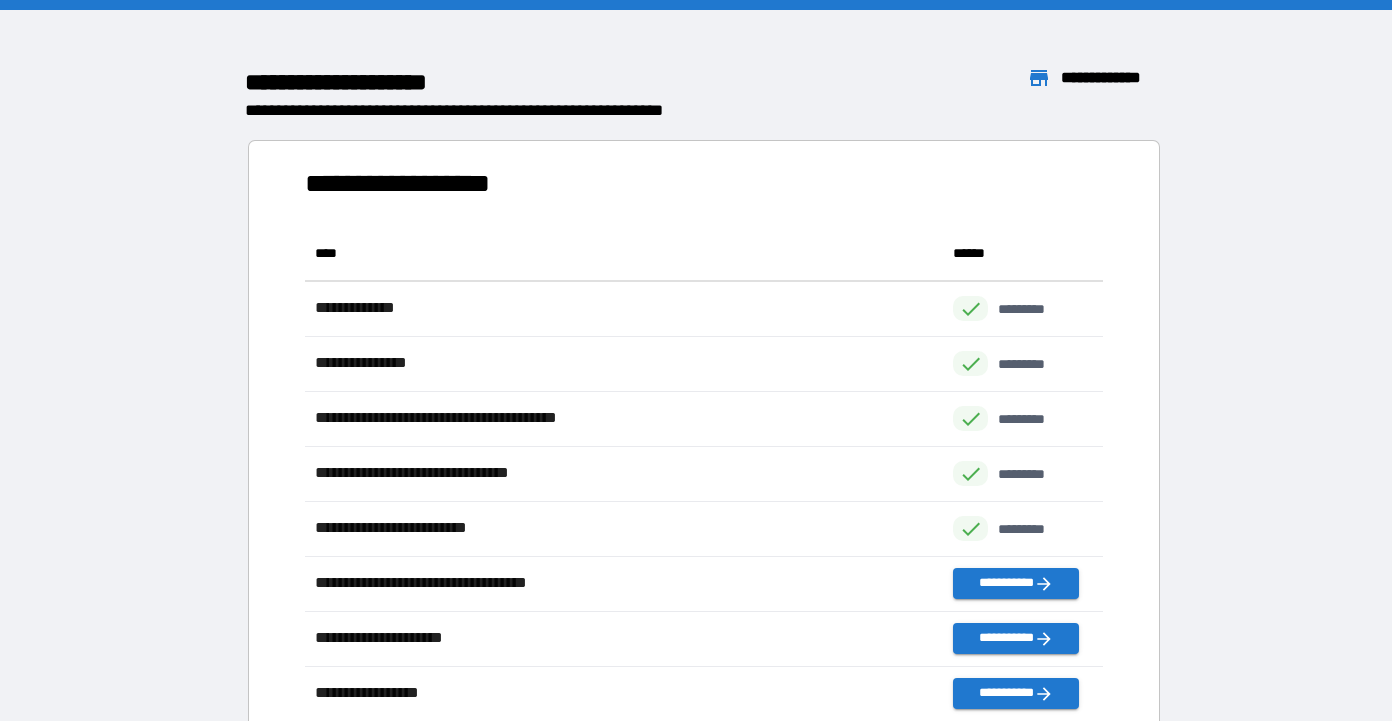 scroll, scrollTop: 1, scrollLeft: 1, axis: both 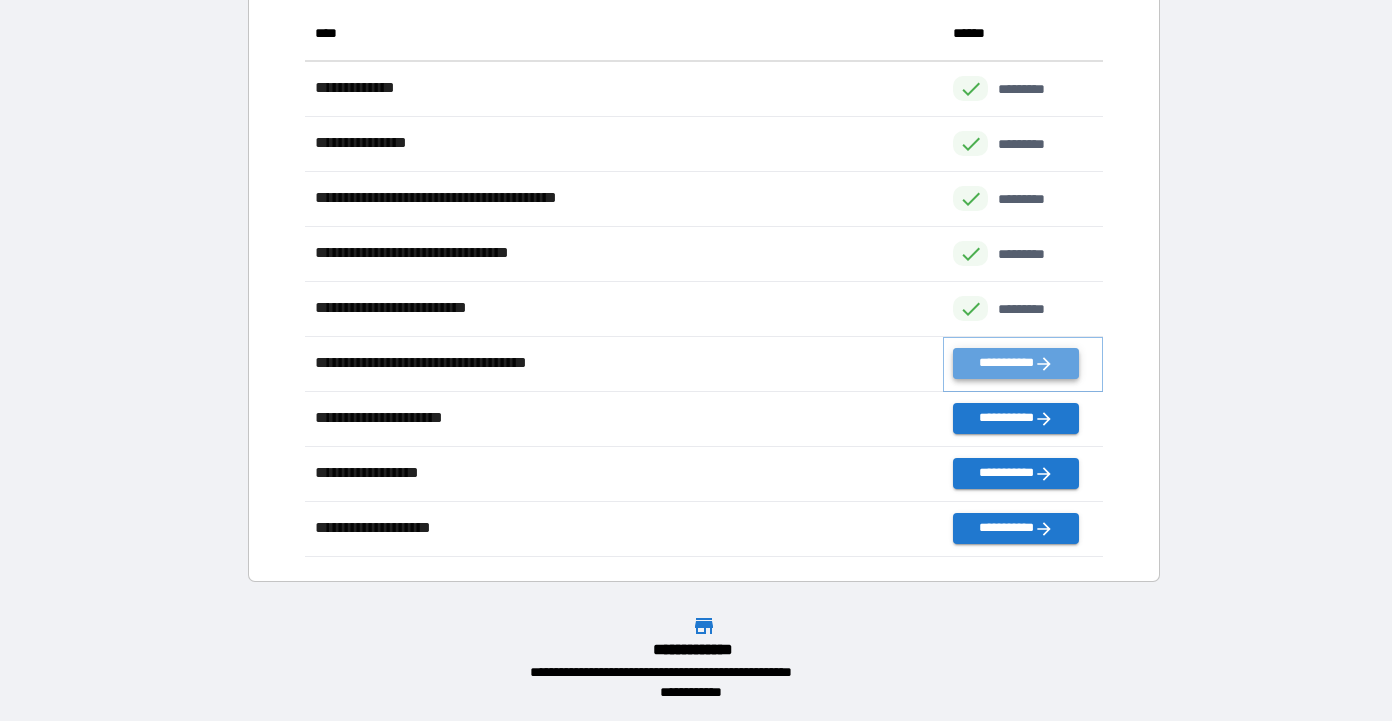 click on "**********" at bounding box center [1015, 363] 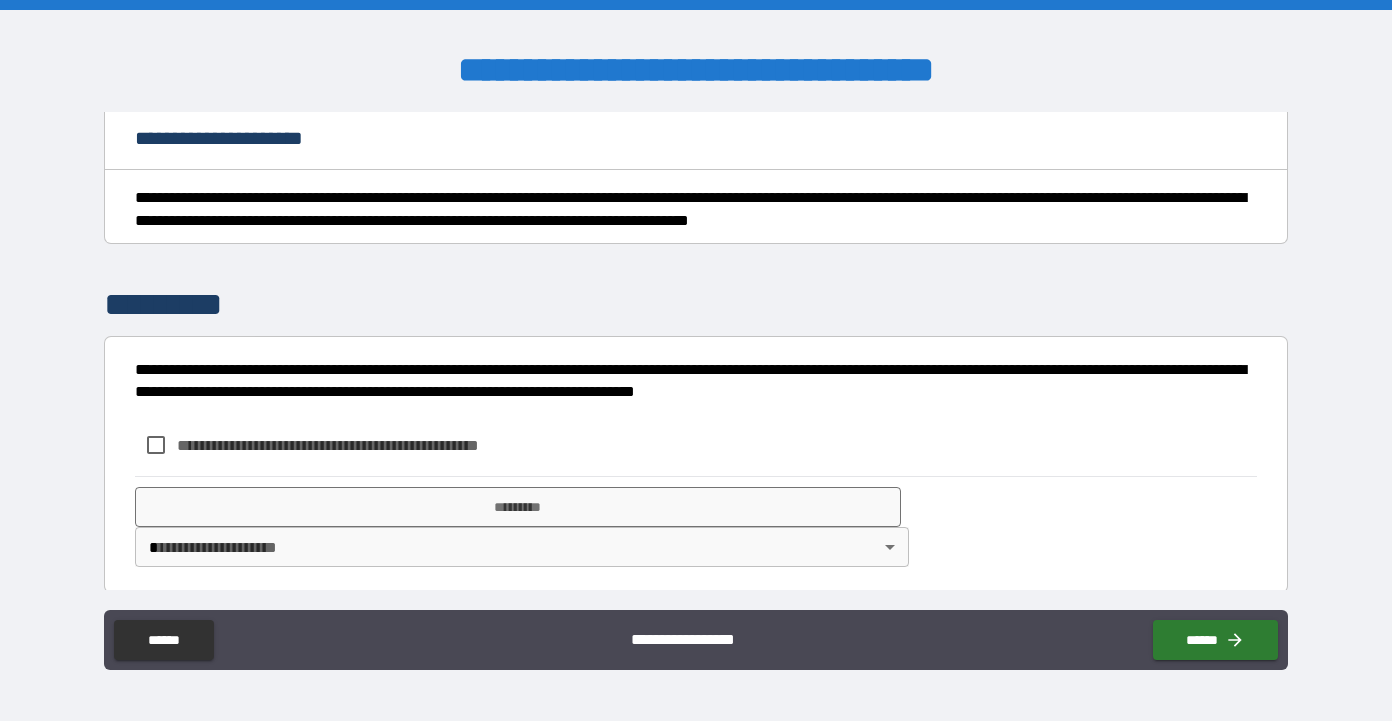 scroll, scrollTop: 679, scrollLeft: 0, axis: vertical 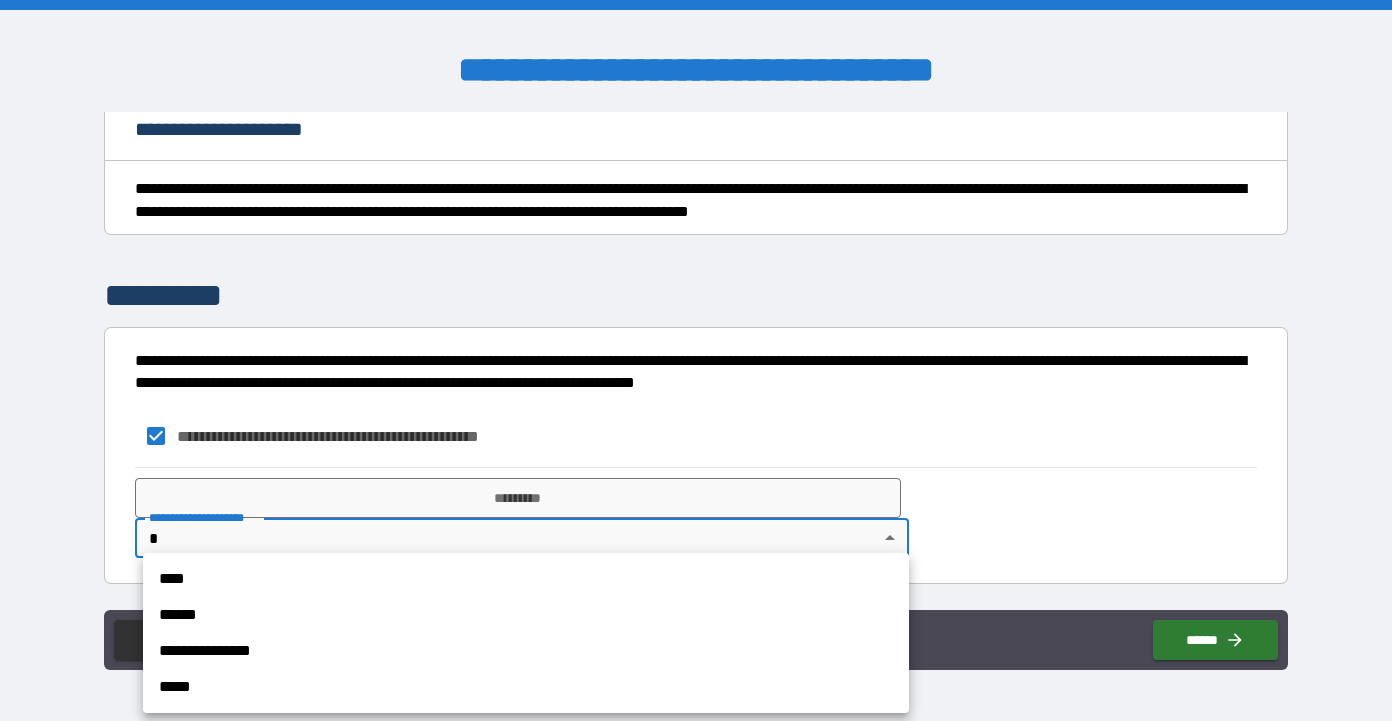click on "**********" at bounding box center (696, 360) 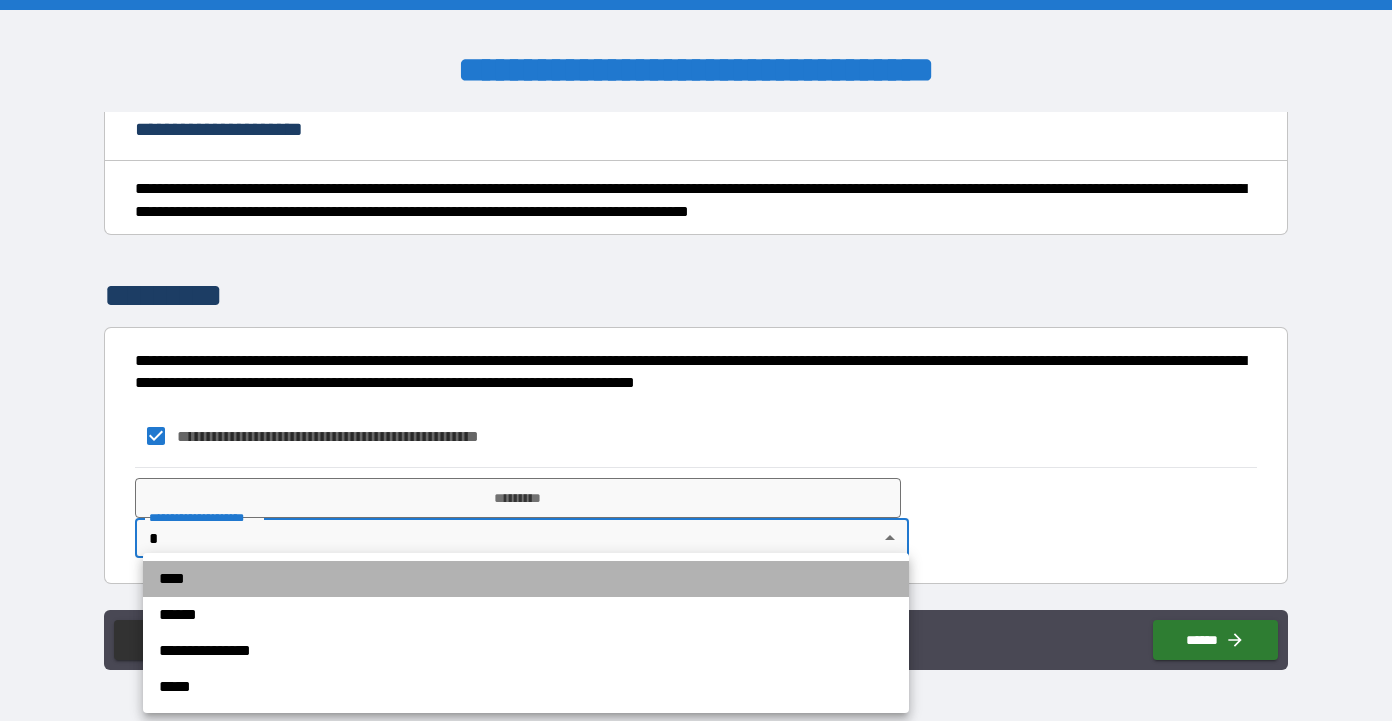click on "****" at bounding box center (526, 579) 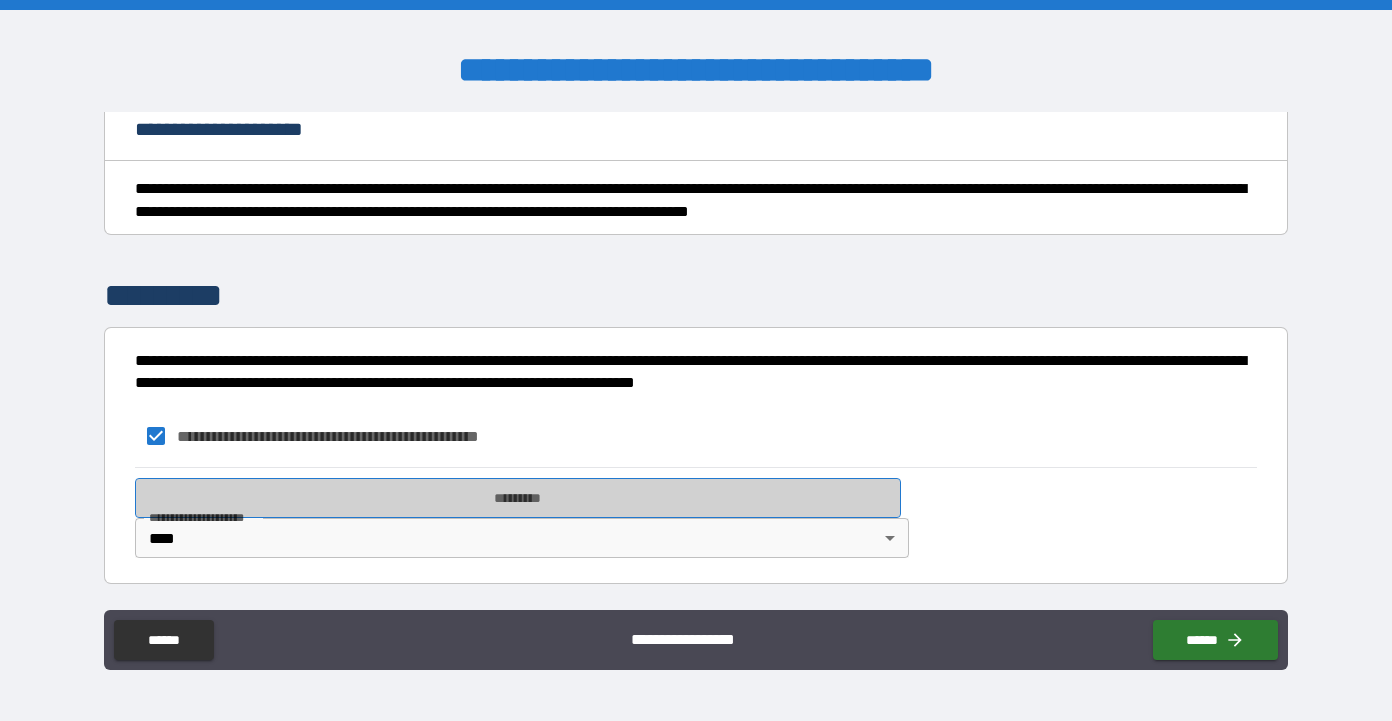 click on "*********" at bounding box center [518, 498] 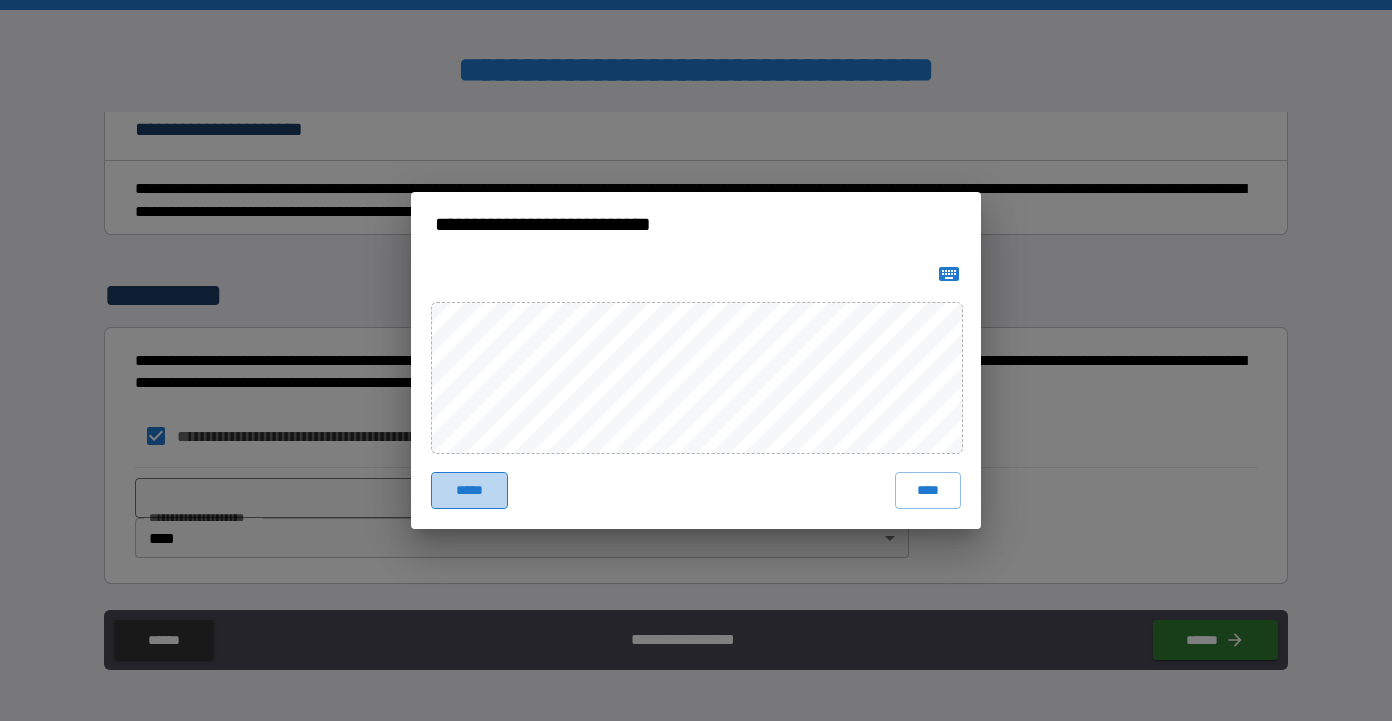 click on "*****" at bounding box center (469, 490) 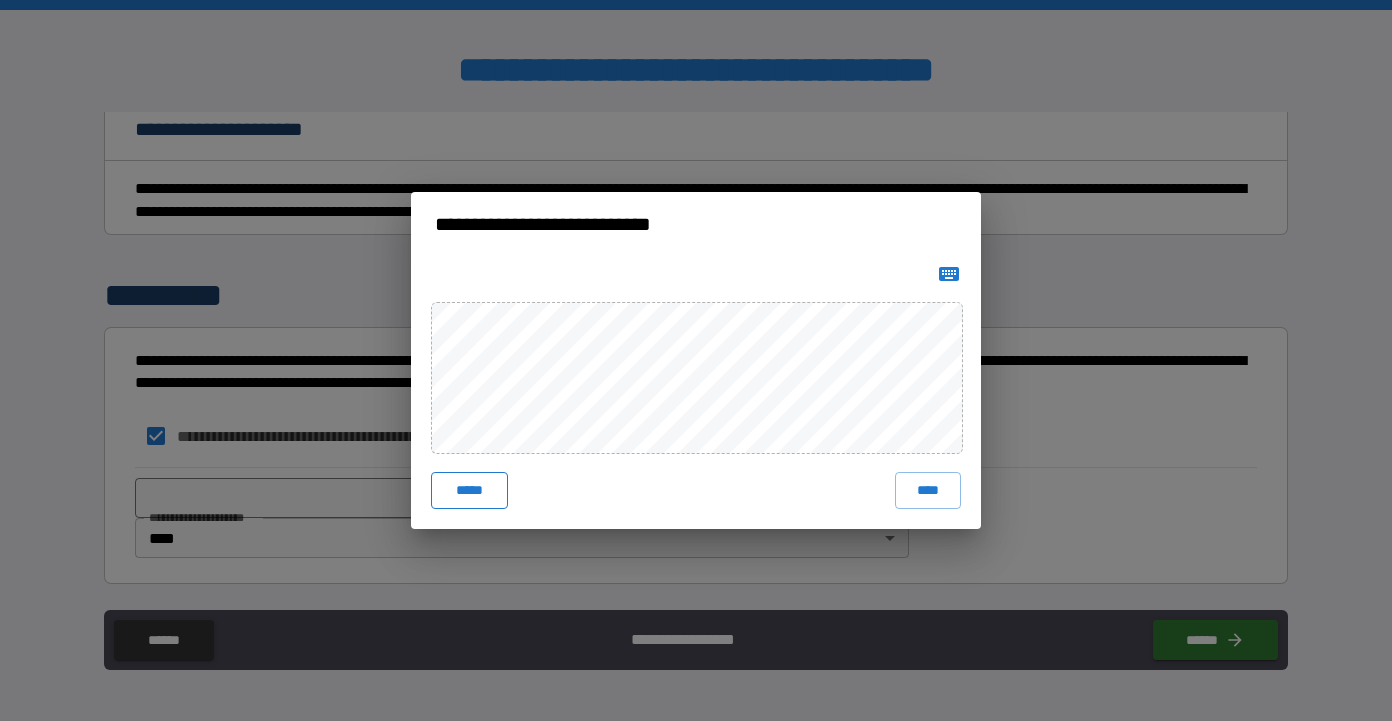 click on "*****" at bounding box center [469, 490] 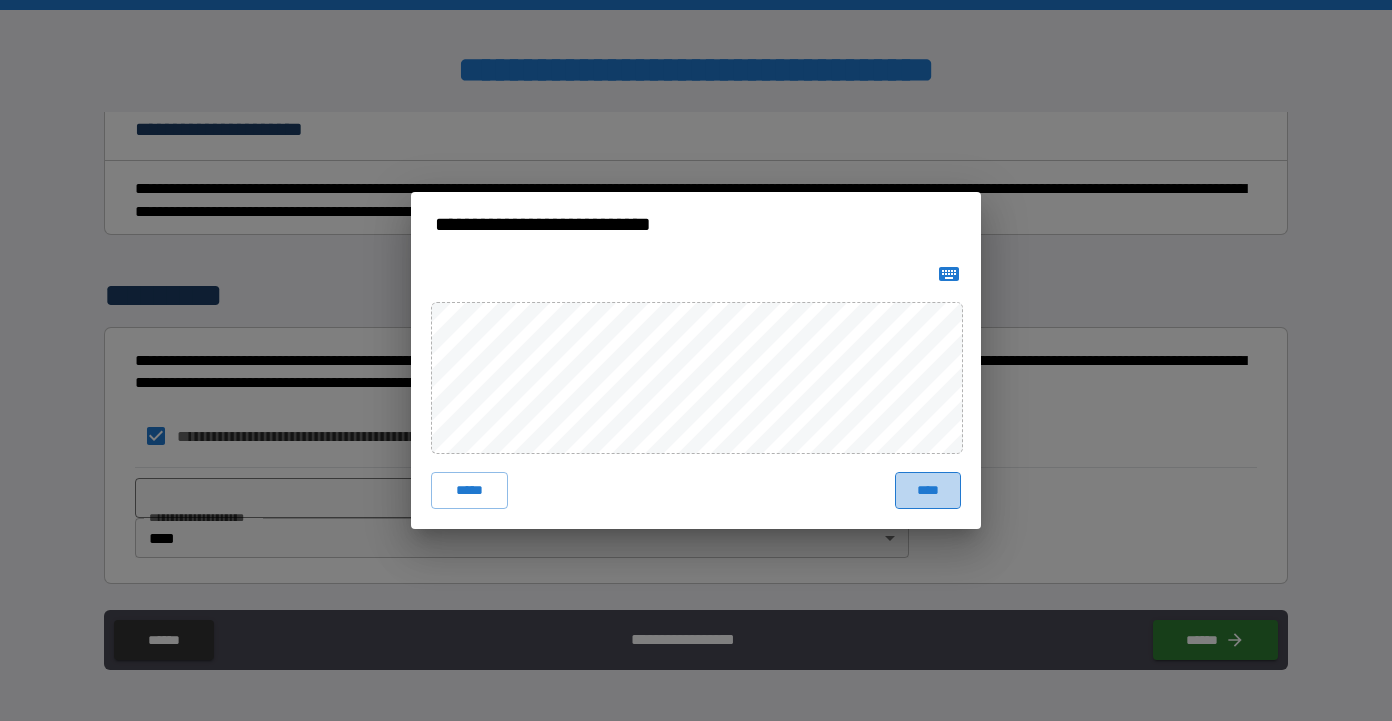 click on "****" at bounding box center (928, 490) 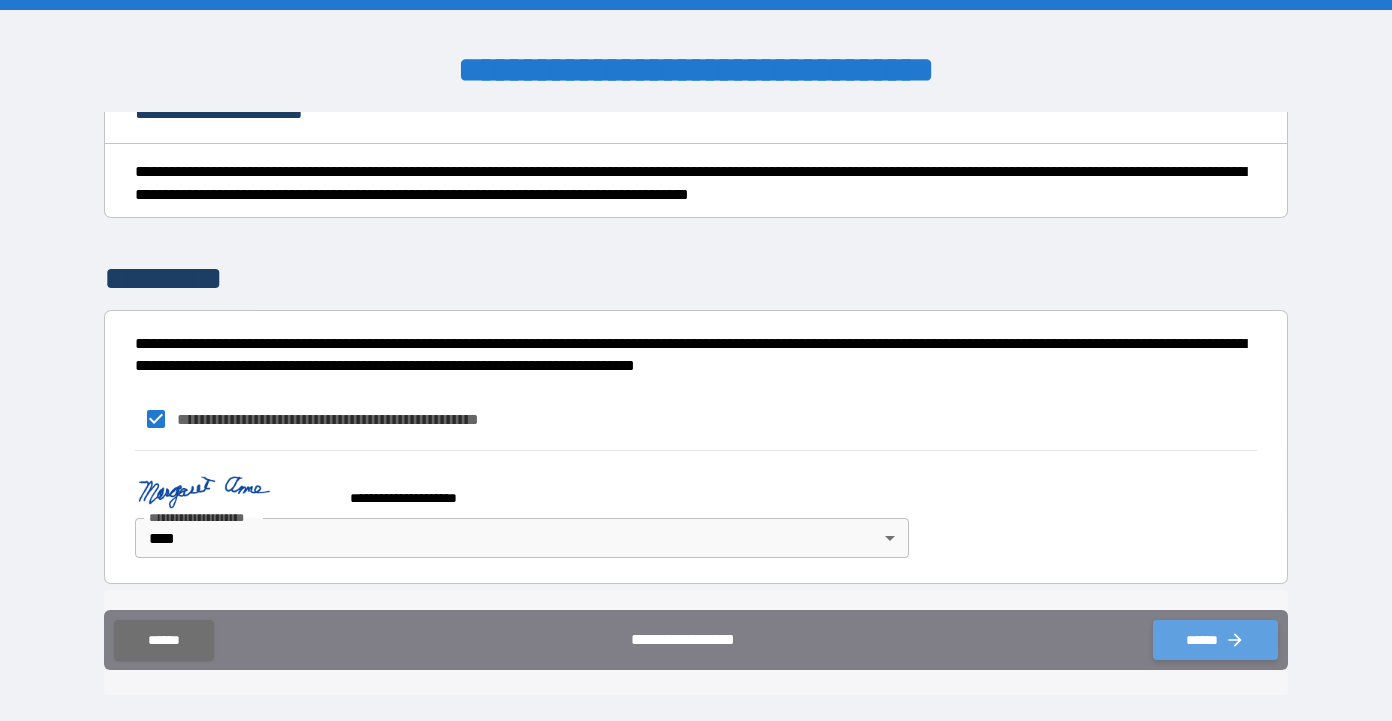 click on "******" at bounding box center [1215, 640] 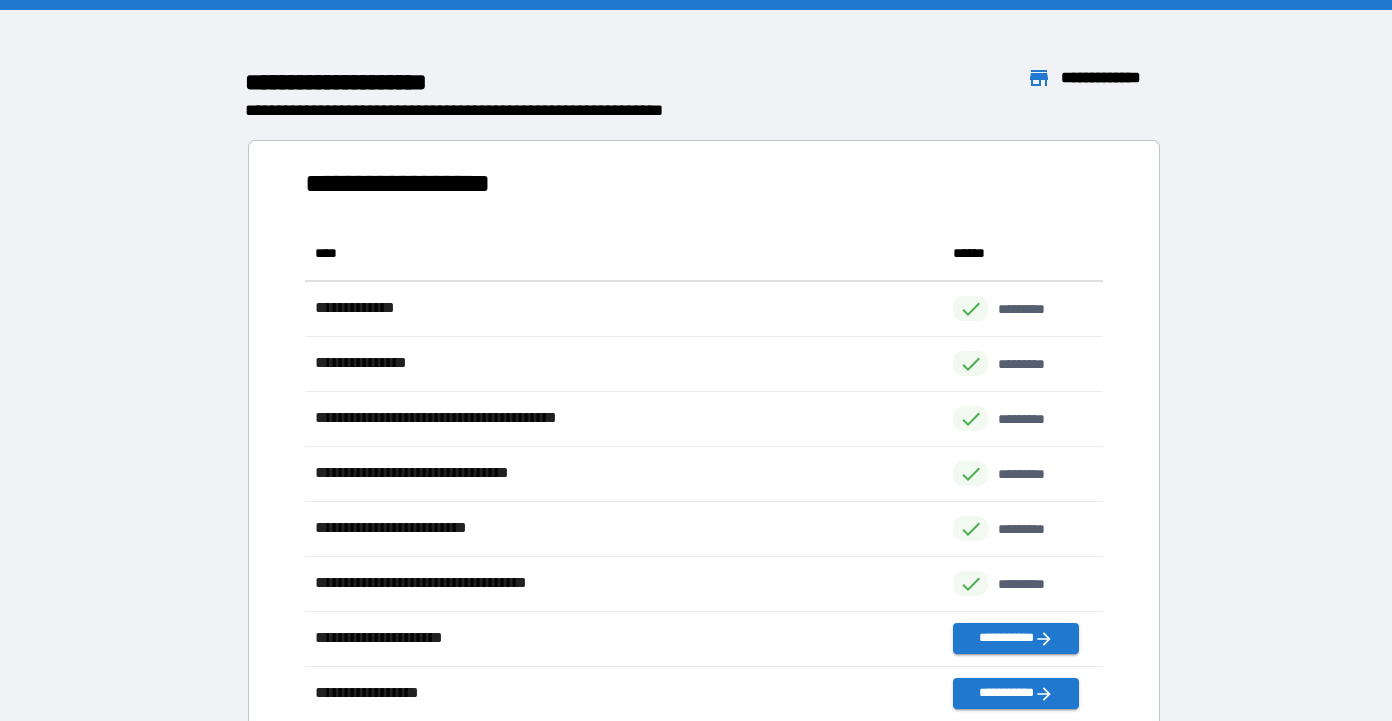 scroll, scrollTop: 1, scrollLeft: 1, axis: both 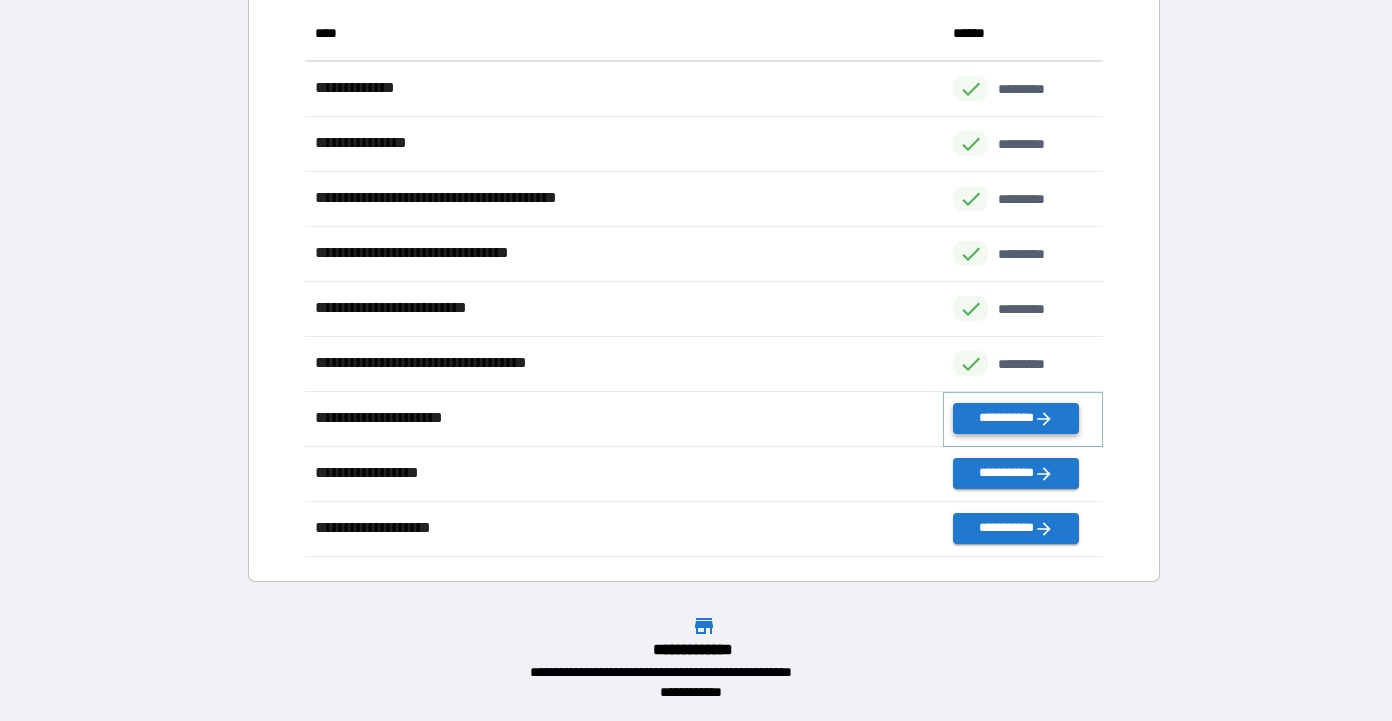 click on "**********" at bounding box center [1015, 418] 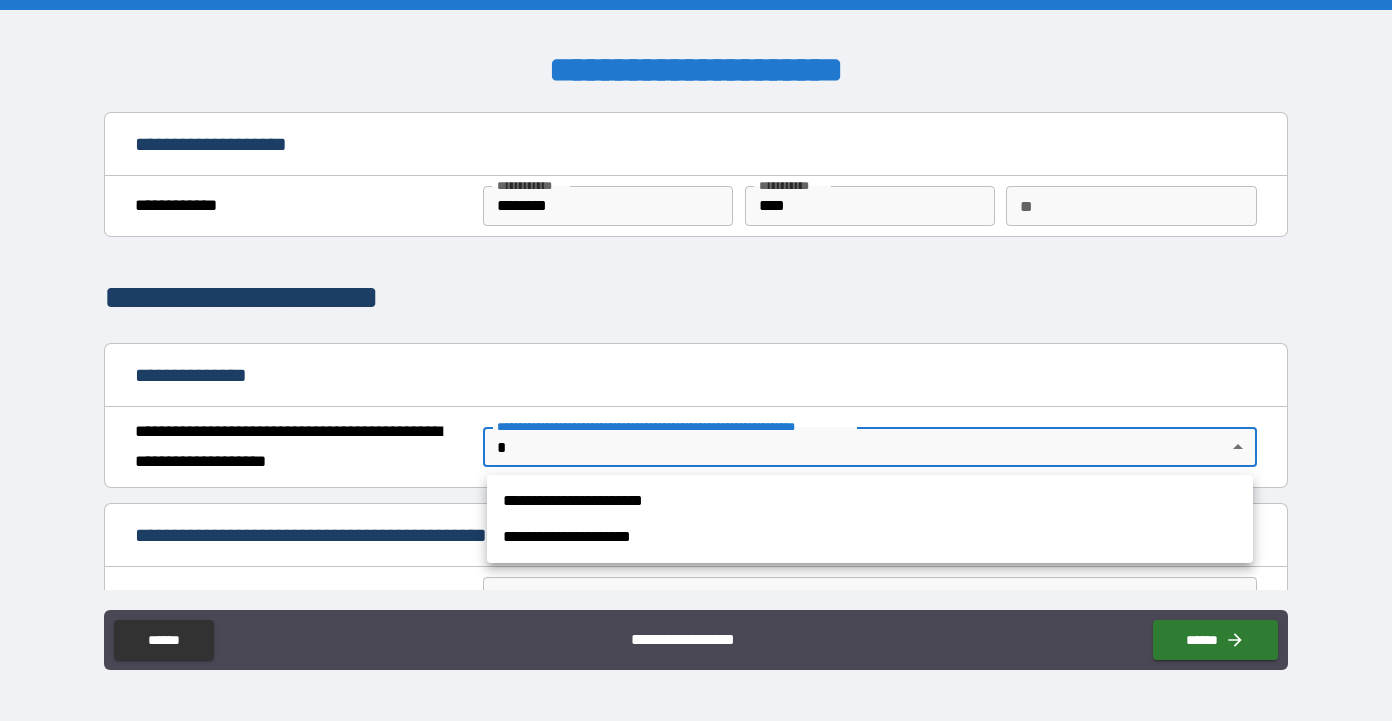 click on "**********" at bounding box center (696, 360) 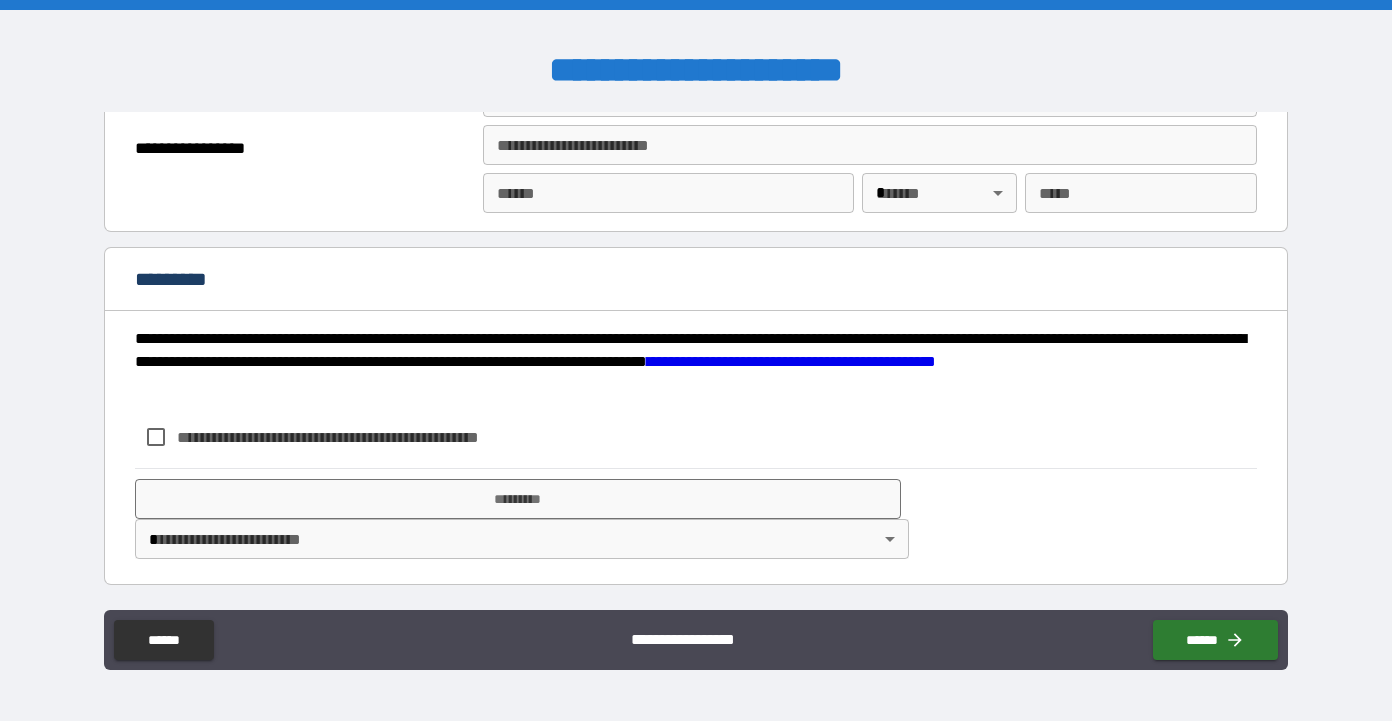 scroll, scrollTop: 1371, scrollLeft: 0, axis: vertical 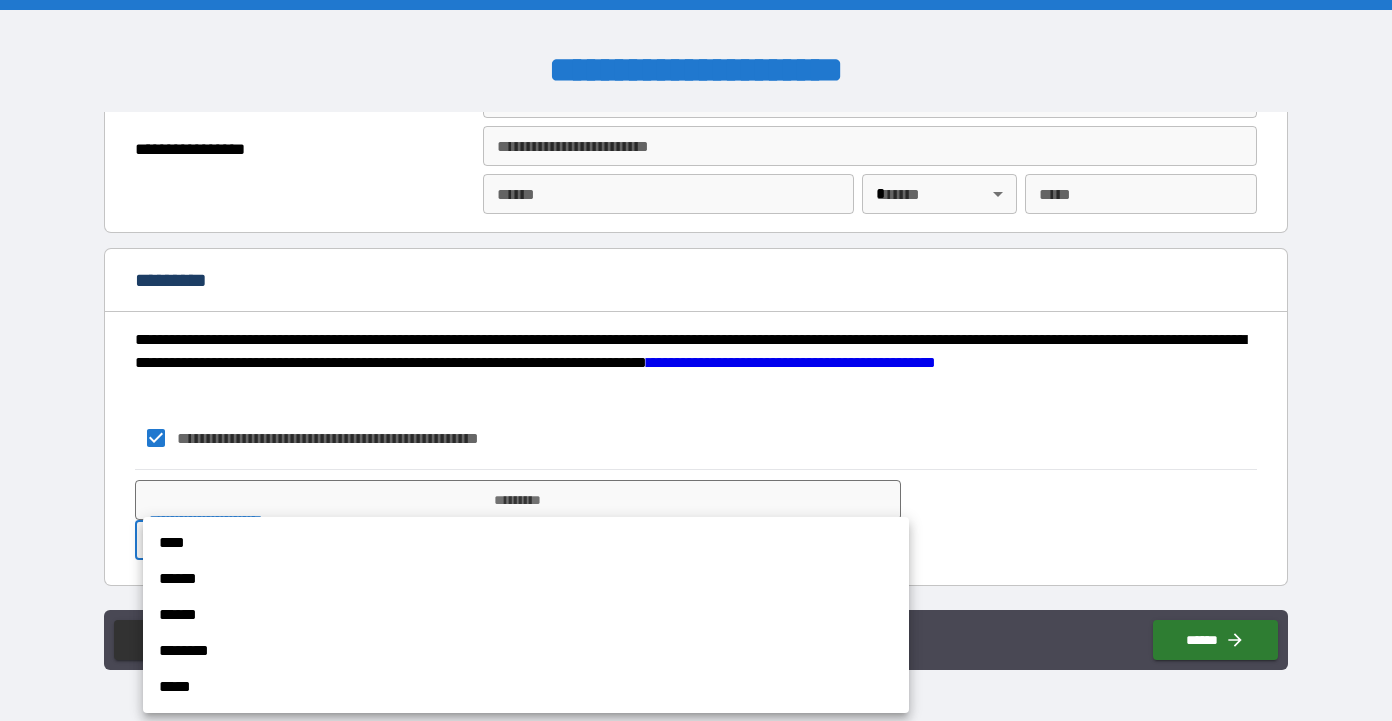 click on "**********" at bounding box center [696, 360] 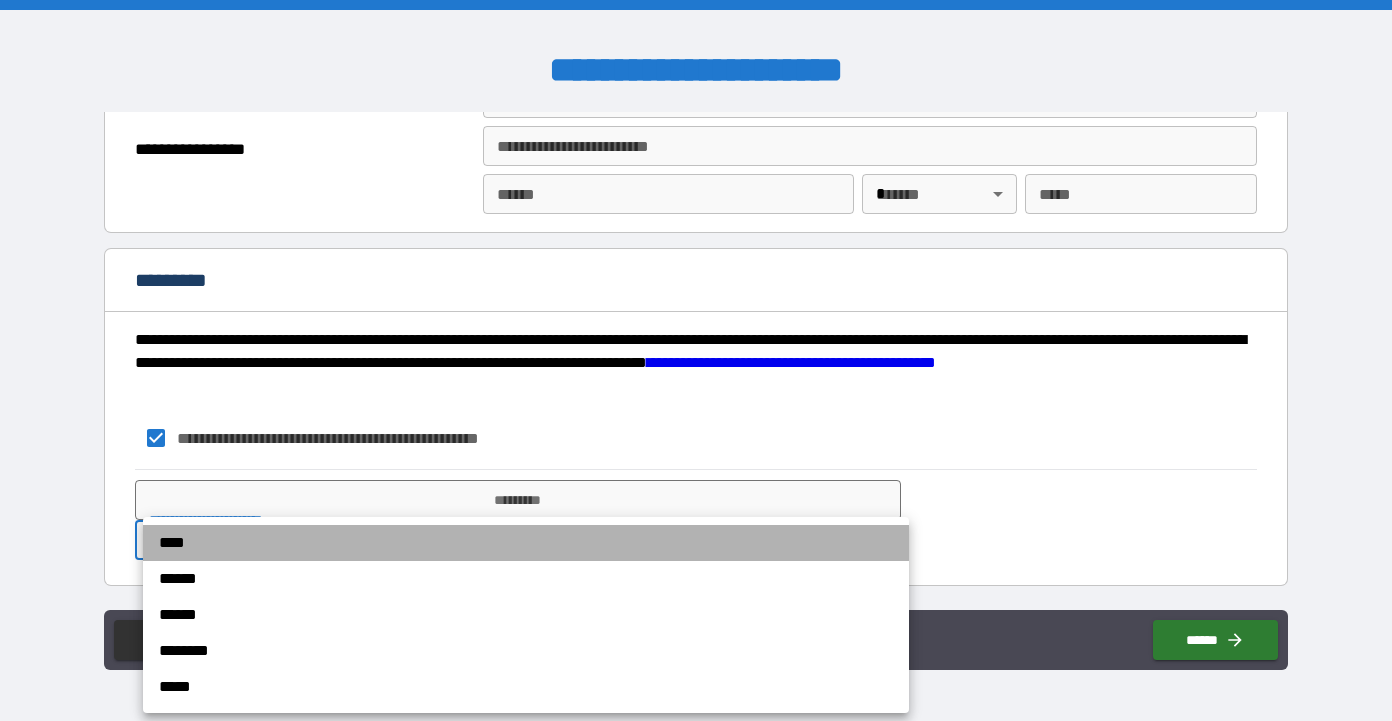 click on "****" at bounding box center [526, 543] 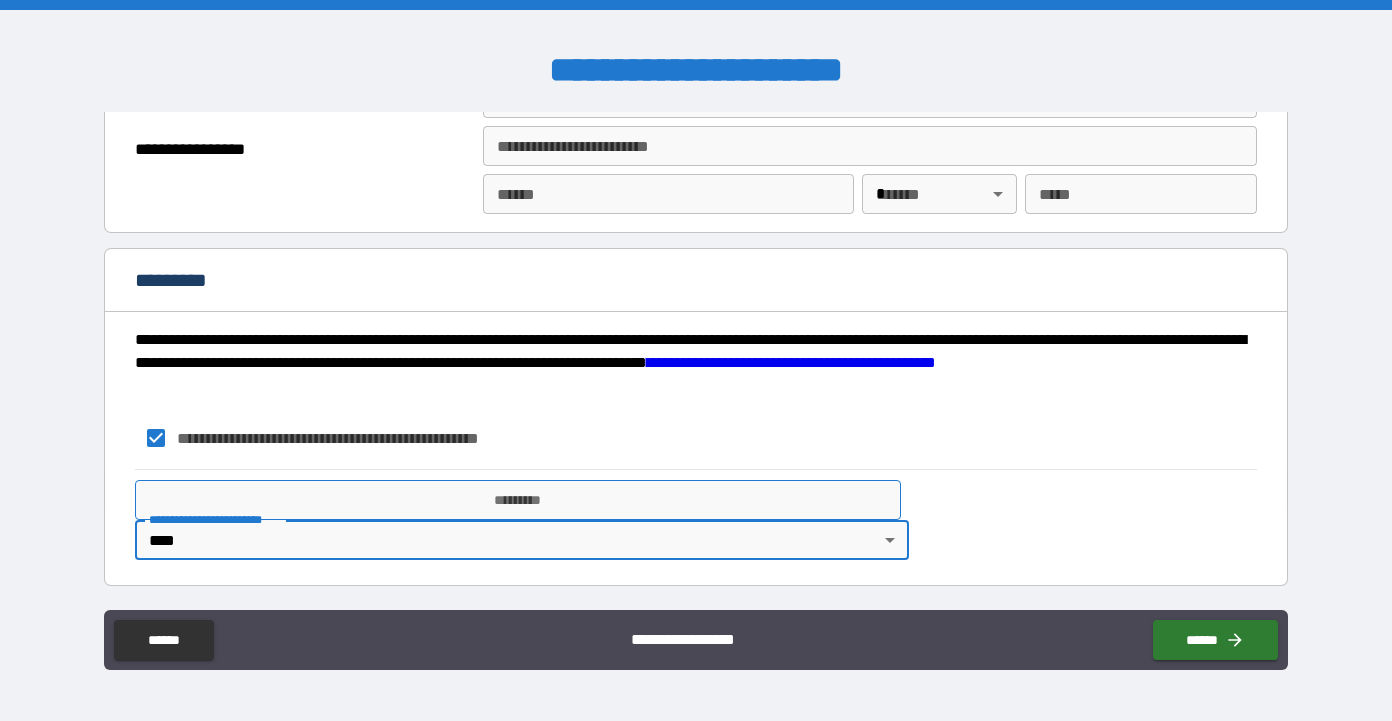 click on "*********" at bounding box center [518, 500] 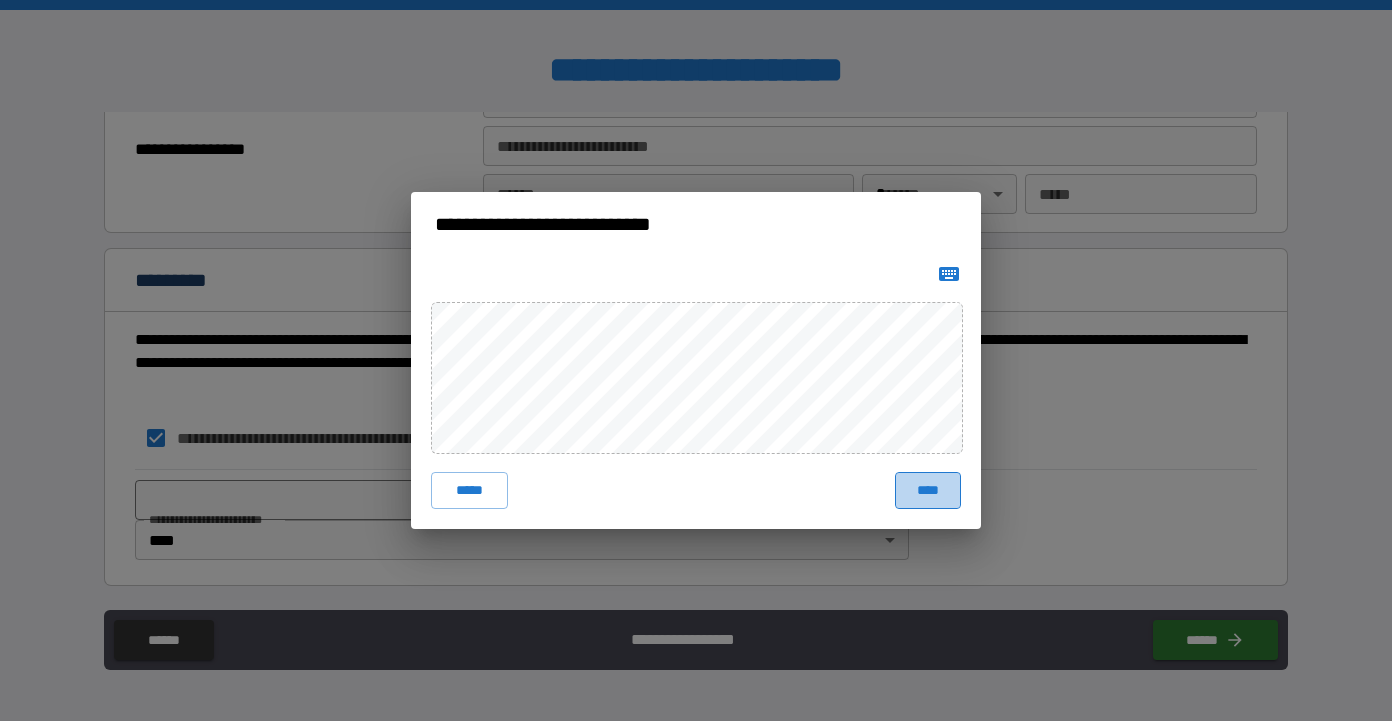 click on "****" at bounding box center (928, 490) 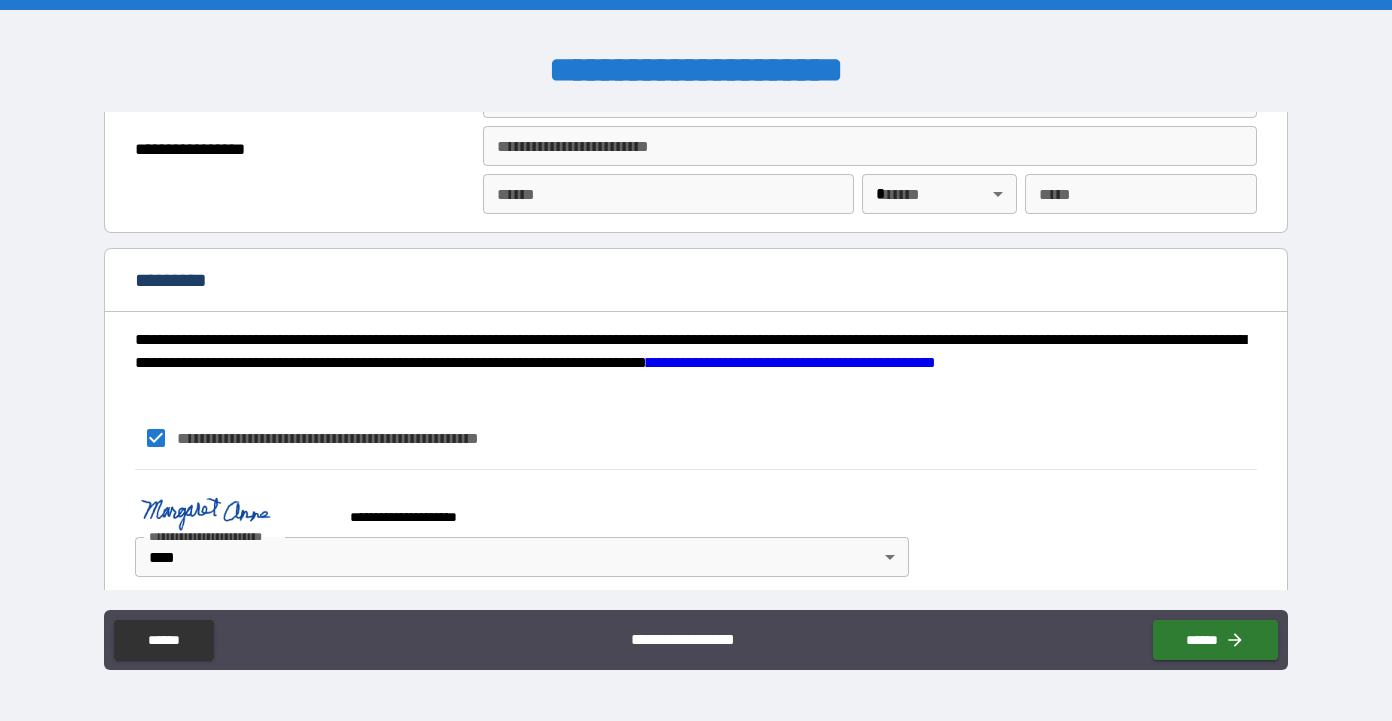 scroll, scrollTop: 1389, scrollLeft: 0, axis: vertical 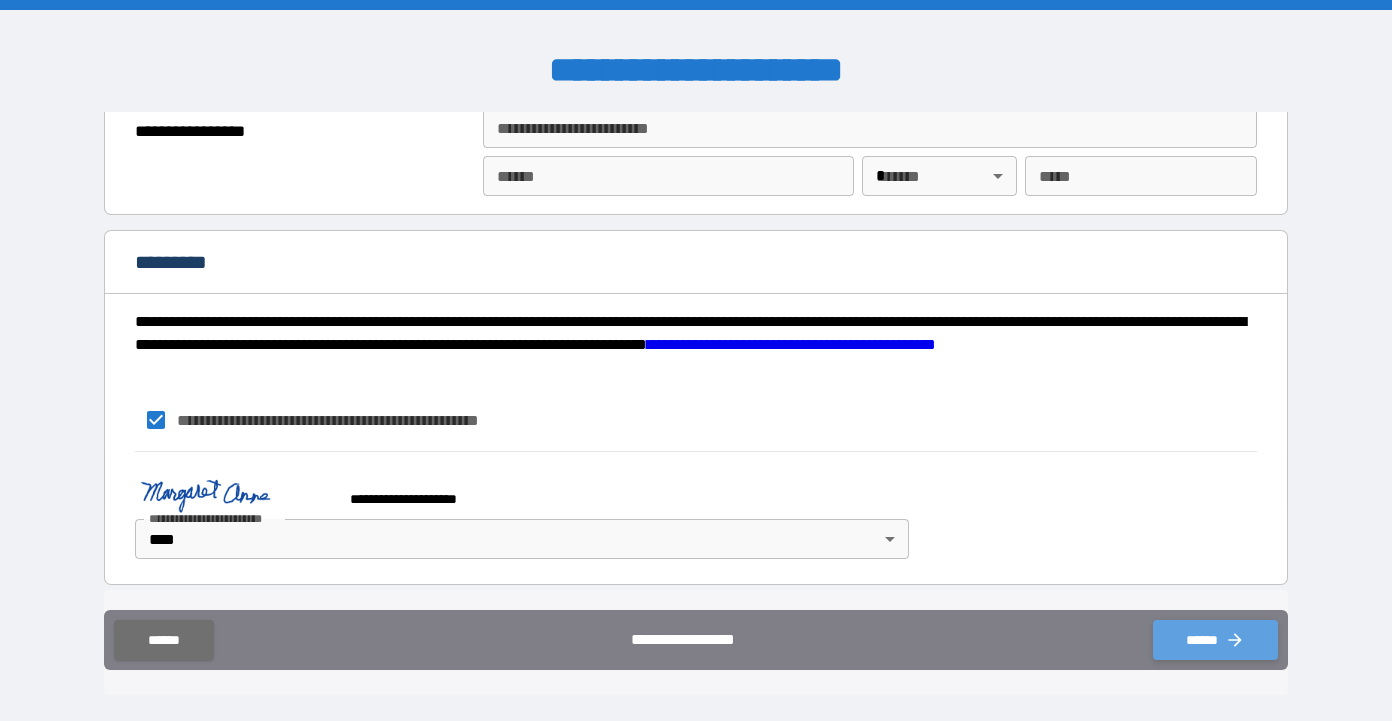 click on "******" at bounding box center (1215, 640) 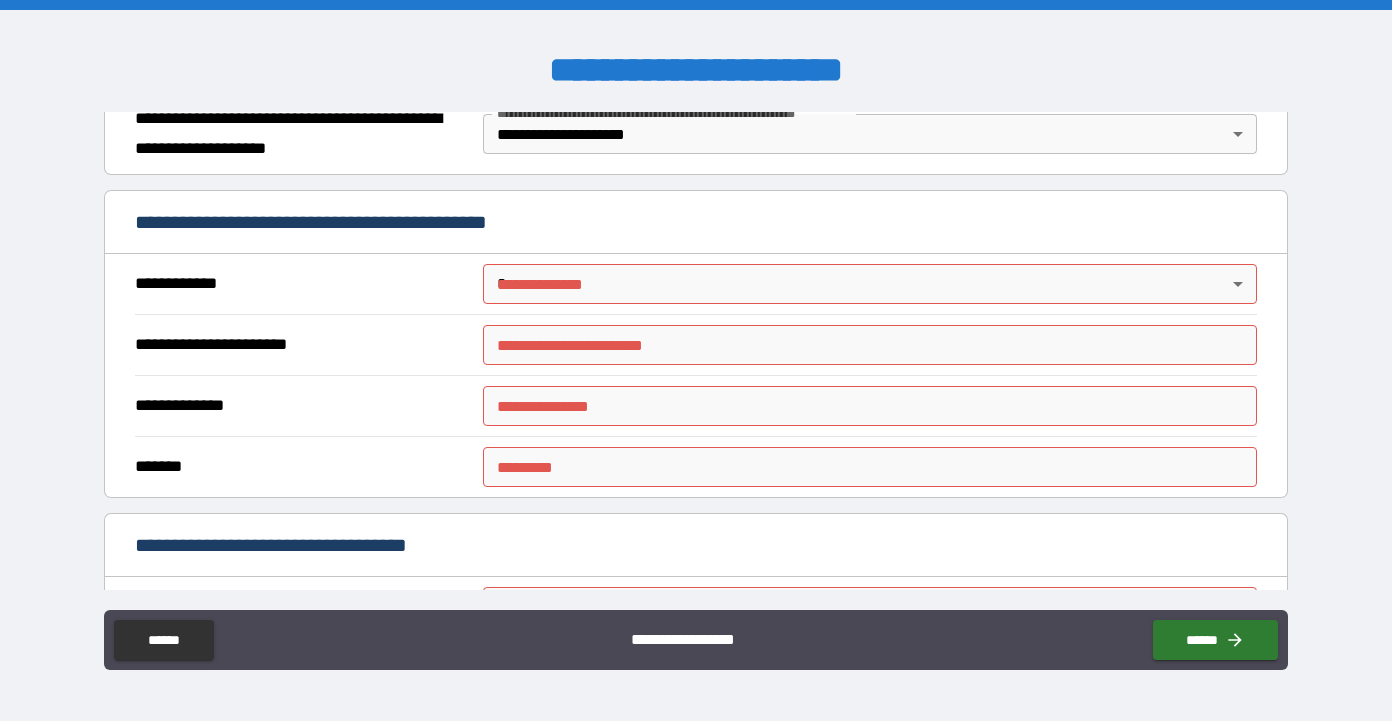 scroll, scrollTop: 325, scrollLeft: 0, axis: vertical 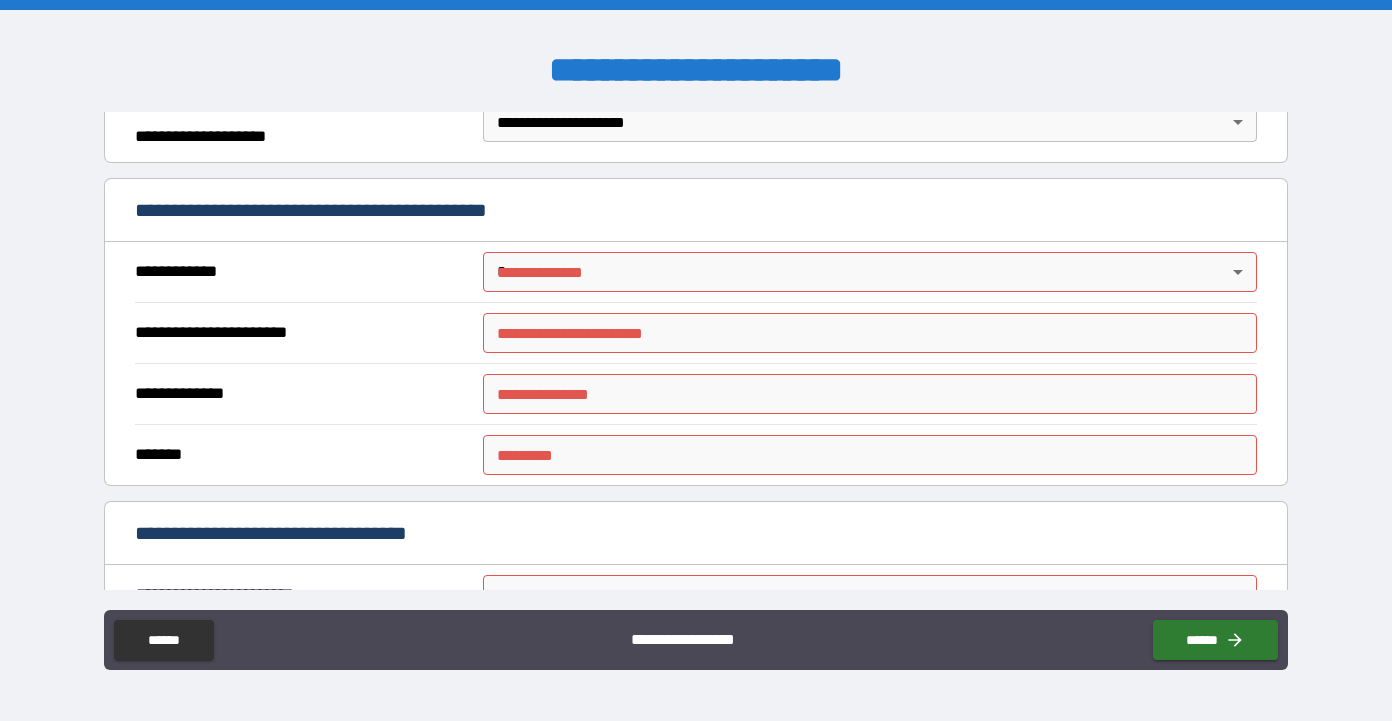 click on "**********" at bounding box center (696, 360) 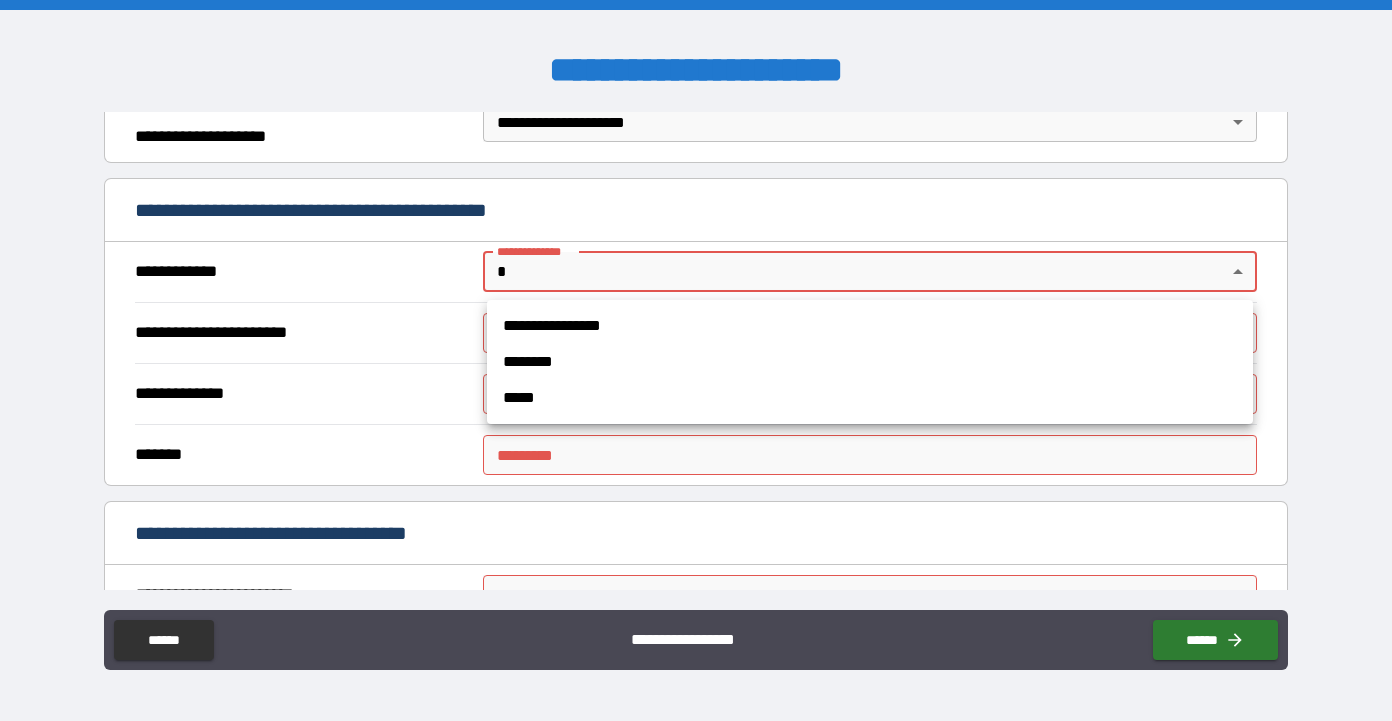 click at bounding box center [696, 360] 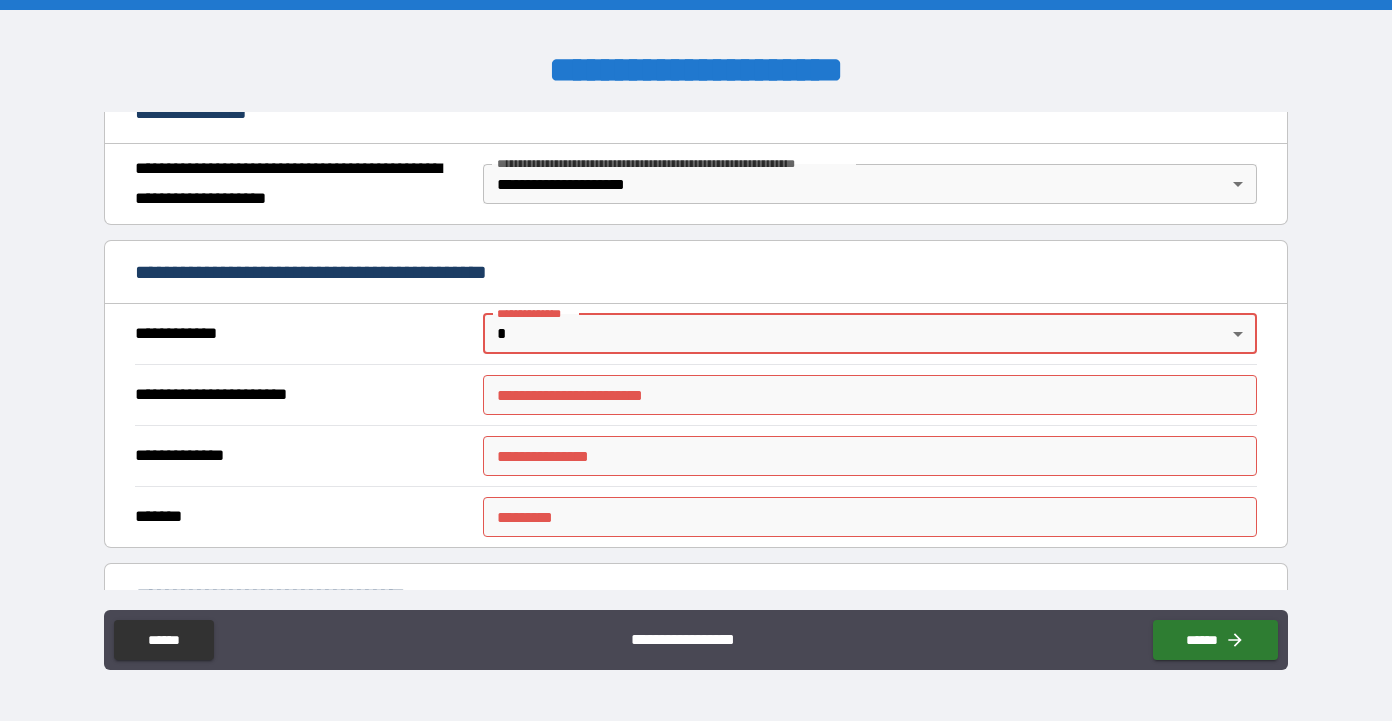 scroll, scrollTop: 288, scrollLeft: 0, axis: vertical 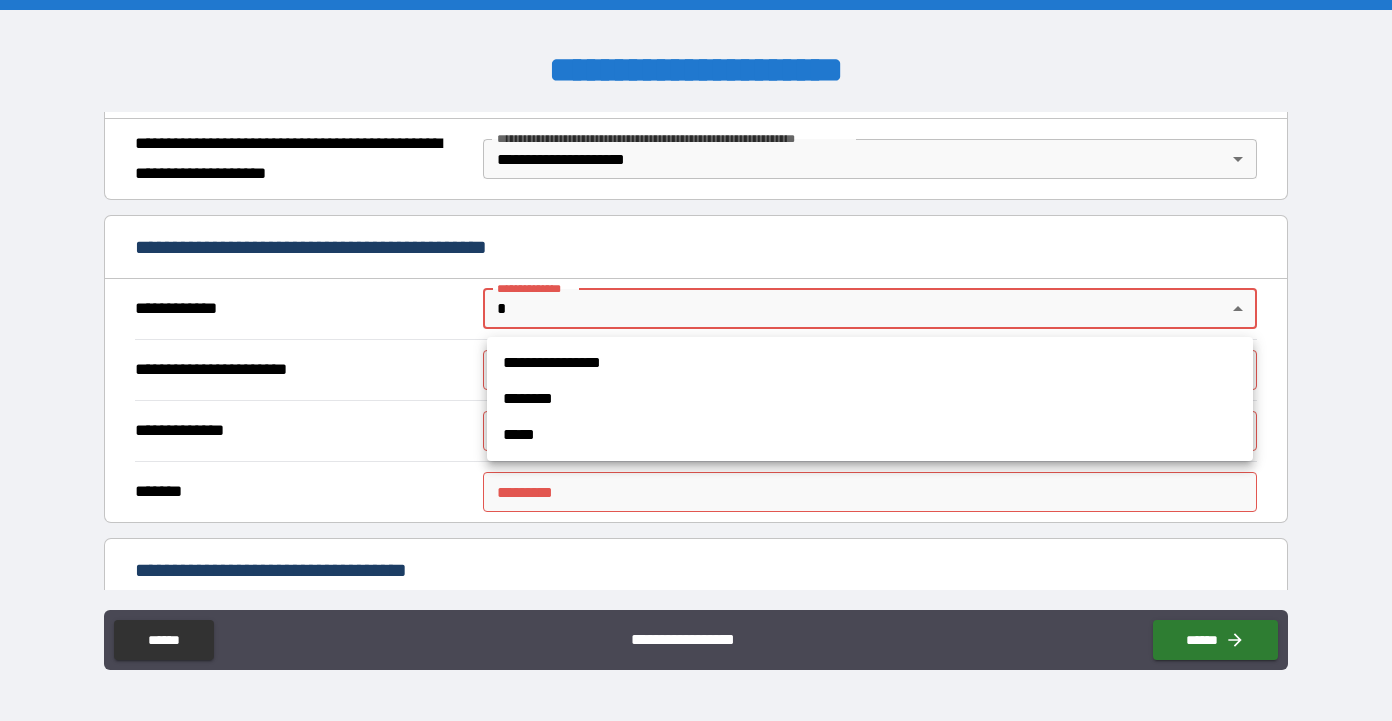 click on "**********" at bounding box center (696, 360) 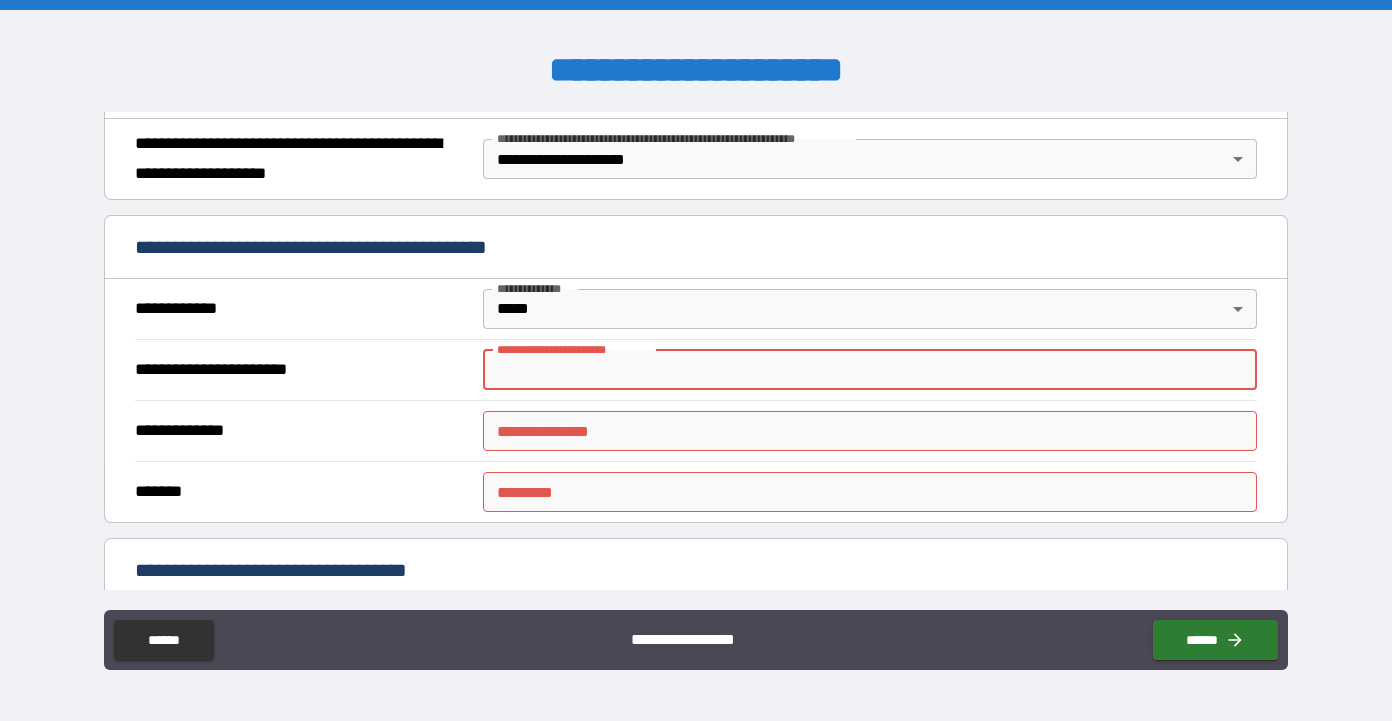 click on "**********" at bounding box center (870, 370) 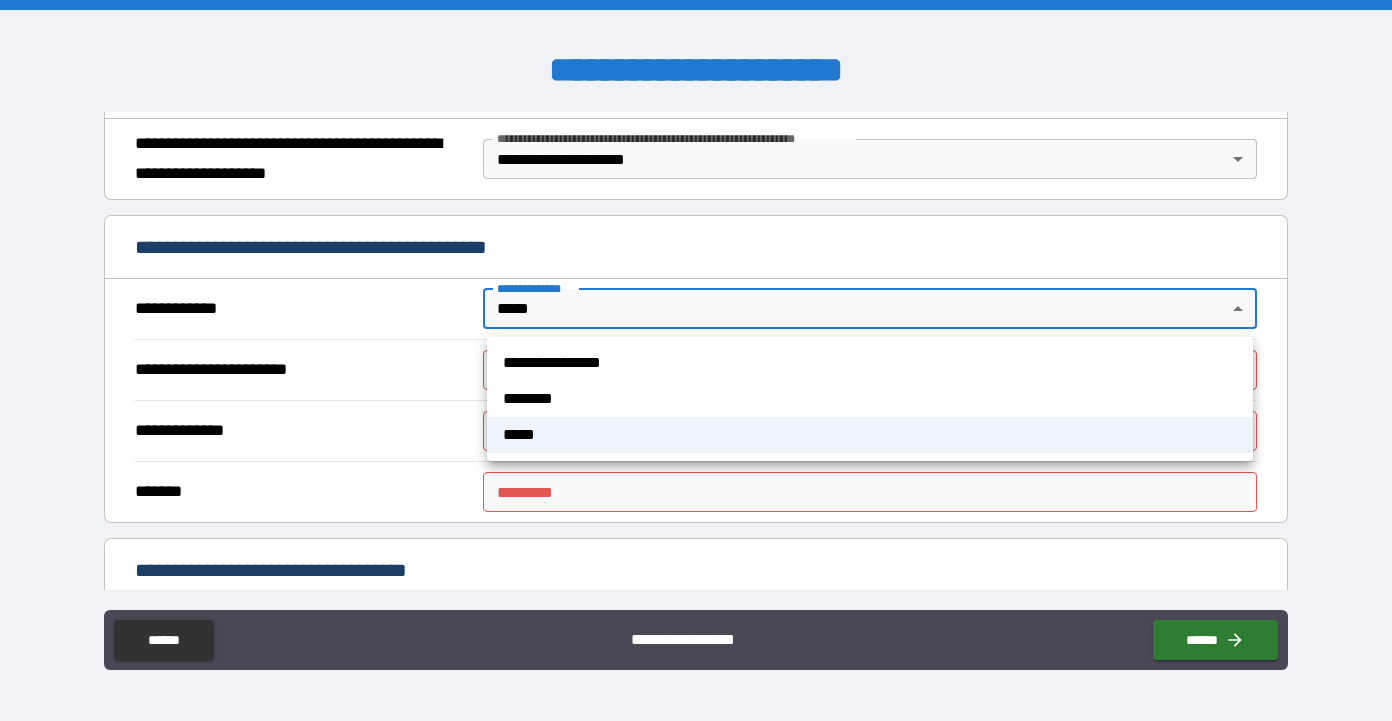 click on "**********" at bounding box center (696, 360) 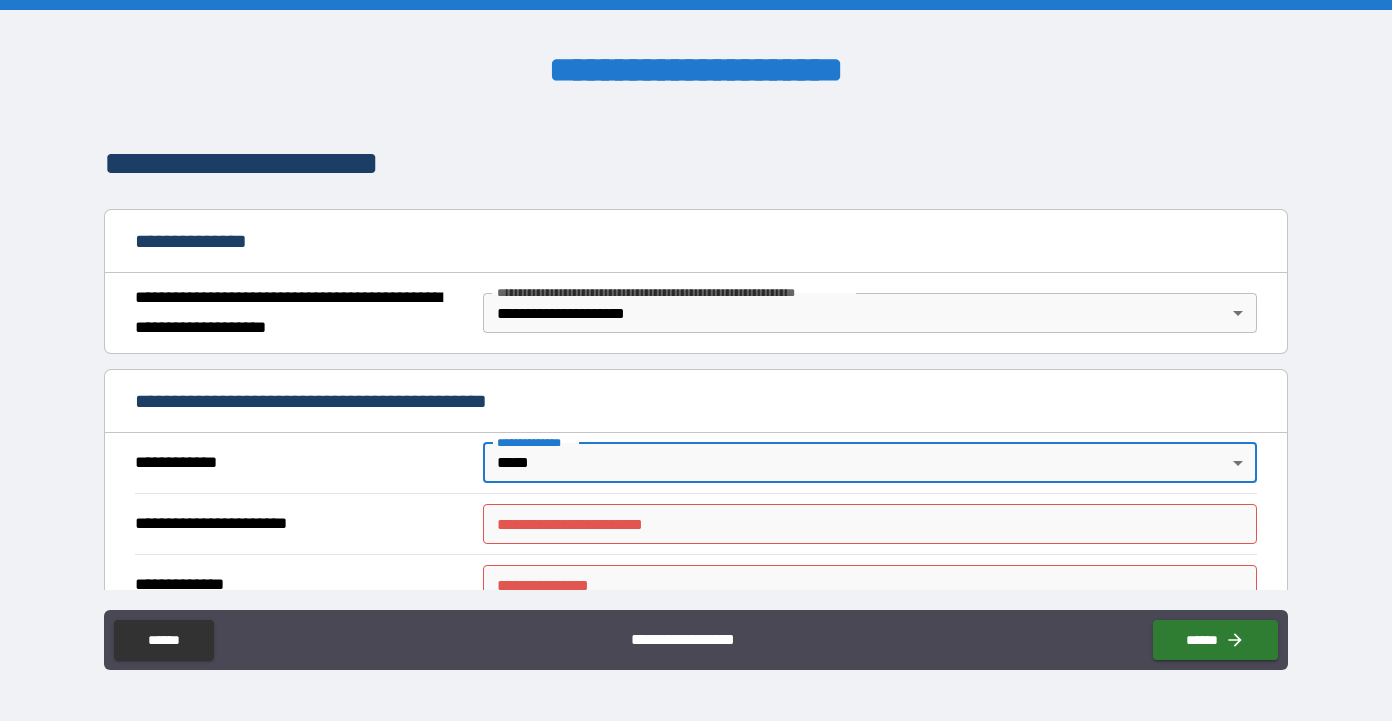 scroll, scrollTop: 127, scrollLeft: 0, axis: vertical 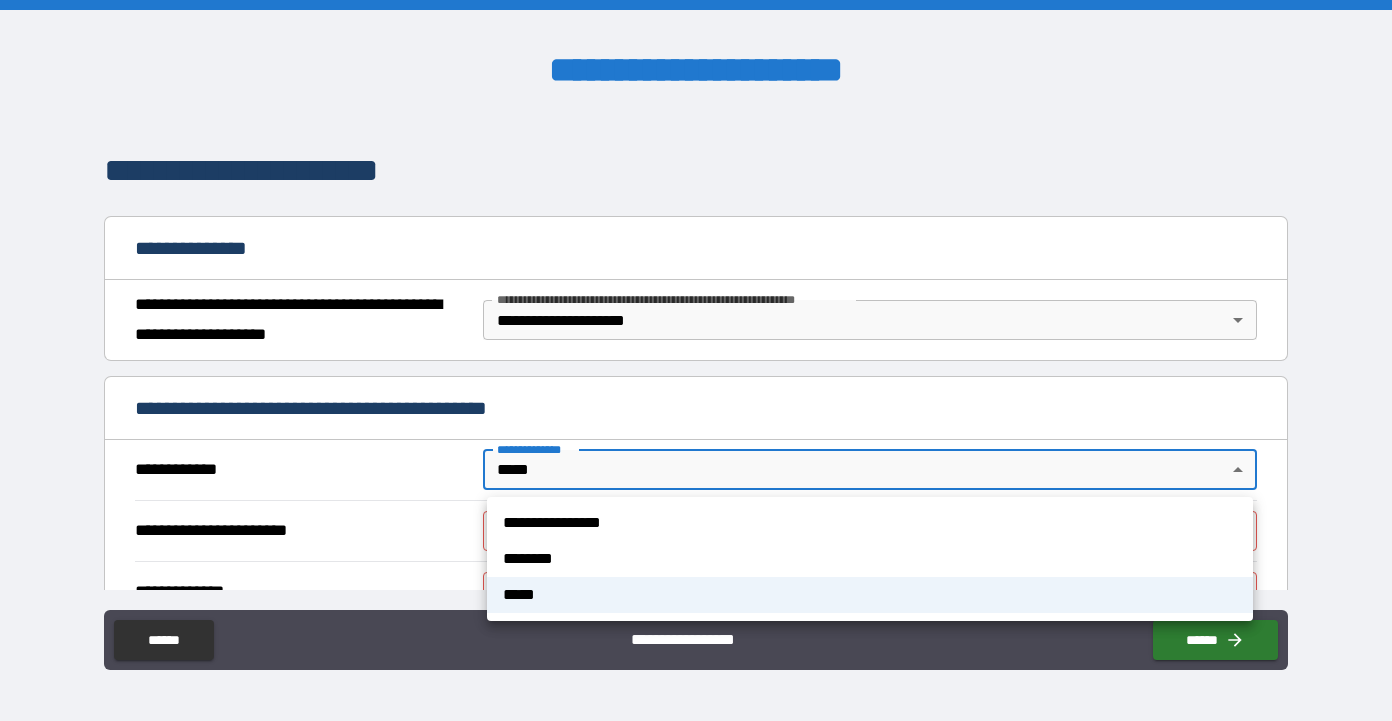 click on "**********" at bounding box center [696, 360] 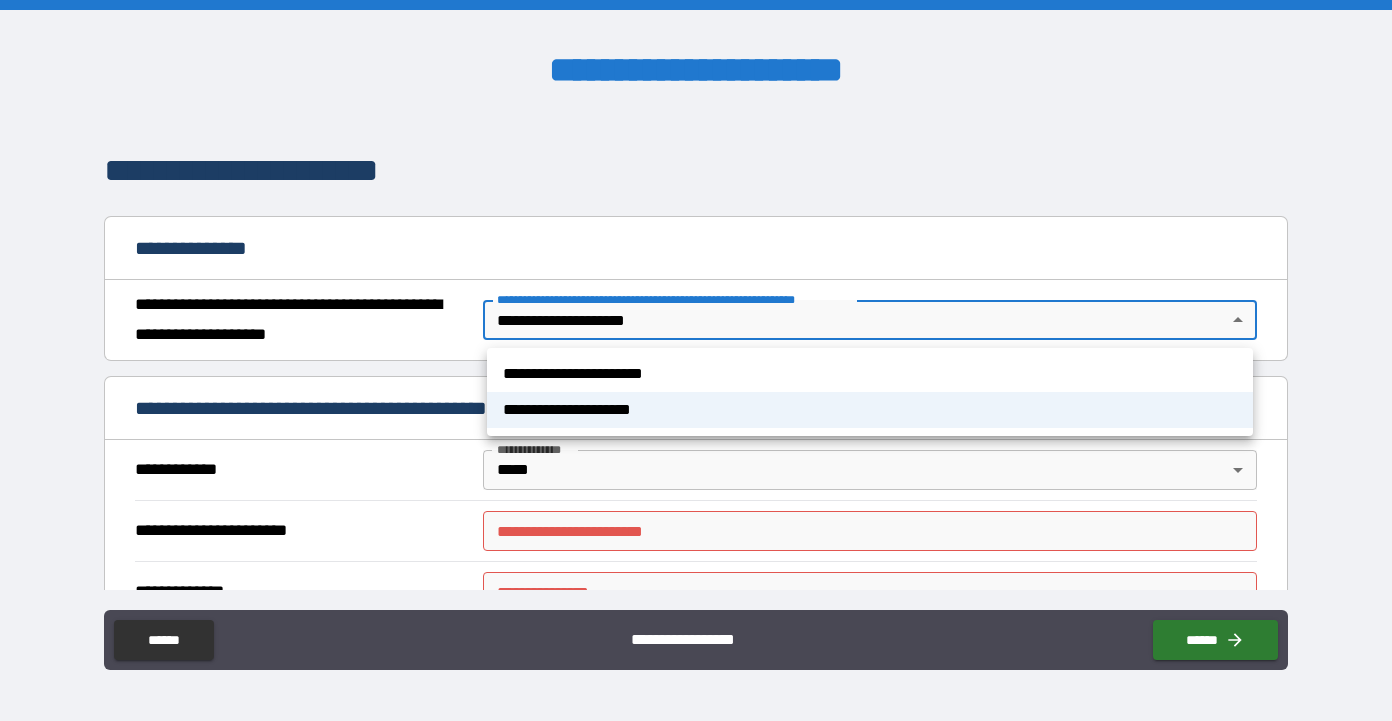 click on "**********" at bounding box center (696, 360) 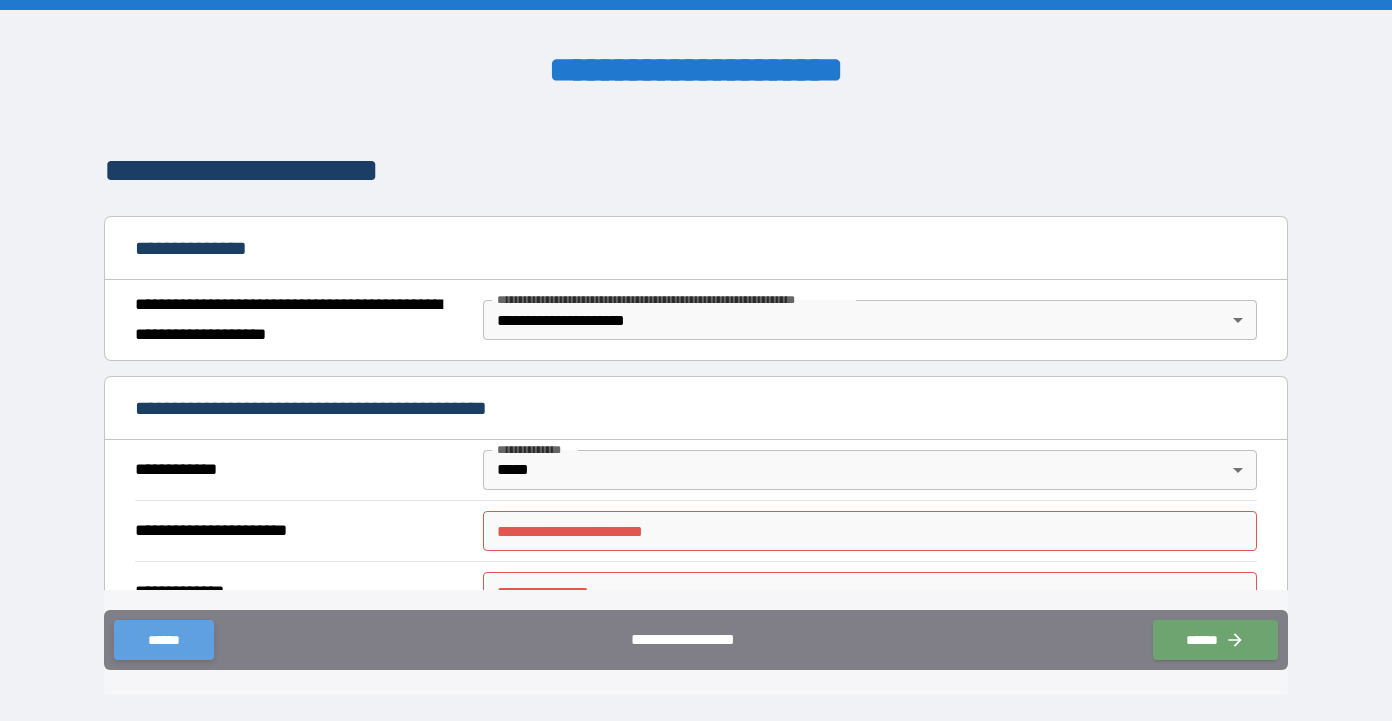 click on "******" at bounding box center [163, 640] 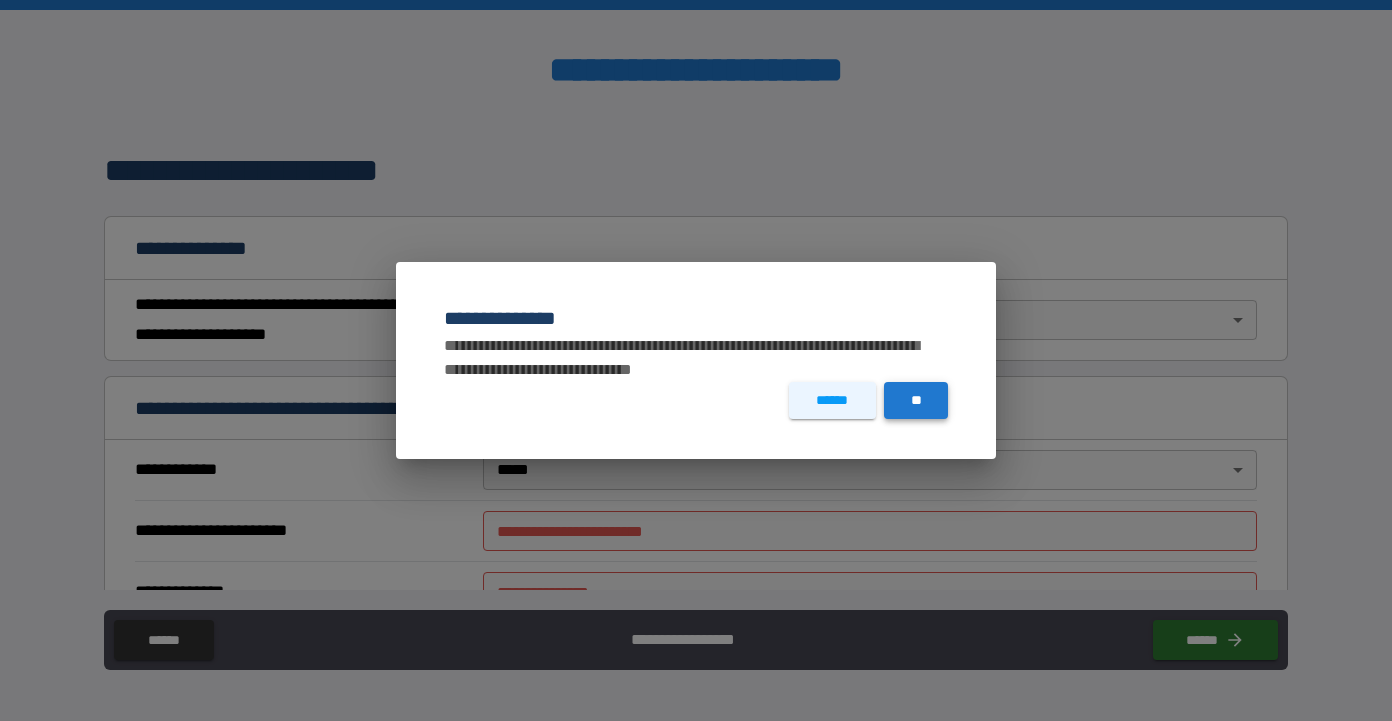 click on "**" at bounding box center [916, 400] 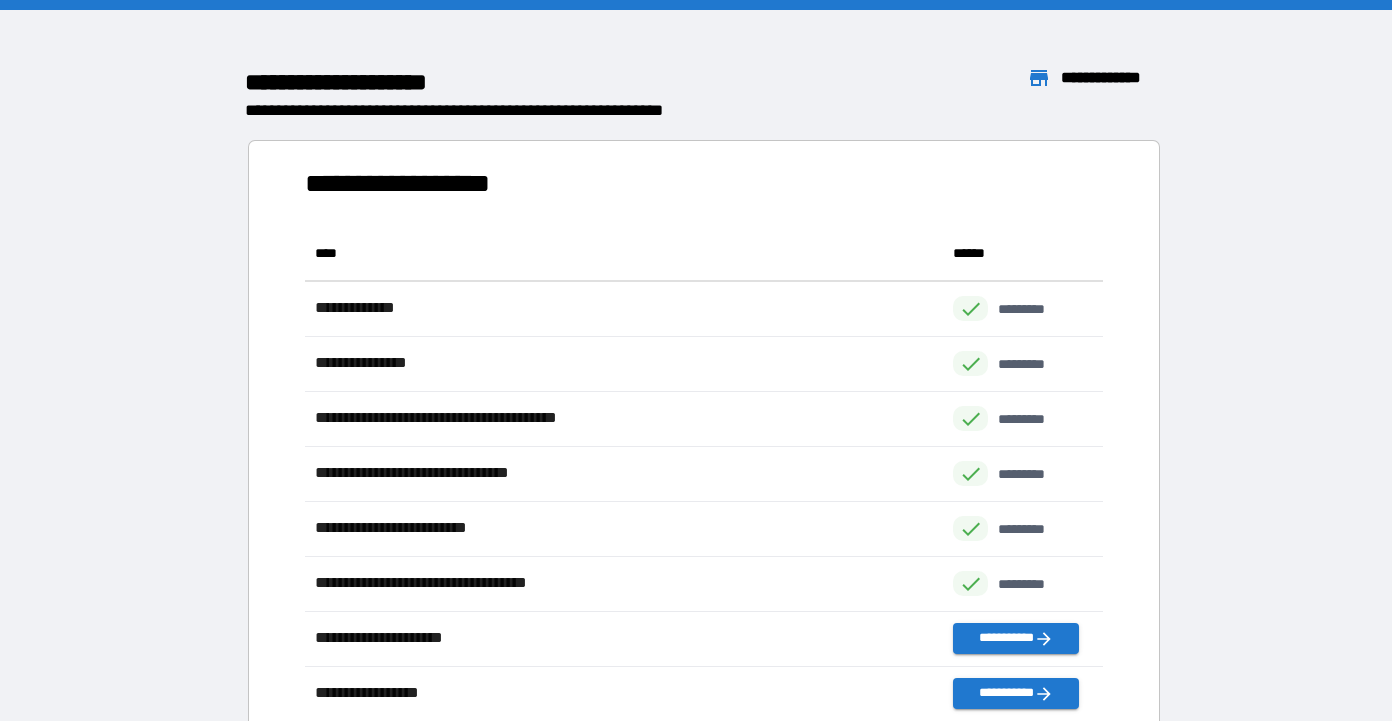 scroll, scrollTop: 1, scrollLeft: 1, axis: both 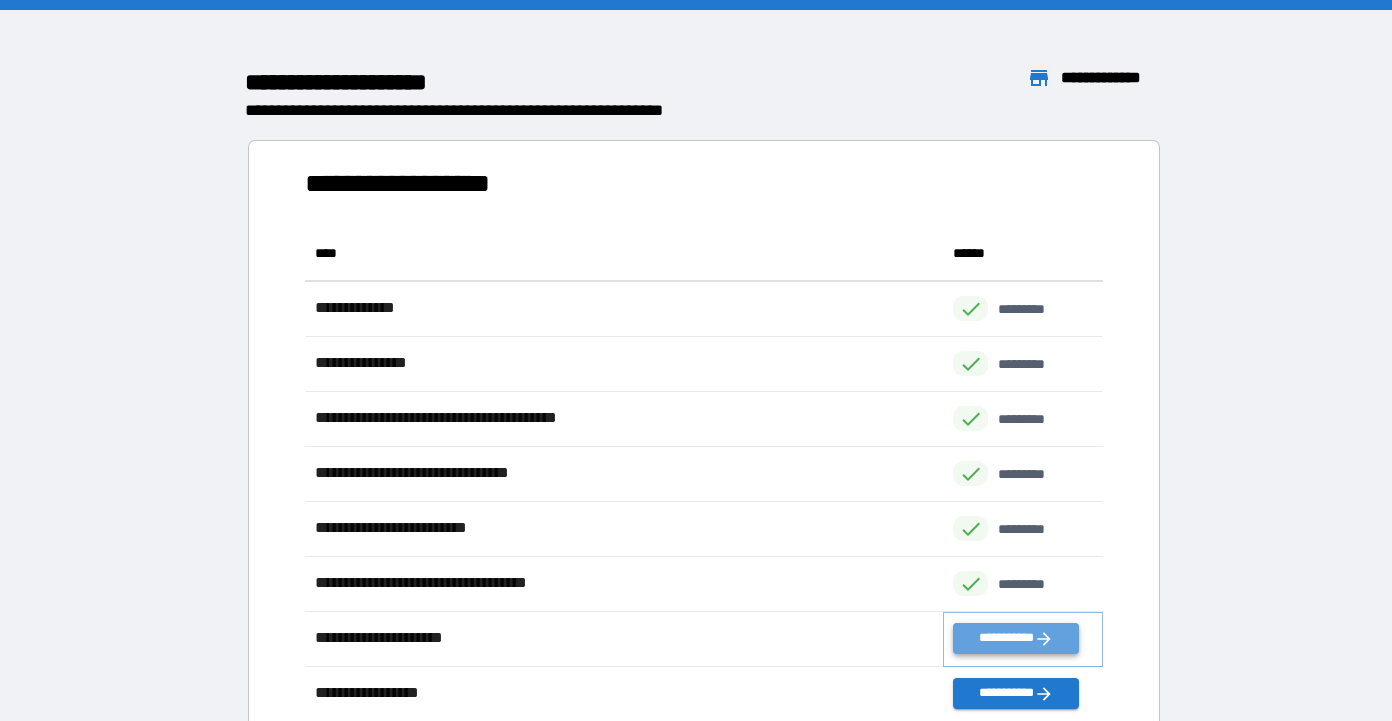 click on "**********" at bounding box center [1015, 638] 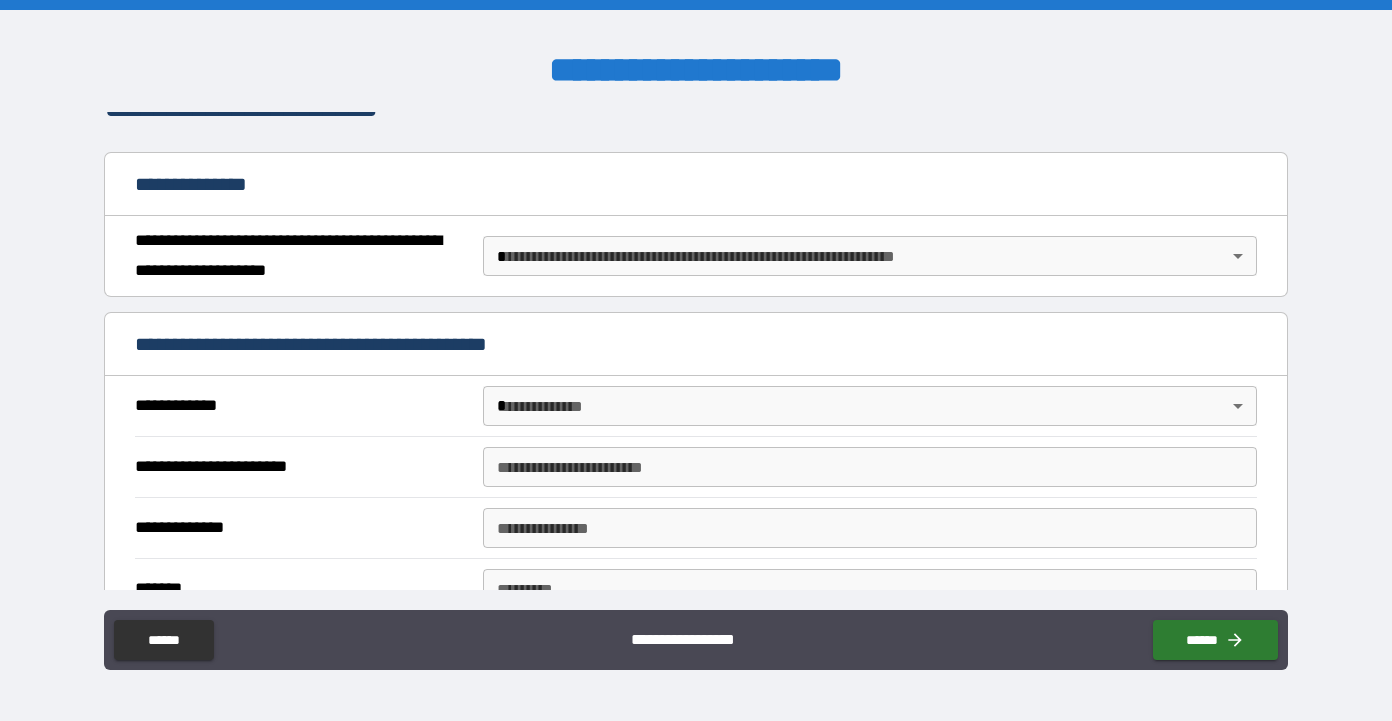 scroll, scrollTop: 196, scrollLeft: 0, axis: vertical 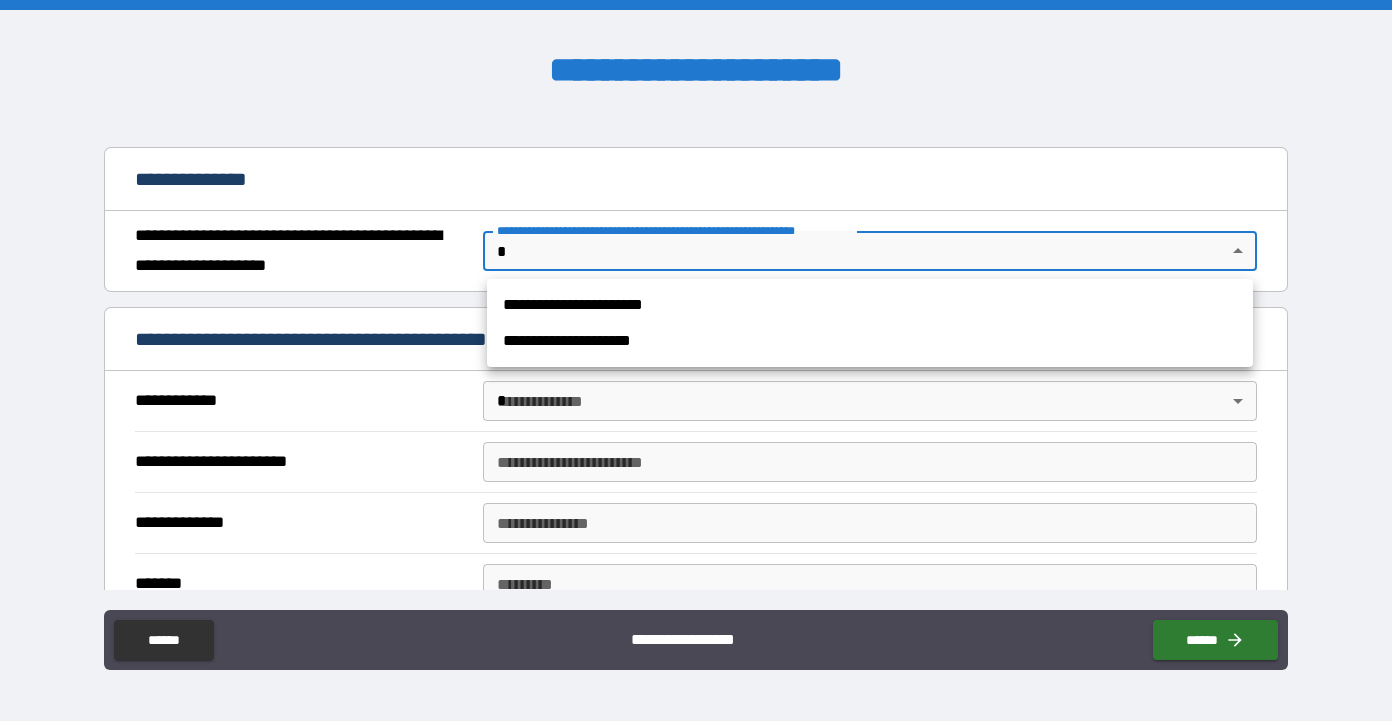 click on "**********" at bounding box center (696, 360) 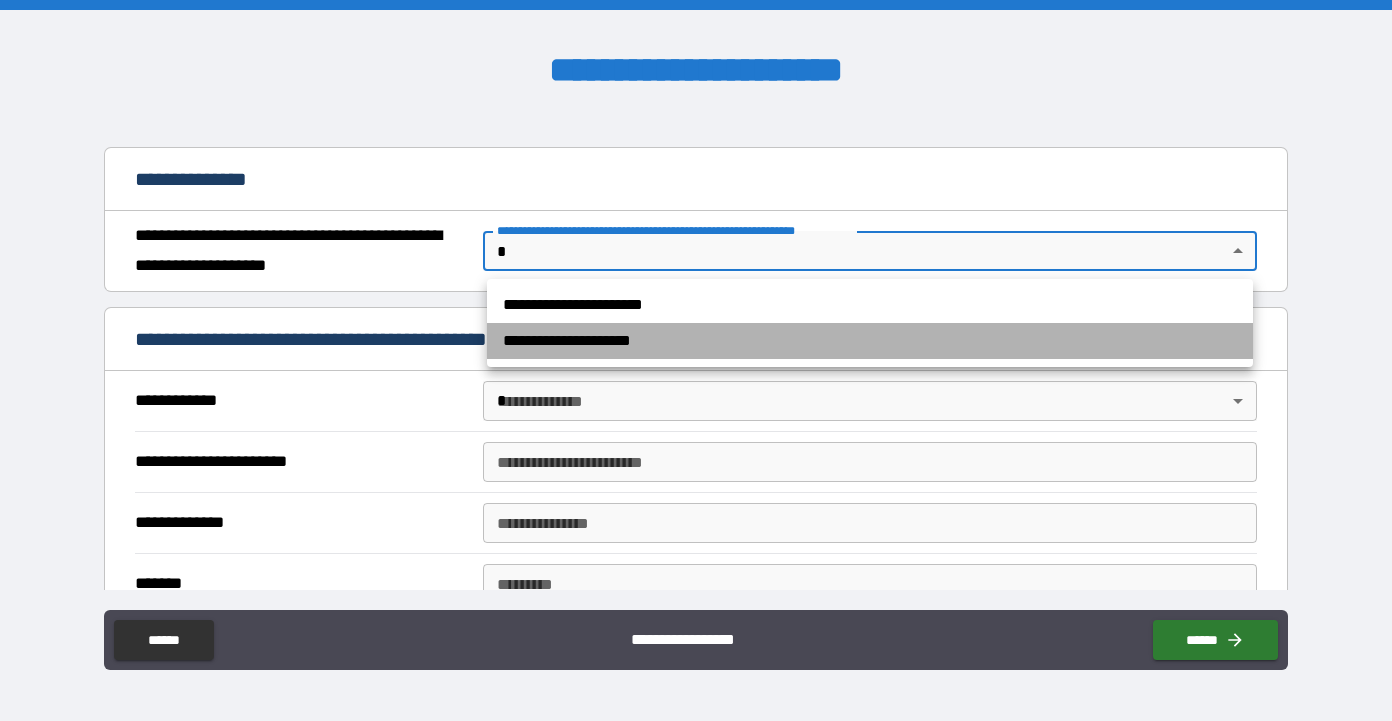 click on "**********" at bounding box center [870, 341] 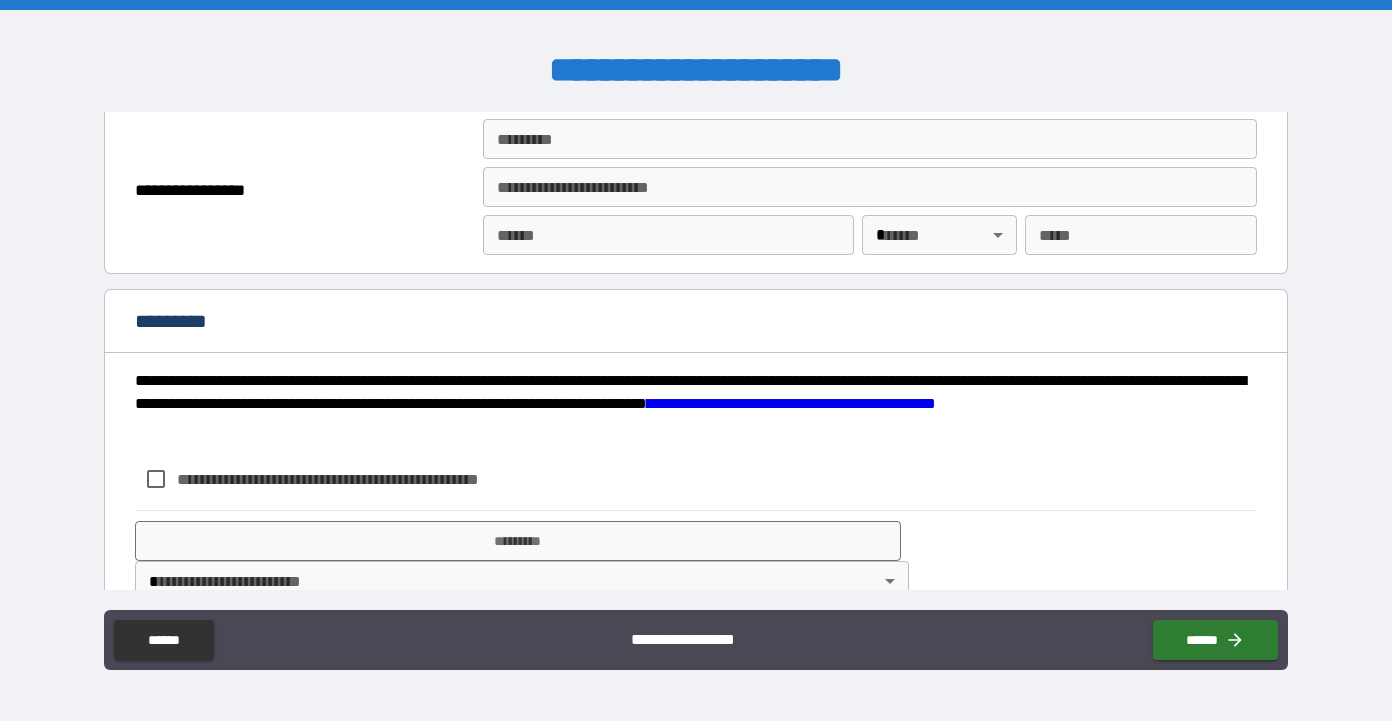 scroll, scrollTop: 1372, scrollLeft: 0, axis: vertical 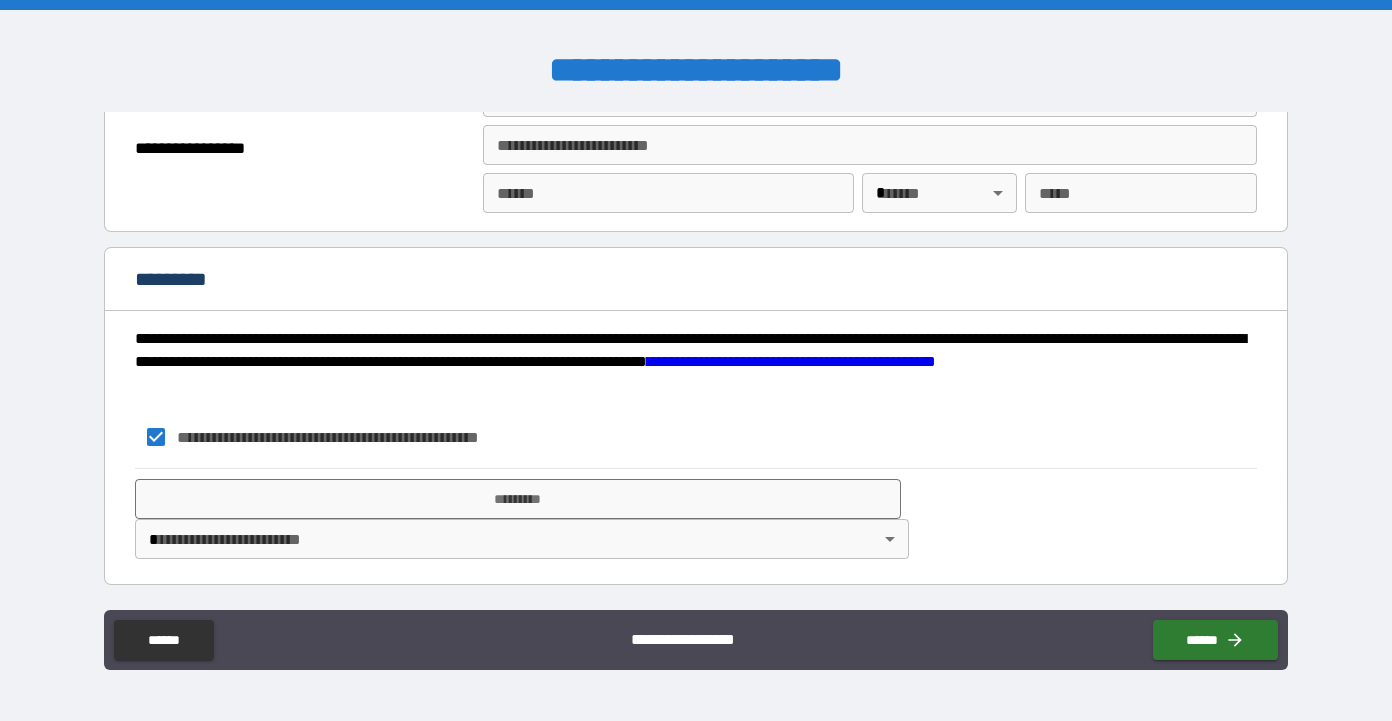 click on "**********" at bounding box center (696, 360) 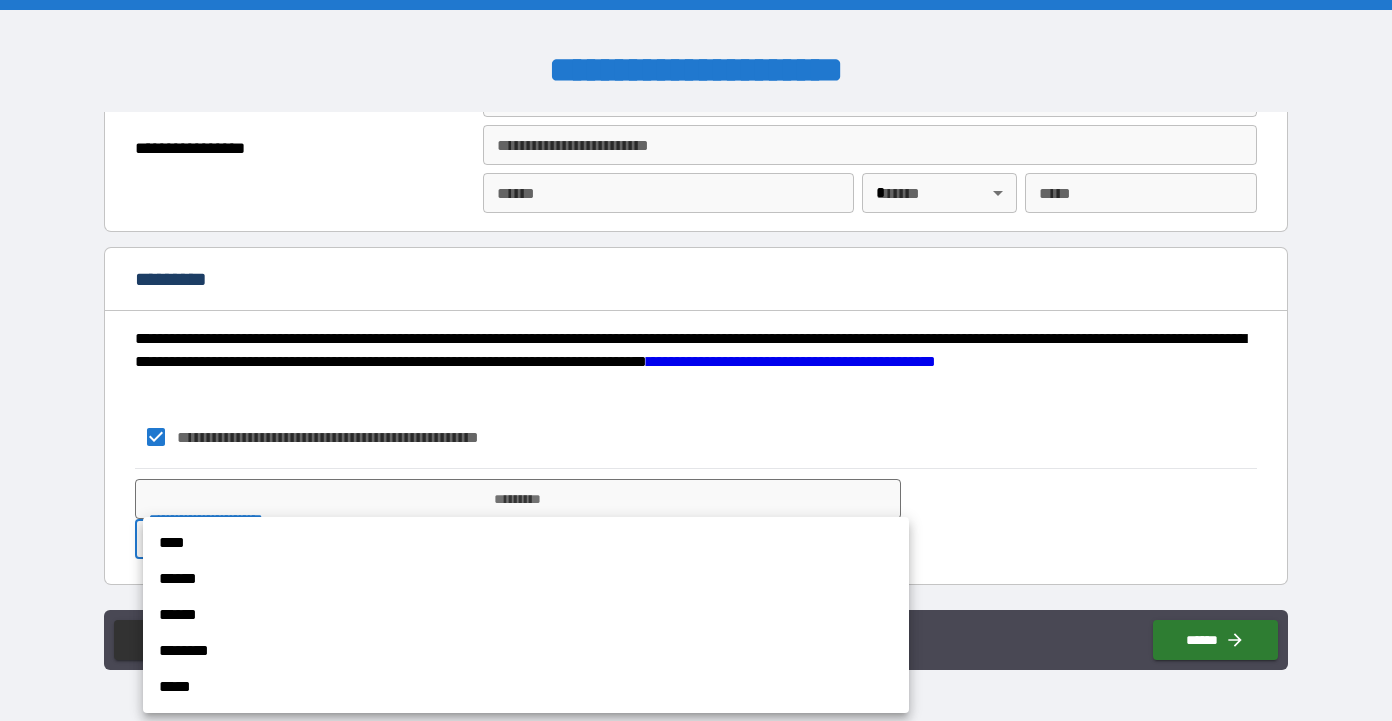 click on "****" at bounding box center (526, 543) 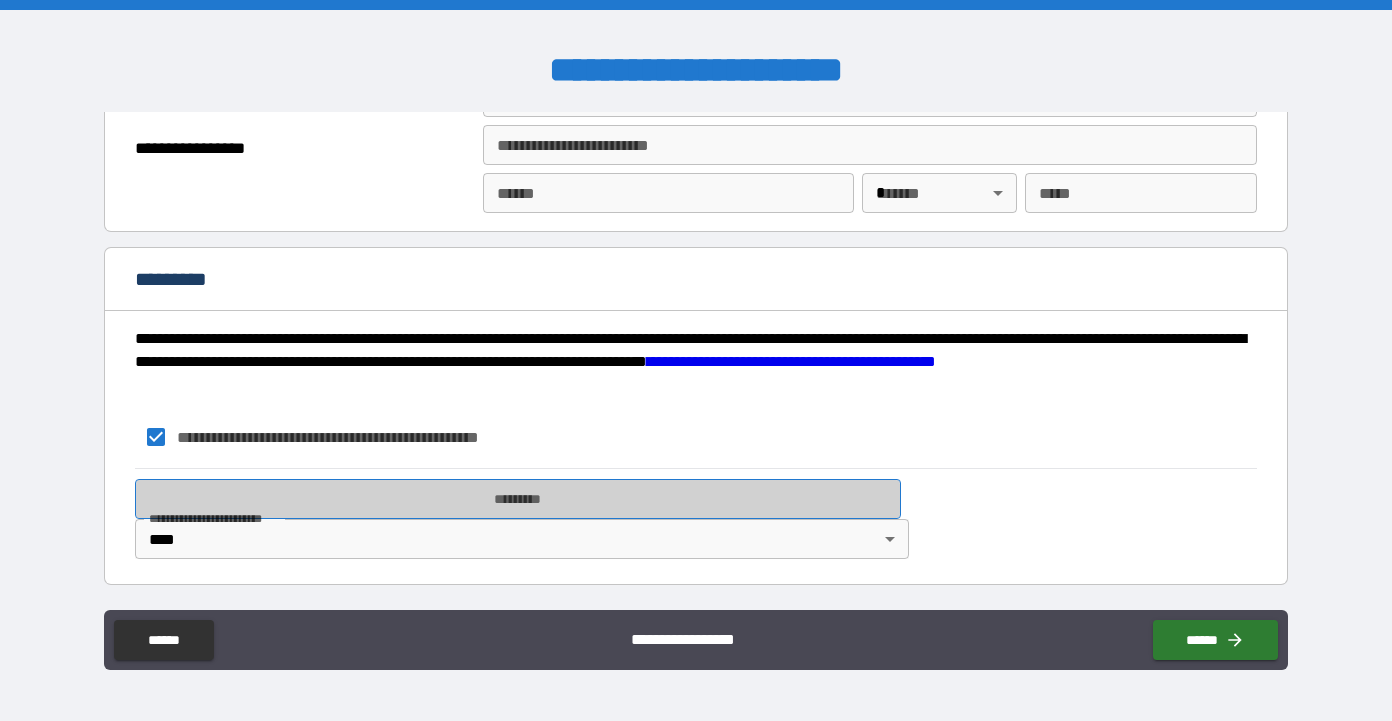 click on "*********" at bounding box center (518, 499) 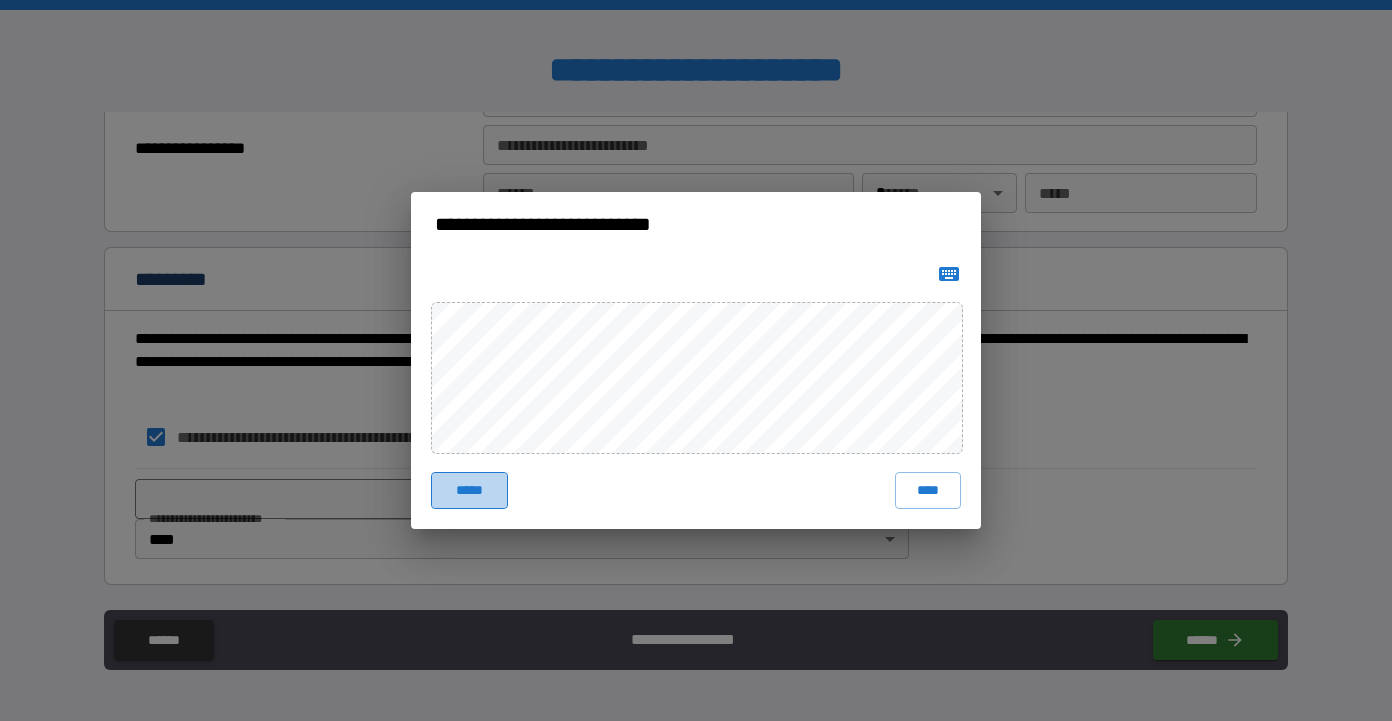 click on "*****" at bounding box center [469, 490] 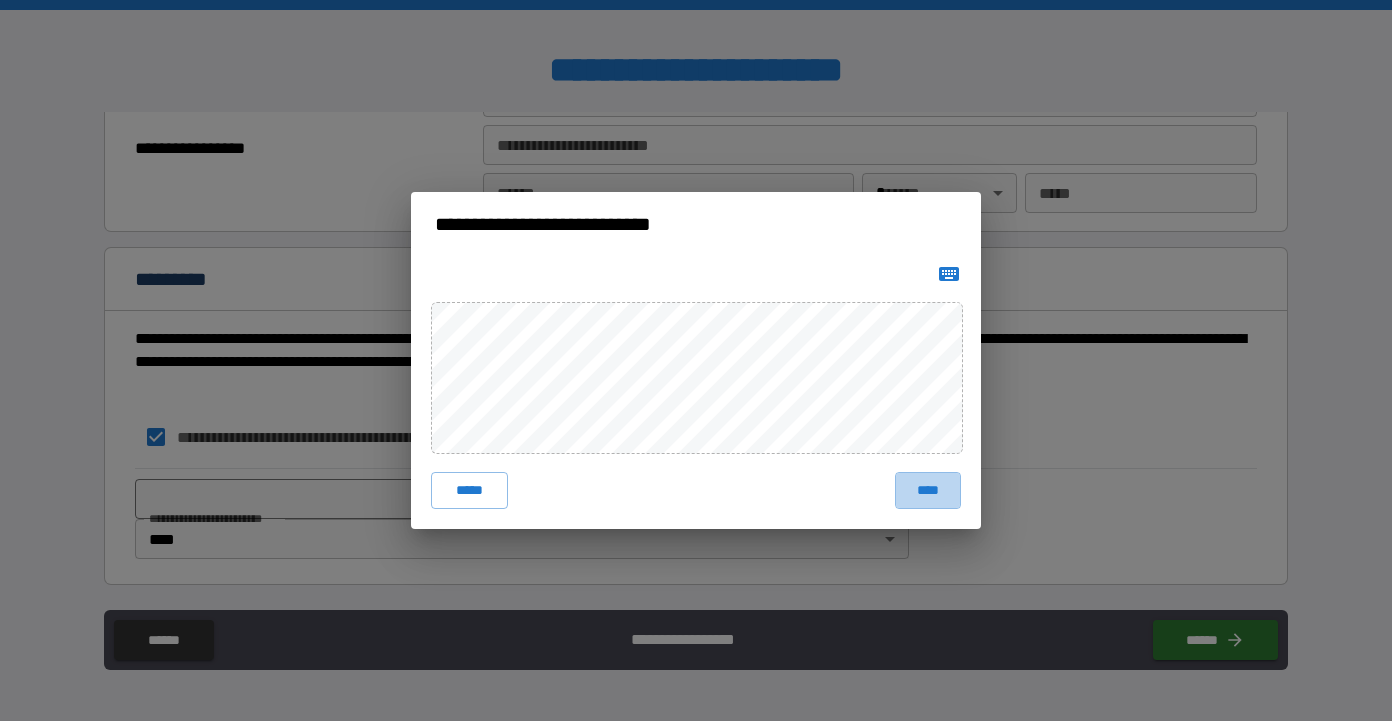 click on "****" at bounding box center [928, 490] 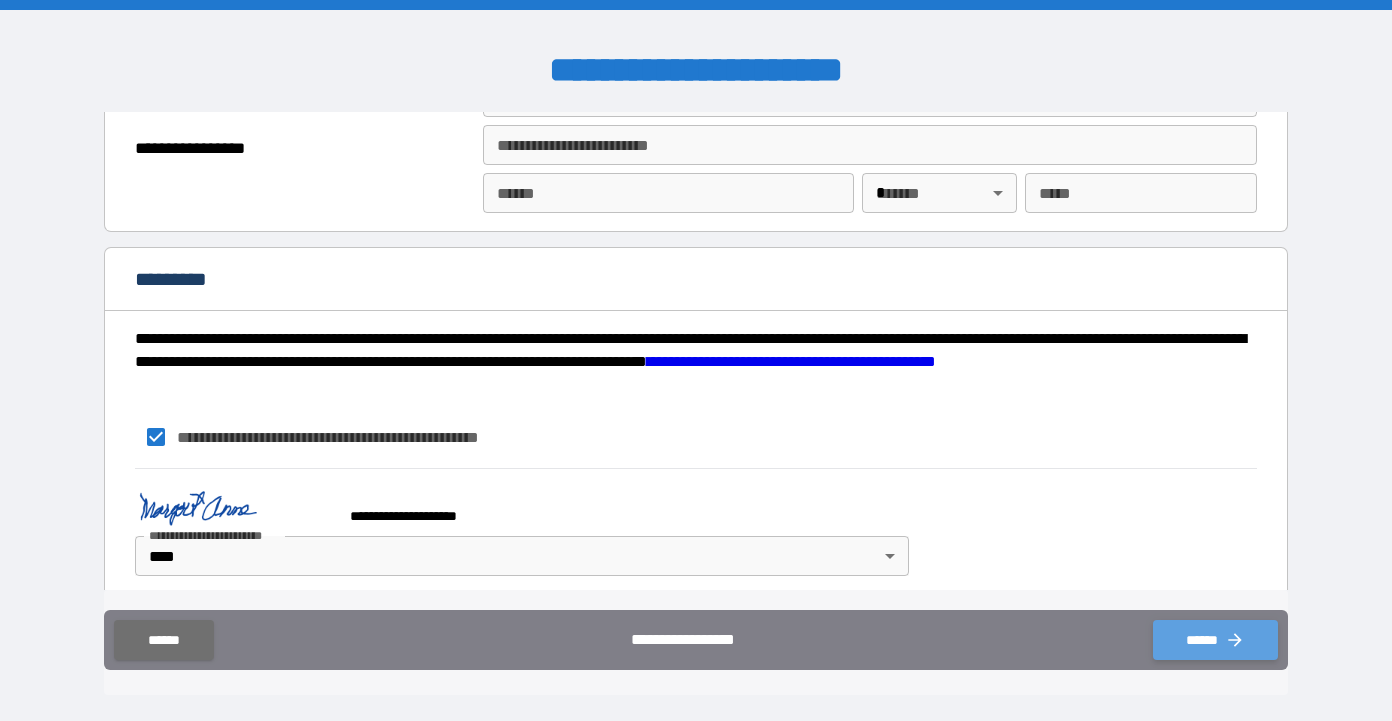click on "******" at bounding box center [1215, 640] 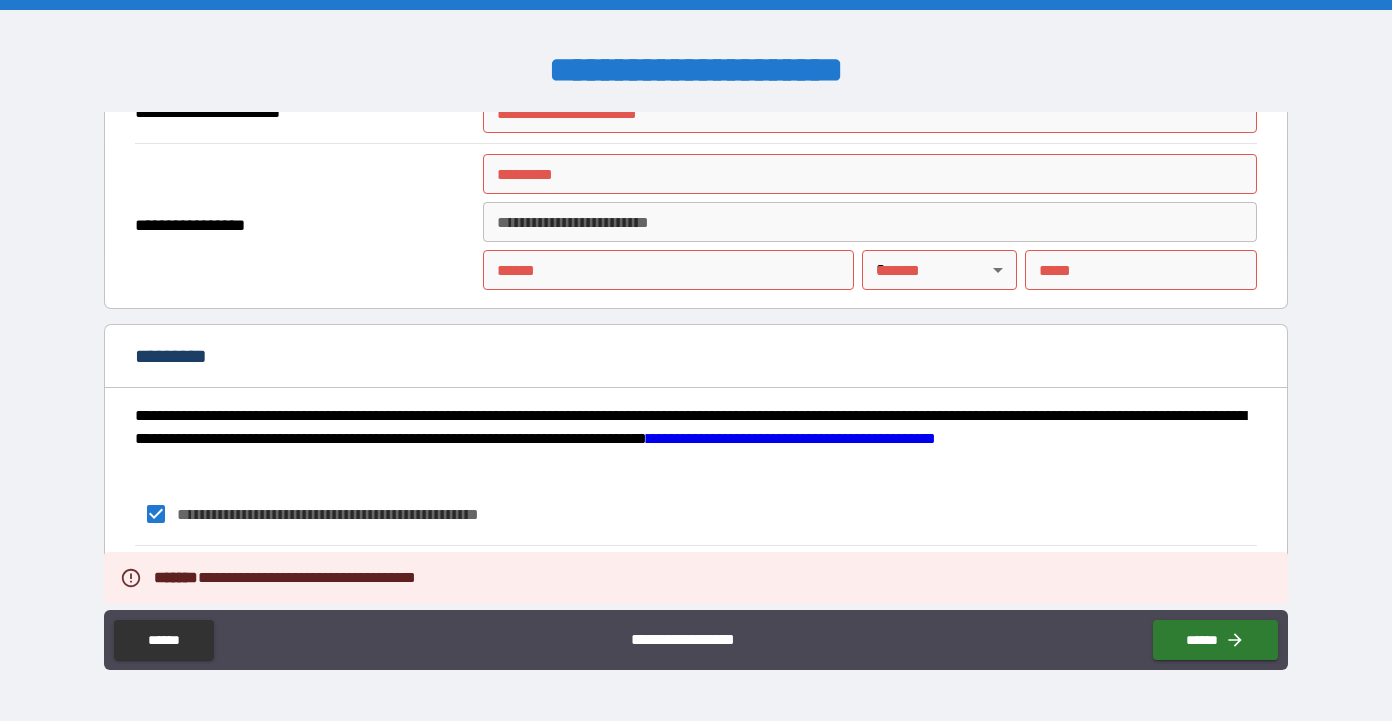 scroll, scrollTop: 1310, scrollLeft: 0, axis: vertical 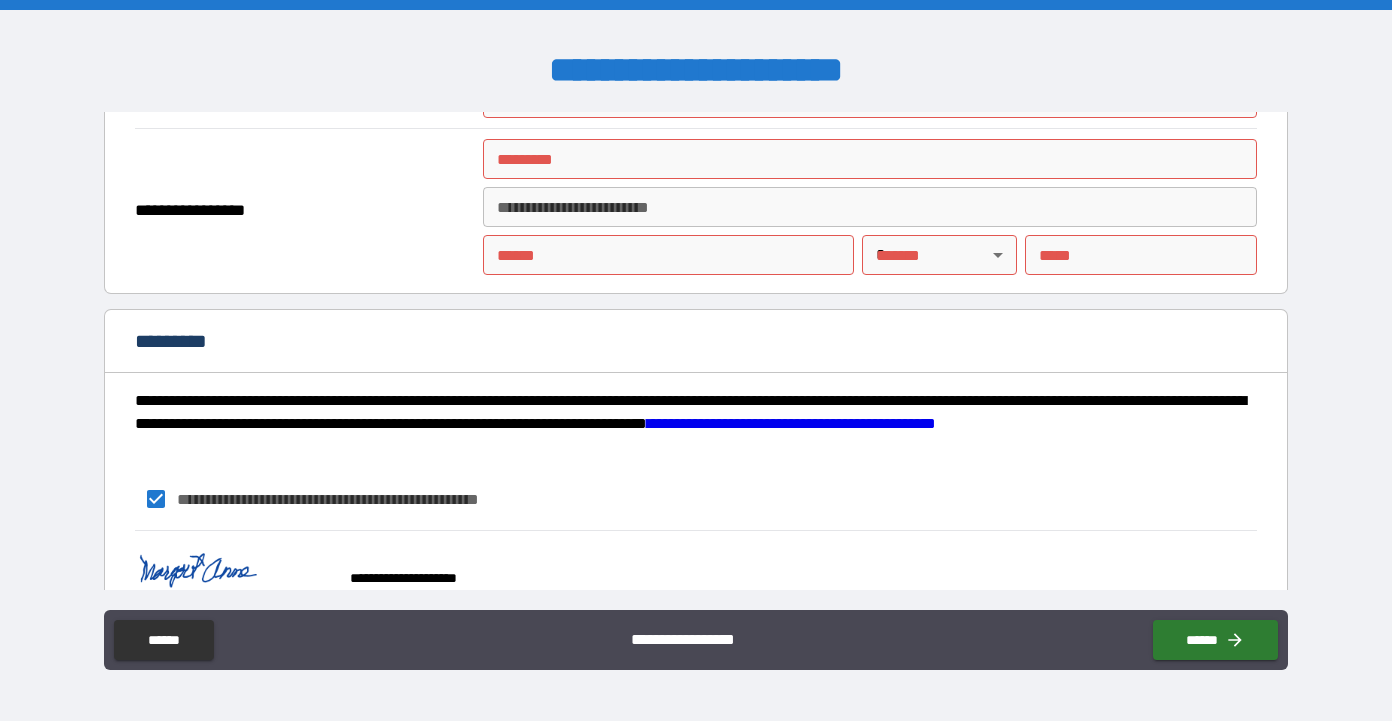 click on "**********" at bounding box center [791, 423] 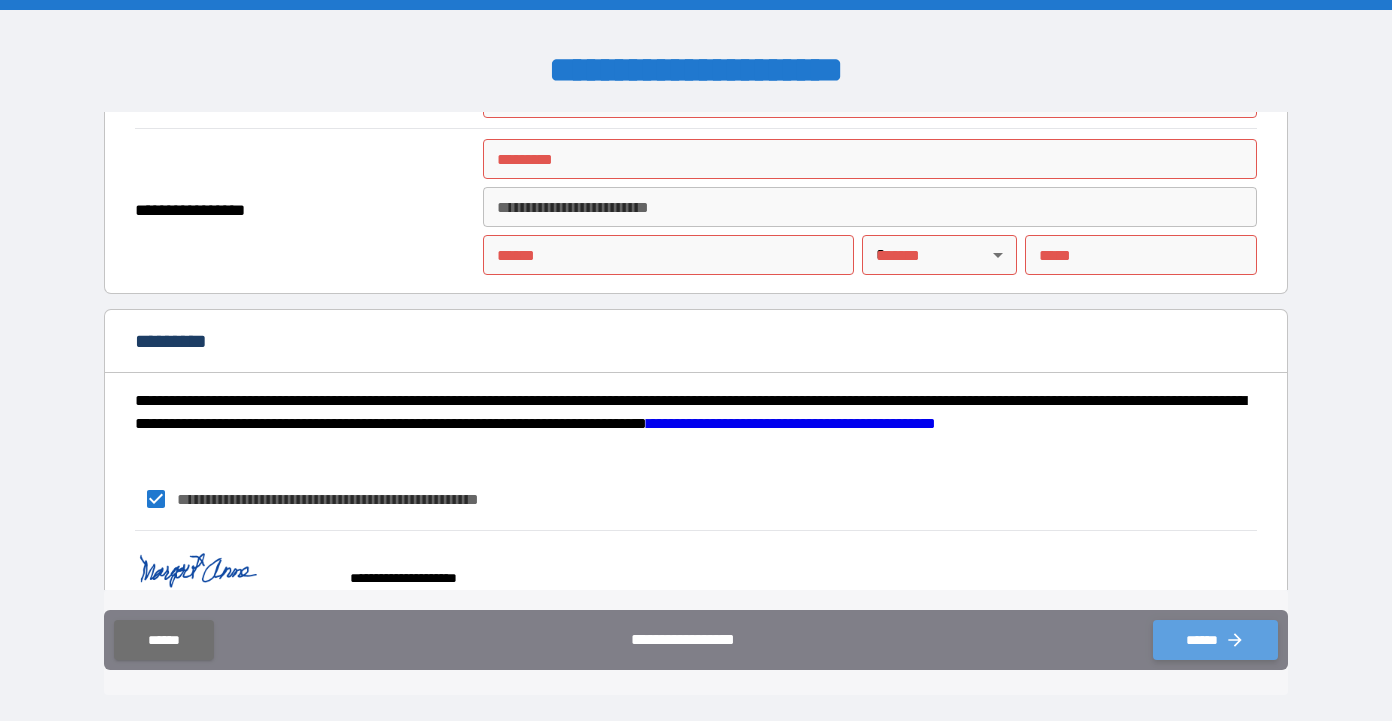 click on "******" at bounding box center (1215, 640) 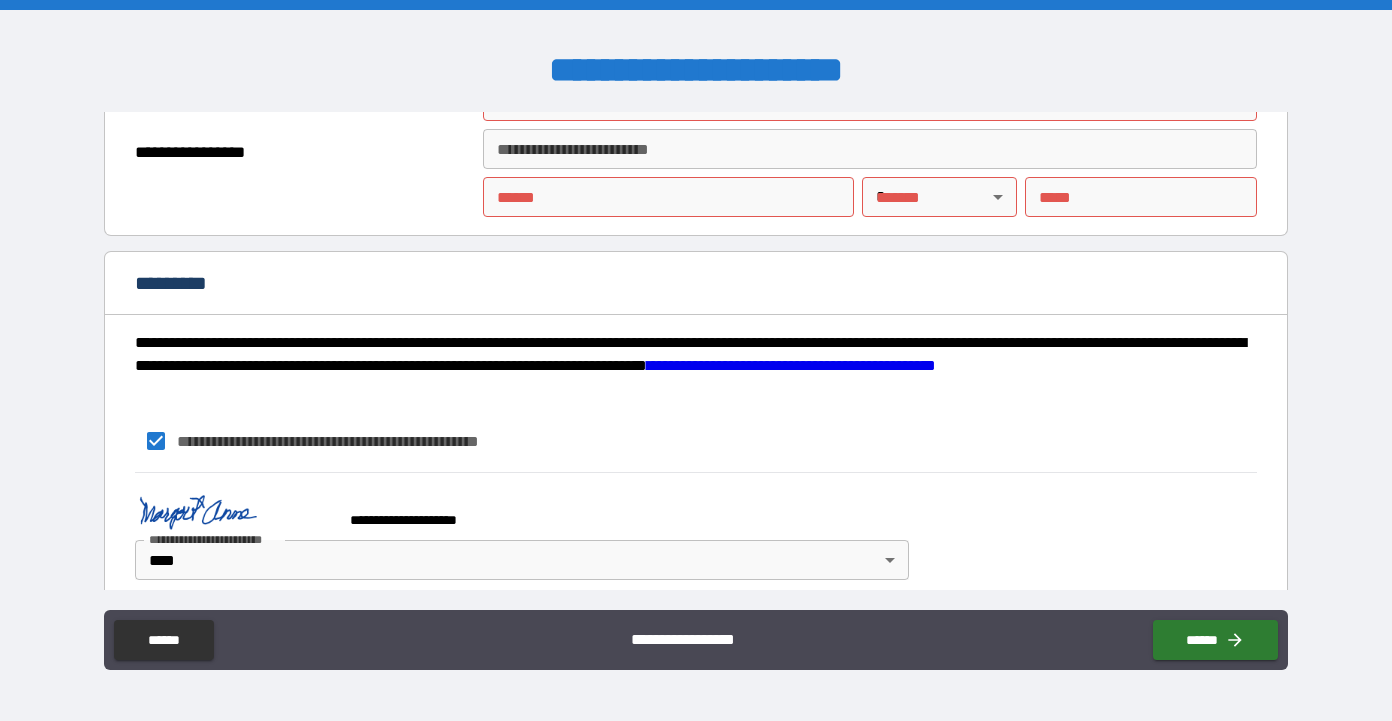 scroll, scrollTop: 1389, scrollLeft: 0, axis: vertical 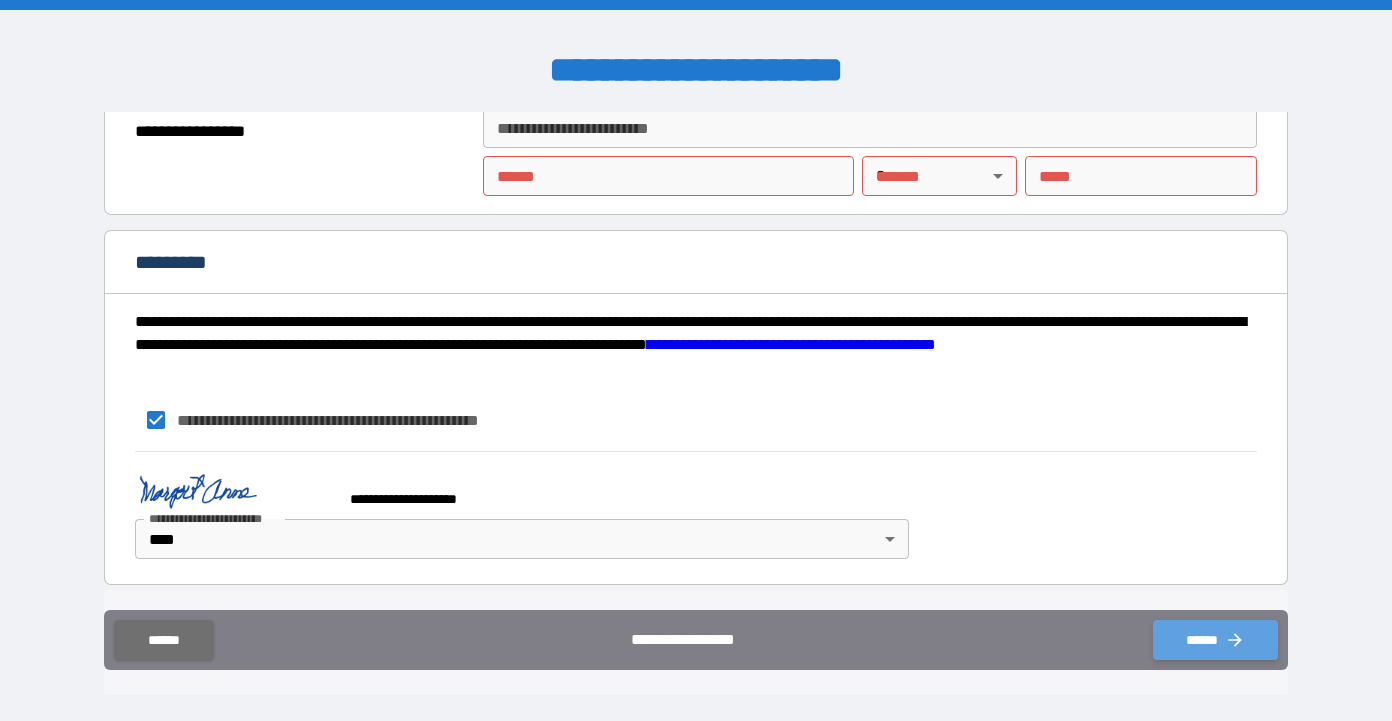 click on "******" at bounding box center (1215, 640) 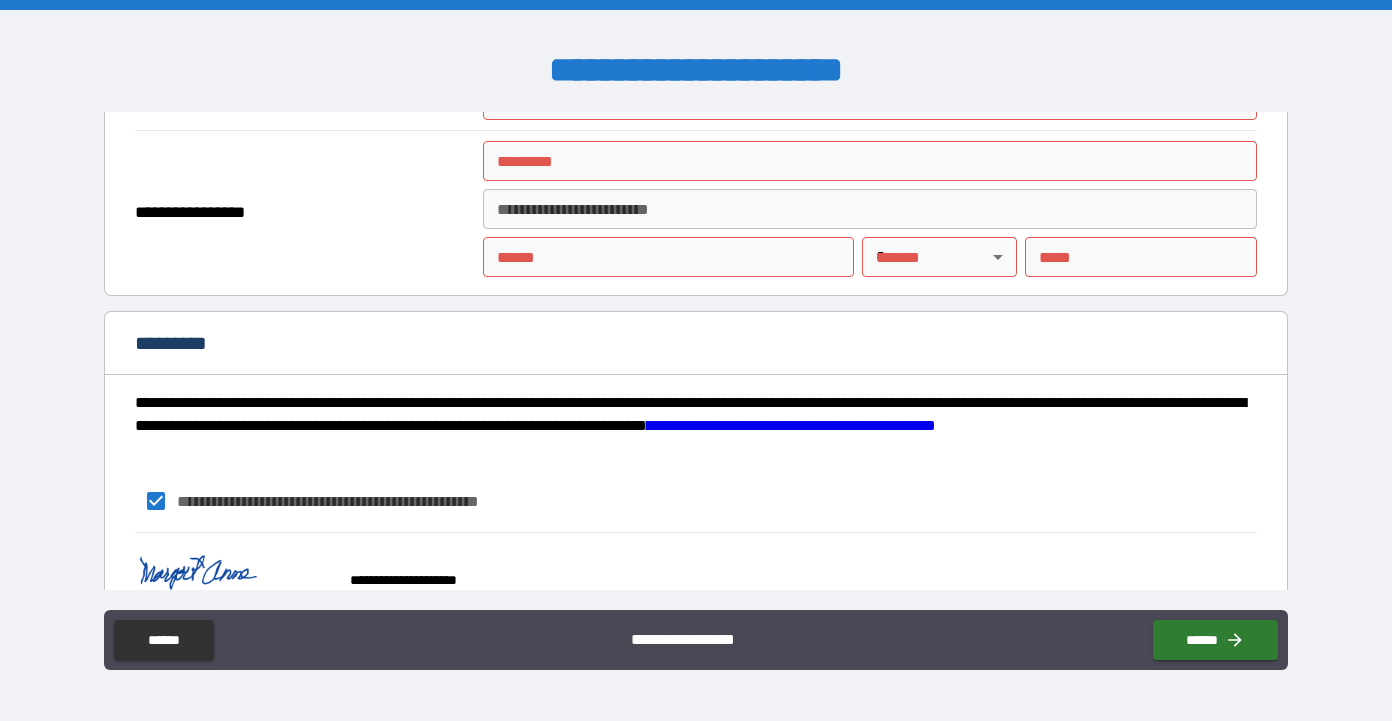 scroll, scrollTop: 1338, scrollLeft: 0, axis: vertical 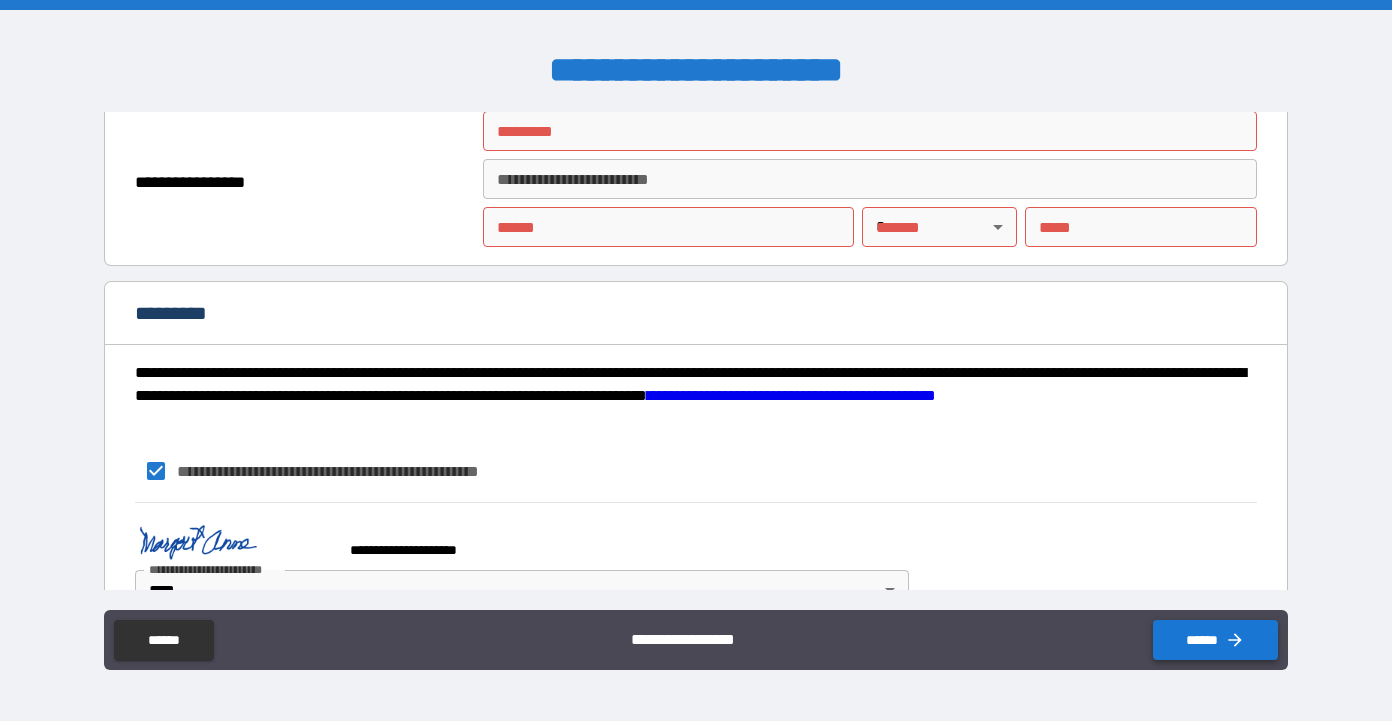 click on "******" at bounding box center (1215, 640) 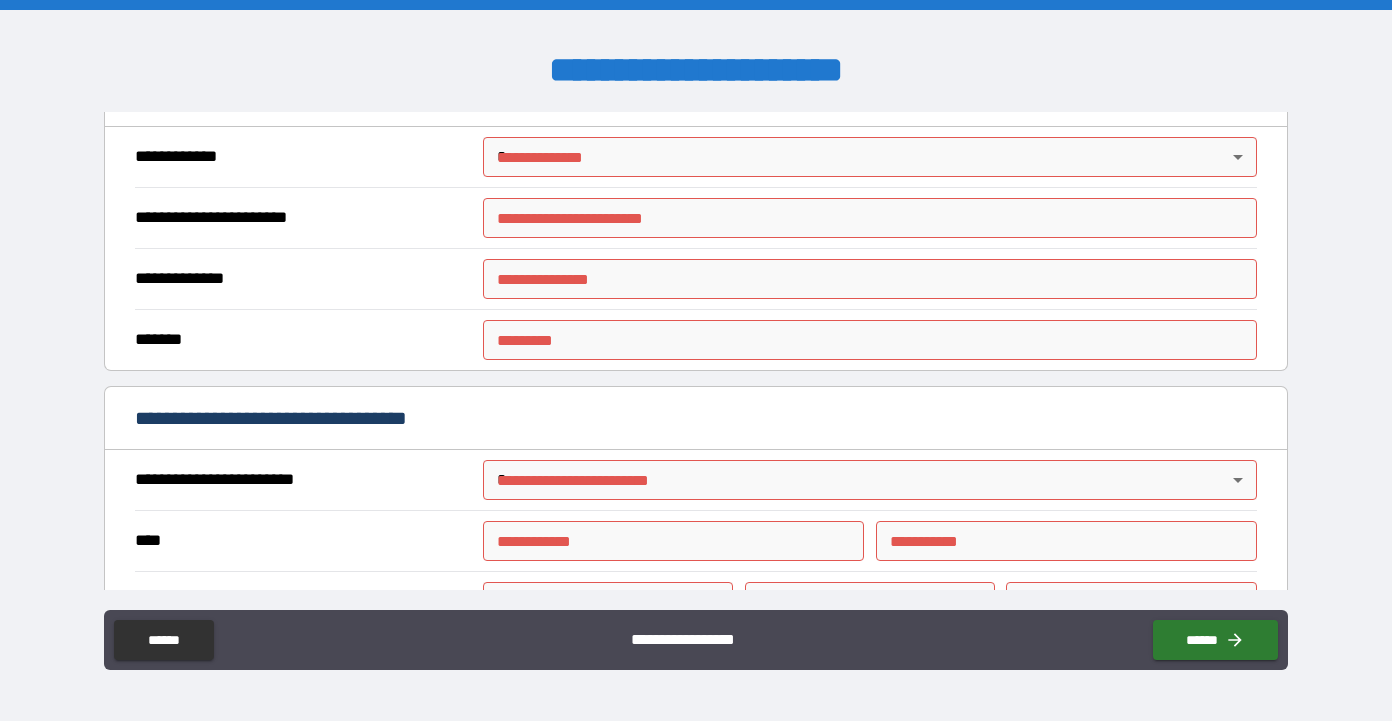 scroll, scrollTop: 464, scrollLeft: 0, axis: vertical 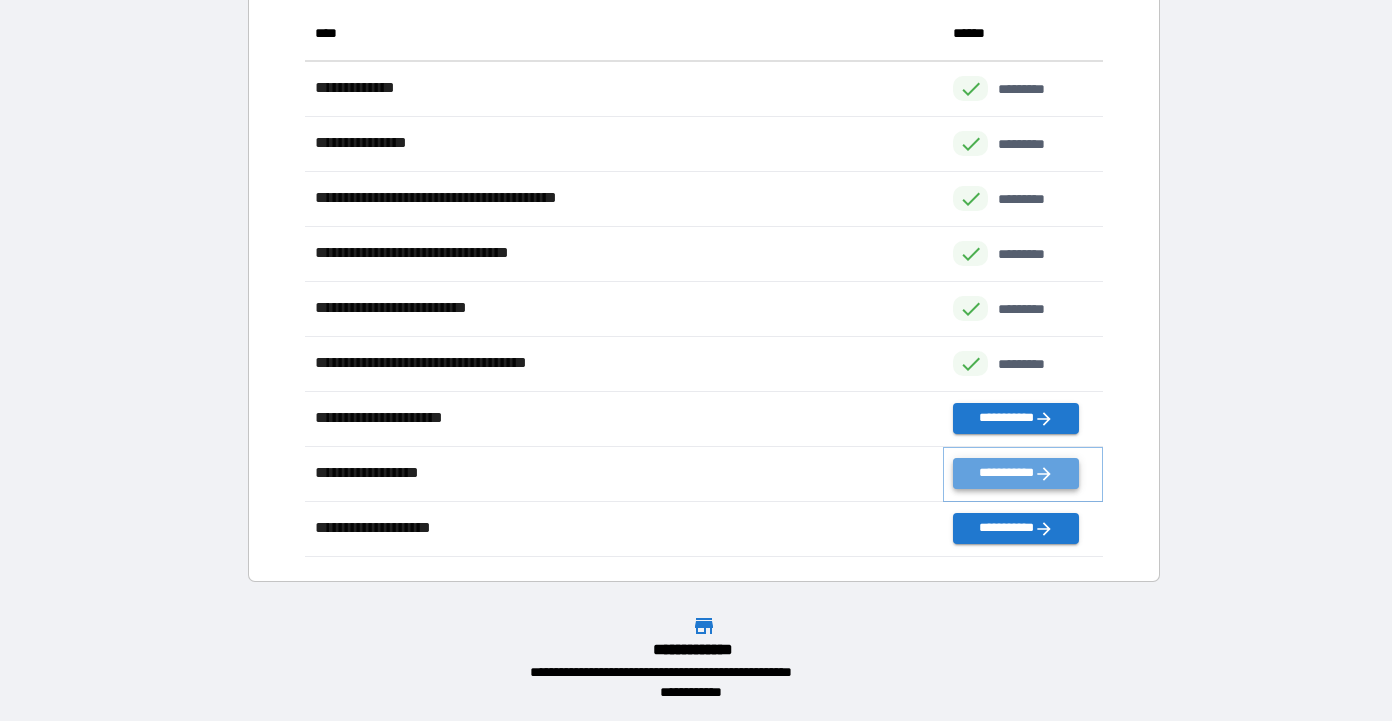click on "**********" at bounding box center (1015, 473) 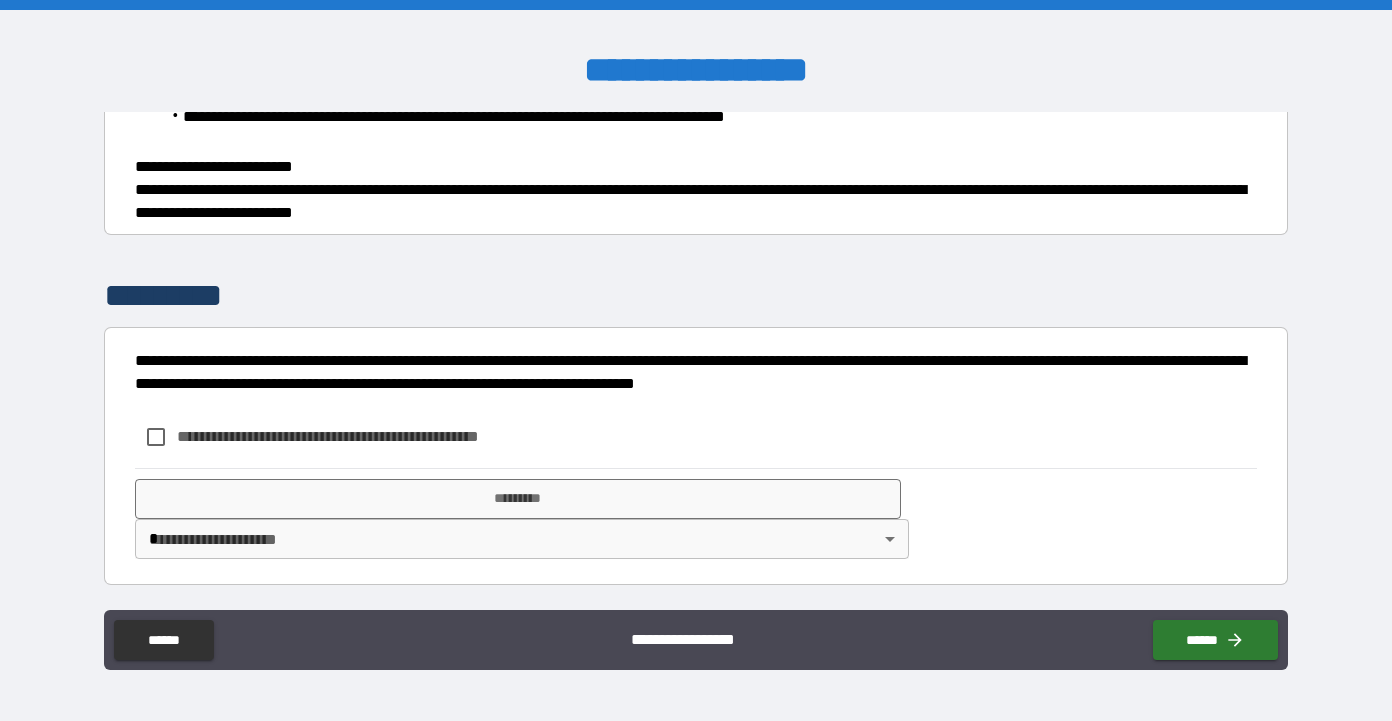 scroll, scrollTop: 761, scrollLeft: 0, axis: vertical 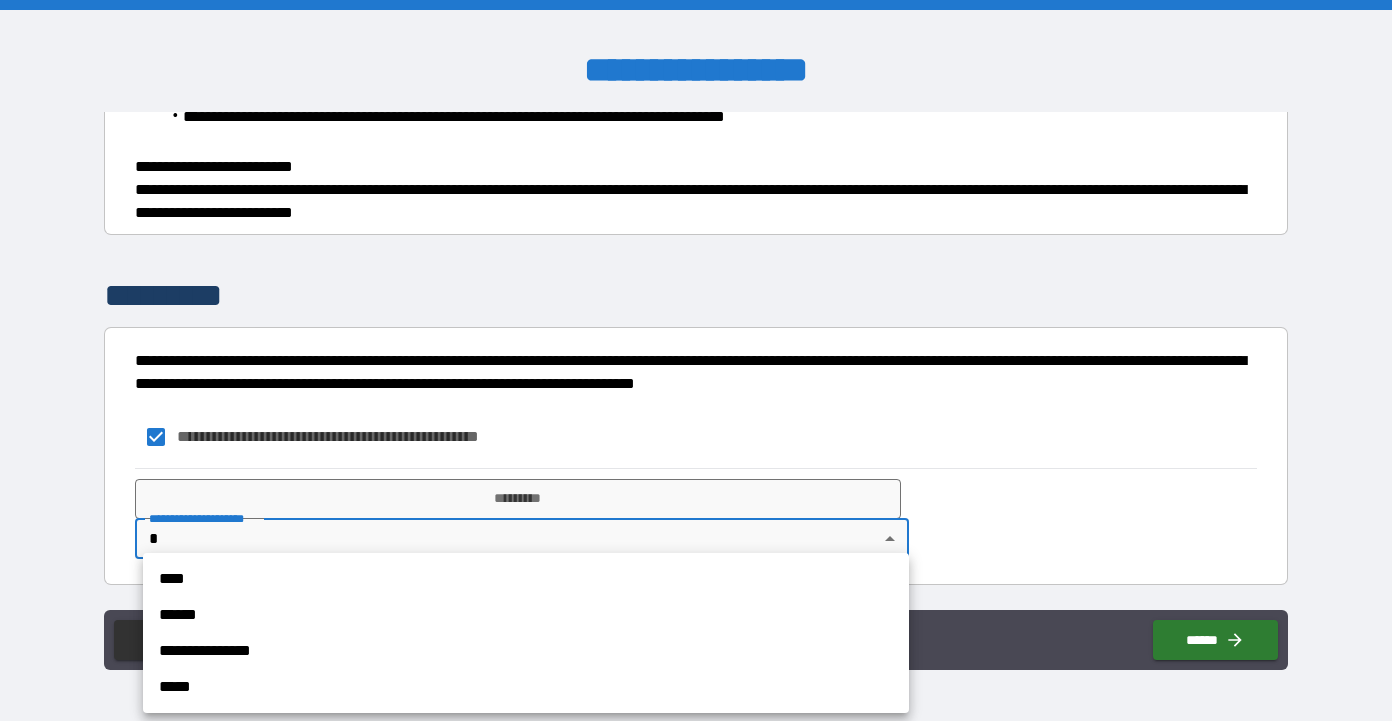 click on "**********" at bounding box center [696, 360] 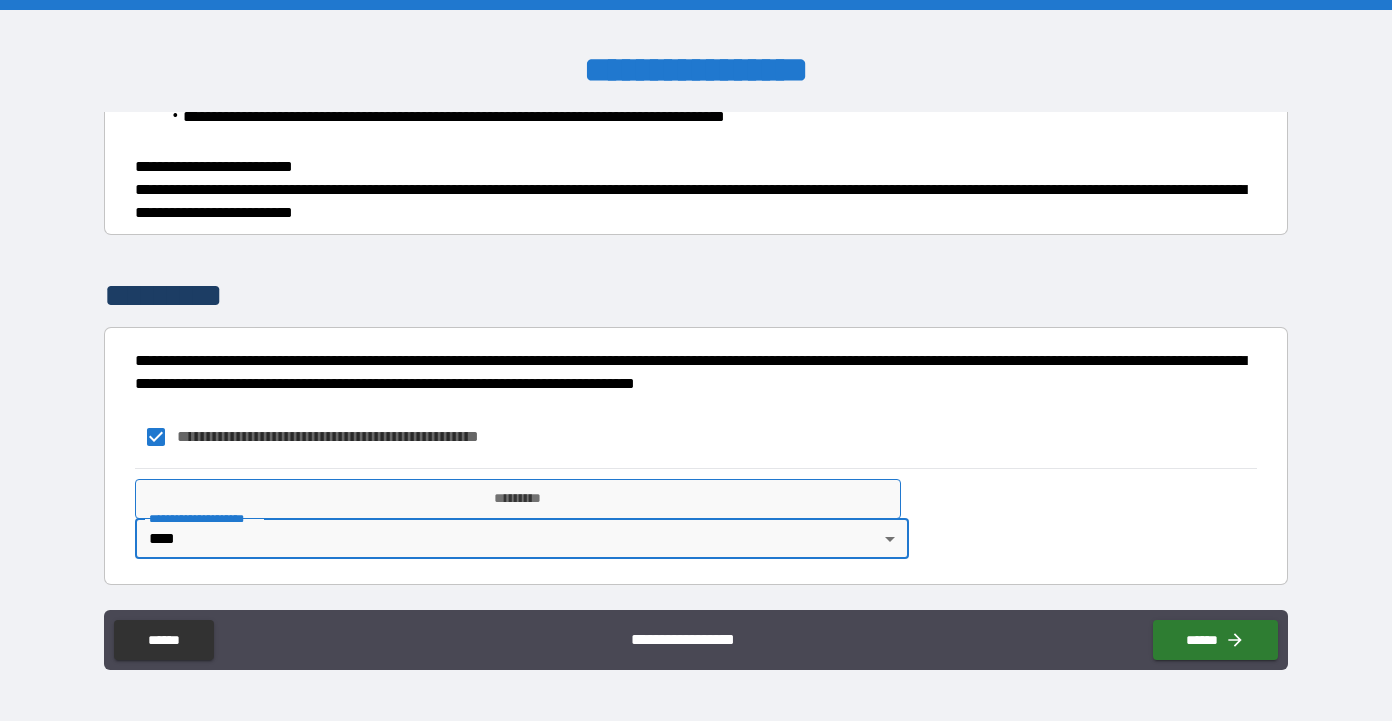 click on "*********" at bounding box center (518, 499) 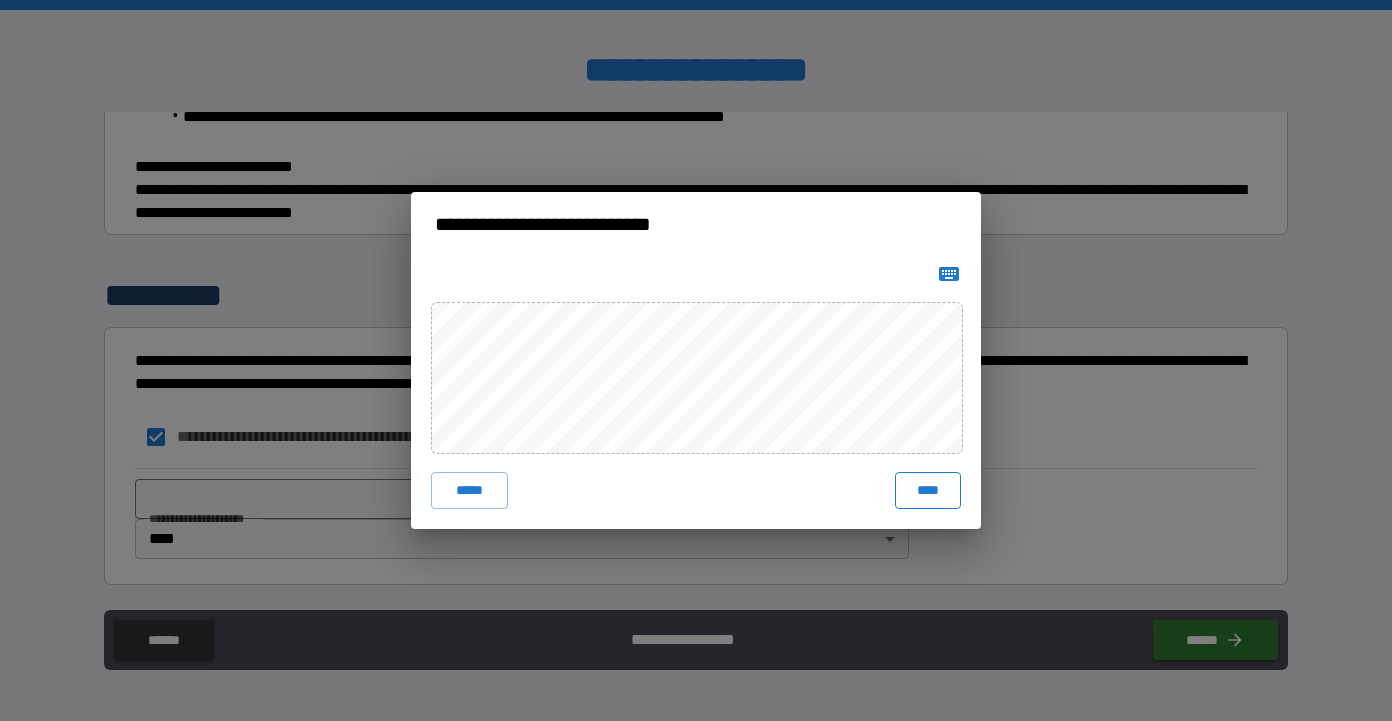 click on "****" at bounding box center [928, 490] 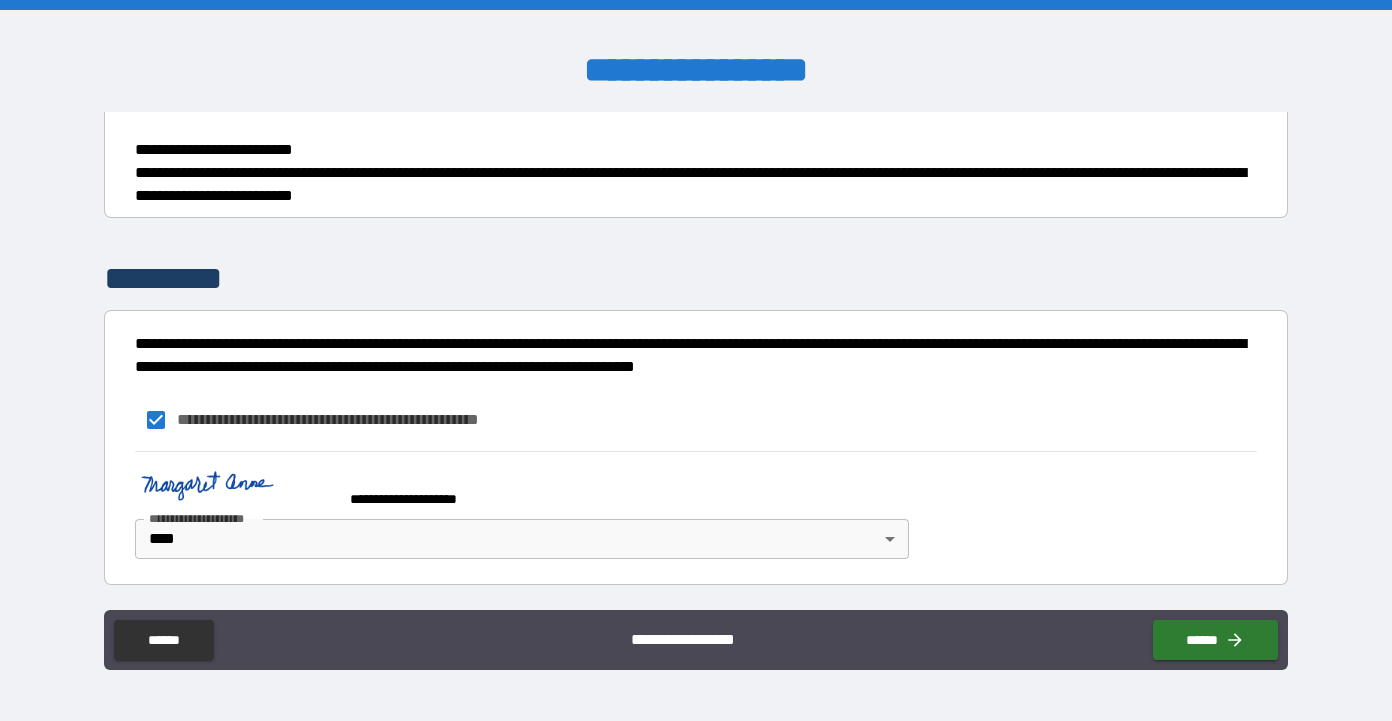 scroll, scrollTop: 778, scrollLeft: 0, axis: vertical 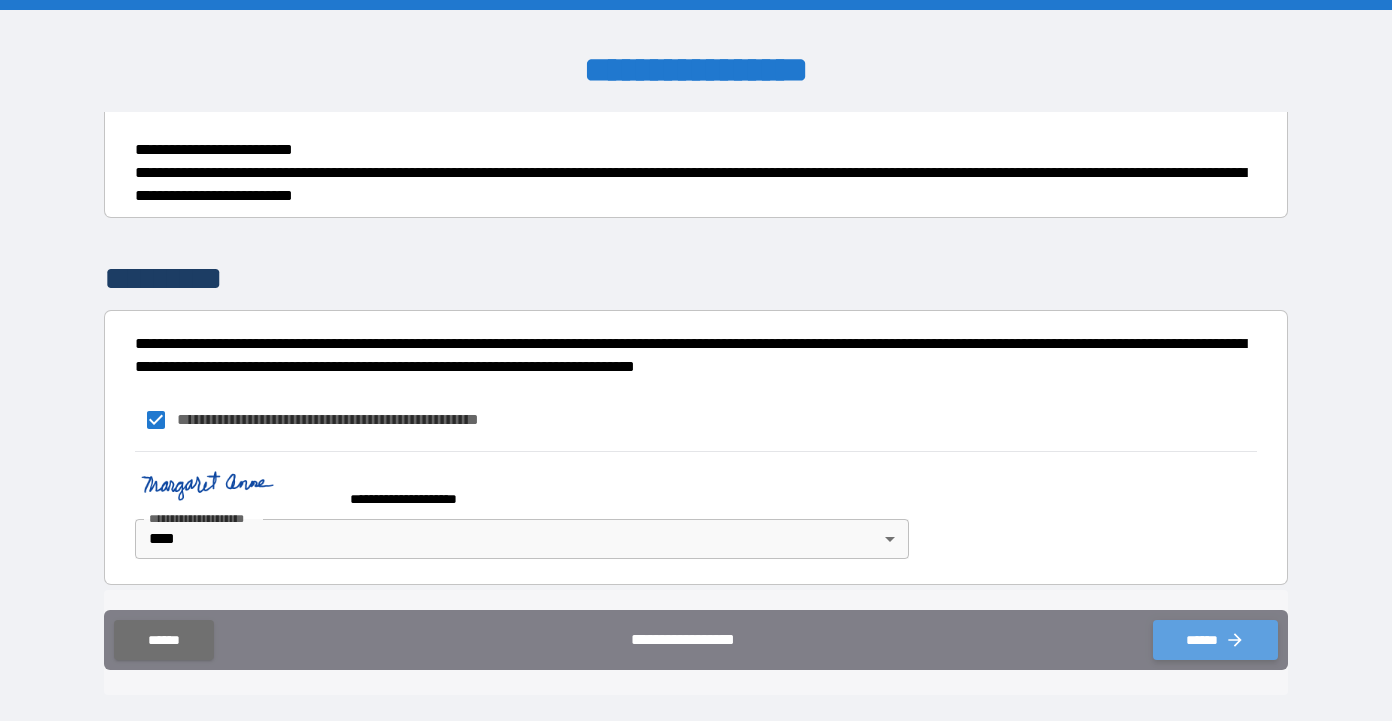 click on "******" at bounding box center [1215, 640] 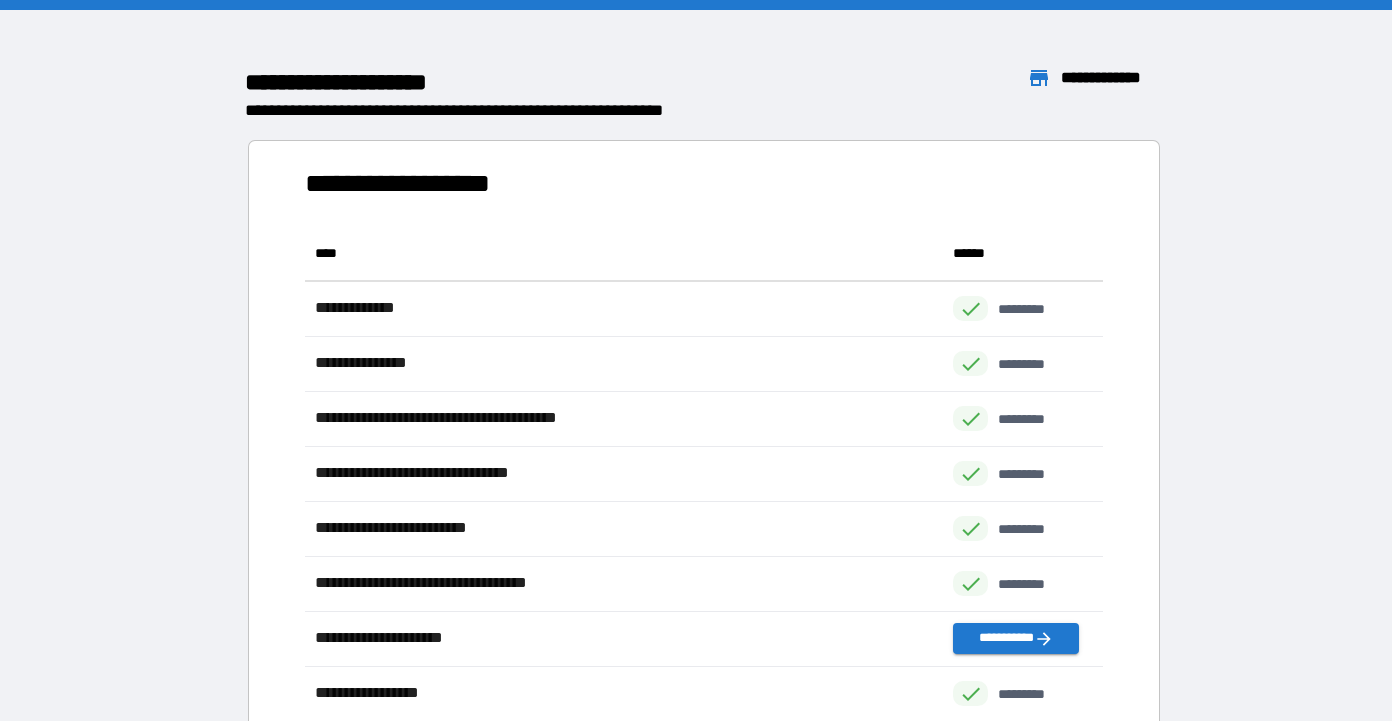 scroll, scrollTop: 1, scrollLeft: 1, axis: both 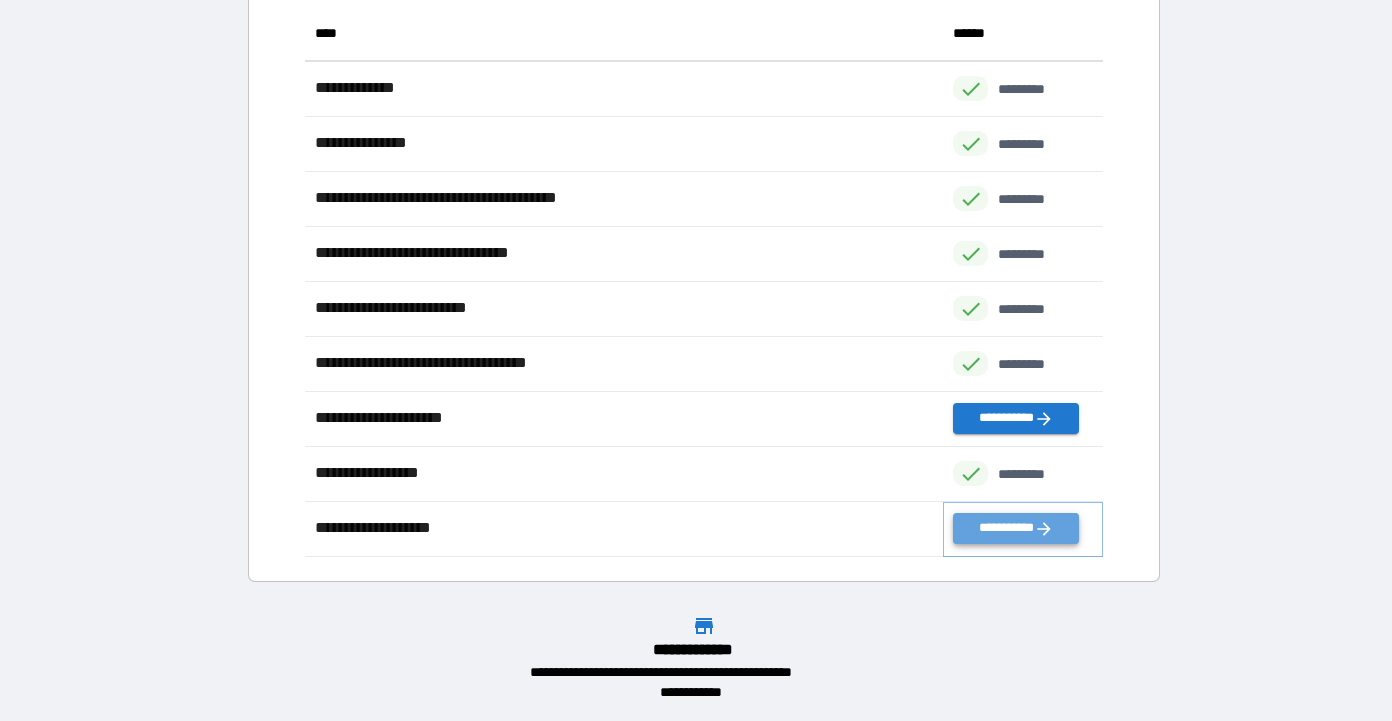click on "**********" at bounding box center (1015, 528) 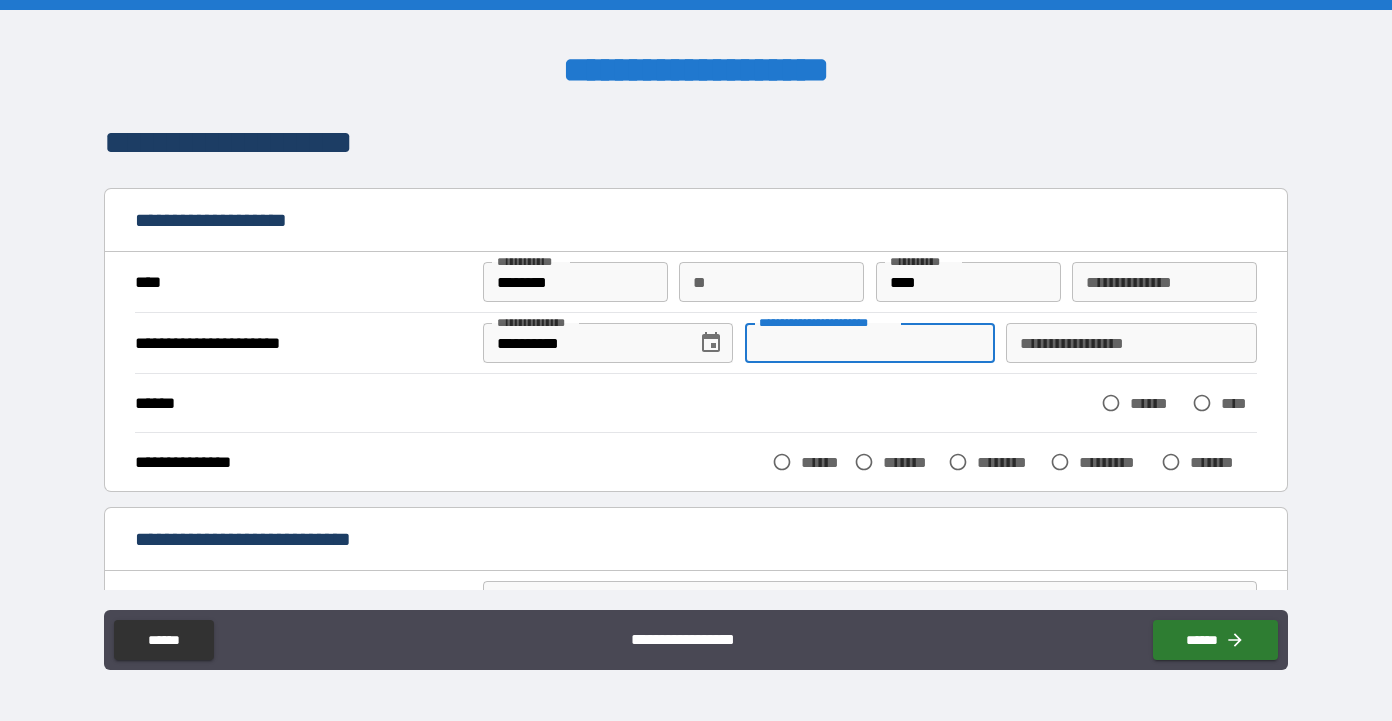click on "**********" at bounding box center (870, 343) 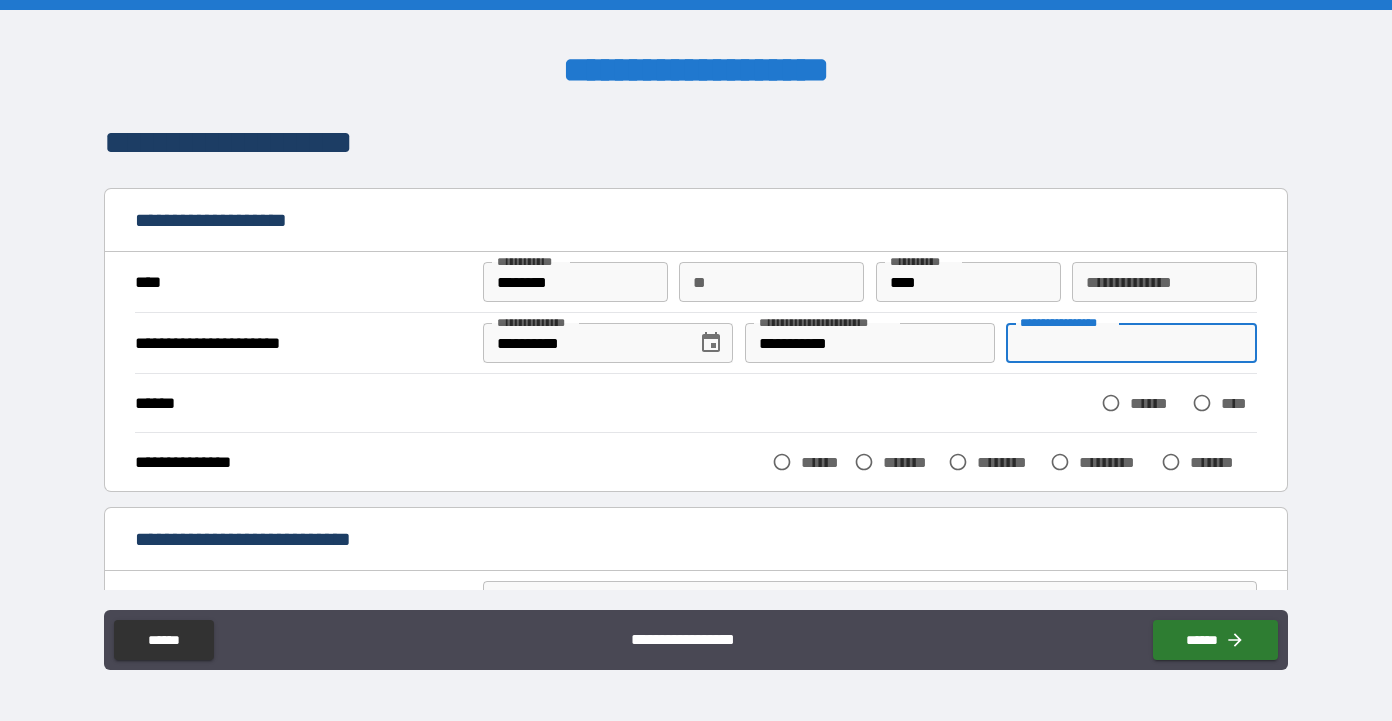 click on "**********" at bounding box center (1131, 343) 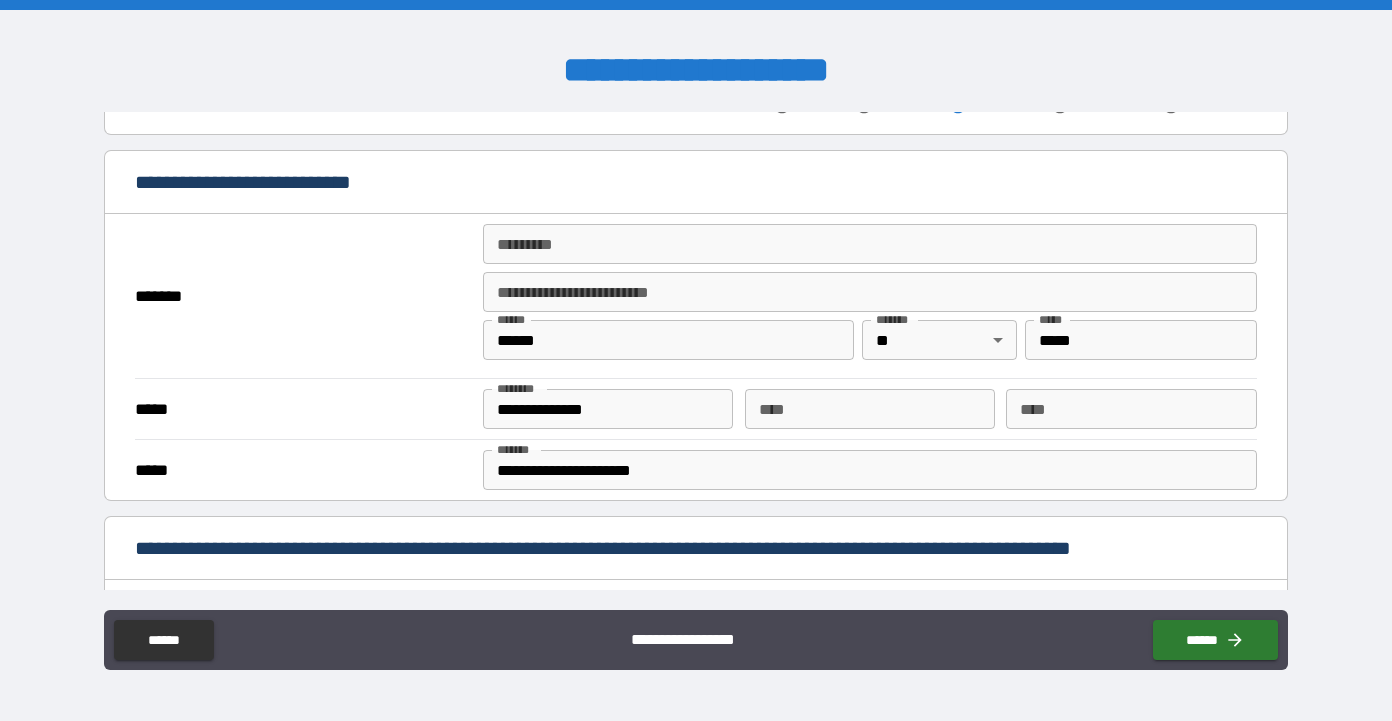 scroll, scrollTop: 396, scrollLeft: 0, axis: vertical 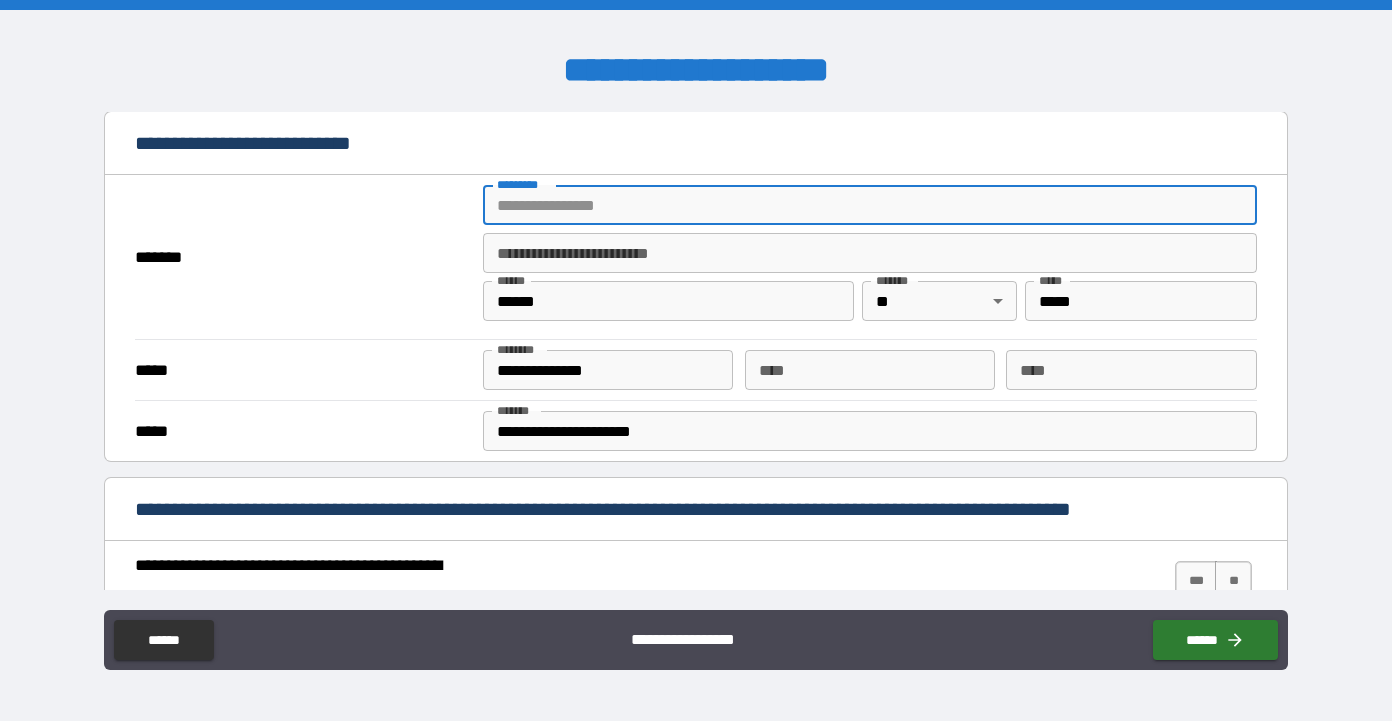 click on "*******   *" at bounding box center (870, 205) 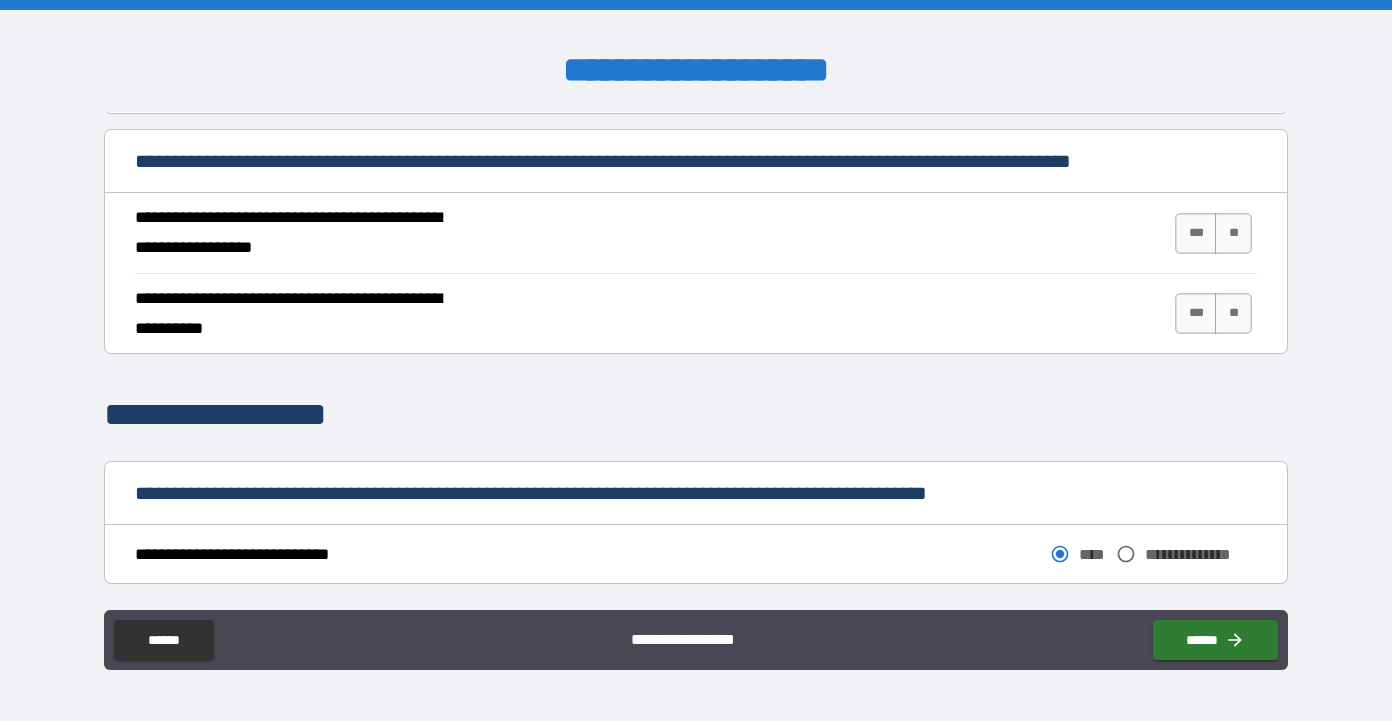 scroll, scrollTop: 770, scrollLeft: 0, axis: vertical 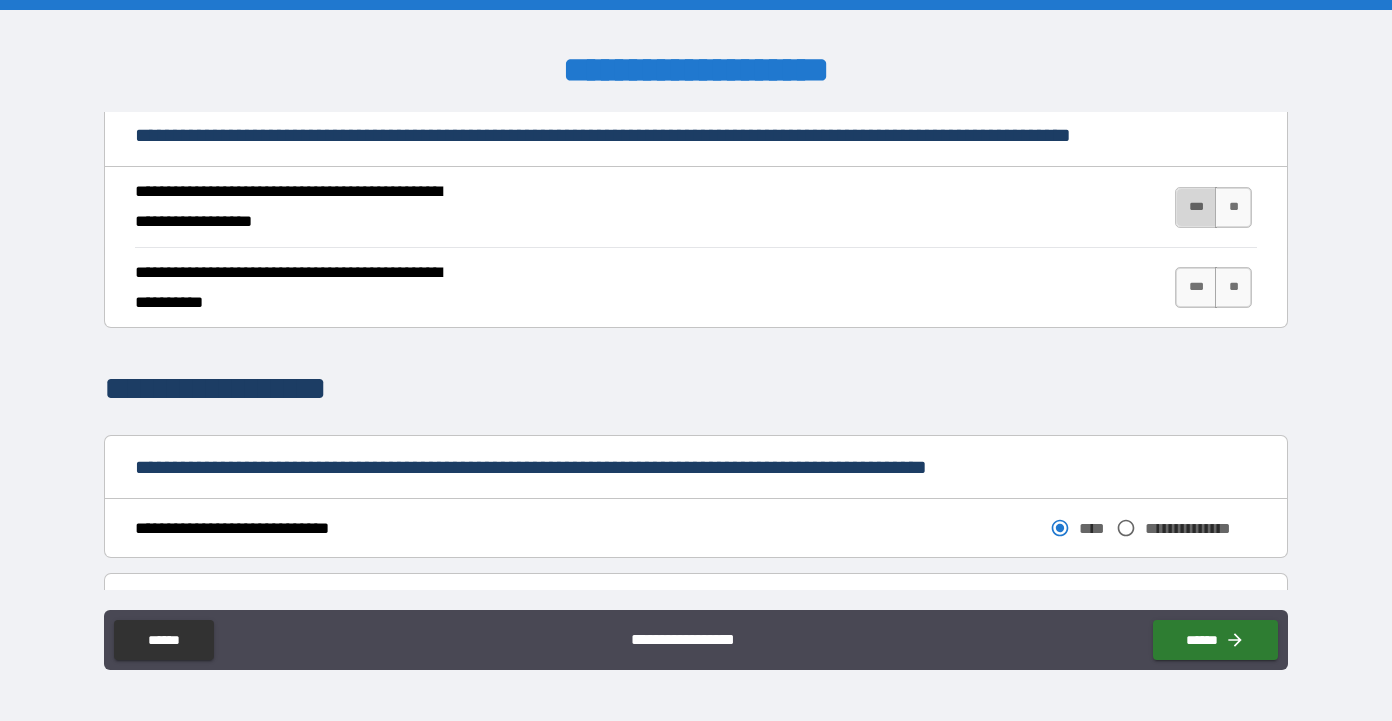 click on "***" at bounding box center [1196, 207] 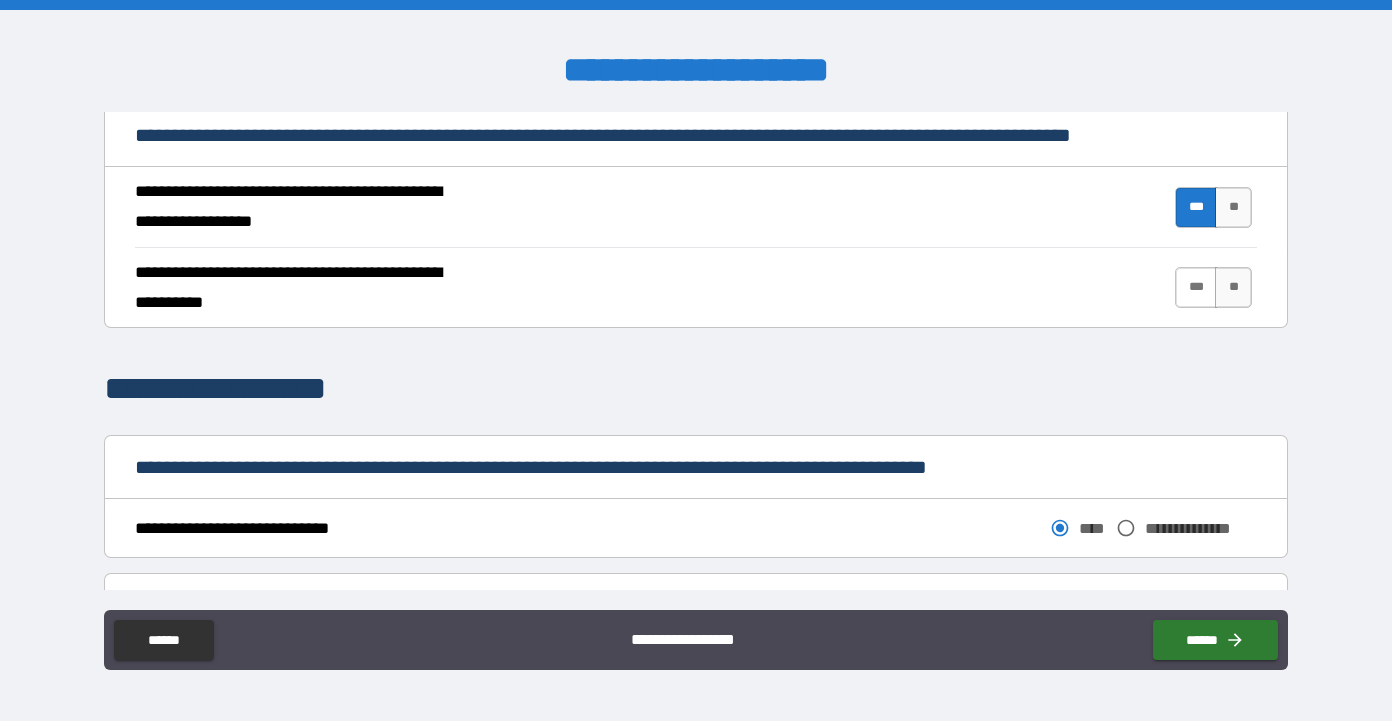 click on "***" at bounding box center (1196, 287) 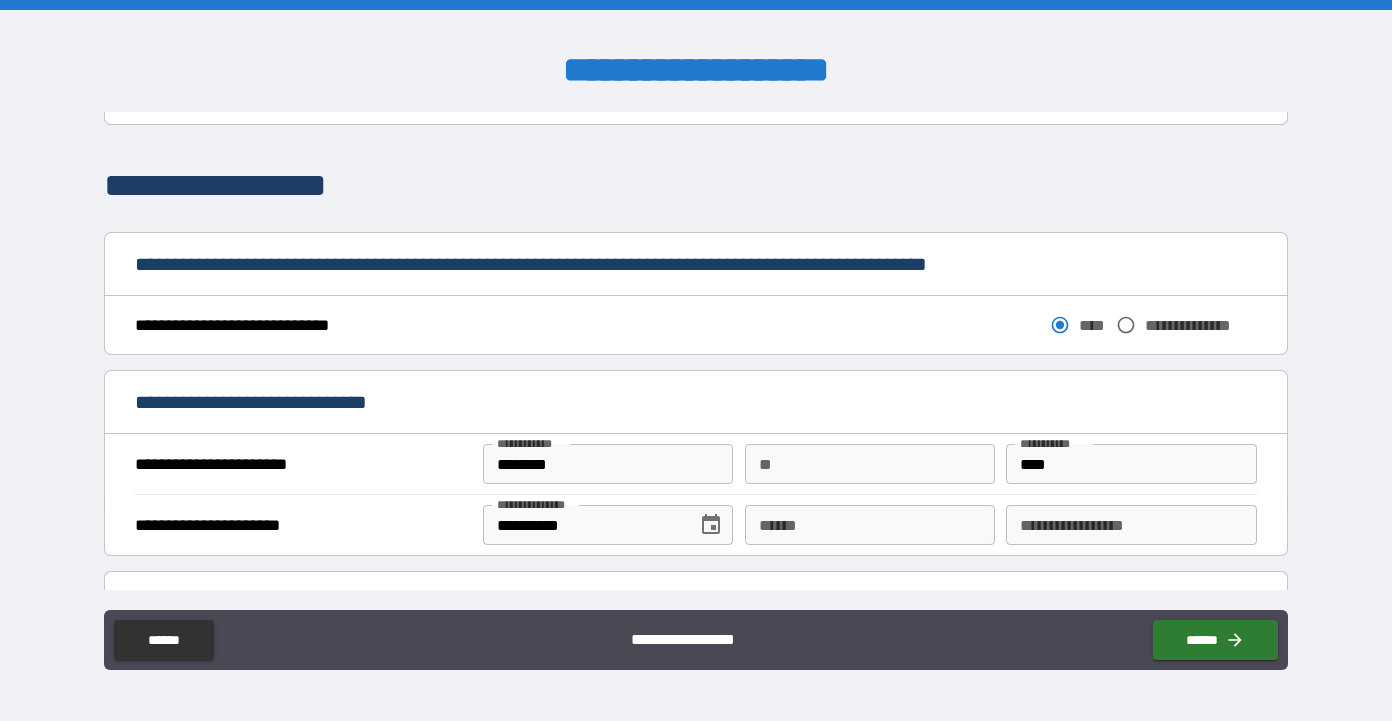 scroll, scrollTop: 1016, scrollLeft: 0, axis: vertical 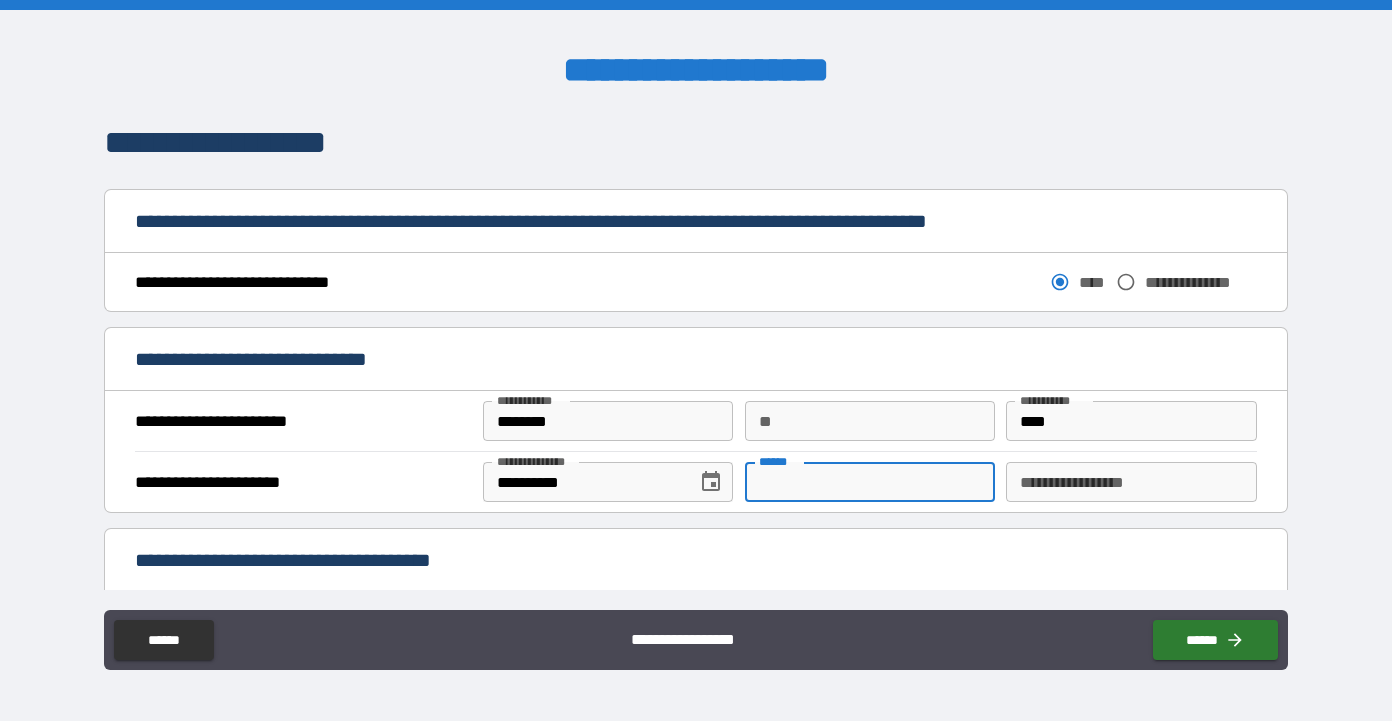 click on "****   *" at bounding box center [870, 482] 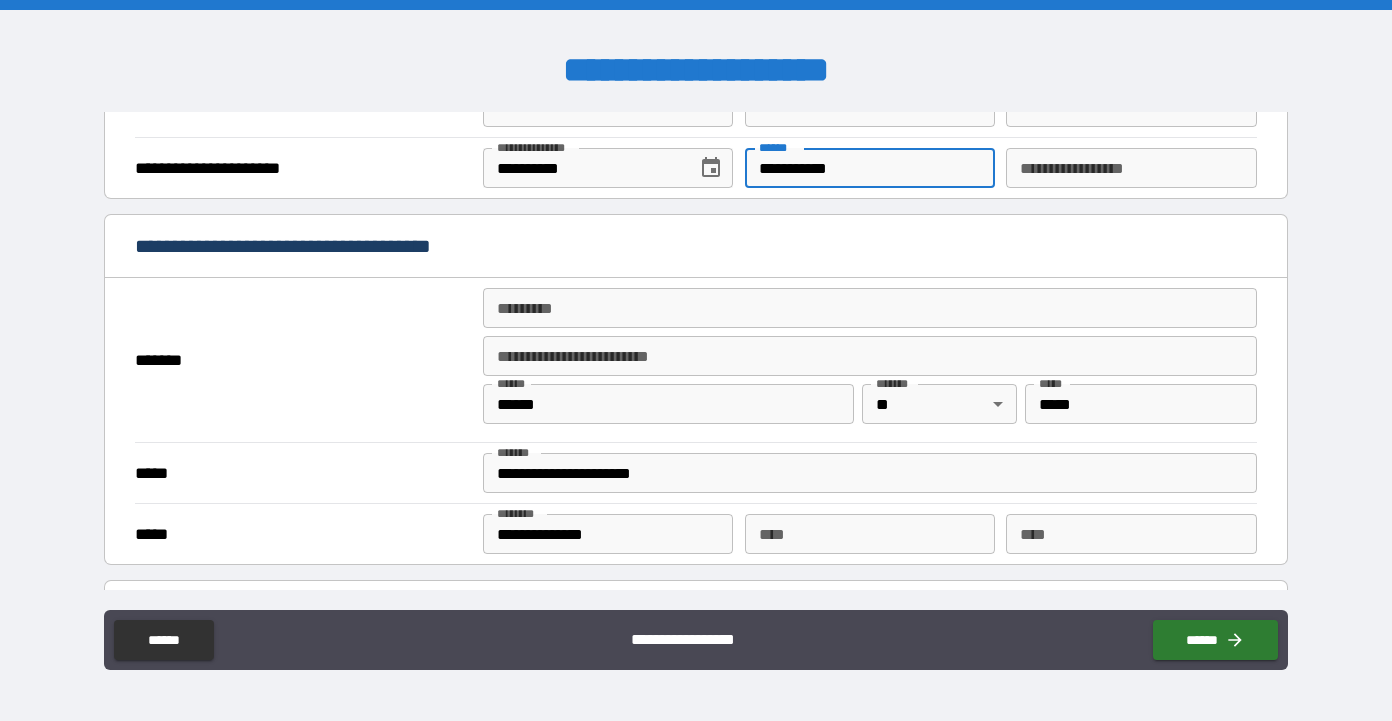scroll, scrollTop: 1359, scrollLeft: 0, axis: vertical 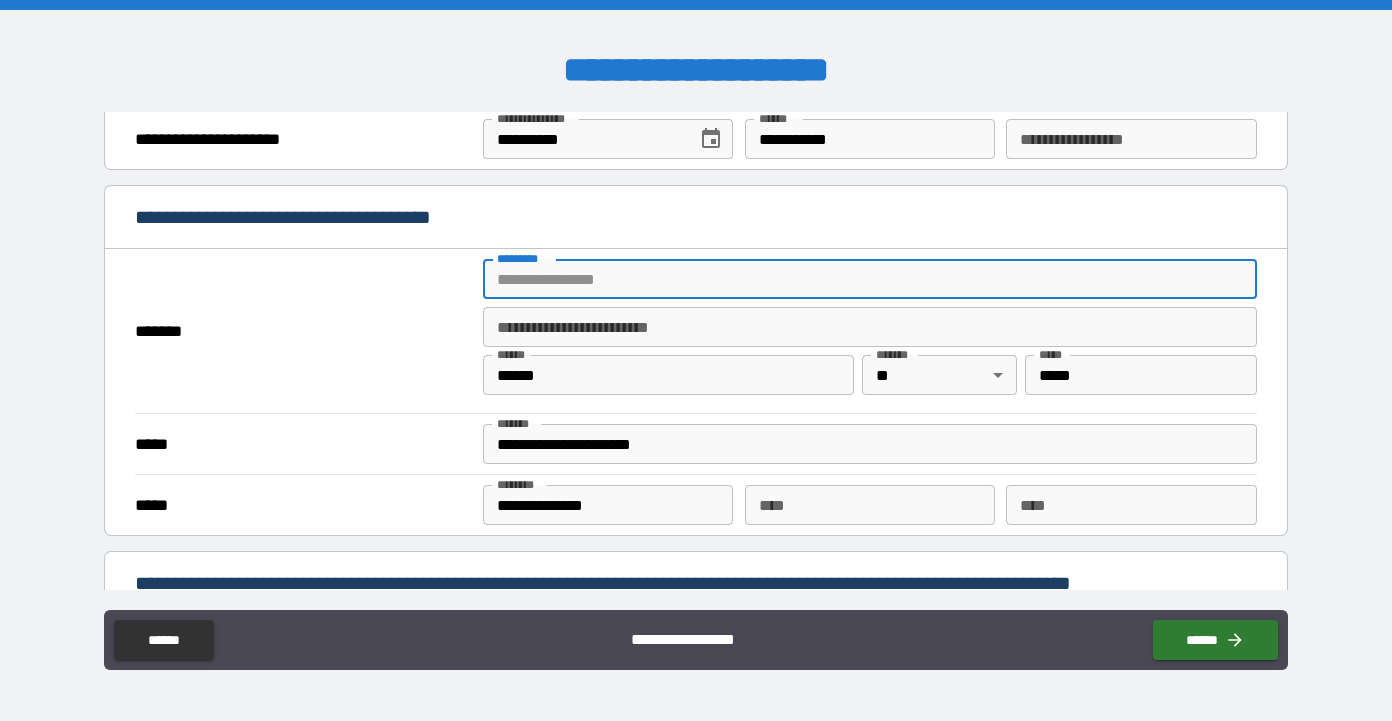click on "*******   *" at bounding box center [870, 279] 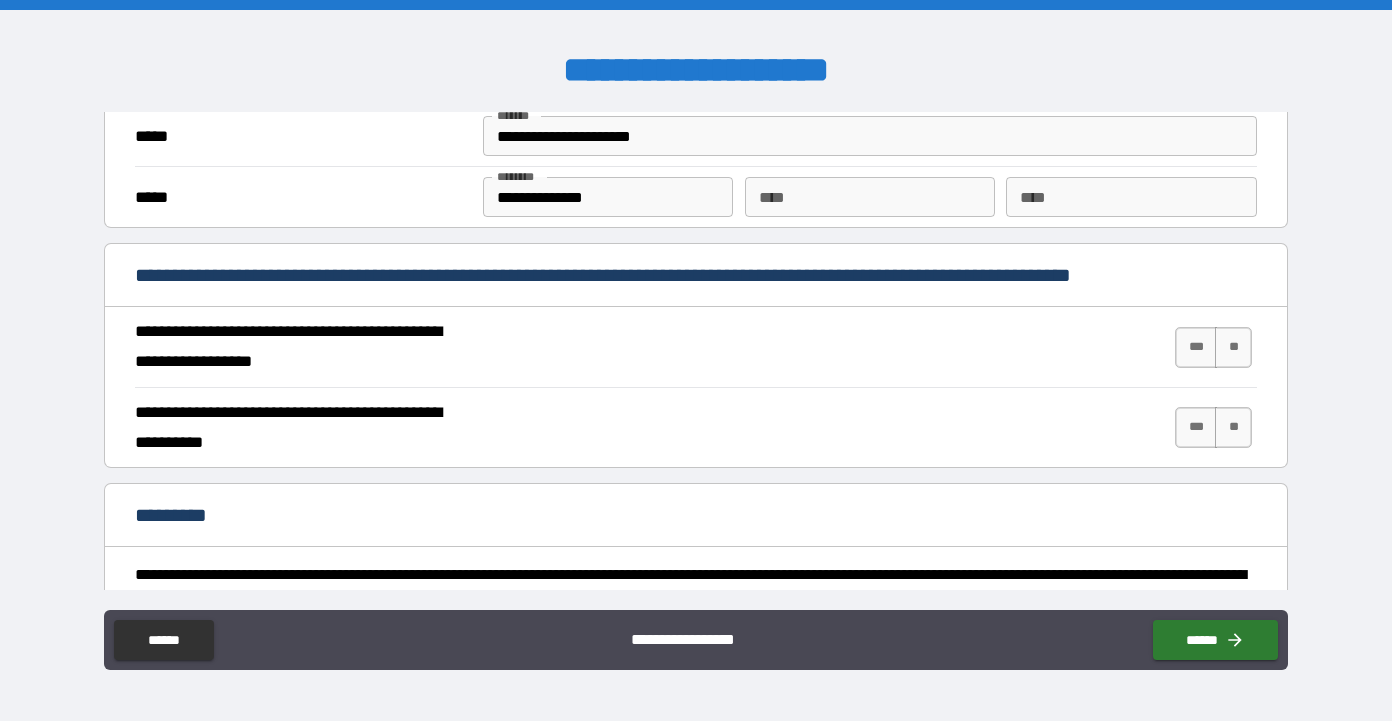 scroll, scrollTop: 1675, scrollLeft: 0, axis: vertical 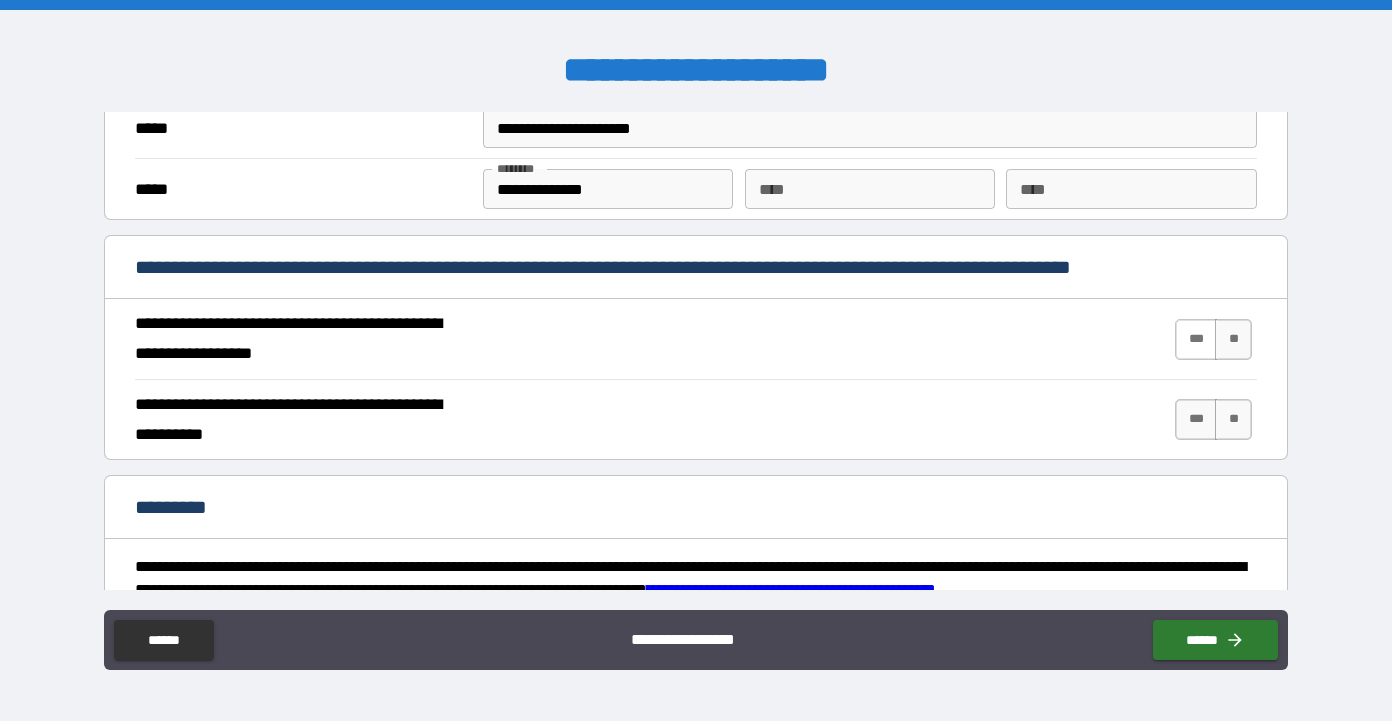 click on "***" at bounding box center (1196, 339) 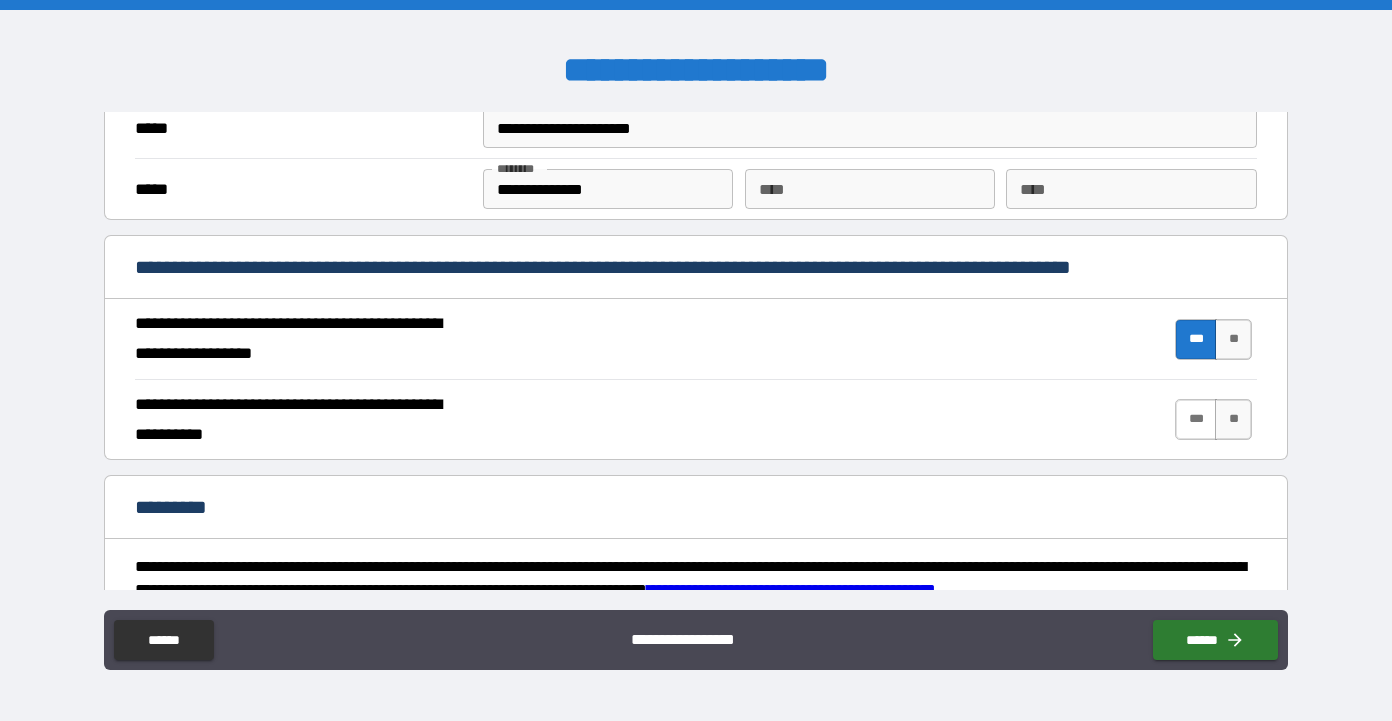 click on "***" at bounding box center [1196, 419] 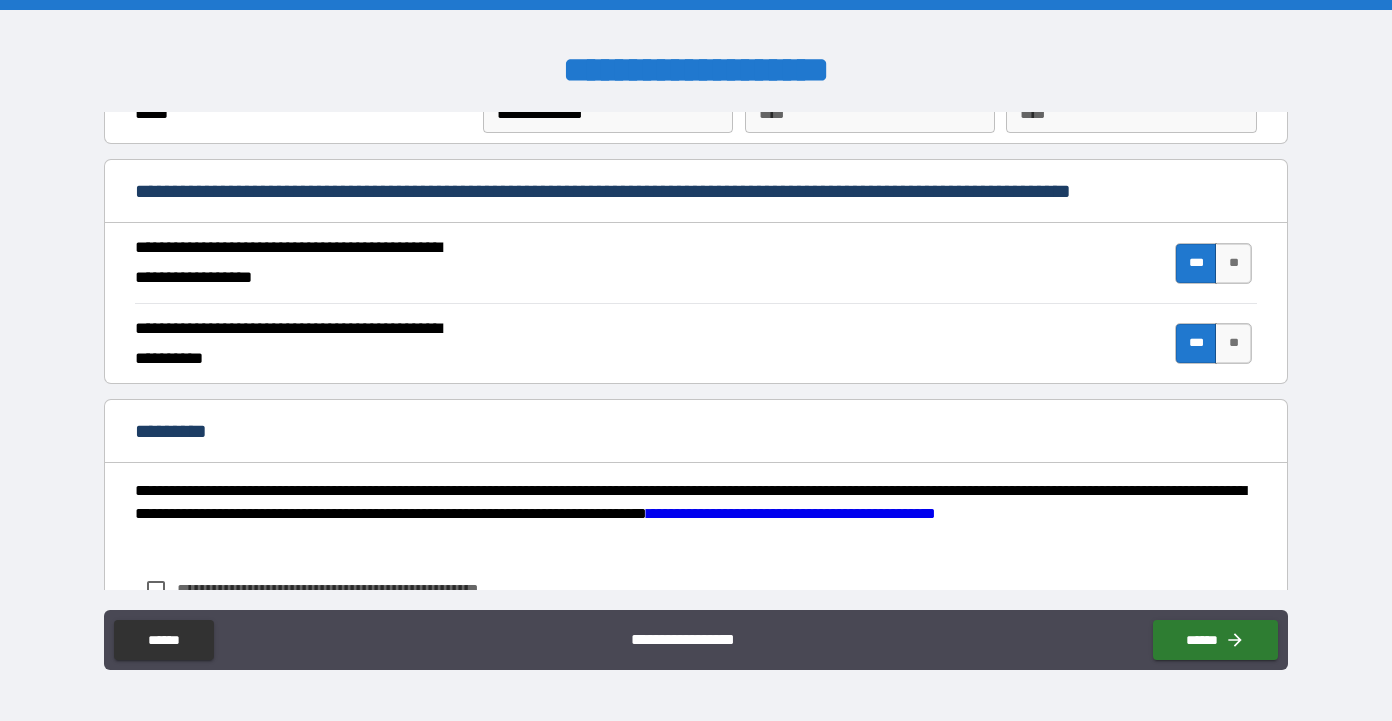 scroll, scrollTop: 1903, scrollLeft: 0, axis: vertical 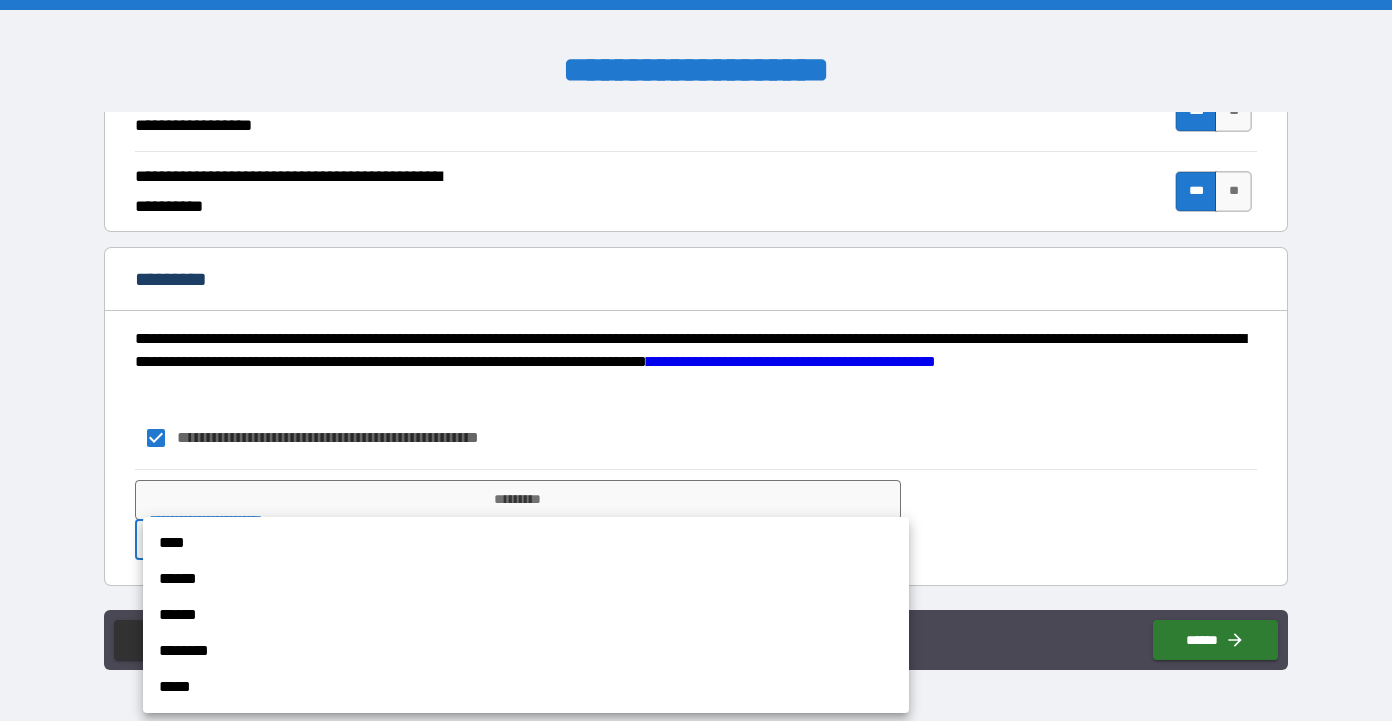 click on "**********" at bounding box center [696, 360] 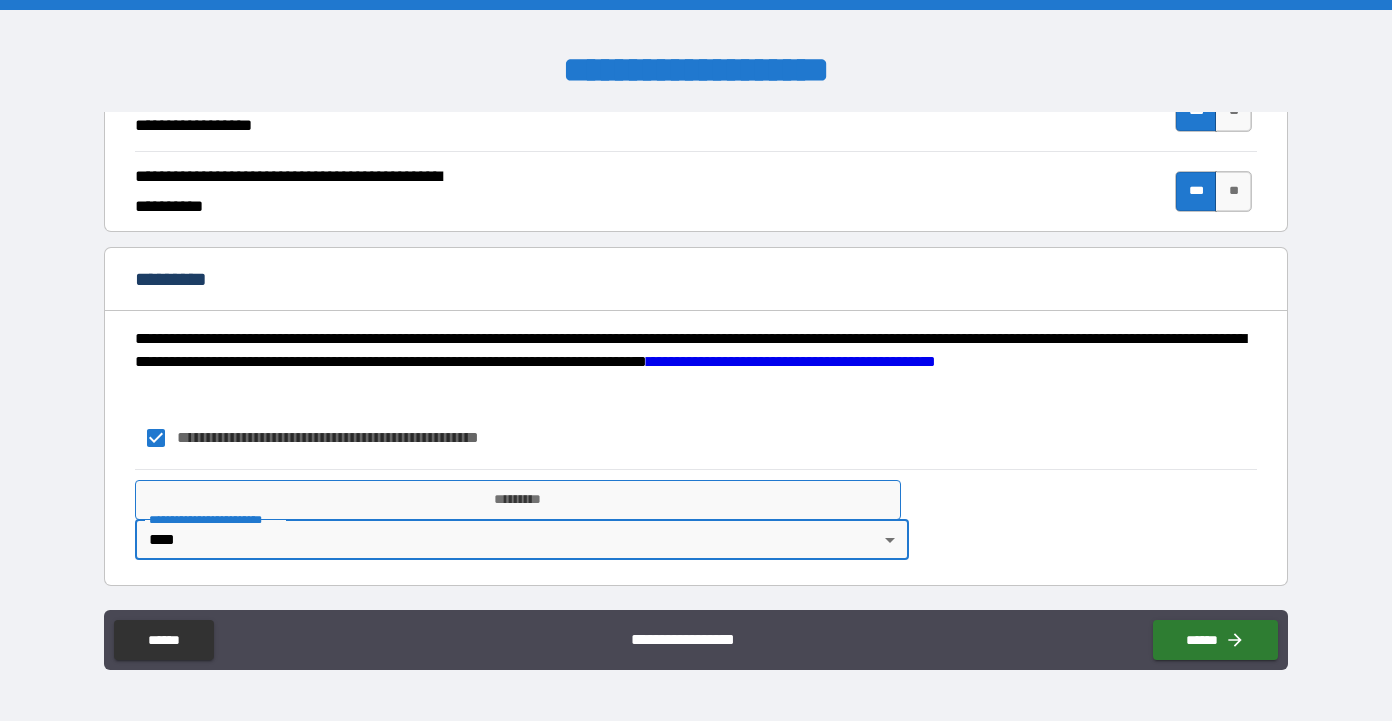 click on "*********" at bounding box center [518, 500] 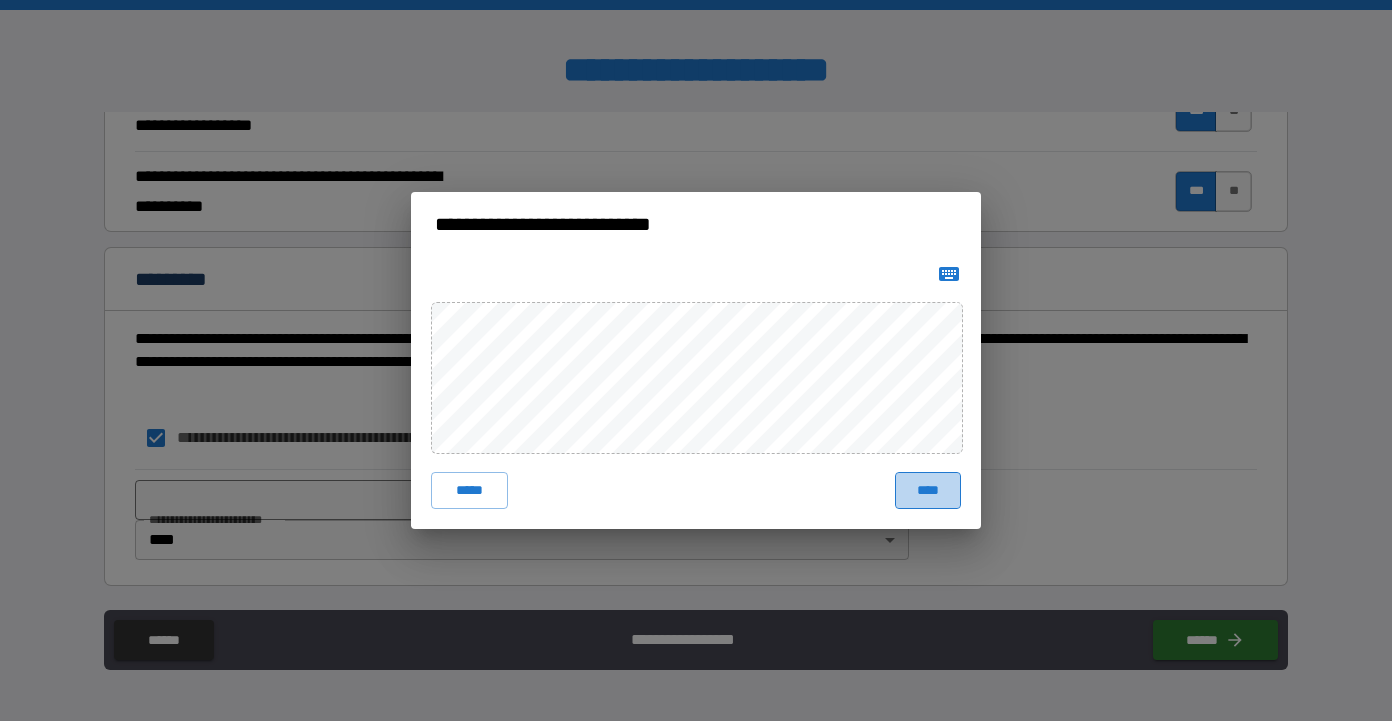 click on "****" at bounding box center [928, 490] 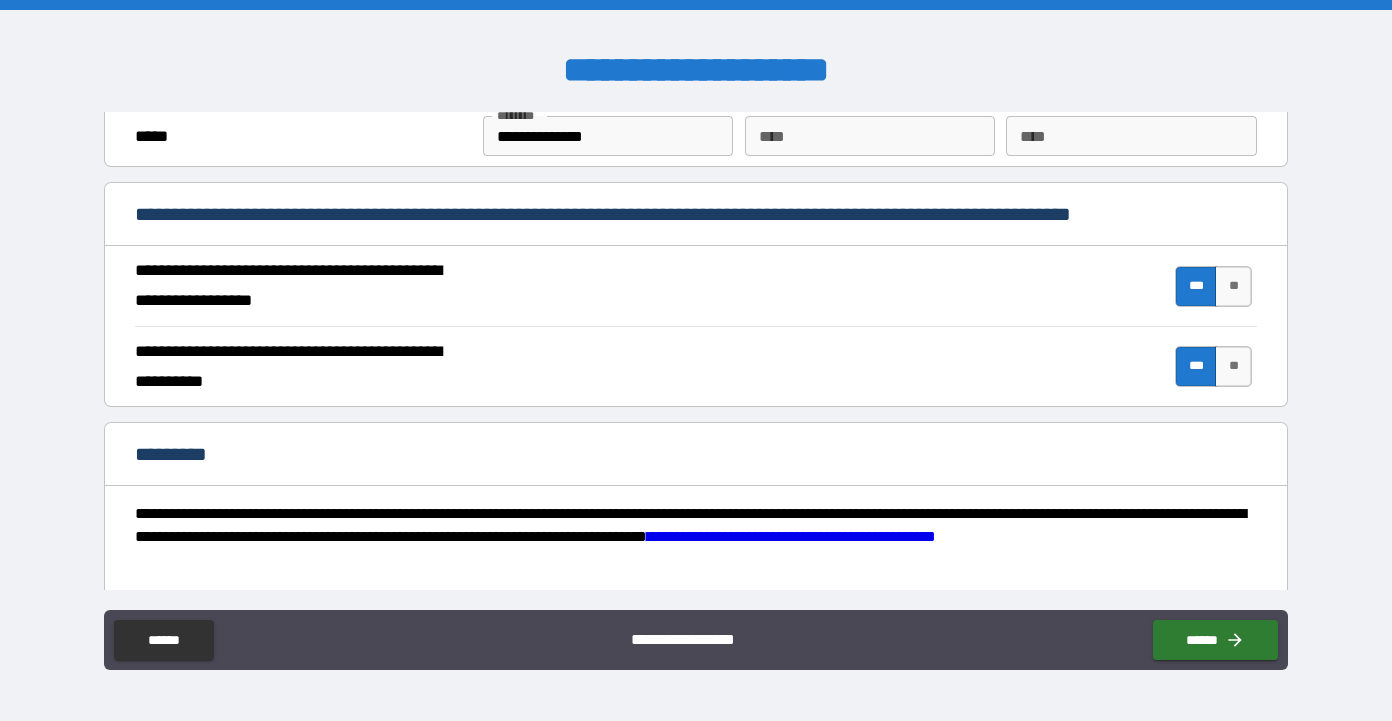 scroll, scrollTop: 1921, scrollLeft: 0, axis: vertical 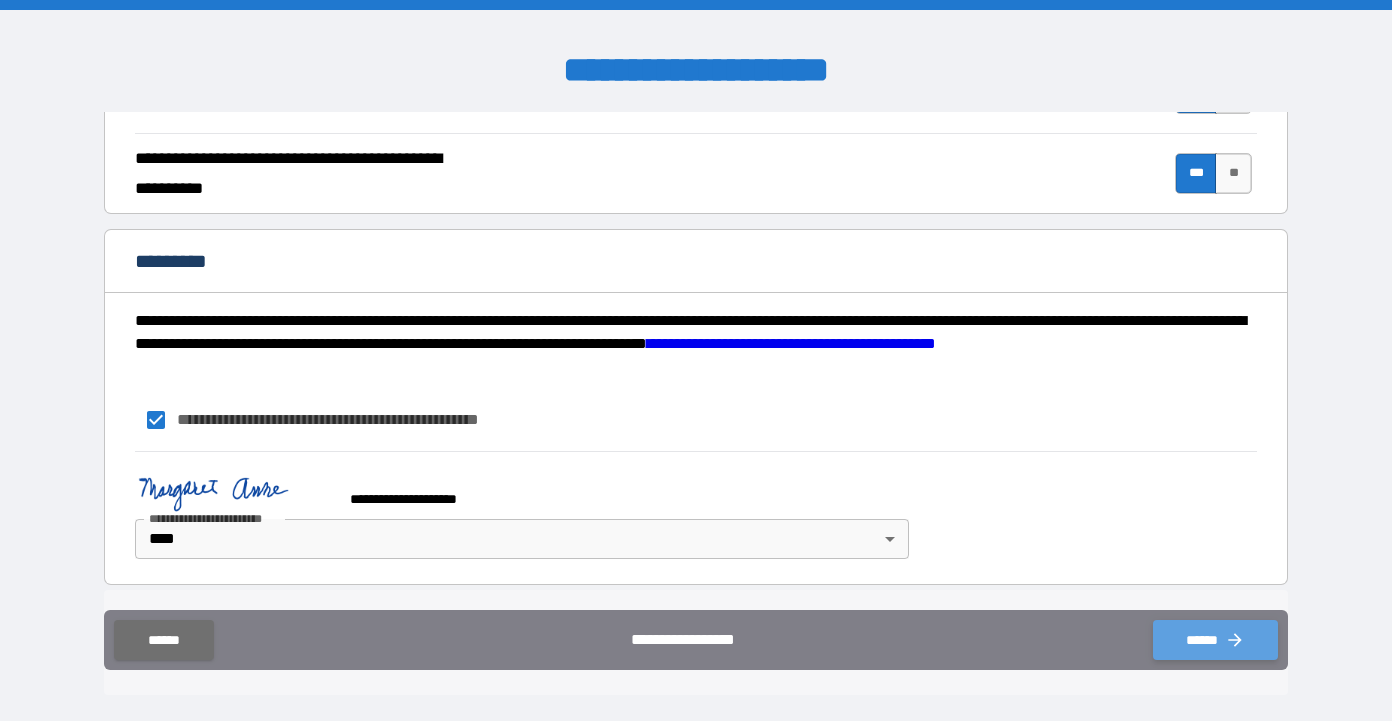 click 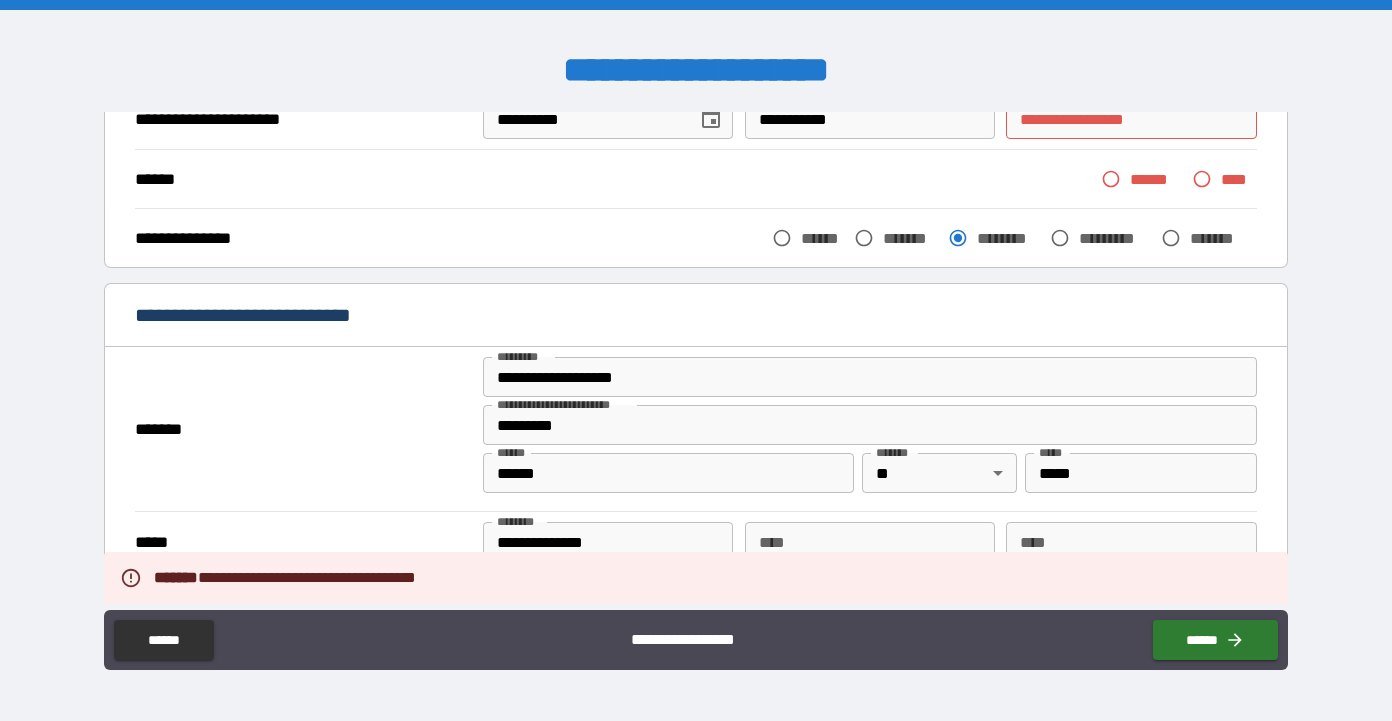 scroll, scrollTop: 0, scrollLeft: 0, axis: both 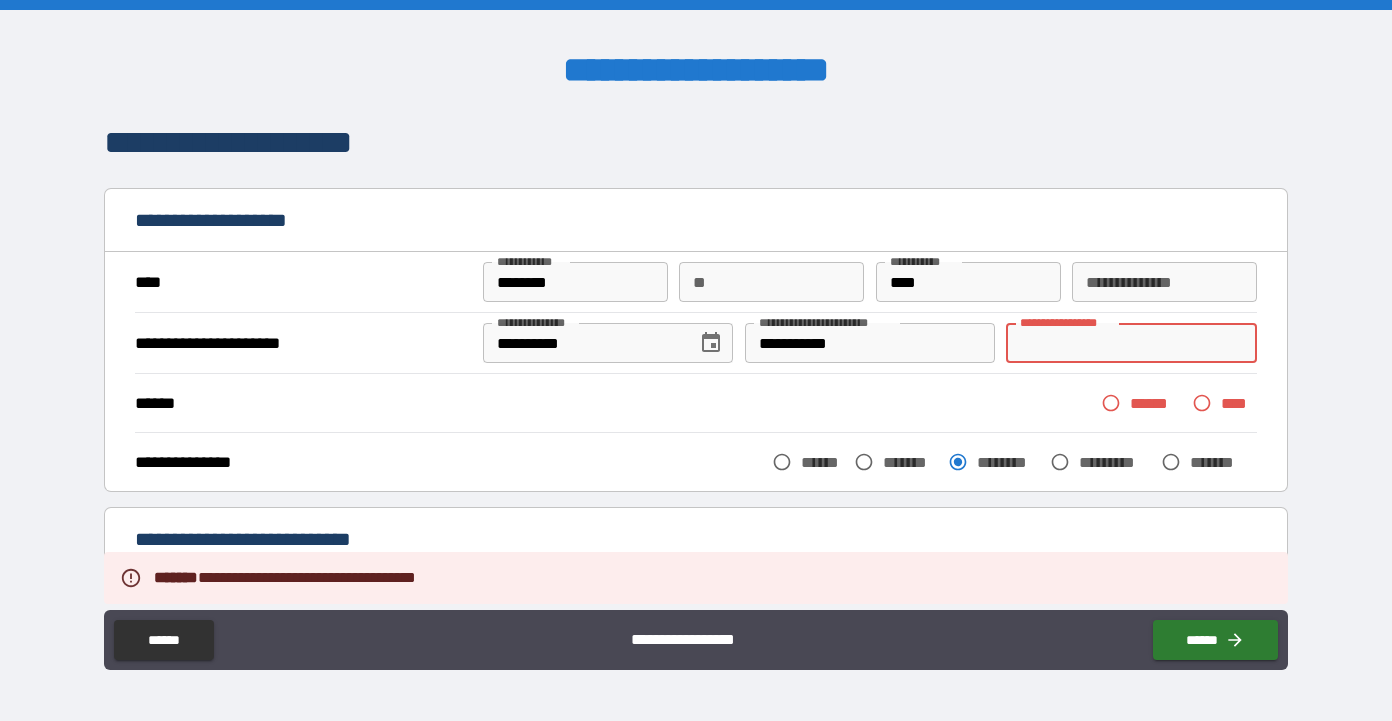 click on "**********" at bounding box center [1131, 343] 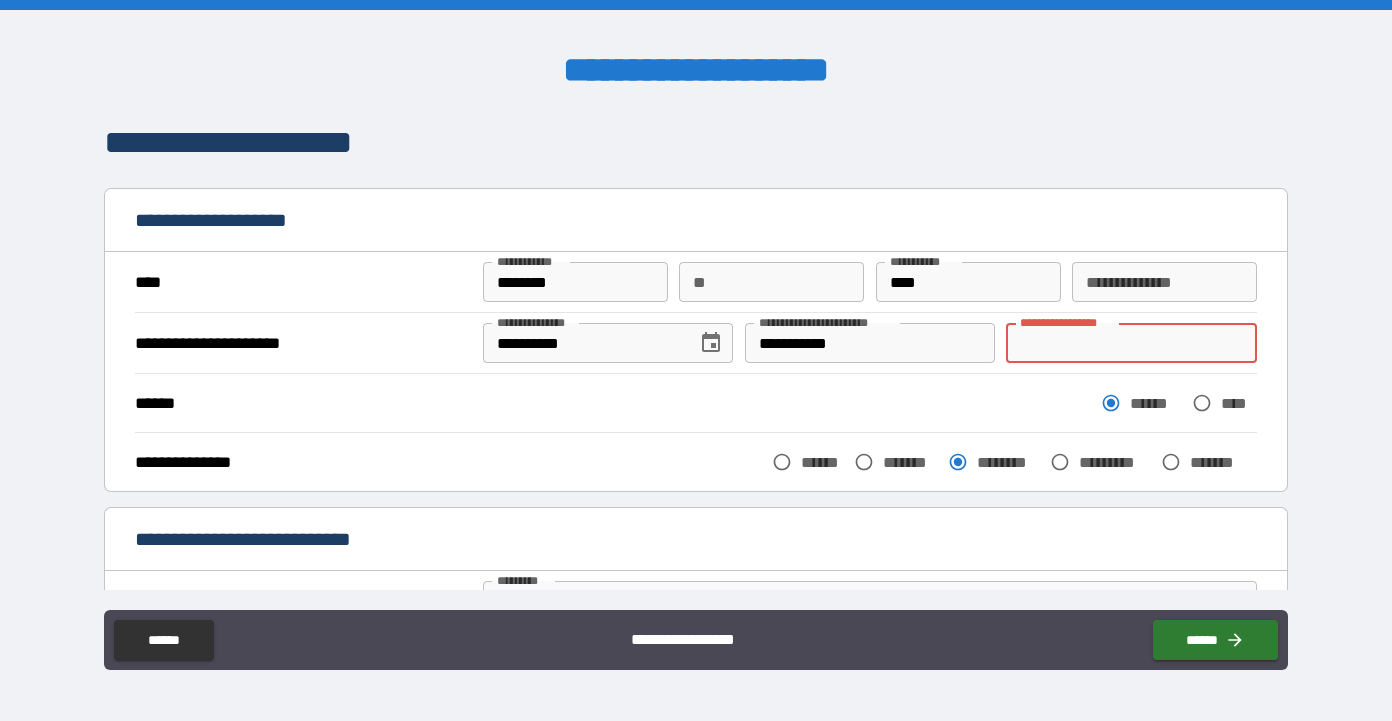 click on "**********" at bounding box center (1131, 343) 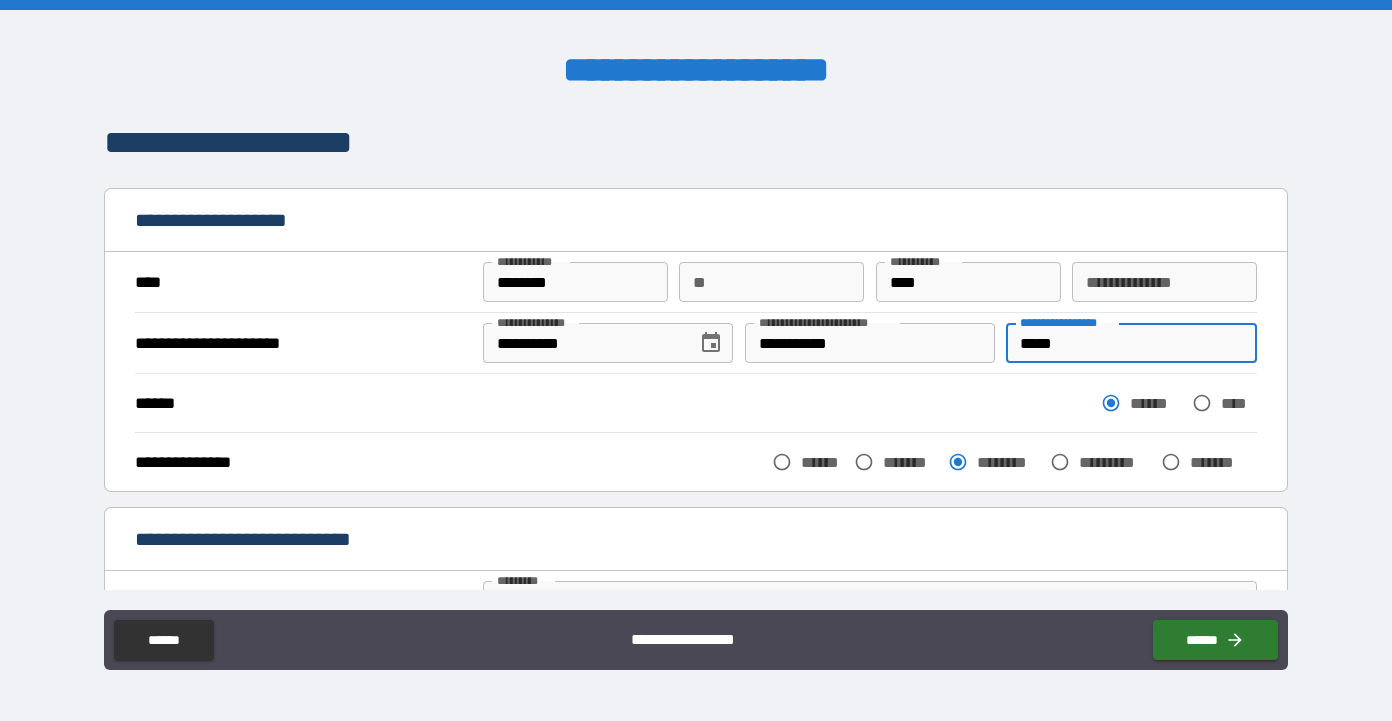 click on "*****" at bounding box center (1131, 343) 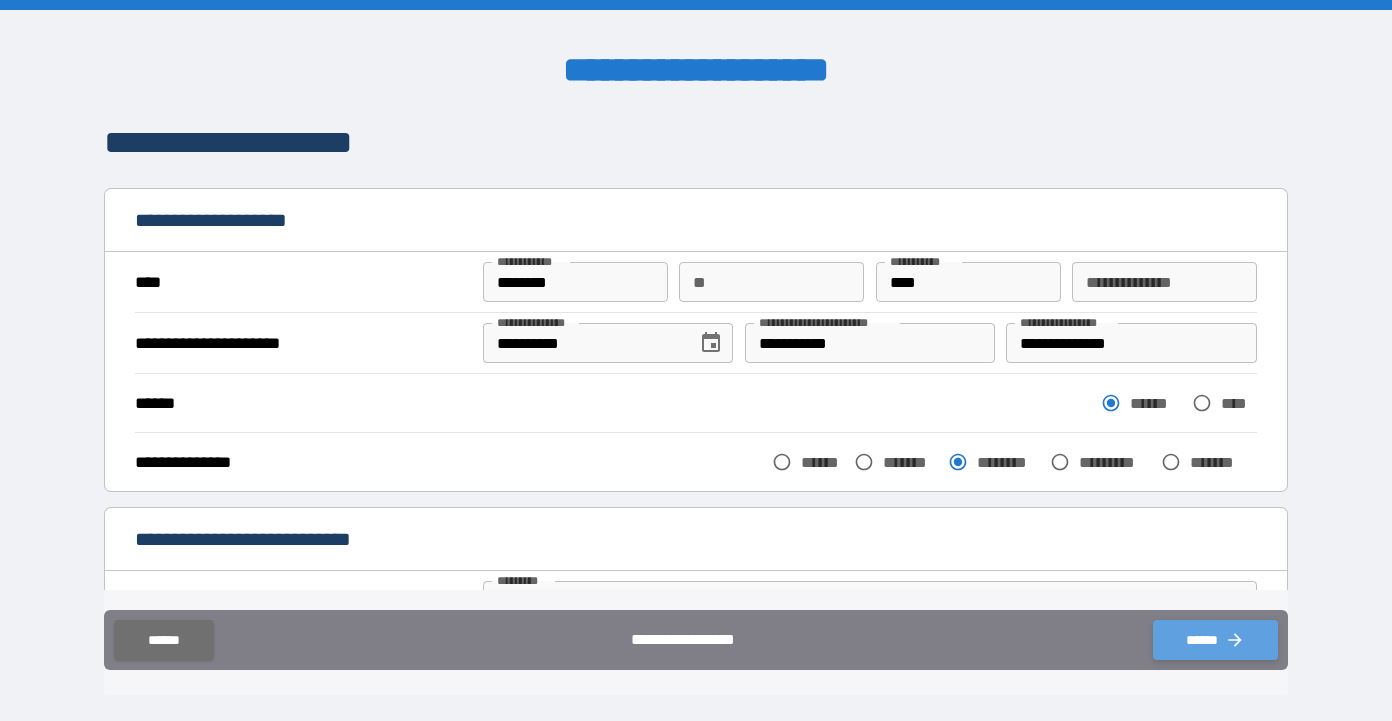 click on "******" at bounding box center [1215, 640] 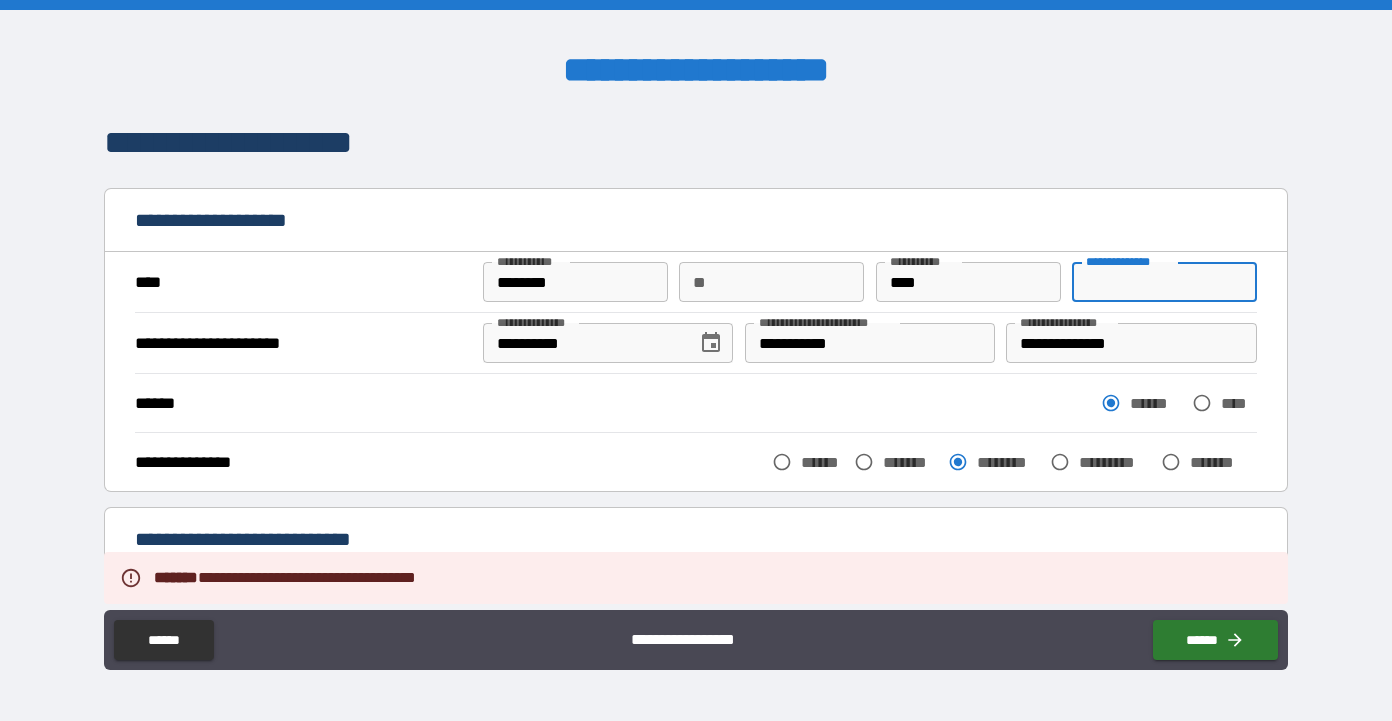 click on "**********" at bounding box center [1164, 282] 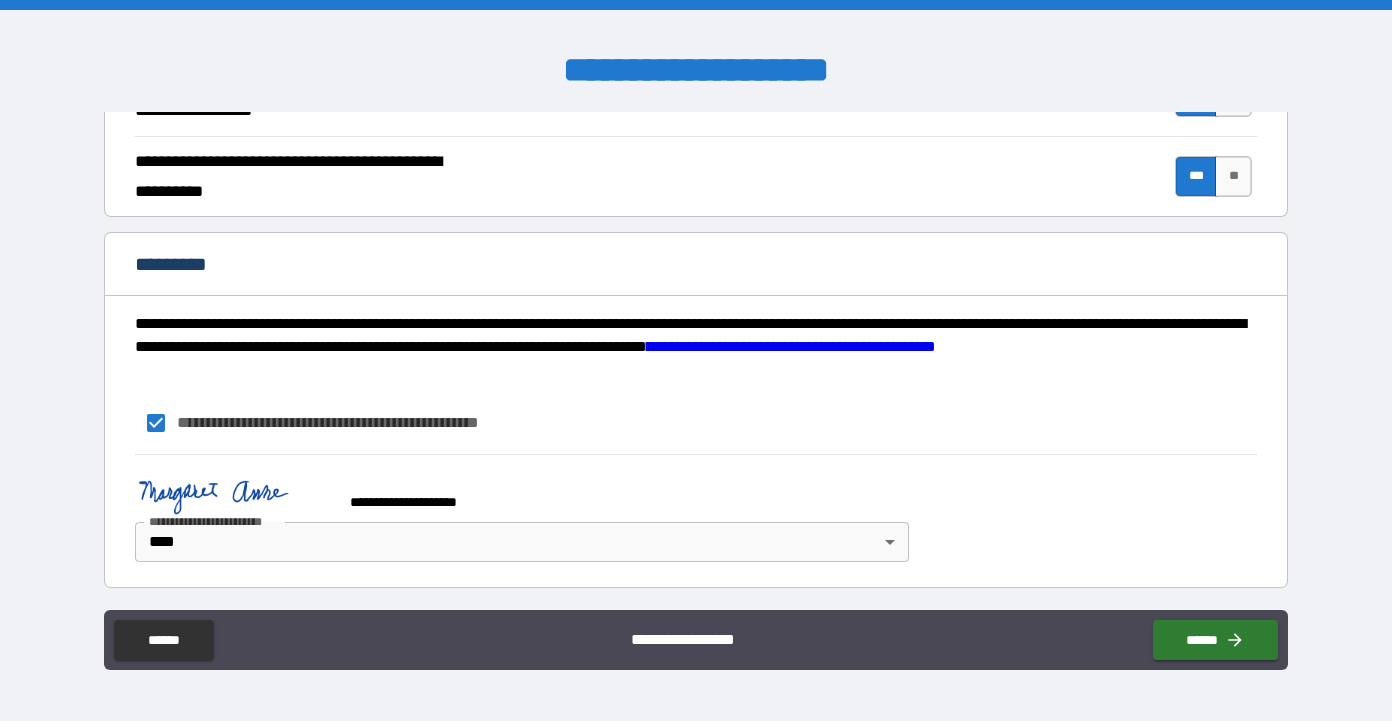 scroll, scrollTop: 1921, scrollLeft: 0, axis: vertical 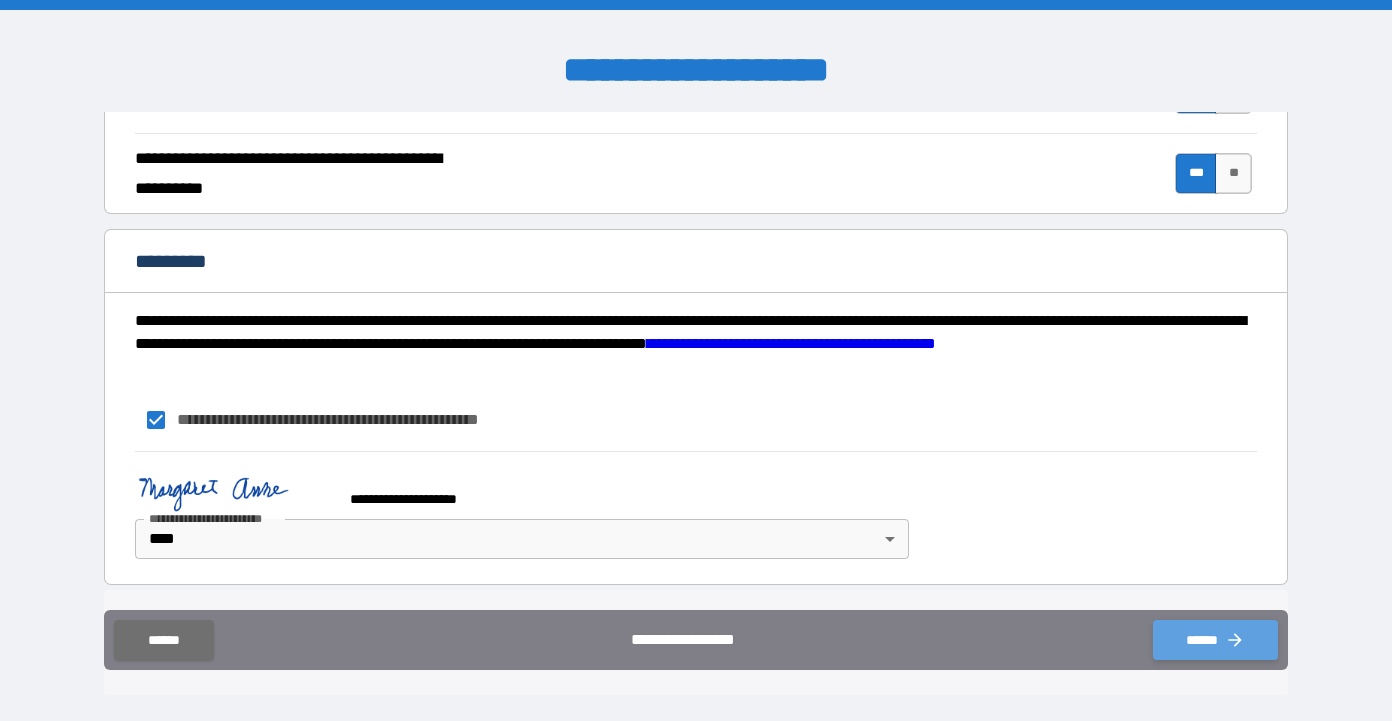 click on "******" at bounding box center (1215, 640) 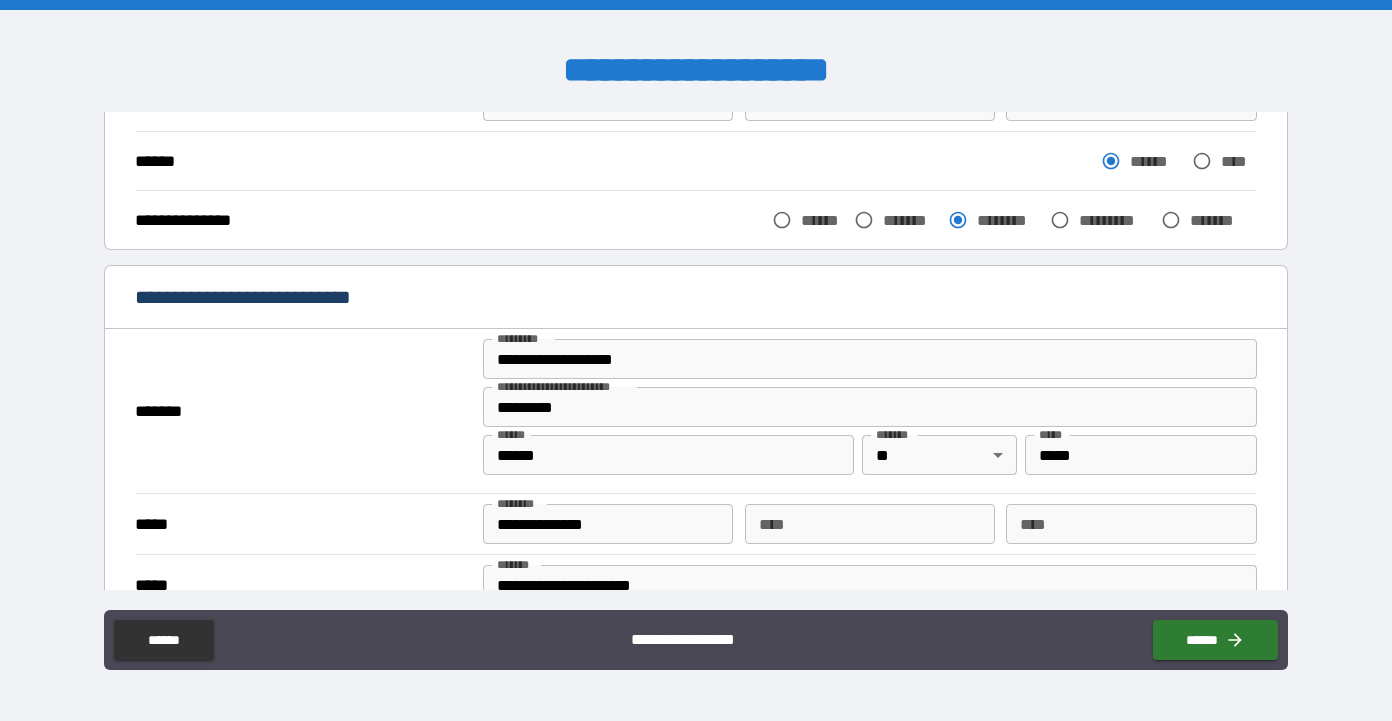 scroll, scrollTop: 240, scrollLeft: 0, axis: vertical 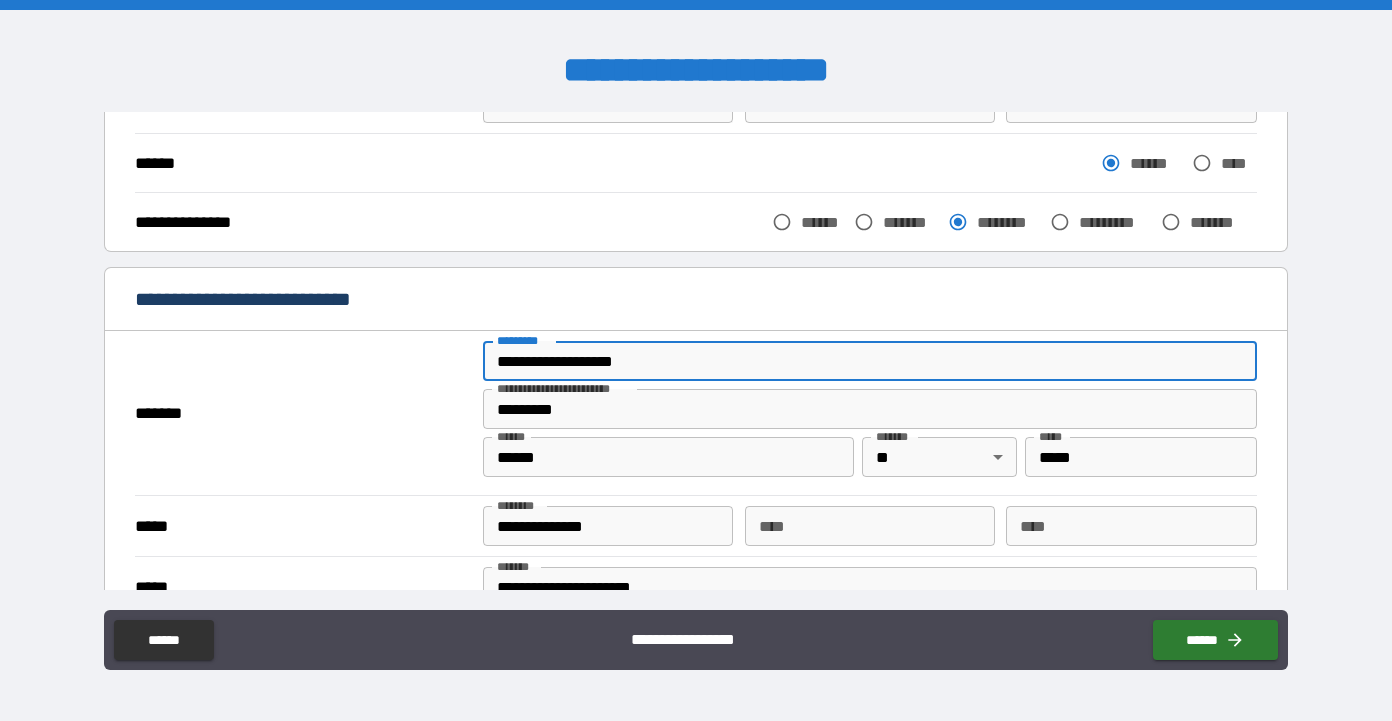 click on "**********" at bounding box center (870, 361) 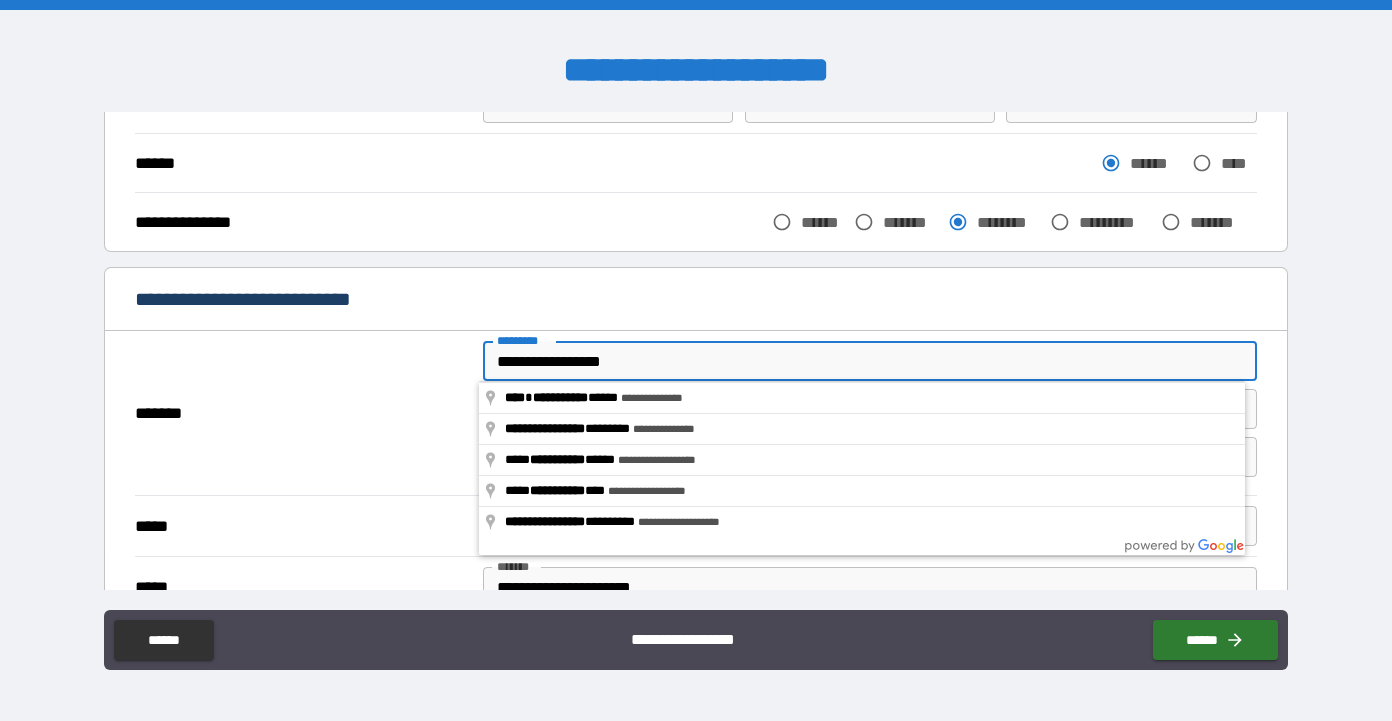 click on "**********" at bounding box center [870, 361] 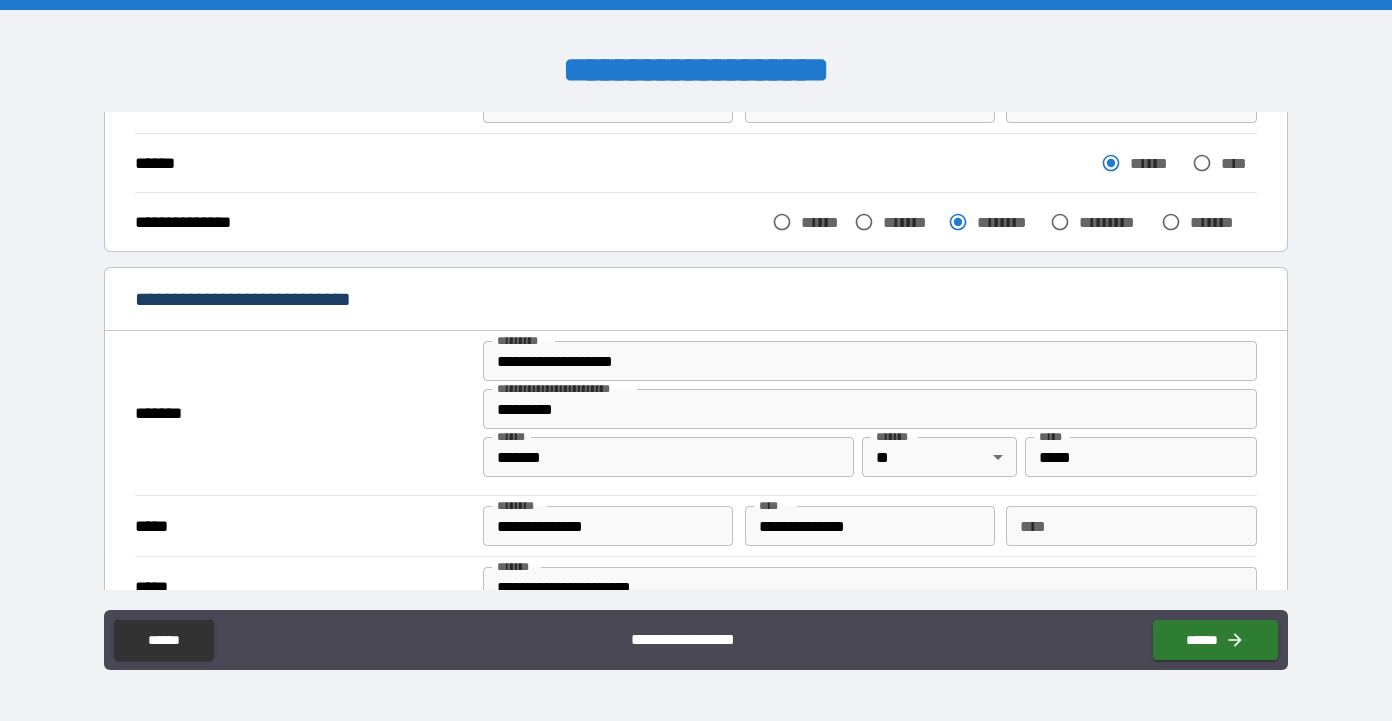 click on "*******" at bounding box center (303, 413) 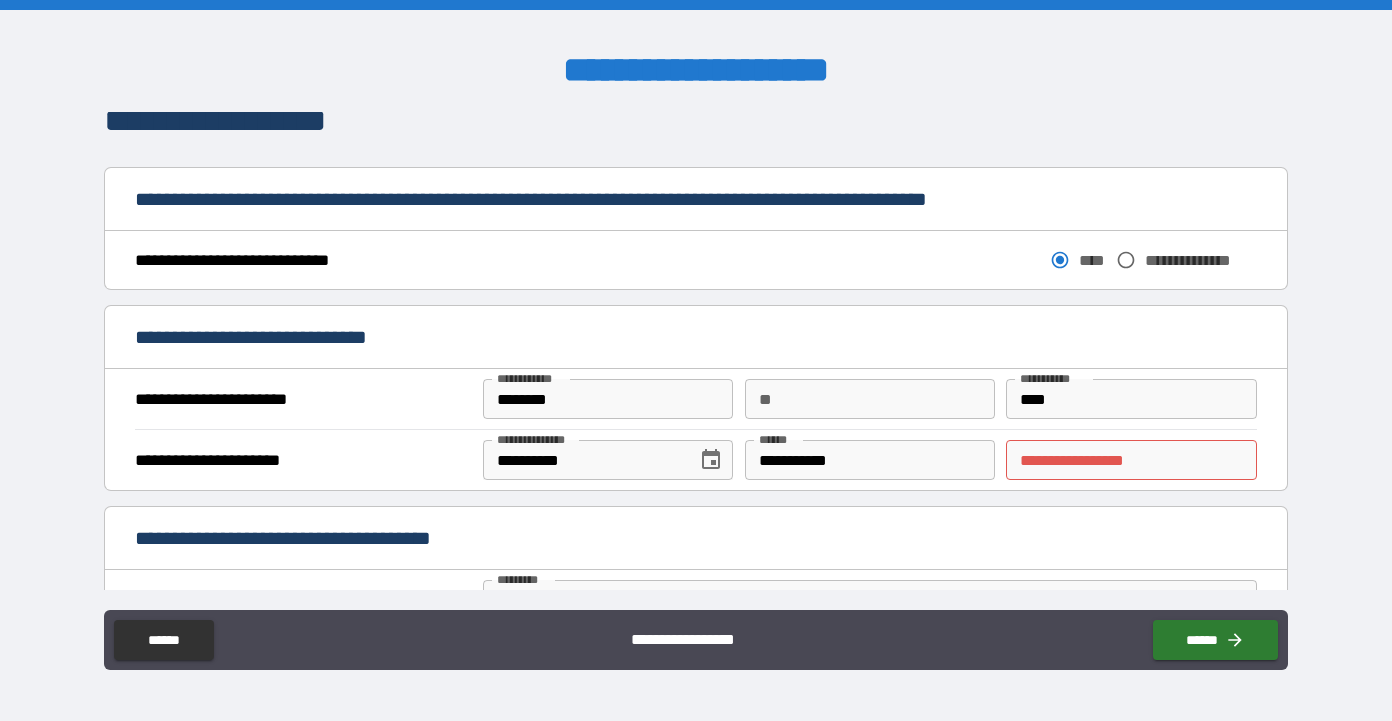 scroll, scrollTop: 1049, scrollLeft: 0, axis: vertical 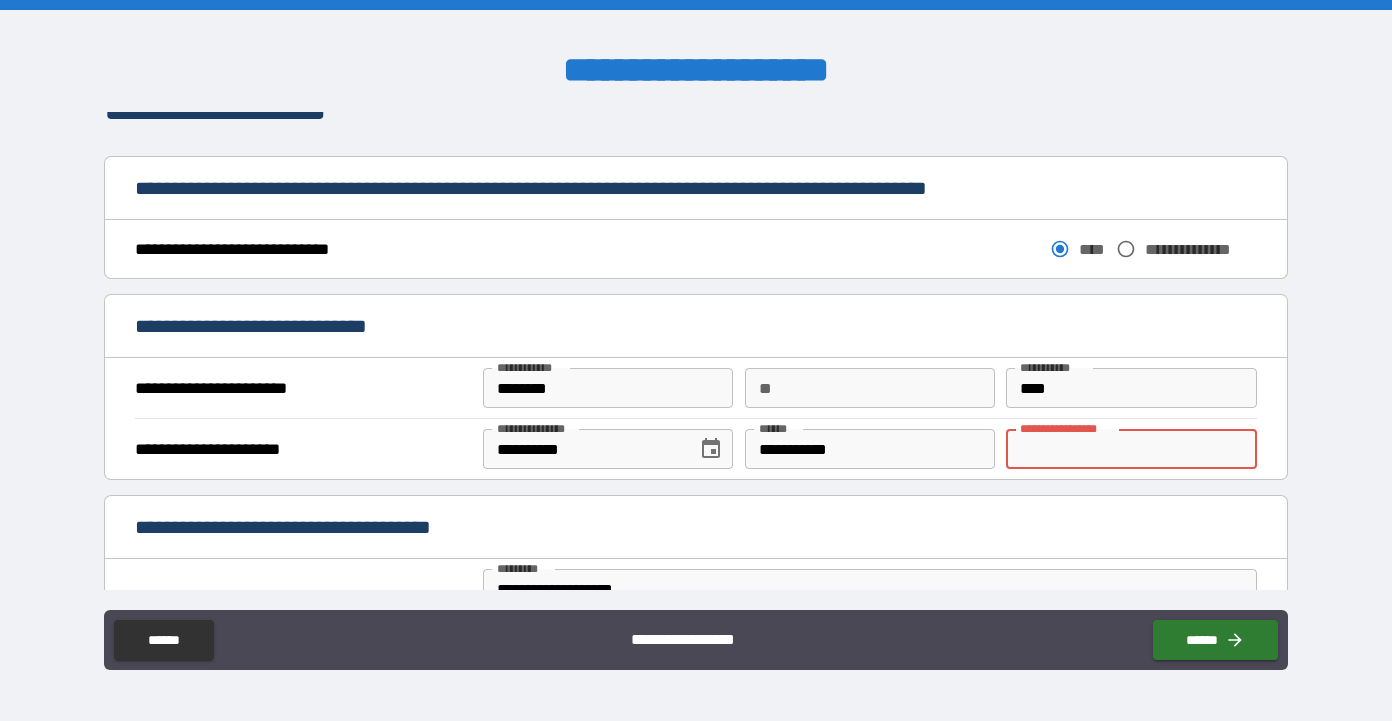 click on "**********" at bounding box center [1131, 449] 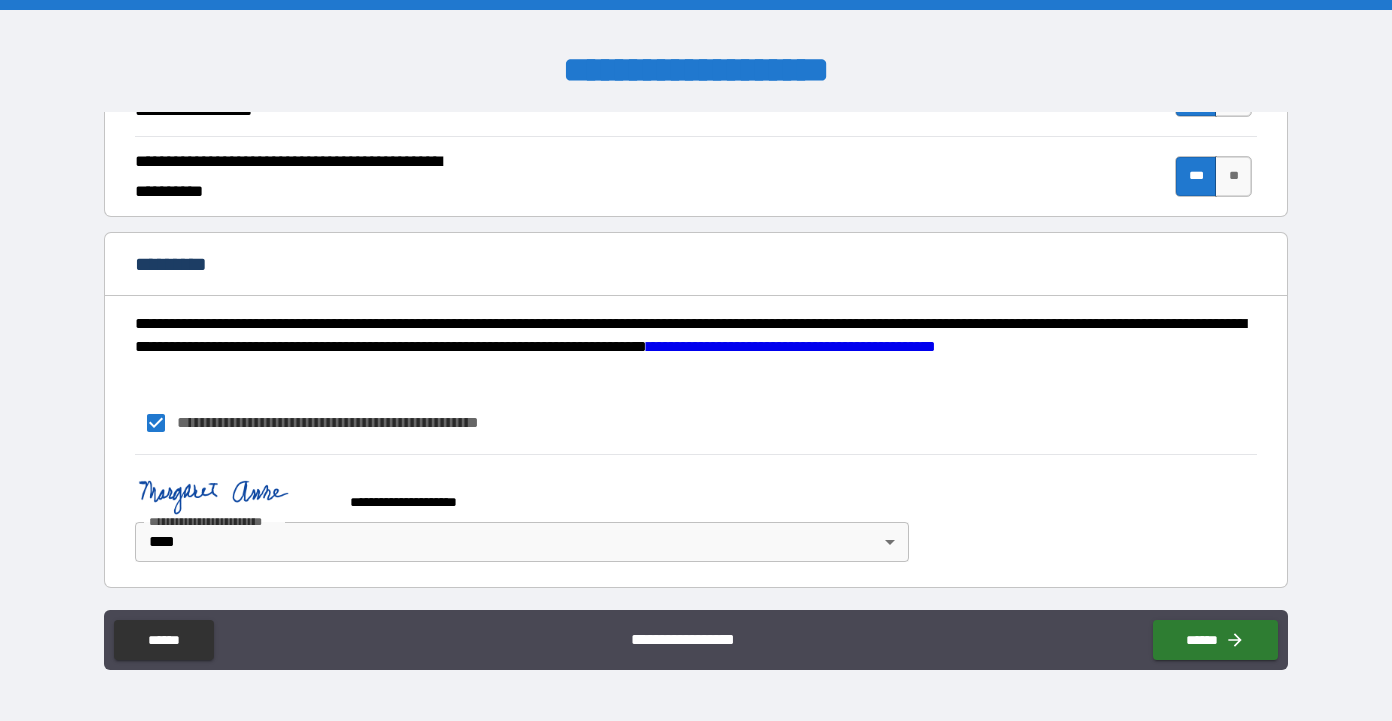 scroll, scrollTop: 1921, scrollLeft: 0, axis: vertical 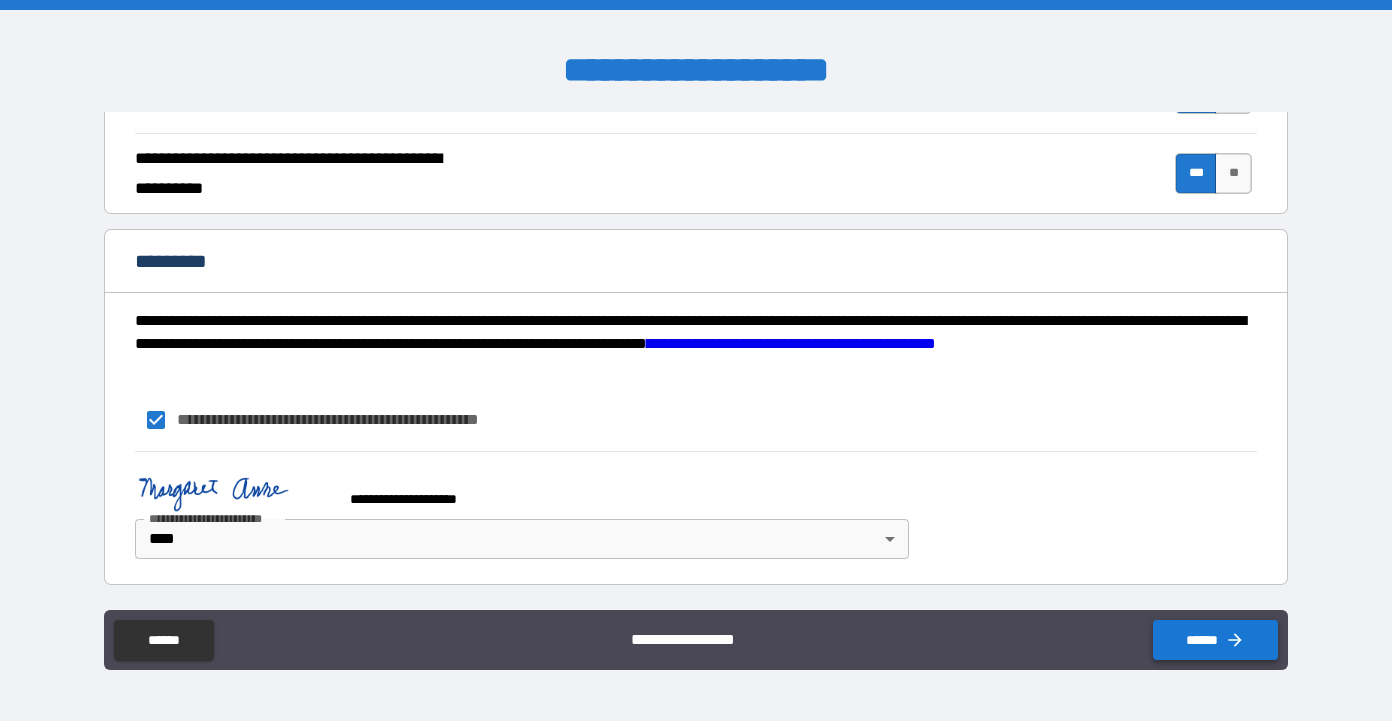 click on "******" at bounding box center [1215, 640] 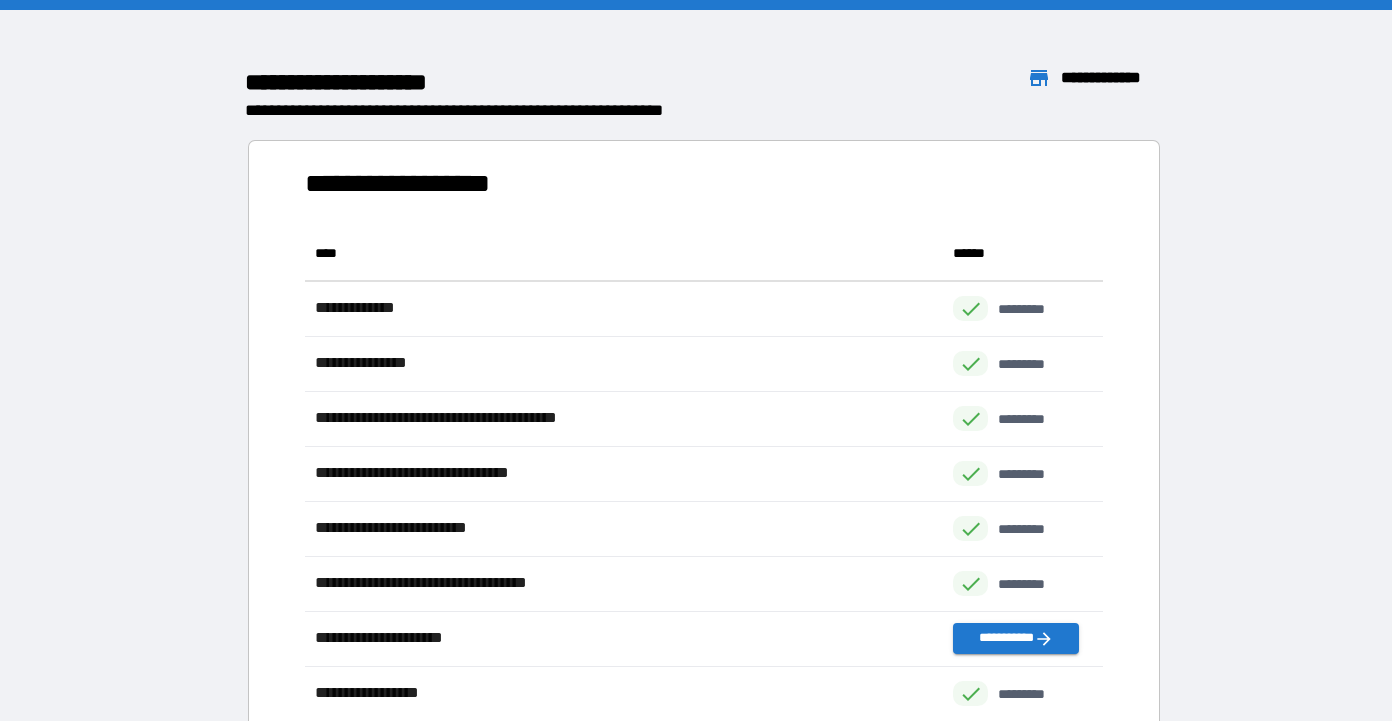 scroll, scrollTop: 1, scrollLeft: 1, axis: both 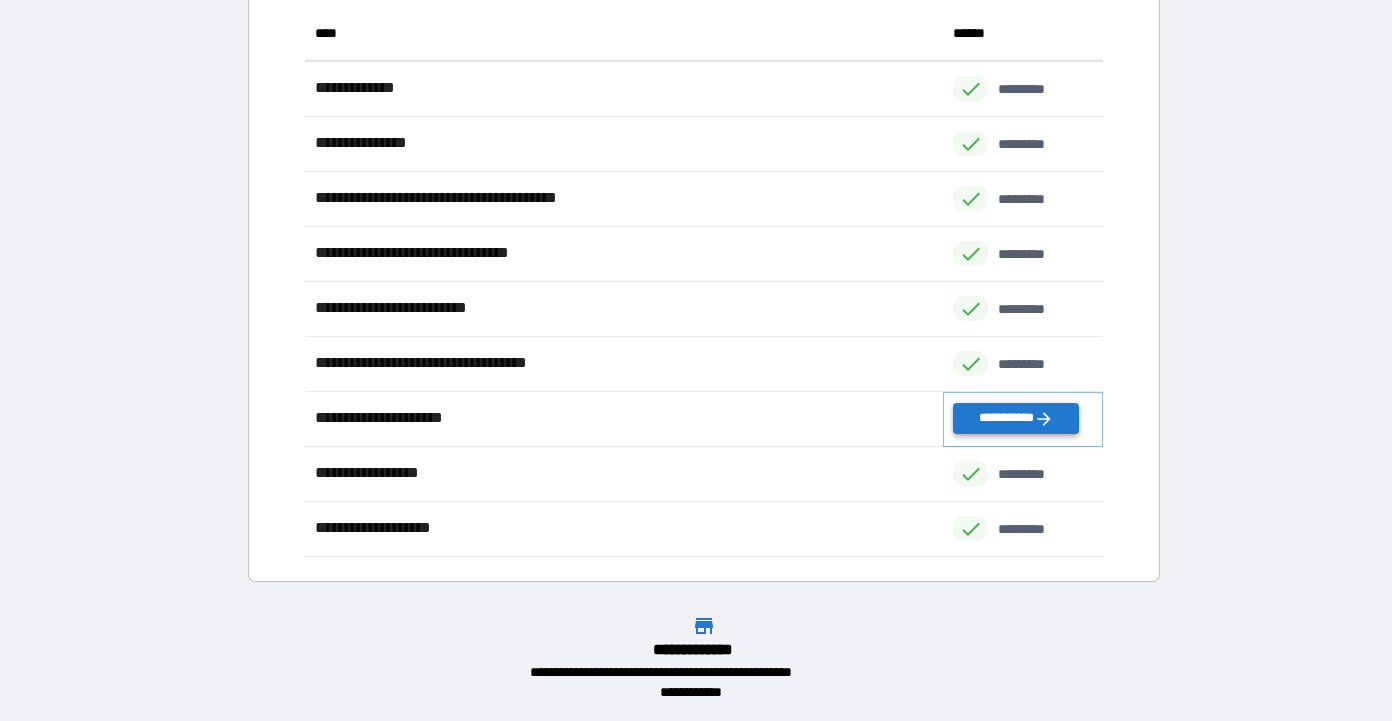 click on "**********" at bounding box center [1015, 418] 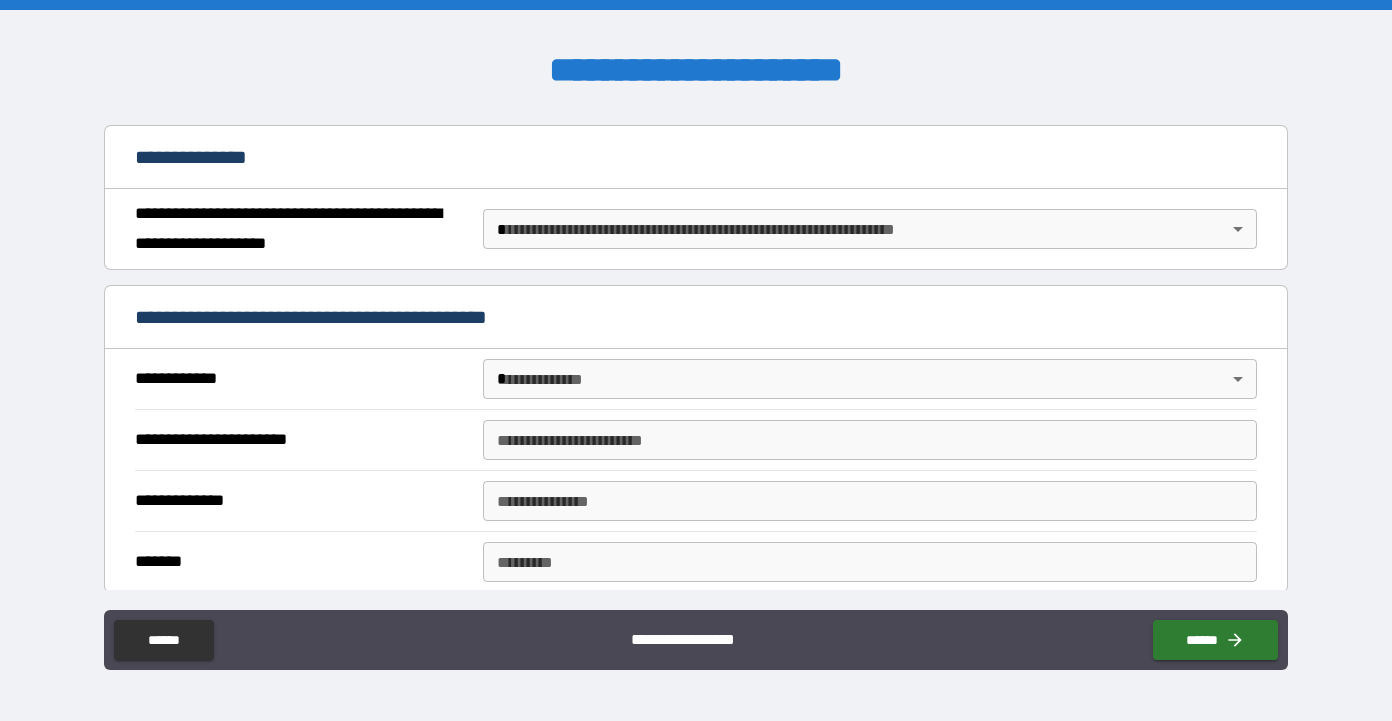 scroll, scrollTop: 217, scrollLeft: 0, axis: vertical 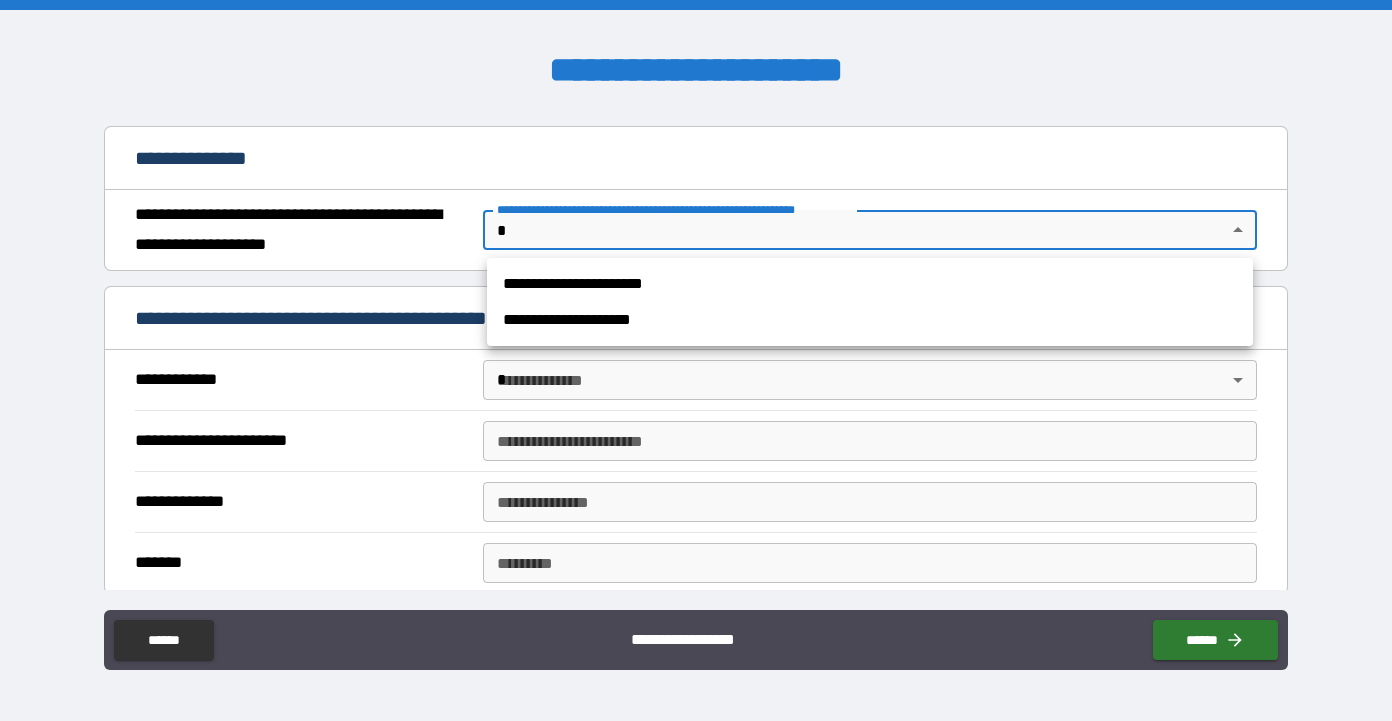 click on "**********" at bounding box center [696, 360] 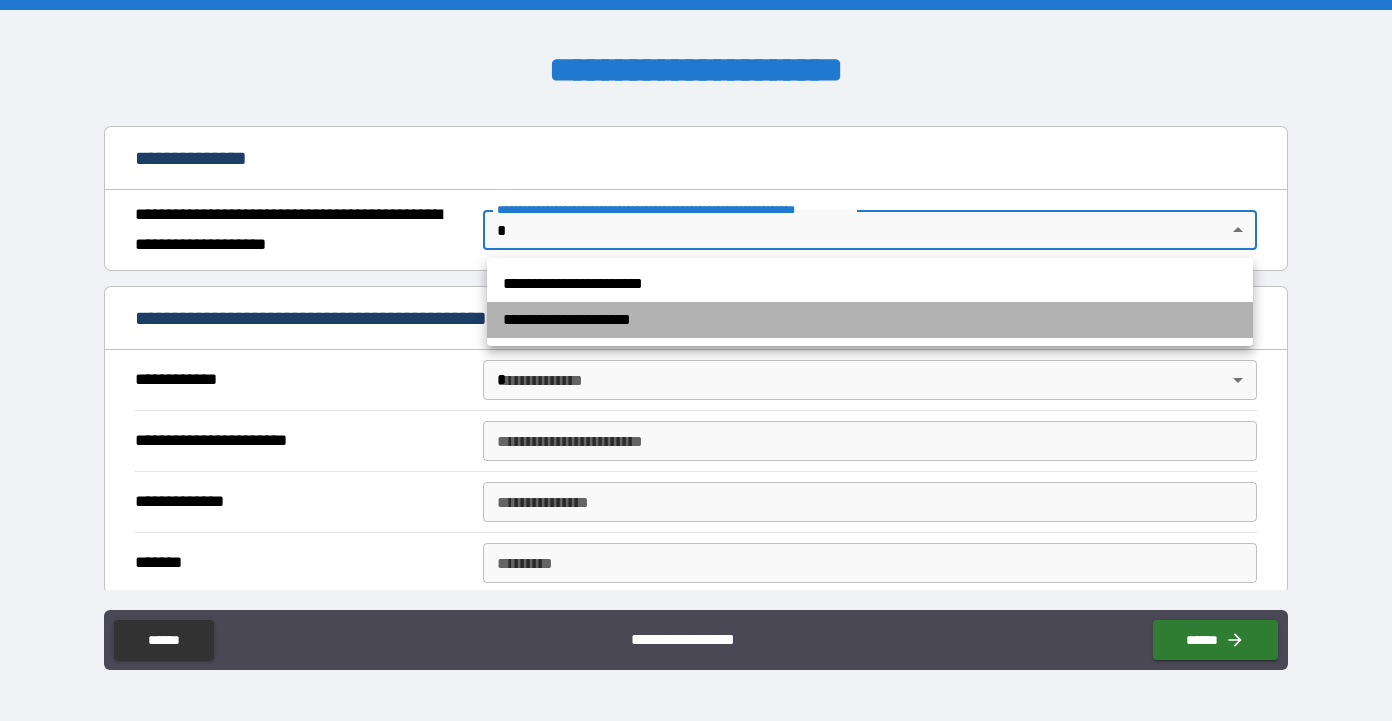 click on "**********" at bounding box center [870, 320] 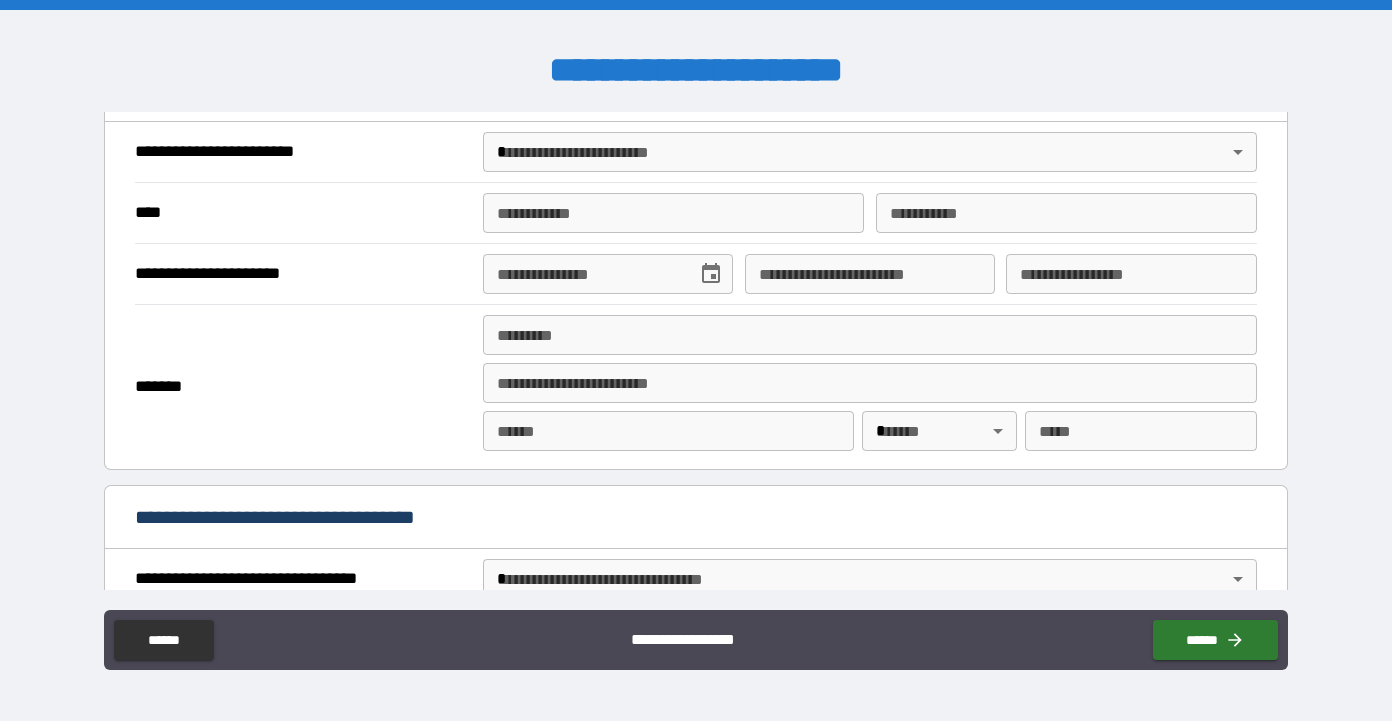 scroll, scrollTop: 760, scrollLeft: 0, axis: vertical 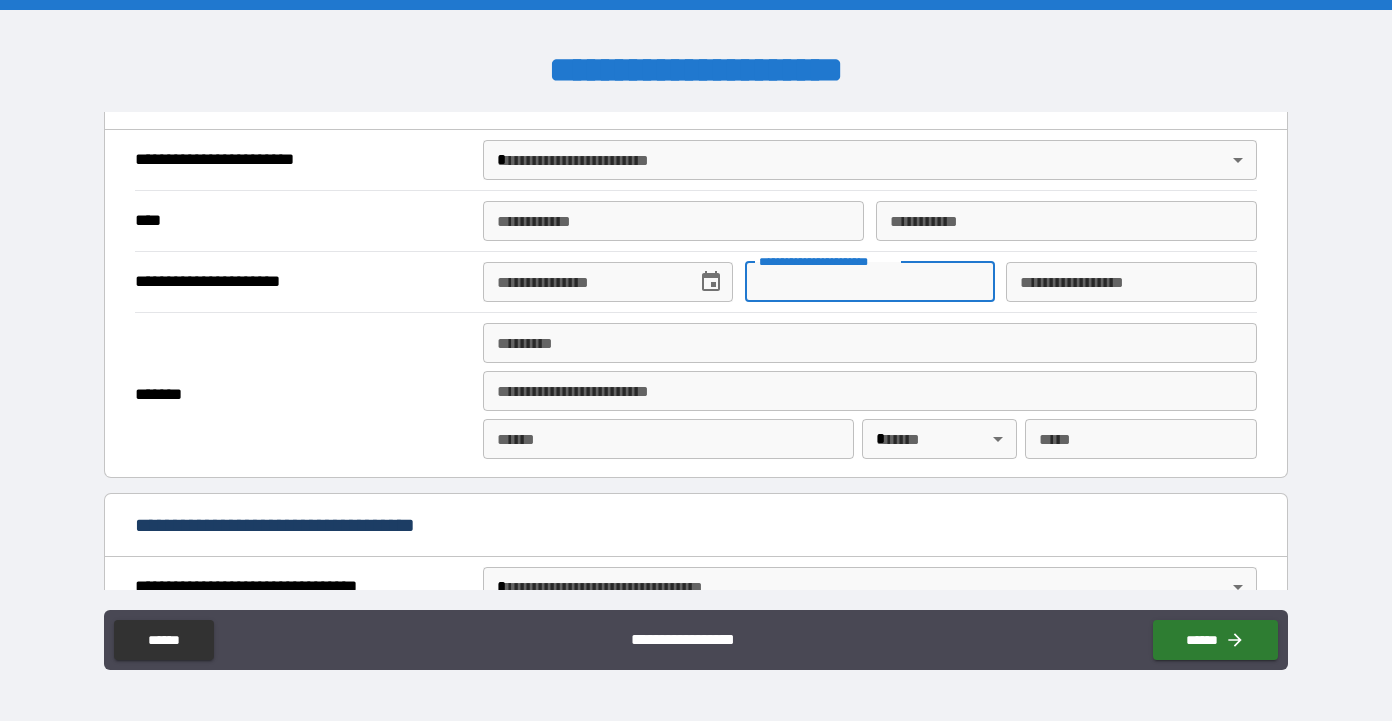 click on "**********" at bounding box center (870, 282) 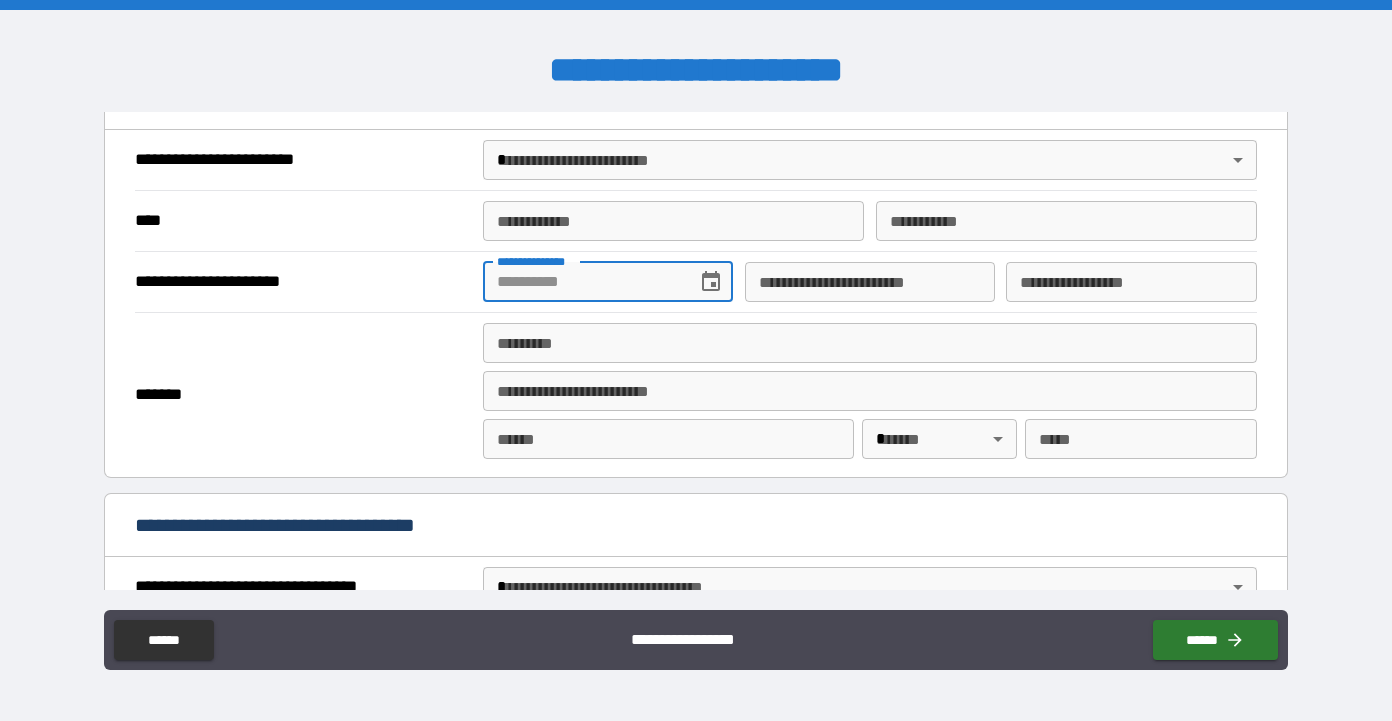 click on "**********" at bounding box center [583, 282] 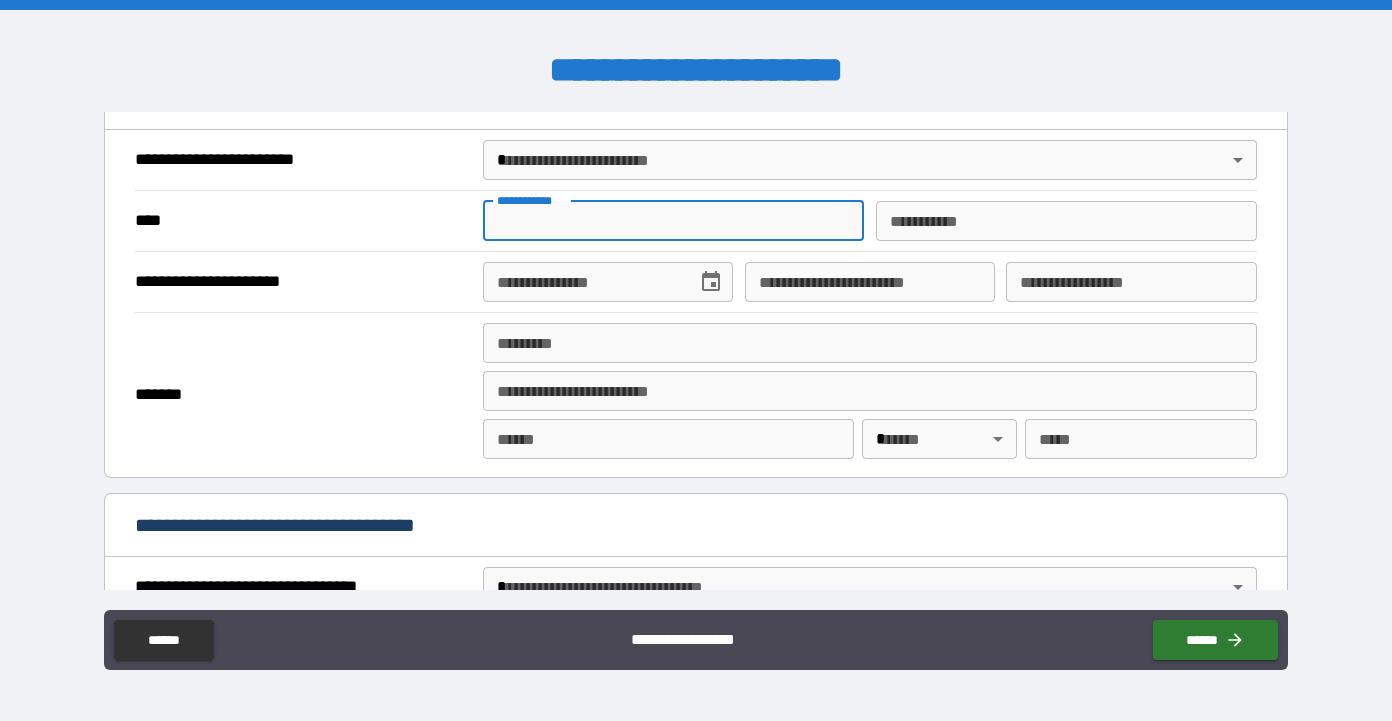 click on "**********" at bounding box center (674, 221) 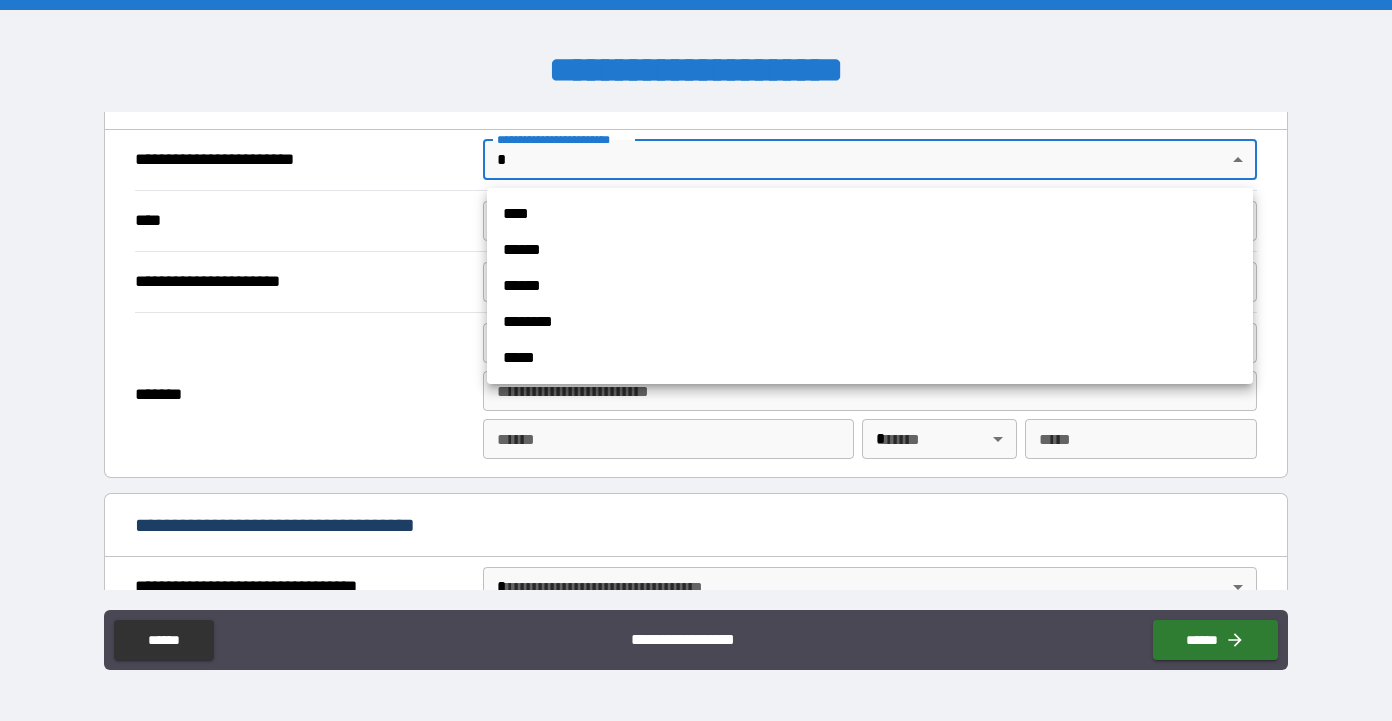 click on "**********" at bounding box center (696, 360) 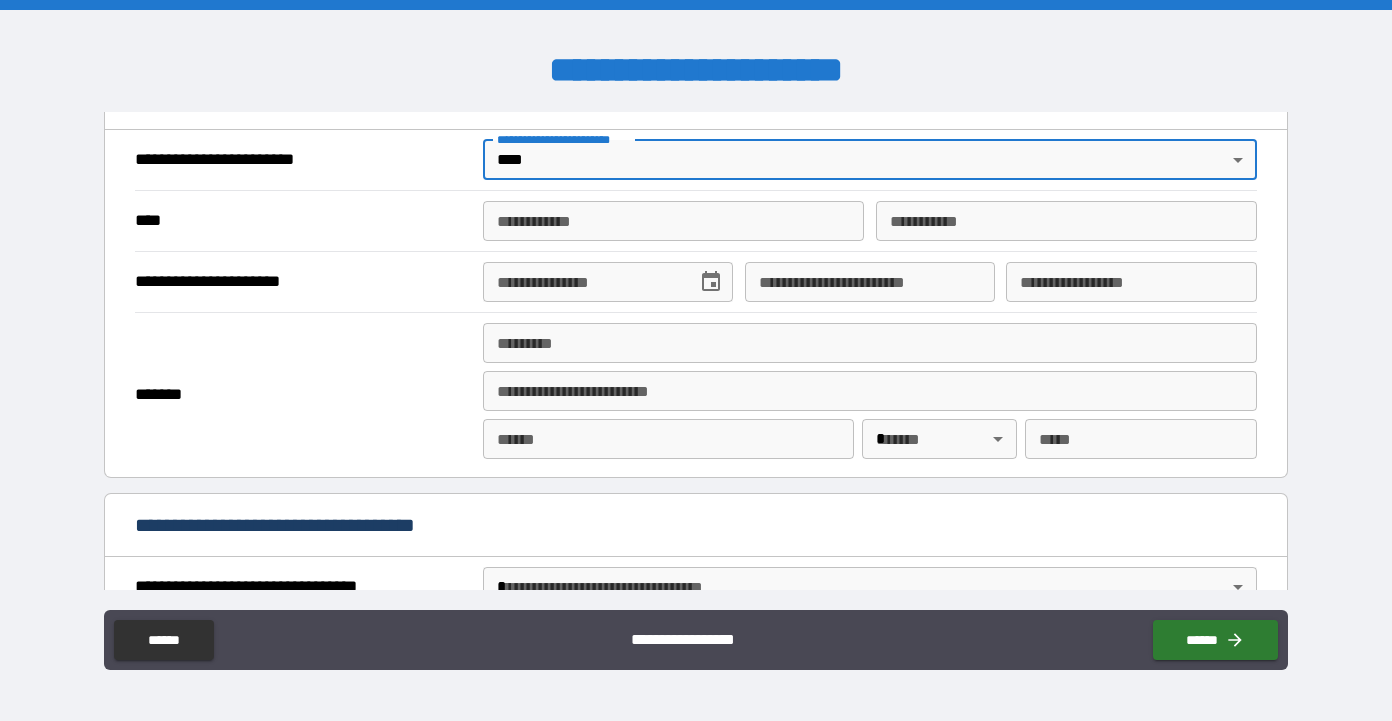 click on "**********" at bounding box center (674, 221) 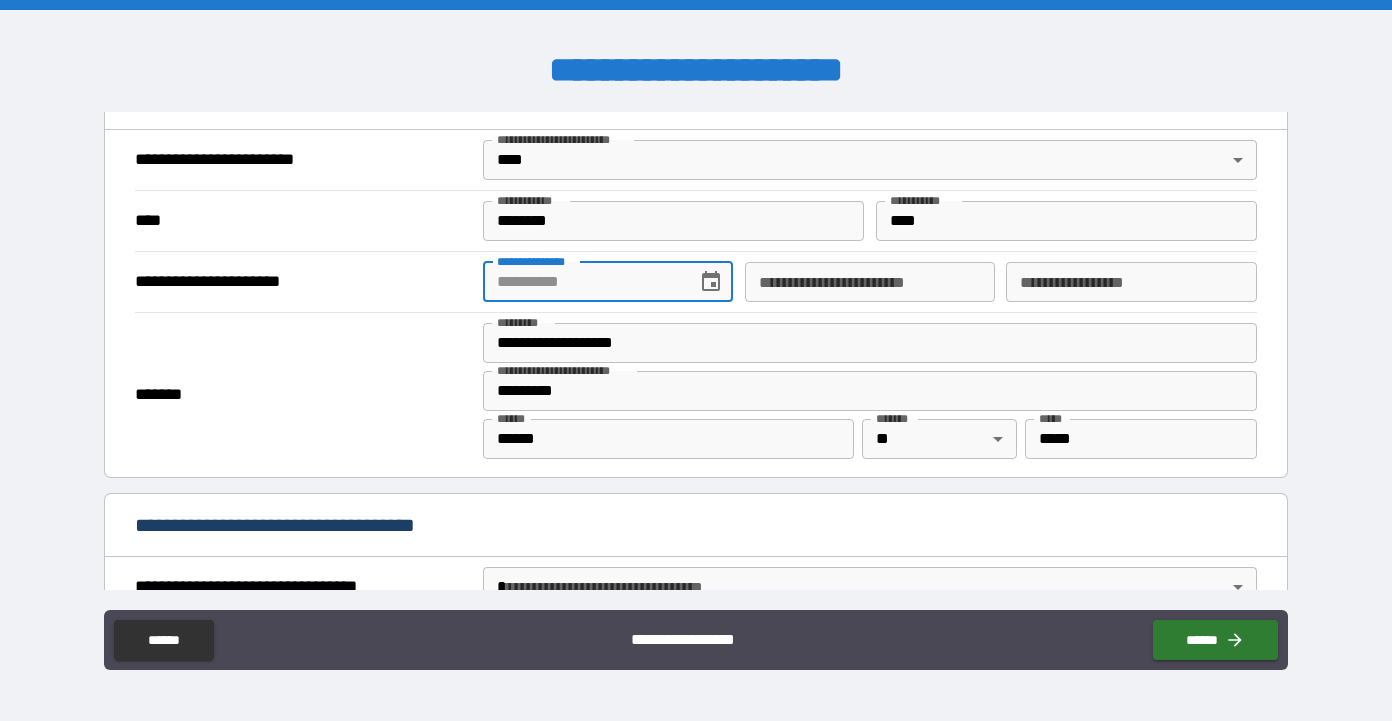 click on "**********" at bounding box center (583, 282) 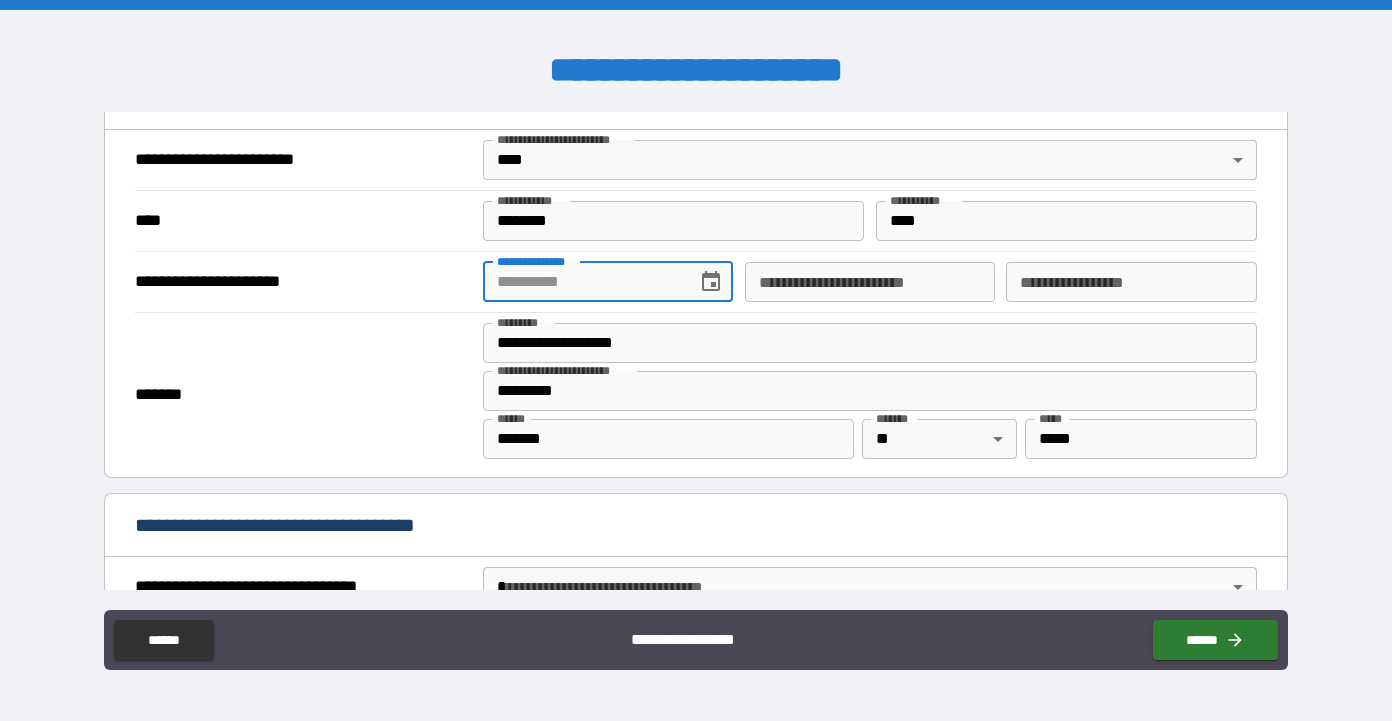 click on "**********" at bounding box center [583, 282] 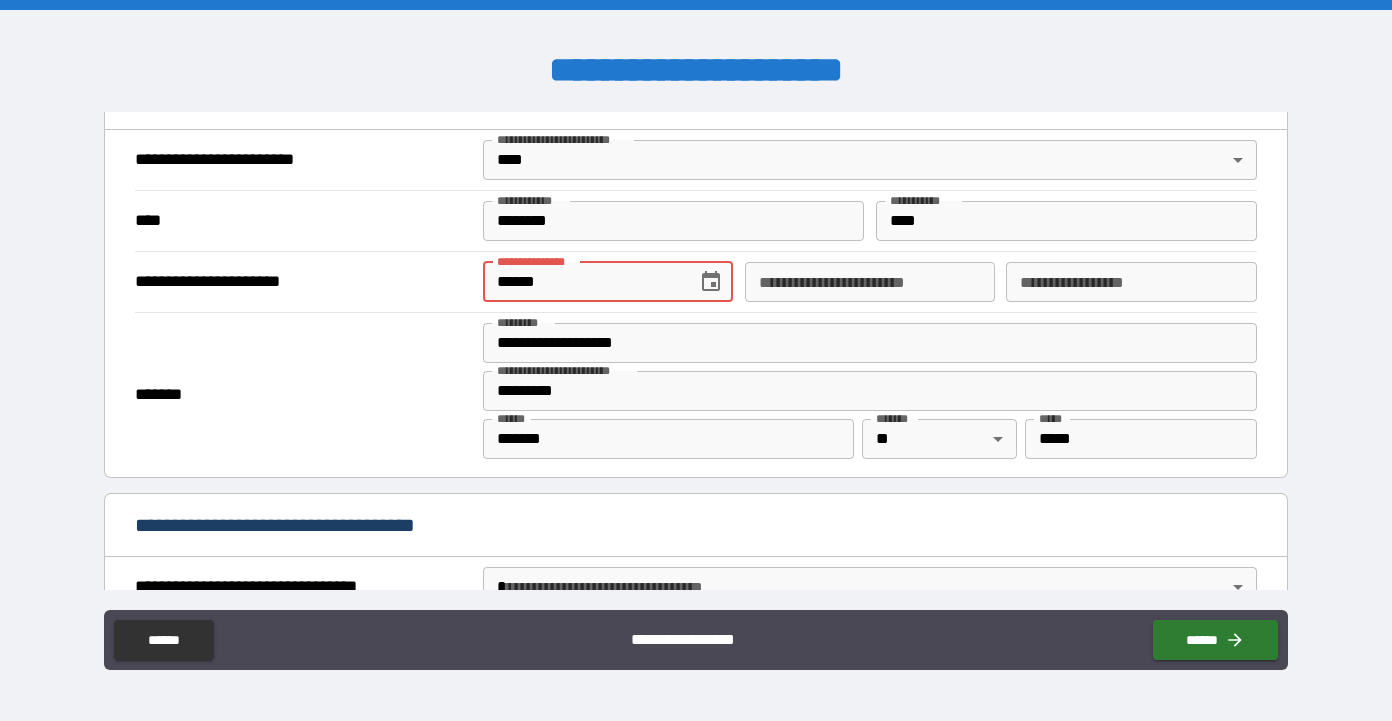 click on "******" at bounding box center [583, 282] 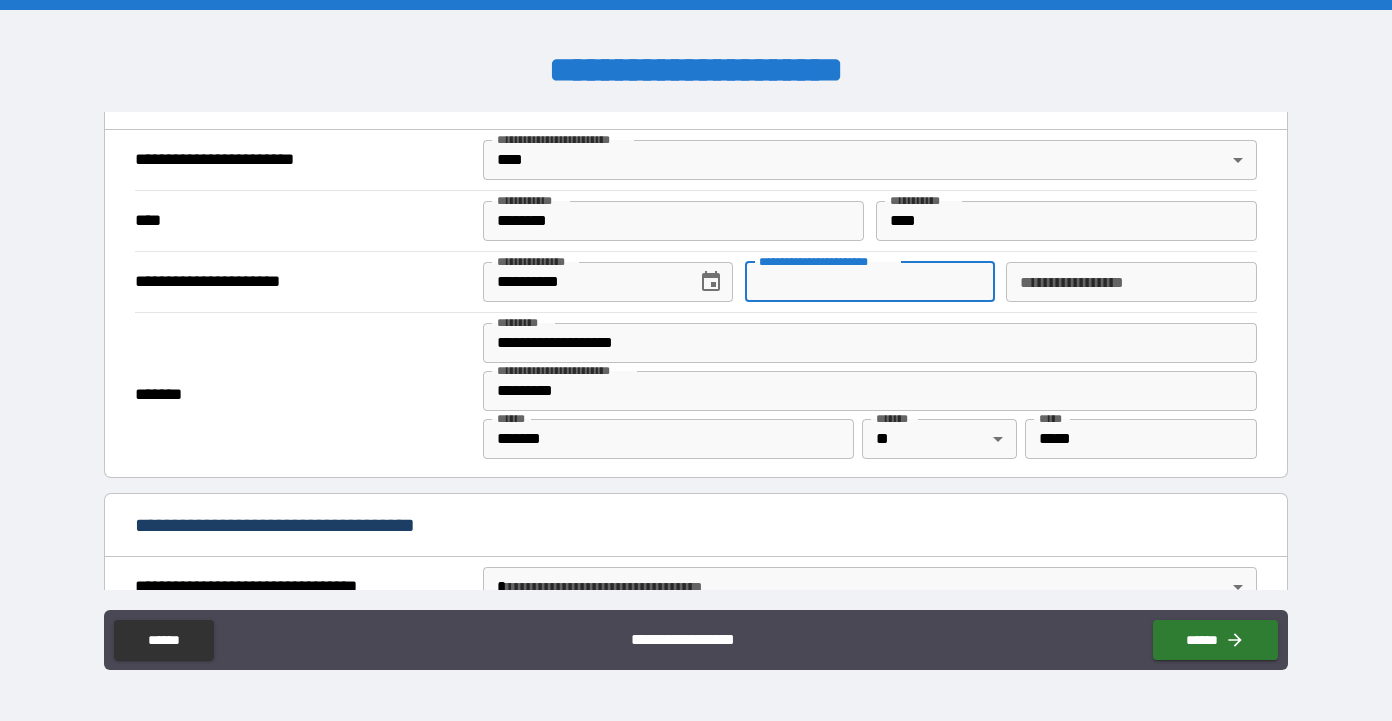 click on "**********" at bounding box center [870, 282] 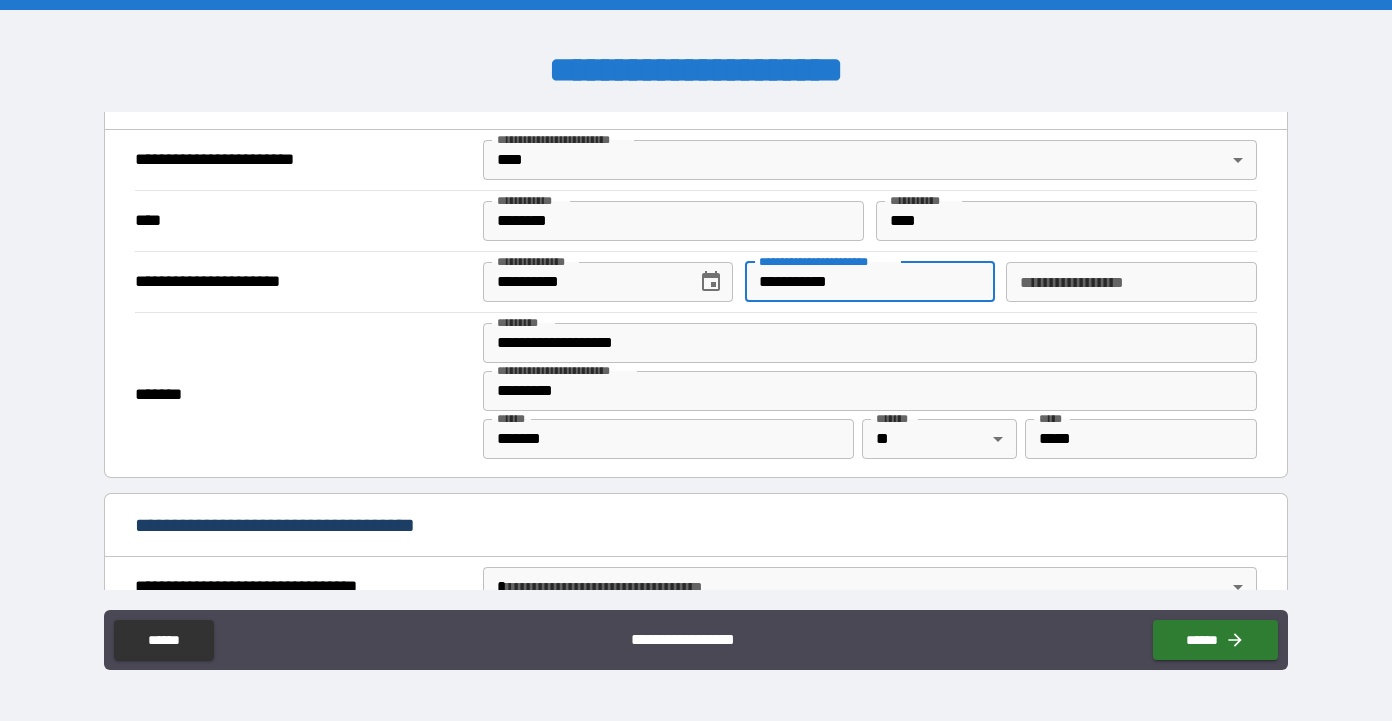 click on "**********" at bounding box center [1131, 282] 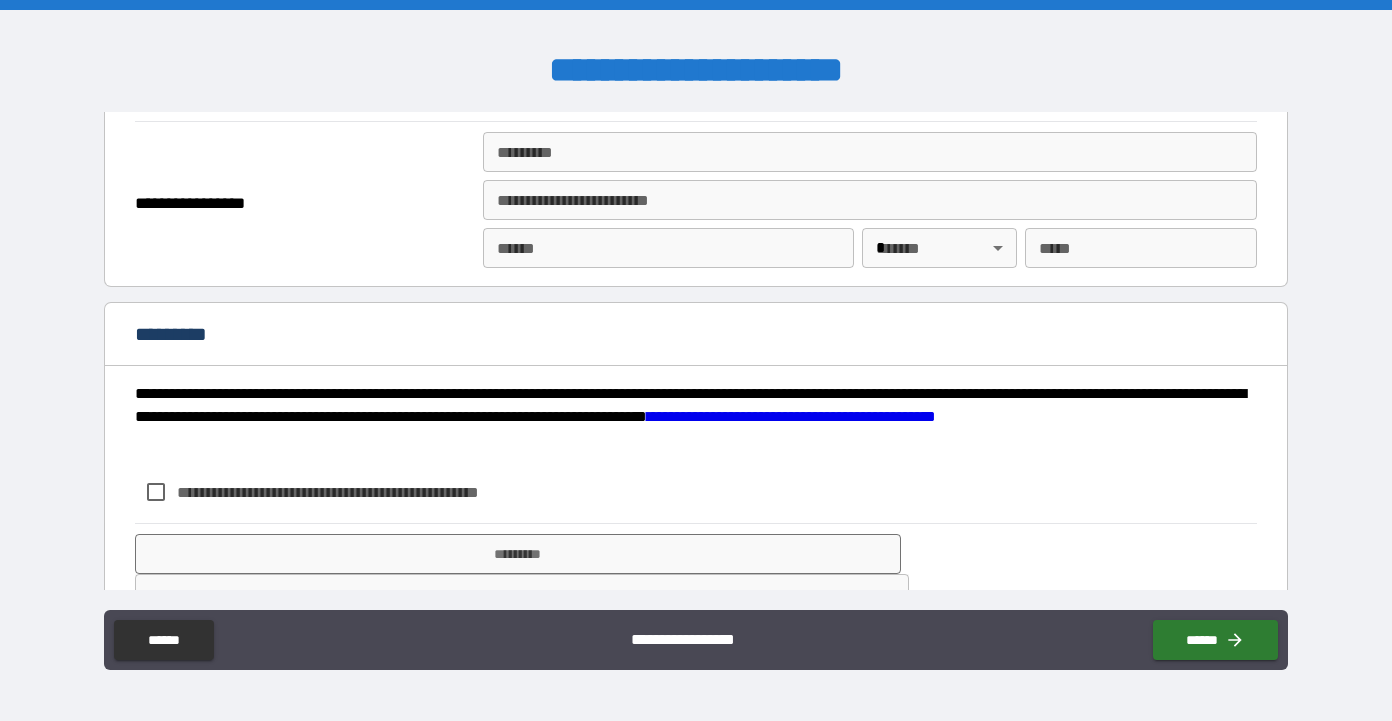 scroll, scrollTop: 1372, scrollLeft: 0, axis: vertical 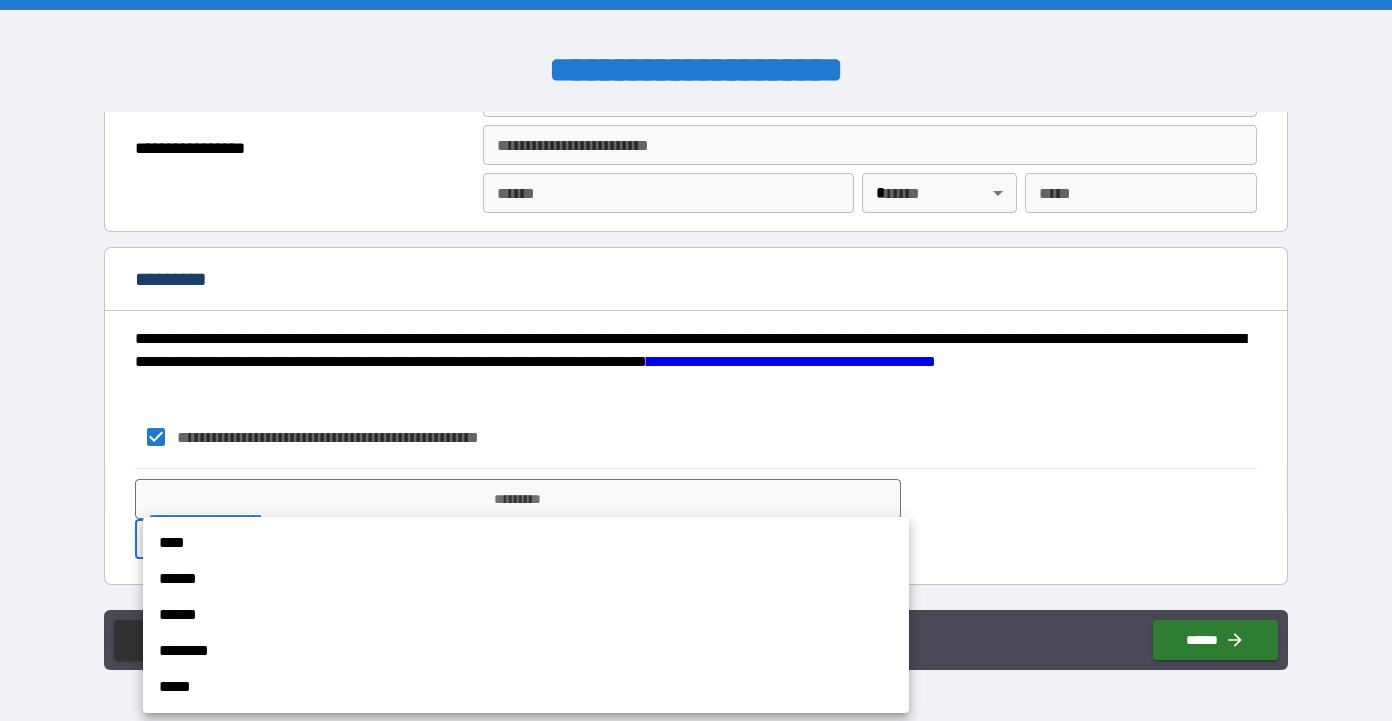 click on "**********" at bounding box center (696, 360) 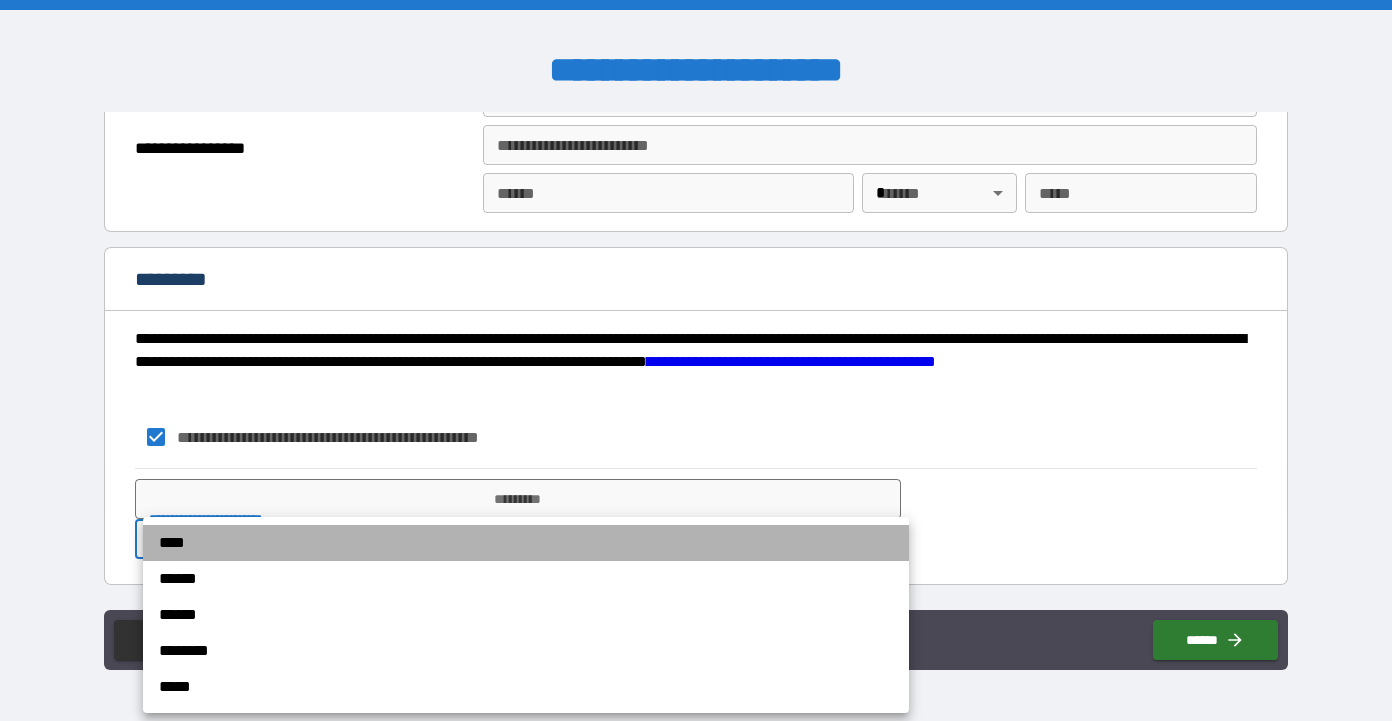 click on "****" at bounding box center (526, 543) 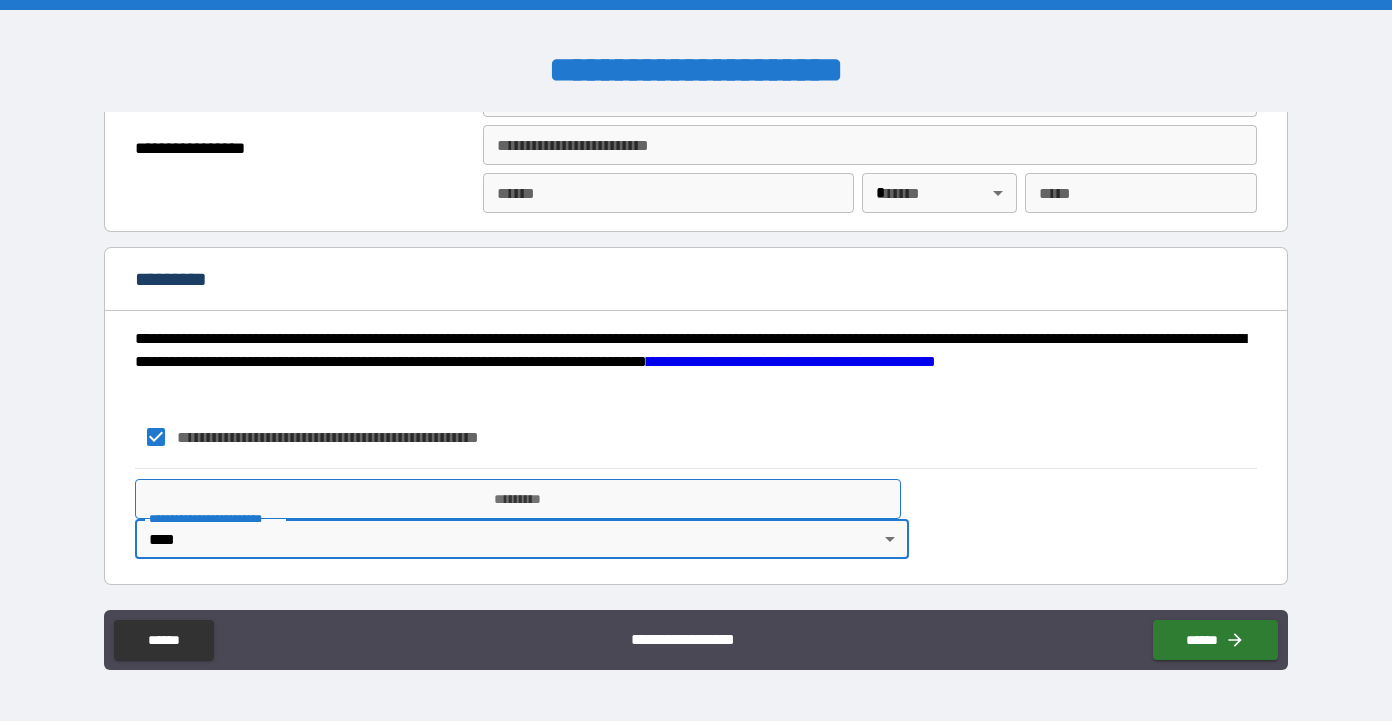 click on "*********" at bounding box center [518, 499] 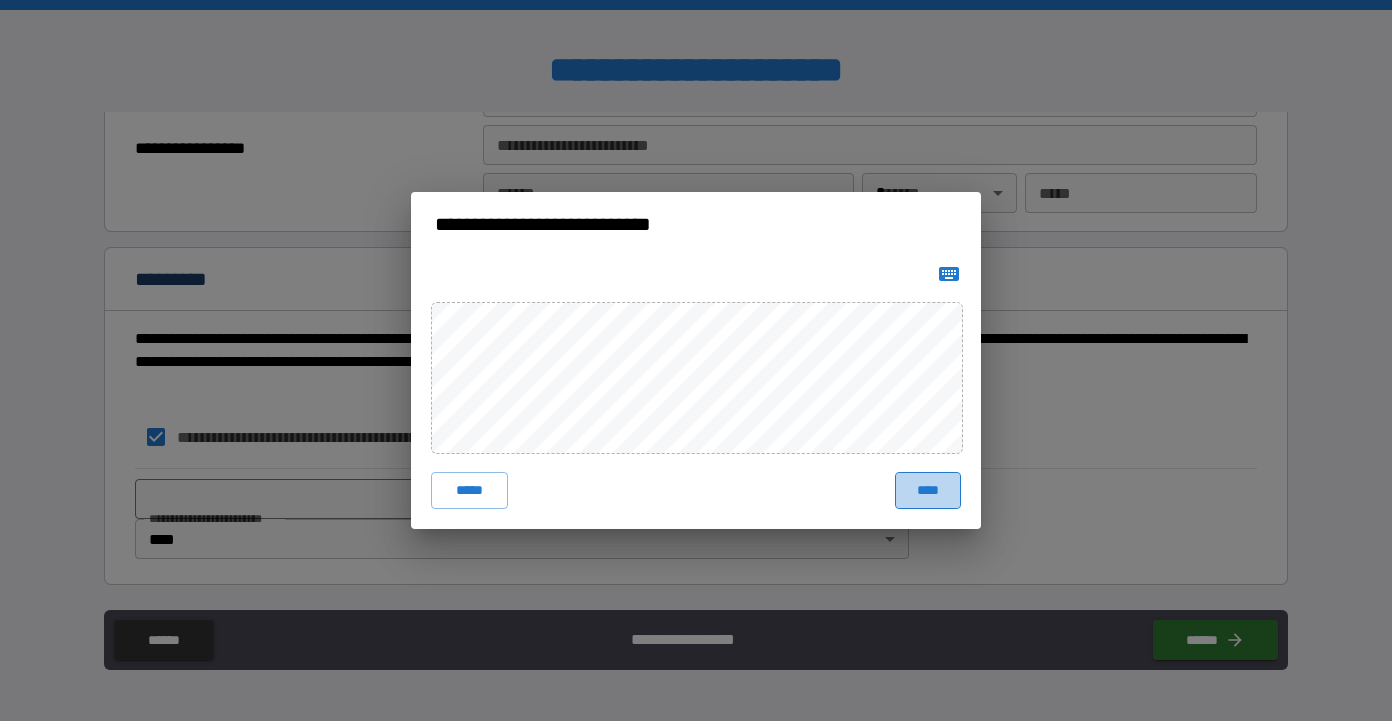click on "****" at bounding box center (928, 490) 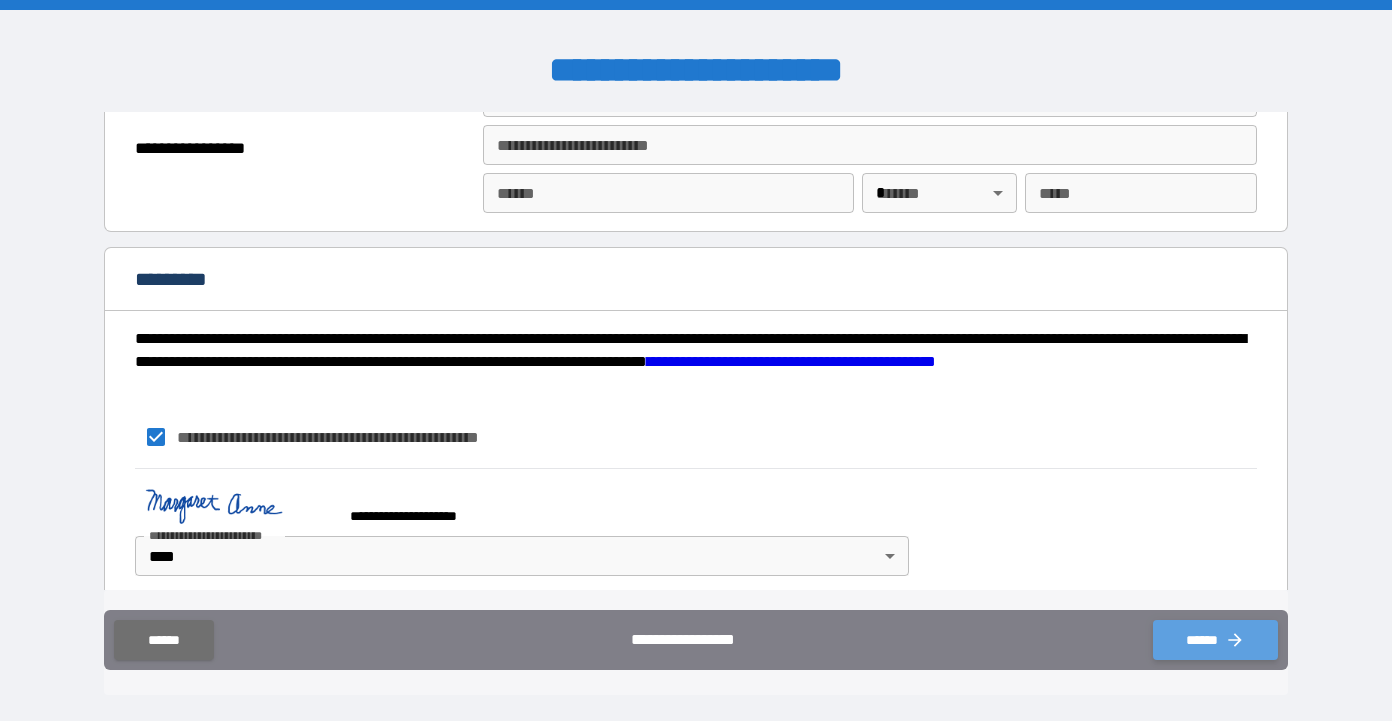 click on "******" at bounding box center [1215, 640] 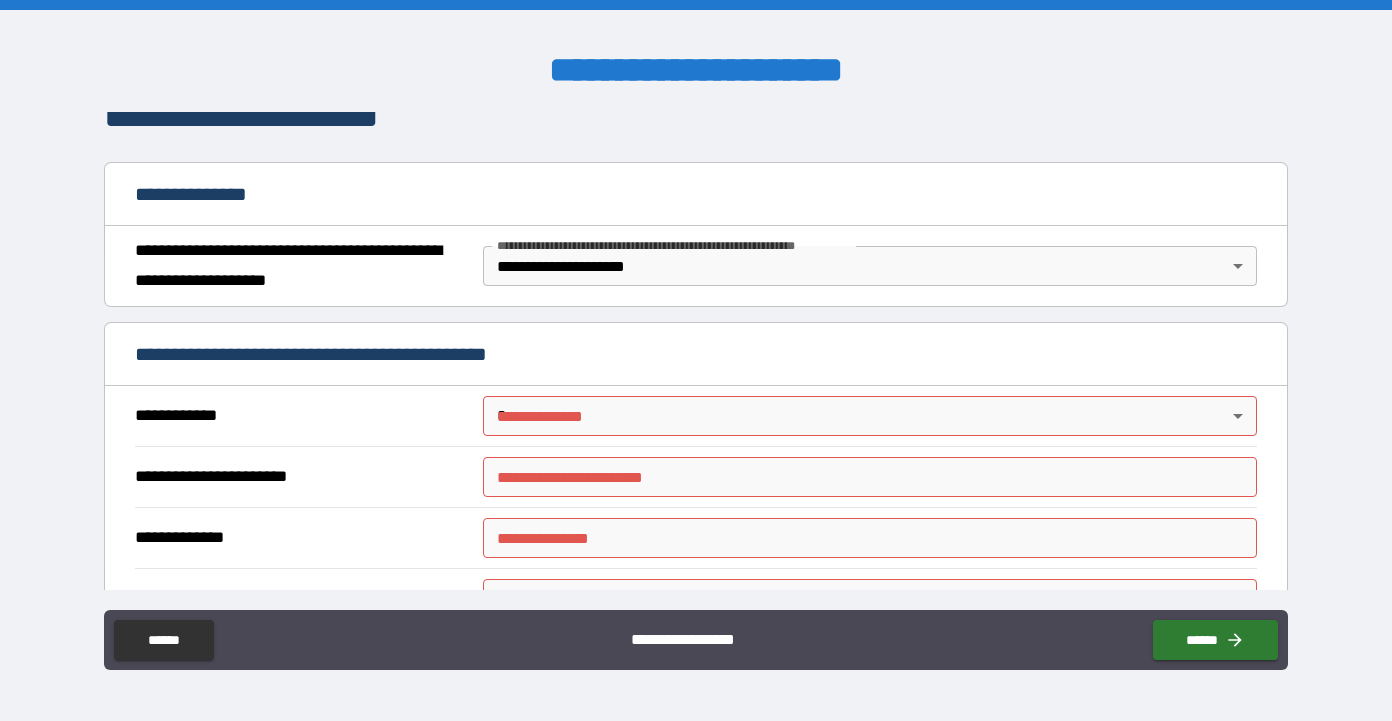 scroll, scrollTop: 179, scrollLeft: 0, axis: vertical 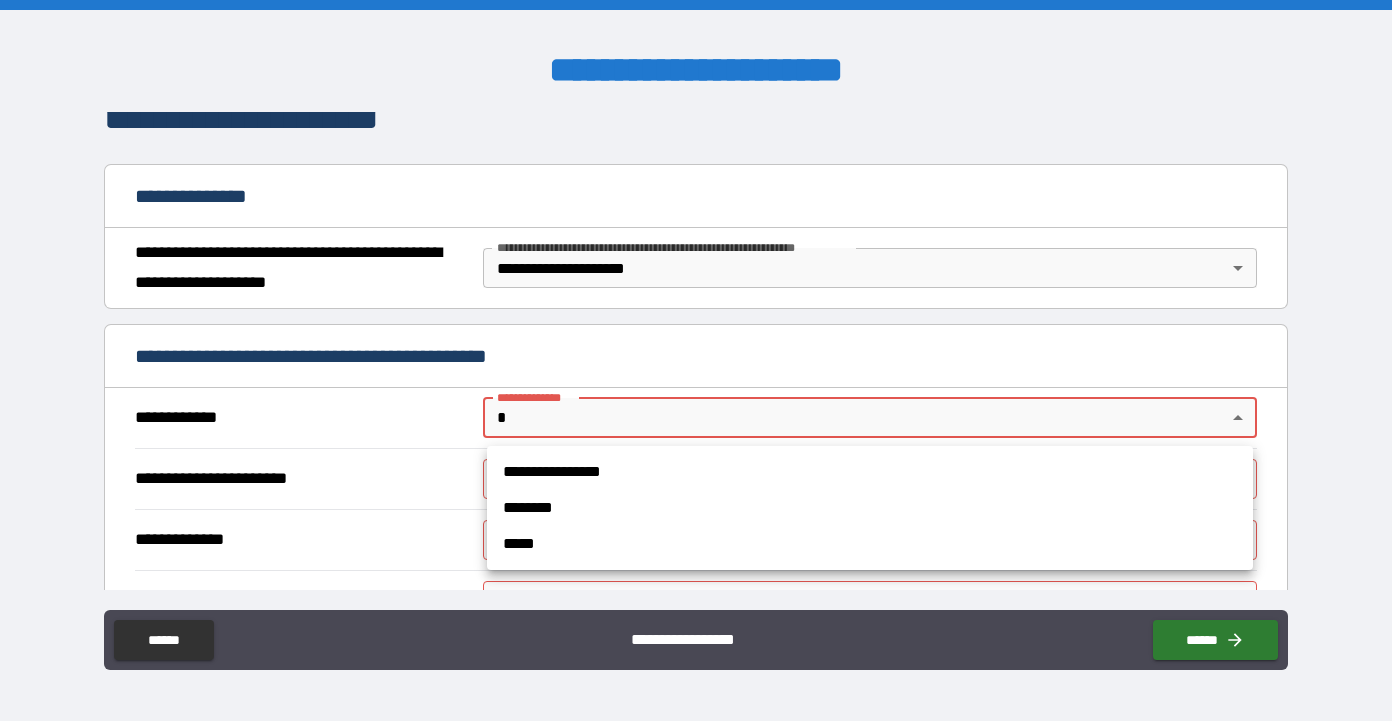 click on "**********" at bounding box center (696, 360) 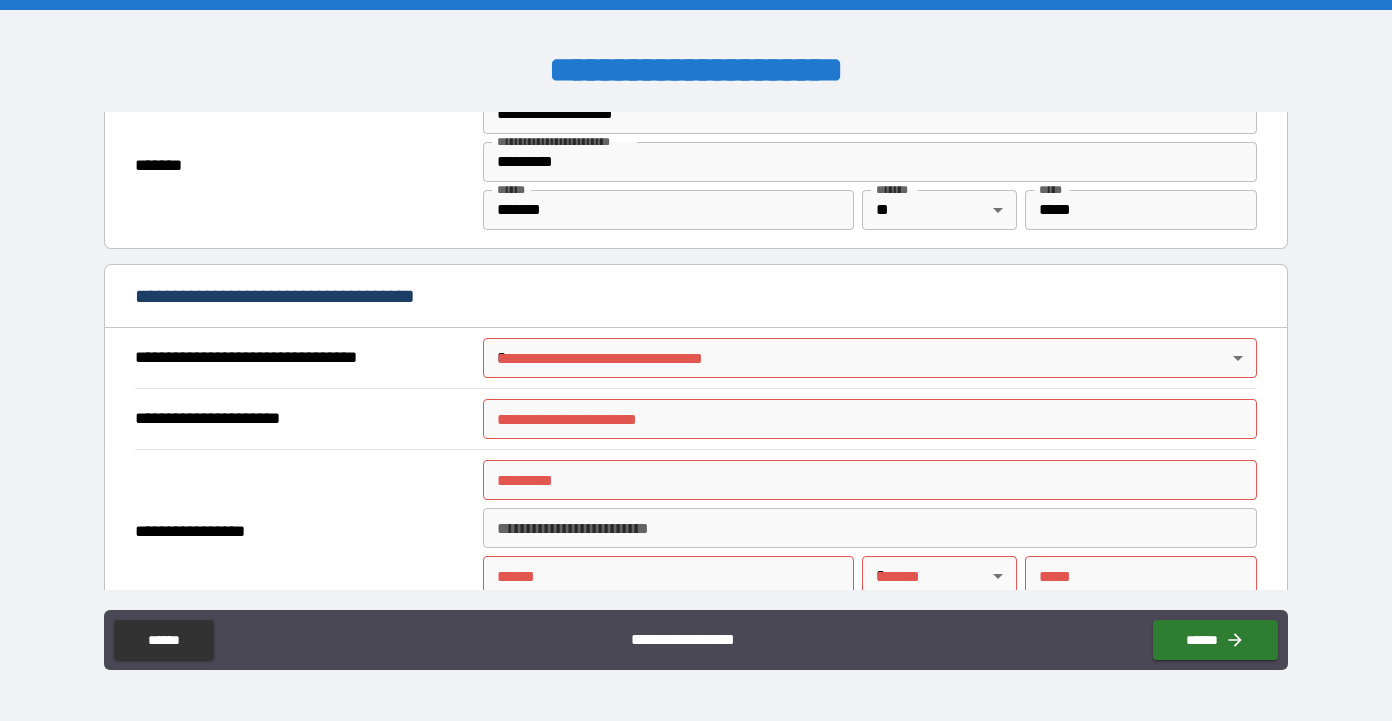 scroll, scrollTop: 973, scrollLeft: 0, axis: vertical 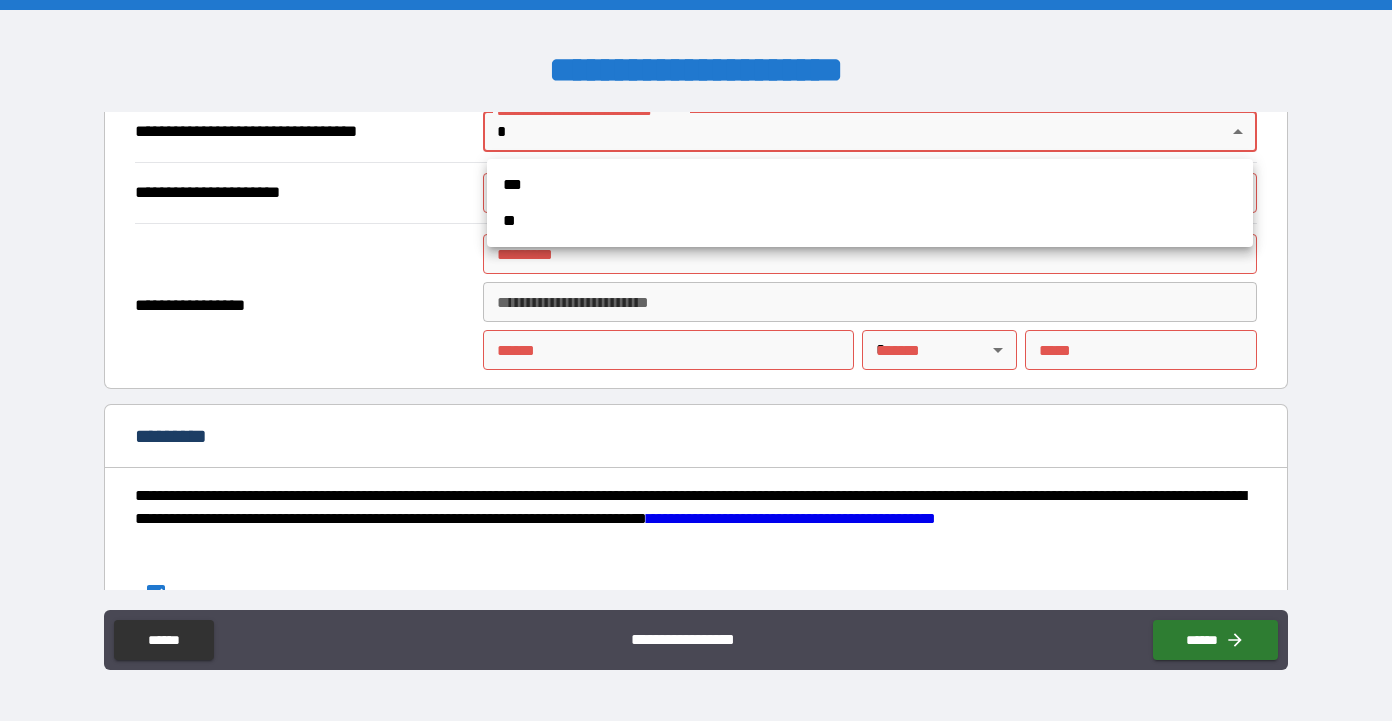 click on "**********" at bounding box center [696, 360] 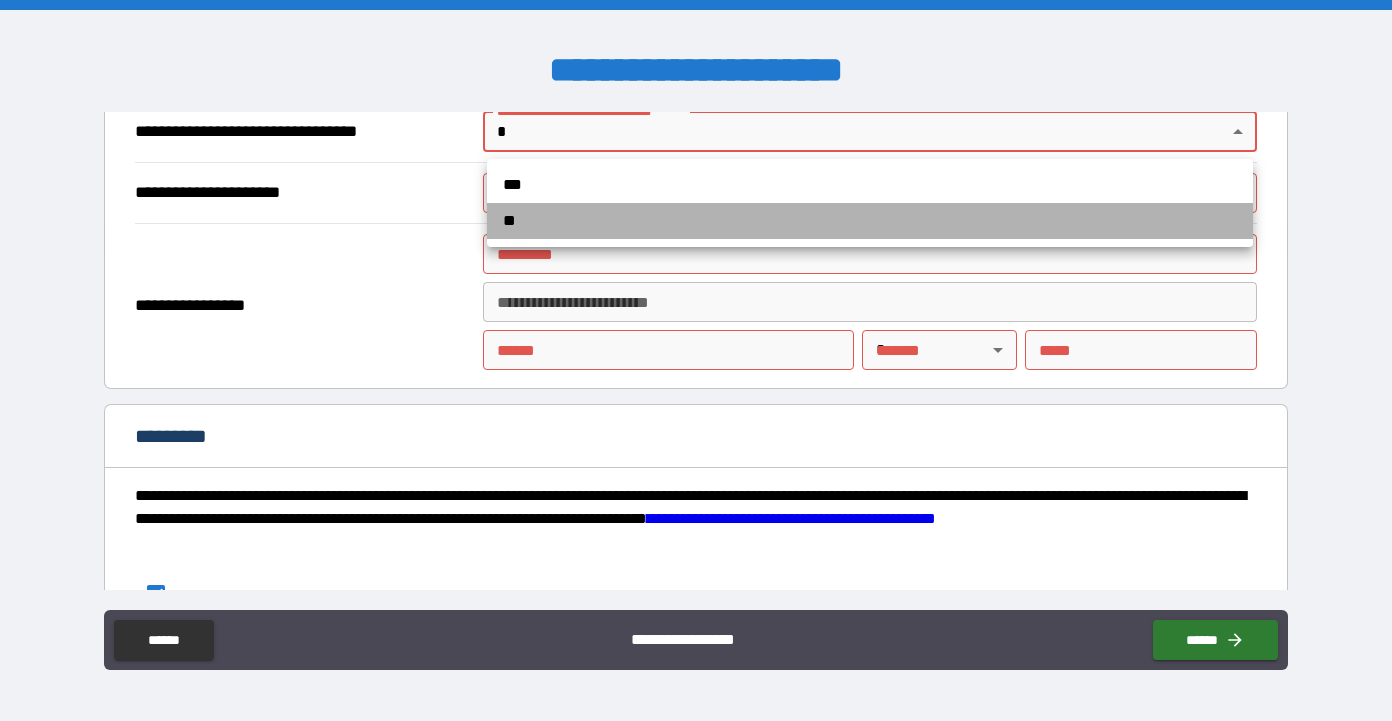 click on "**" at bounding box center [870, 221] 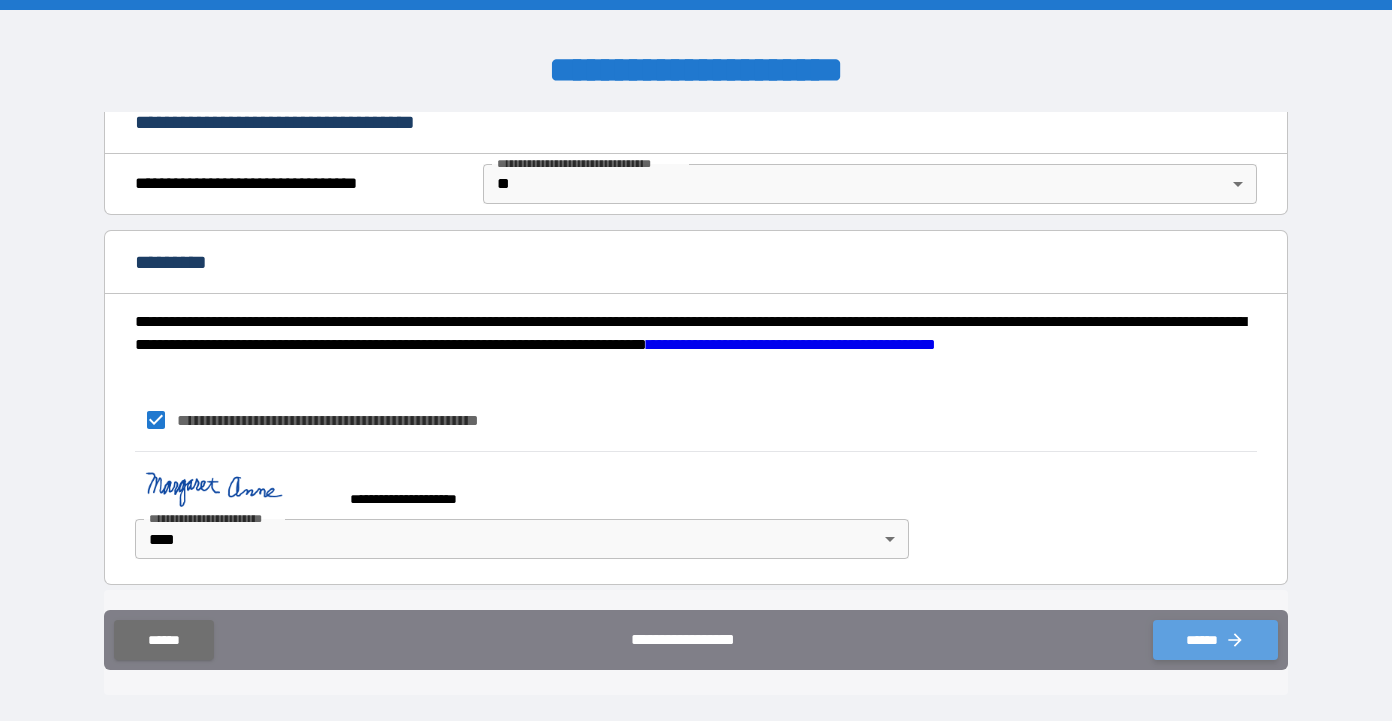 click on "******" at bounding box center [1215, 640] 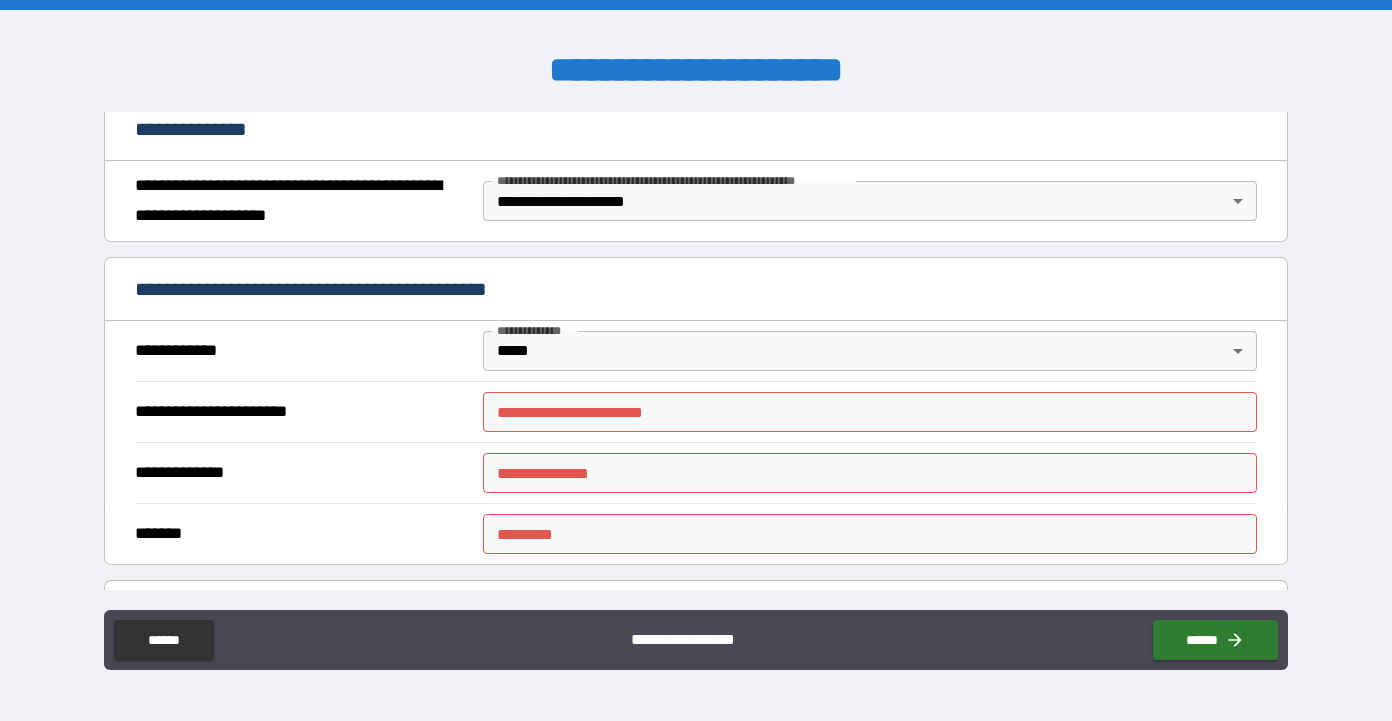 scroll, scrollTop: 306, scrollLeft: 0, axis: vertical 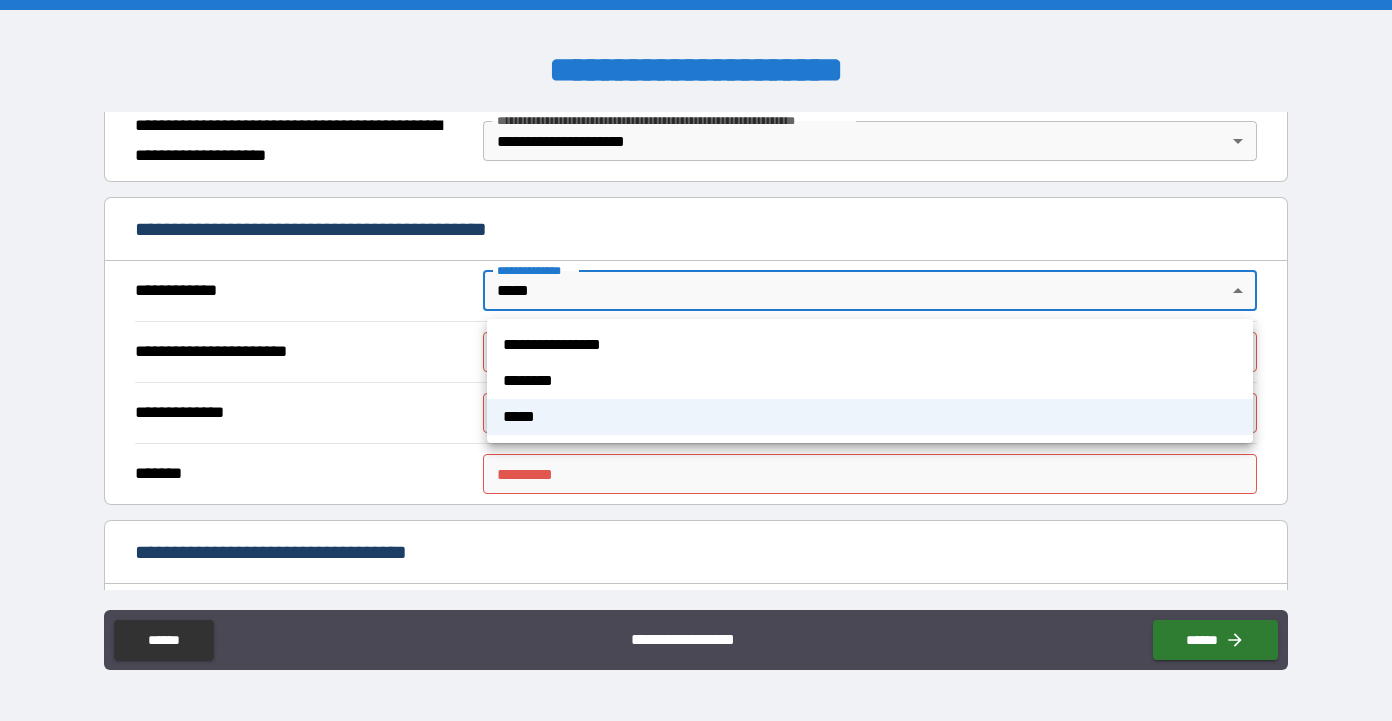 click on "**********" at bounding box center [696, 360] 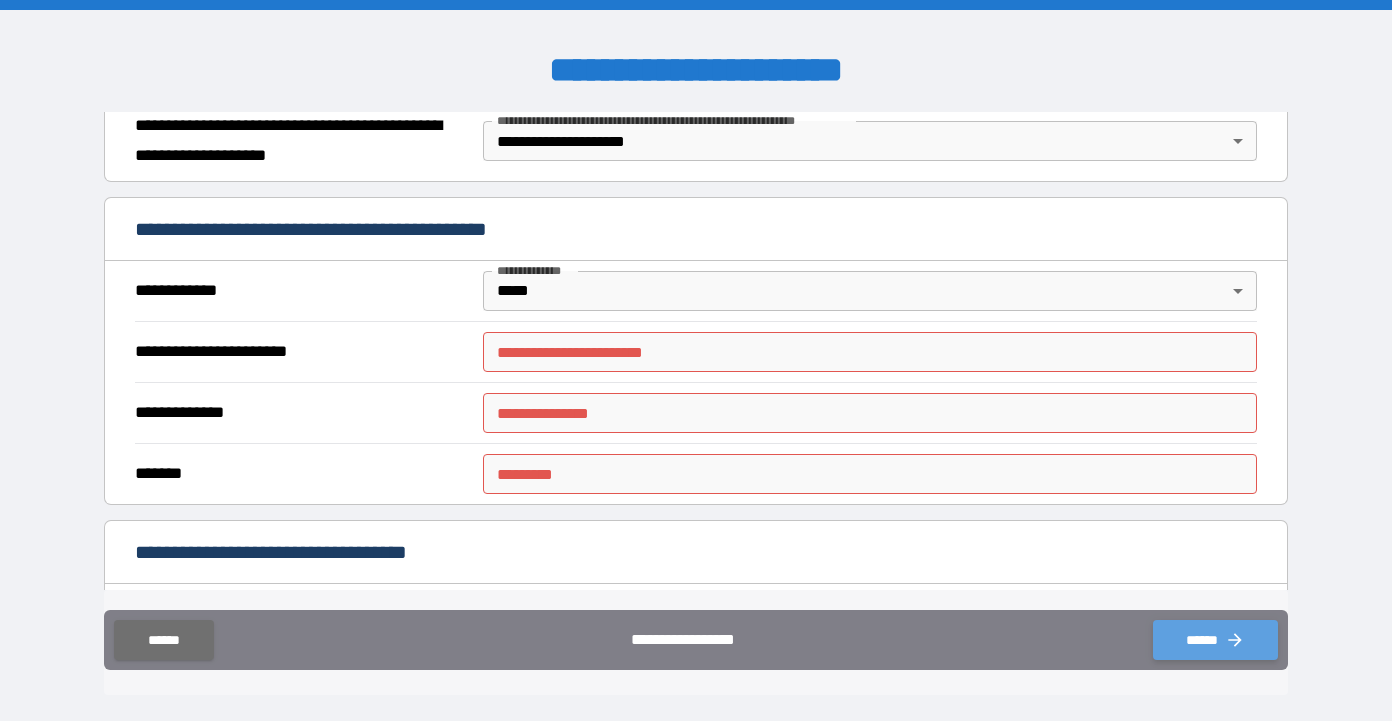 click on "******" at bounding box center (1215, 640) 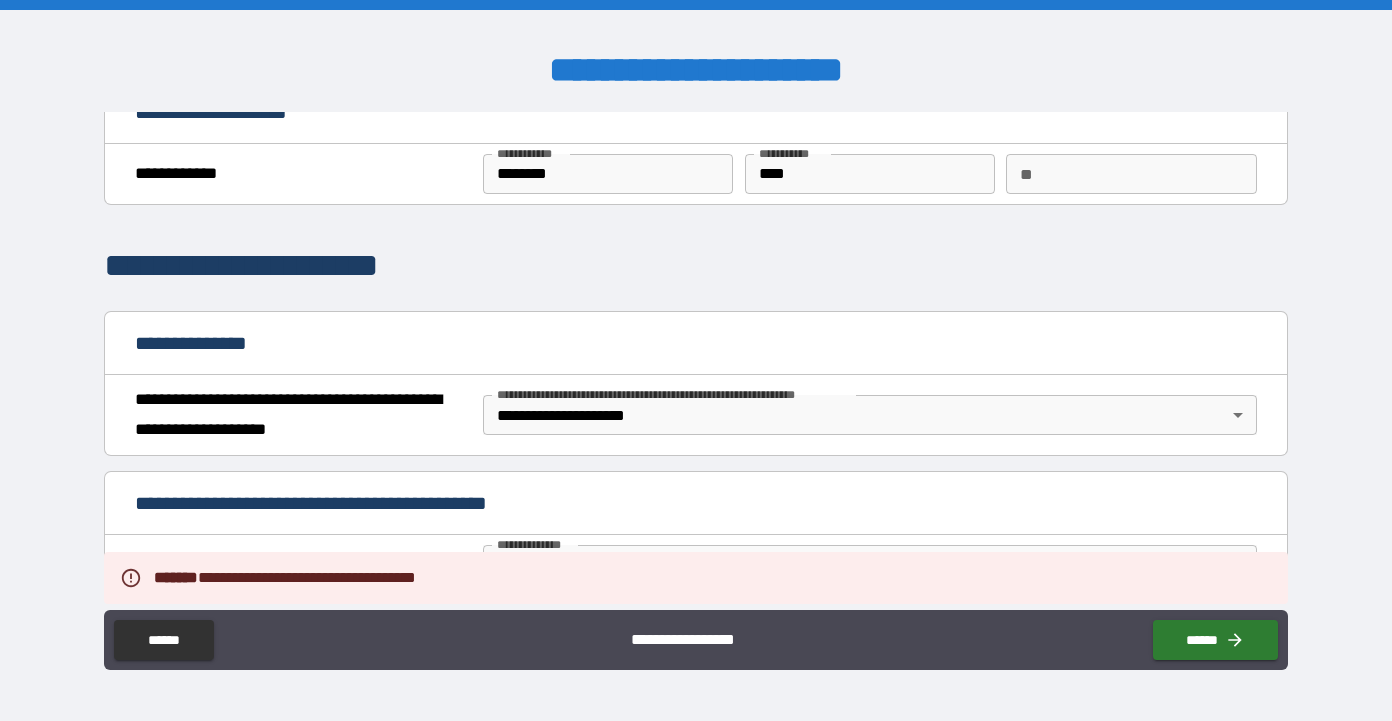 scroll, scrollTop: 0, scrollLeft: 0, axis: both 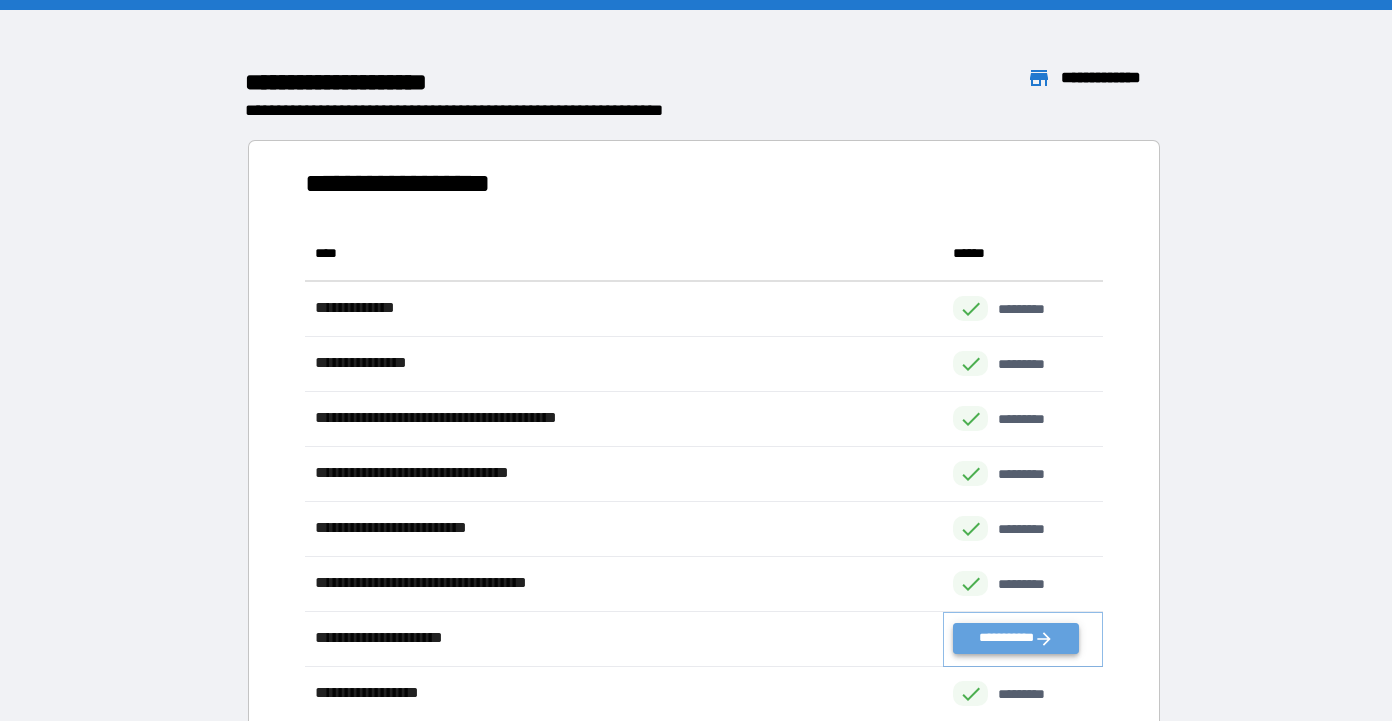 click on "**********" at bounding box center (1015, 638) 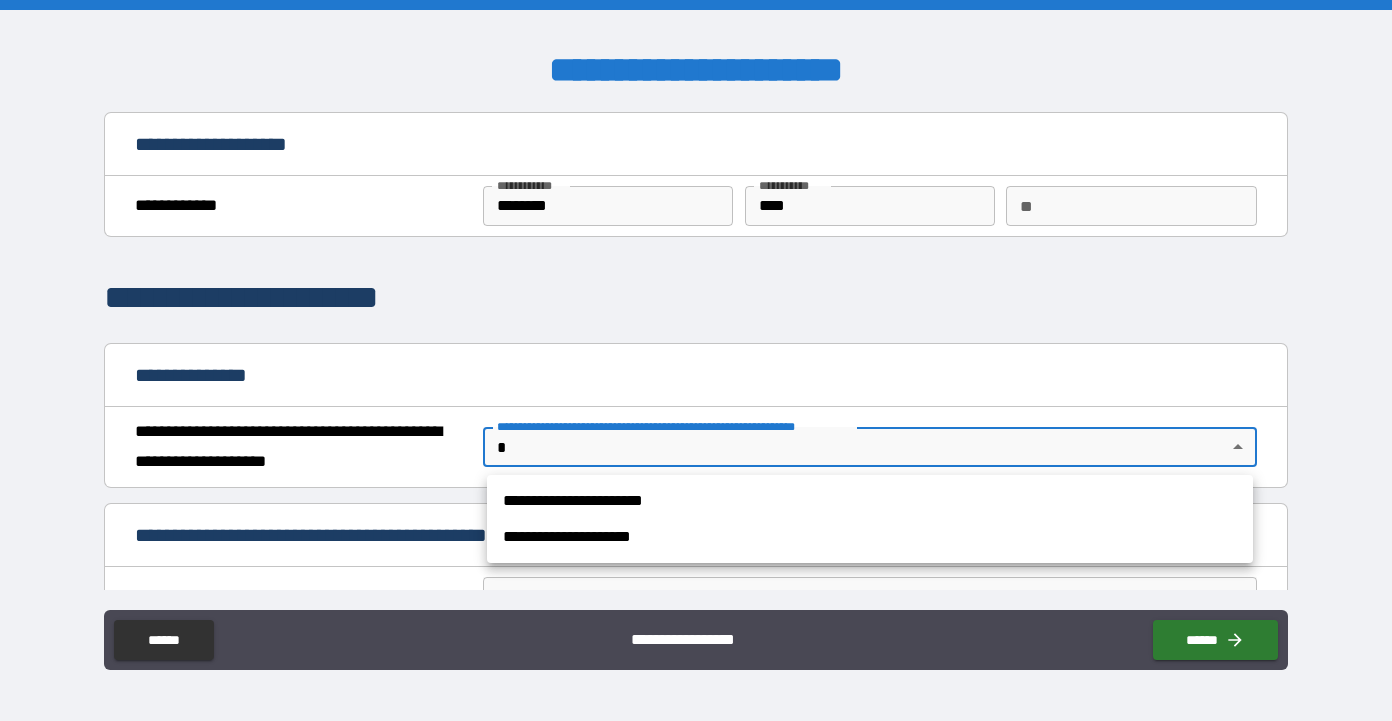 click on "**********" at bounding box center (696, 360) 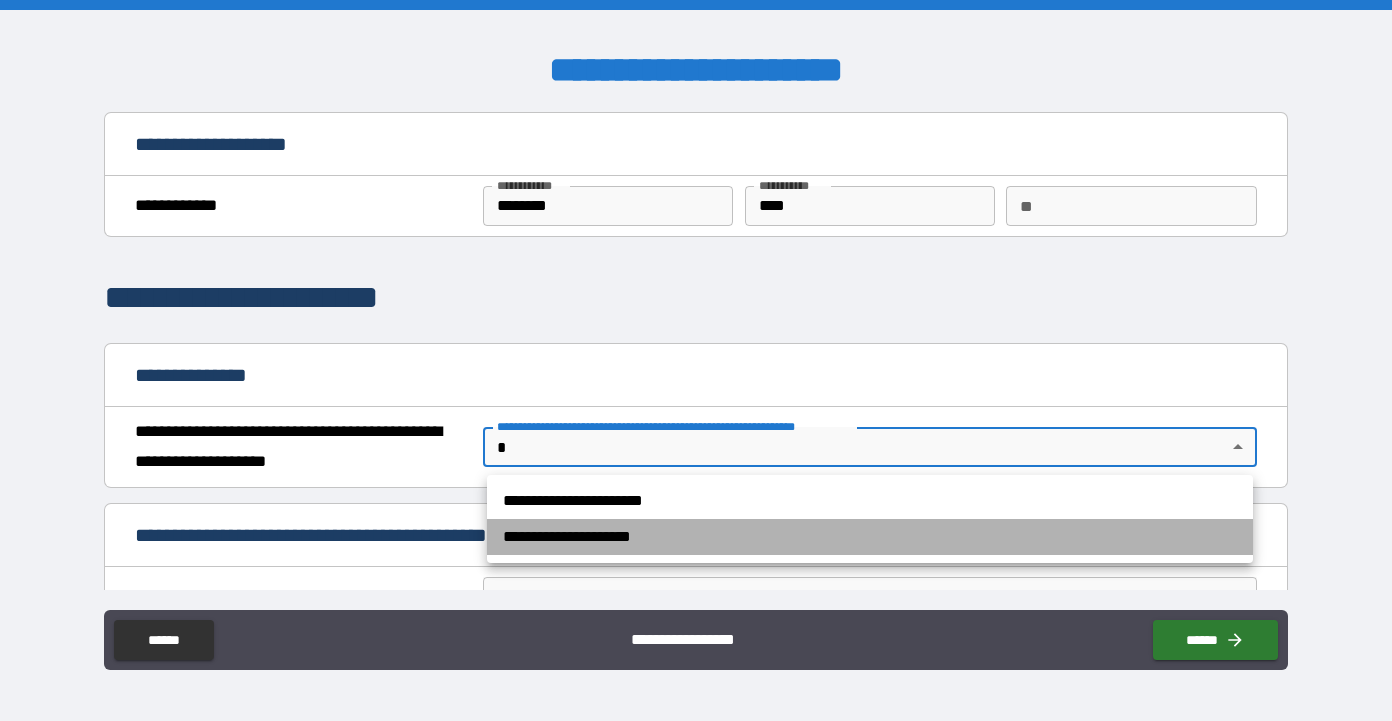 click on "**********" at bounding box center (870, 537) 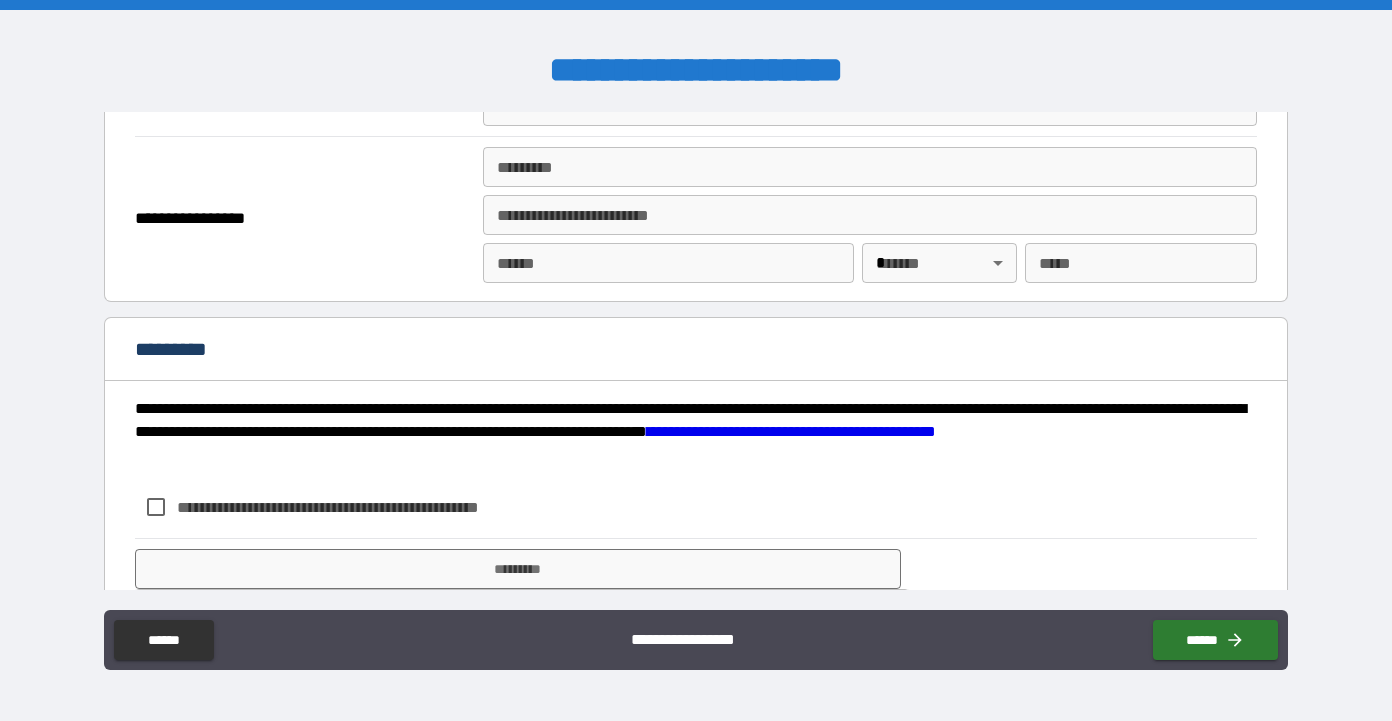scroll, scrollTop: 1372, scrollLeft: 0, axis: vertical 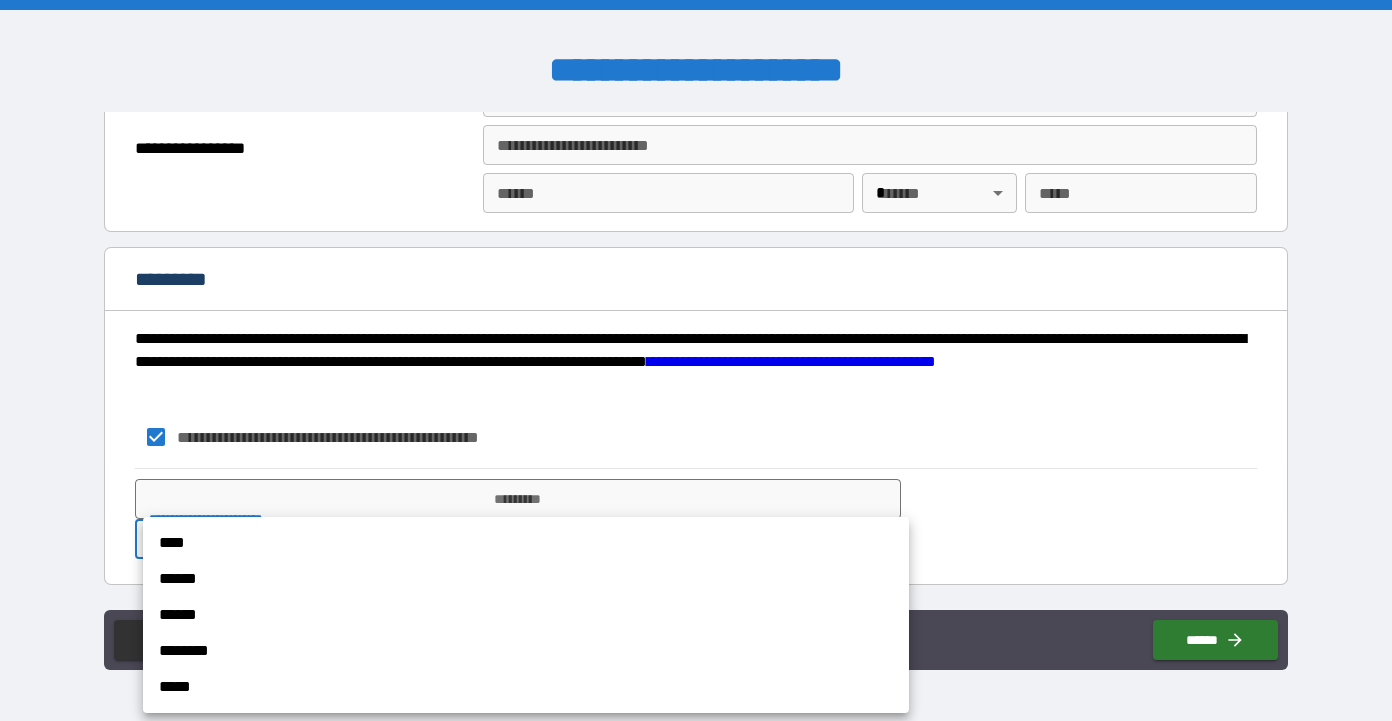 click on "**********" at bounding box center [696, 360] 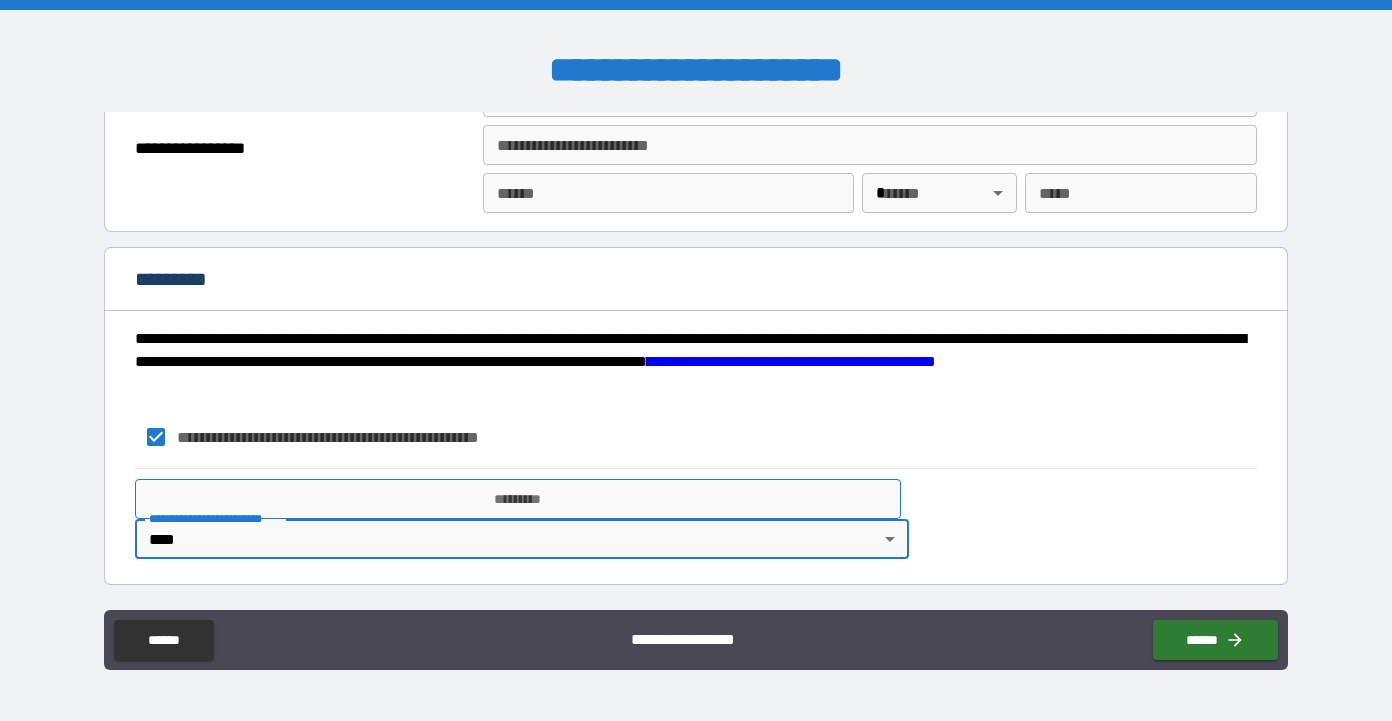 click on "*********" at bounding box center (518, 499) 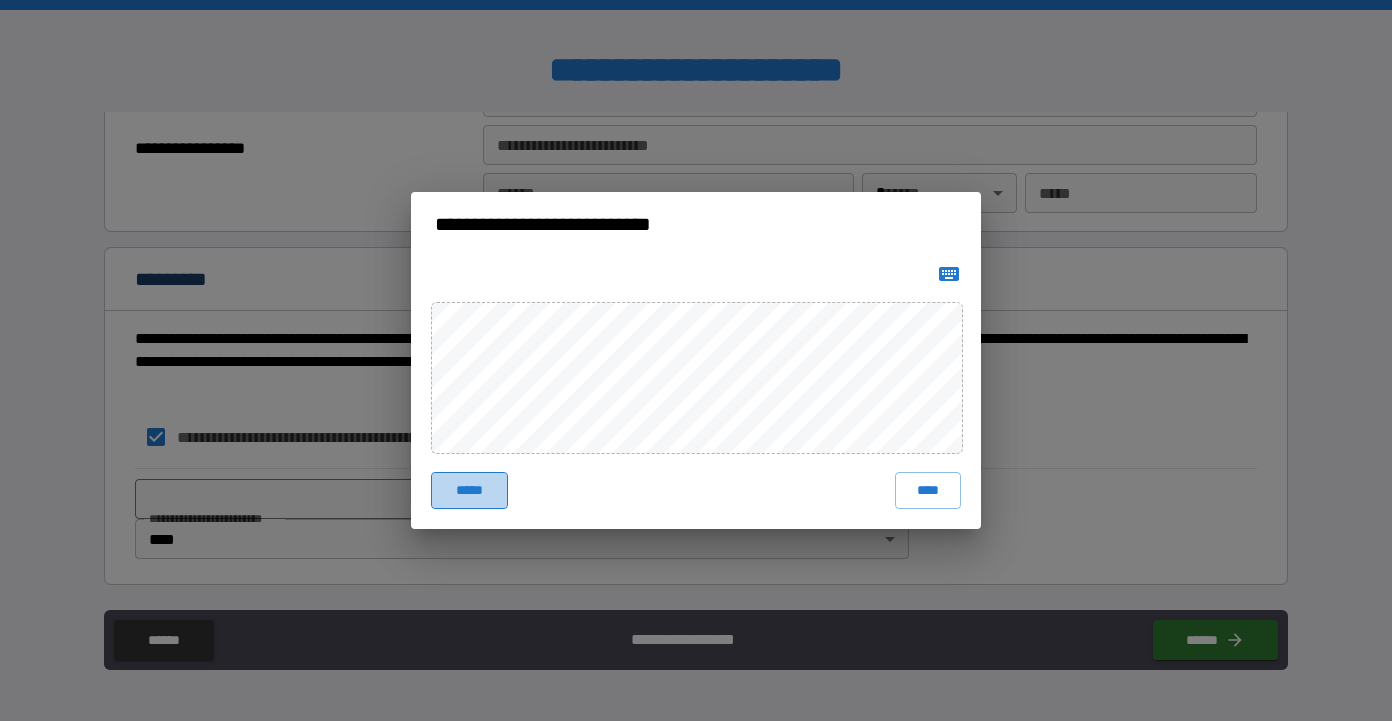click on "*****" at bounding box center (469, 490) 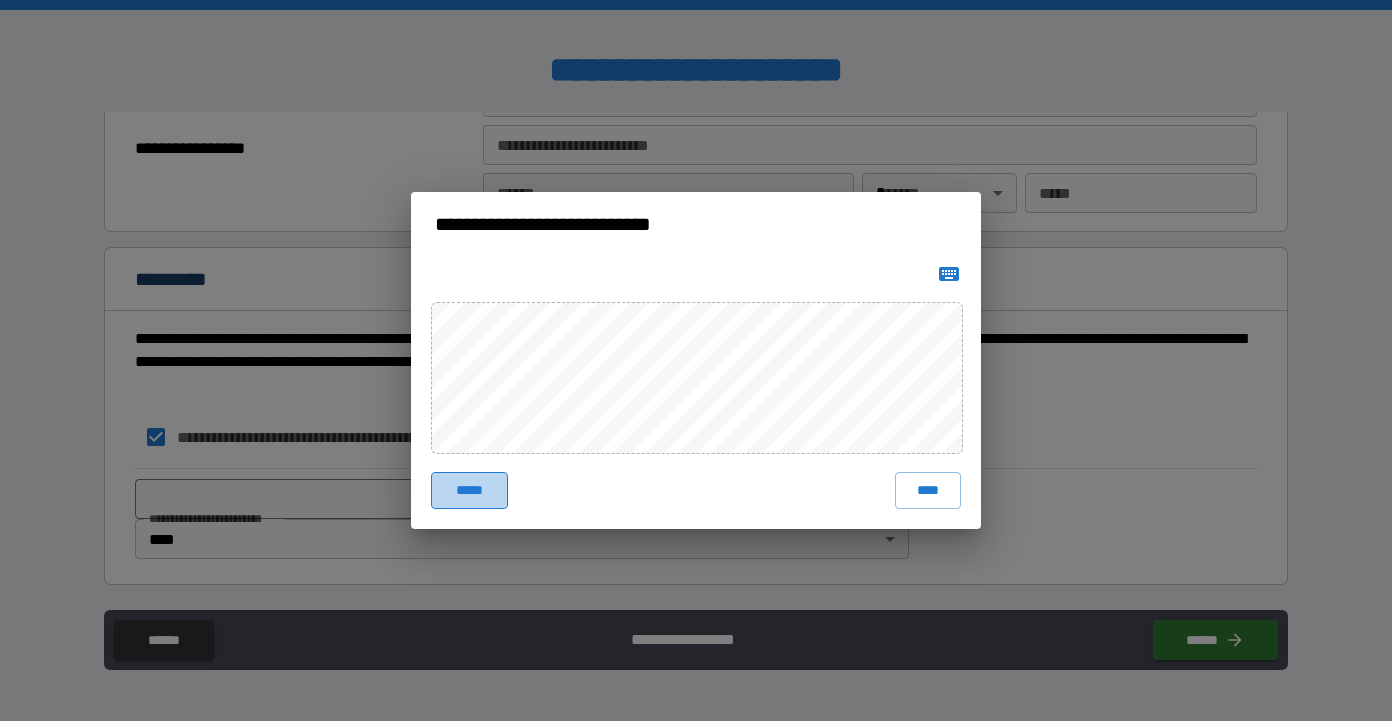 click on "*****" at bounding box center (469, 490) 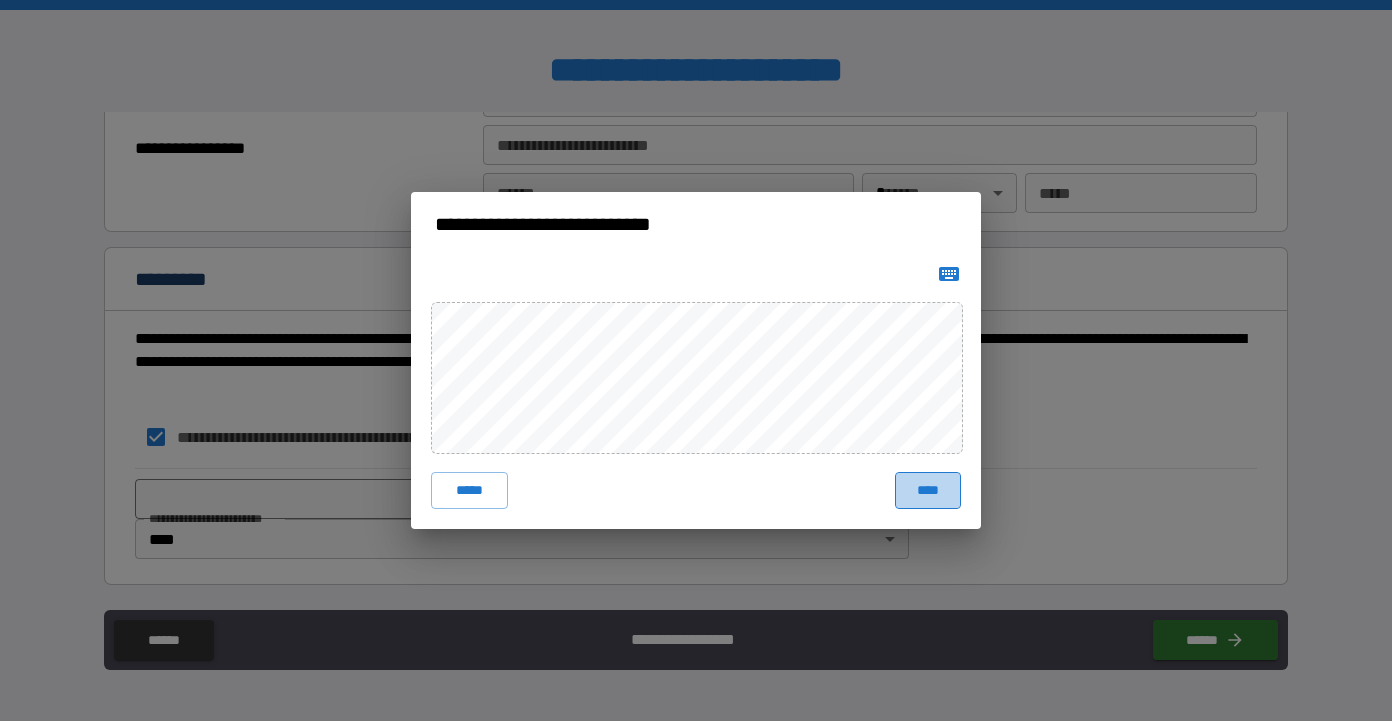 click on "****" at bounding box center (928, 490) 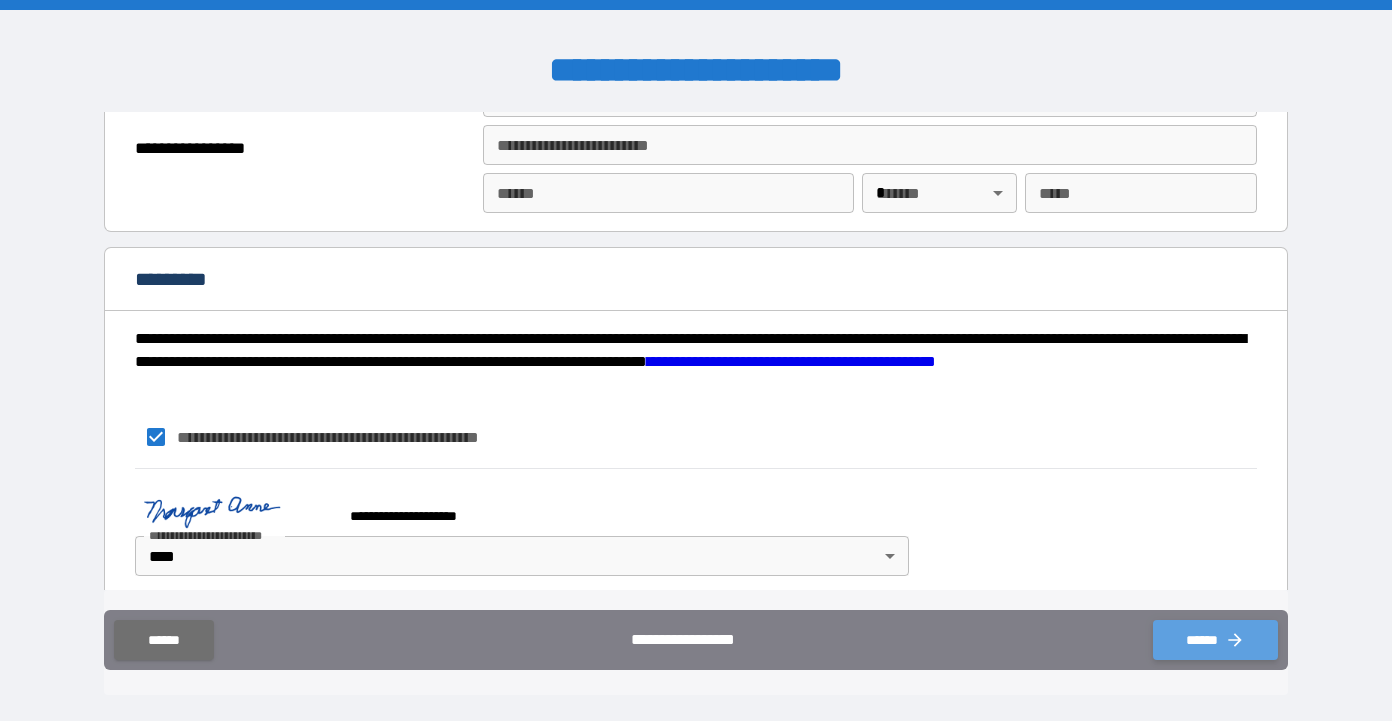 click on "******" at bounding box center (1215, 640) 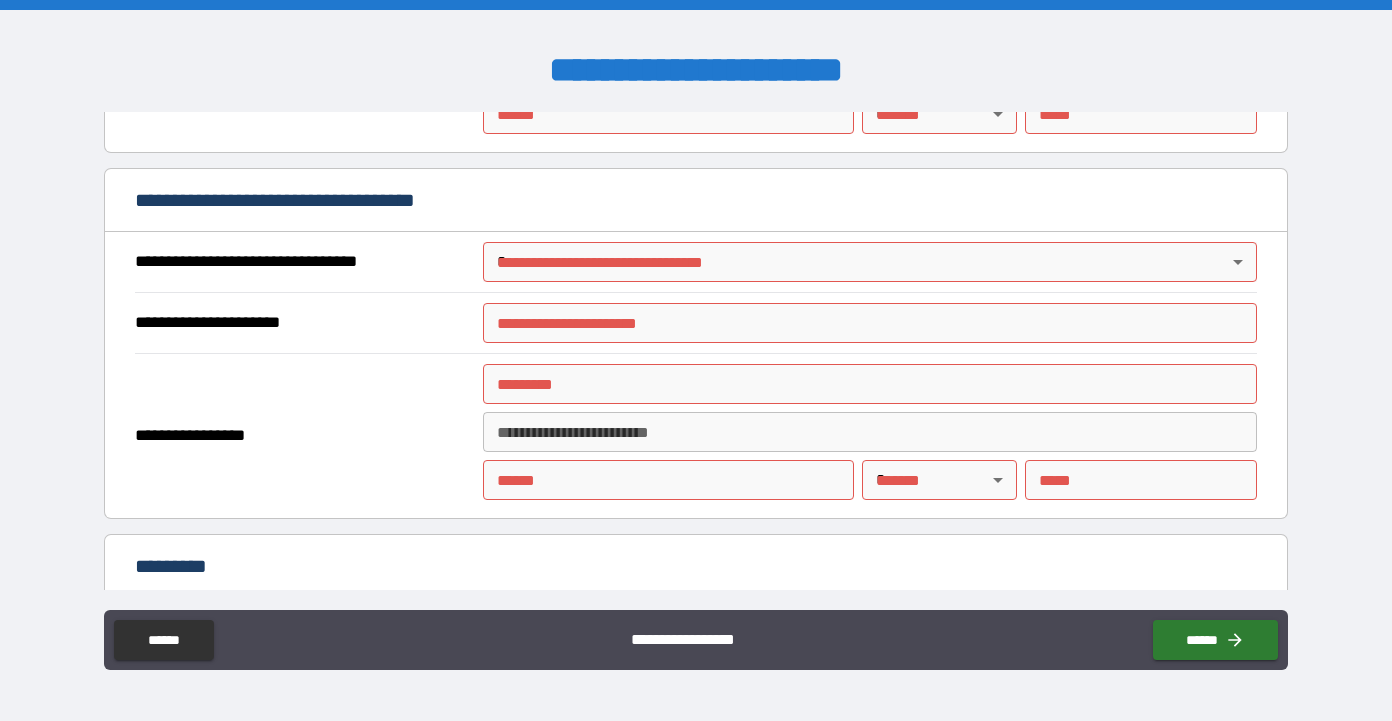 scroll, scrollTop: 1389, scrollLeft: 0, axis: vertical 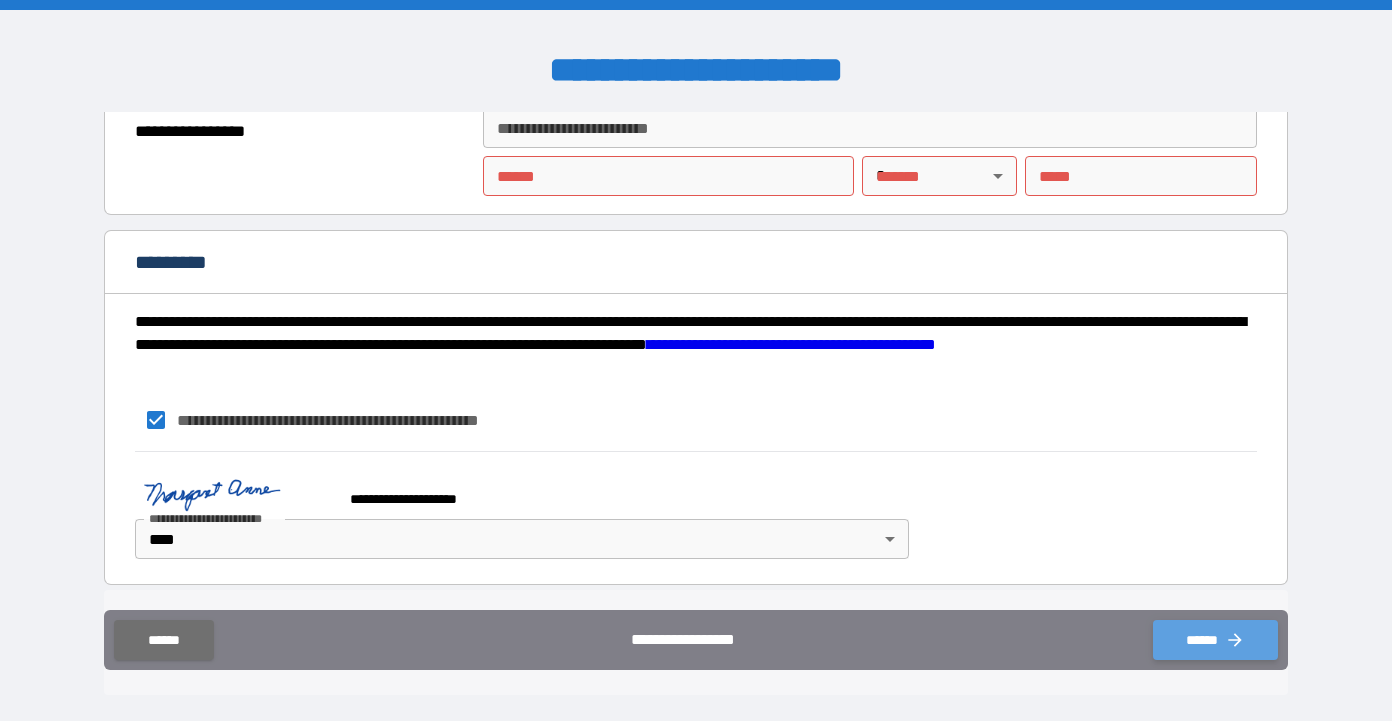 click on "******" at bounding box center (1215, 640) 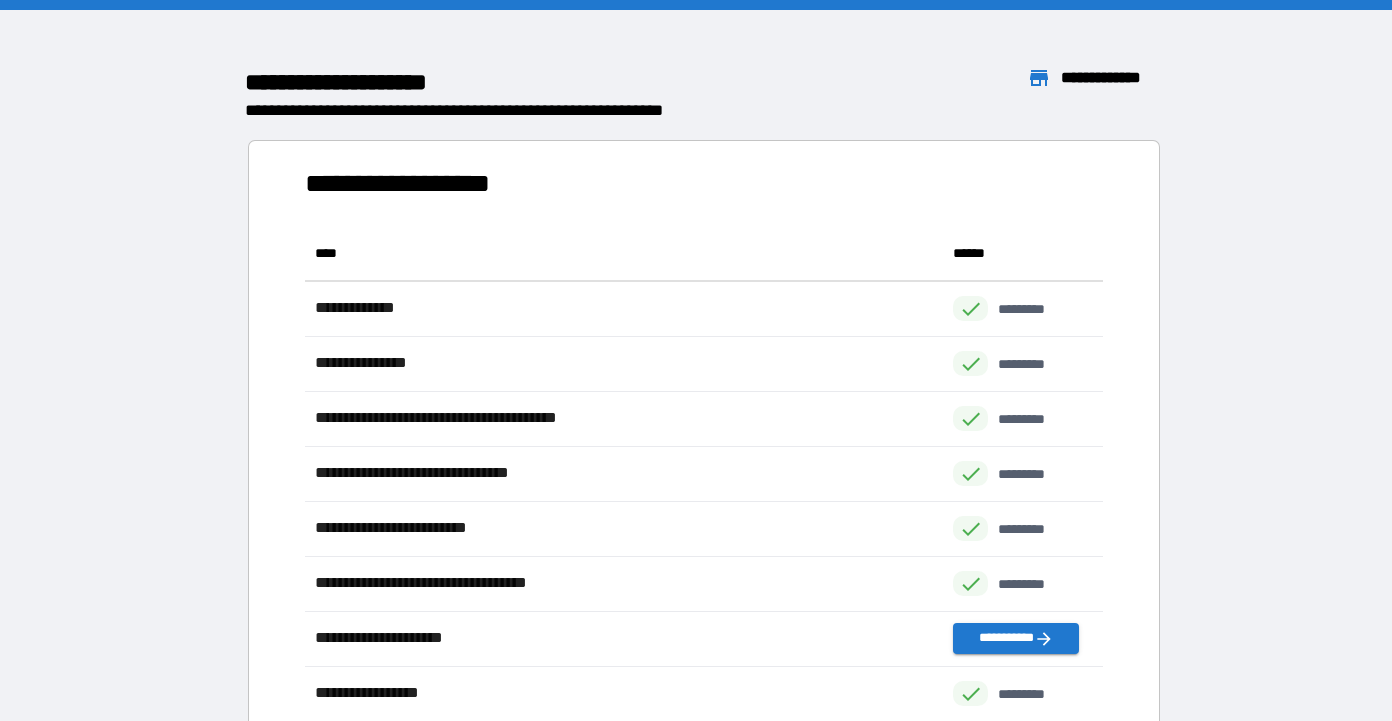 scroll, scrollTop: 1, scrollLeft: 1, axis: both 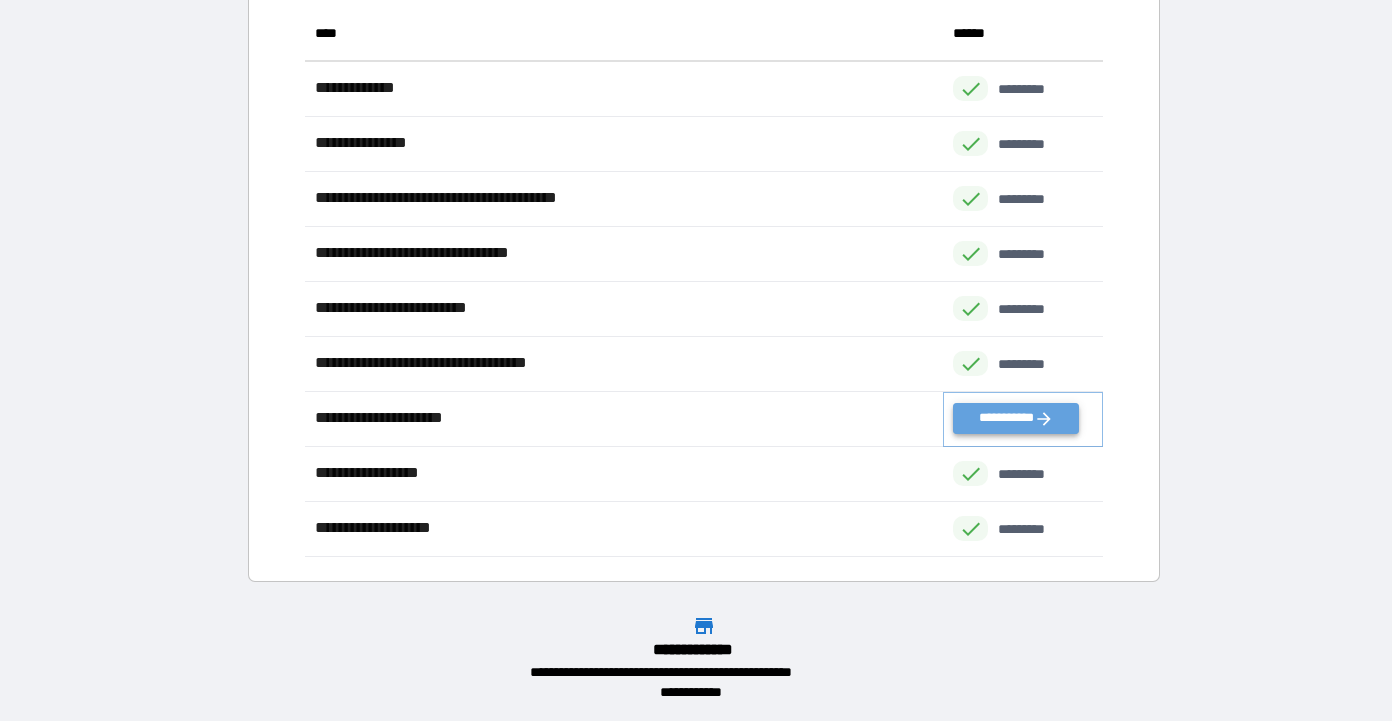 click on "**********" at bounding box center [1015, 418] 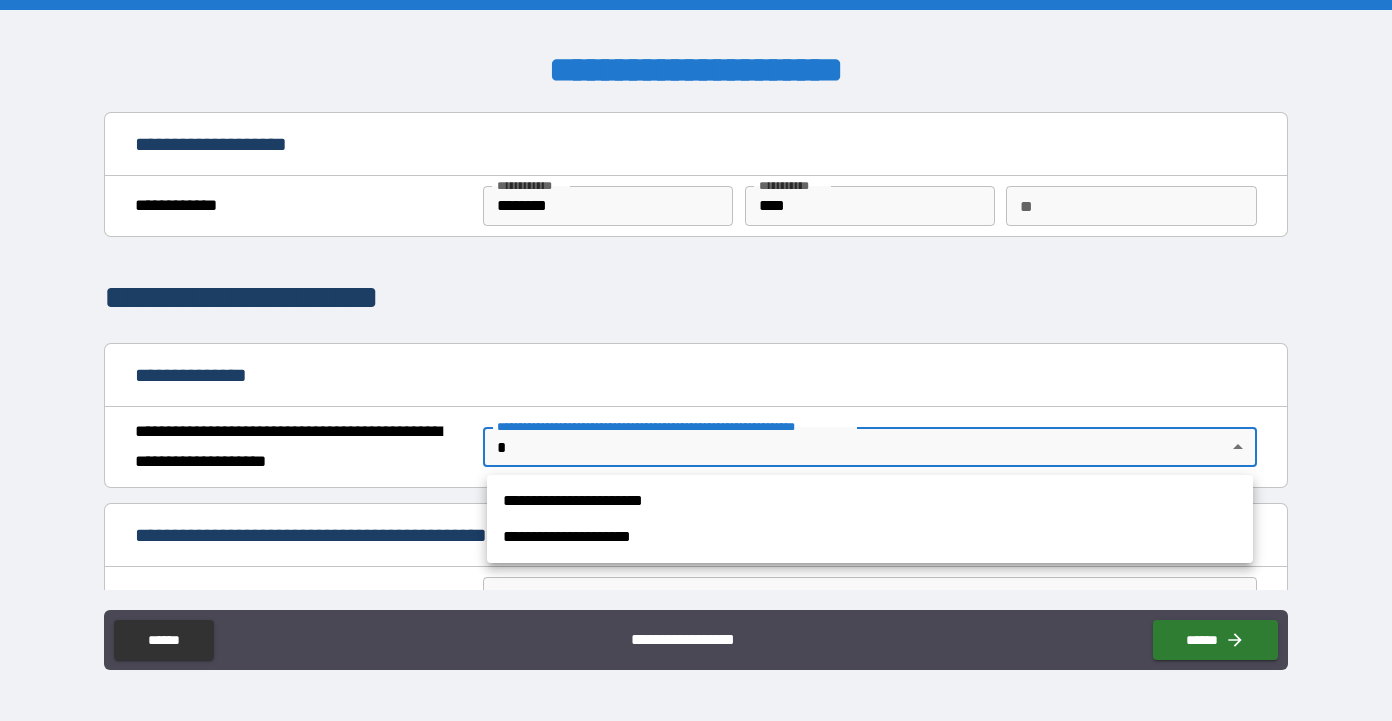click on "**********" at bounding box center [696, 360] 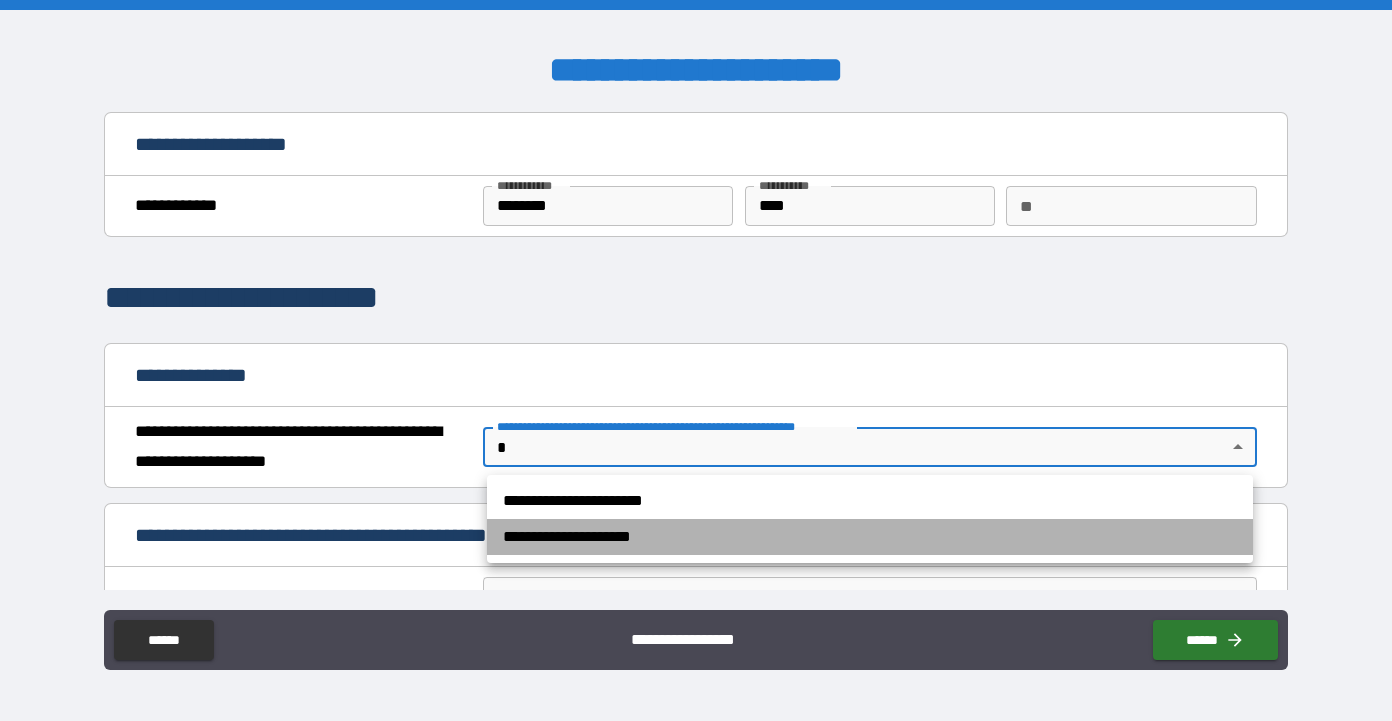 click on "**********" at bounding box center (870, 537) 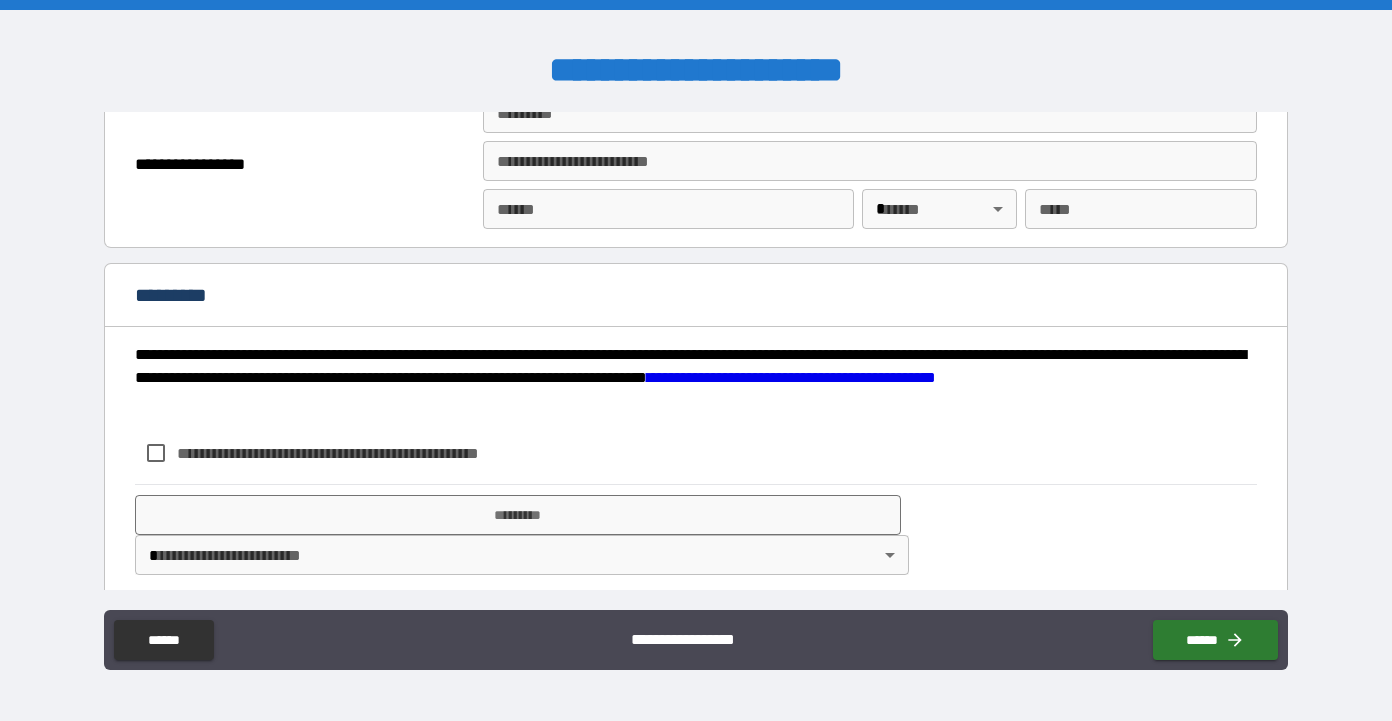 scroll, scrollTop: 1372, scrollLeft: 0, axis: vertical 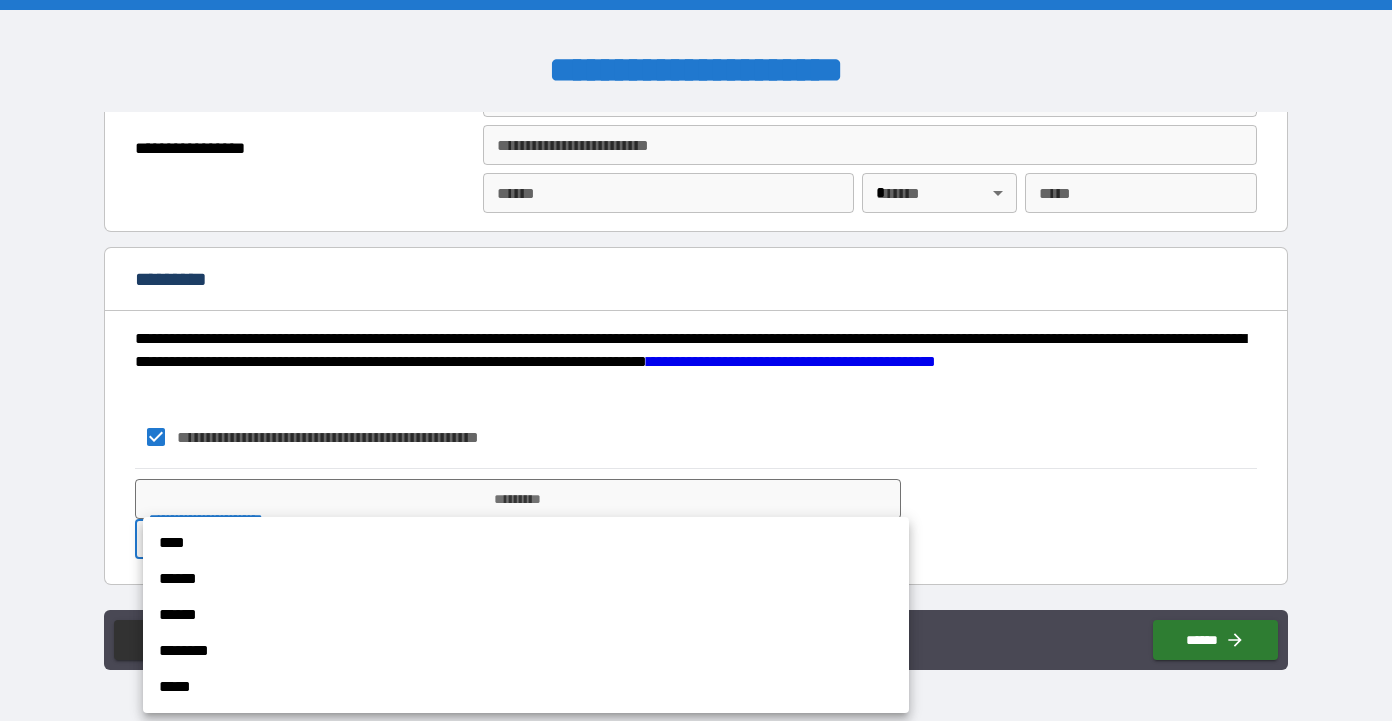 click on "**********" at bounding box center [696, 360] 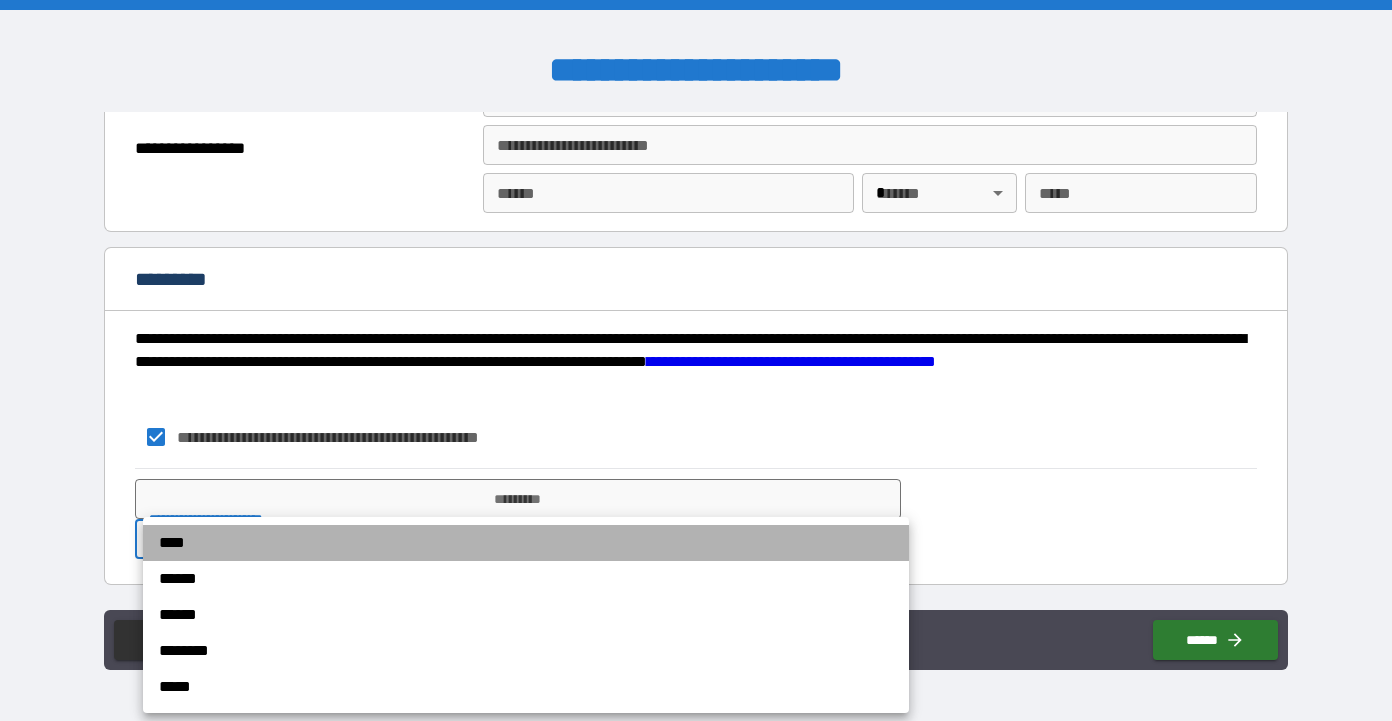 click on "****" at bounding box center (526, 543) 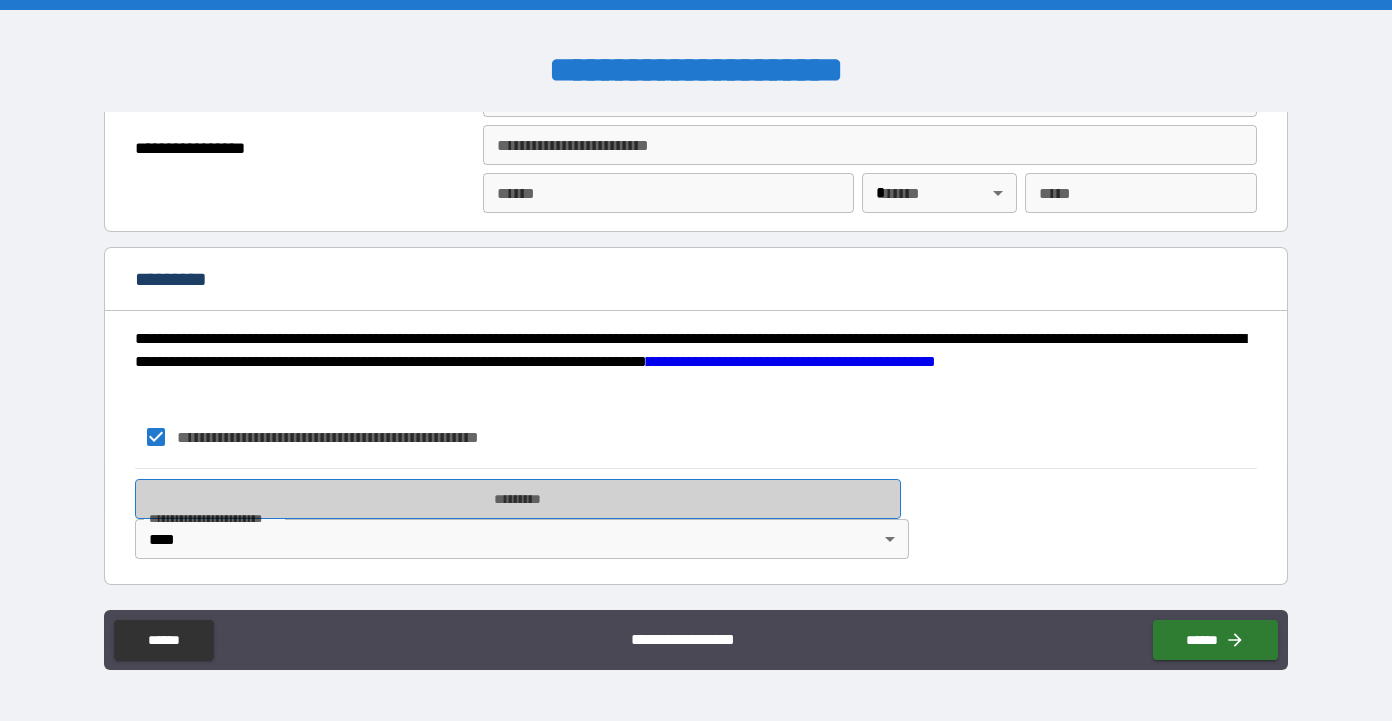 click on "*********" at bounding box center (518, 499) 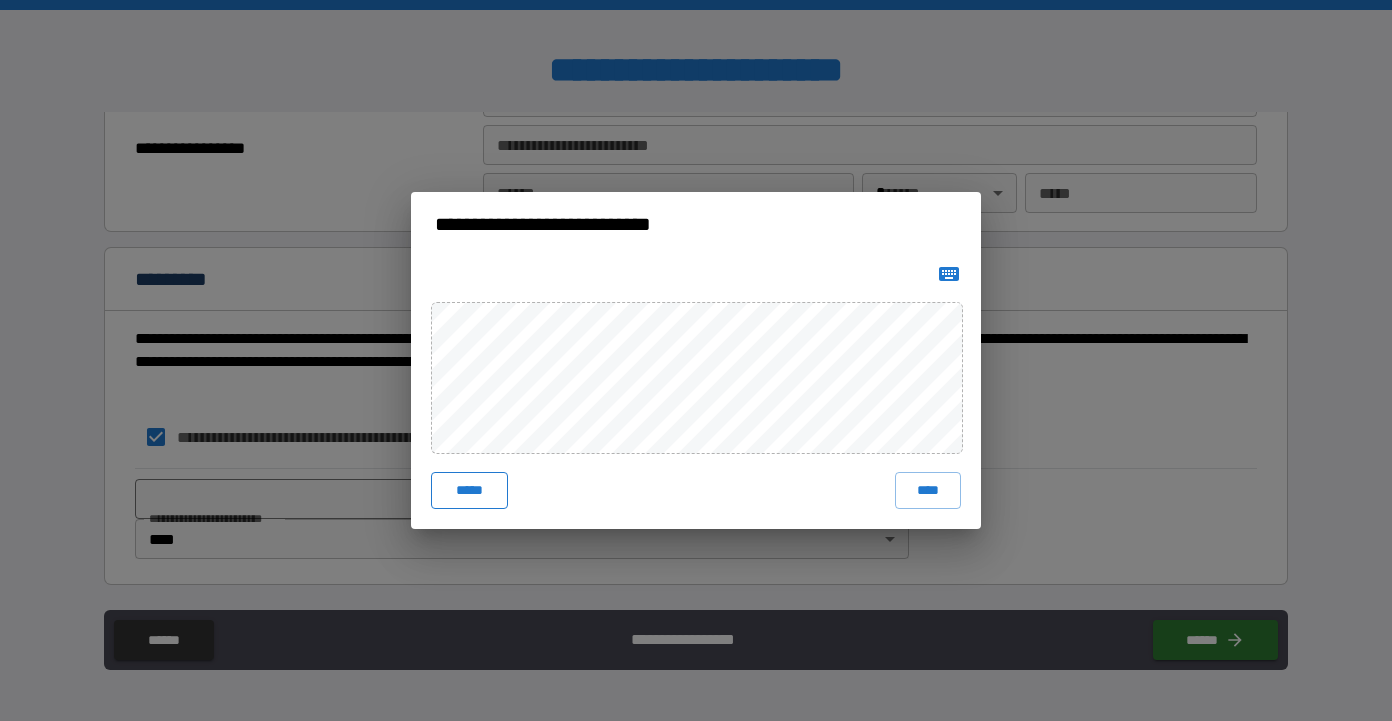 click on "*****" at bounding box center (469, 490) 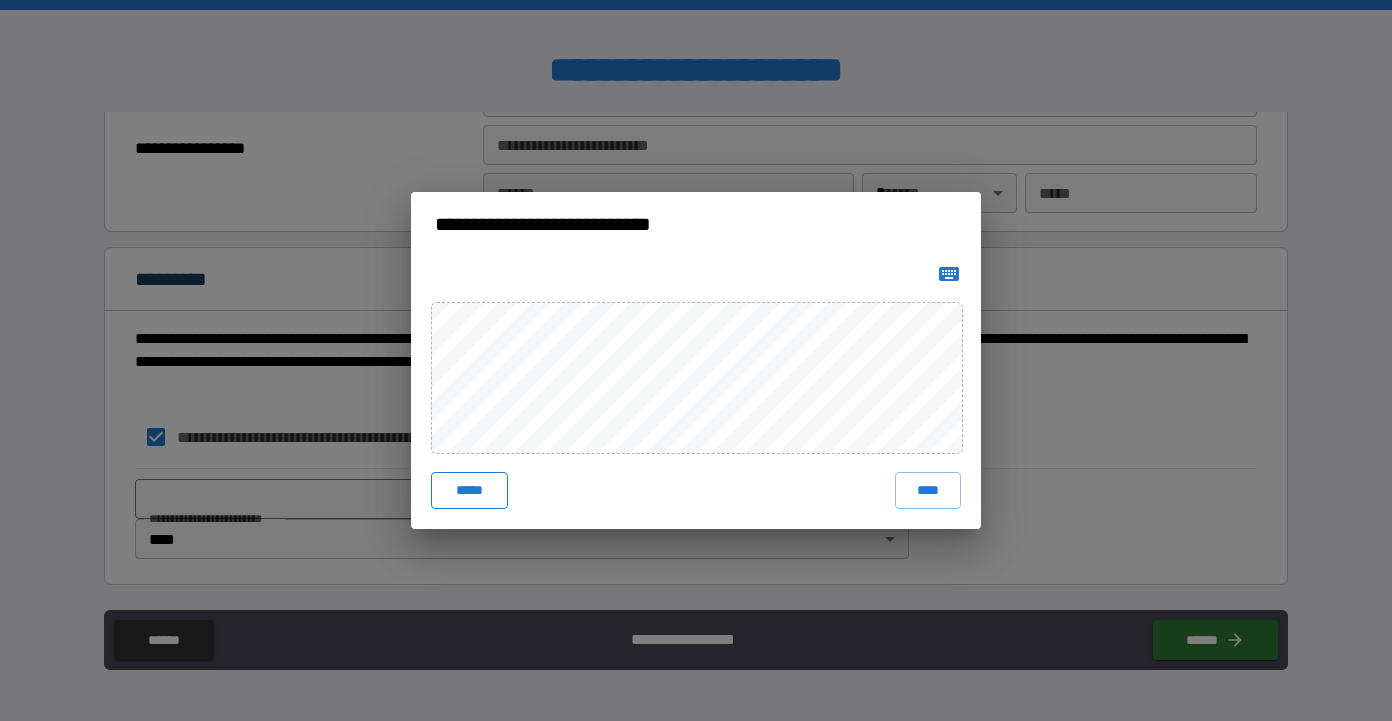 click on "*****" at bounding box center (469, 490) 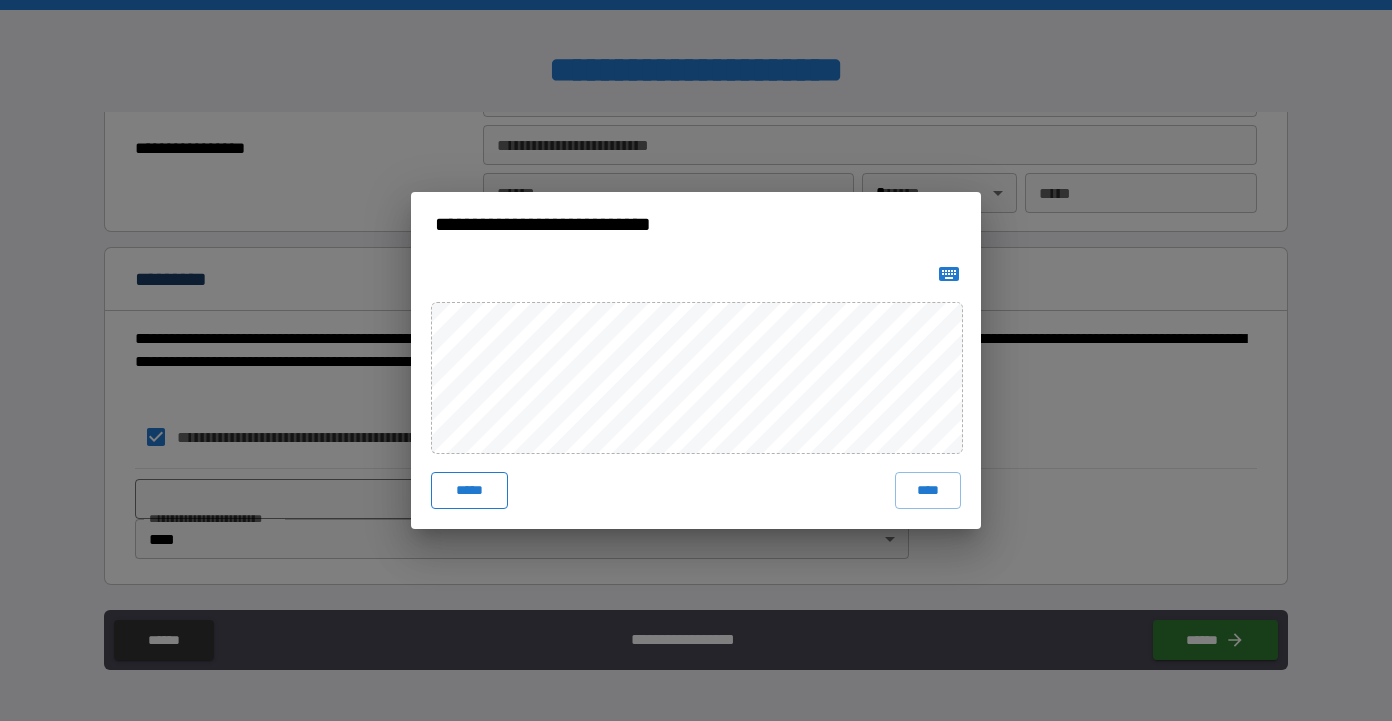 click on "*****" at bounding box center (469, 490) 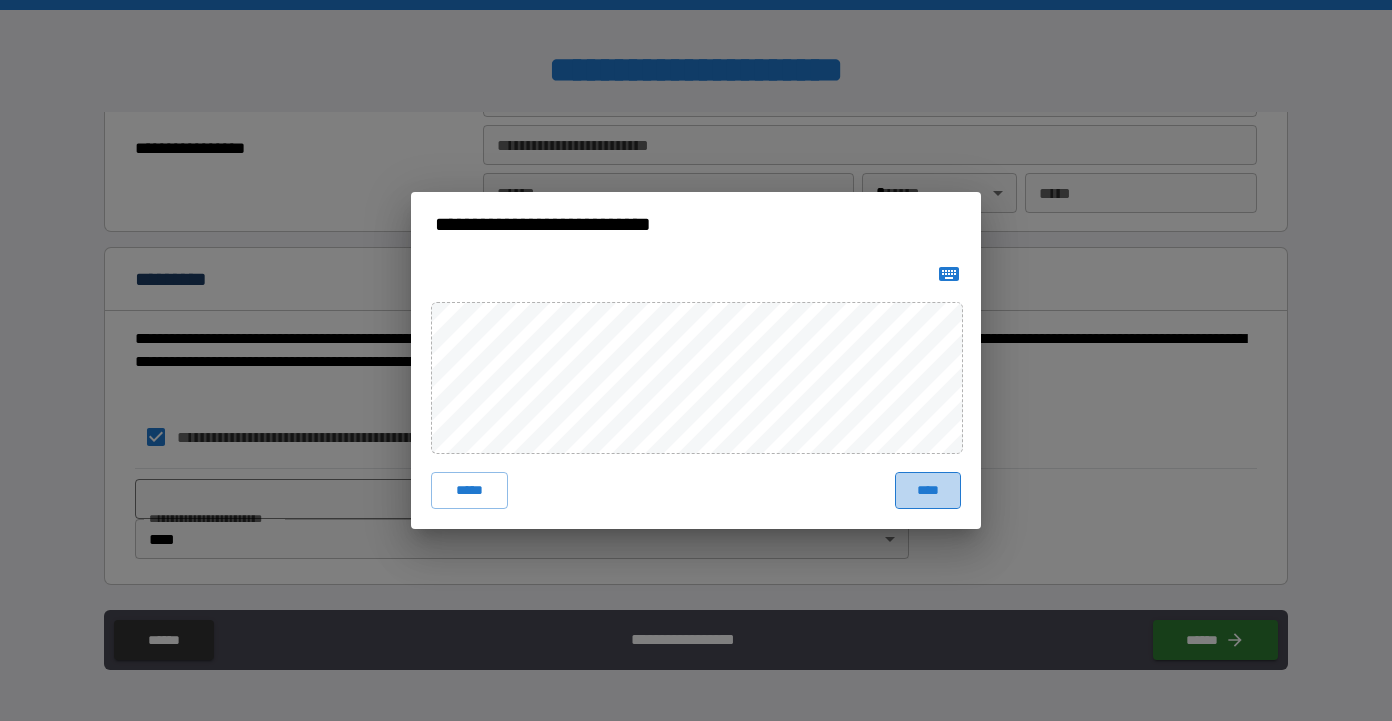 click on "****" at bounding box center (928, 490) 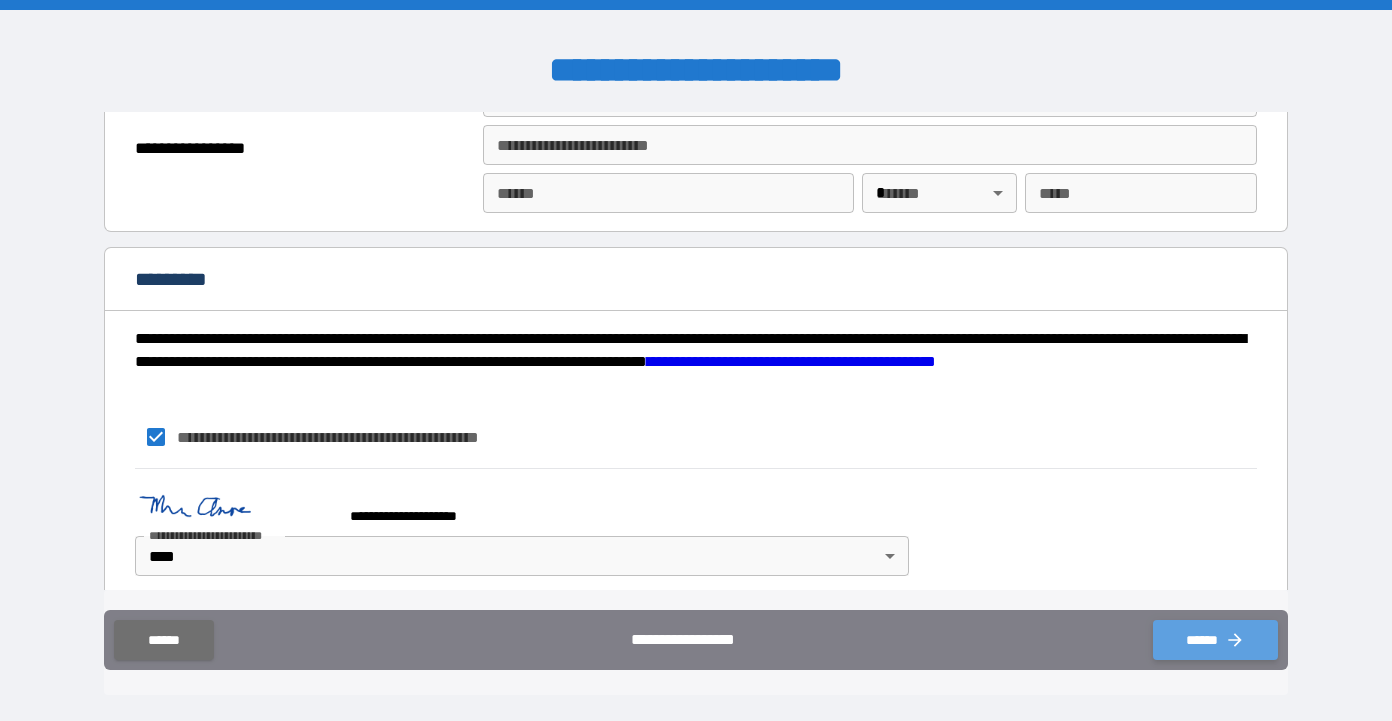 click on "******" at bounding box center [1215, 640] 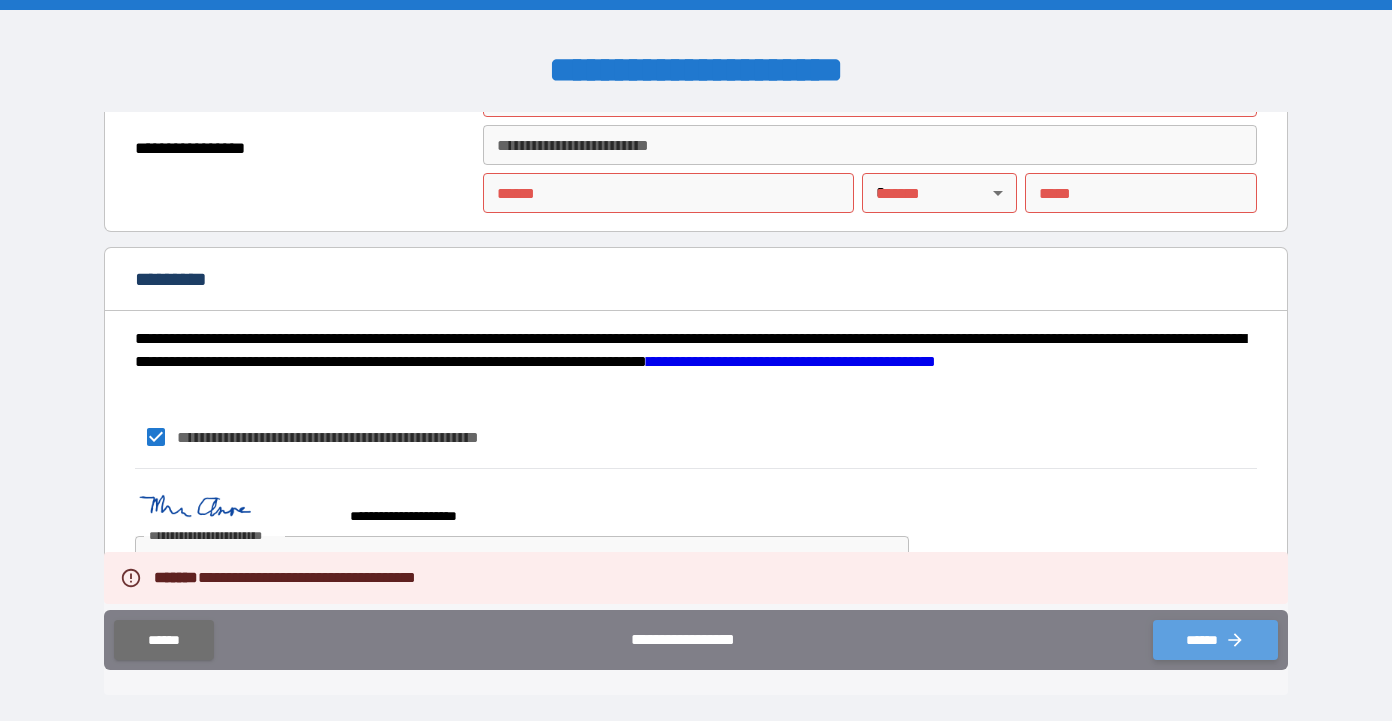click on "******" at bounding box center (1215, 640) 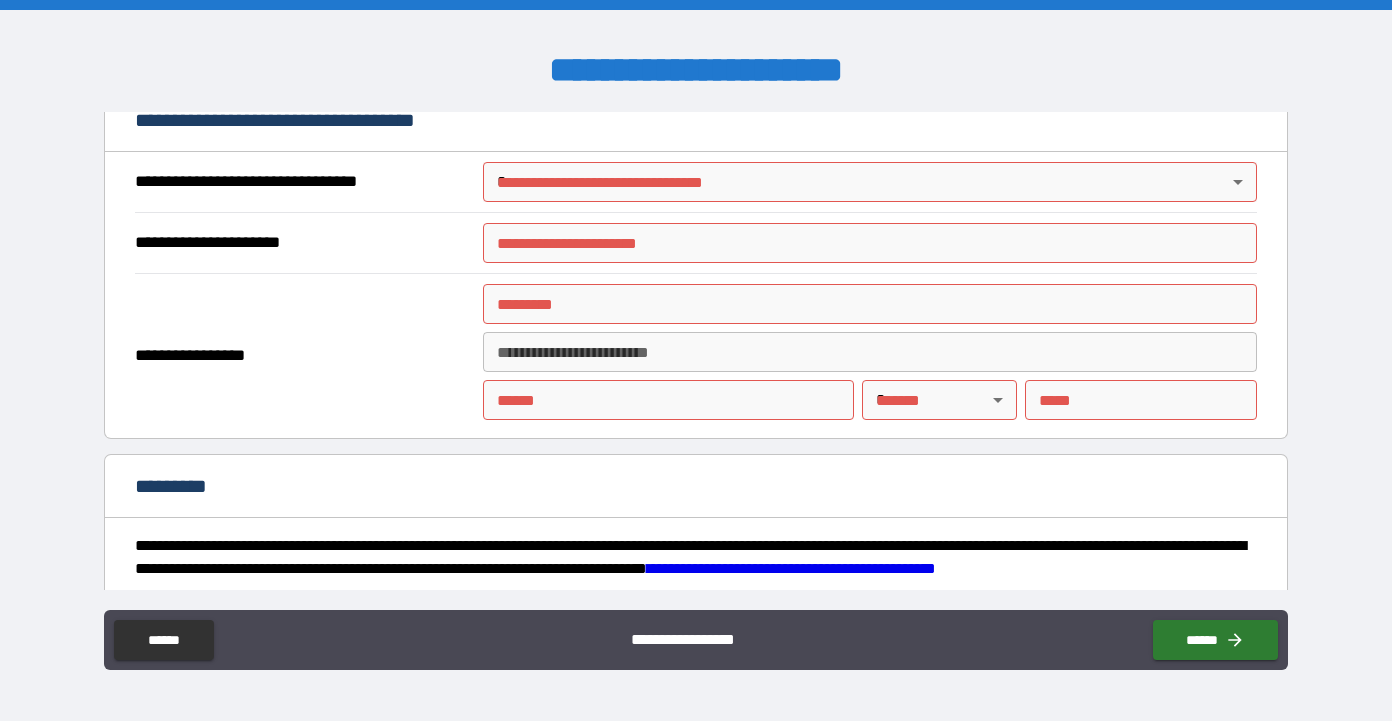 scroll, scrollTop: 1169, scrollLeft: 0, axis: vertical 